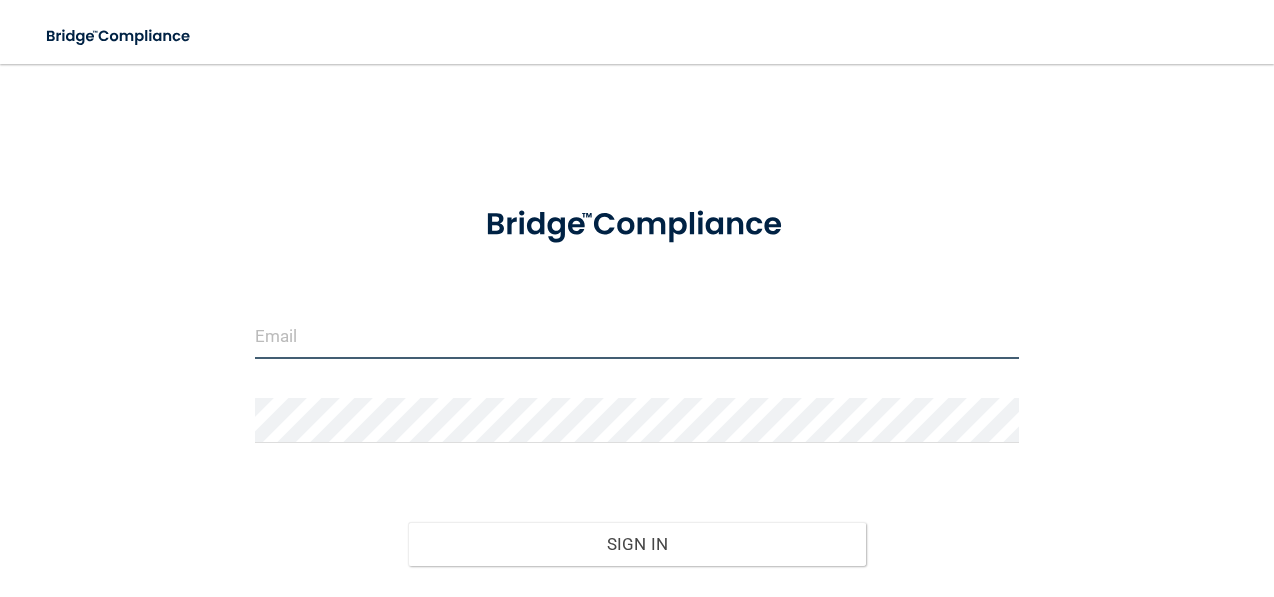 type on "[EMAIL_ADDRESS][DOMAIN_NAME]" 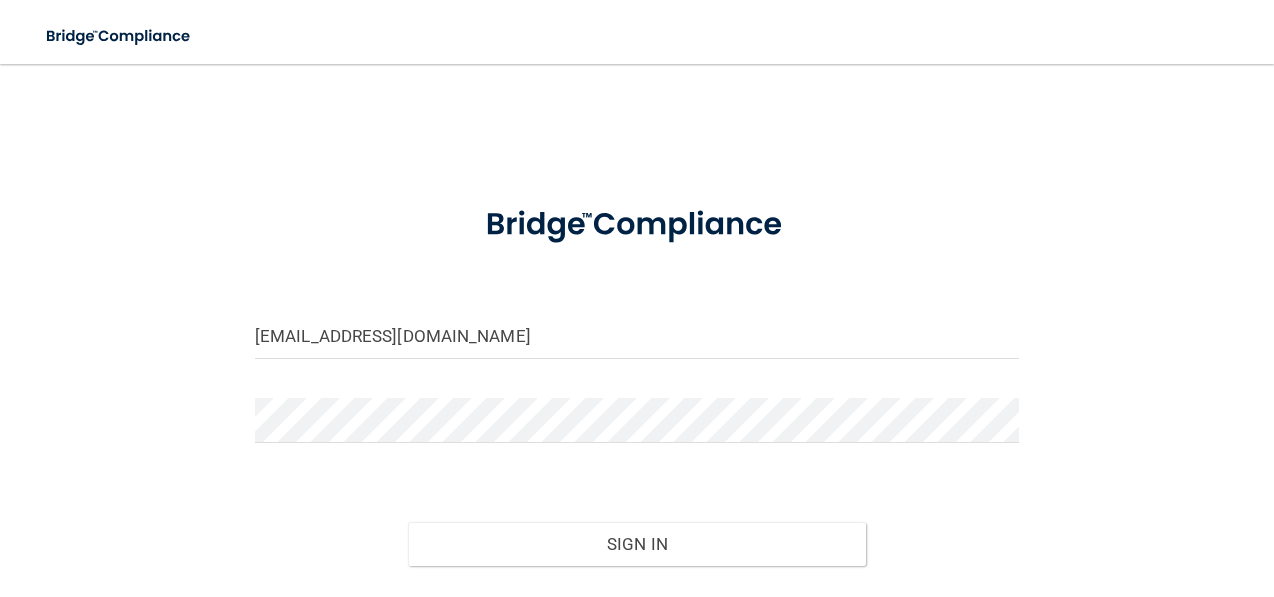 click on "Forgot Password?" at bounding box center (637, 602) 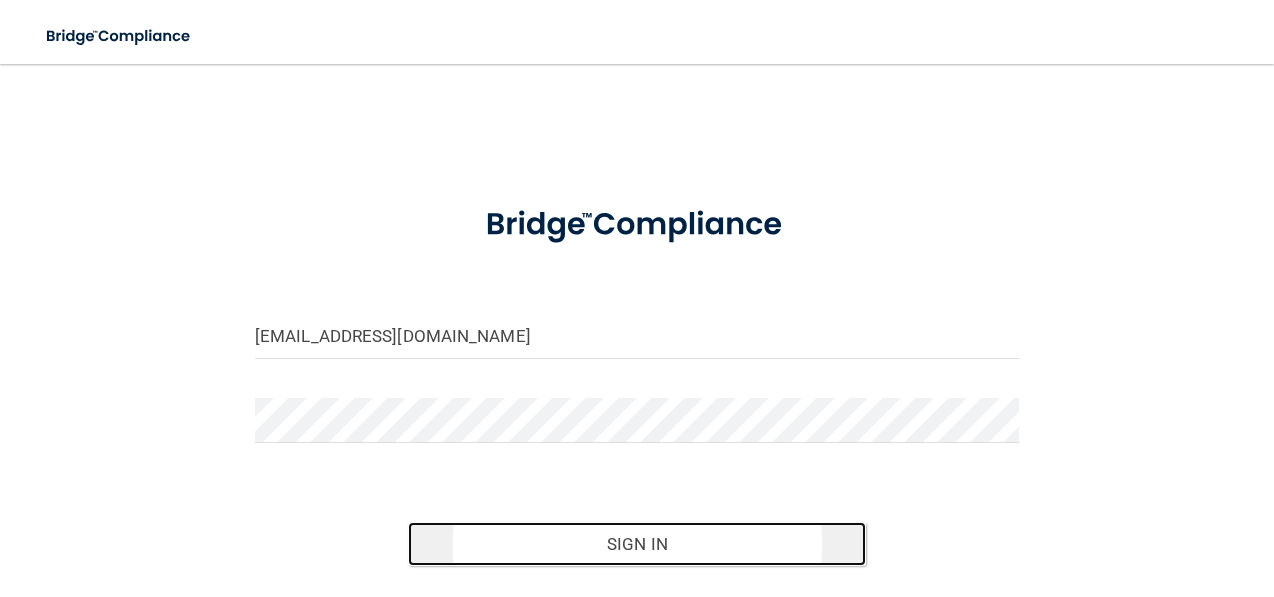 click on "Sign In" at bounding box center (637, 544) 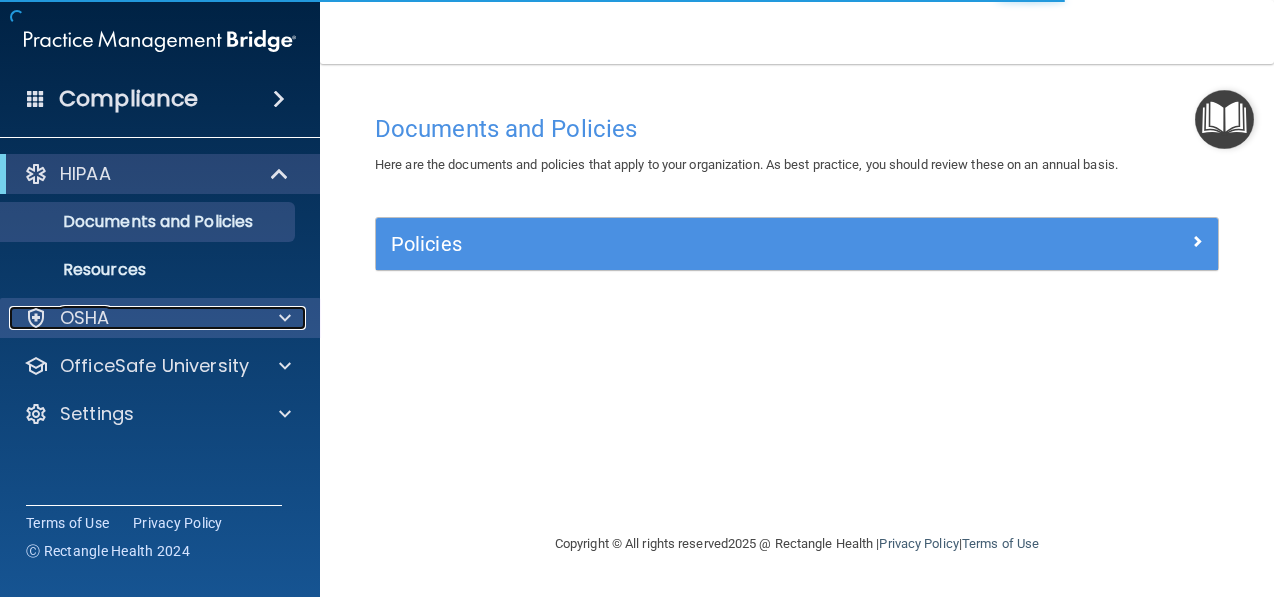 click on "OSHA" at bounding box center (133, 318) 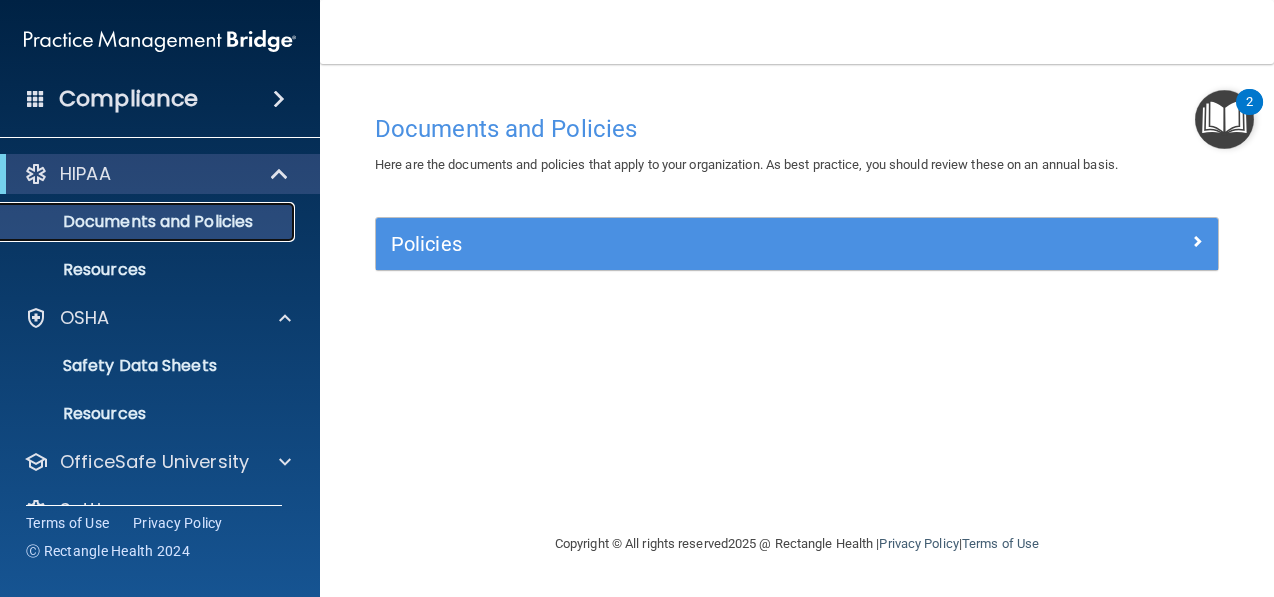 click on "Documents and Policies" at bounding box center (137, 222) 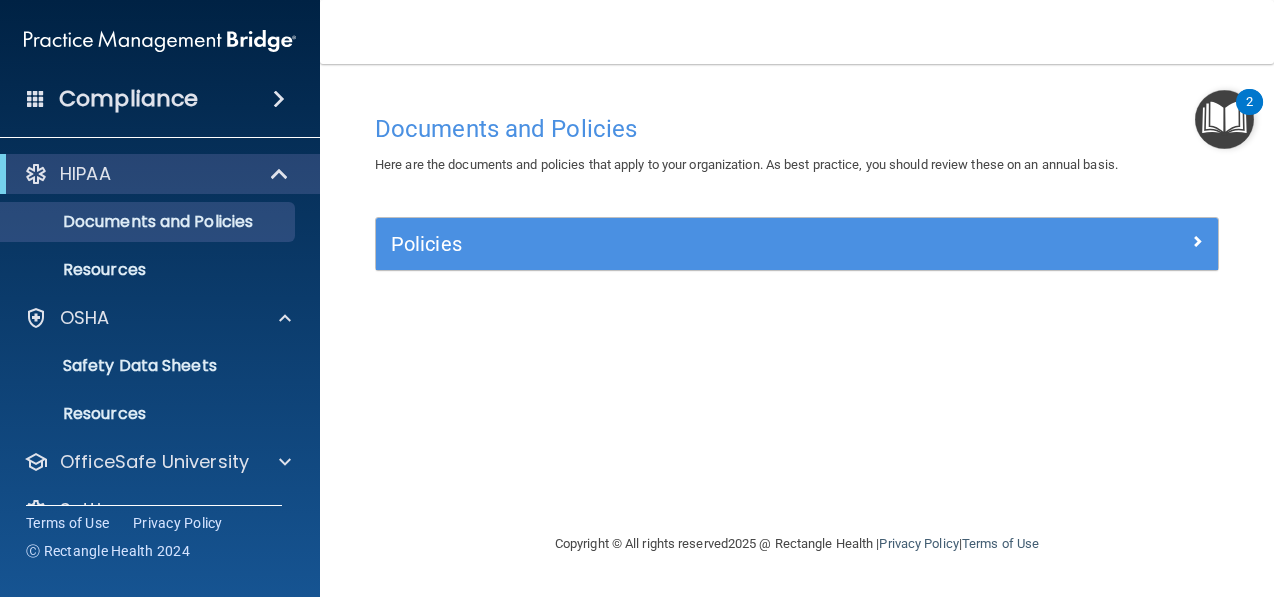 click on "Documents and Policies       Here are the documents and policies that apply to your organization. As best practice, you should review these on an annual basis.             There are no documents selected                Search Documents:                      Search Results            Name  Description        Acceptable Use Policy   Acceptable Use Policy     Policy that defines acceptable and unacceptable use of electronic devices and network resources in conjunction with its established culture of ethical and lawful behavior, openness, trust, and integrity.        Business Associates Policy   Business Associates Policy     Policy that describes the obligations of business associates and the requirements for contracting with business associates.        Complaint Process Policy   Complaint Process Policy     Policy to provide a process for patients and responsible parties to make complaints concerning privacy and security practices.        Document Destruction Policy   Document Destruction Policy" at bounding box center [797, 318] 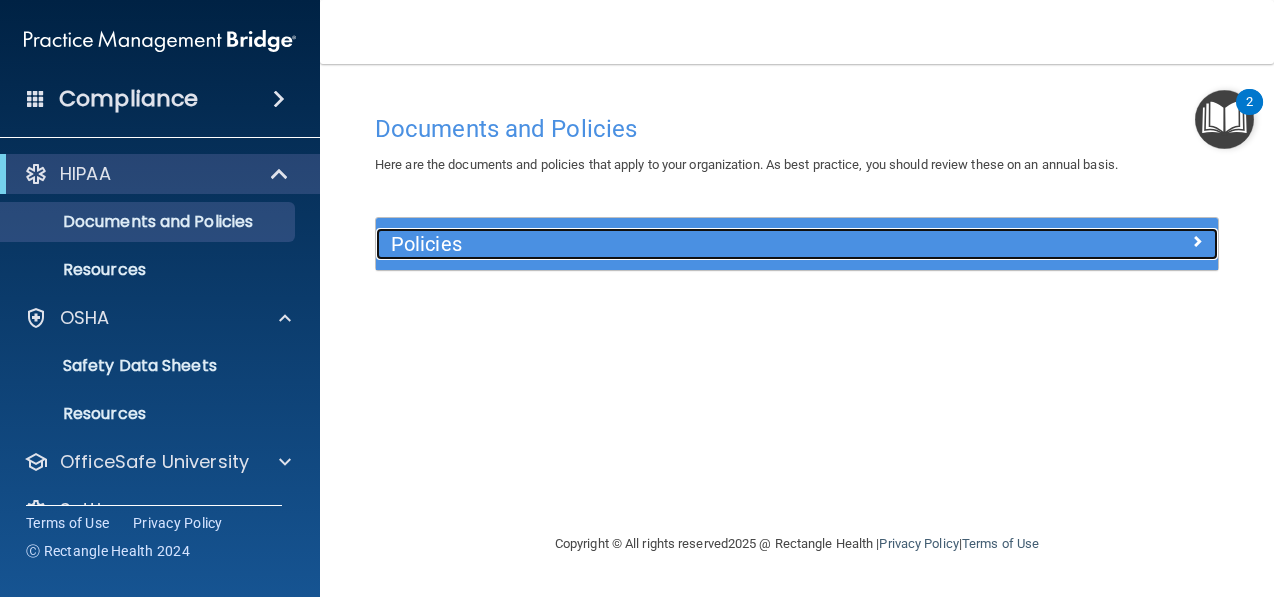 click on "Policies" at bounding box center (692, 244) 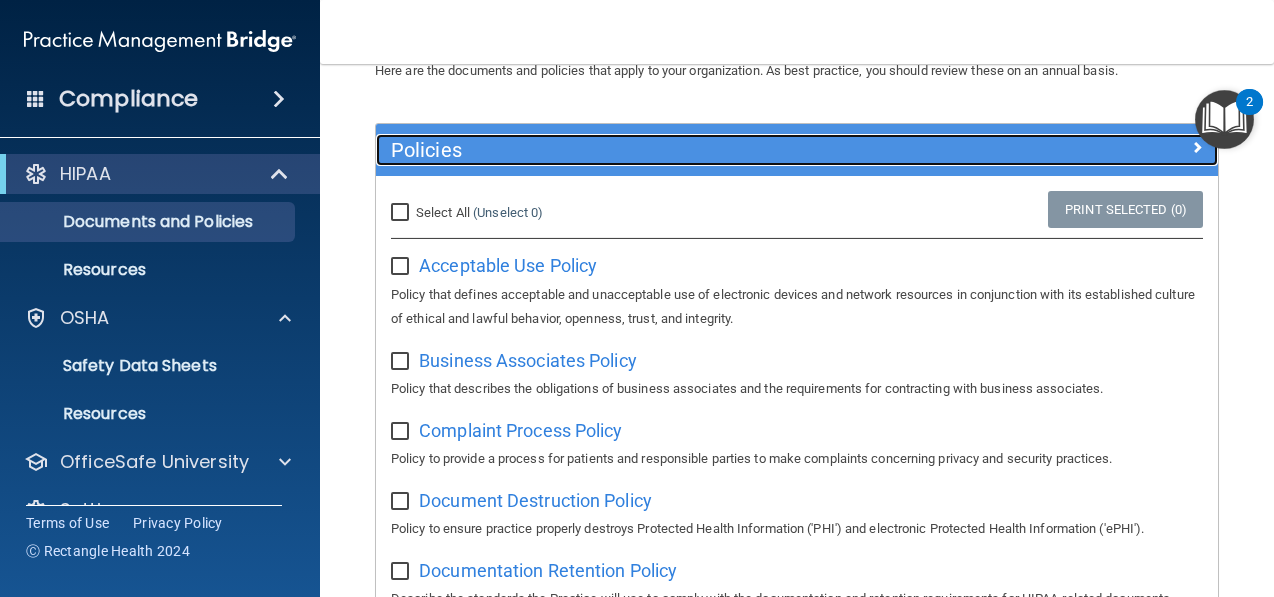 scroll, scrollTop: 97, scrollLeft: 0, axis: vertical 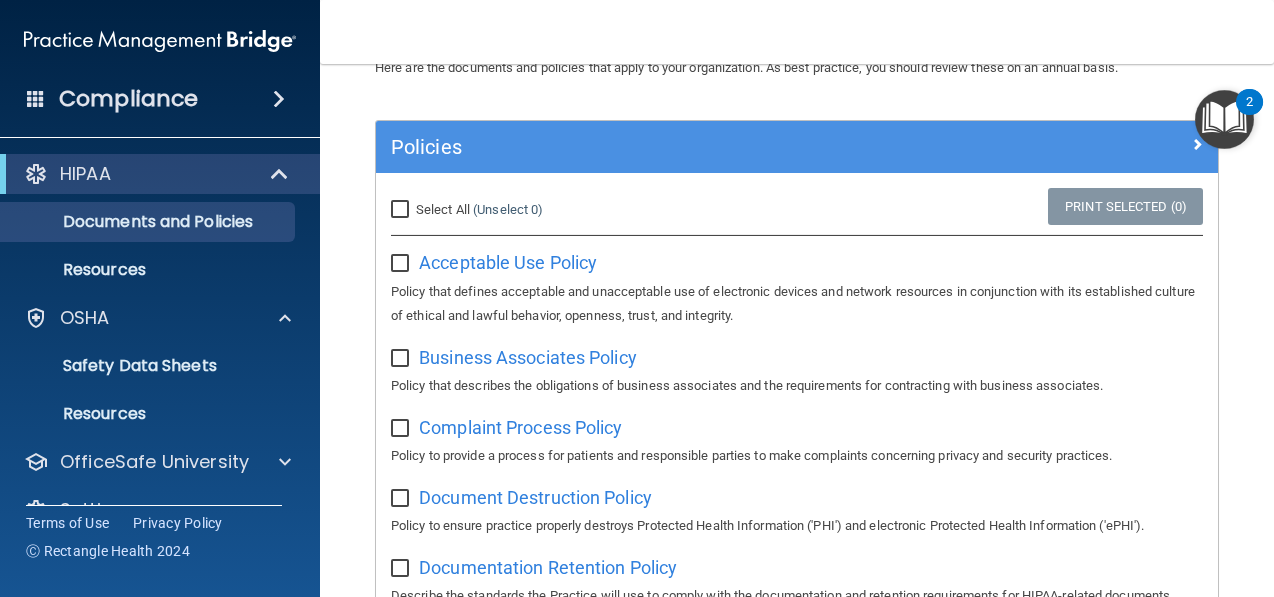 click at bounding box center [402, 264] 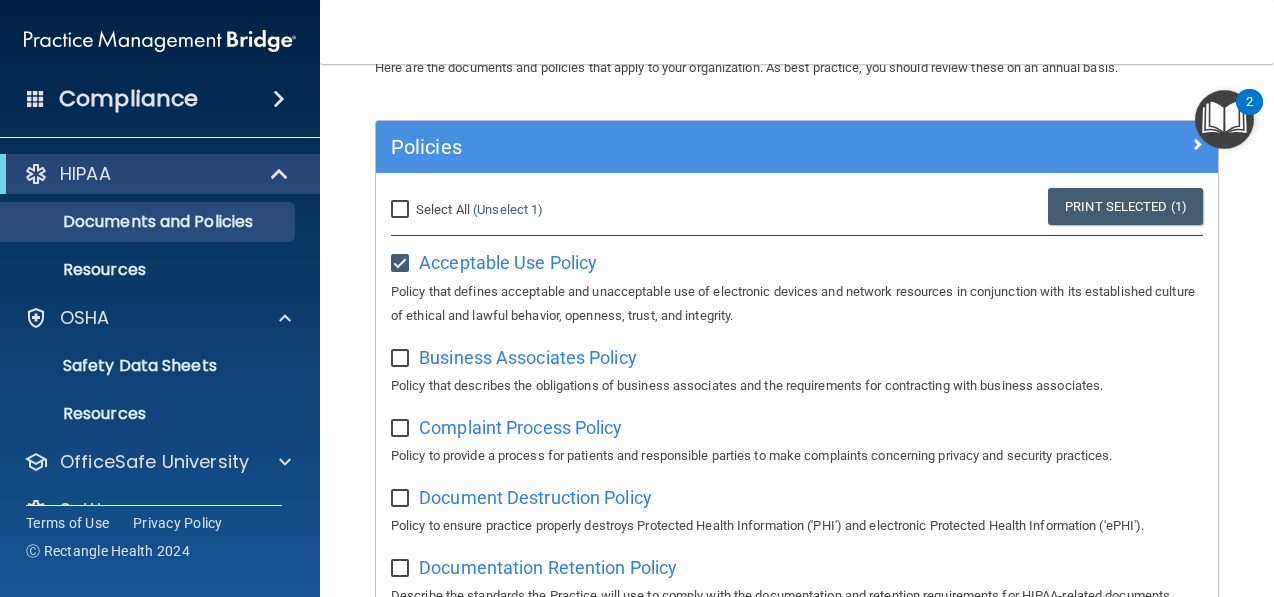click at bounding box center [402, 264] 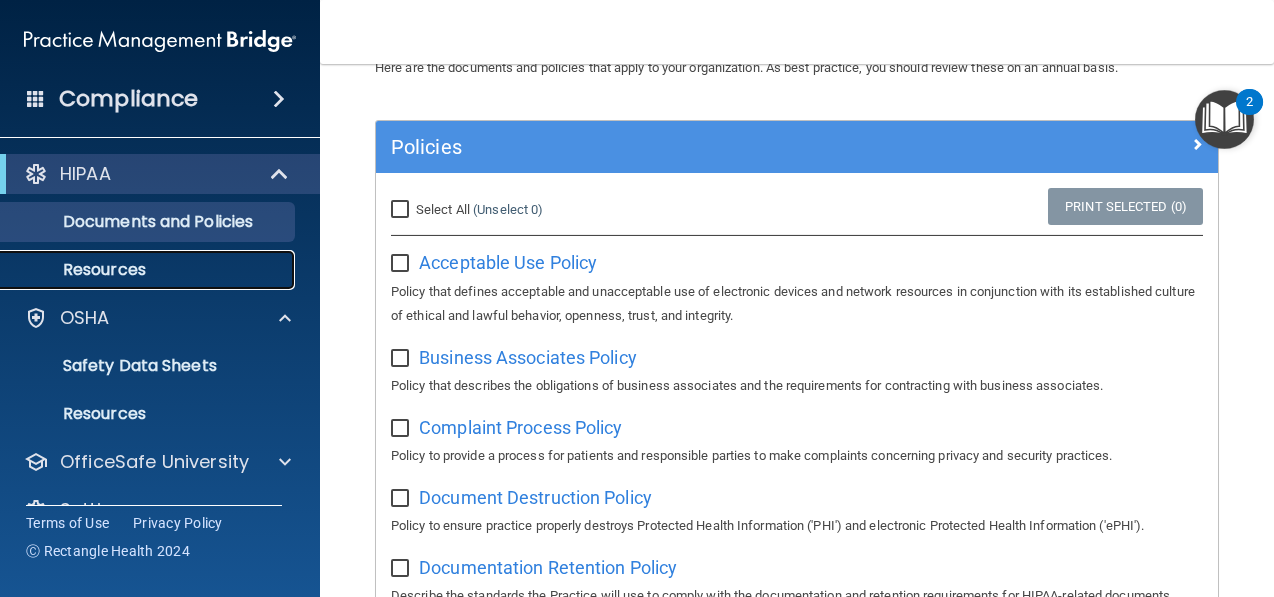click on "Resources" at bounding box center (137, 270) 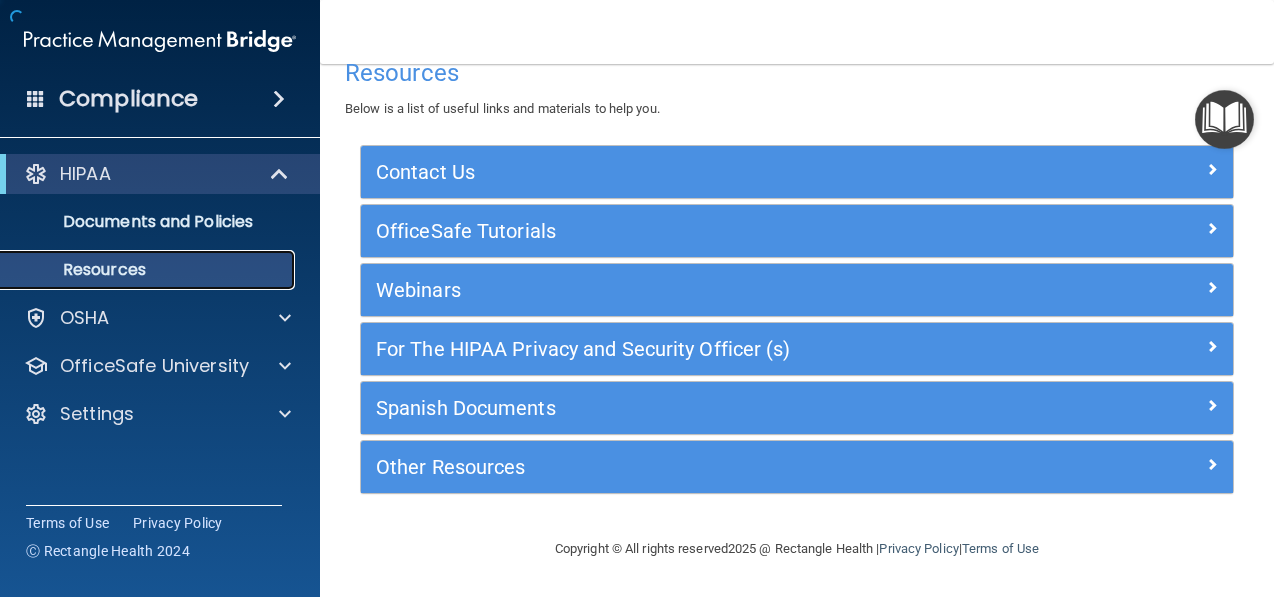 click on "Resources" at bounding box center [149, 270] 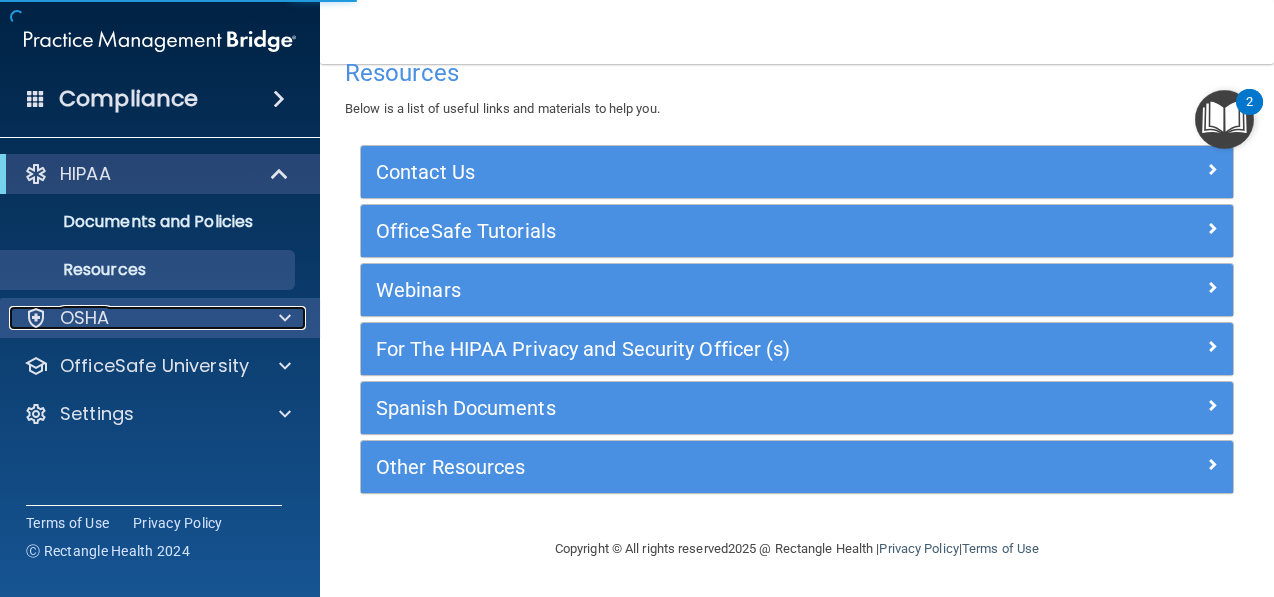 click on "OSHA" at bounding box center (133, 318) 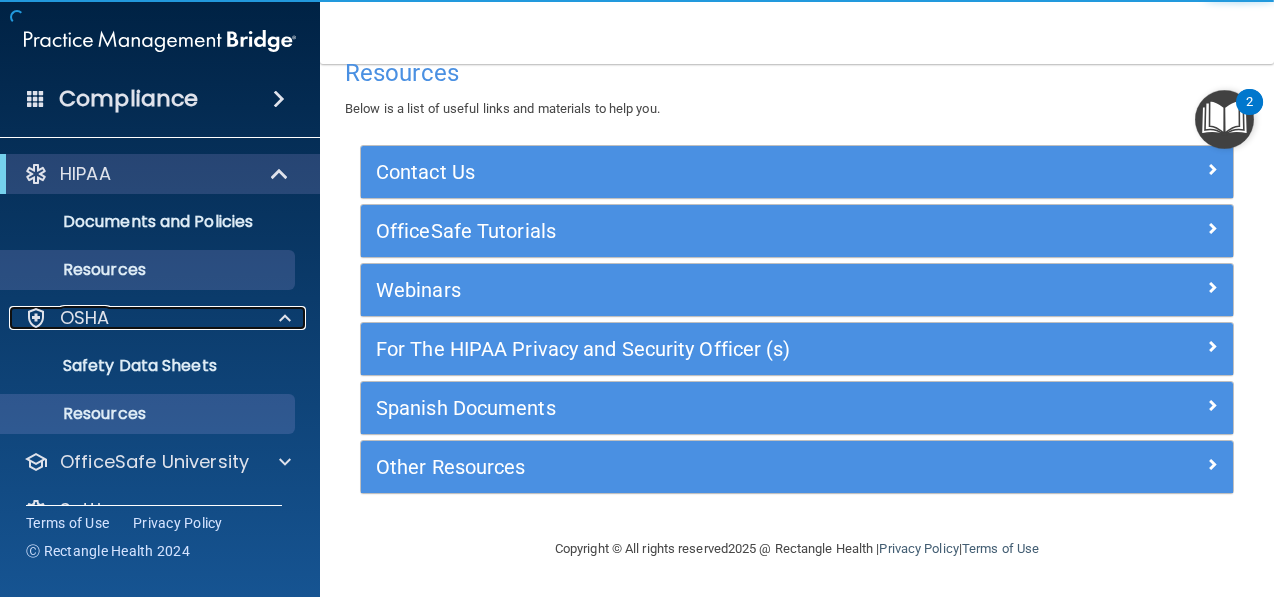 scroll, scrollTop: 41, scrollLeft: 0, axis: vertical 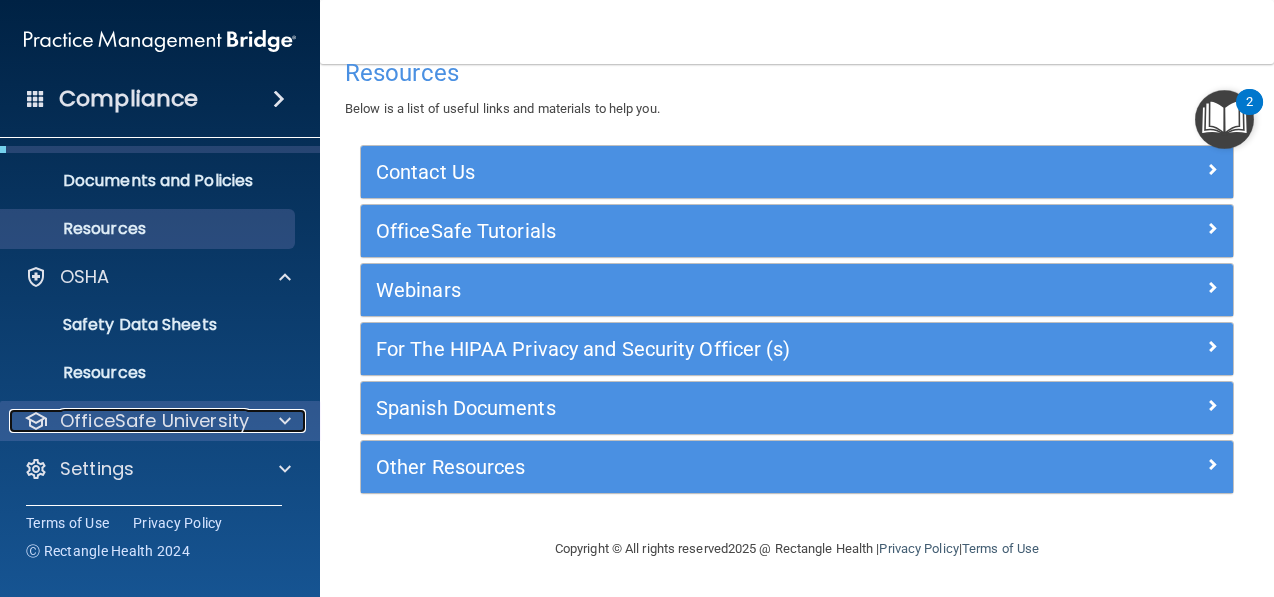 click at bounding box center [282, 421] 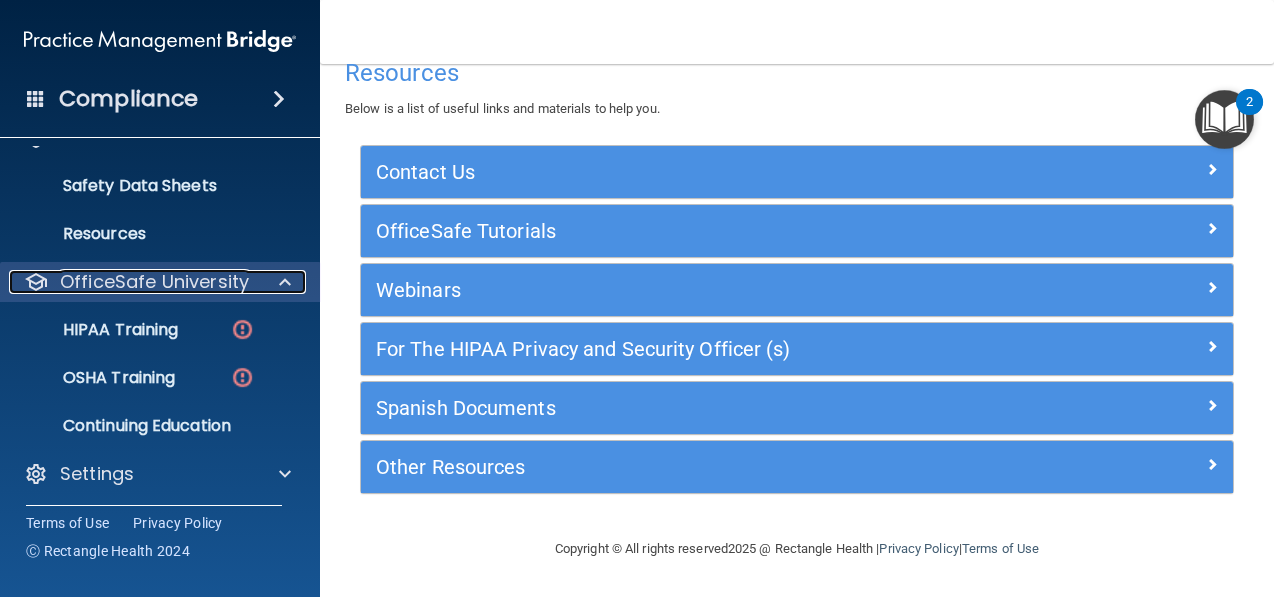 scroll, scrollTop: 184, scrollLeft: 0, axis: vertical 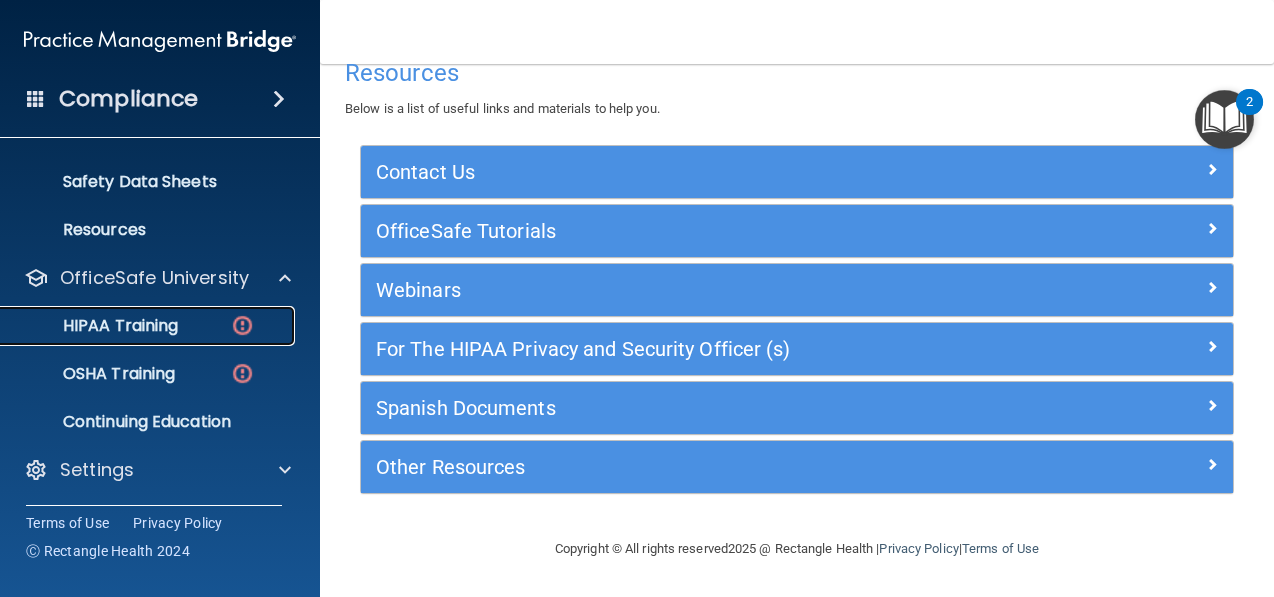 click on "HIPAA Training" at bounding box center (137, 326) 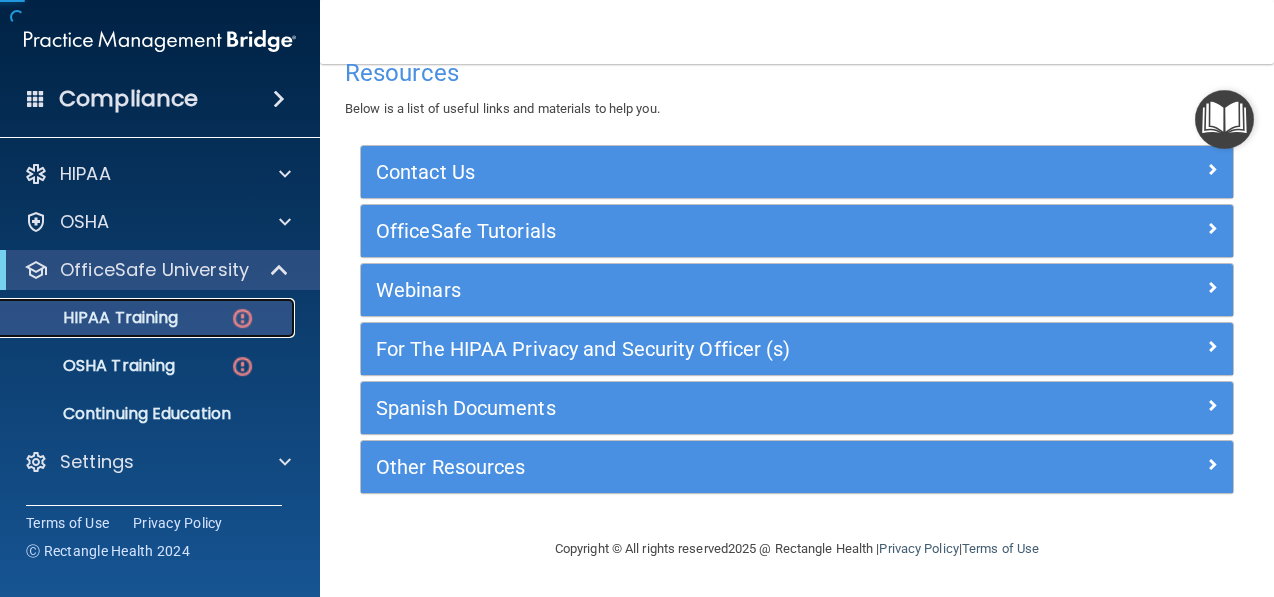 scroll, scrollTop: 0, scrollLeft: 0, axis: both 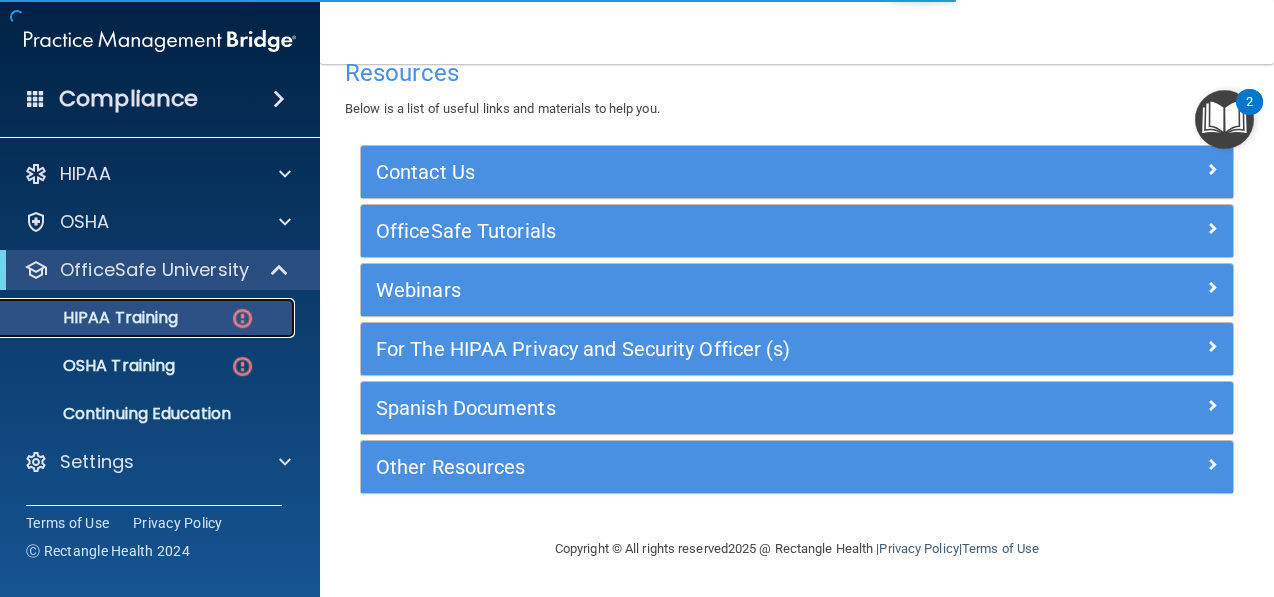 click on "HIPAA Training" at bounding box center [95, 318] 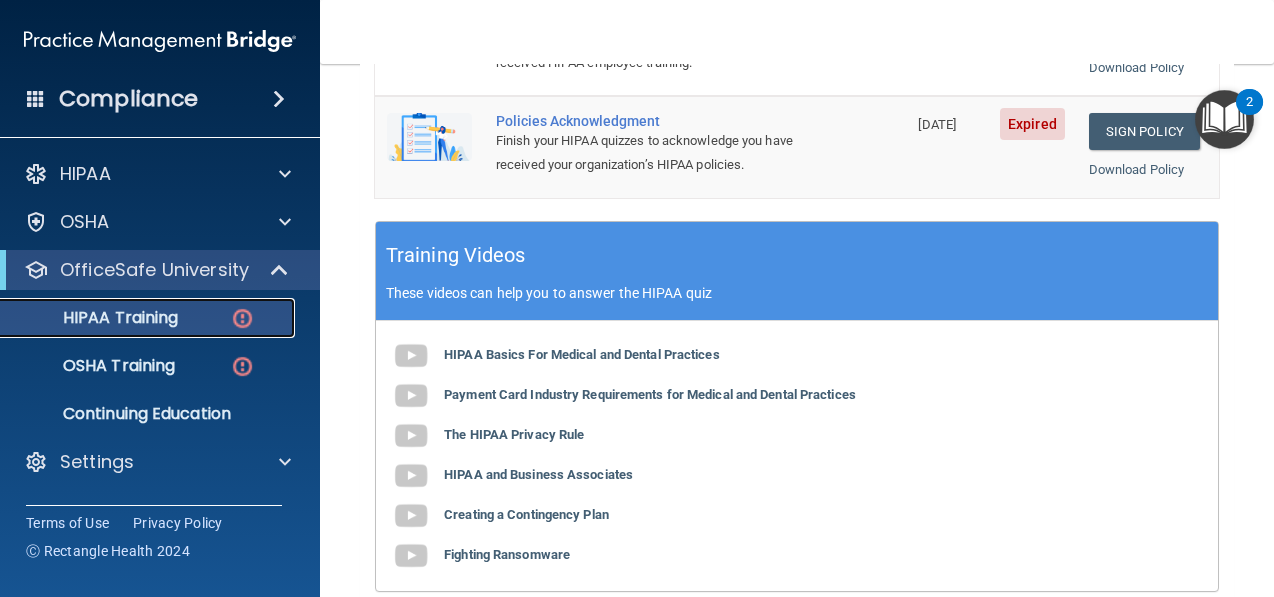 scroll, scrollTop: 745, scrollLeft: 0, axis: vertical 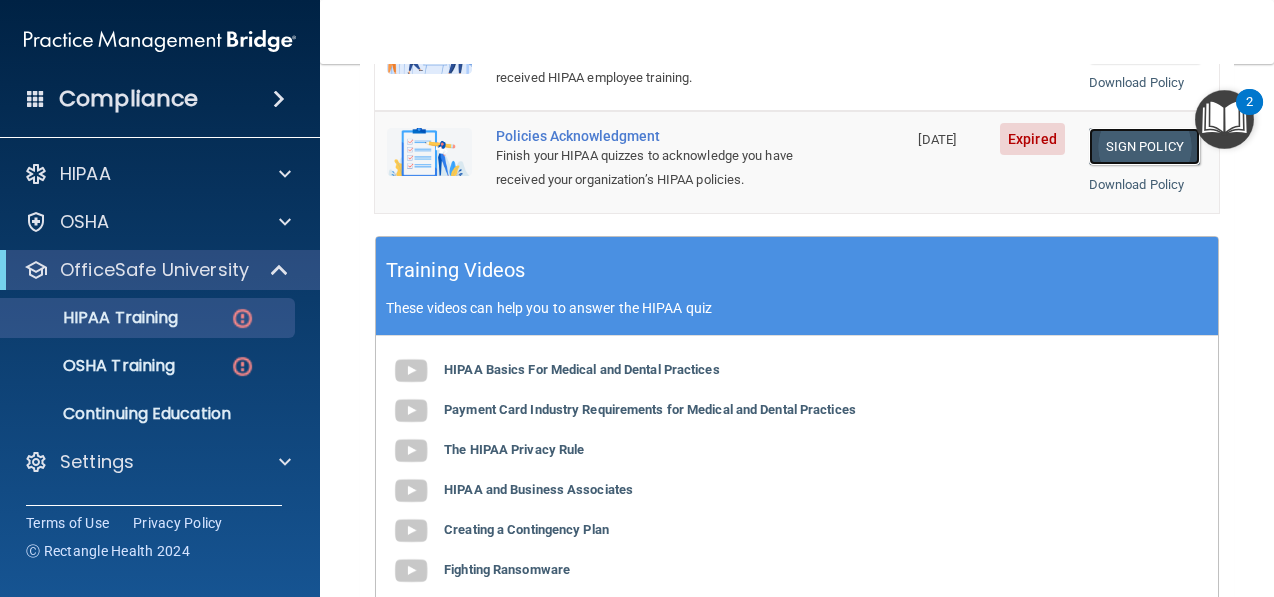 click on "Sign Policy" at bounding box center (1144, 146) 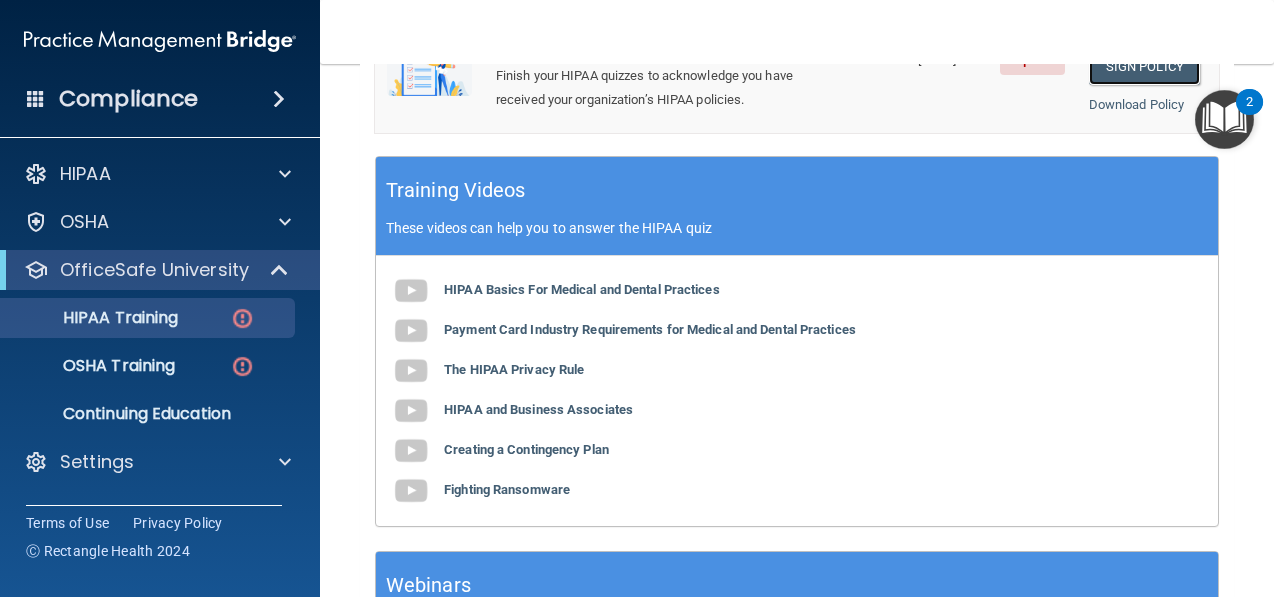 scroll, scrollTop: 0, scrollLeft: 0, axis: both 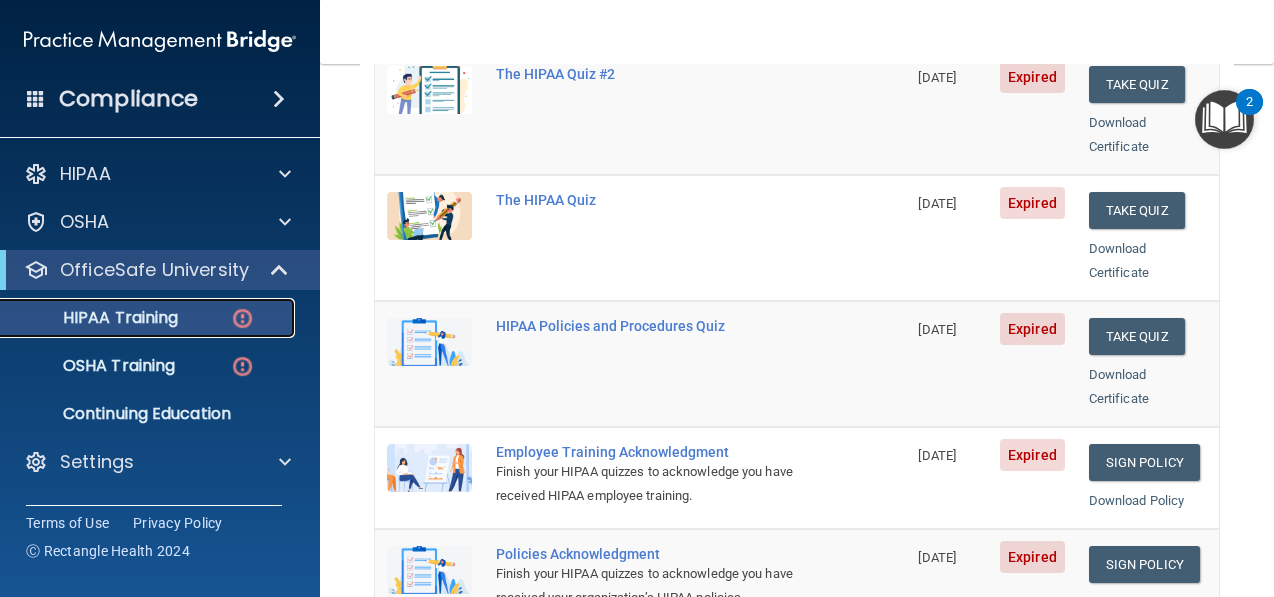 click on "HIPAA Training" at bounding box center [149, 318] 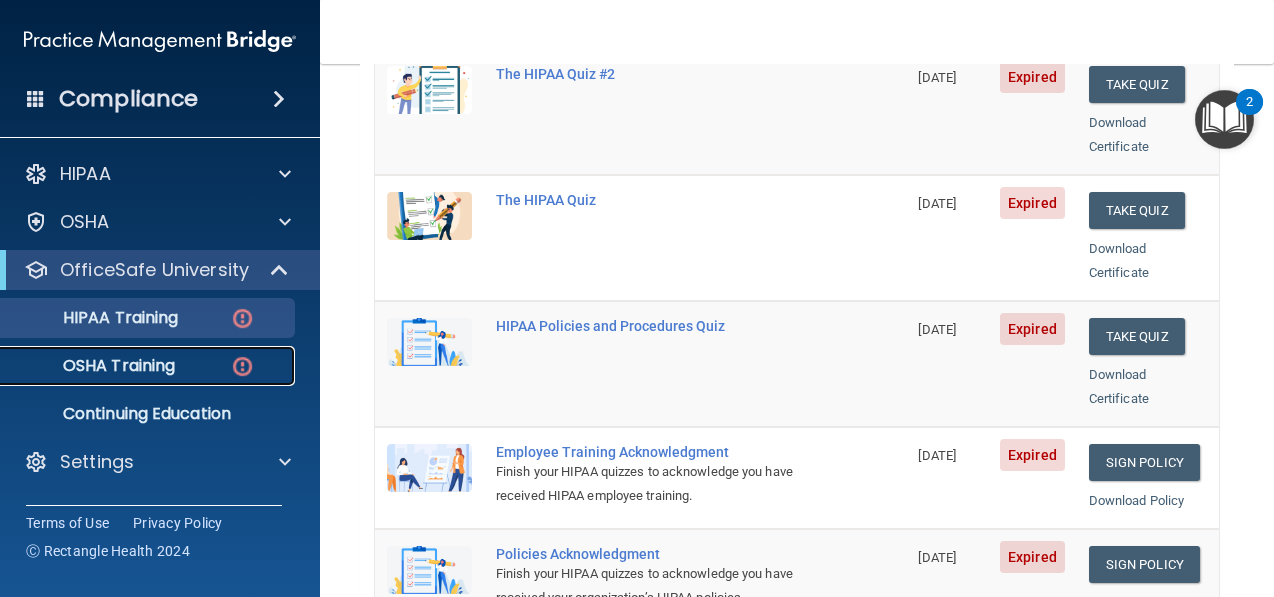 click on "OSHA Training" at bounding box center (137, 366) 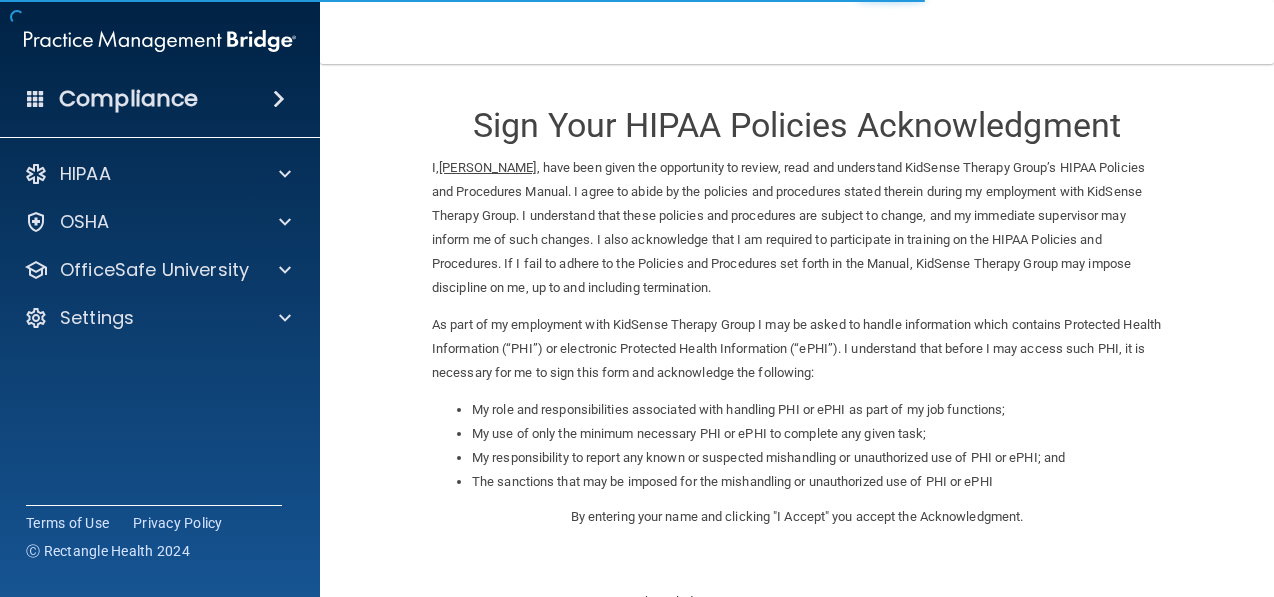 scroll, scrollTop: 319, scrollLeft: 0, axis: vertical 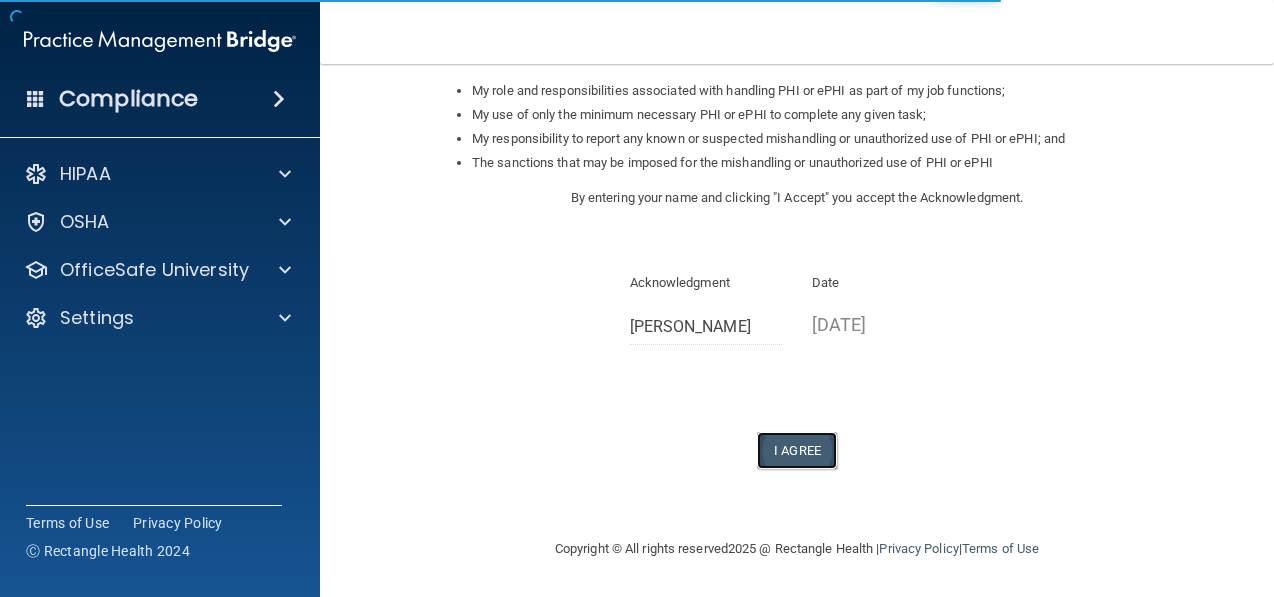 click on "I Agree" at bounding box center (797, 450) 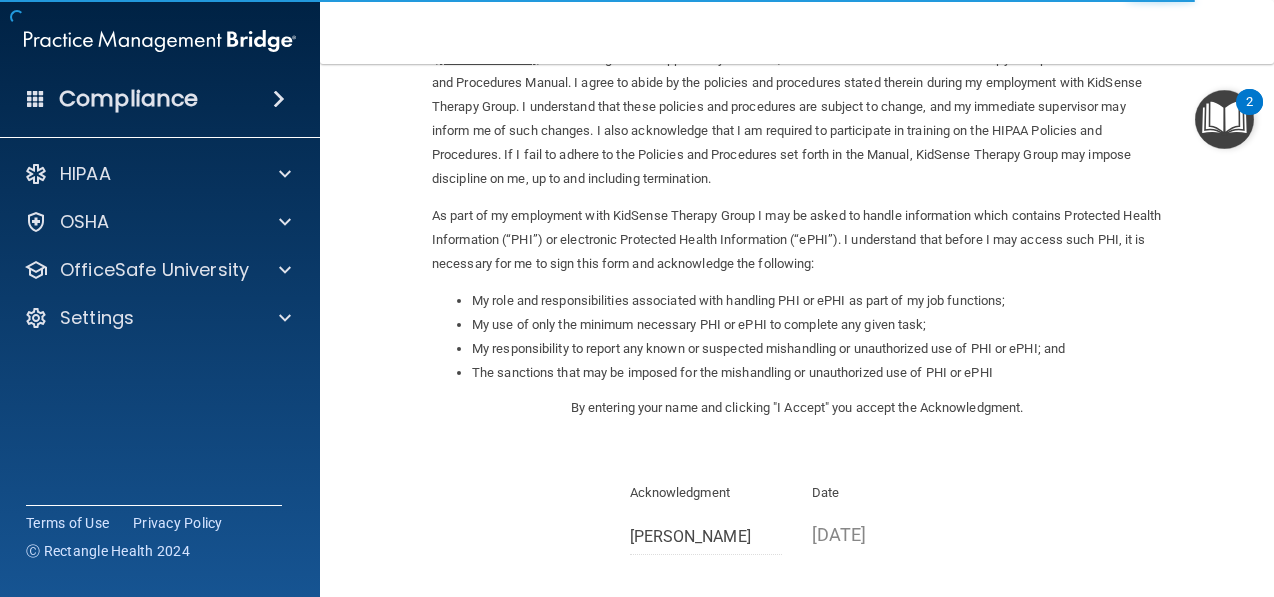 scroll, scrollTop: 0, scrollLeft: 0, axis: both 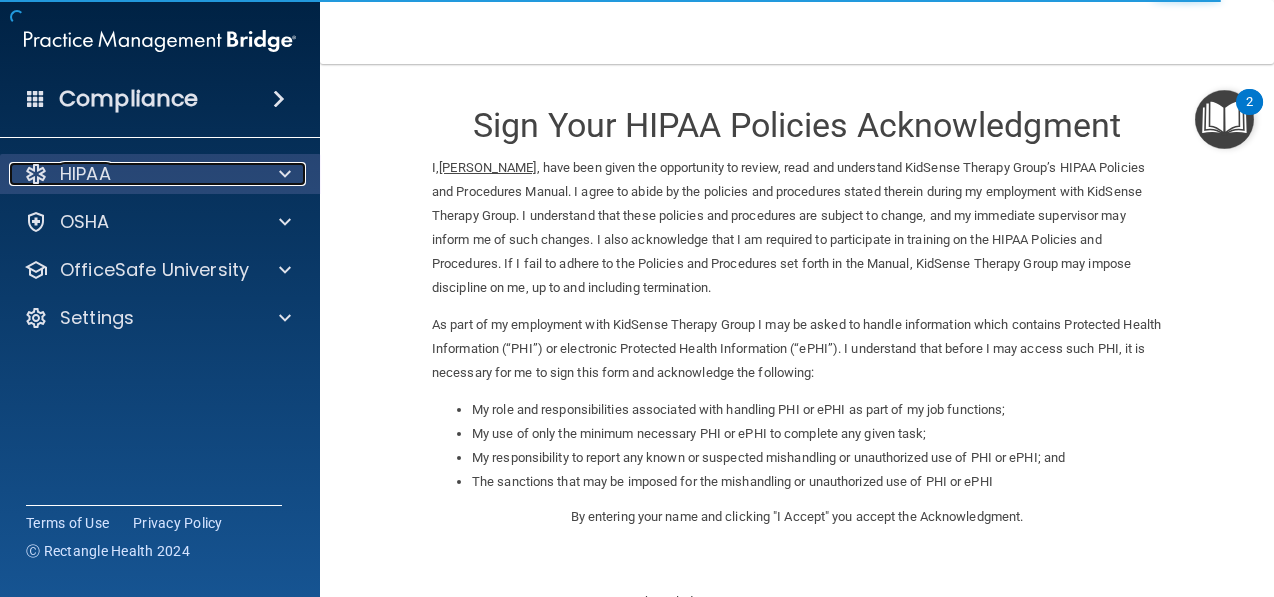 click on "HIPAA" at bounding box center (133, 174) 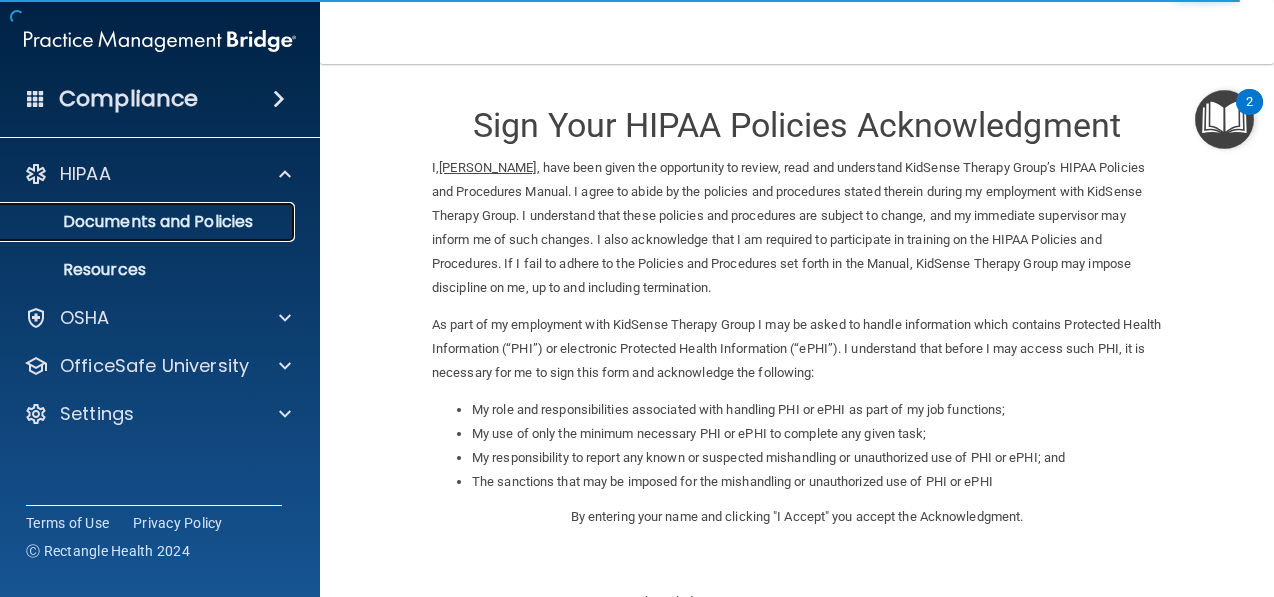 click on "Documents and Policies" at bounding box center [149, 222] 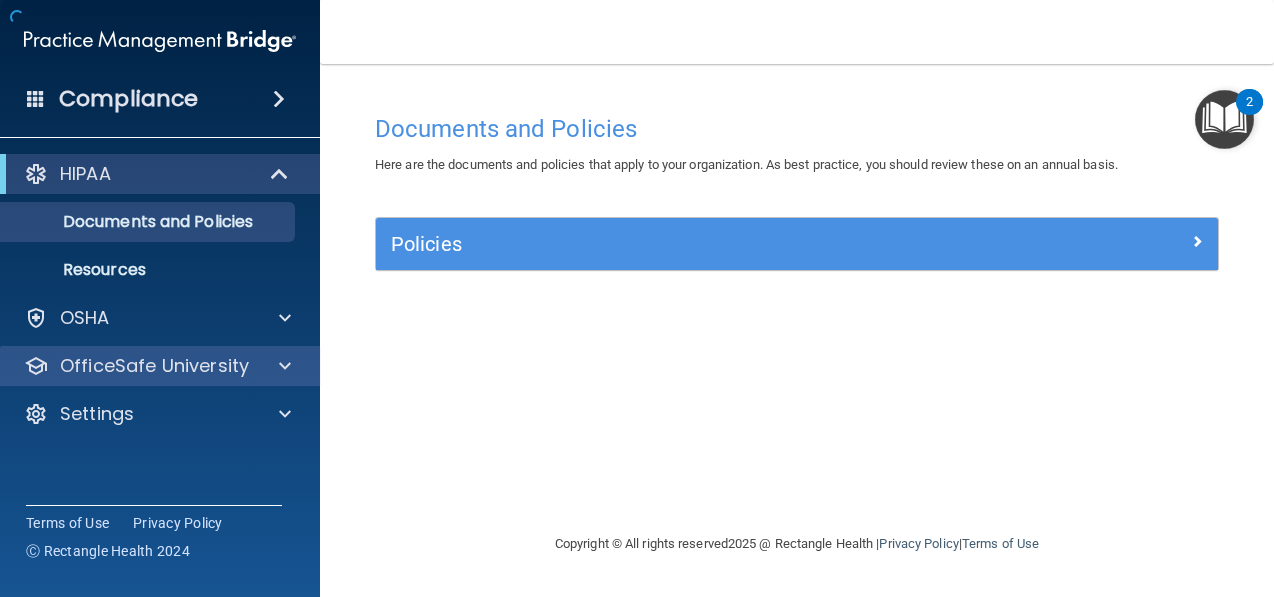 click on "OfficeSafe University" at bounding box center (160, 366) 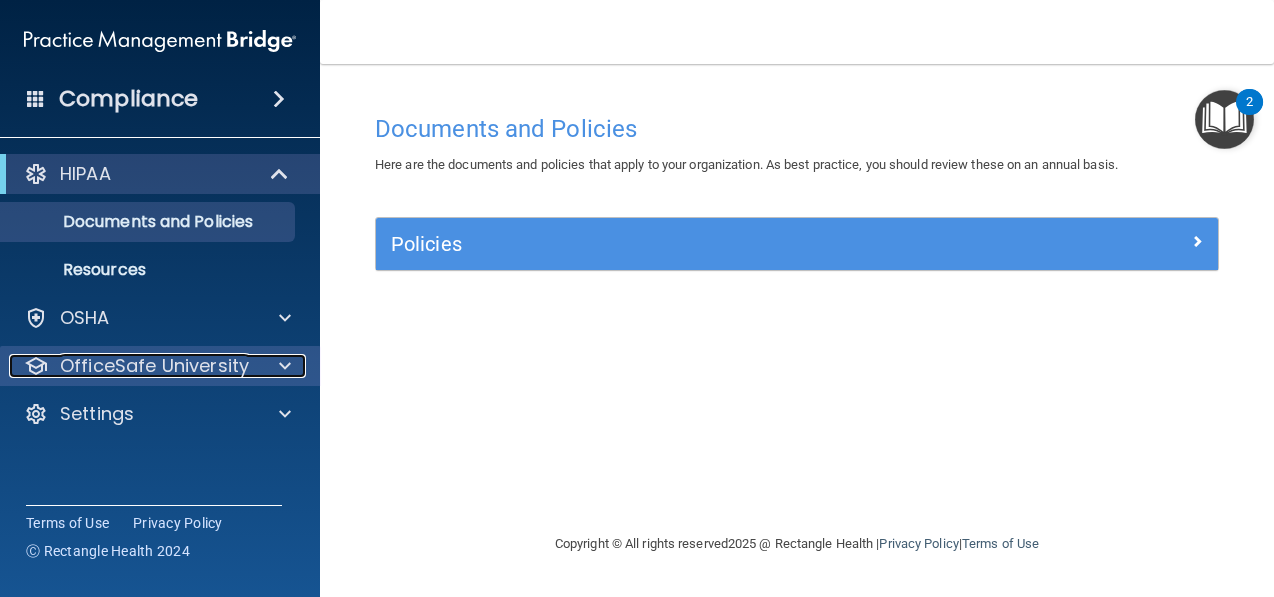 click at bounding box center (282, 366) 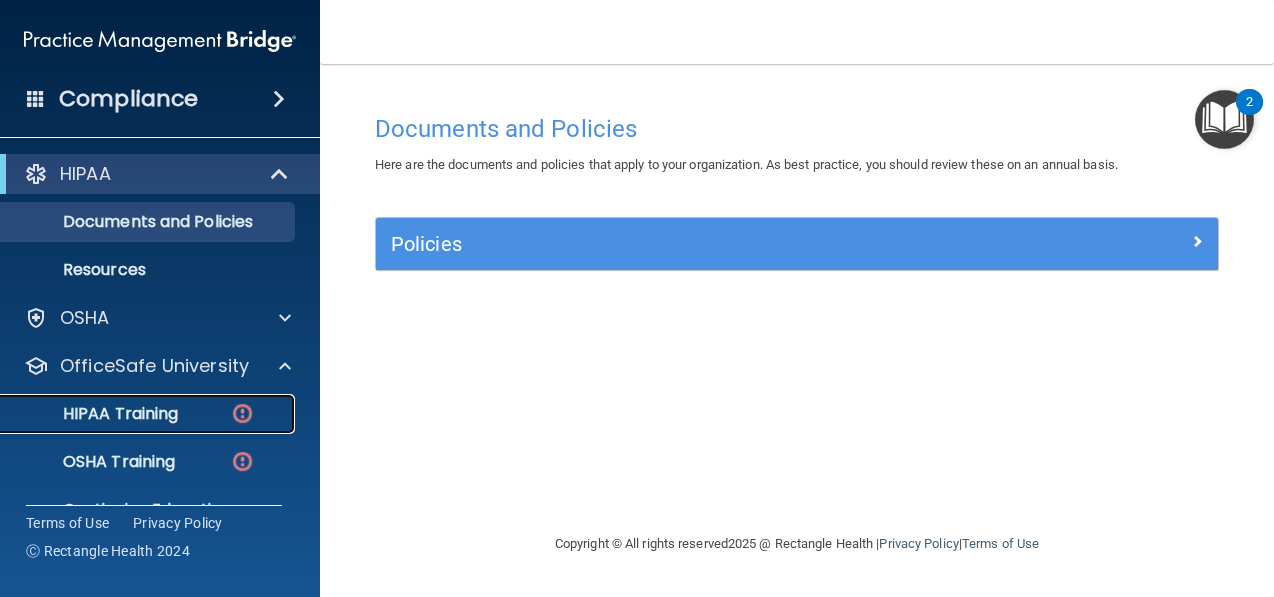 click on "HIPAA Training" at bounding box center (149, 414) 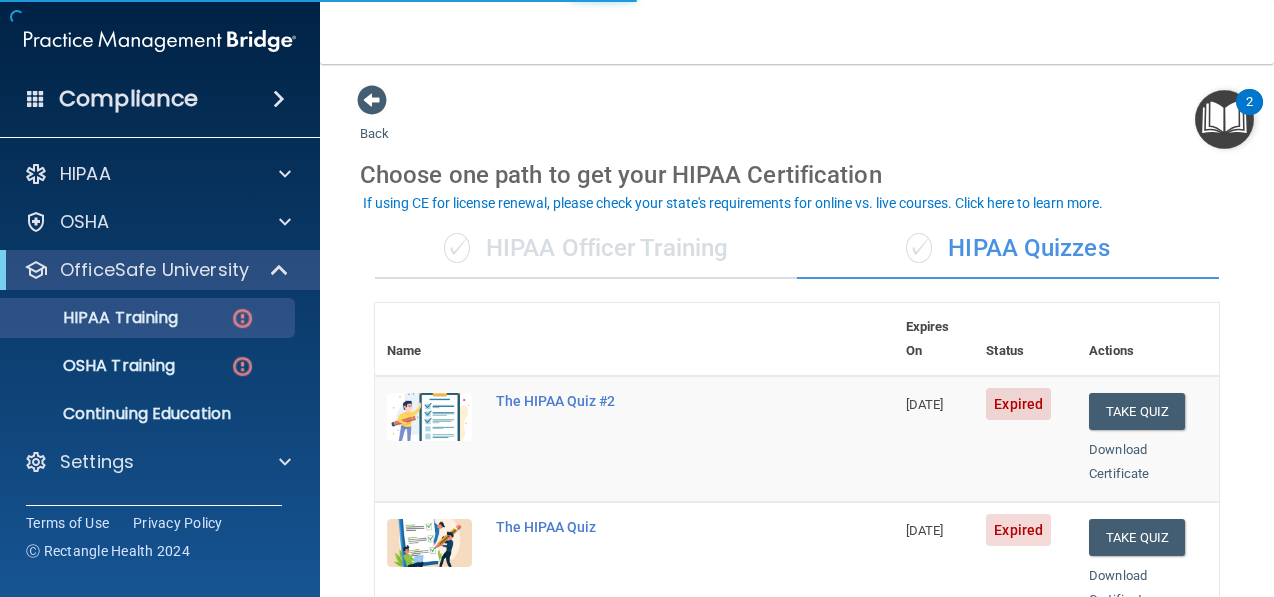 click on "✓   HIPAA Officer Training" at bounding box center [586, 249] 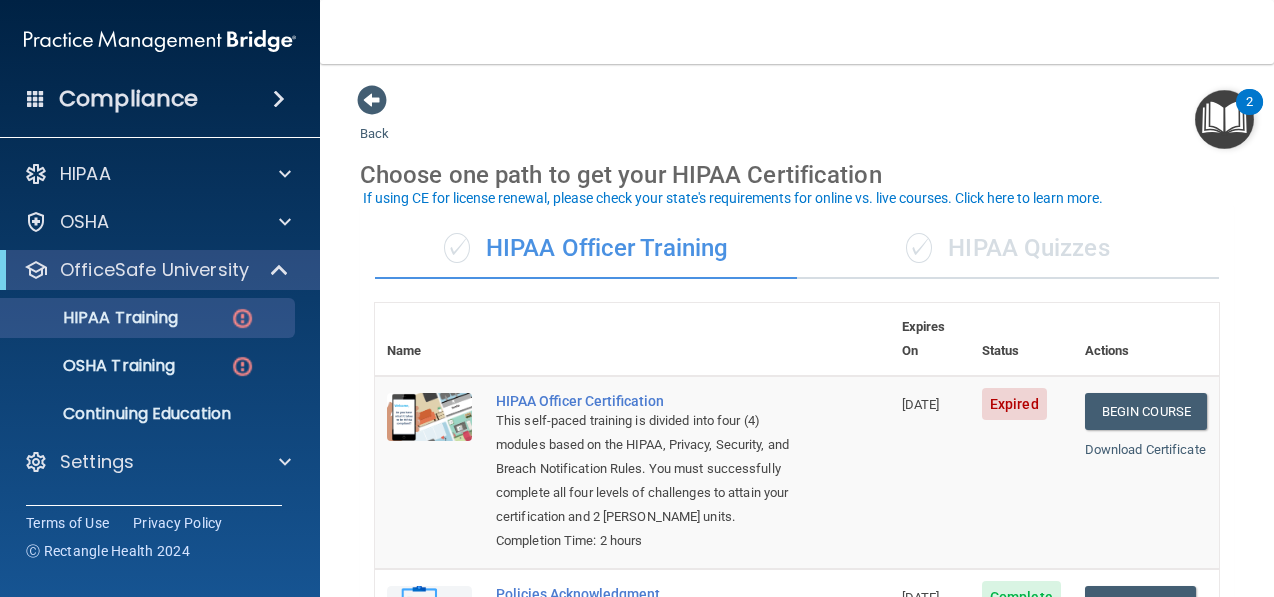 scroll, scrollTop: 9, scrollLeft: 0, axis: vertical 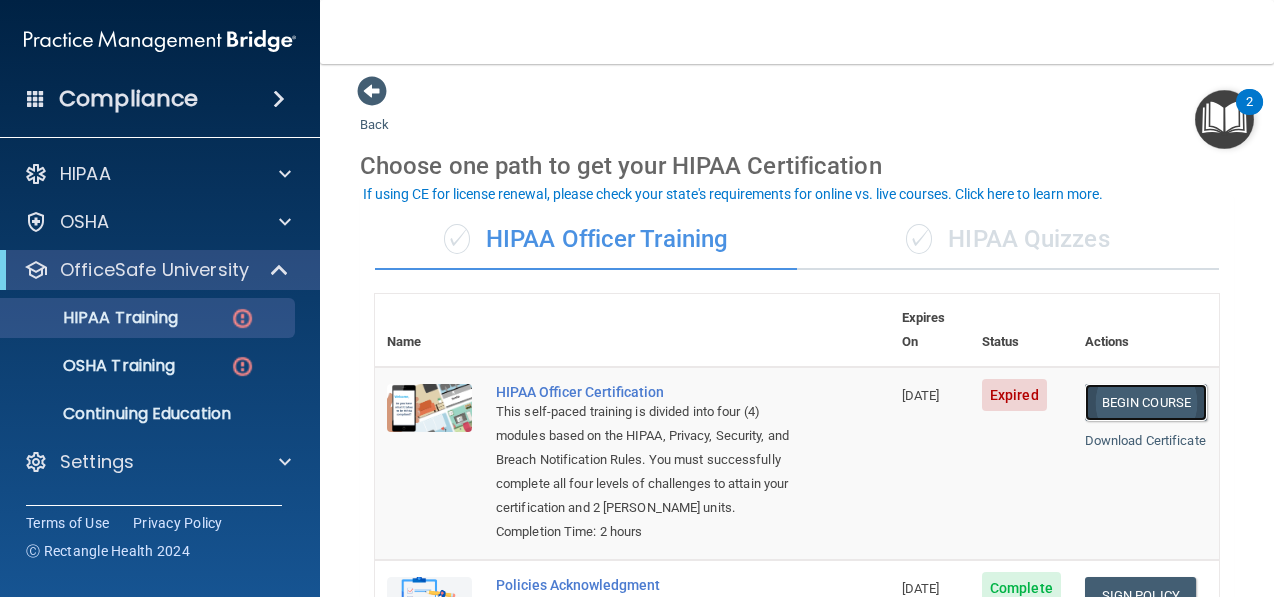 click on "Begin Course" at bounding box center [1146, 402] 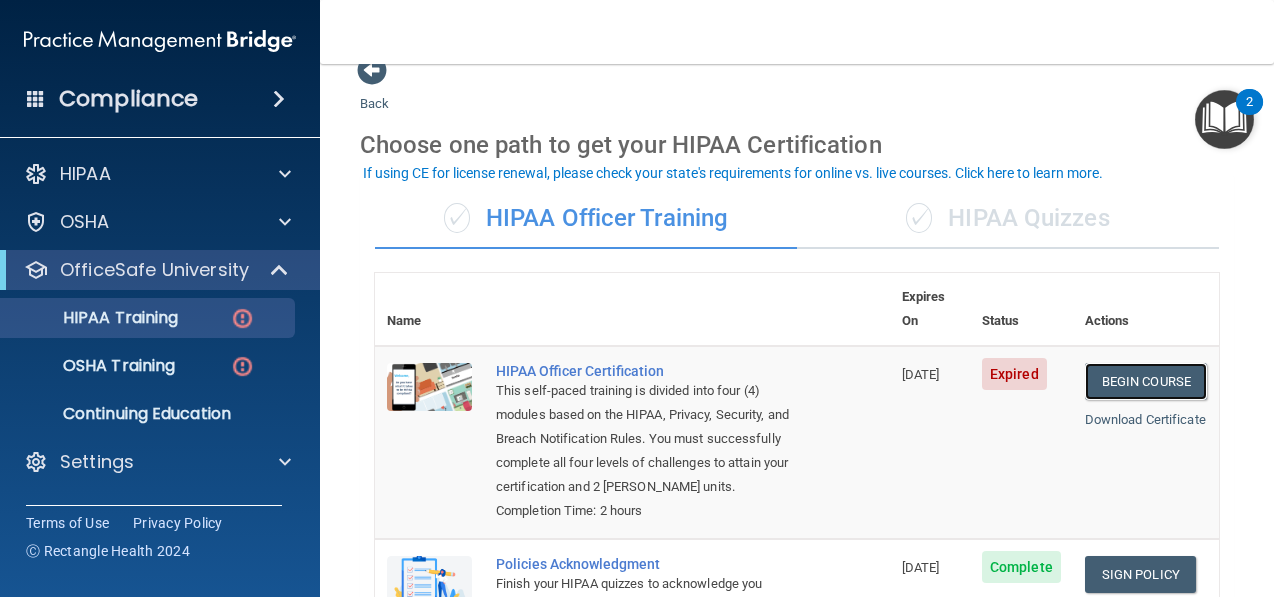 scroll, scrollTop: 36, scrollLeft: 0, axis: vertical 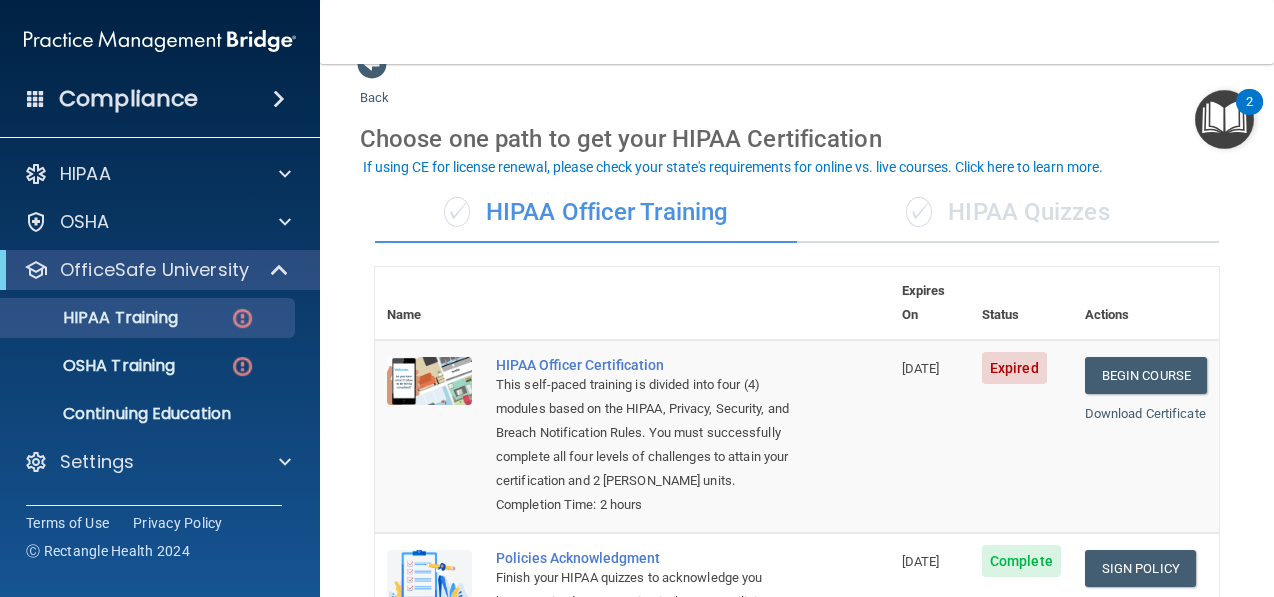 click on "08/15/2024" at bounding box center (921, 368) 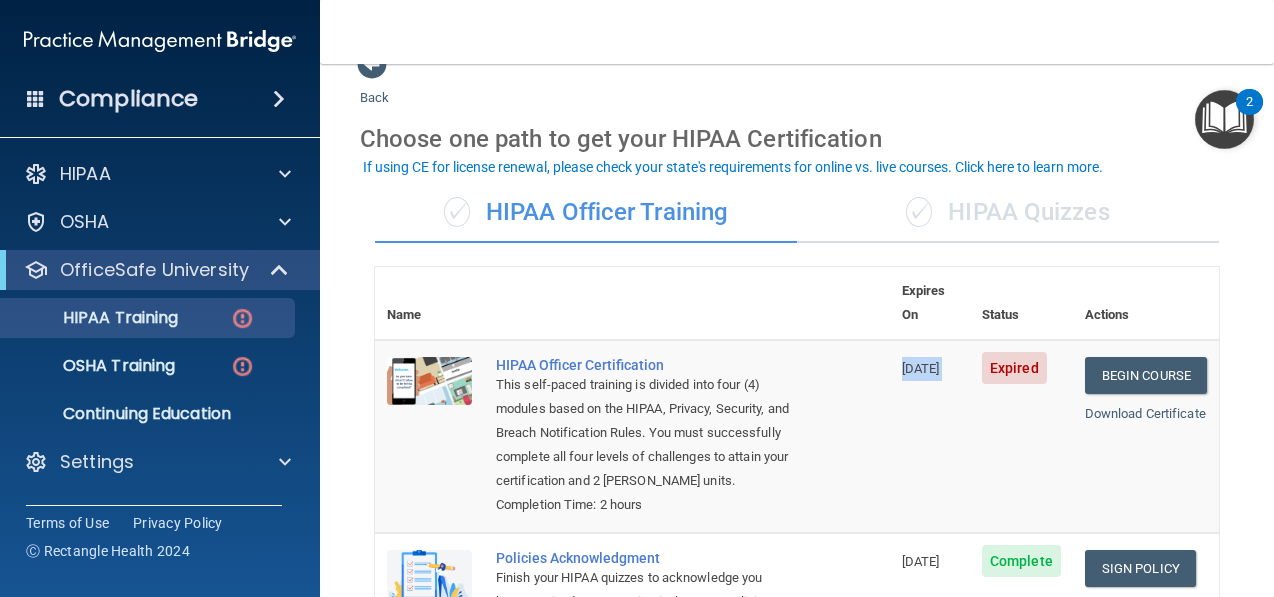 click on "08/15/2024" at bounding box center (921, 368) 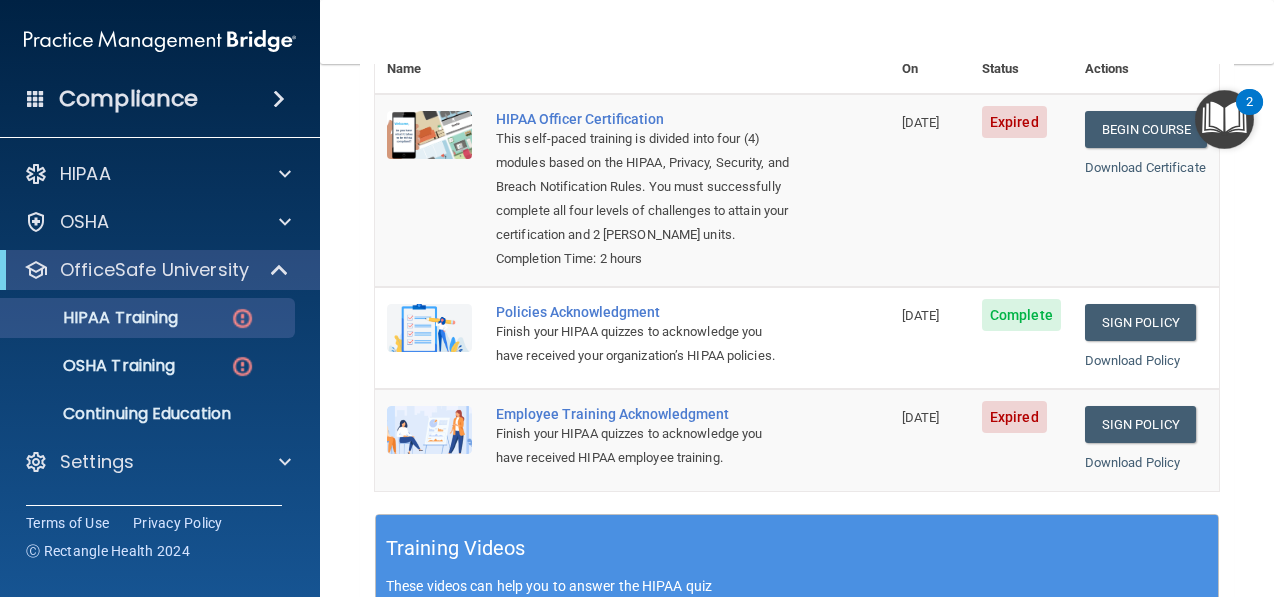 scroll, scrollTop: 287, scrollLeft: 0, axis: vertical 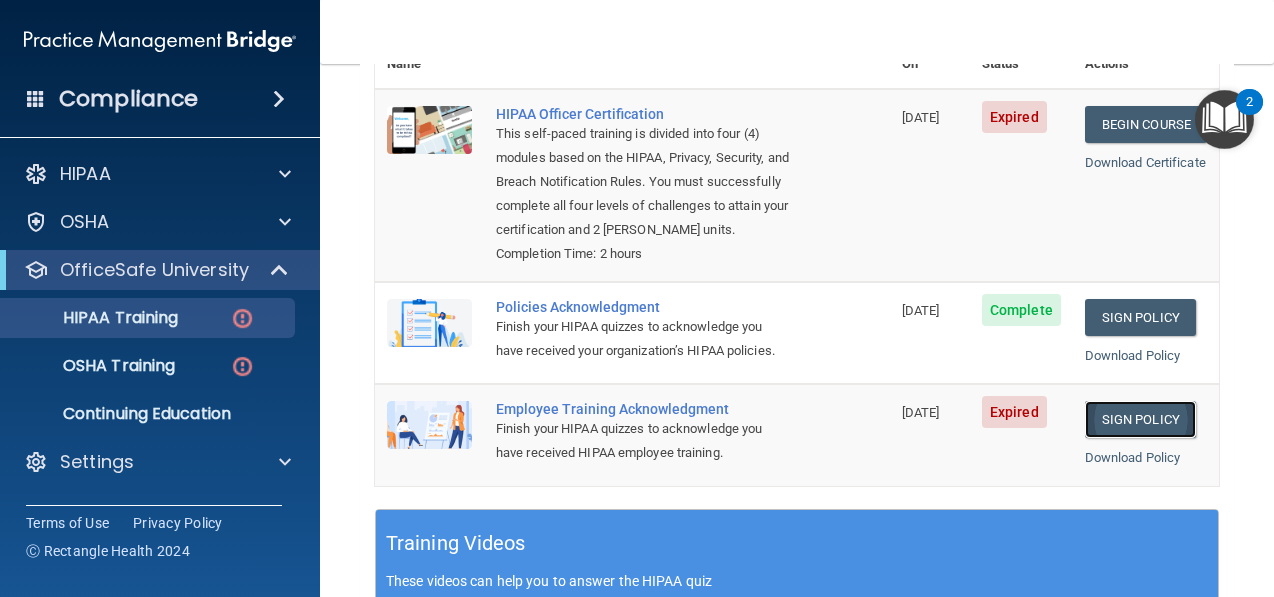 click on "Sign Policy" at bounding box center [1140, 419] 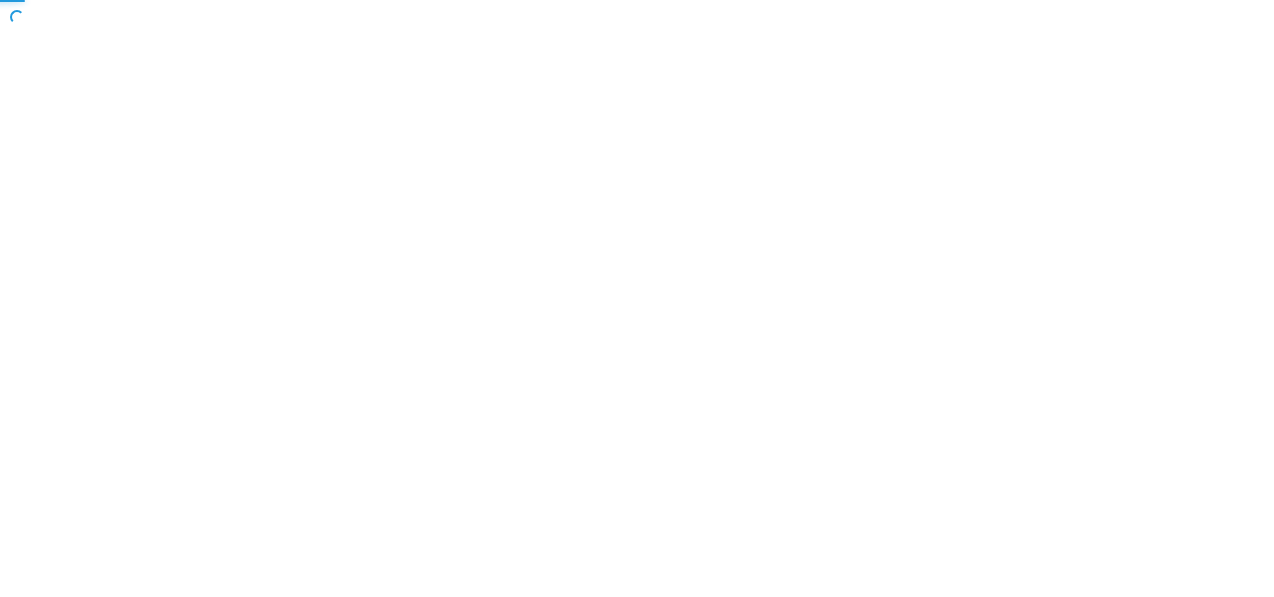 scroll, scrollTop: 0, scrollLeft: 0, axis: both 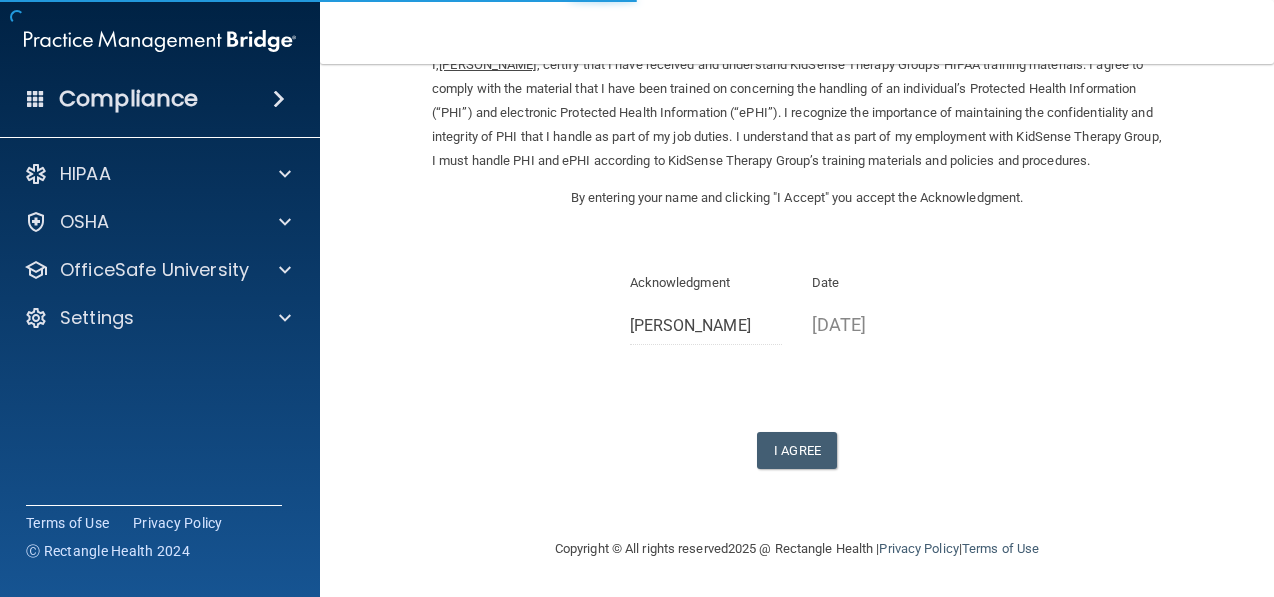 click on "Sign Your HIPAA Training Acknowledgment             I,  Madison Sosa , certify that I have received and understand KidSense Therapy Group's HIPAA training materials. I agree to comply with the material that I have been trained on concerning the handling of an individual’s Protected Health Information (“PHI”) and electronic Protected Health Information (“ePHI”). I recognize the importance of maintaining the confidentiality and integrity of PHI that I handle as part of my job duties. I understand that as part of my employment with KidSense Therapy Group, I must handle PHI and ePHI according to KidSense Therapy Group’s training materials and policies and procedures.          By entering your name and clicking "I Accept" you accept the Acknowledgment.                 Acknowledgment   Madison Sosa           Date    07/11/2025                  I Agree" at bounding box center (797, 225) 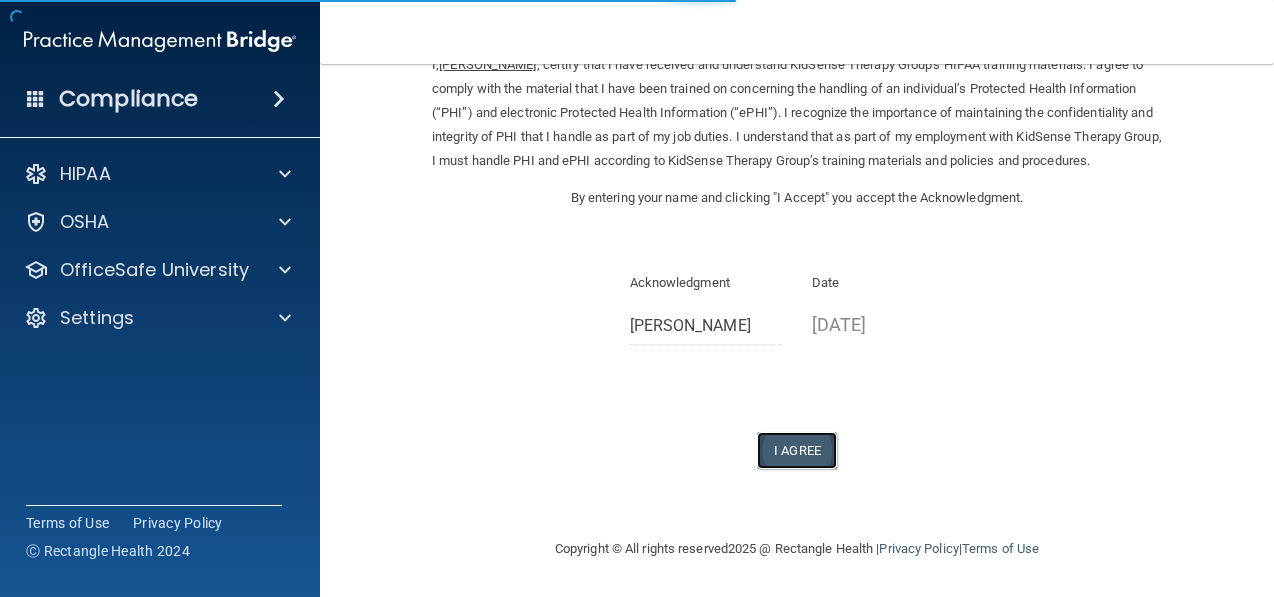 click on "I Agree" at bounding box center (797, 450) 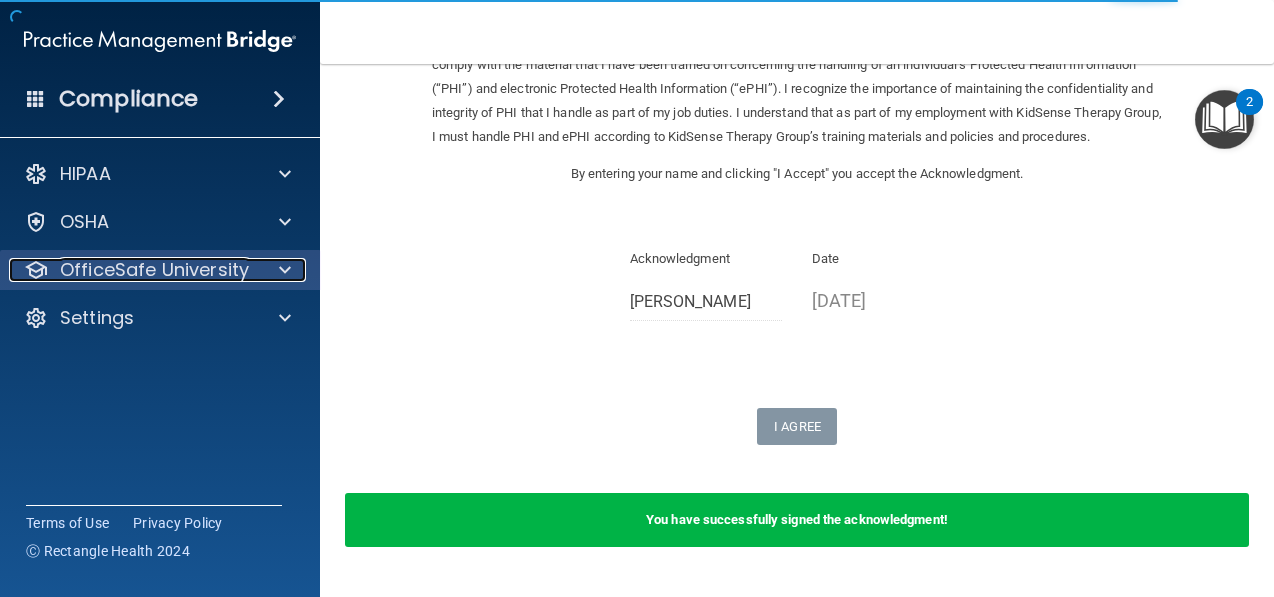click on "OfficeSafe University" at bounding box center (154, 270) 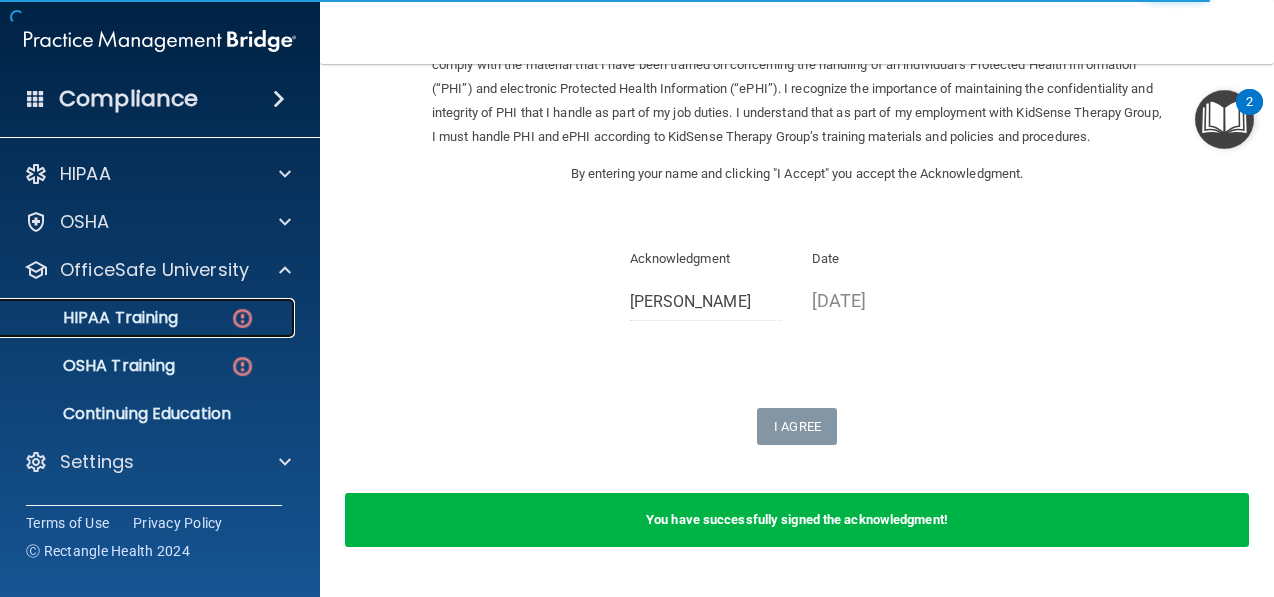 click on "HIPAA Training" at bounding box center (149, 318) 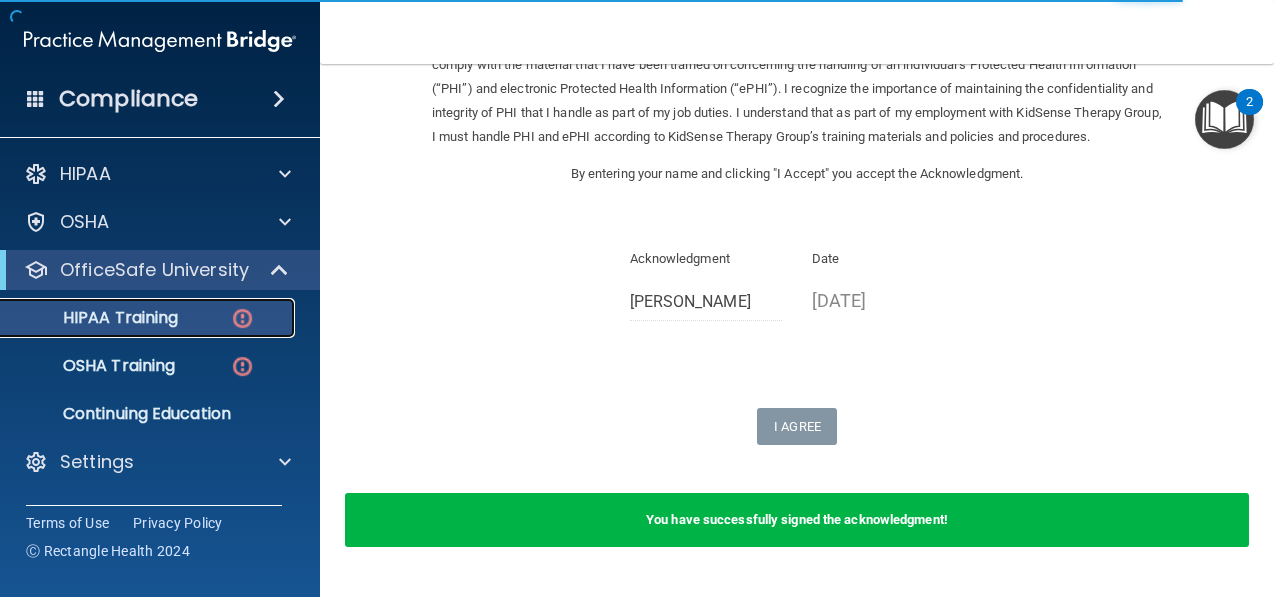 click on "HIPAA Training" at bounding box center [149, 318] 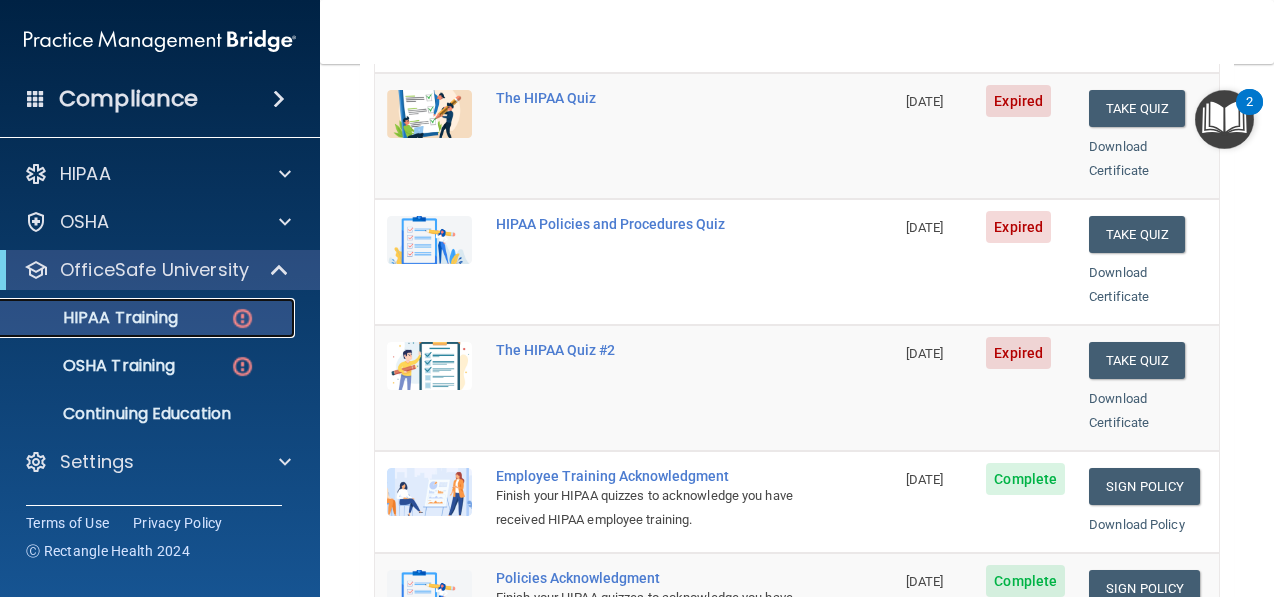 scroll, scrollTop: 438, scrollLeft: 0, axis: vertical 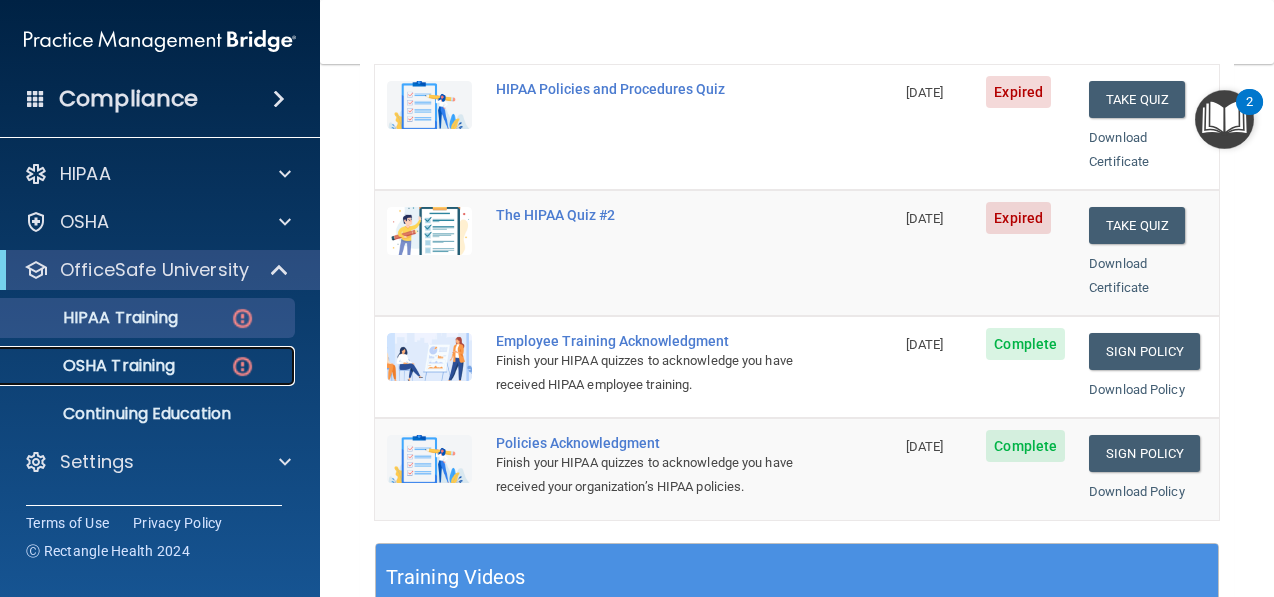 click on "OSHA Training" at bounding box center (94, 366) 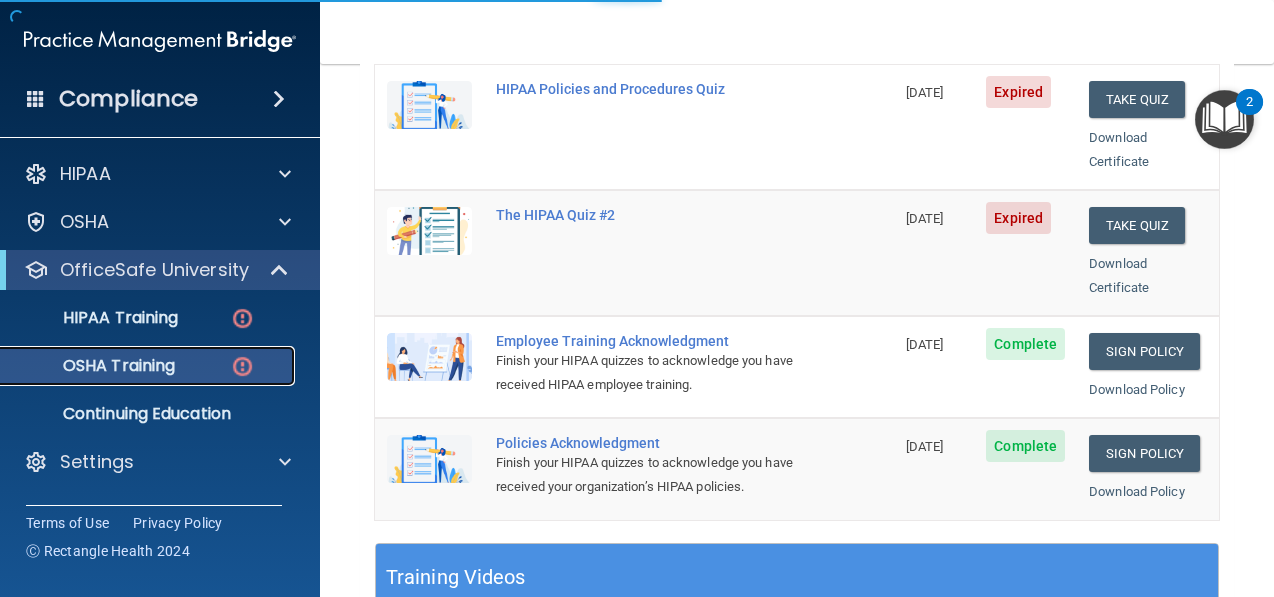 click on "OSHA Training" at bounding box center (94, 366) 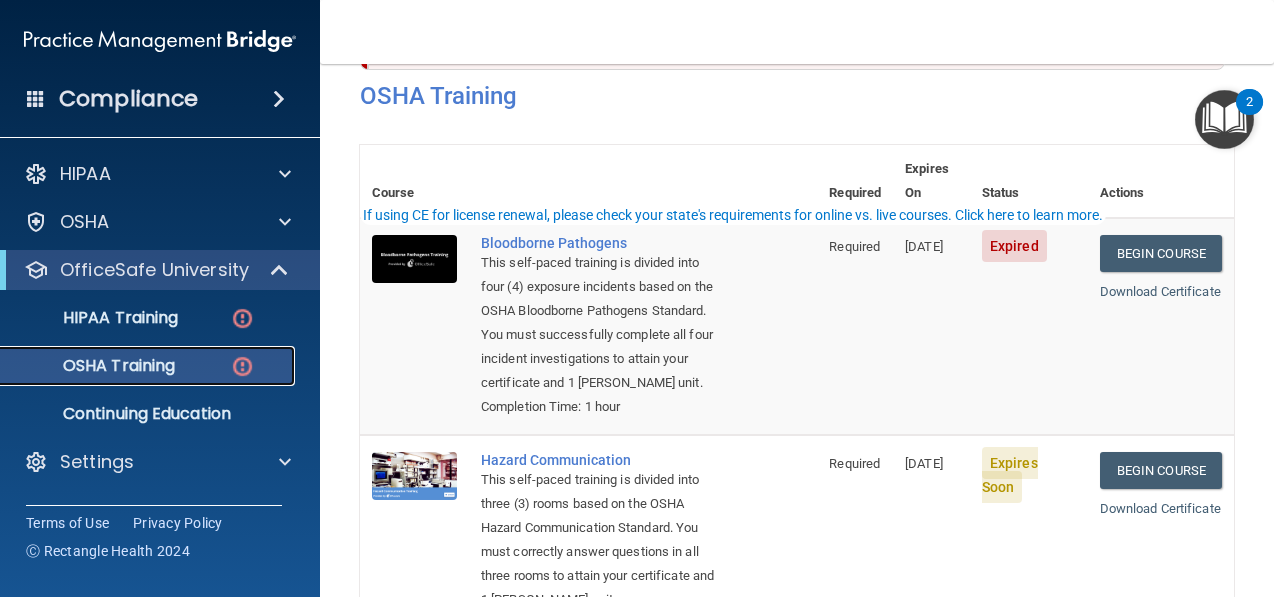 scroll, scrollTop: 0, scrollLeft: 0, axis: both 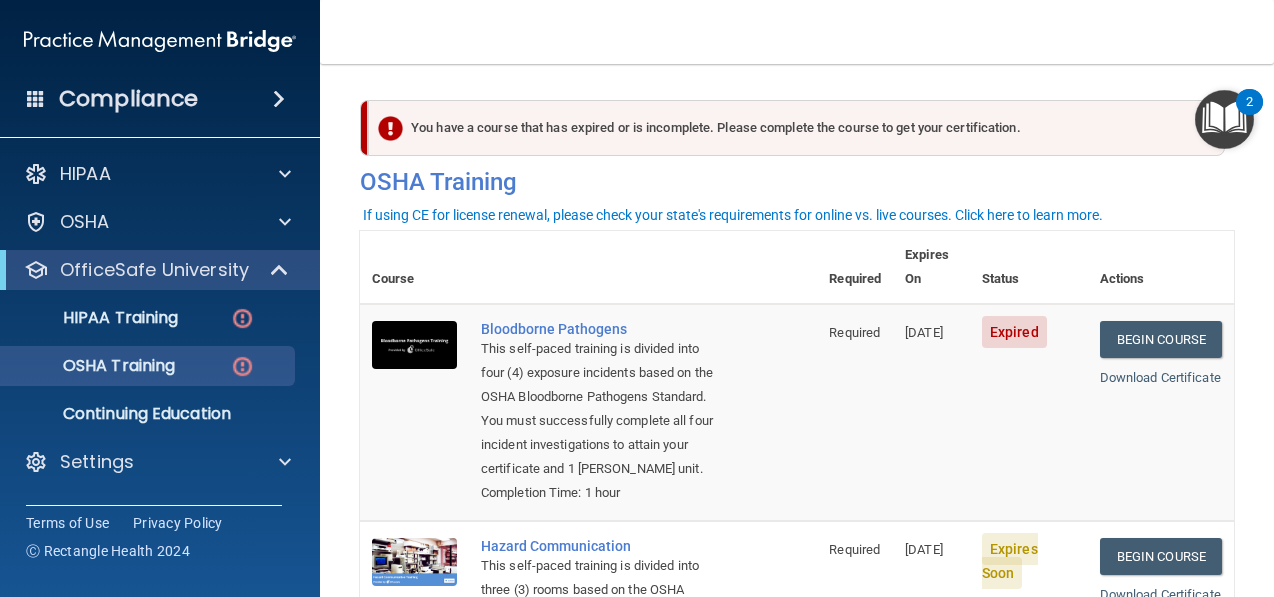 click on "Required" at bounding box center (855, 412) 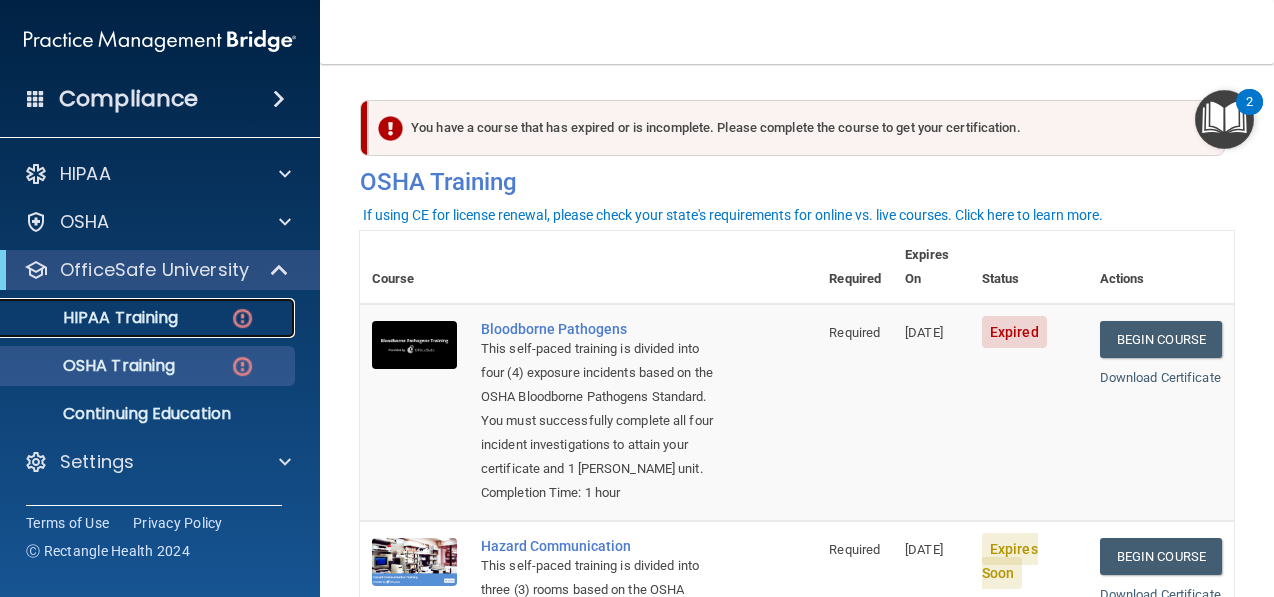 click on "HIPAA Training" at bounding box center [137, 318] 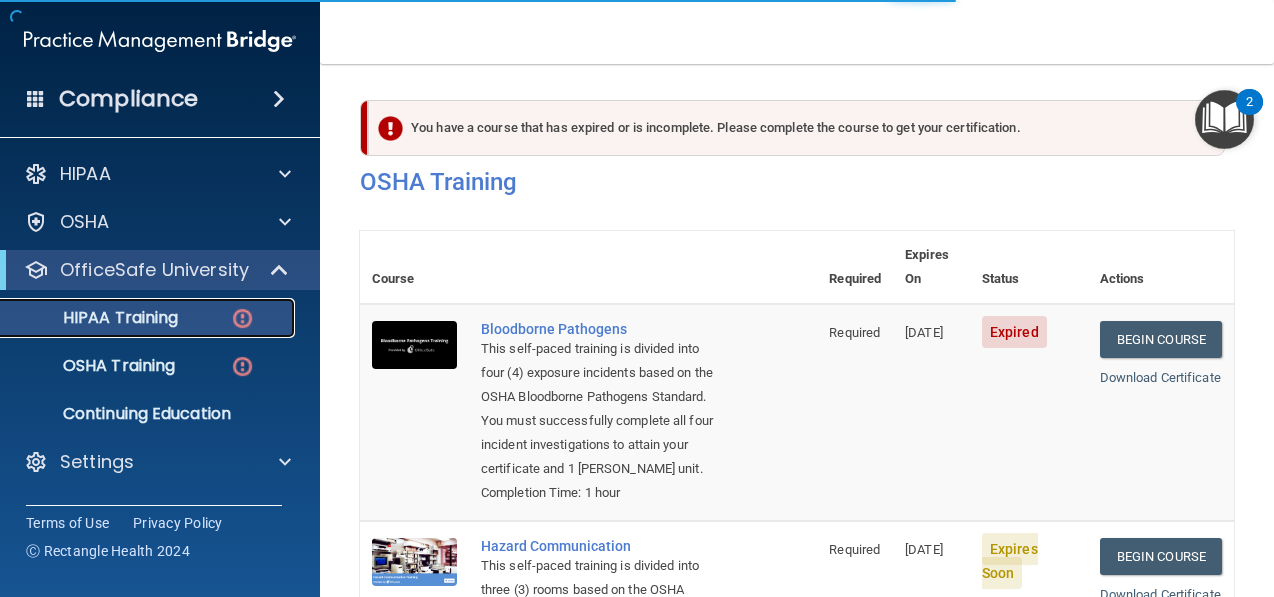 click on "HIPAA Training" at bounding box center [137, 318] 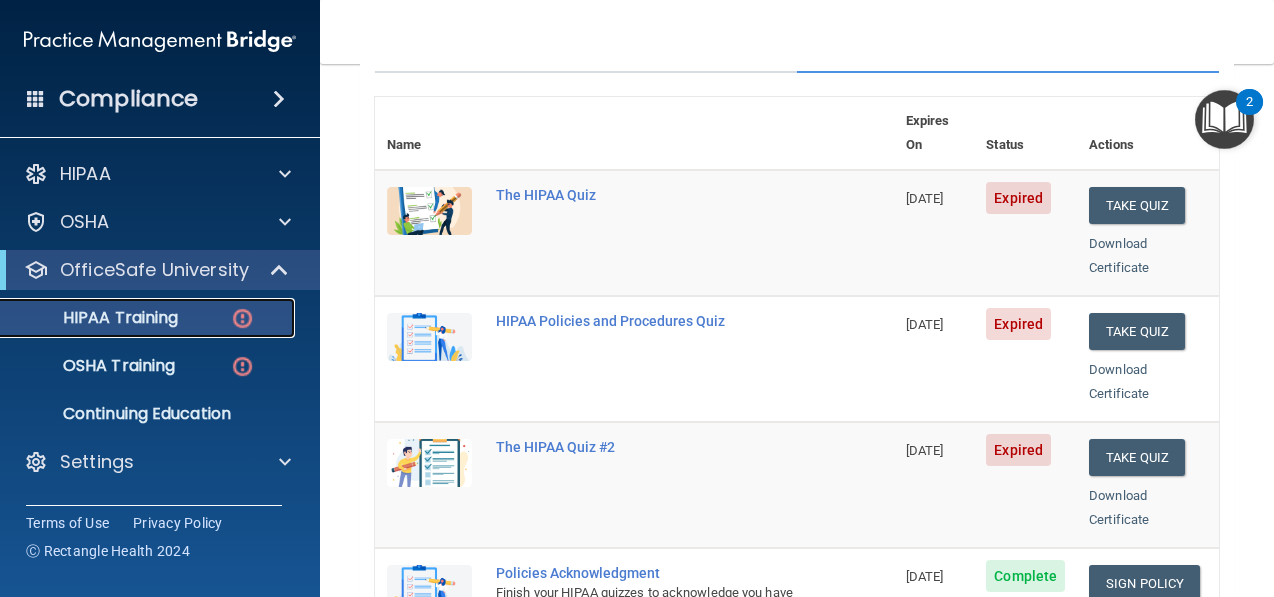 scroll, scrollTop: 180, scrollLeft: 0, axis: vertical 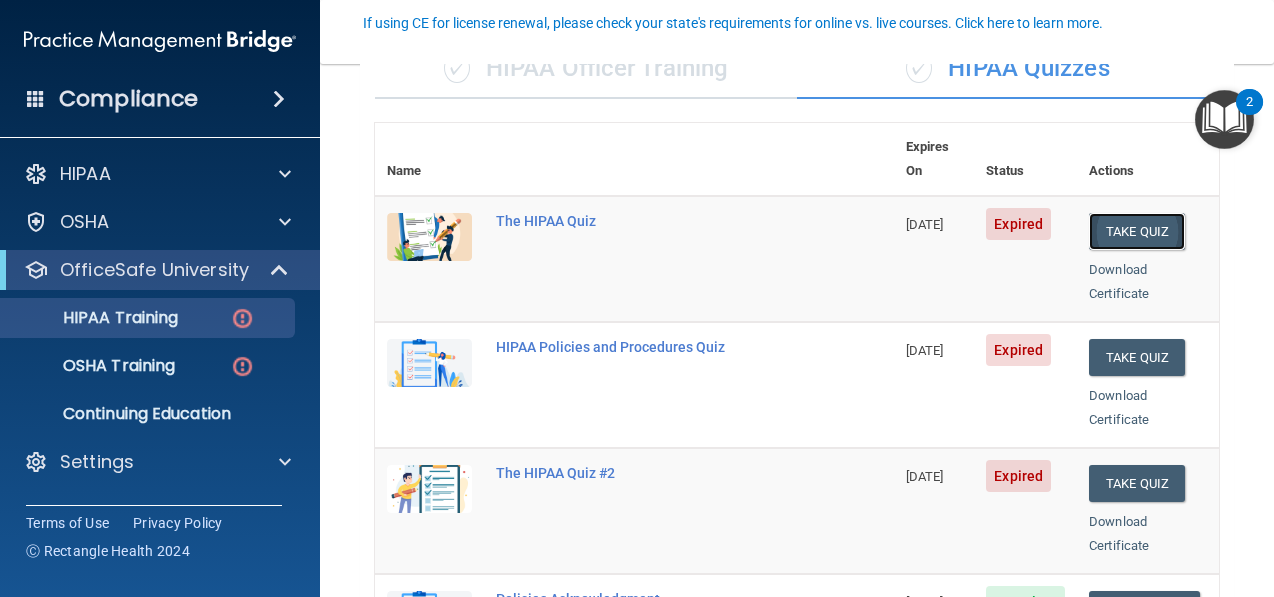 click on "Take Quiz" at bounding box center (1137, 231) 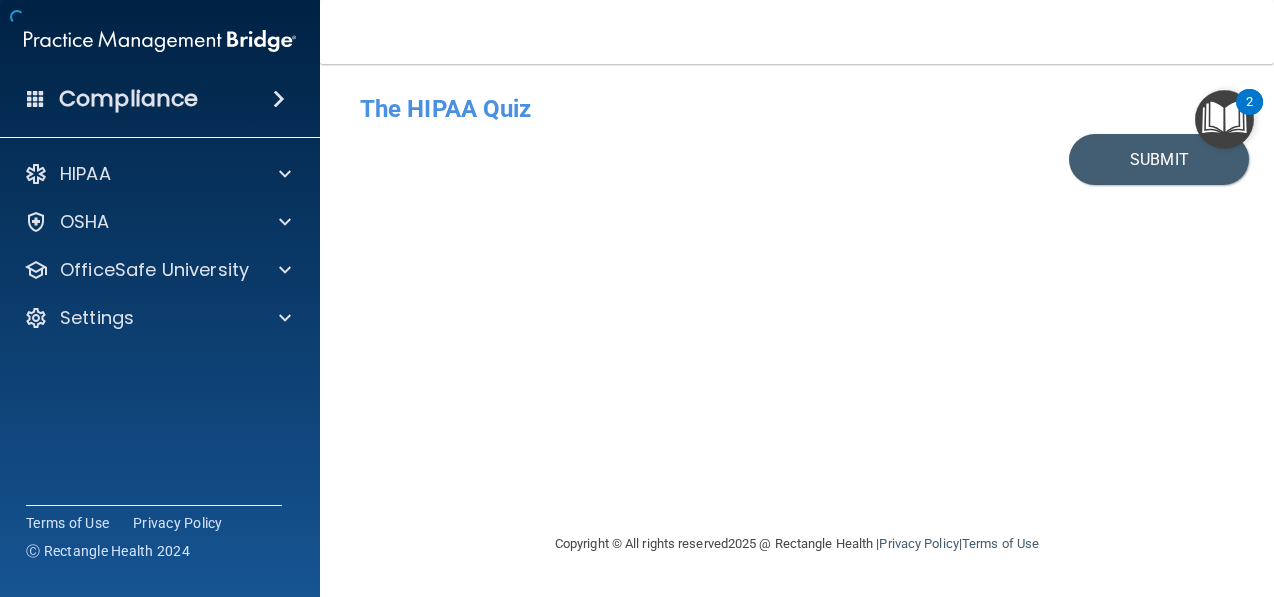 scroll, scrollTop: 0, scrollLeft: 0, axis: both 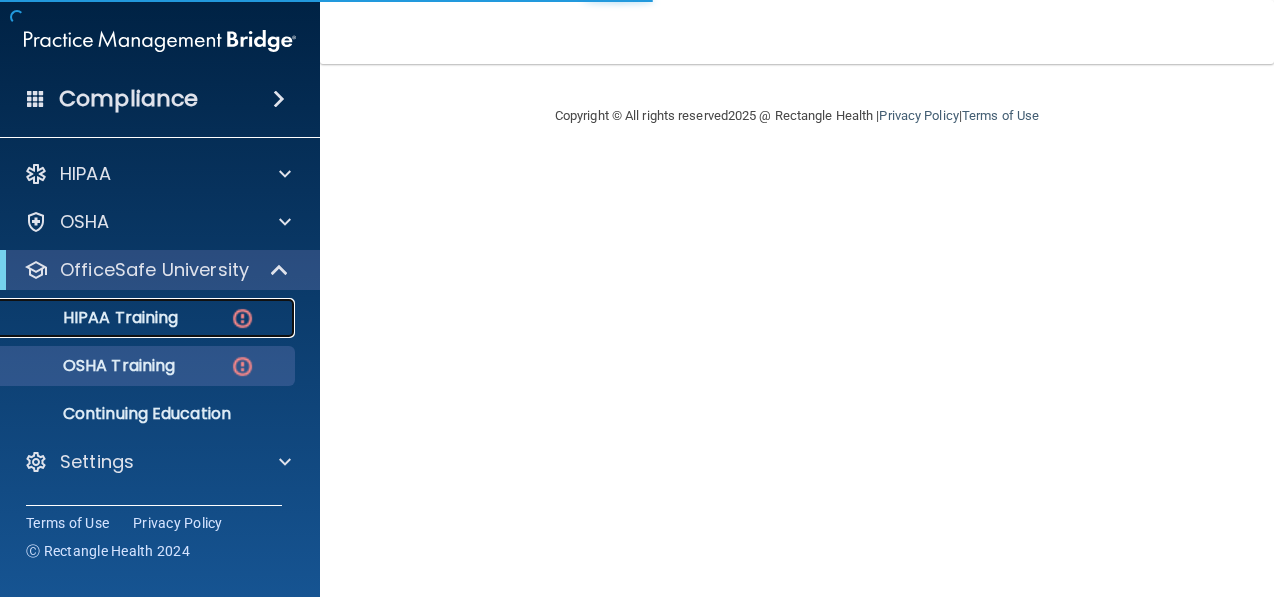 click on "HIPAA Training" at bounding box center [95, 318] 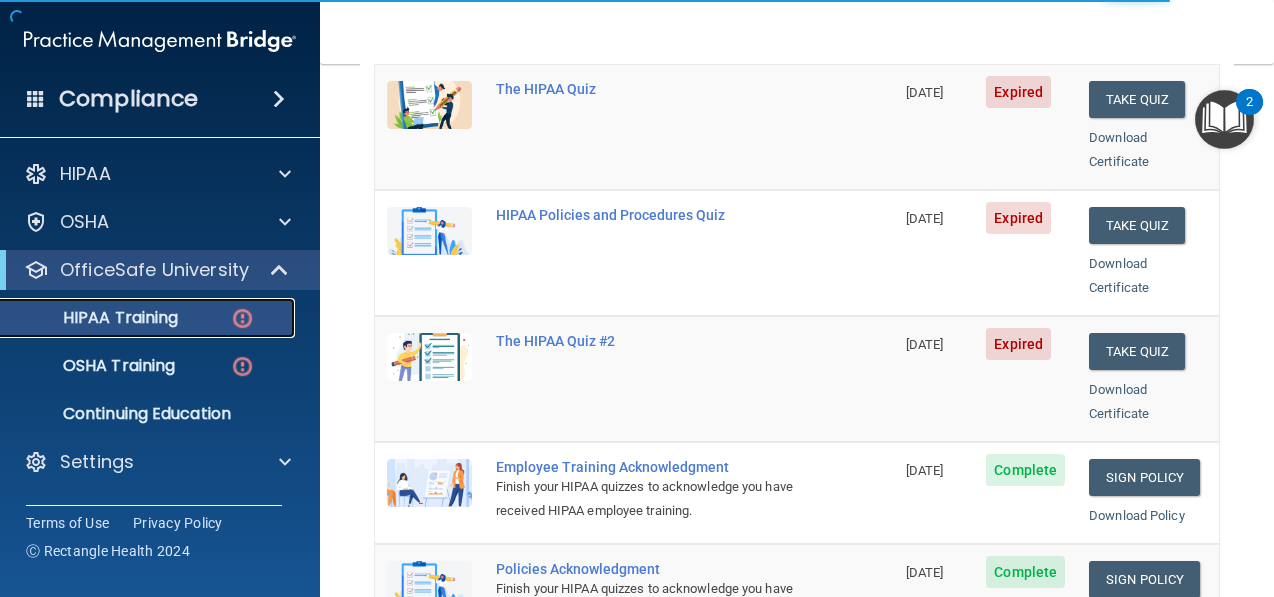 scroll, scrollTop: 140, scrollLeft: 0, axis: vertical 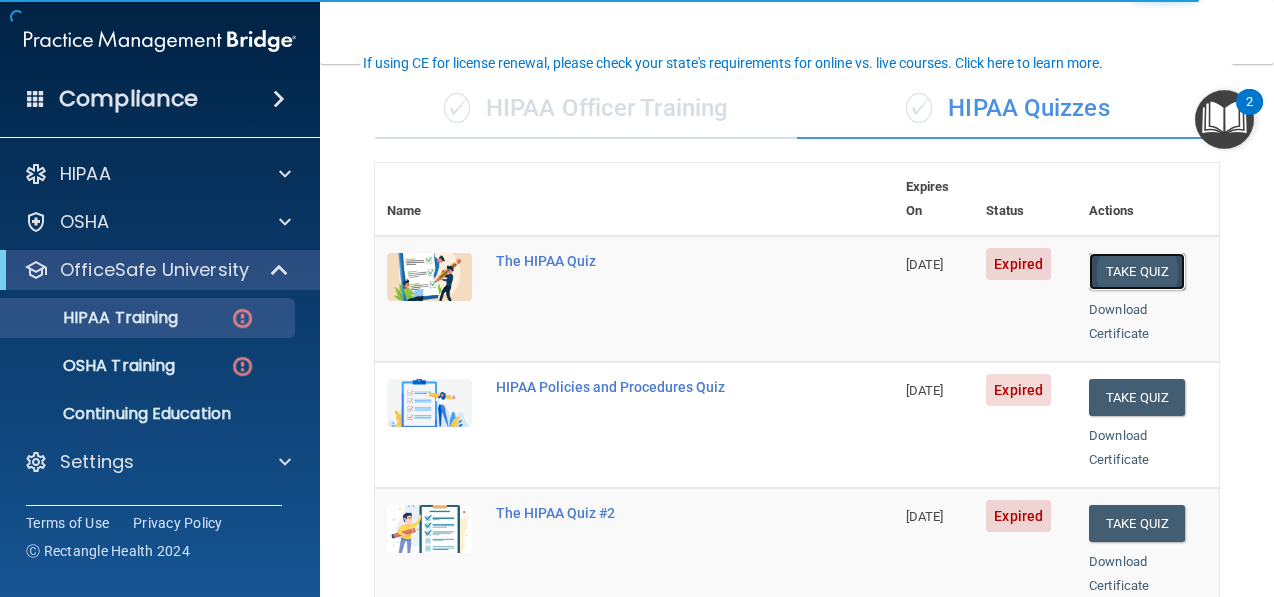 click on "Take Quiz" at bounding box center (1137, 271) 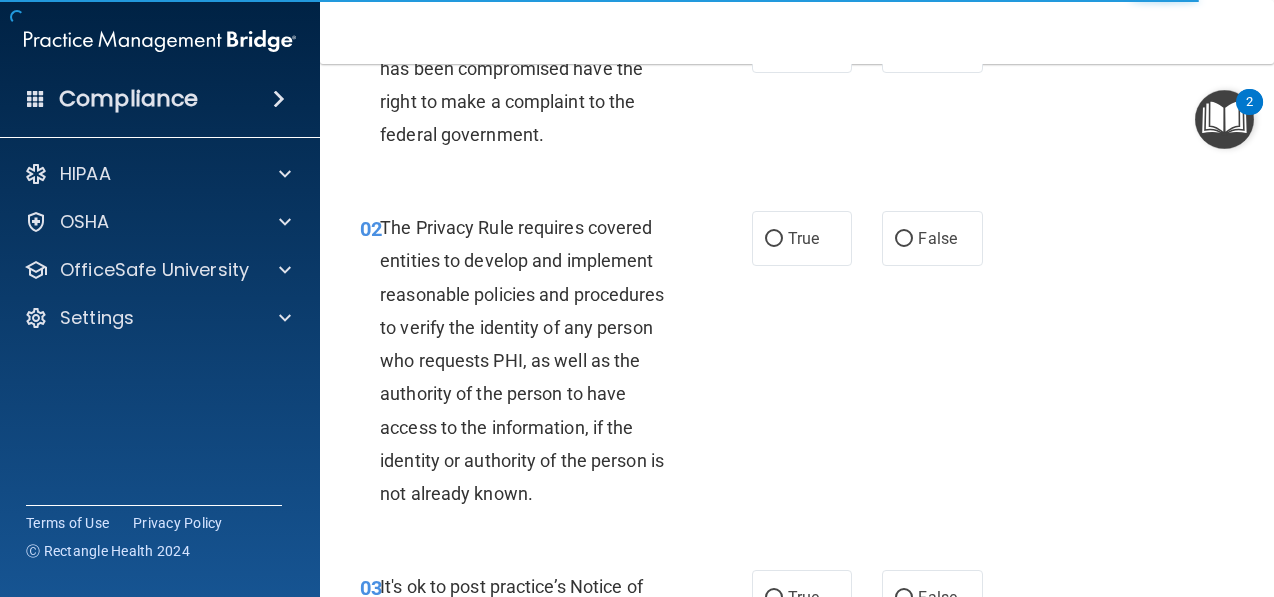 scroll, scrollTop: 0, scrollLeft: 0, axis: both 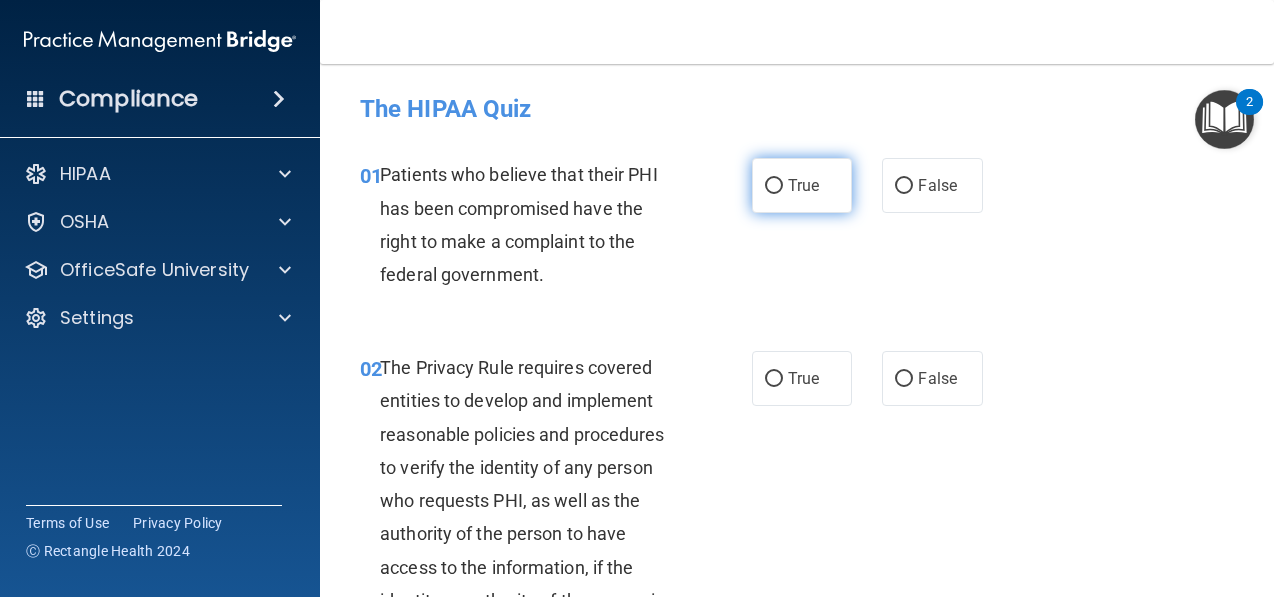 click on "True" at bounding box center [802, 185] 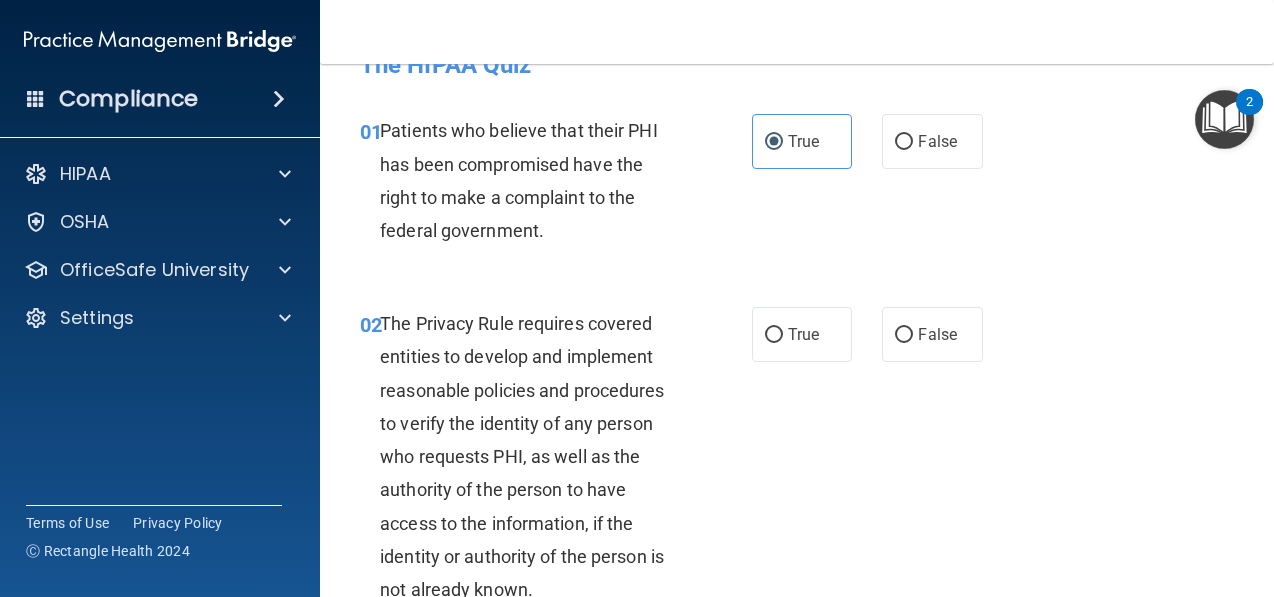 scroll, scrollTop: 52, scrollLeft: 0, axis: vertical 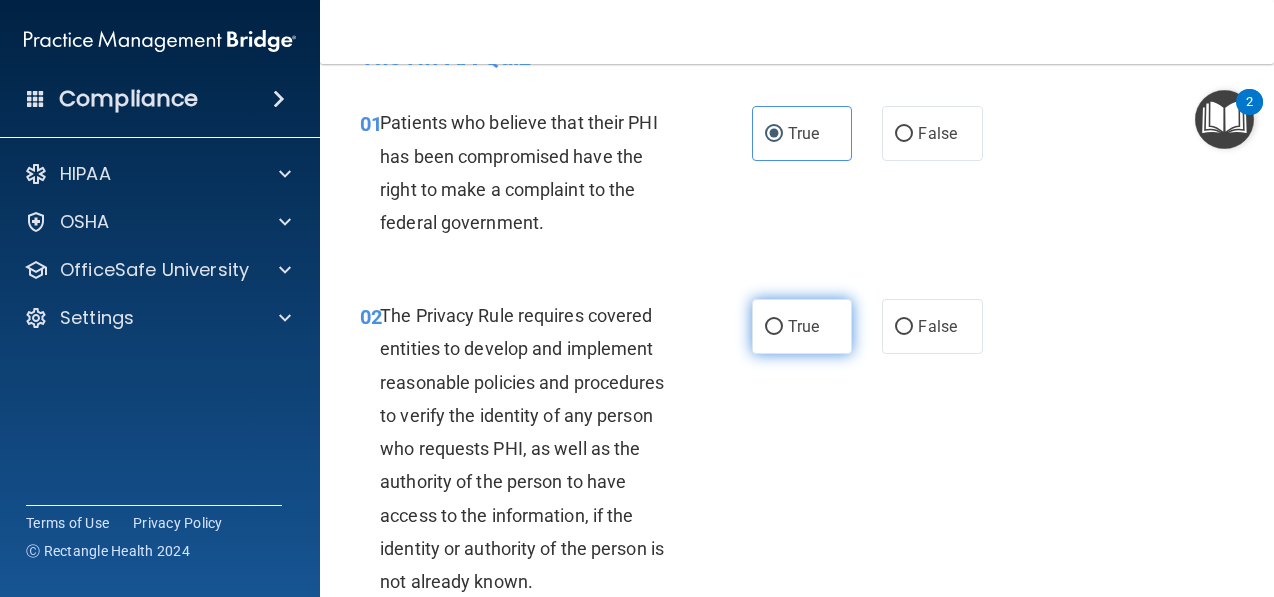 click on "True" at bounding box center [803, 326] 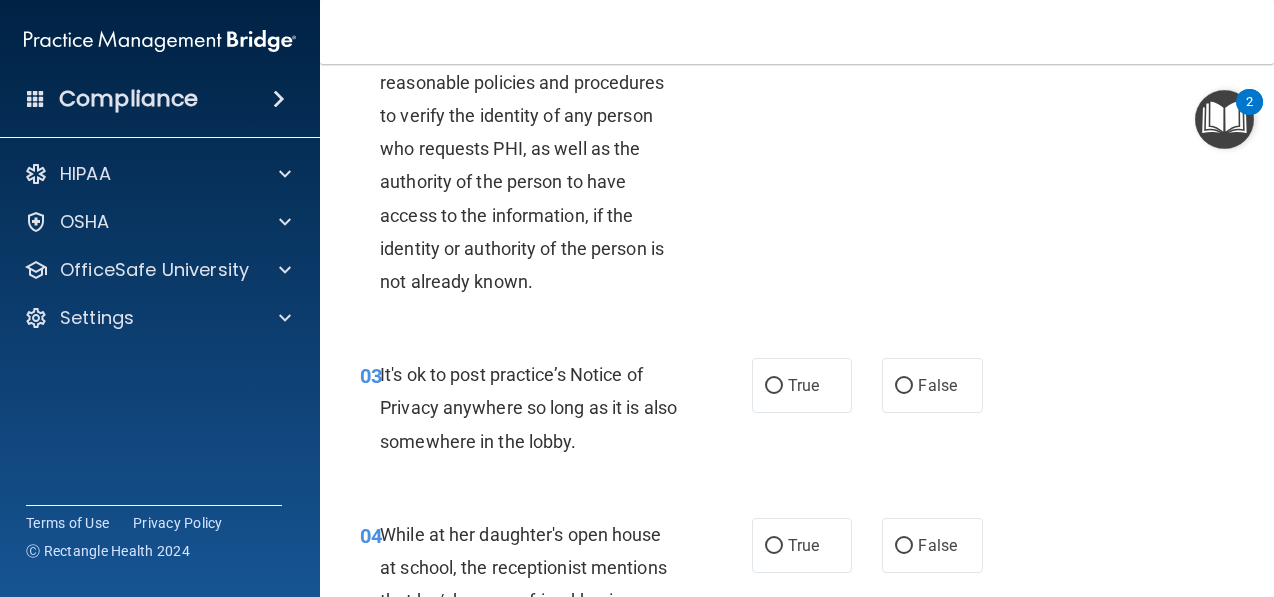 scroll, scrollTop: 356, scrollLeft: 0, axis: vertical 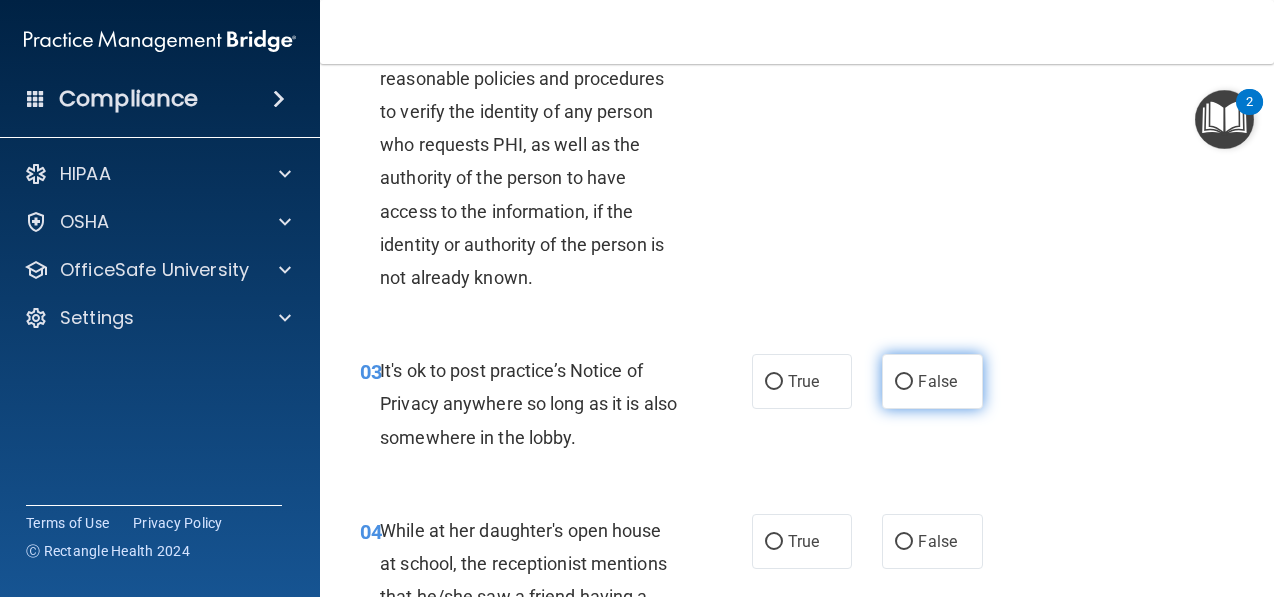 click on "False" at bounding box center [937, 381] 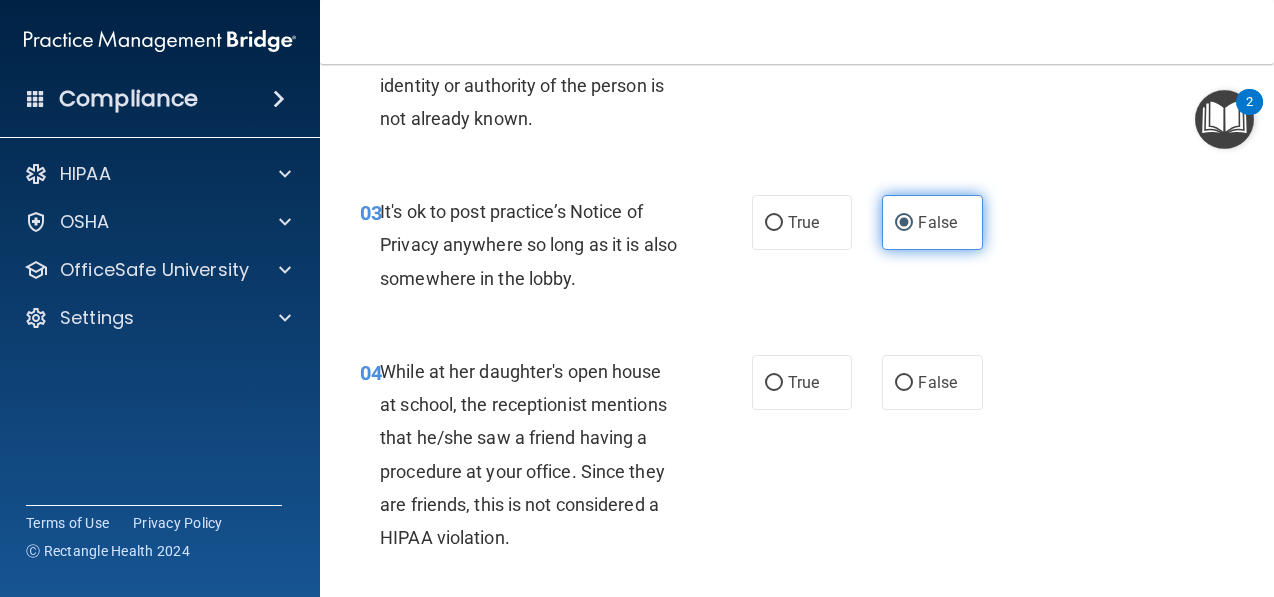 scroll, scrollTop: 524, scrollLeft: 0, axis: vertical 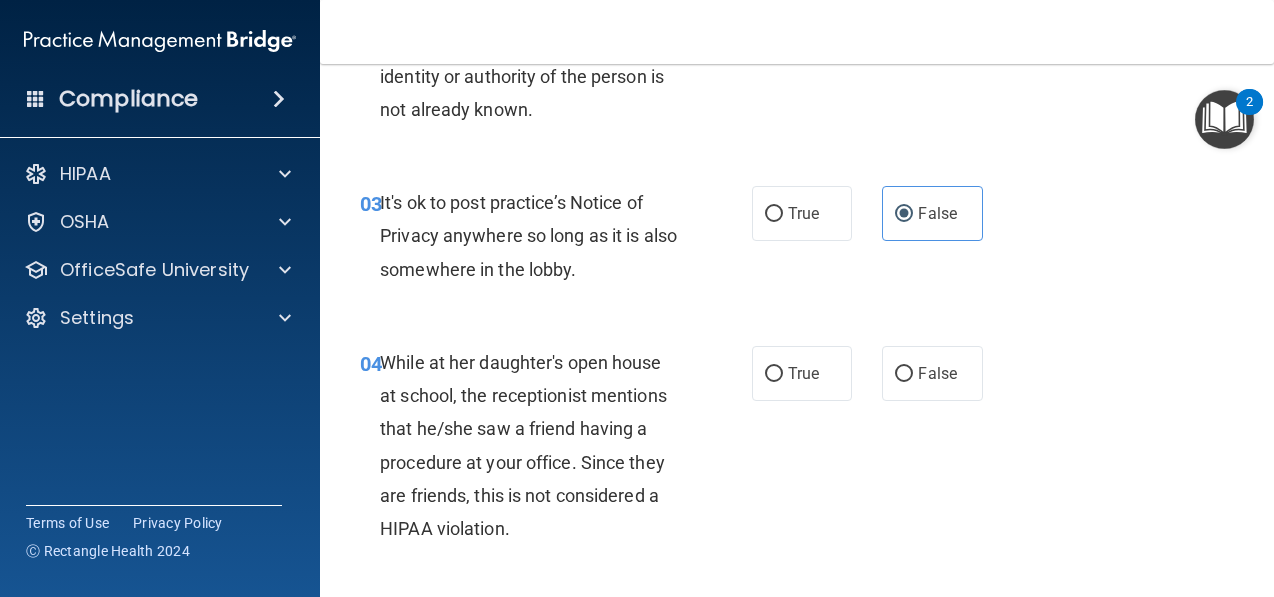 click on "While at her daughter's open house at school, the receptionist mentions that he/she saw a friend having a procedure at your office.  Since they are friends, this is not considered a HIPAA violation." at bounding box center [523, 445] 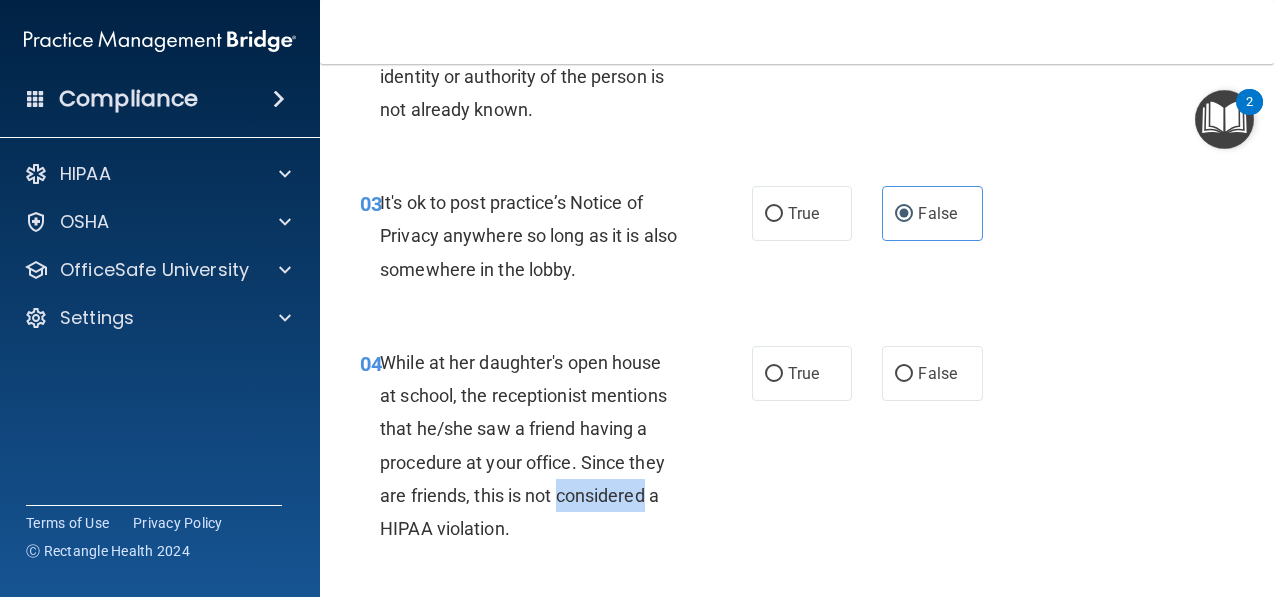 click on "While at her daughter's open house at school, the receptionist mentions that he/she saw a friend having a procedure at your office.  Since they are friends, this is not considered a HIPAA violation." at bounding box center (523, 445) 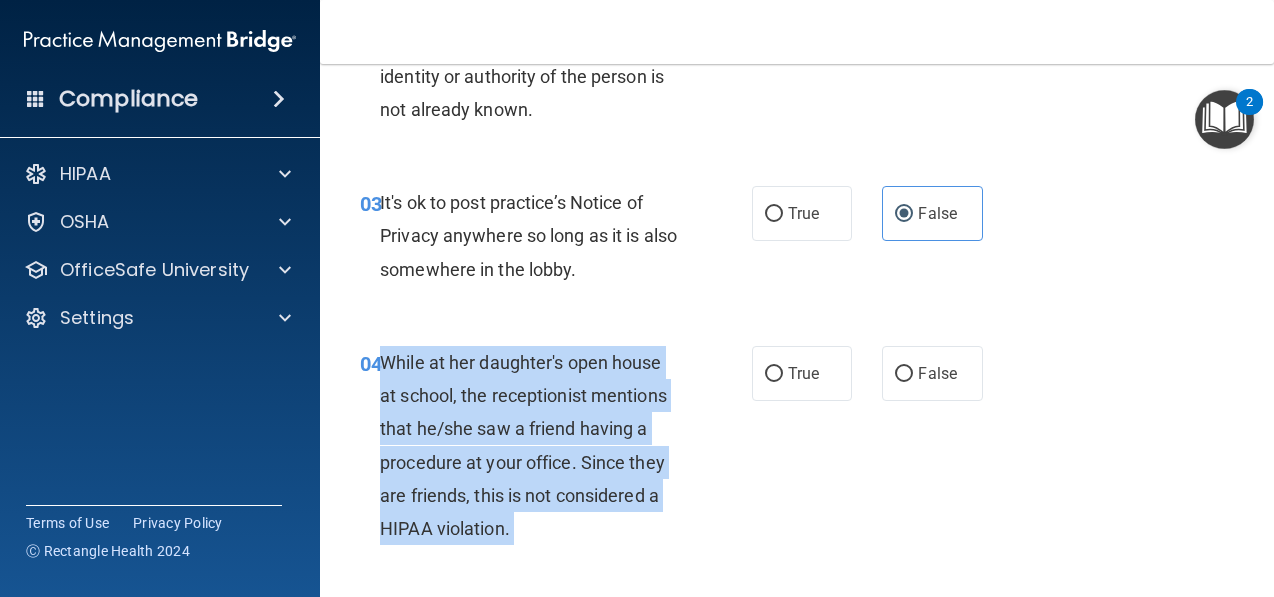 click on "While at her daughter's open house at school, the receptionist mentions that he/she saw a friend having a procedure at your office.  Since they are friends, this is not considered a HIPAA violation." at bounding box center [523, 445] 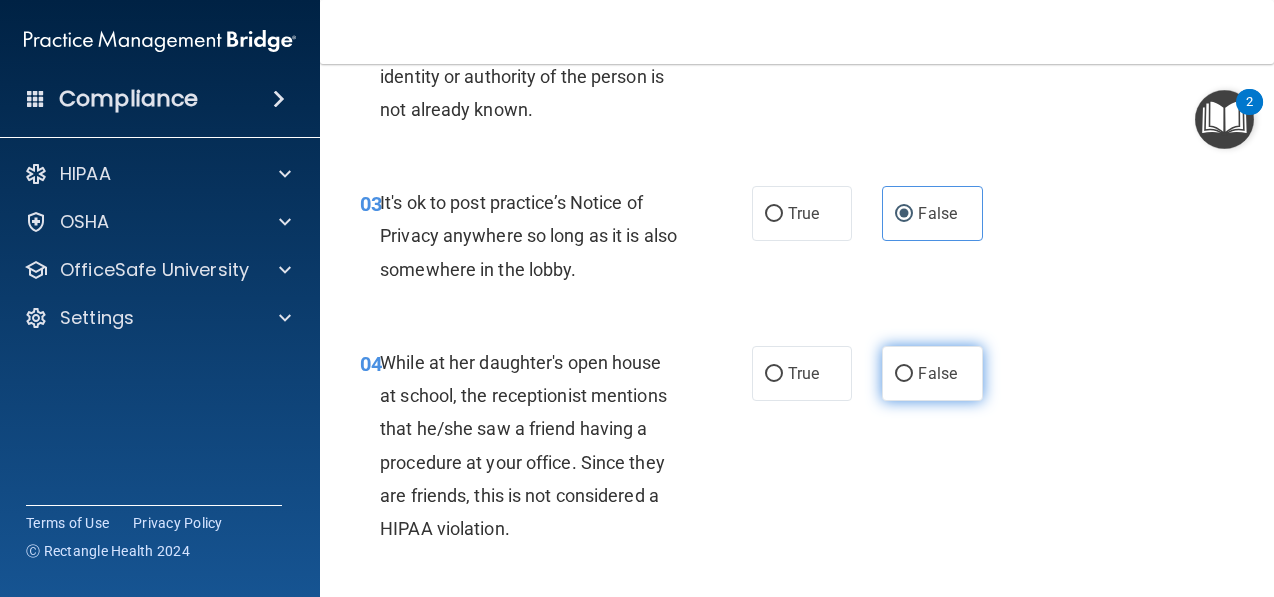 click on "False" at bounding box center [937, 373] 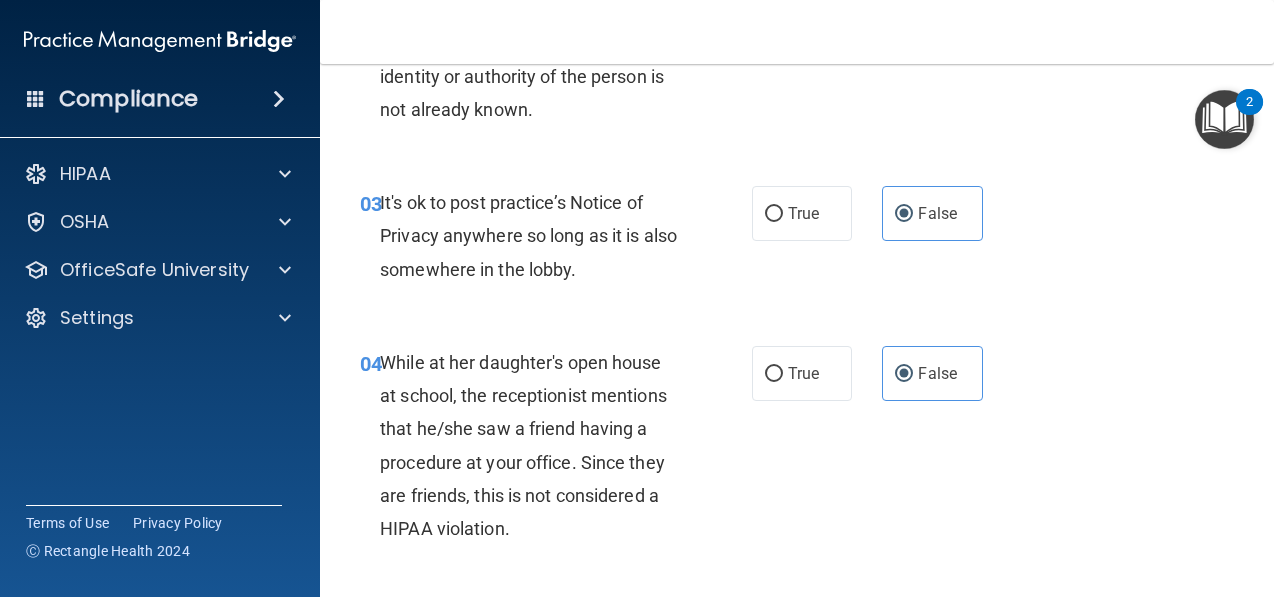 click on "04       While at her daughter's open house at school, the receptionist mentions that he/she saw a friend having a procedure at your office.  Since they are friends, this is not considered a HIPAA violation." at bounding box center [556, 450] 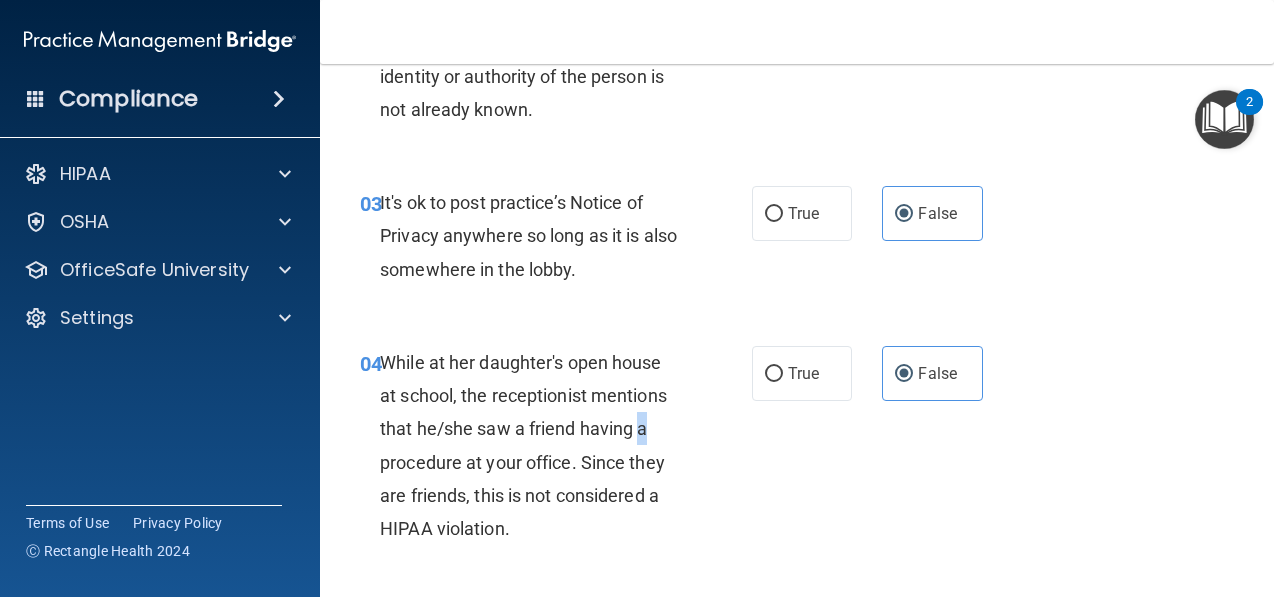 click on "04       While at her daughter's open house at school, the receptionist mentions that he/she saw a friend having a procedure at your office.  Since they are friends, this is not considered a HIPAA violation." at bounding box center [556, 450] 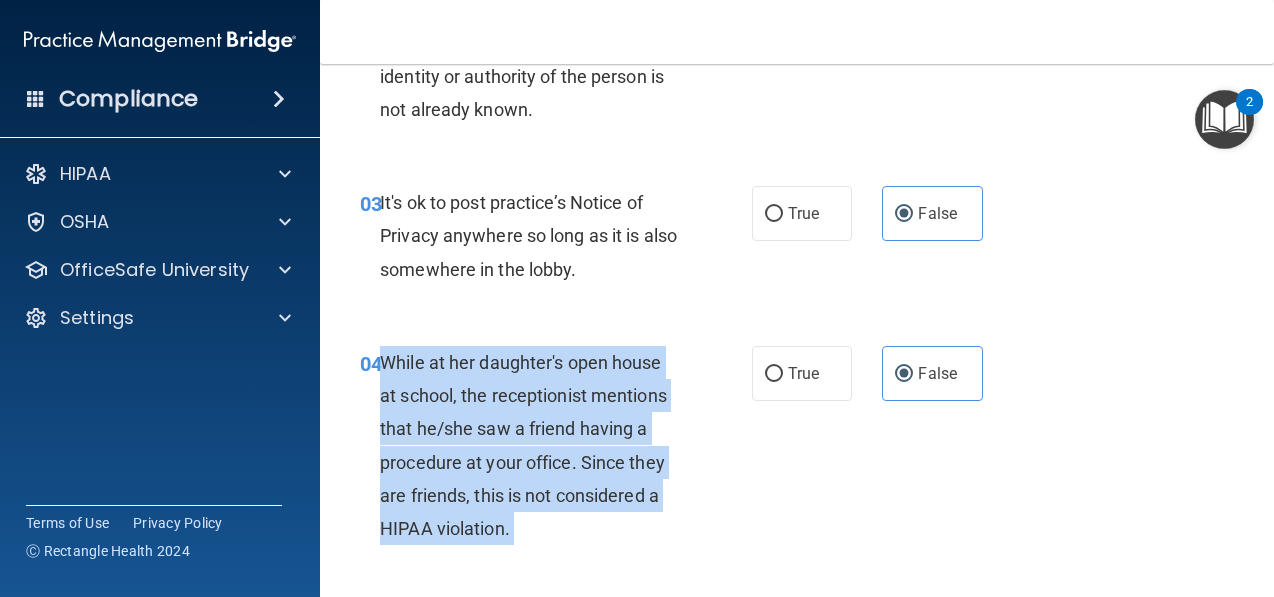 click on "04       While at her daughter's open house at school, the receptionist mentions that he/she saw a friend having a procedure at your office.  Since they are friends, this is not considered a HIPAA violation." at bounding box center (556, 450) 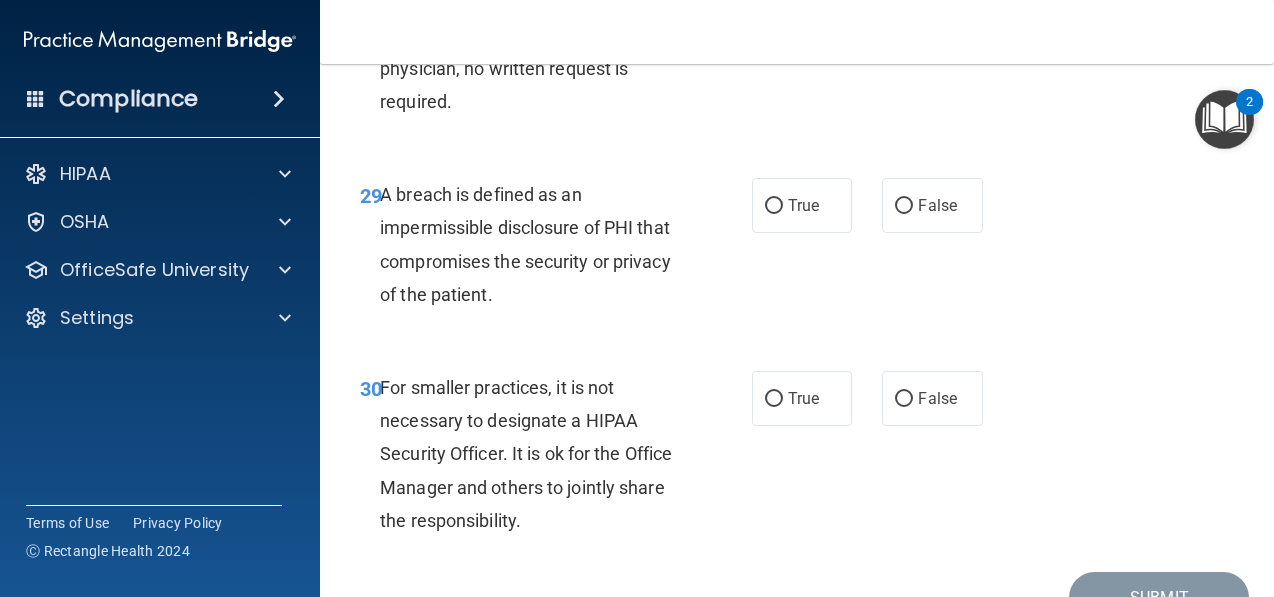 scroll, scrollTop: 5985, scrollLeft: 0, axis: vertical 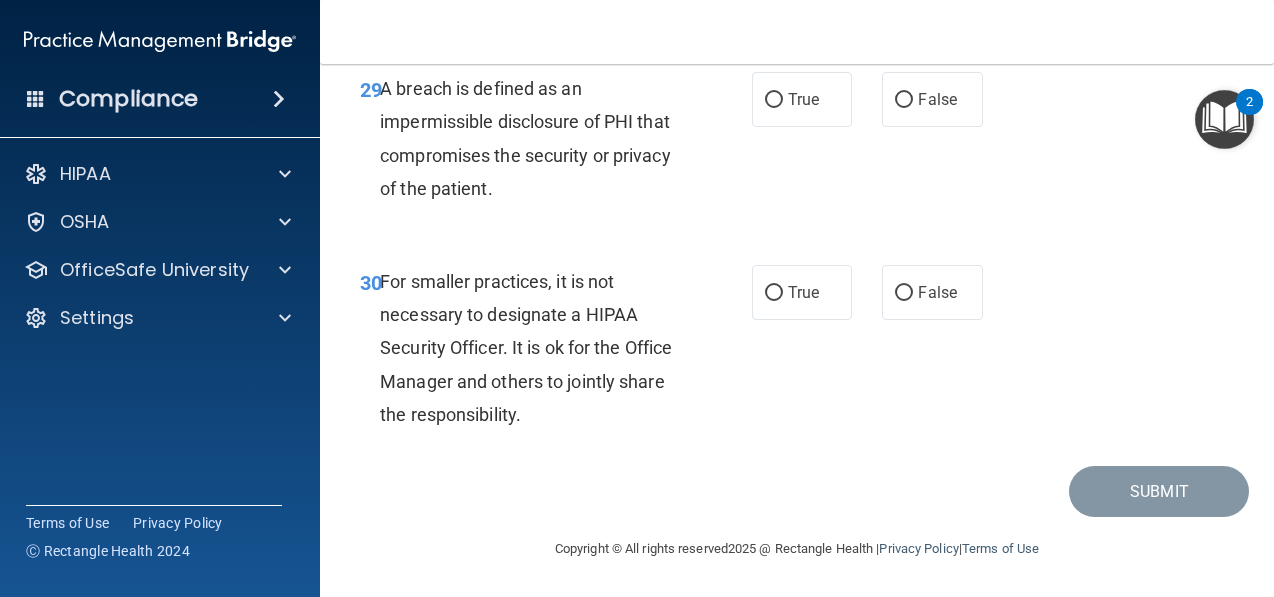 click on "For smaller practices, it is not necessary to designate a HIPAA Security Officer.  It is ok for the Office Manager and others to jointly share the responsibility." at bounding box center (538, 348) 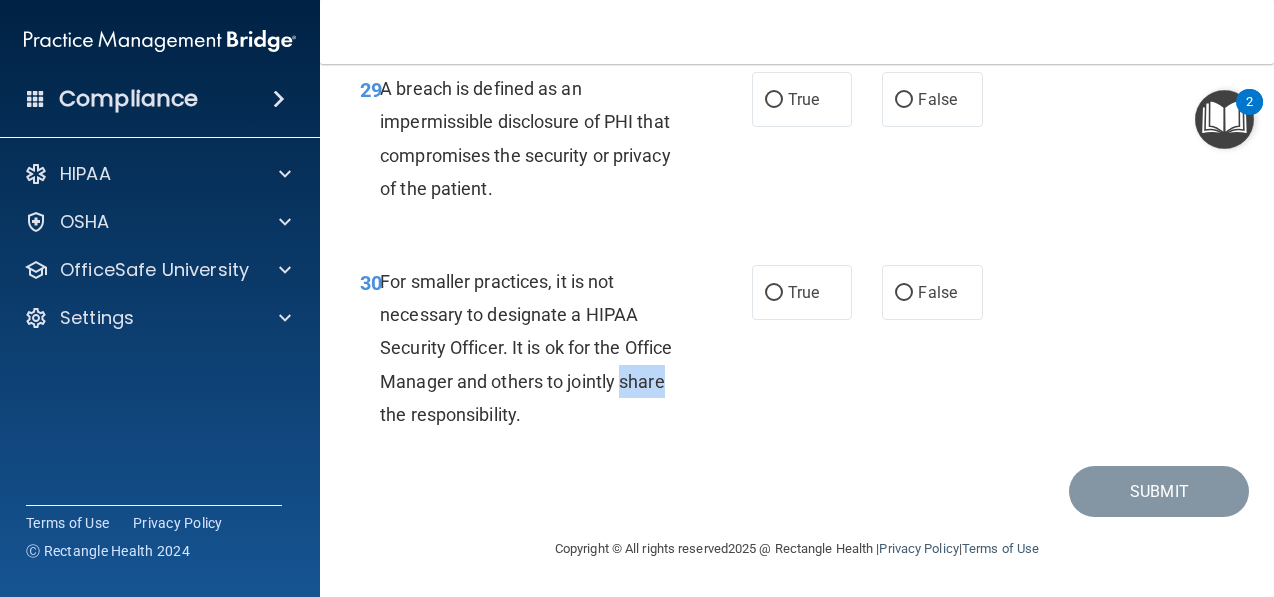 click on "For smaller practices, it is not necessary to designate a HIPAA Security Officer.  It is ok for the Office Manager and others to jointly share the responsibility." at bounding box center [538, 348] 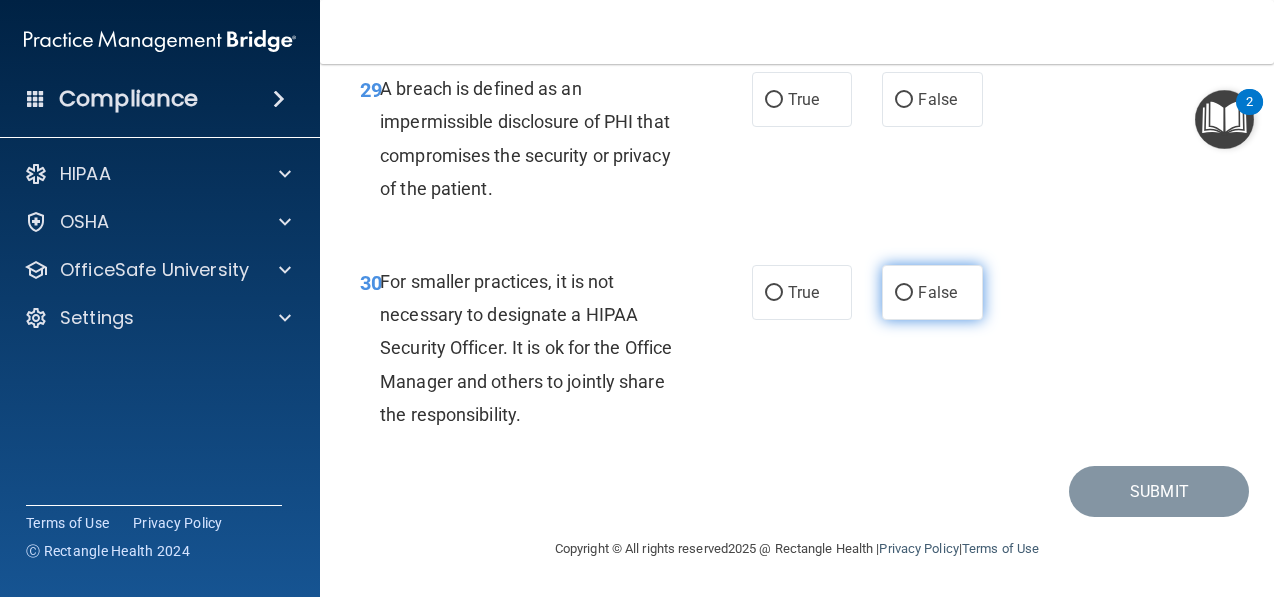 click on "False" at bounding box center (932, 292) 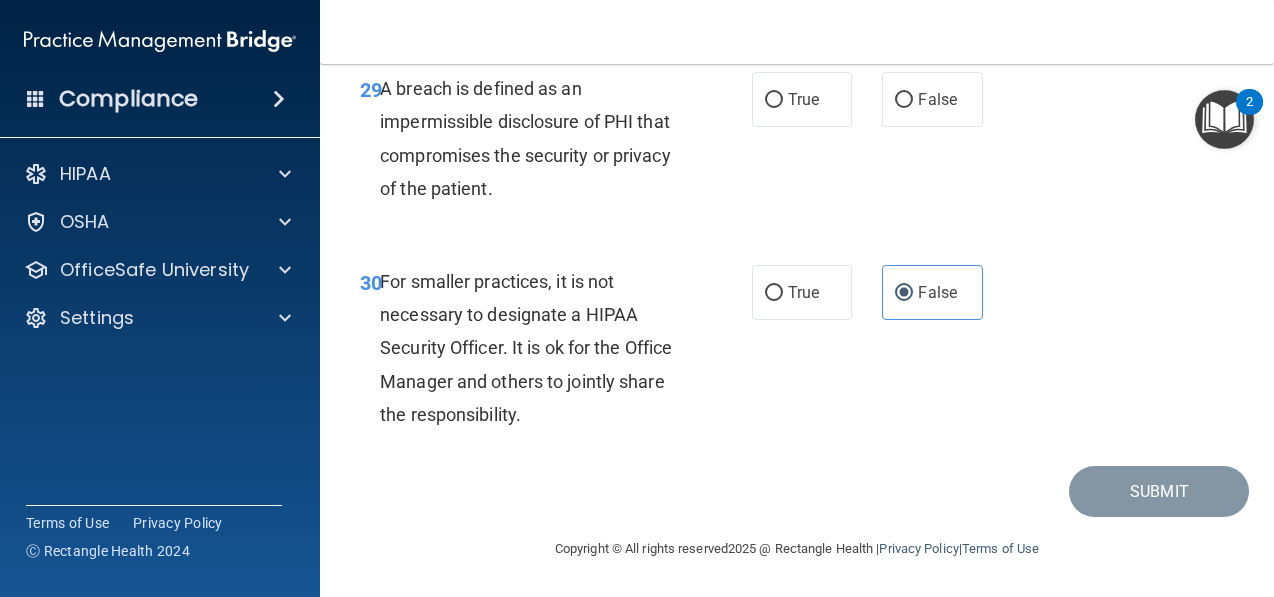 click on "30       For smaller practices, it is not necessary to designate a HIPAA Security Officer.  It is ok for the Office Manager and others to jointly share the responsibility.                 True           False" at bounding box center [797, 353] 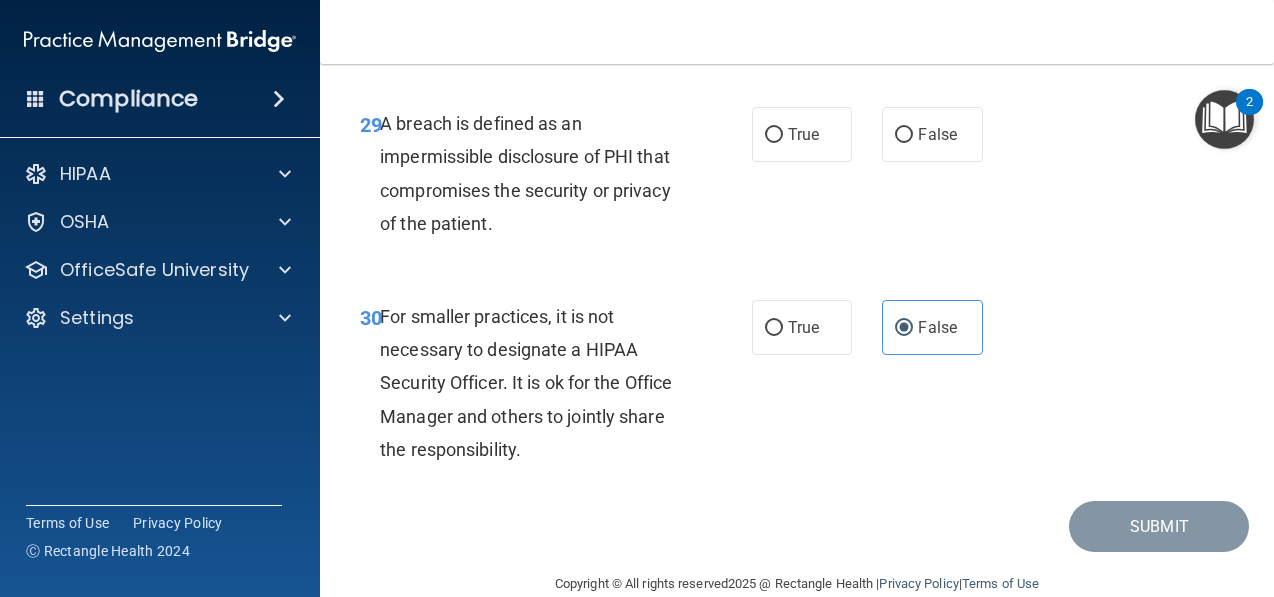scroll, scrollTop: 5934, scrollLeft: 0, axis: vertical 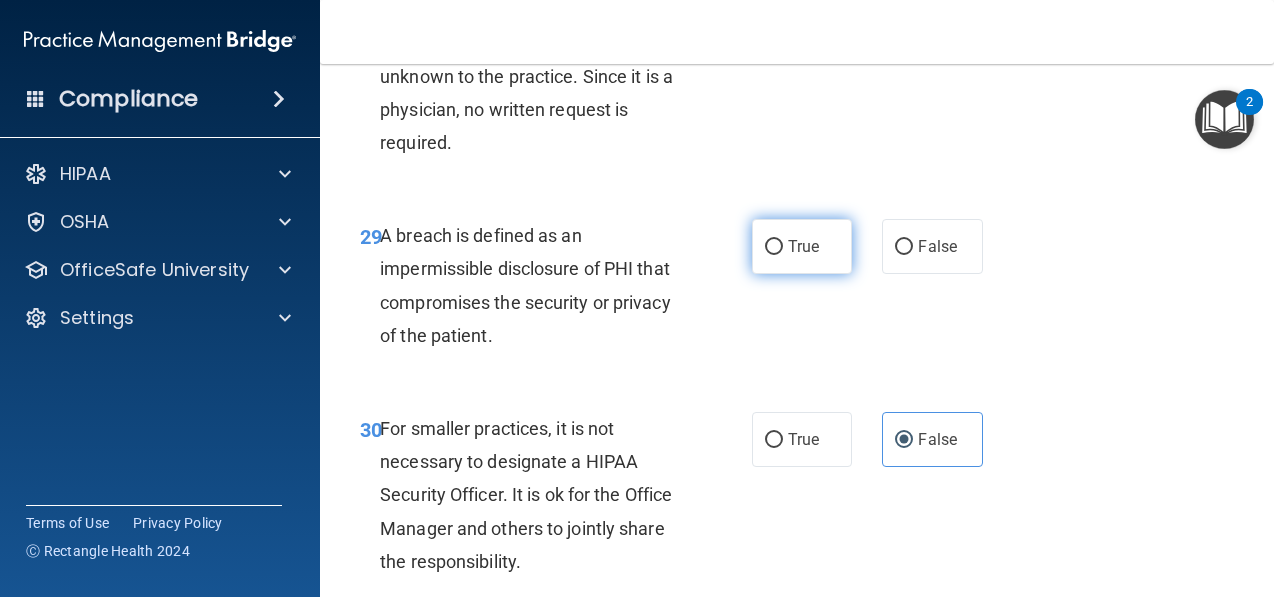 click on "True" at bounding box center [802, 246] 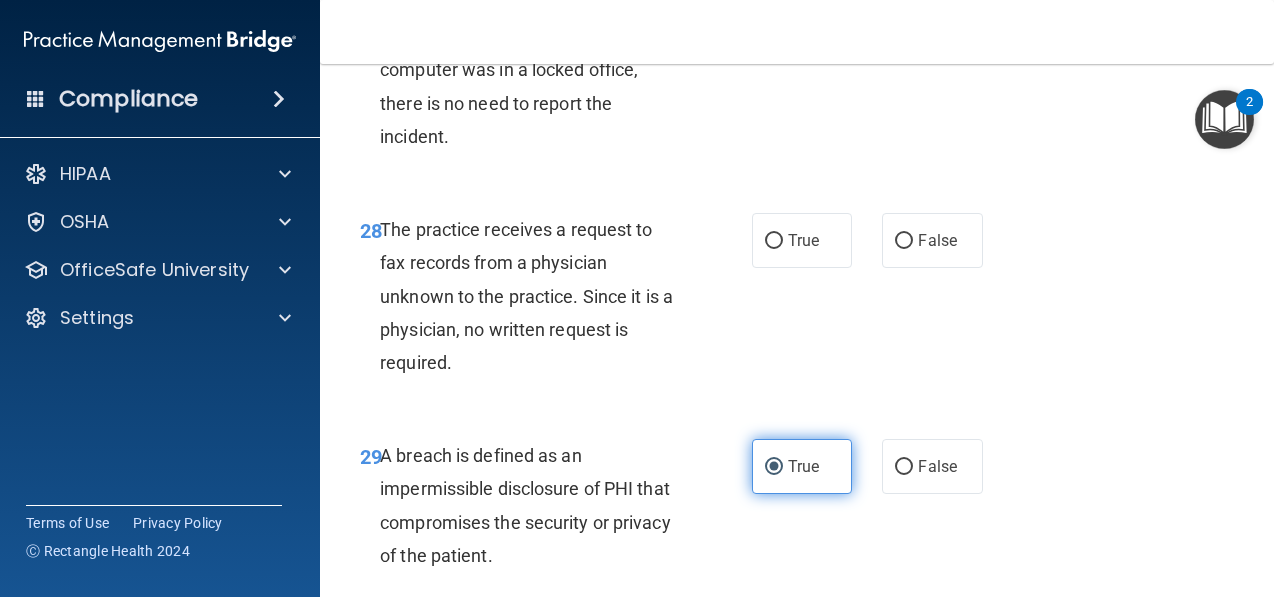 scroll, scrollTop: 5604, scrollLeft: 0, axis: vertical 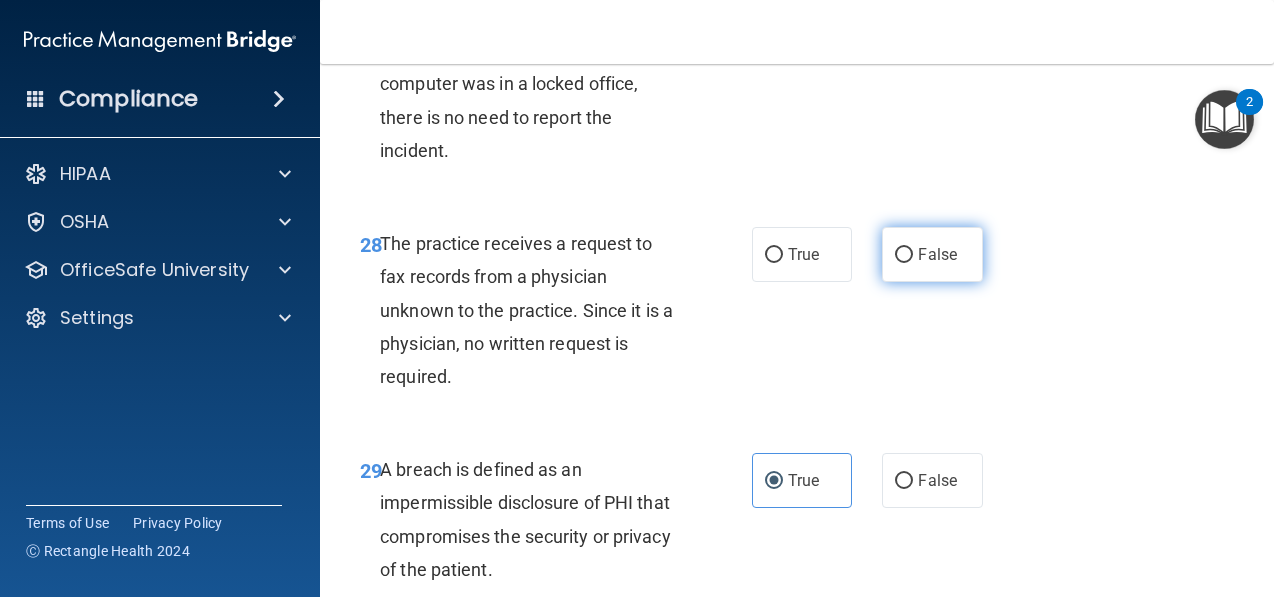 click on "False" at bounding box center [932, 254] 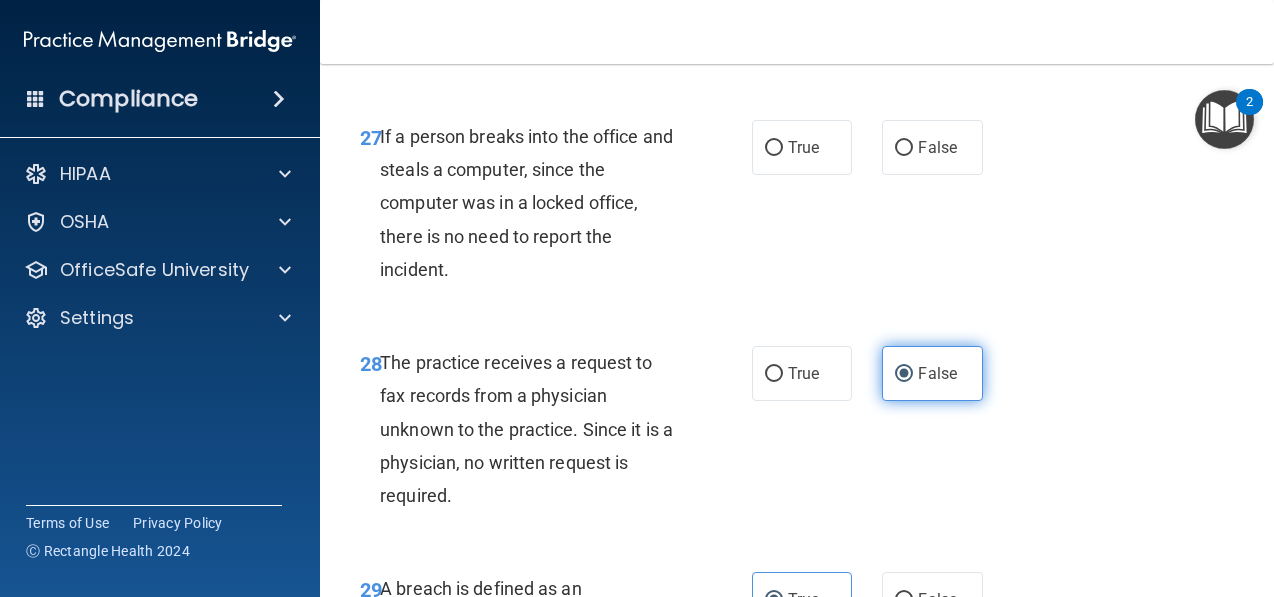 scroll, scrollTop: 5491, scrollLeft: 0, axis: vertical 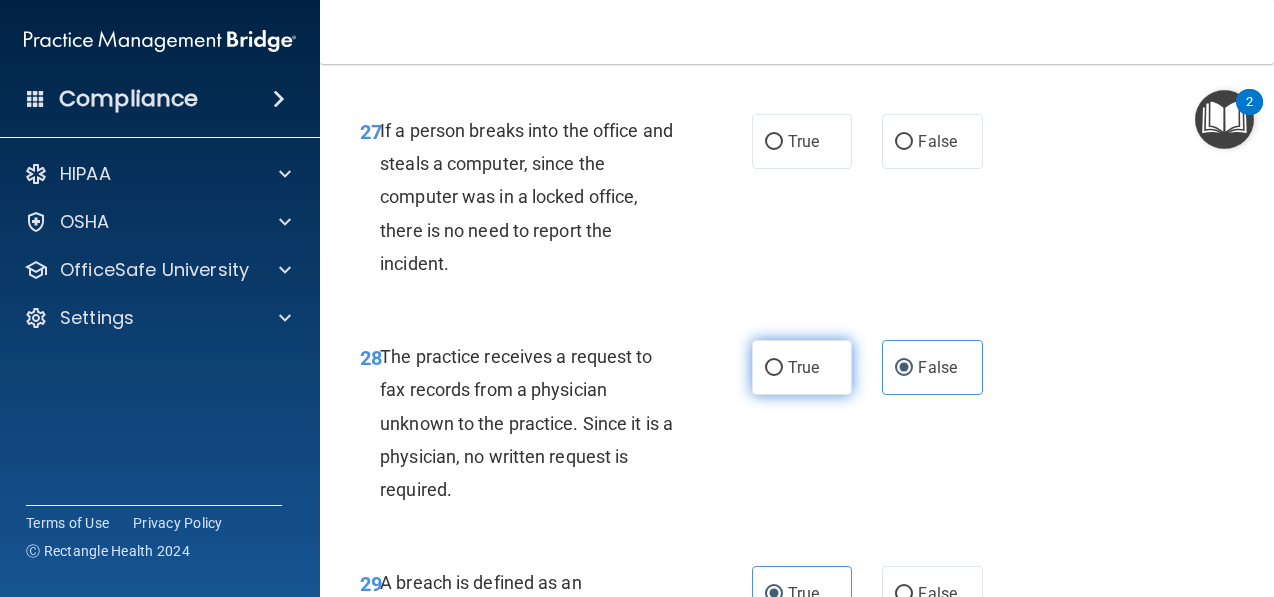 click on "True" at bounding box center [803, 367] 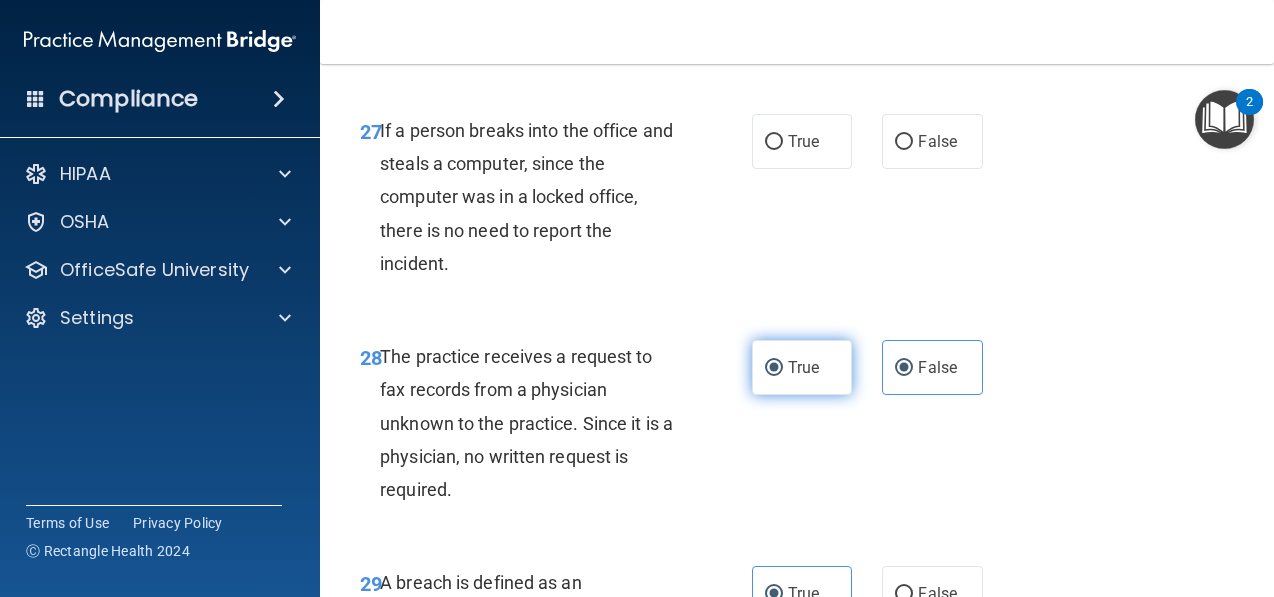 radio on "false" 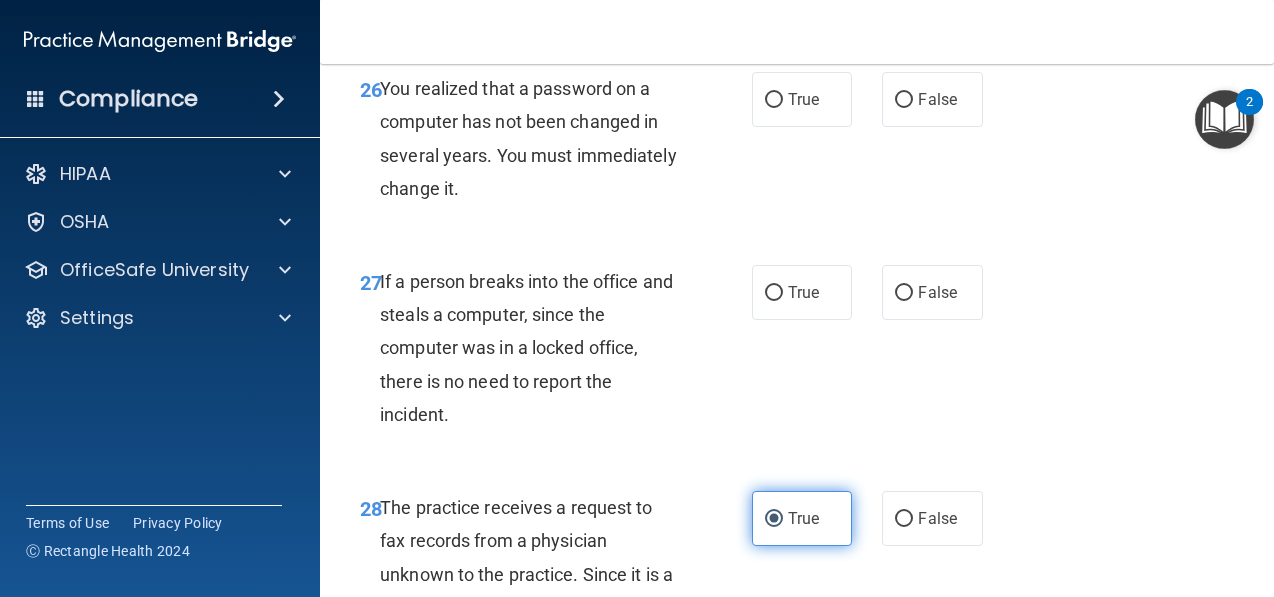 scroll, scrollTop: 5341, scrollLeft: 0, axis: vertical 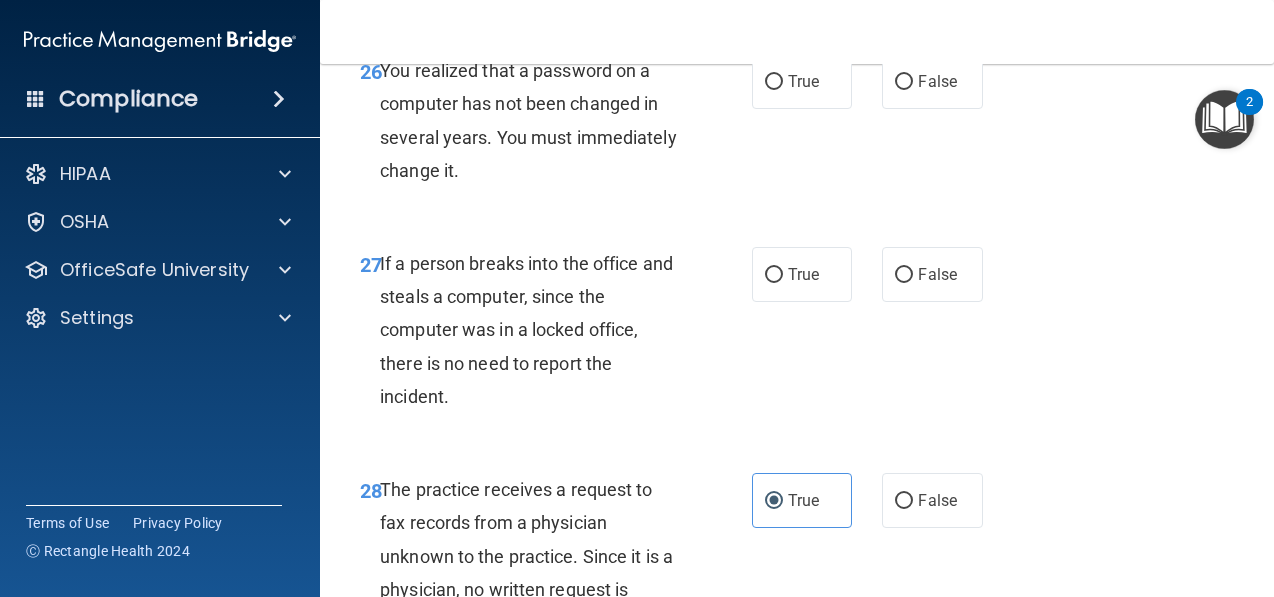 click on "True           False" at bounding box center (872, 274) 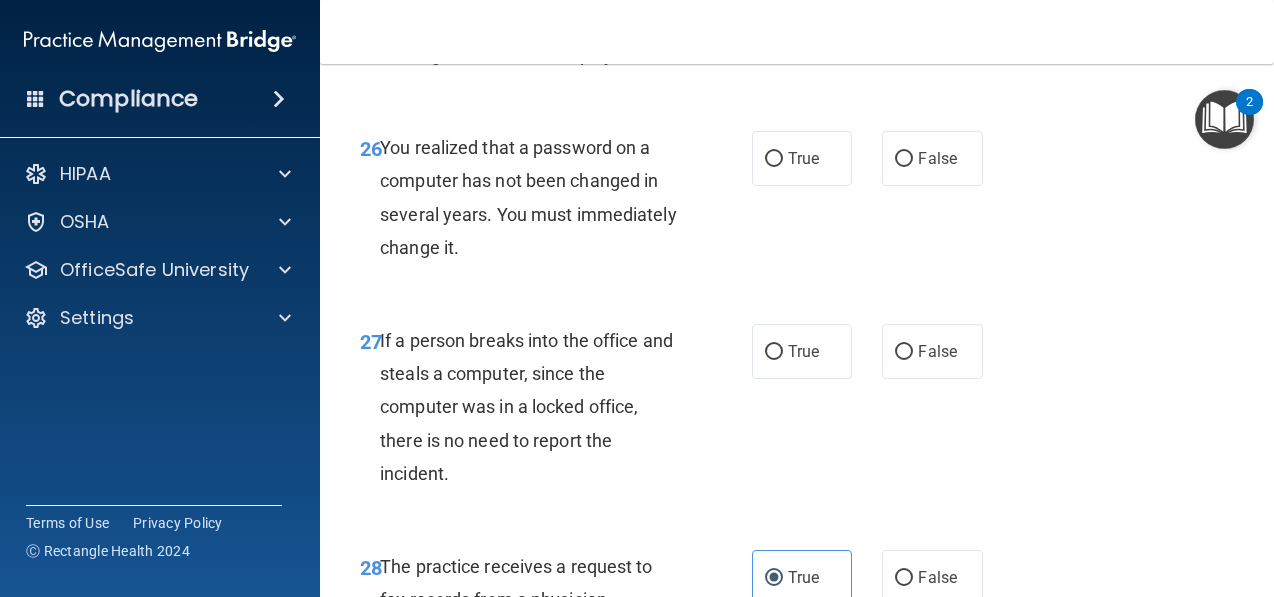 scroll, scrollTop: 5280, scrollLeft: 0, axis: vertical 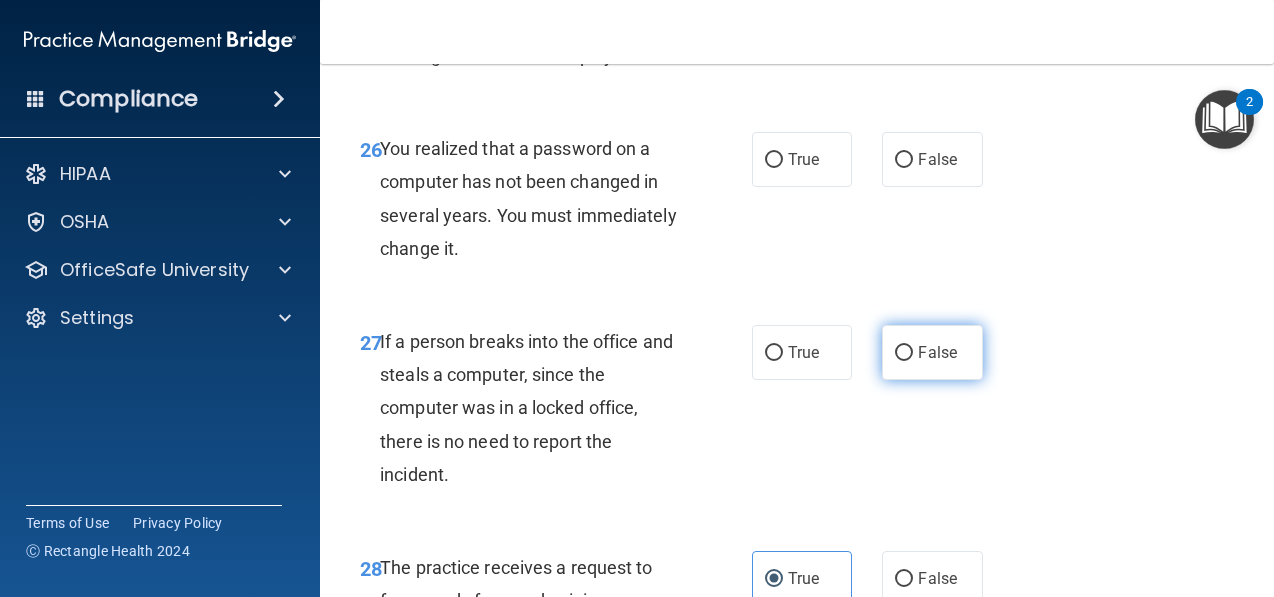 click on "False" at bounding box center [937, 352] 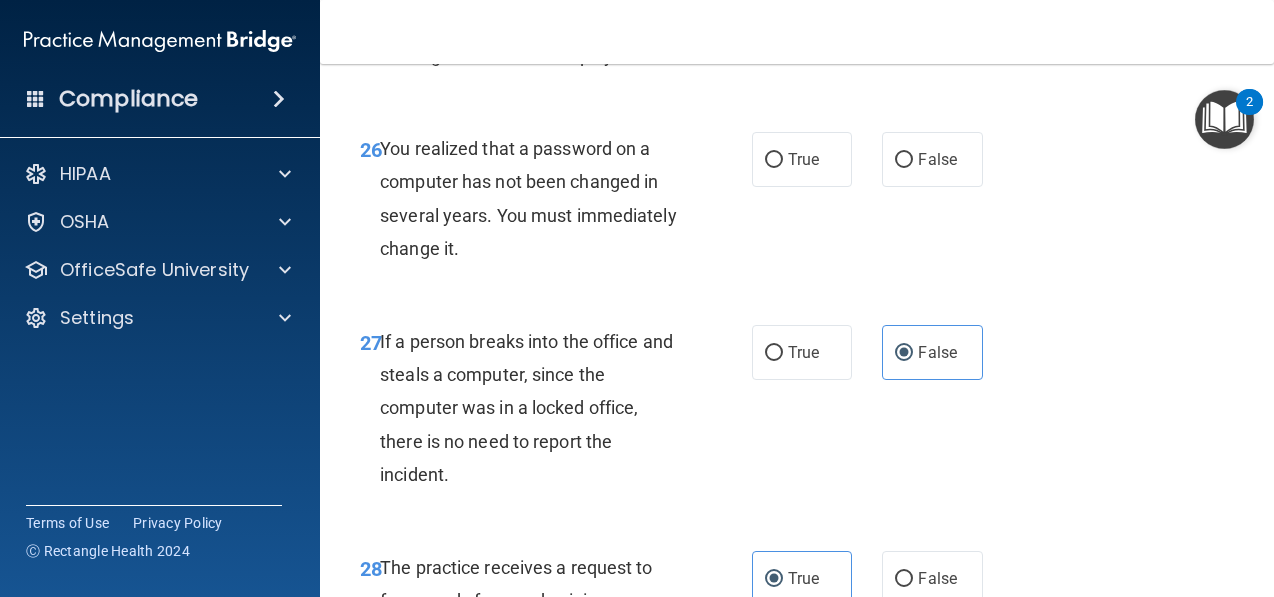 click on "26       You realized that a password on a computer has not been changed in several years.  You must immediately change it." at bounding box center (556, 203) 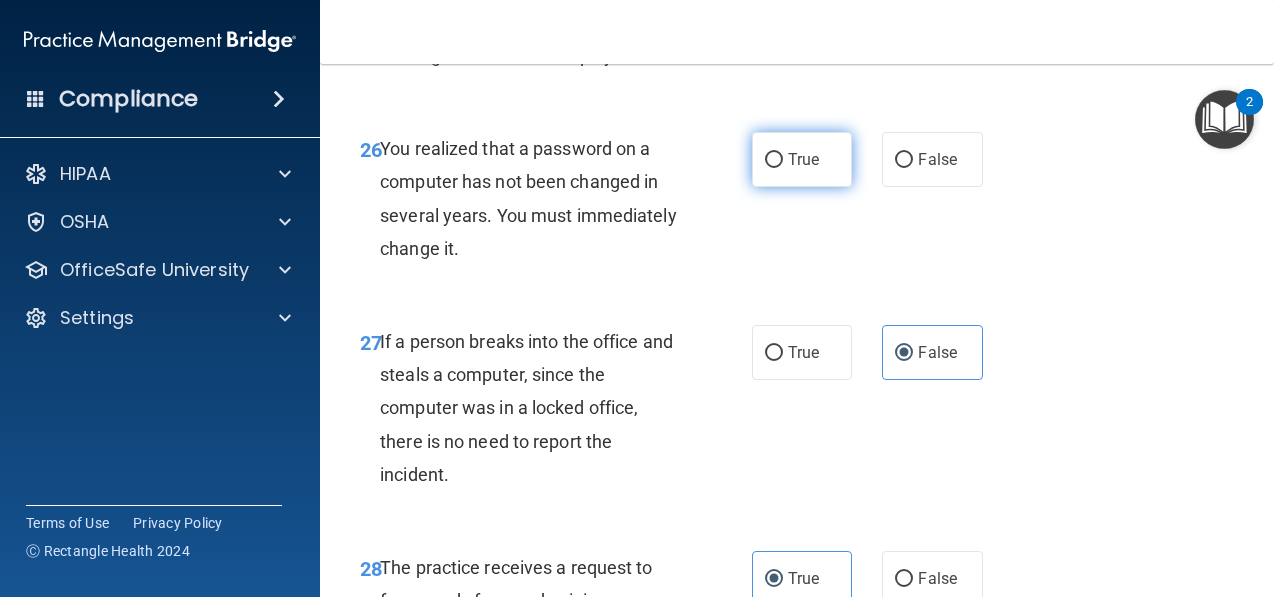 click on "True" at bounding box center [802, 159] 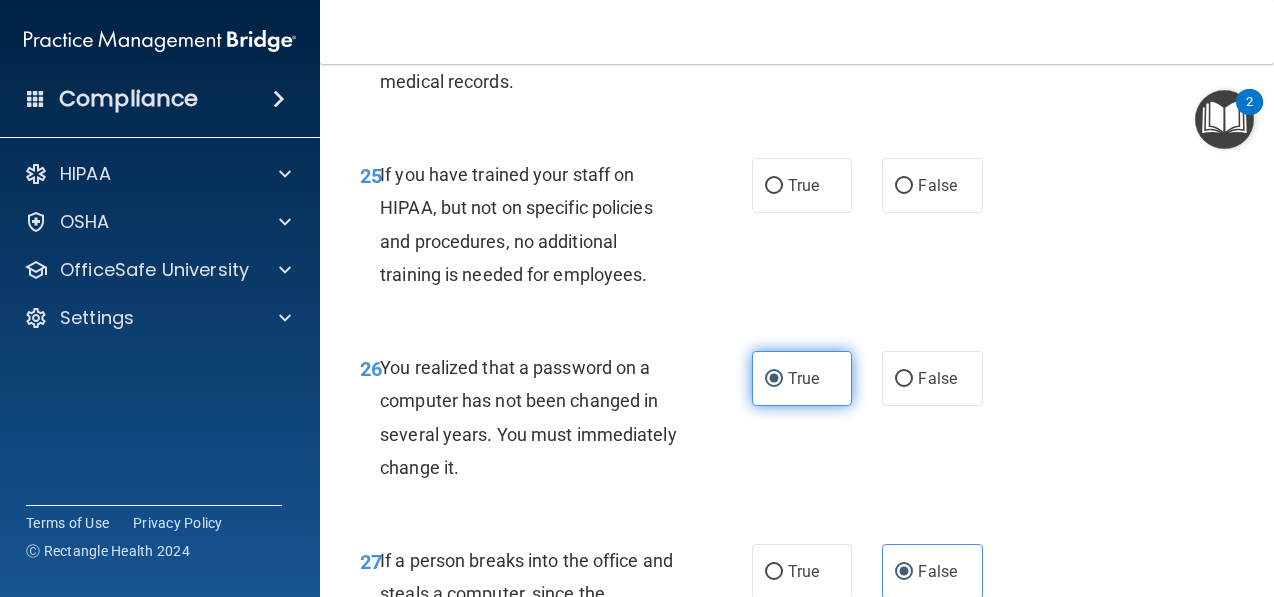 scroll, scrollTop: 5062, scrollLeft: 0, axis: vertical 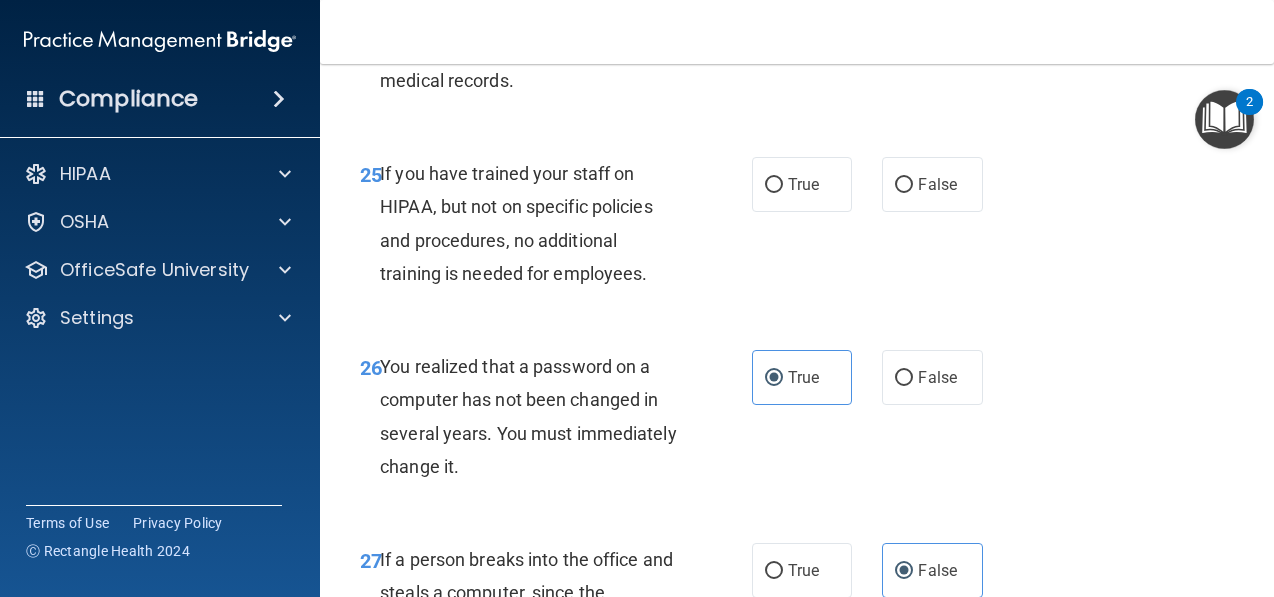 click on "True           False" at bounding box center (872, 184) 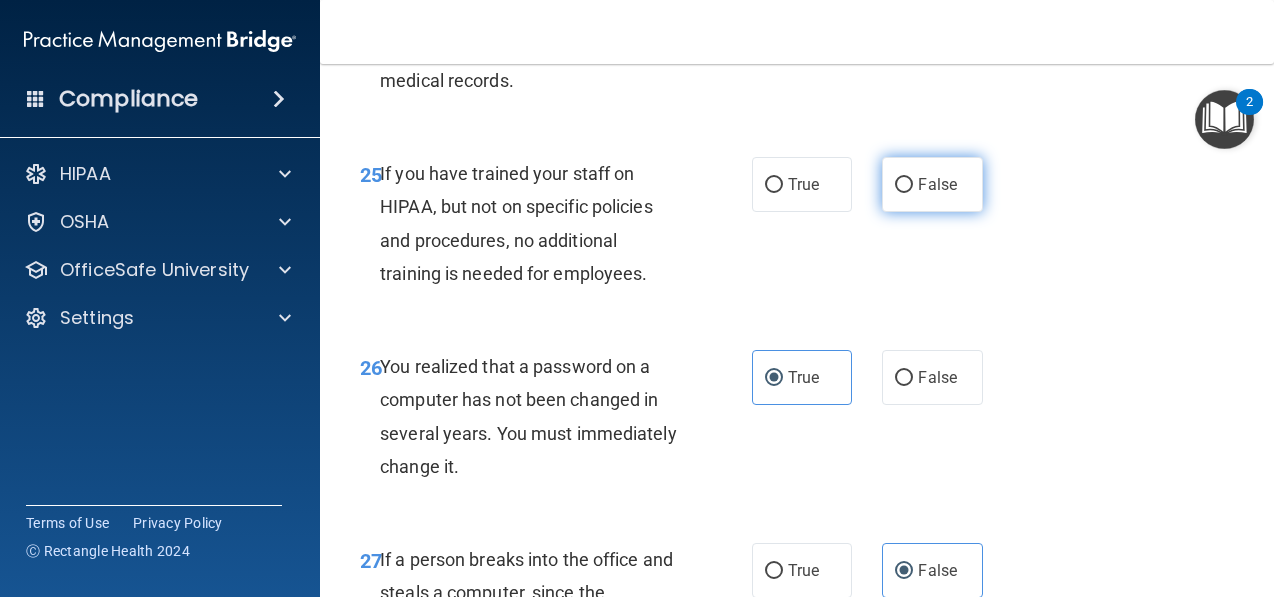 click on "False" at bounding box center (937, 184) 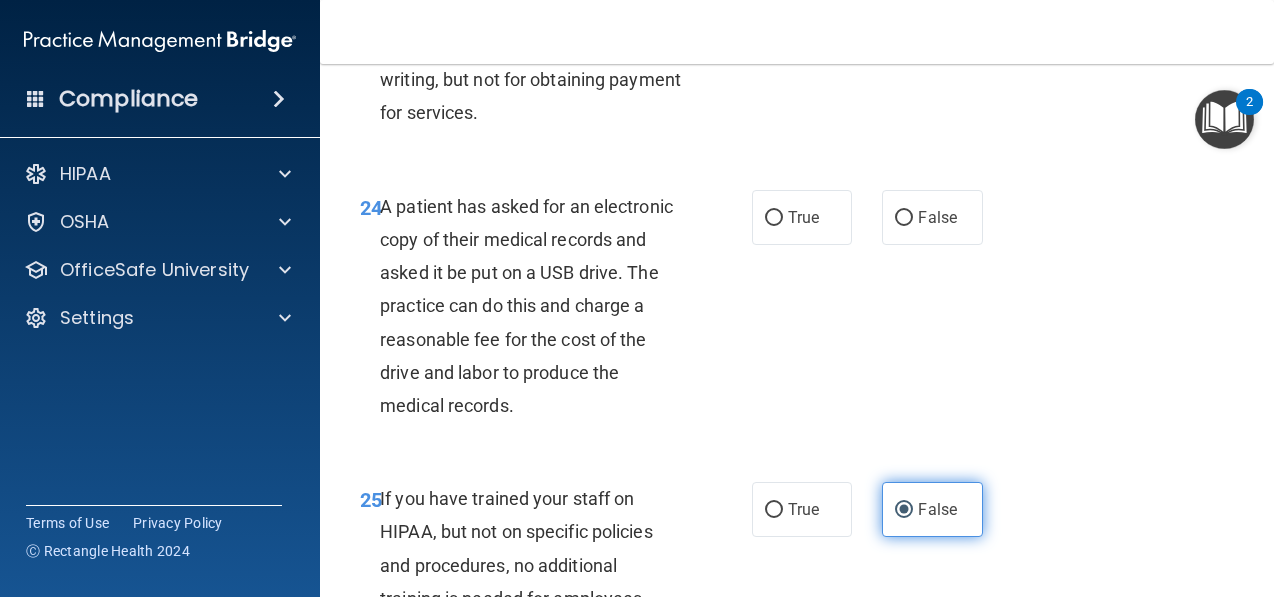 scroll, scrollTop: 4738, scrollLeft: 0, axis: vertical 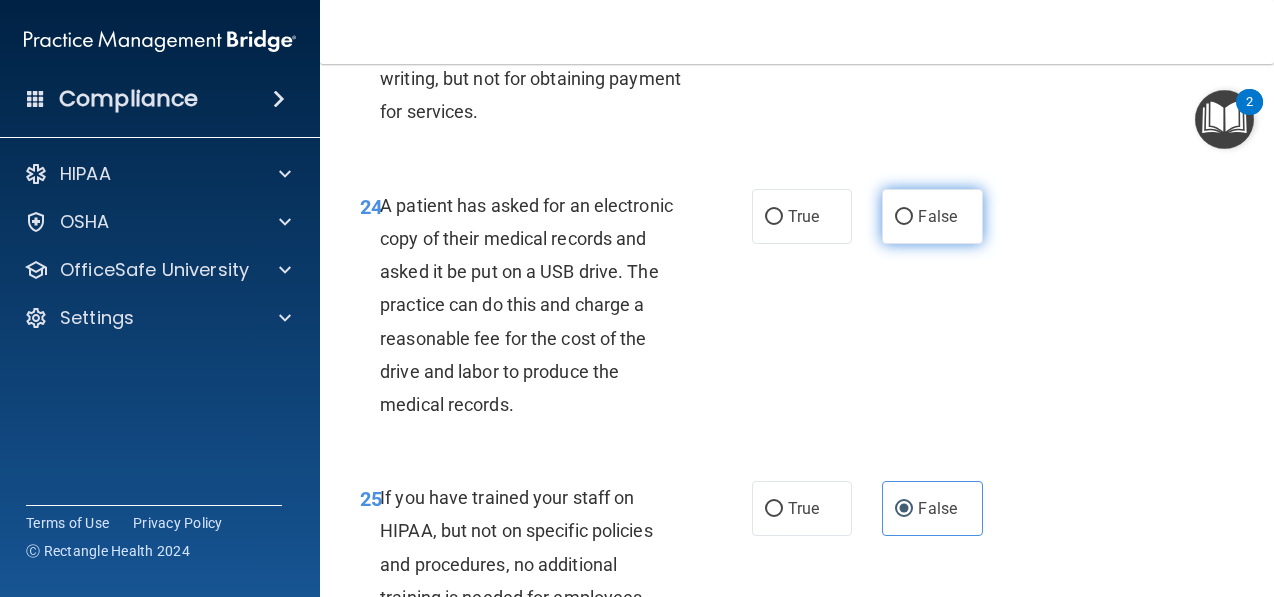 click on "False" at bounding box center (932, 216) 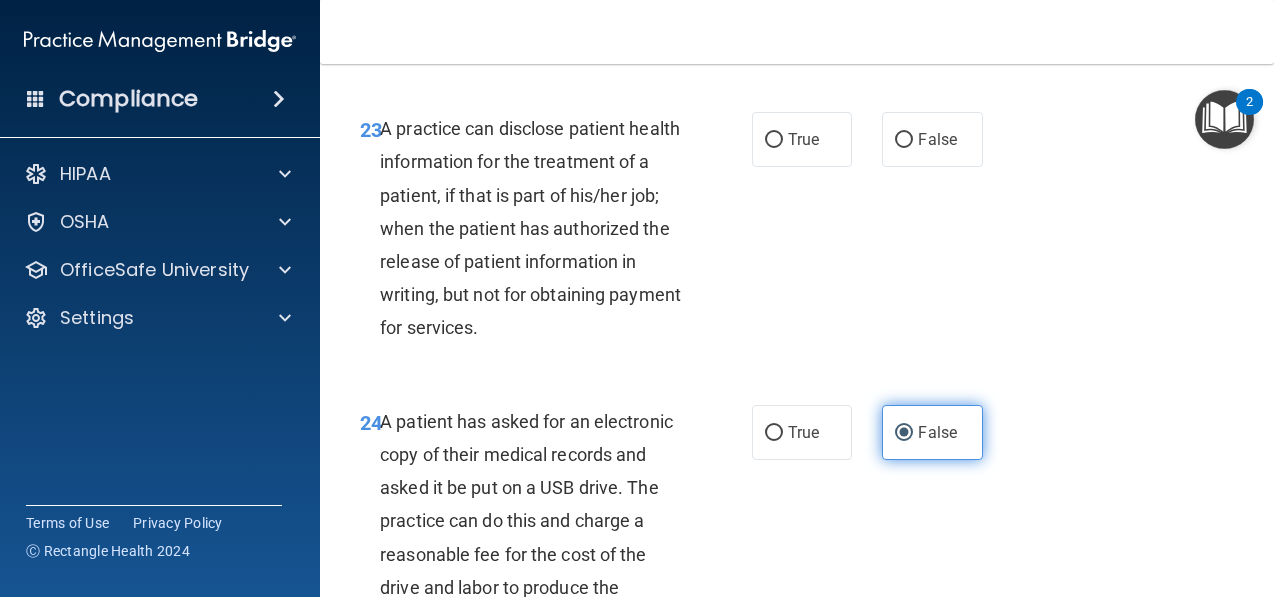 scroll, scrollTop: 4508, scrollLeft: 0, axis: vertical 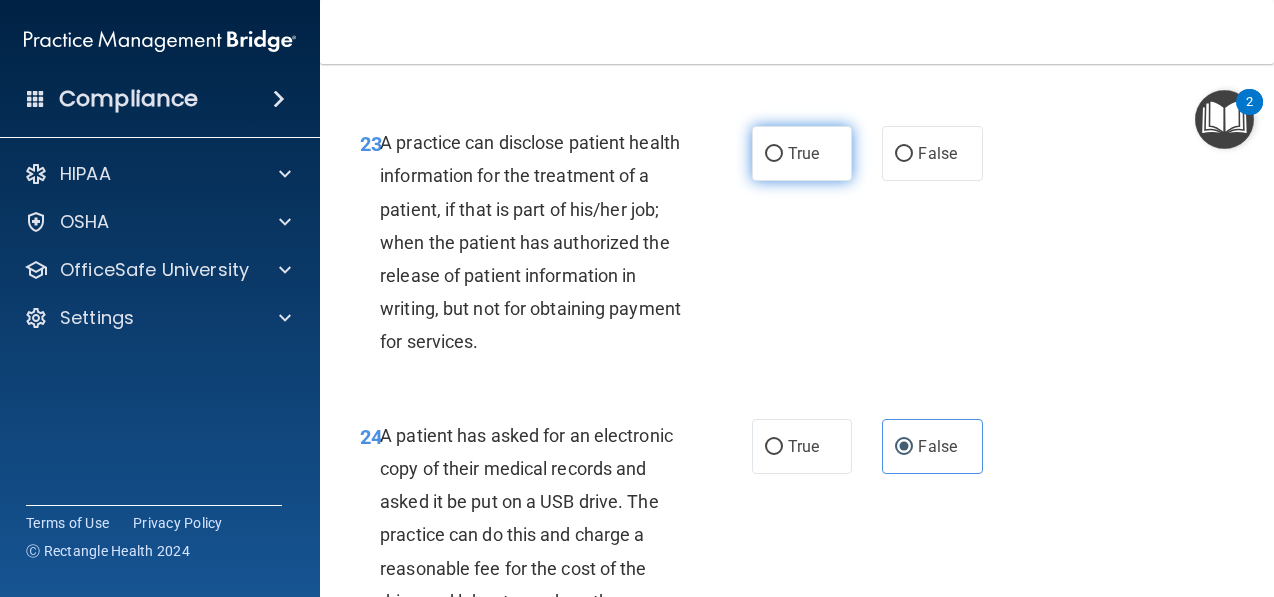 click on "True" at bounding box center [803, 153] 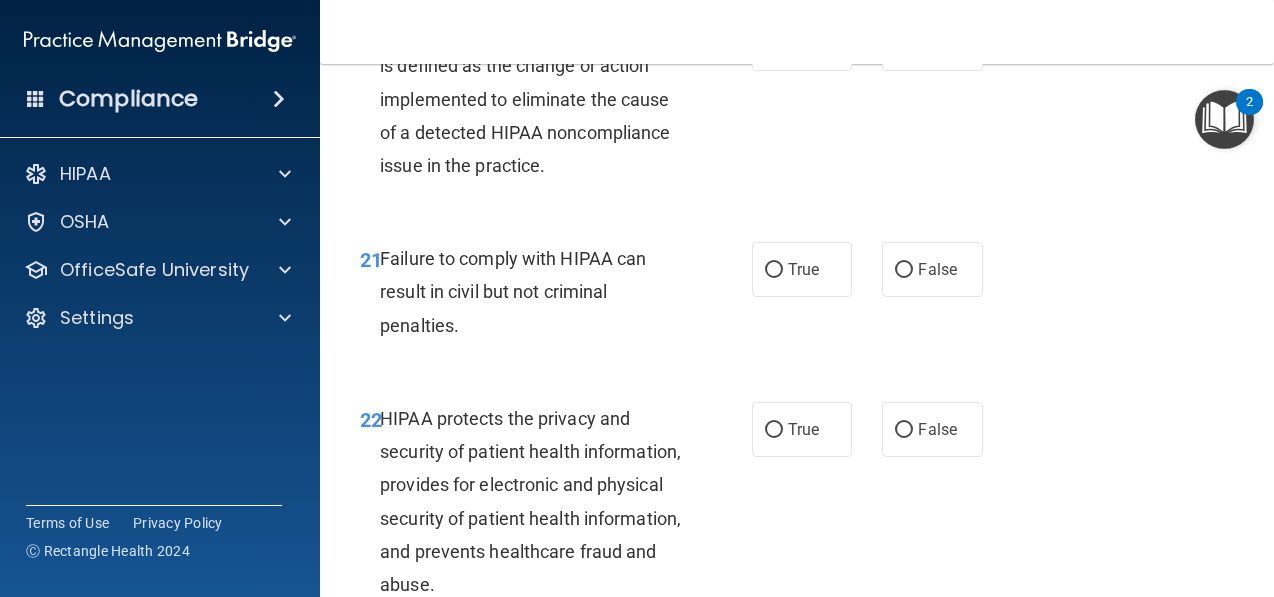 scroll, scrollTop: 3970, scrollLeft: 0, axis: vertical 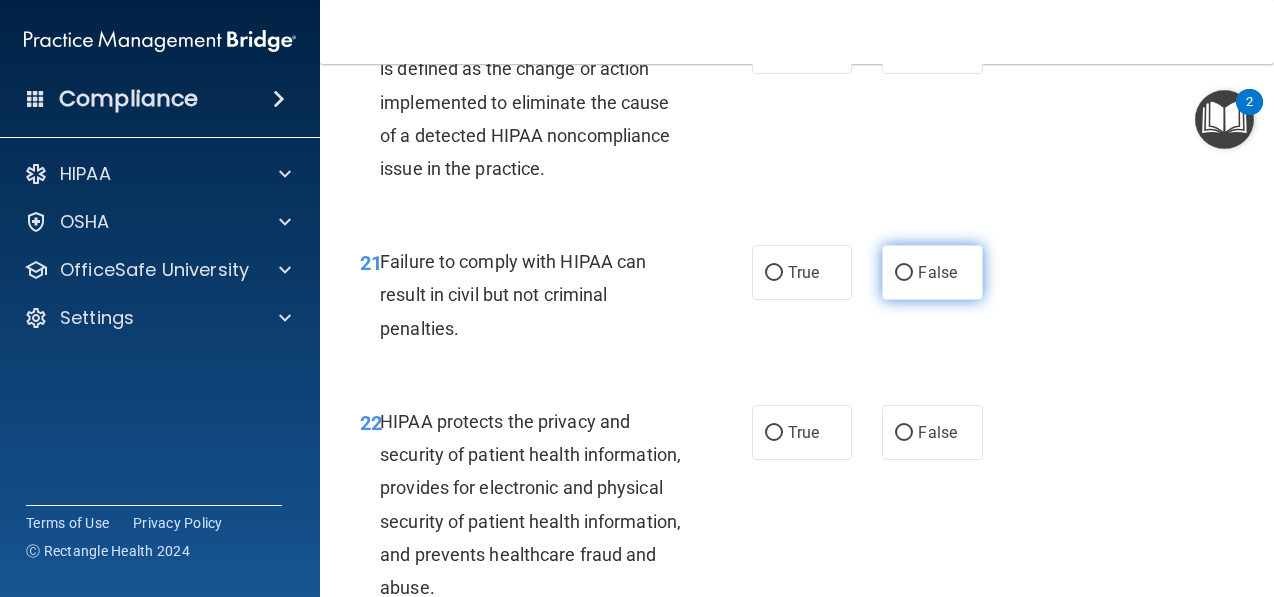 click on "False" at bounding box center (932, 272) 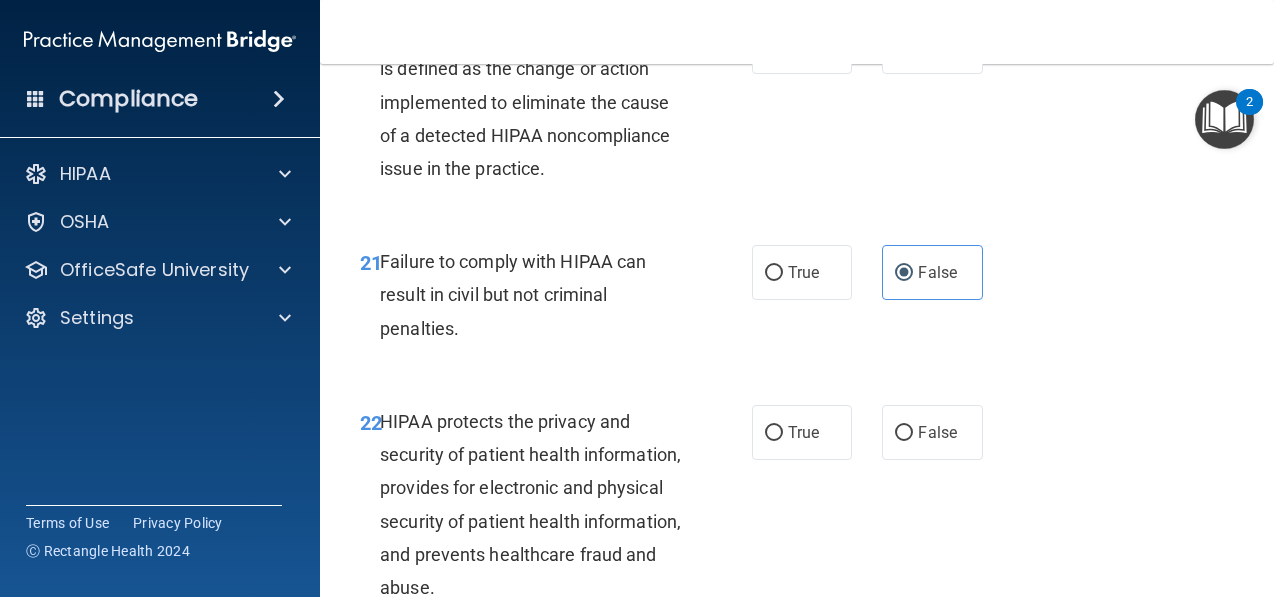 click on "True           False" at bounding box center [872, 272] 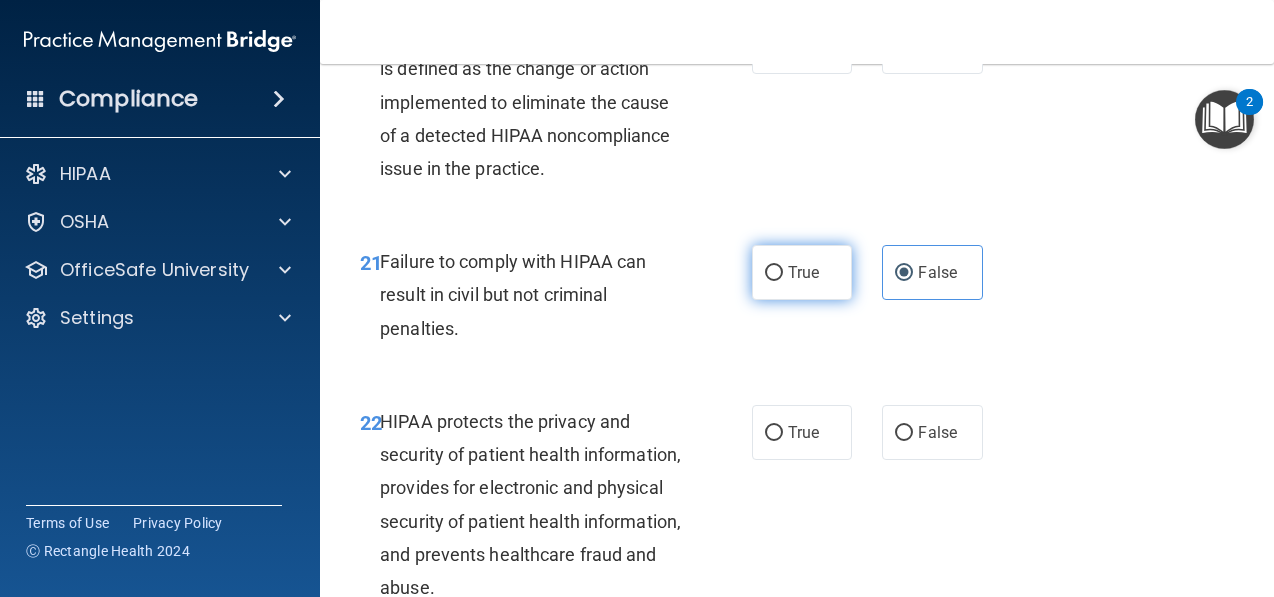 click on "True" at bounding box center [802, 272] 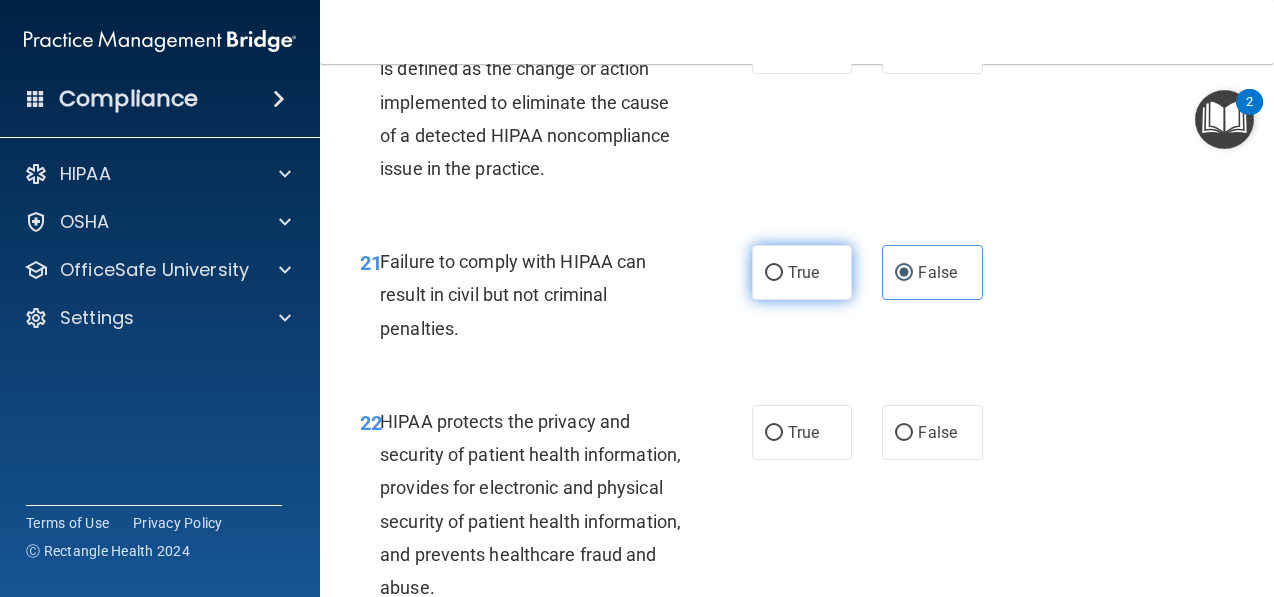 radio on "true" 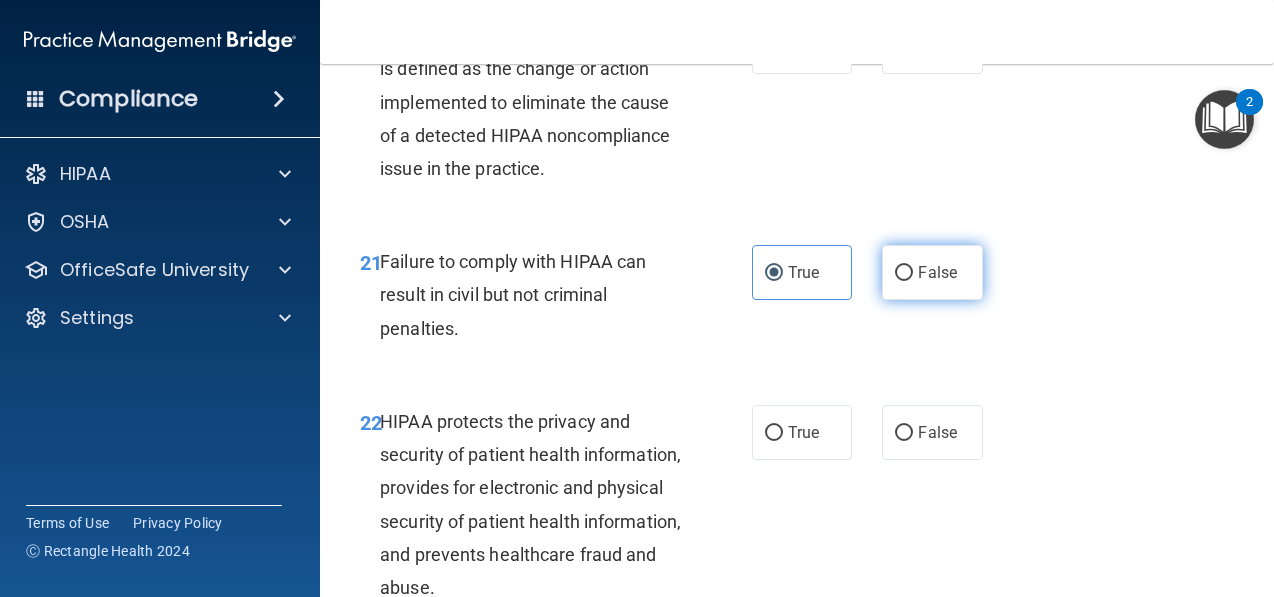 click on "False" at bounding box center [937, 272] 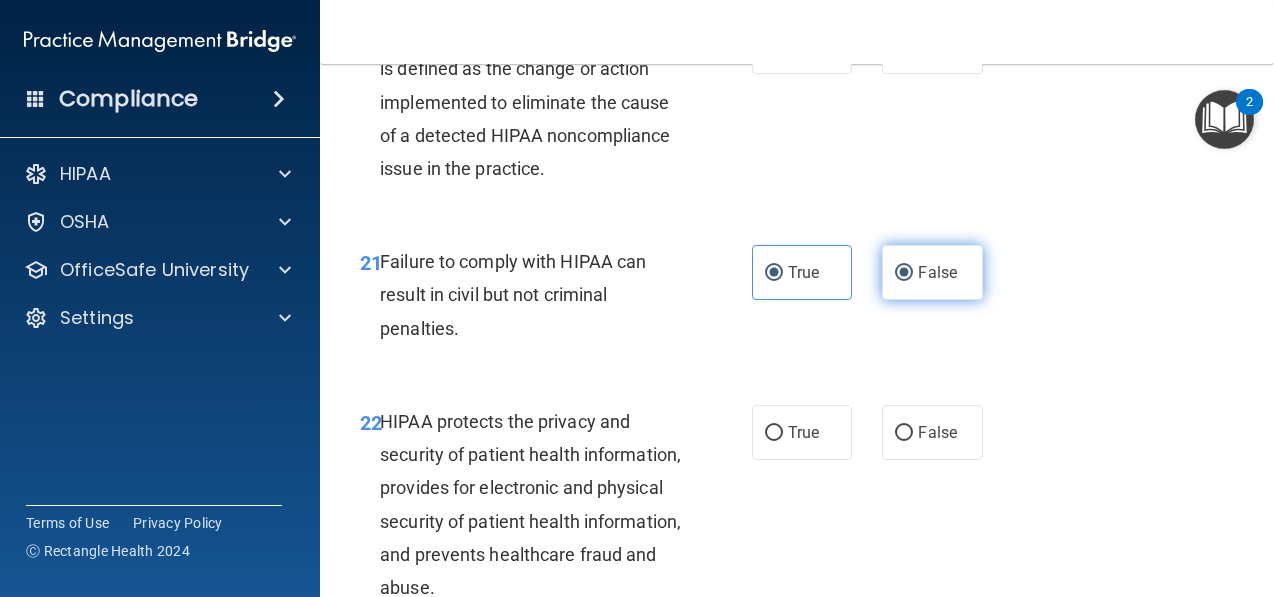 radio on "false" 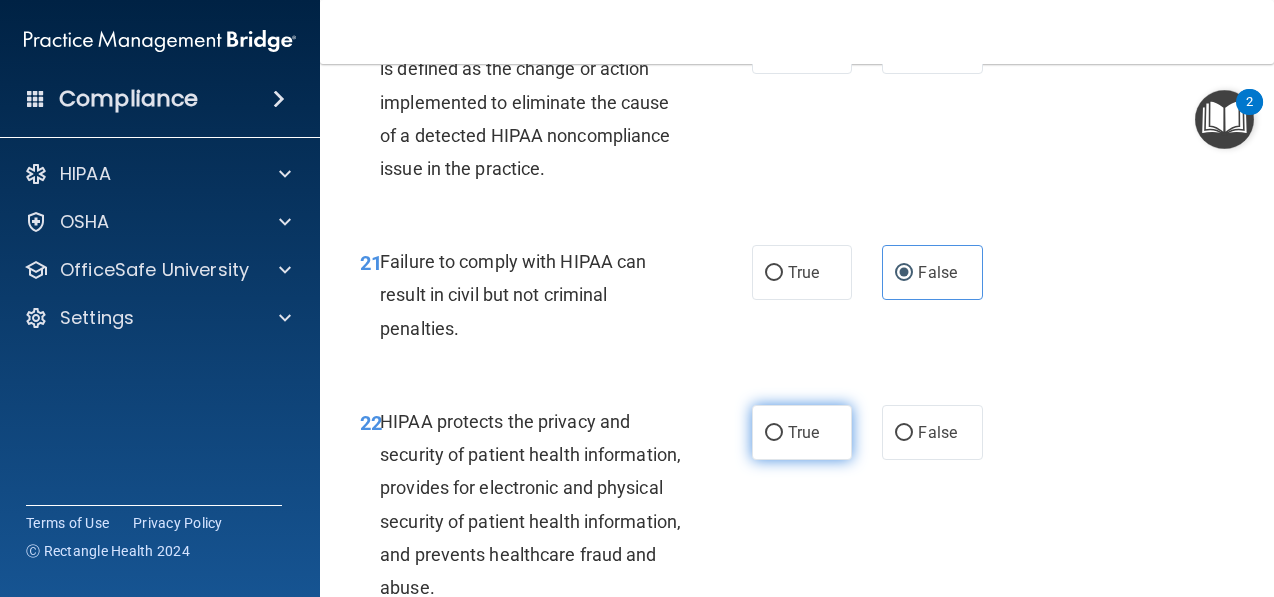 click on "True" at bounding box center [803, 432] 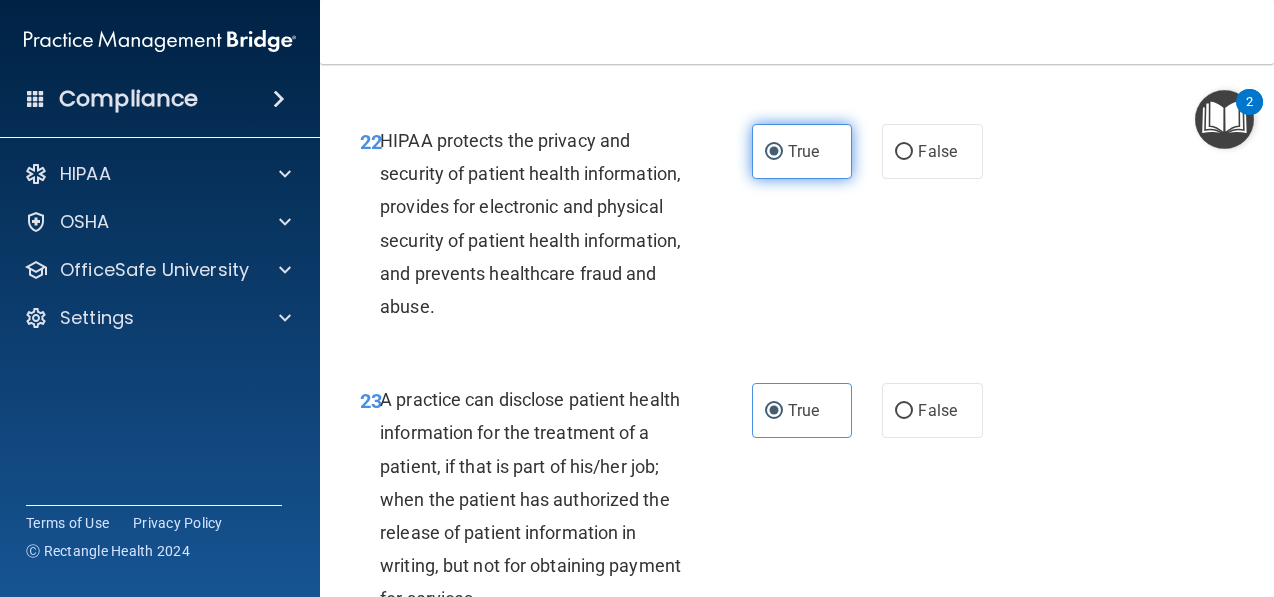 scroll, scrollTop: 4266, scrollLeft: 0, axis: vertical 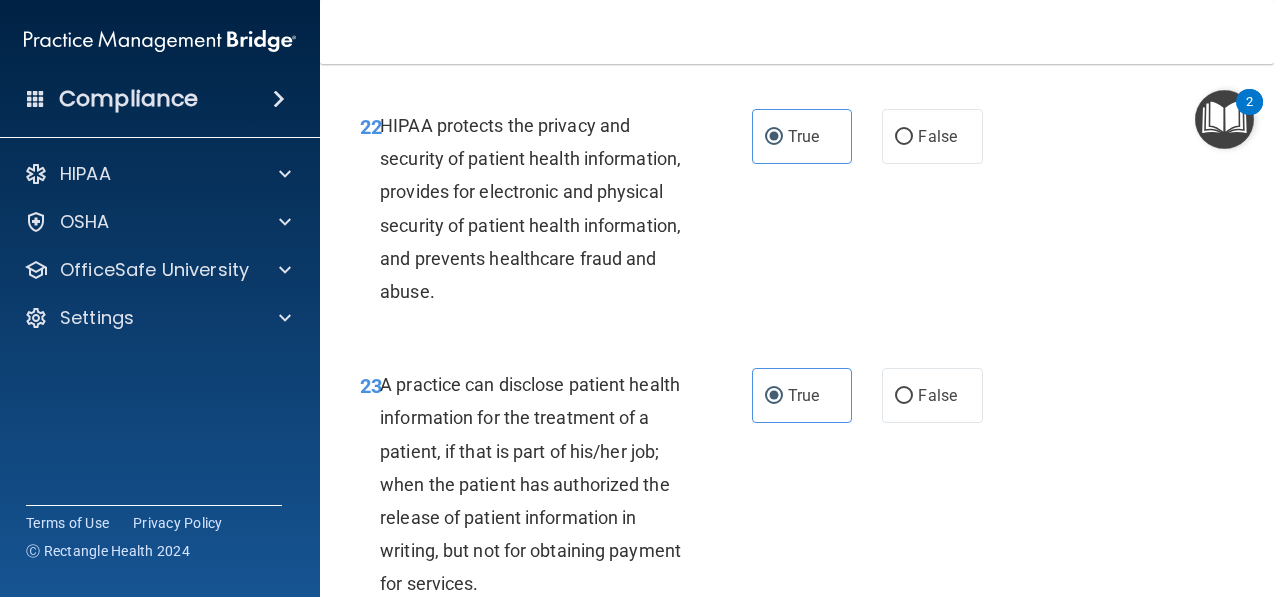 drag, startPoint x: 917, startPoint y: 203, endPoint x: 917, endPoint y: 183, distance: 20 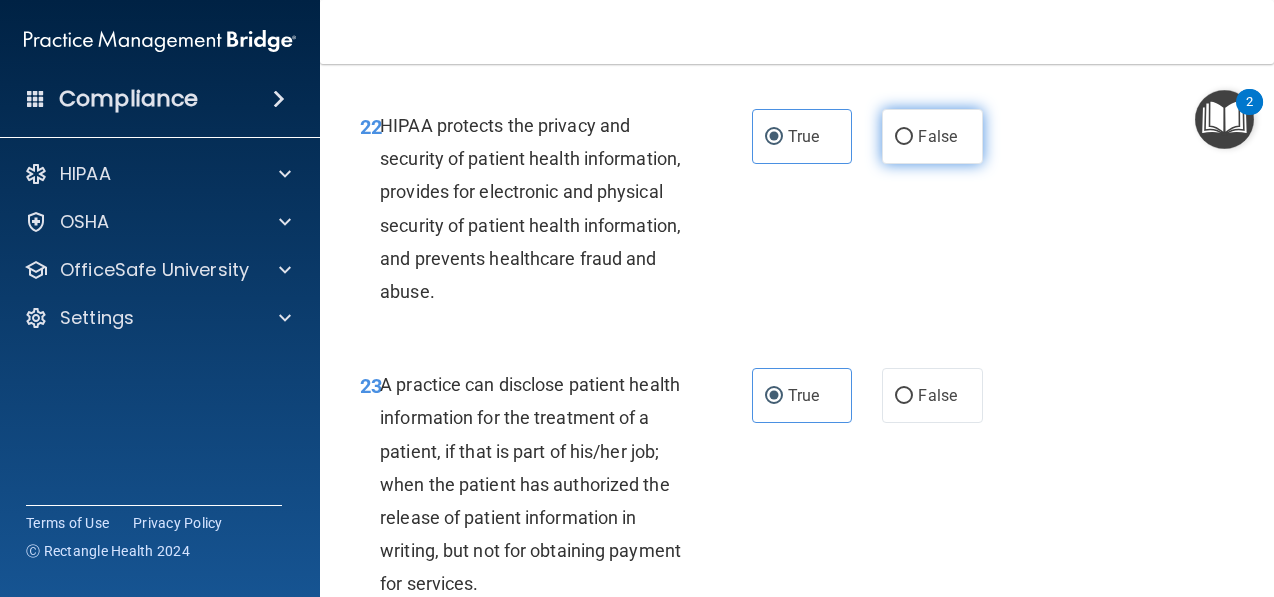 click on "False" at bounding box center [932, 136] 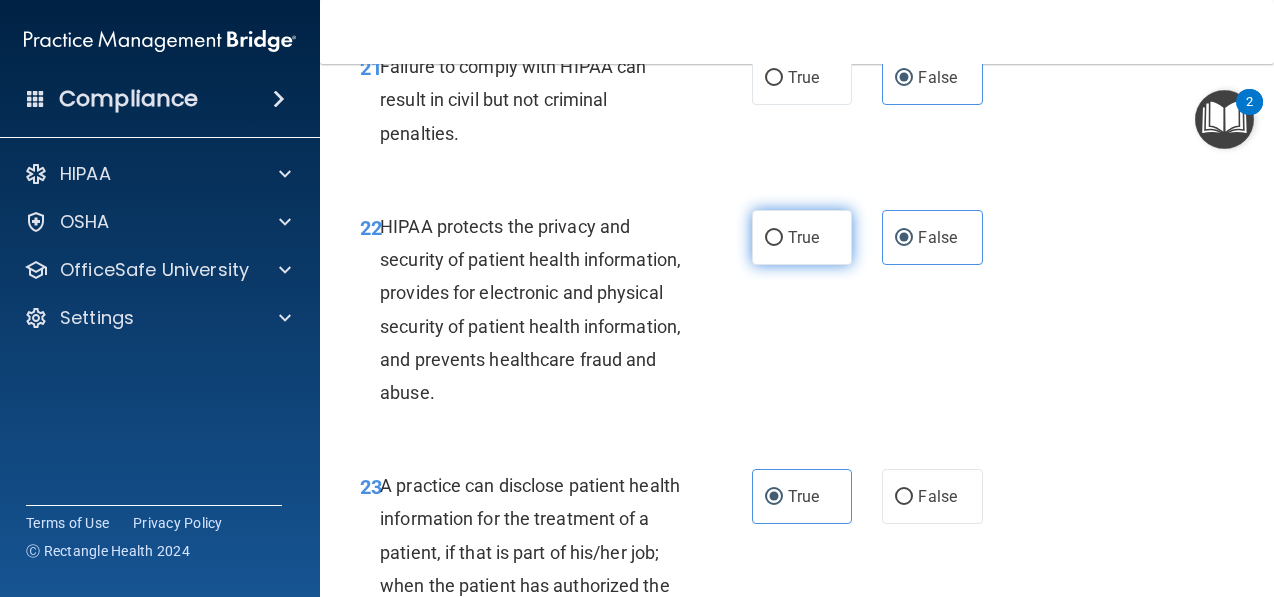 click on "True" at bounding box center [802, 237] 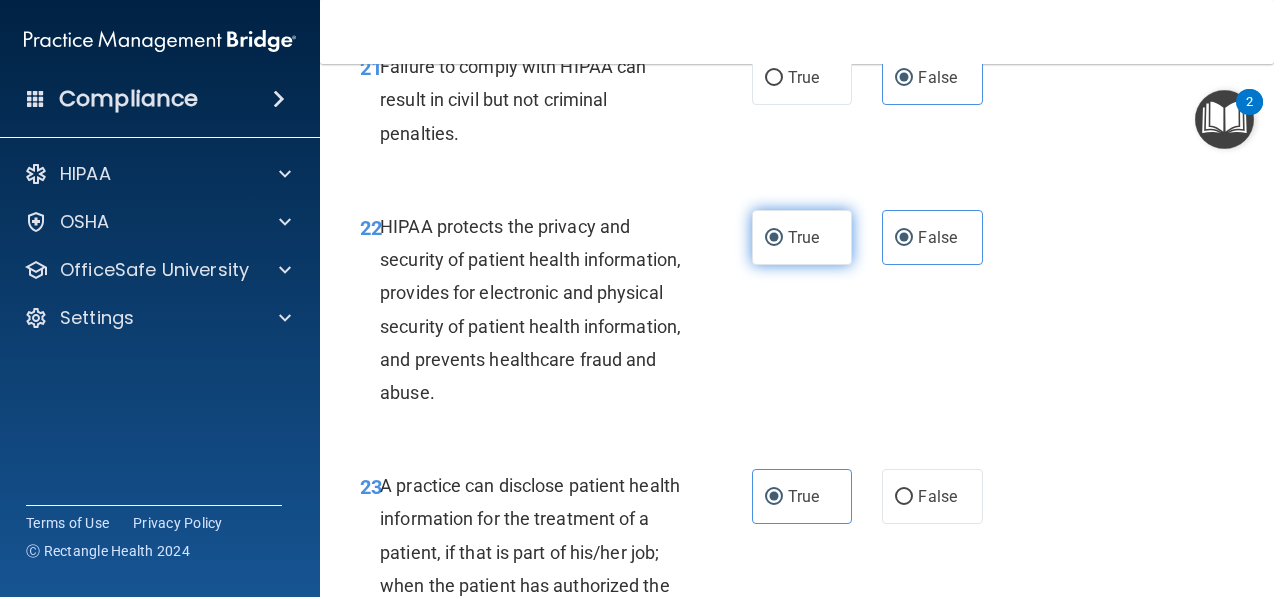 radio on "false" 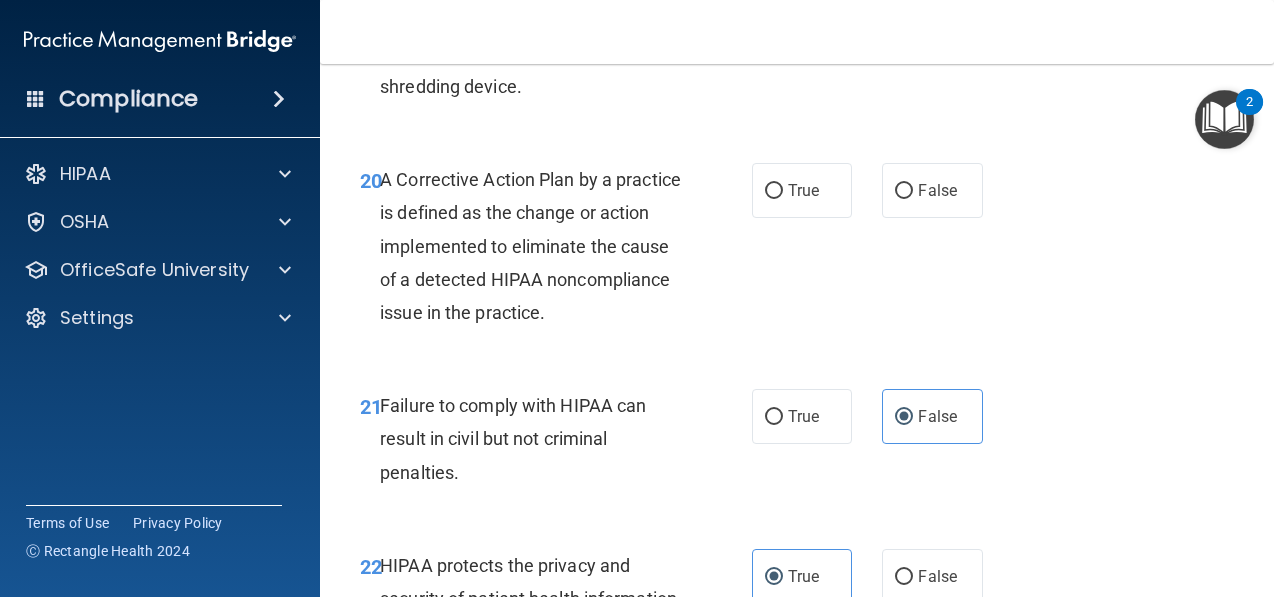 scroll, scrollTop: 3841, scrollLeft: 0, axis: vertical 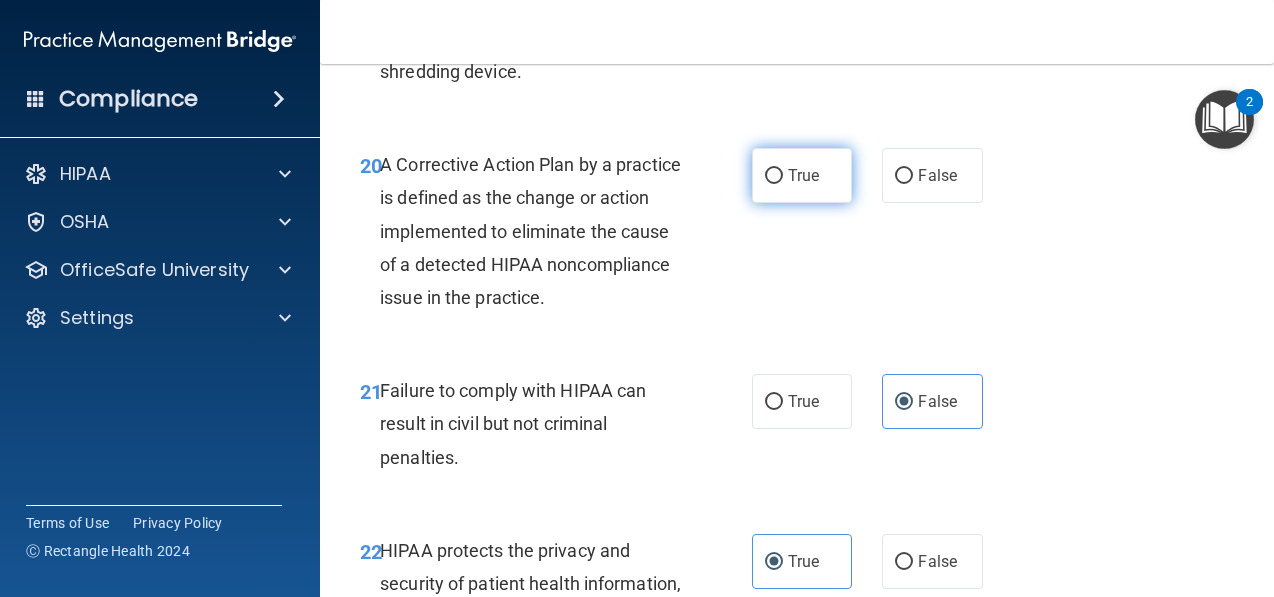 click on "True" at bounding box center [802, 175] 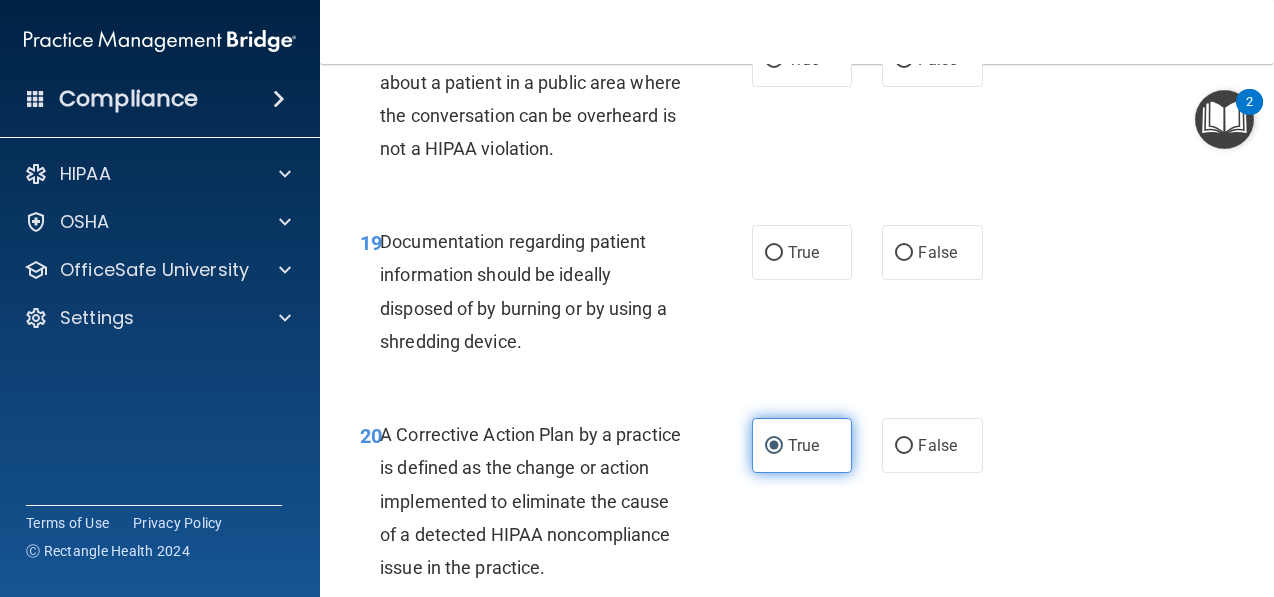 scroll, scrollTop: 3566, scrollLeft: 0, axis: vertical 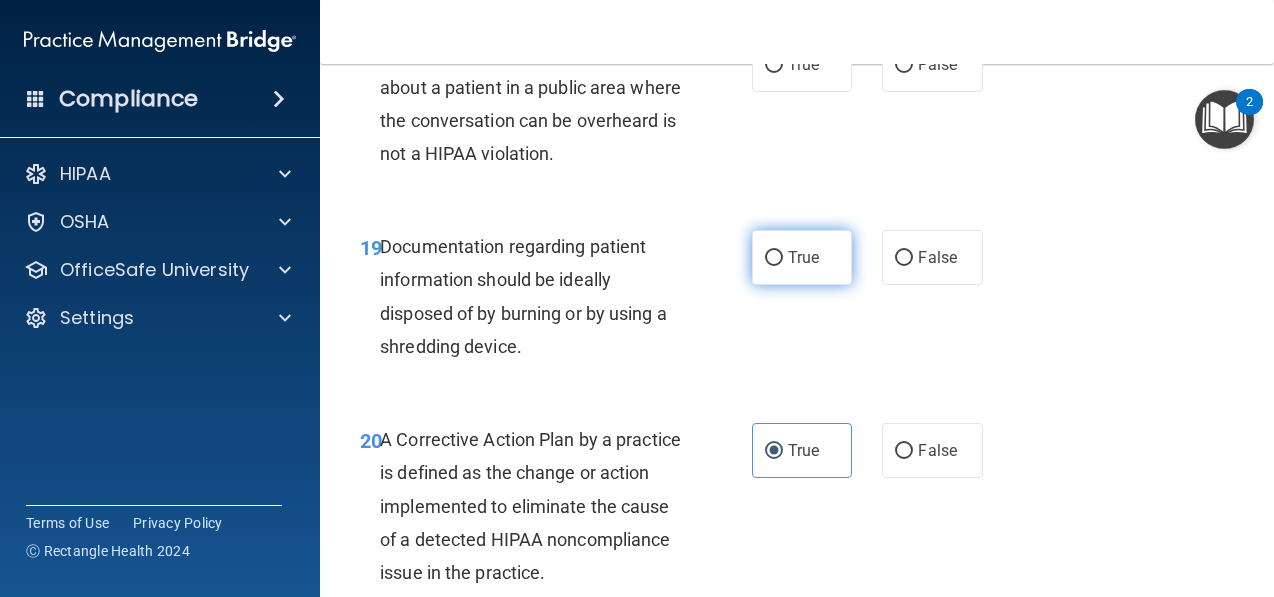 click on "True" at bounding box center (802, 257) 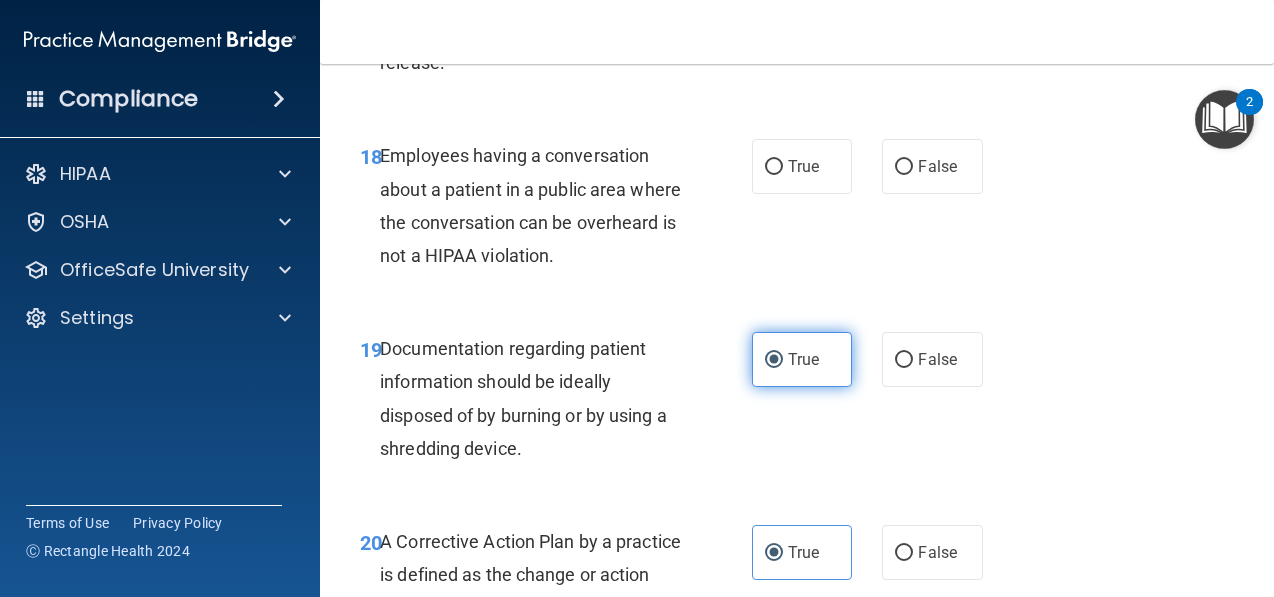 scroll, scrollTop: 3463, scrollLeft: 0, axis: vertical 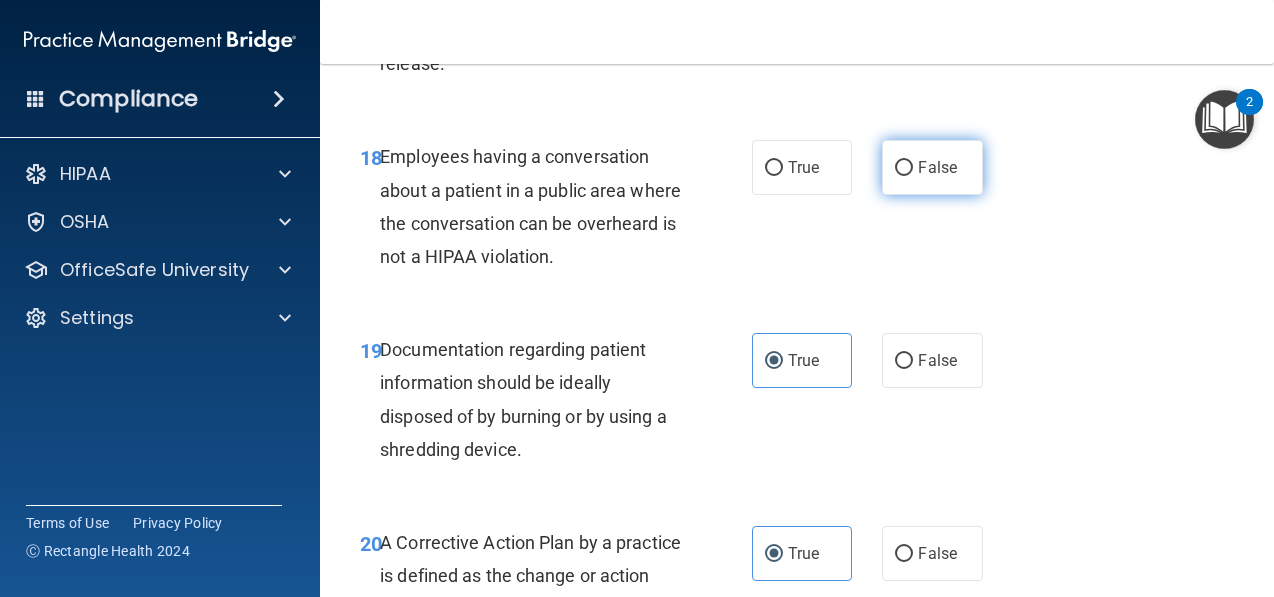 click on "False" at bounding box center [937, 167] 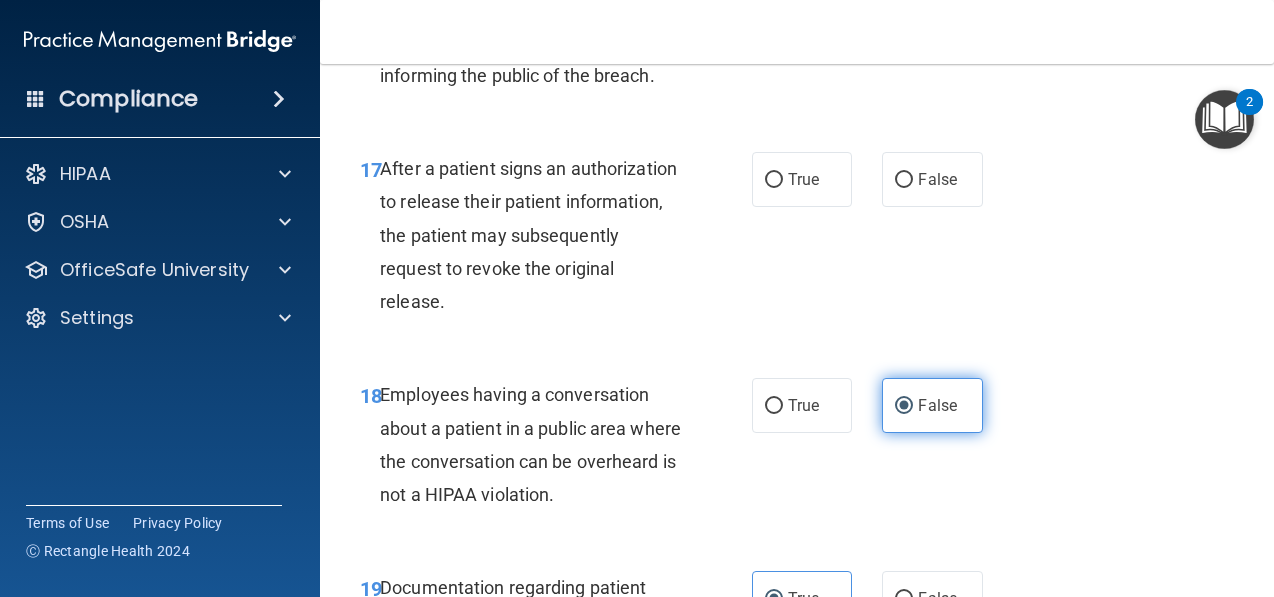 scroll, scrollTop: 3215, scrollLeft: 0, axis: vertical 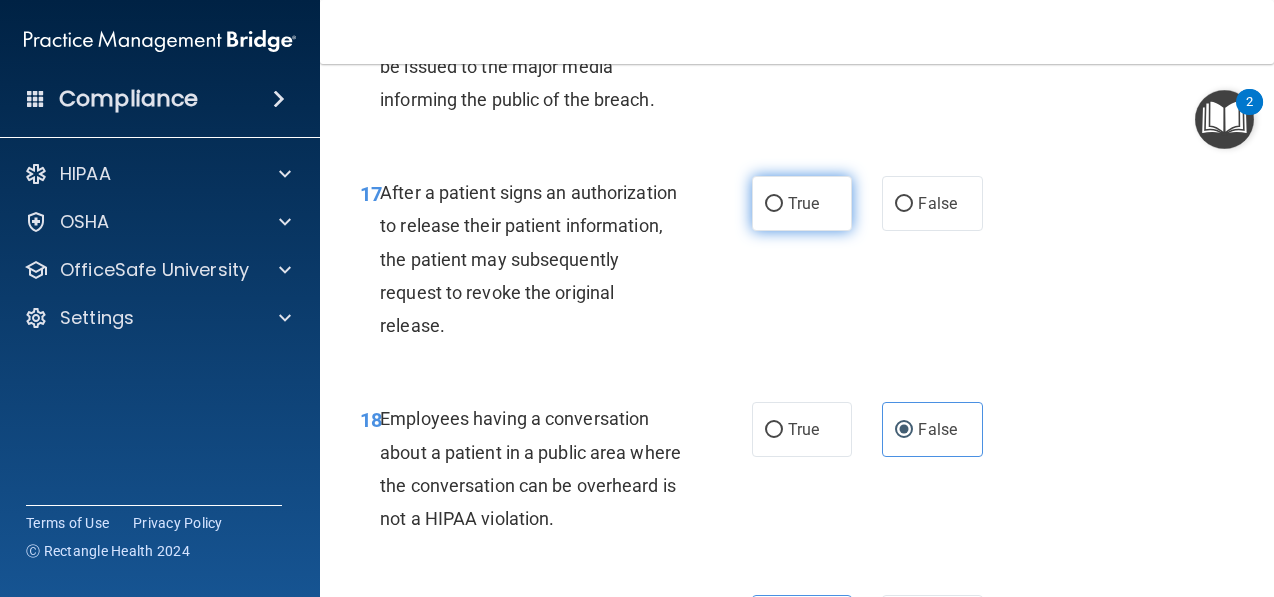 click on "True" at bounding box center (802, 203) 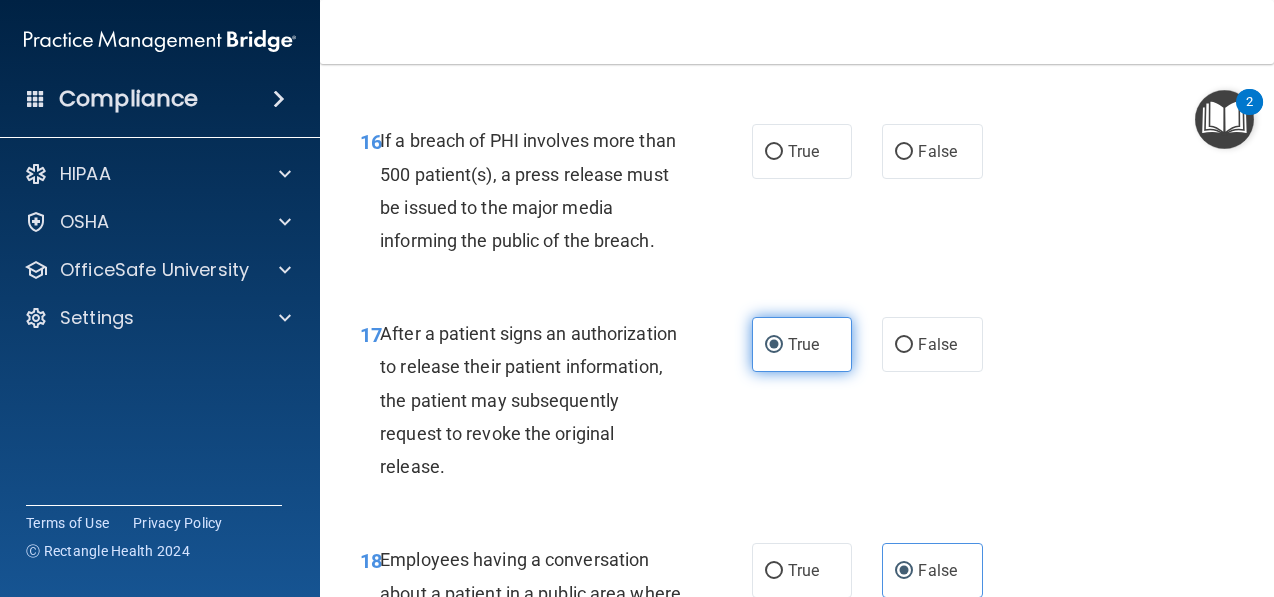 scroll, scrollTop: 2963, scrollLeft: 0, axis: vertical 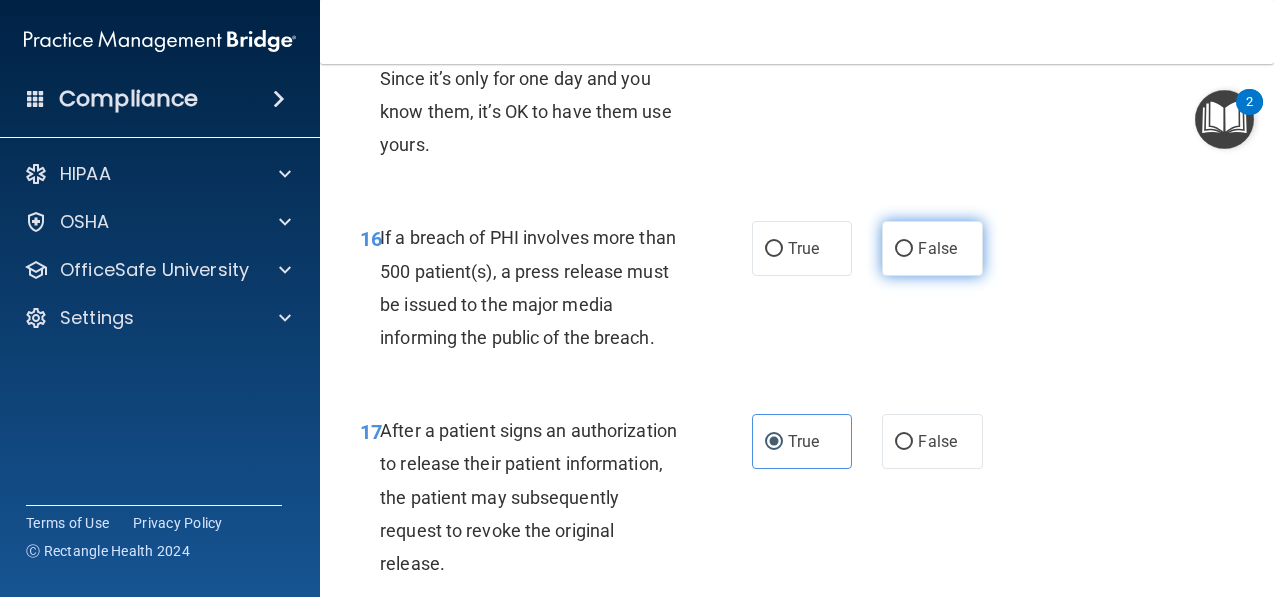 click on "False" at bounding box center (932, 248) 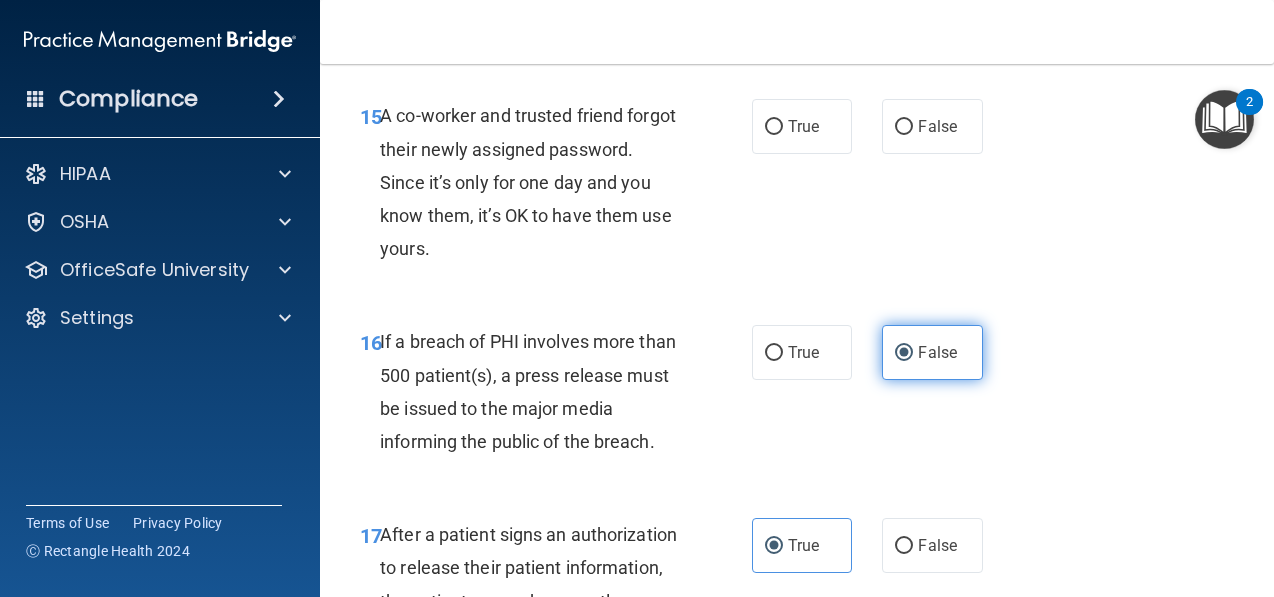 scroll, scrollTop: 2849, scrollLeft: 0, axis: vertical 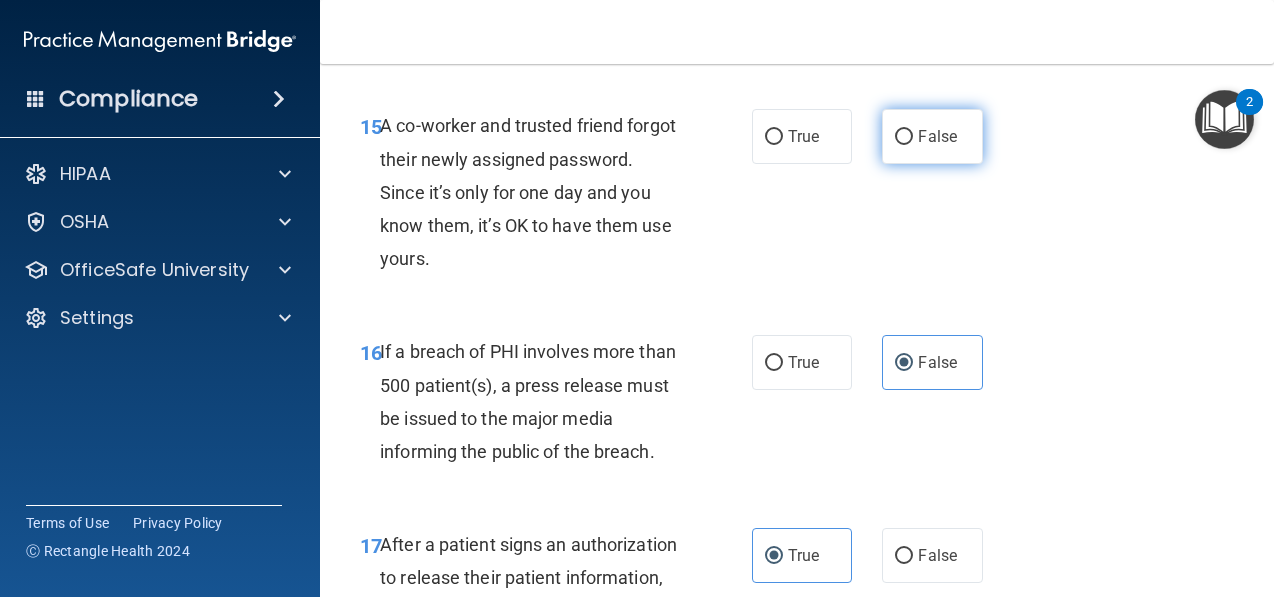 click on "False" at bounding box center (932, 136) 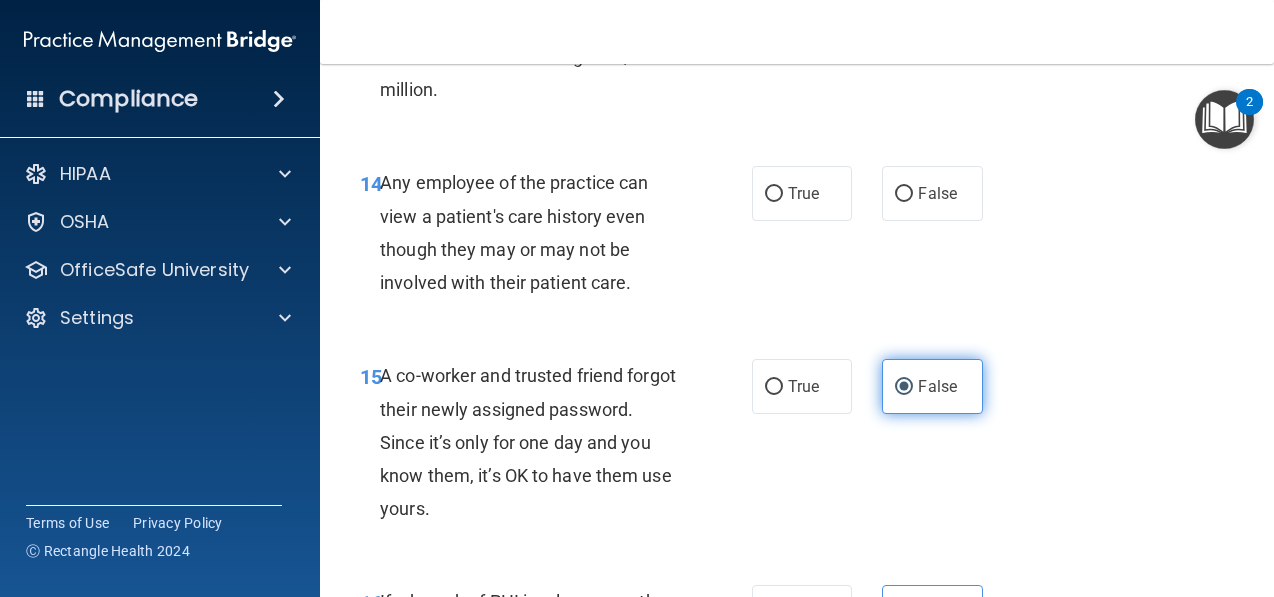 scroll, scrollTop: 2598, scrollLeft: 0, axis: vertical 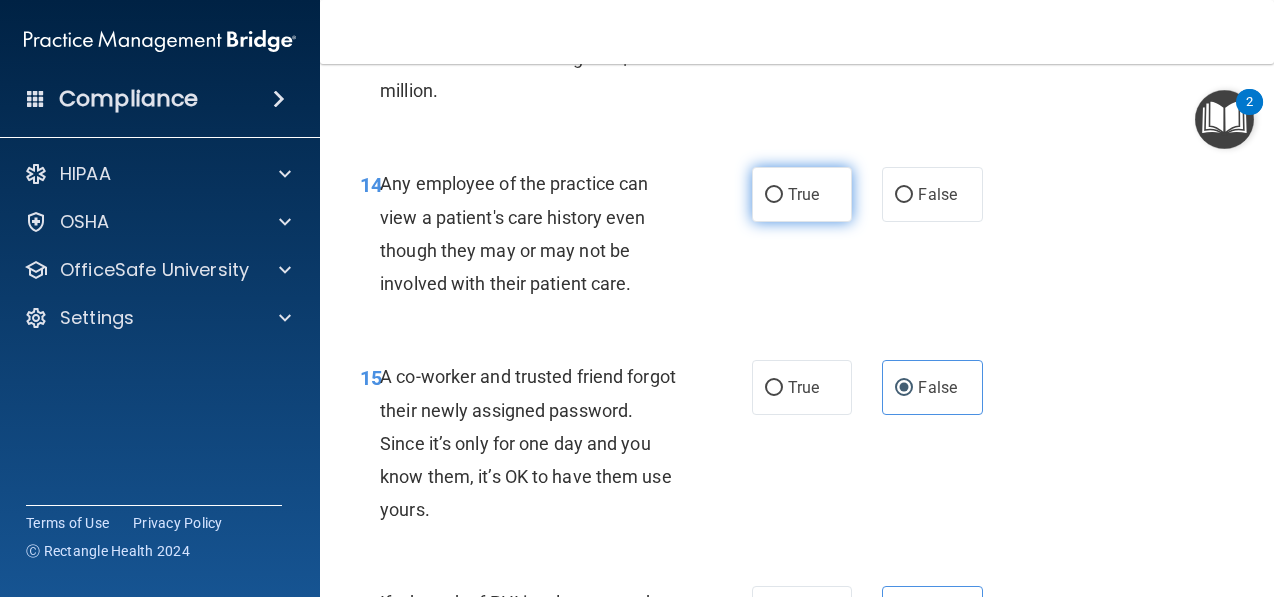 radio on "true" 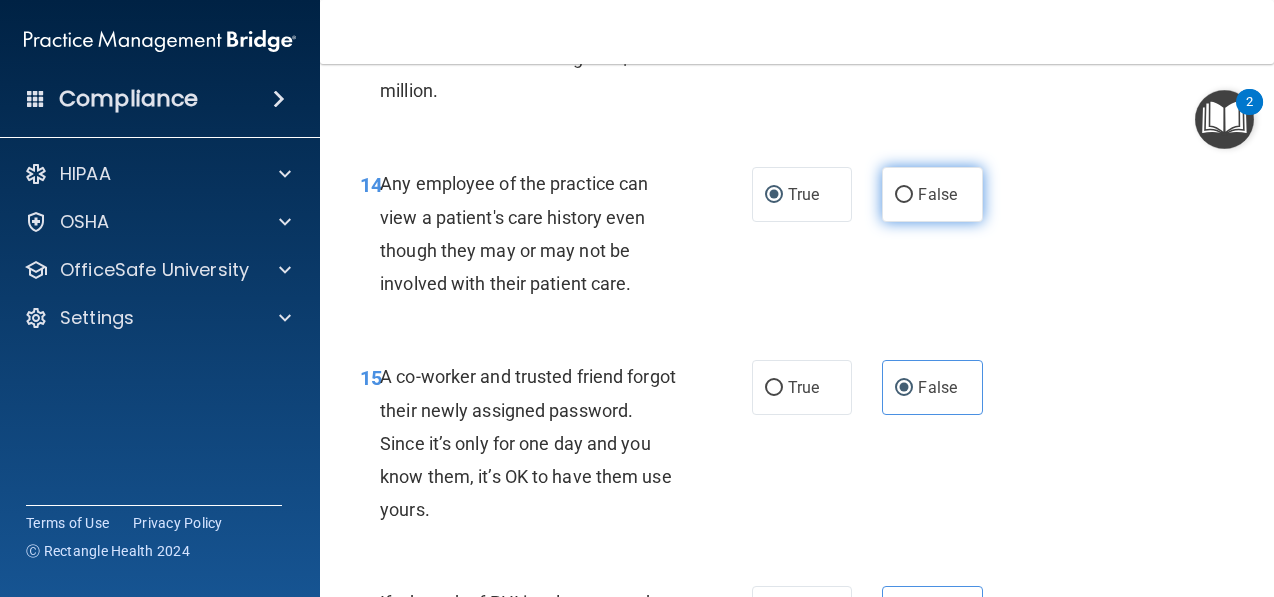 click on "False" at bounding box center (937, 194) 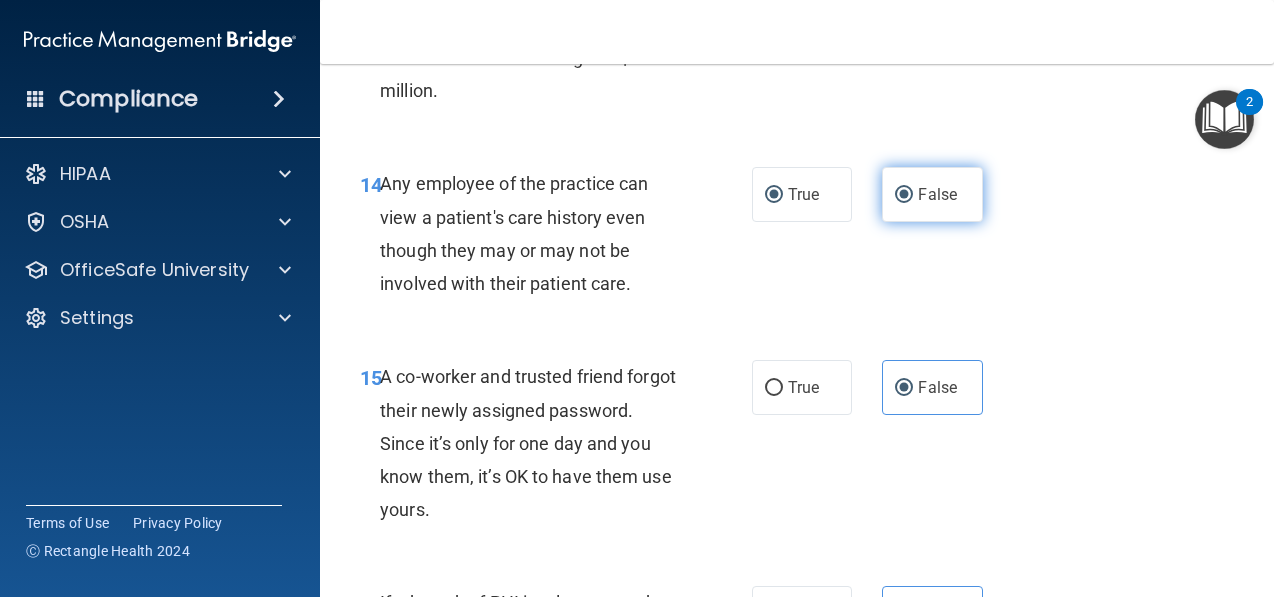 radio on "false" 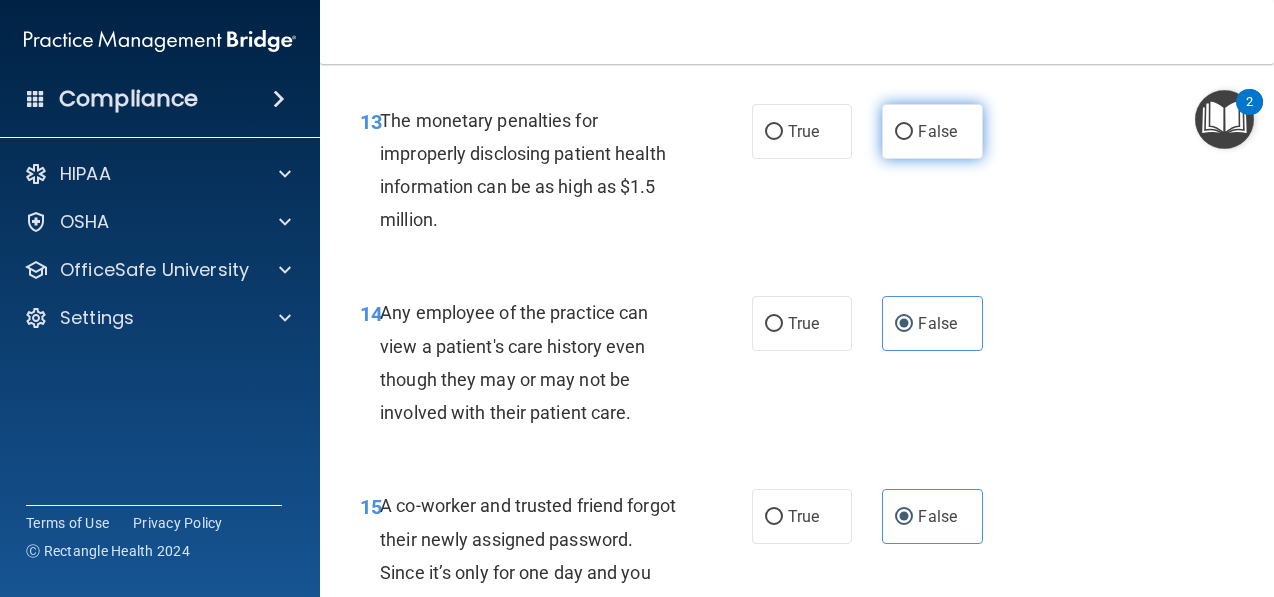 scroll, scrollTop: 2406, scrollLeft: 0, axis: vertical 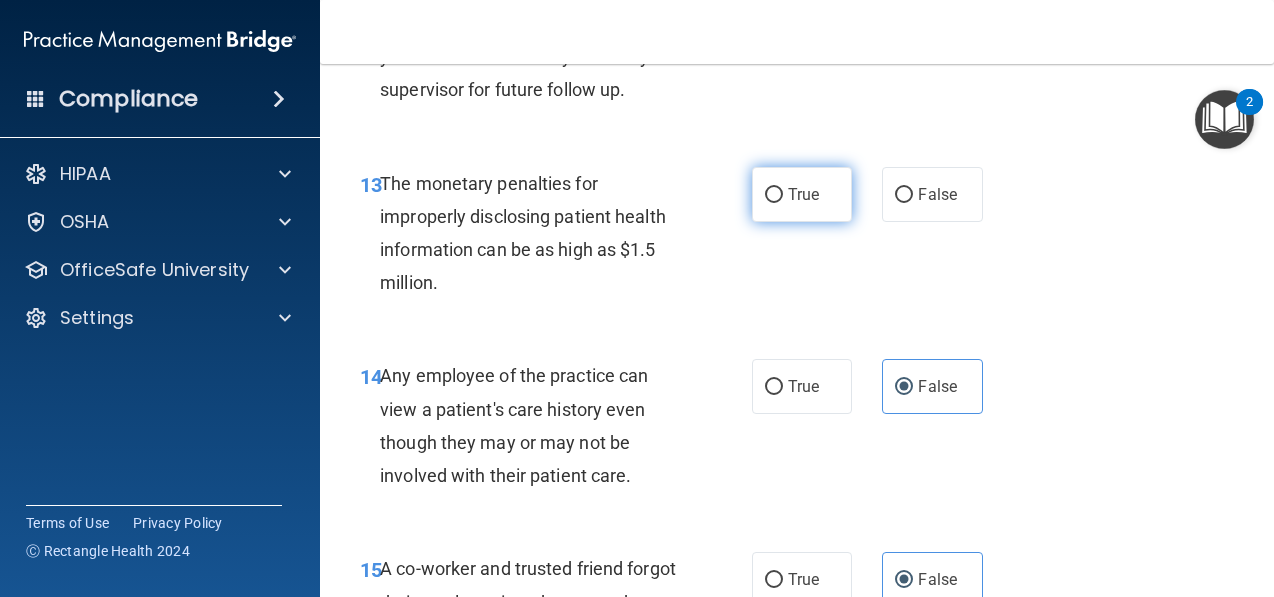 click on "True" at bounding box center (802, 194) 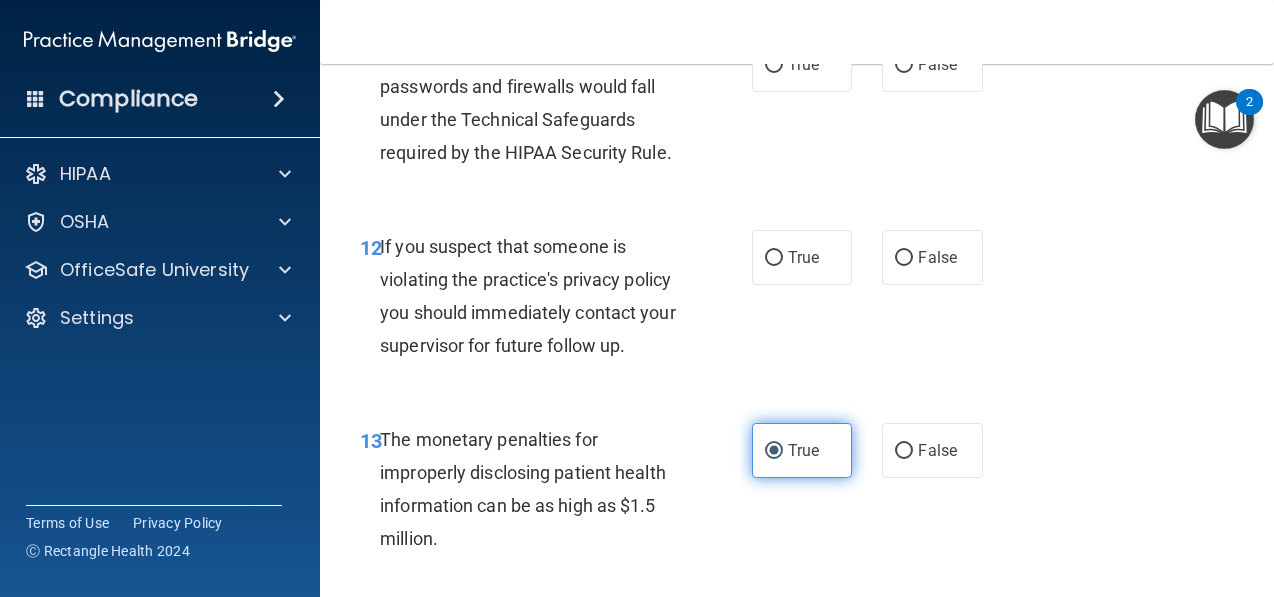 scroll, scrollTop: 2147, scrollLeft: 0, axis: vertical 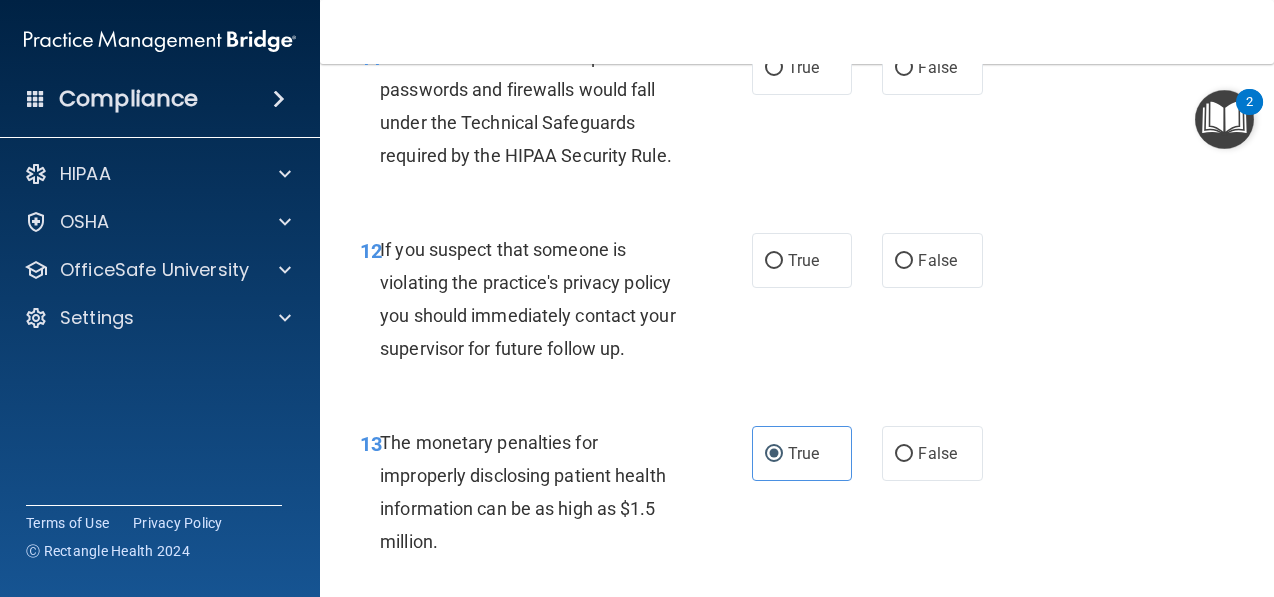 click on "12       If you suspect that someone is violating the practice's privacy policy you should immediately contact your supervisor for future follow up.                 True           False" at bounding box center (797, 304) 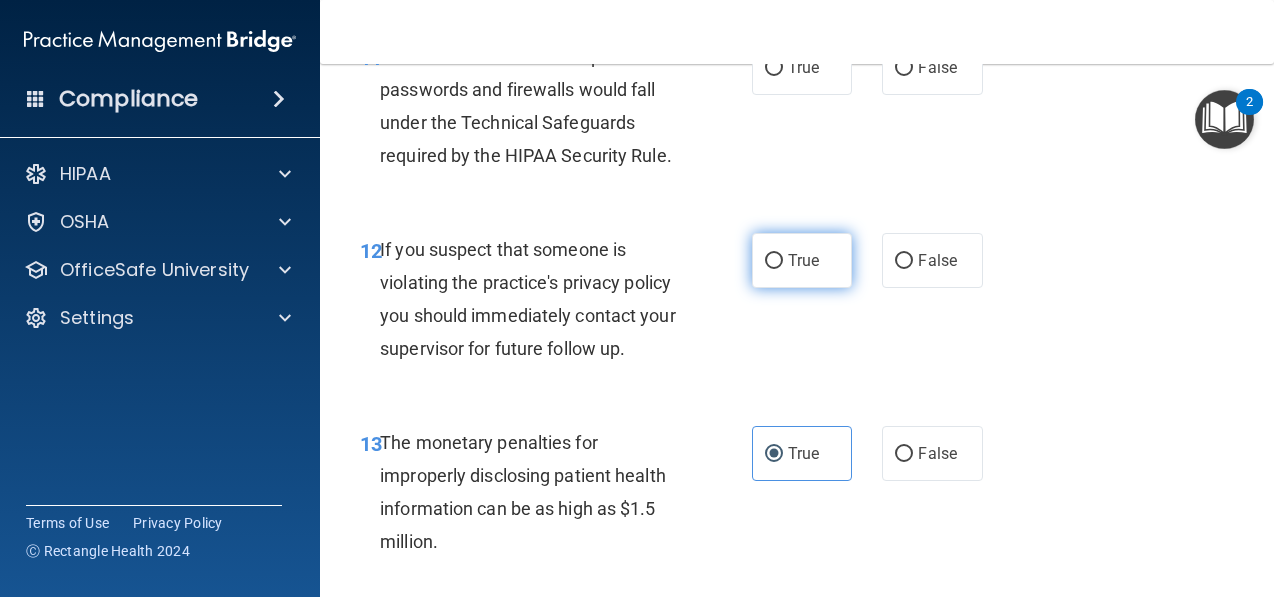 click on "True" at bounding box center (802, 260) 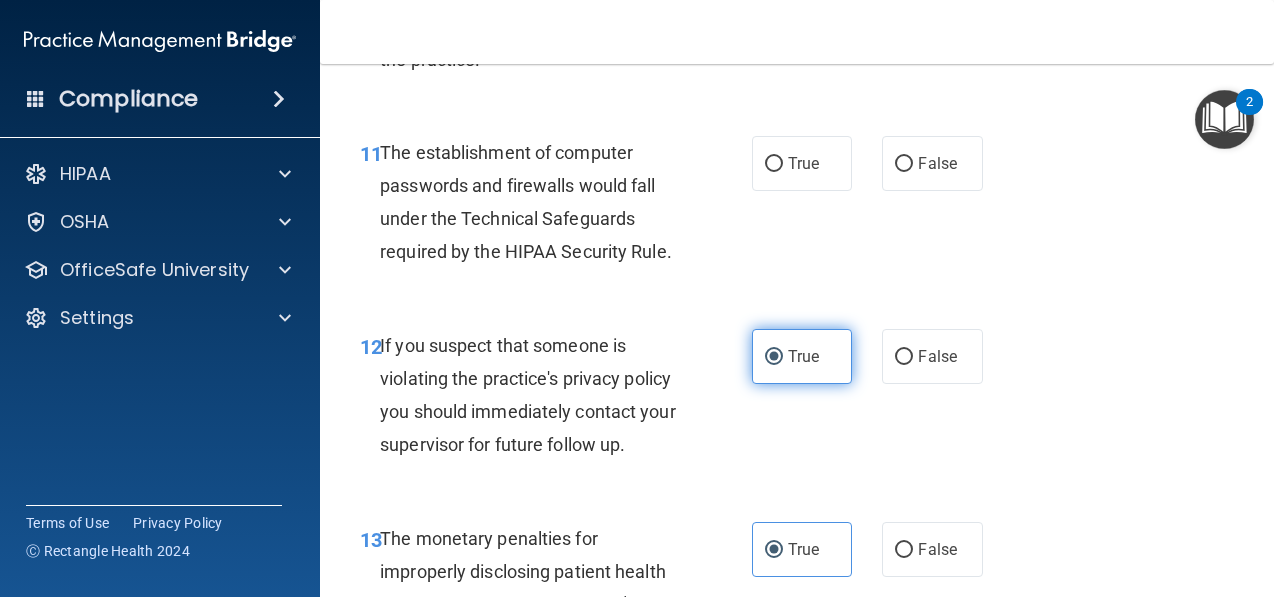 scroll, scrollTop: 2043, scrollLeft: 0, axis: vertical 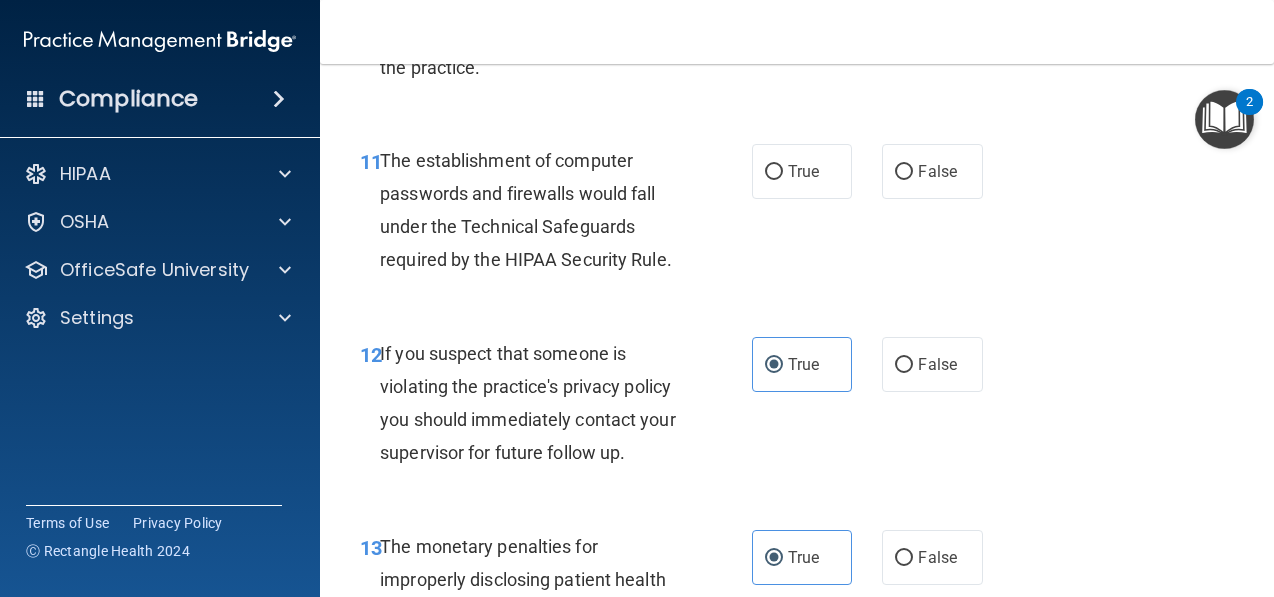 click on "The establishment of computer passwords and firewalls would fall under the Technical Safeguards required by the HIPAA Security Rule." at bounding box center [538, 210] 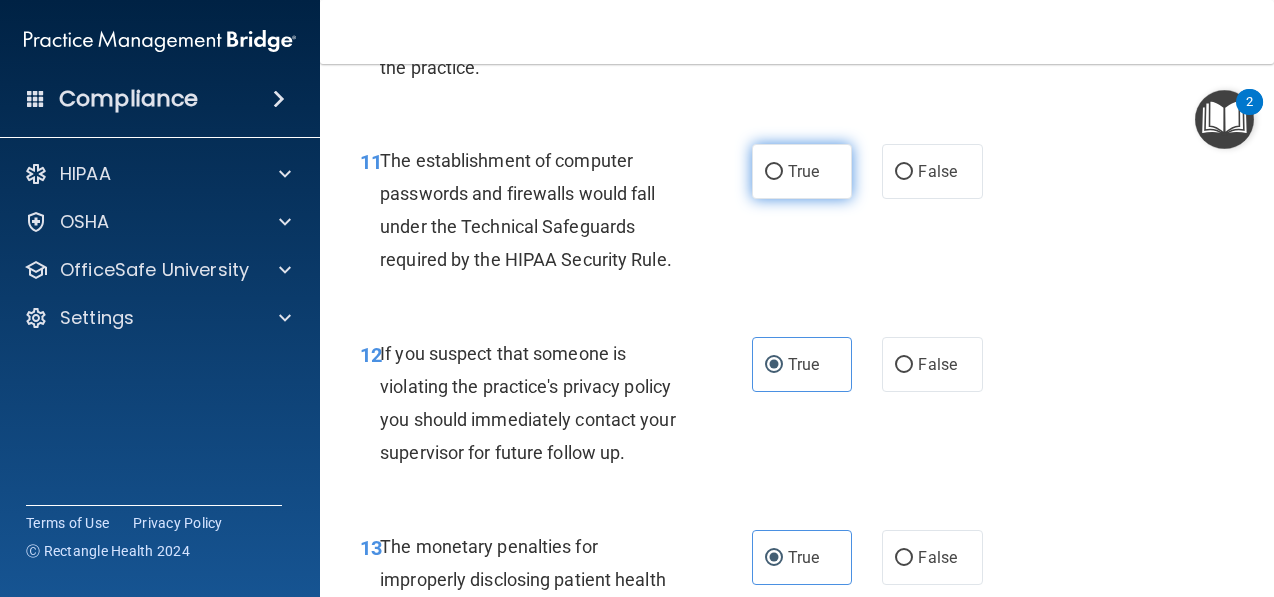 click on "True" at bounding box center (774, 172) 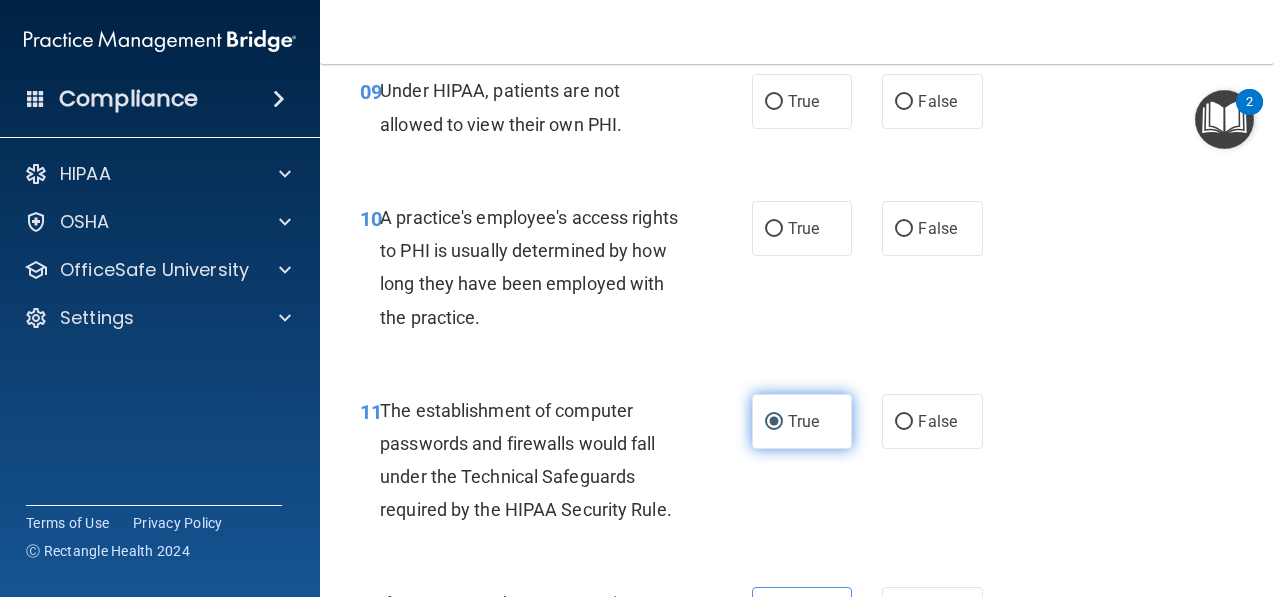 scroll, scrollTop: 1791, scrollLeft: 0, axis: vertical 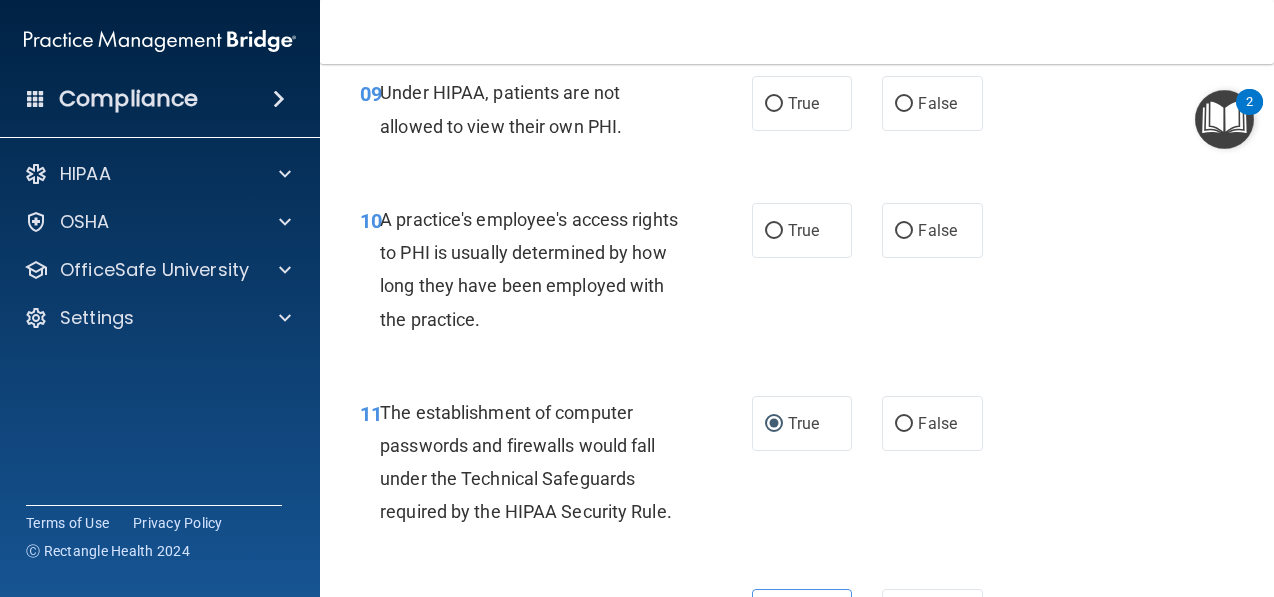 click on "A practice's employee's access rights to PHI is usually determined by how long they have been employed with the practice." at bounding box center [538, 269] 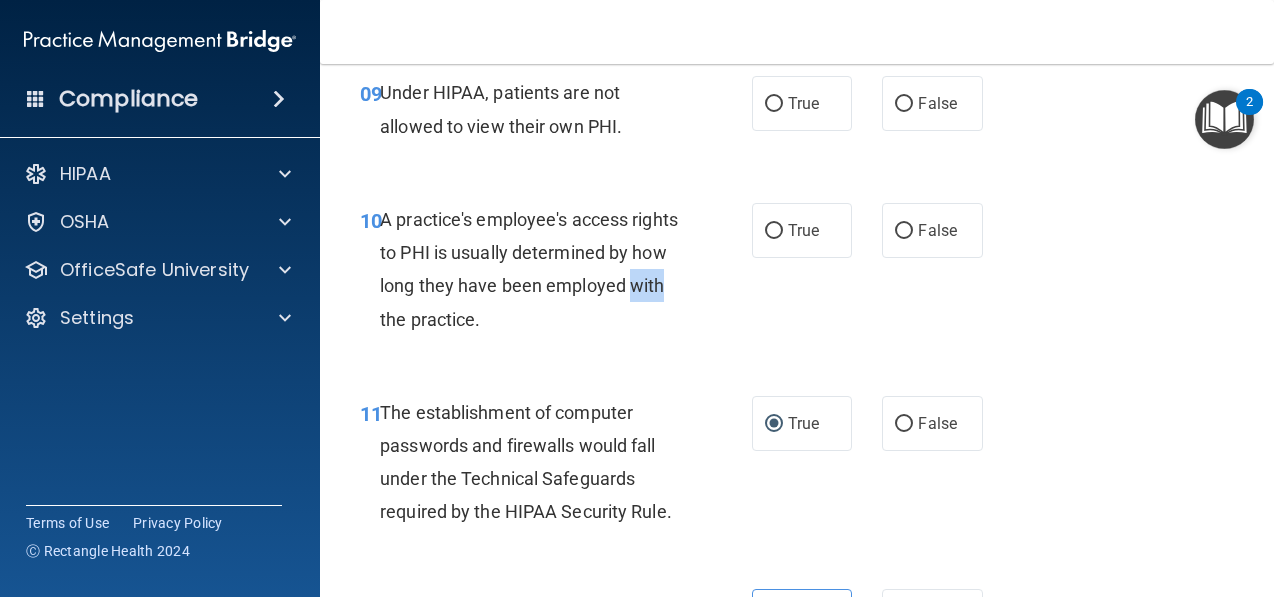 click on "A practice's employee's access rights to PHI is usually determined by how long they have been employed with the practice." at bounding box center [538, 269] 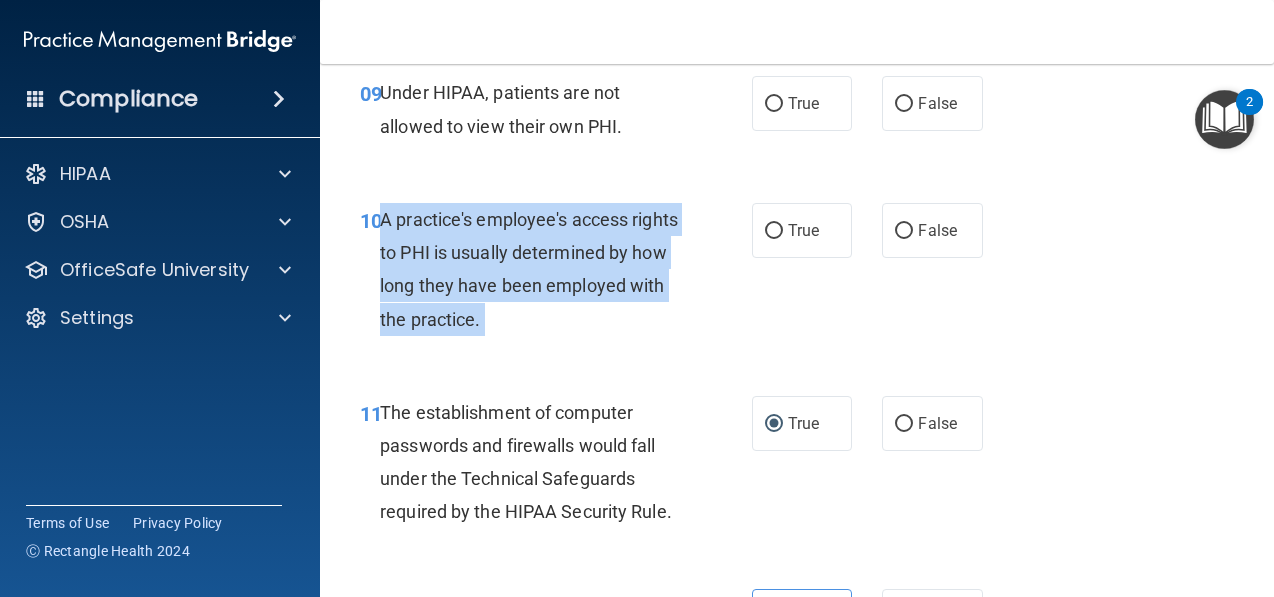 click on "A practice's employee's access rights to PHI is usually determined by how long they have been employed with the practice." at bounding box center [538, 269] 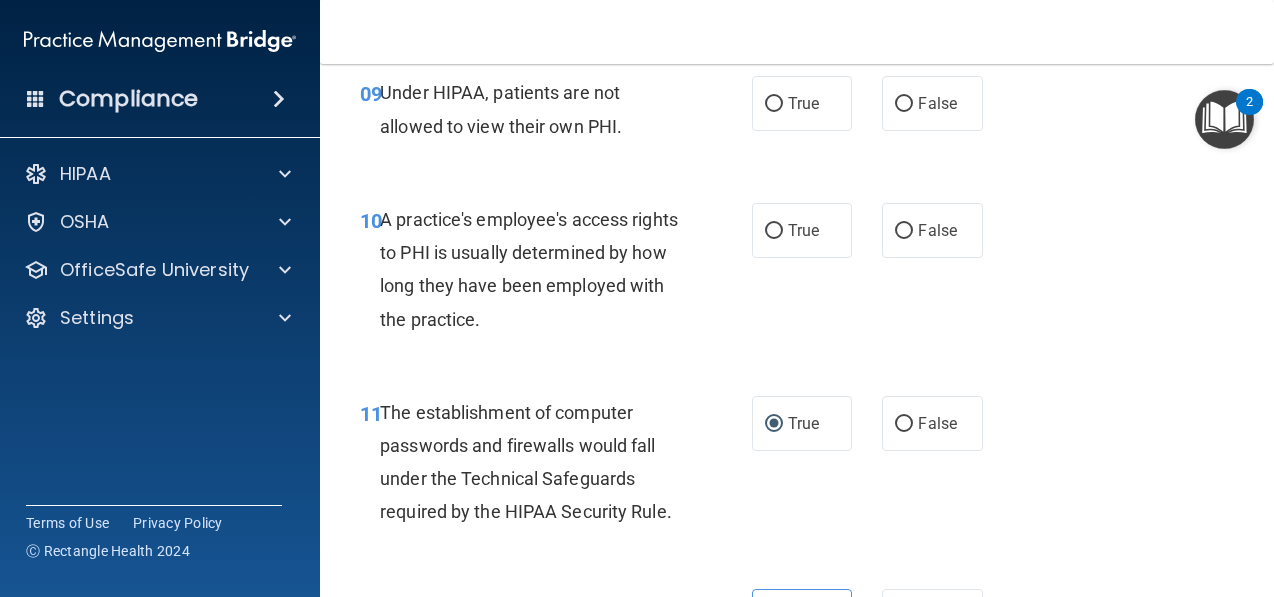 click on "A practice's employee's access rights to PHI is usually determined by how long they have been employed with the practice." at bounding box center [538, 269] 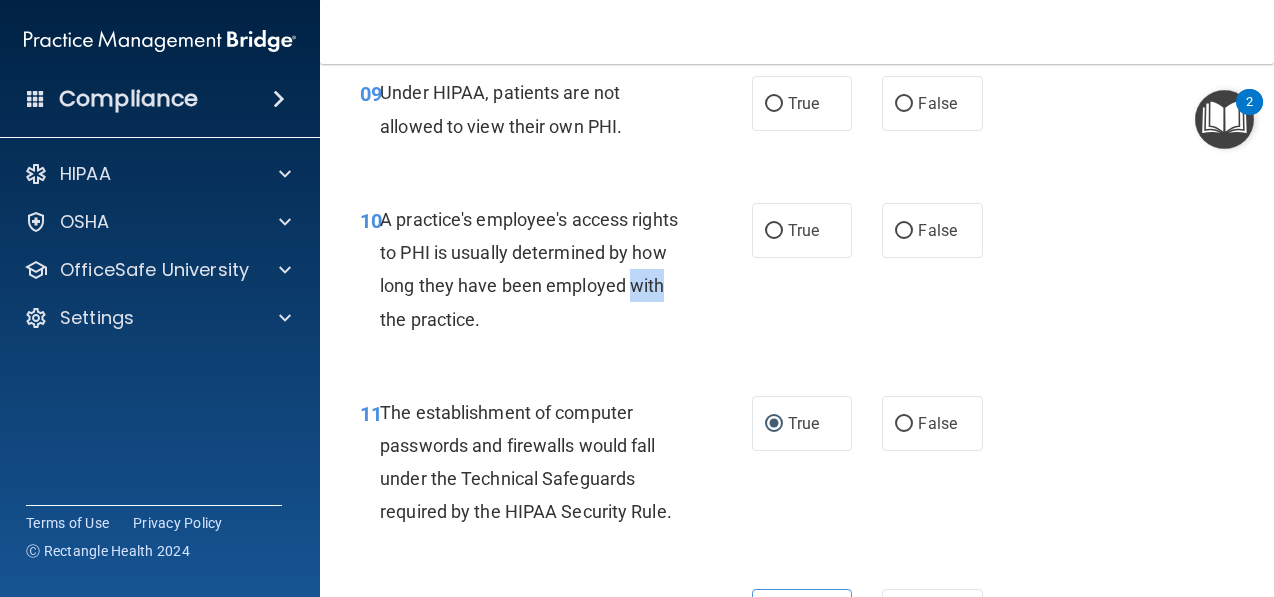 click on "A practice's employee's access rights to PHI is usually determined by how long they have been employed with the practice." at bounding box center [538, 269] 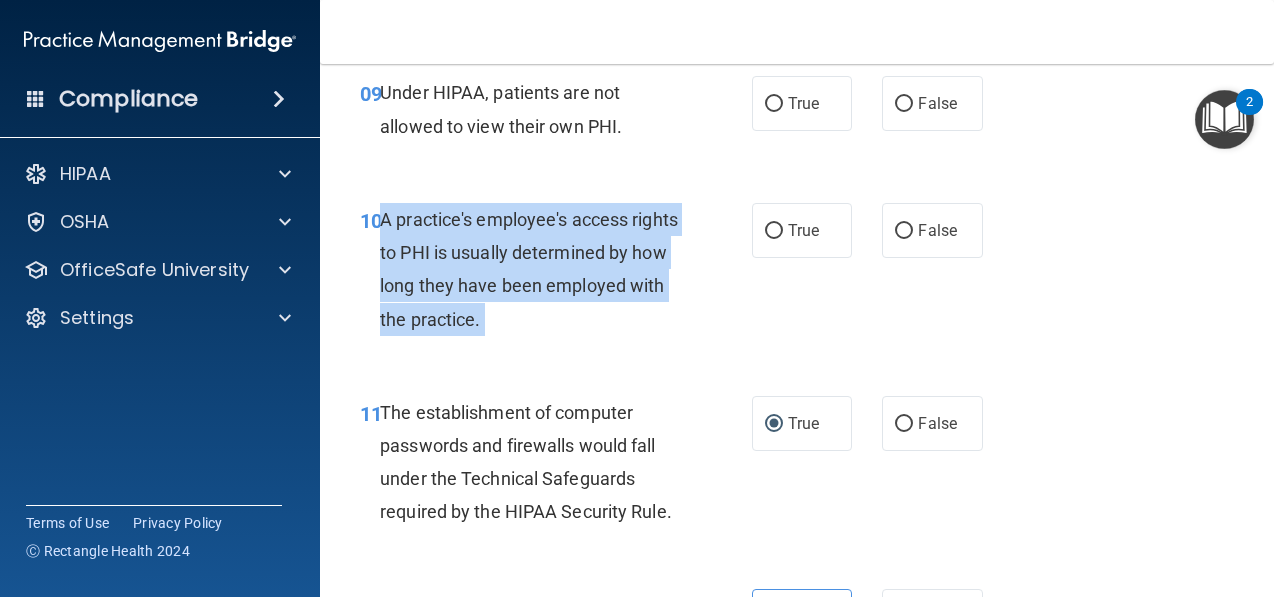 click on "A practice's employee's access rights to PHI is usually determined by how long they have been employed with the practice." at bounding box center [538, 269] 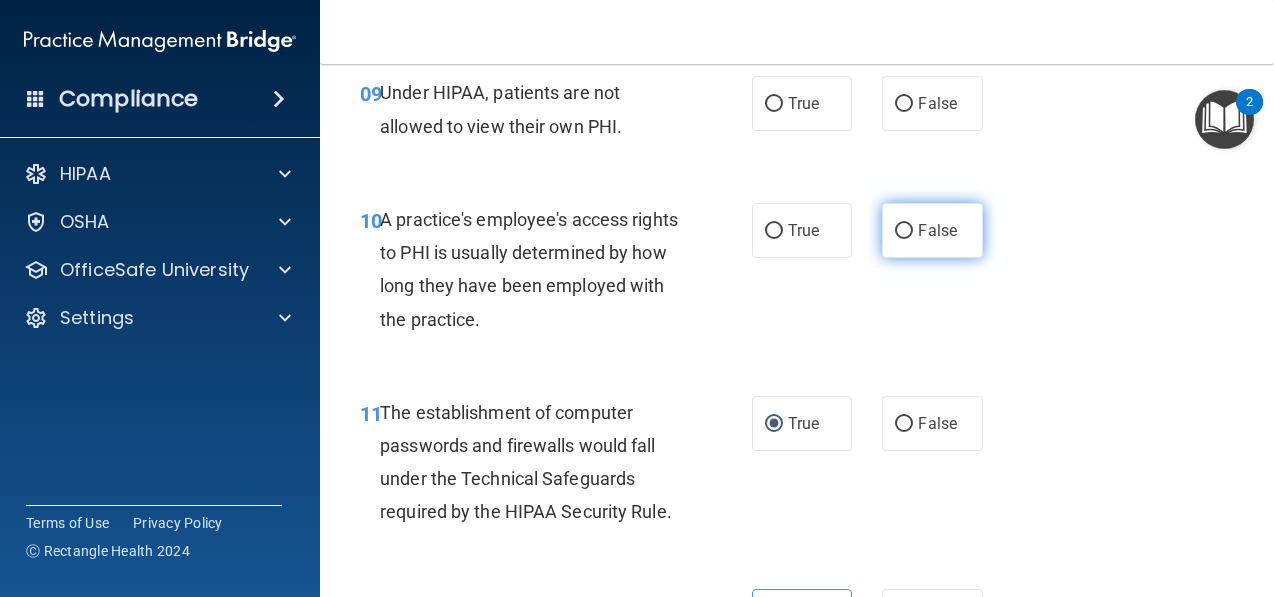 click on "False" at bounding box center [932, 230] 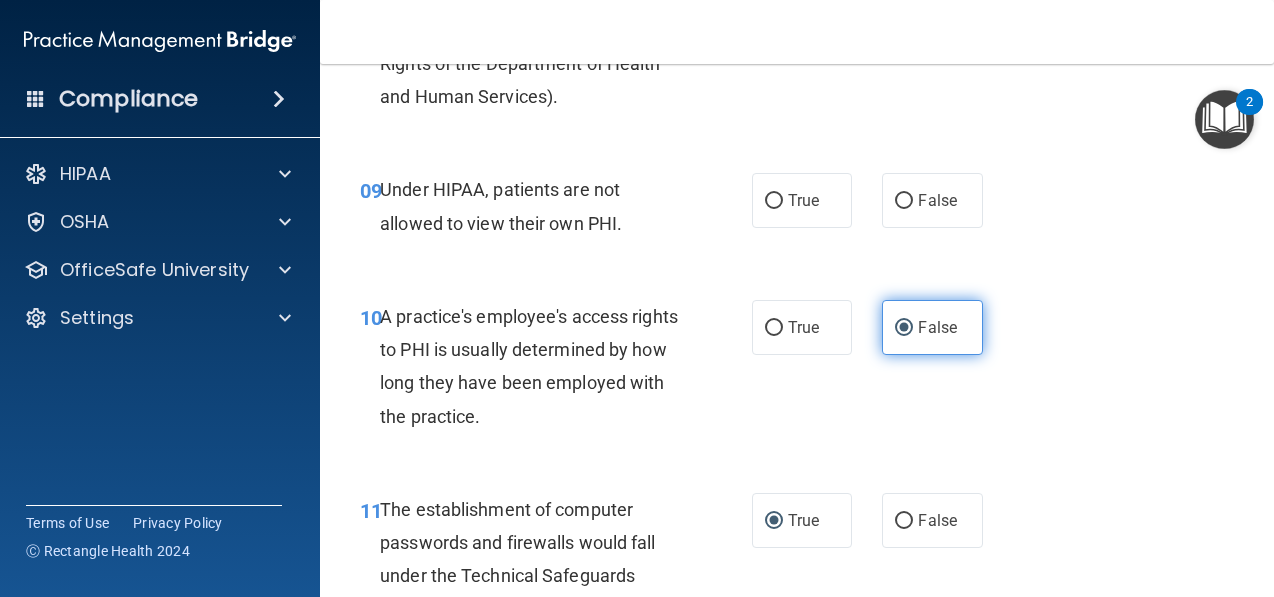 scroll, scrollTop: 1688, scrollLeft: 0, axis: vertical 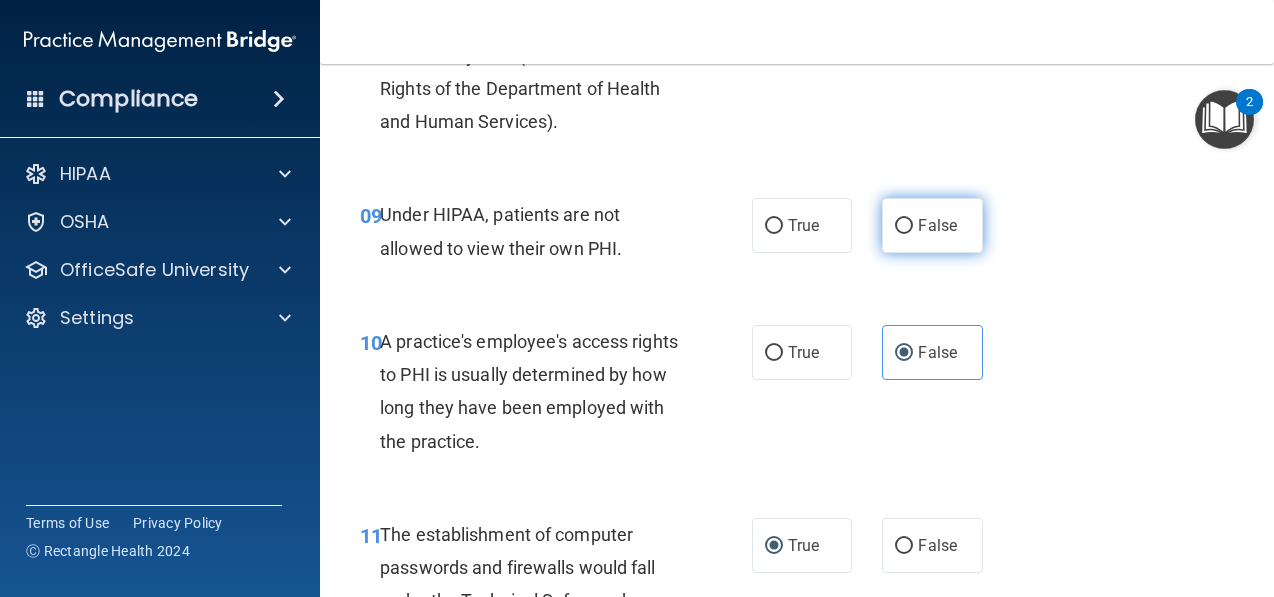 click on "False" at bounding box center [932, 225] 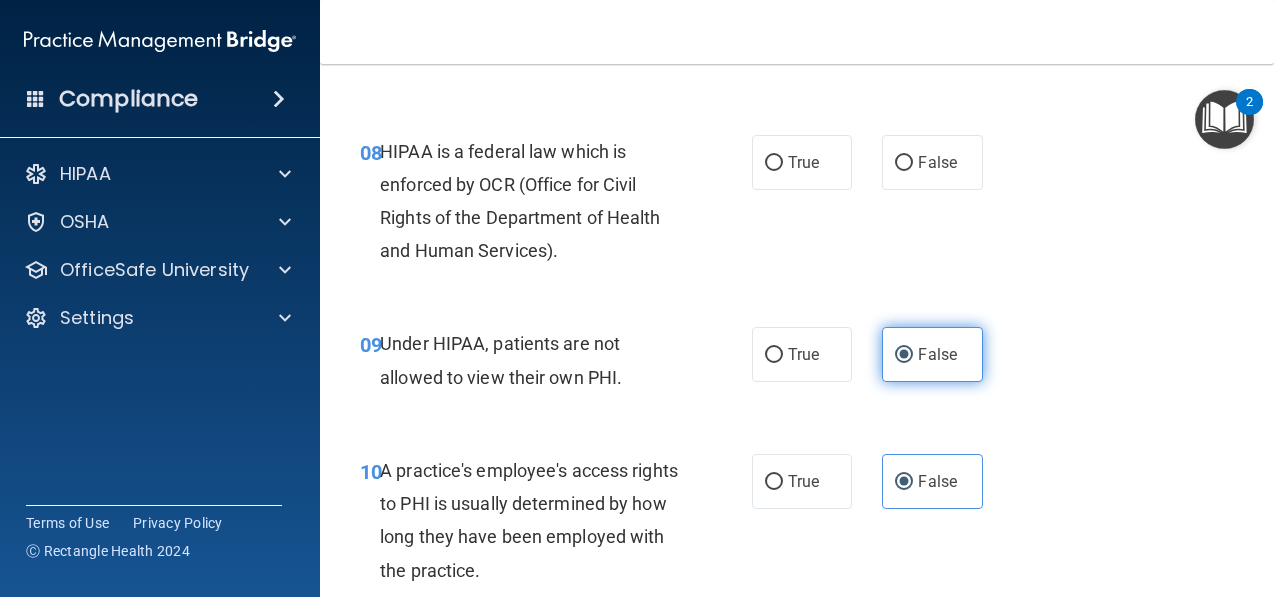 scroll, scrollTop: 1488, scrollLeft: 0, axis: vertical 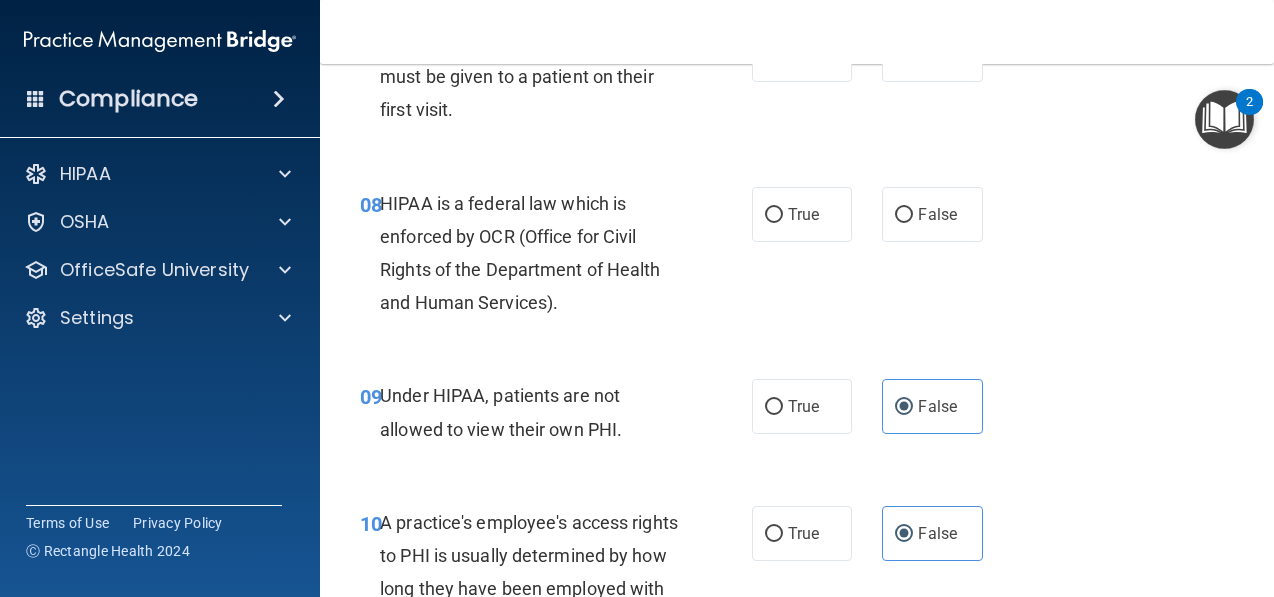 click on "08       HIPAA is a federal law which is enforced by OCR (Office for Civil Rights of the Department of Health and Human Services)." at bounding box center (556, 258) 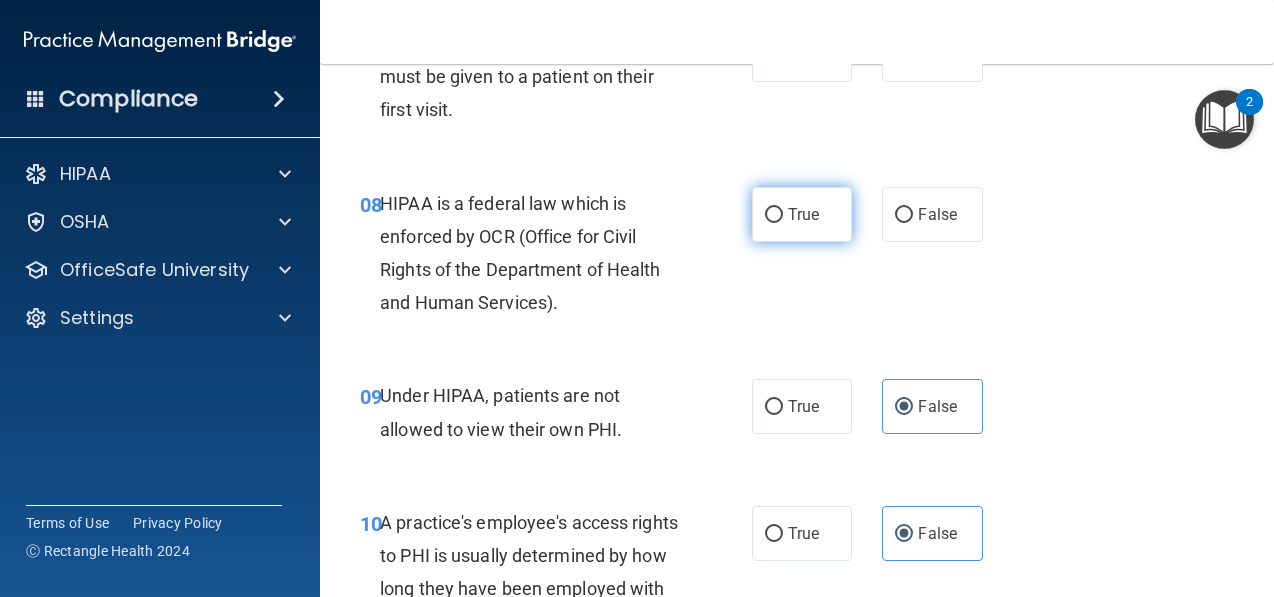 click on "True" at bounding box center (803, 214) 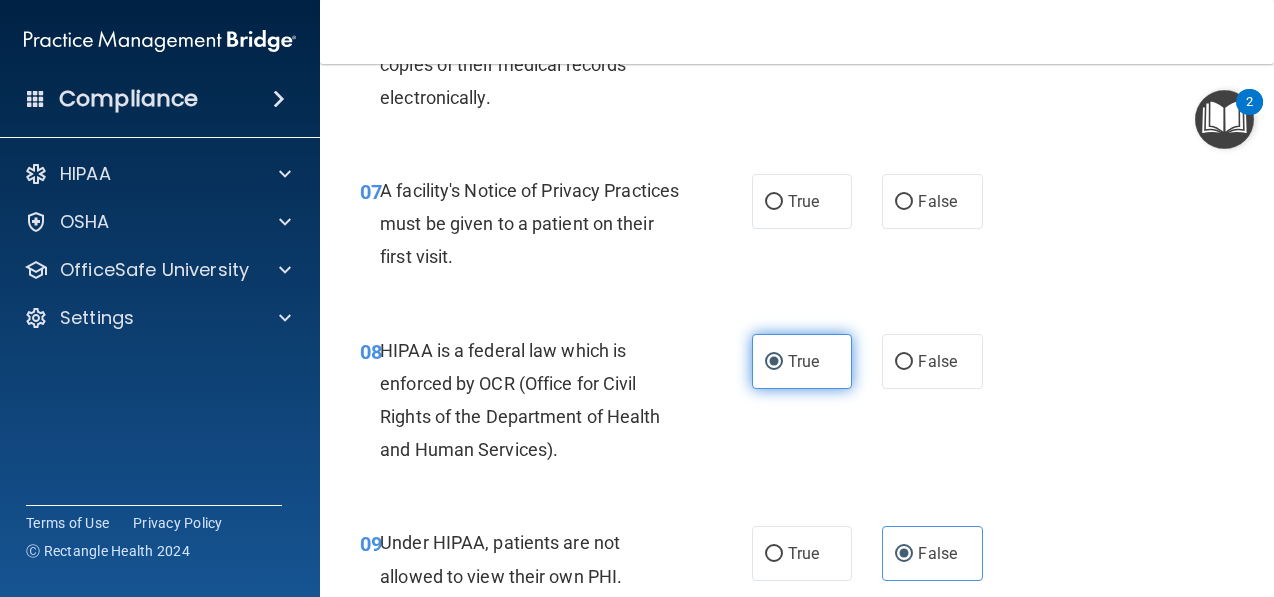 scroll, scrollTop: 1338, scrollLeft: 0, axis: vertical 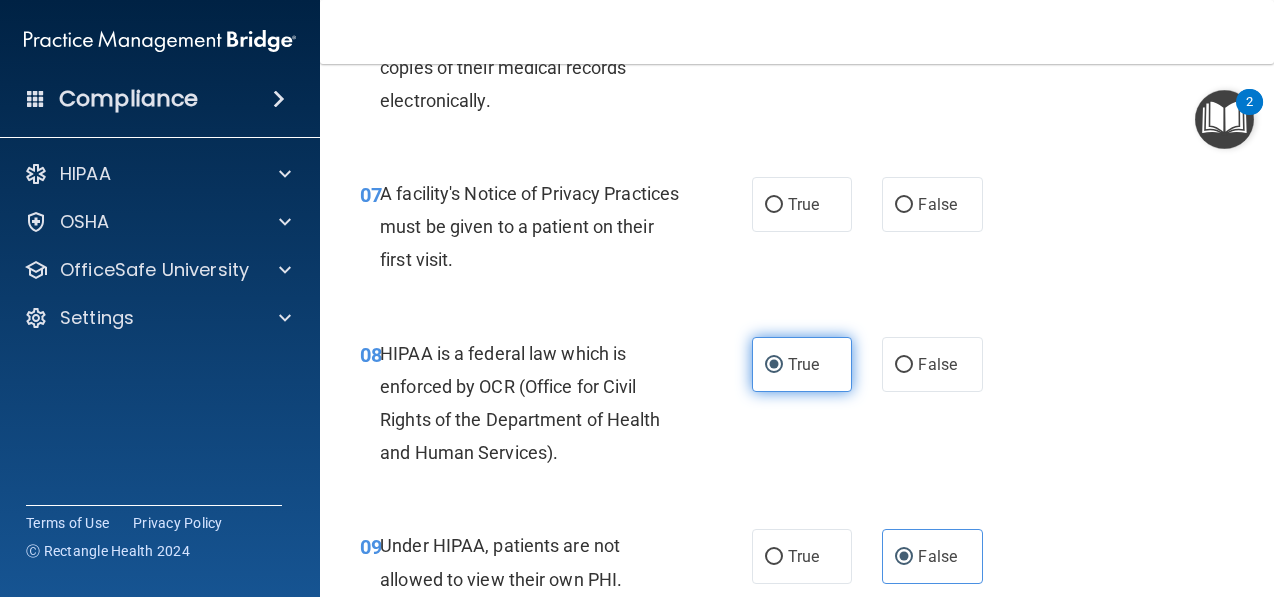 click on "True" at bounding box center [802, 204] 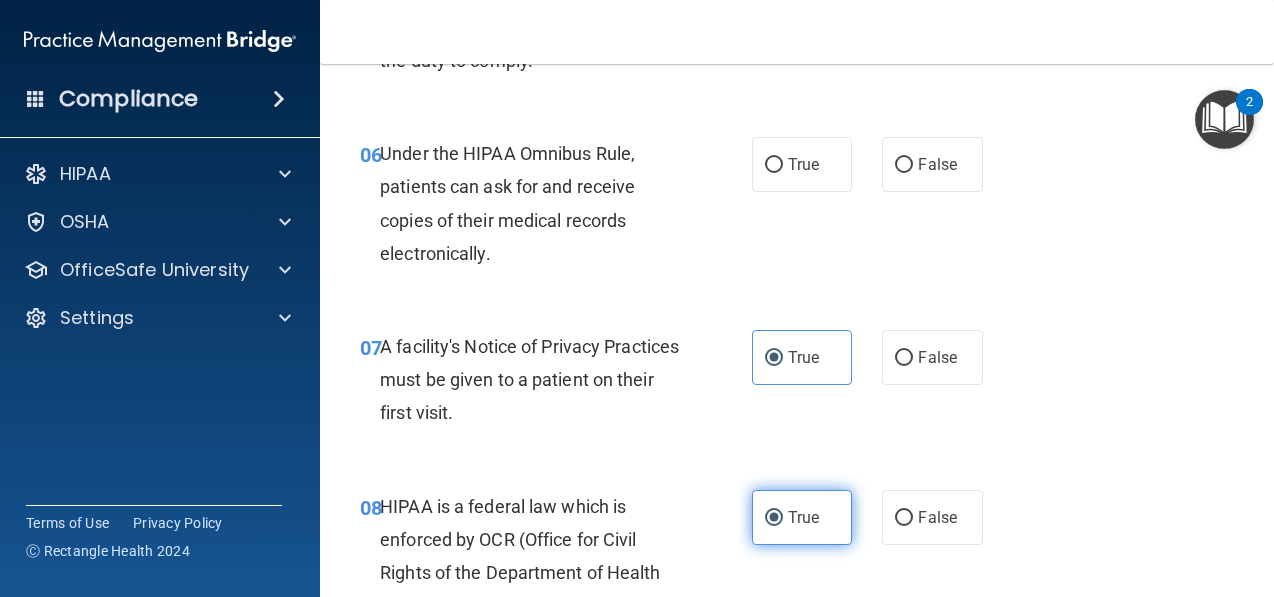 scroll, scrollTop: 1170, scrollLeft: 0, axis: vertical 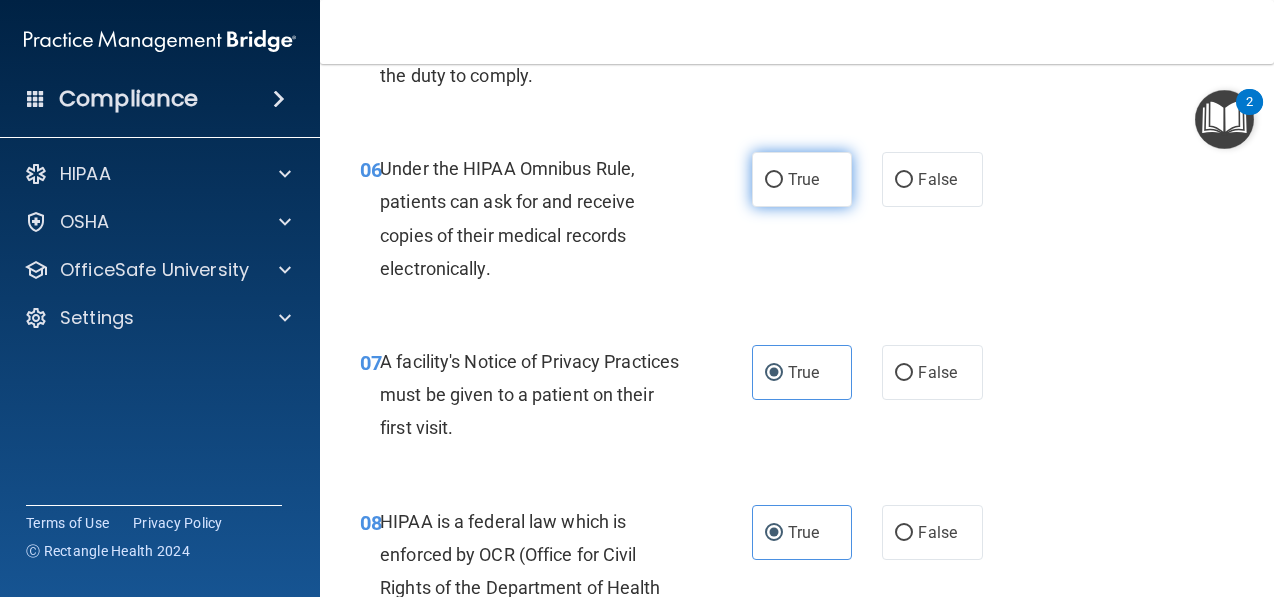 click on "True" at bounding box center [802, 179] 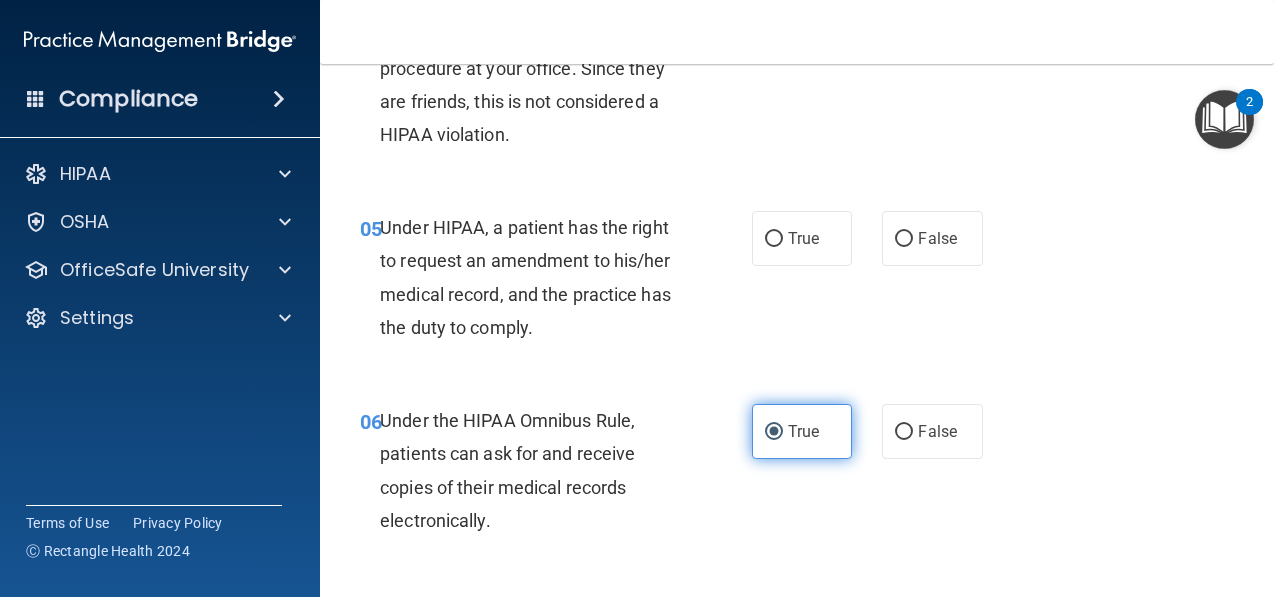 scroll, scrollTop: 907, scrollLeft: 0, axis: vertical 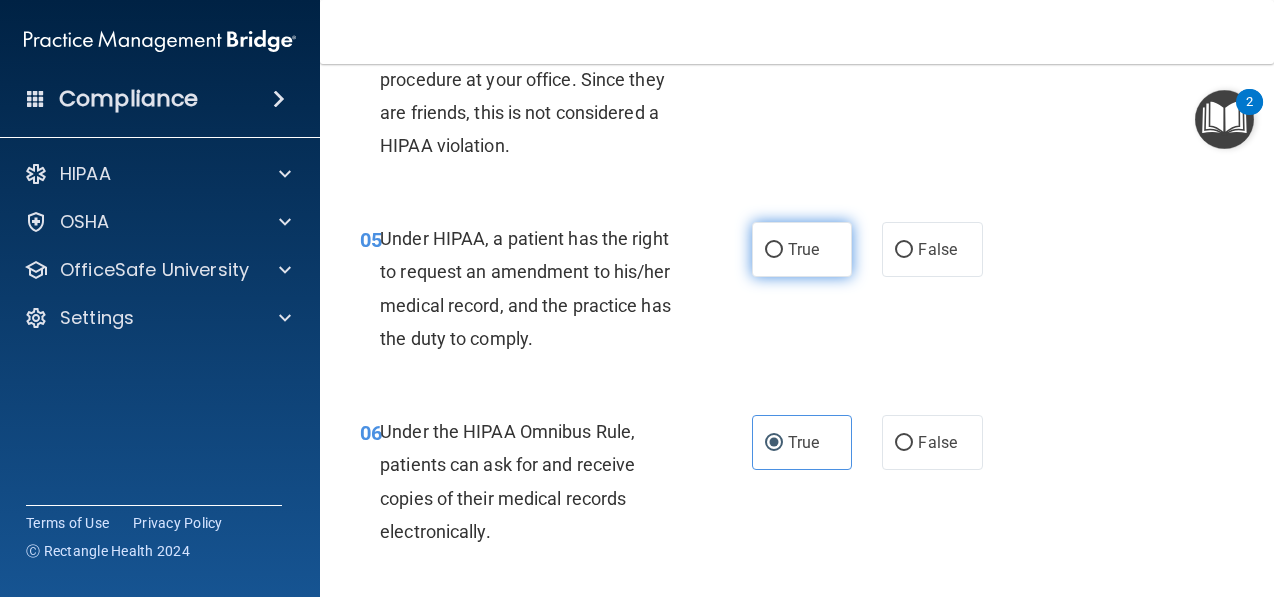 click on "True" at bounding box center [802, 249] 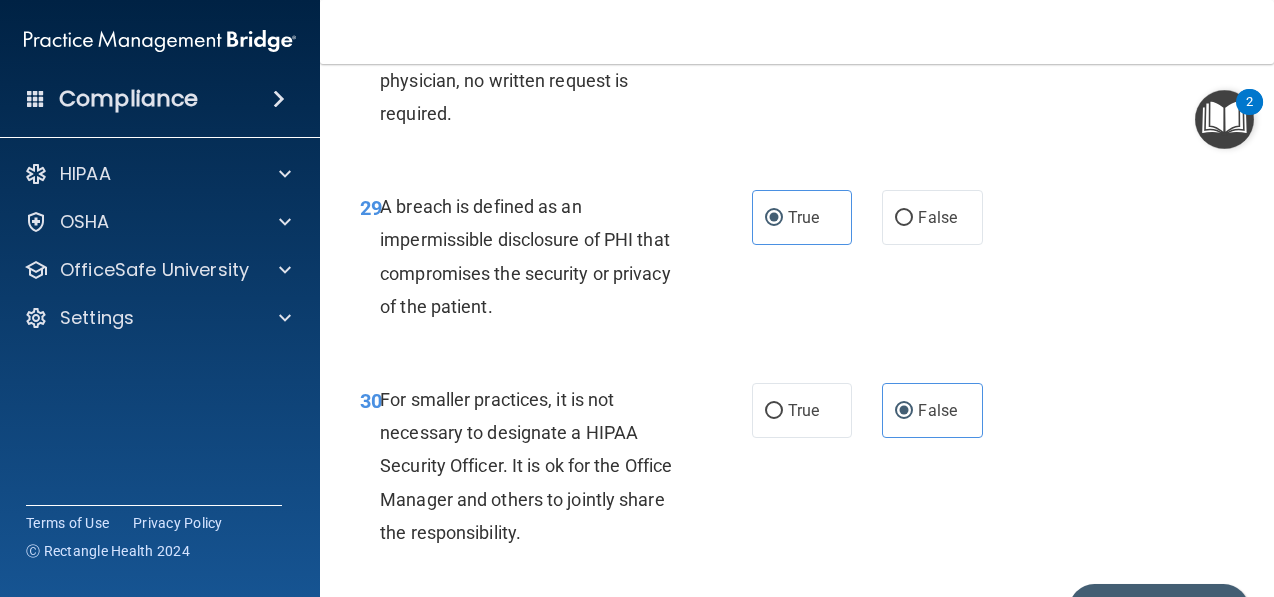 scroll, scrollTop: 5985, scrollLeft: 0, axis: vertical 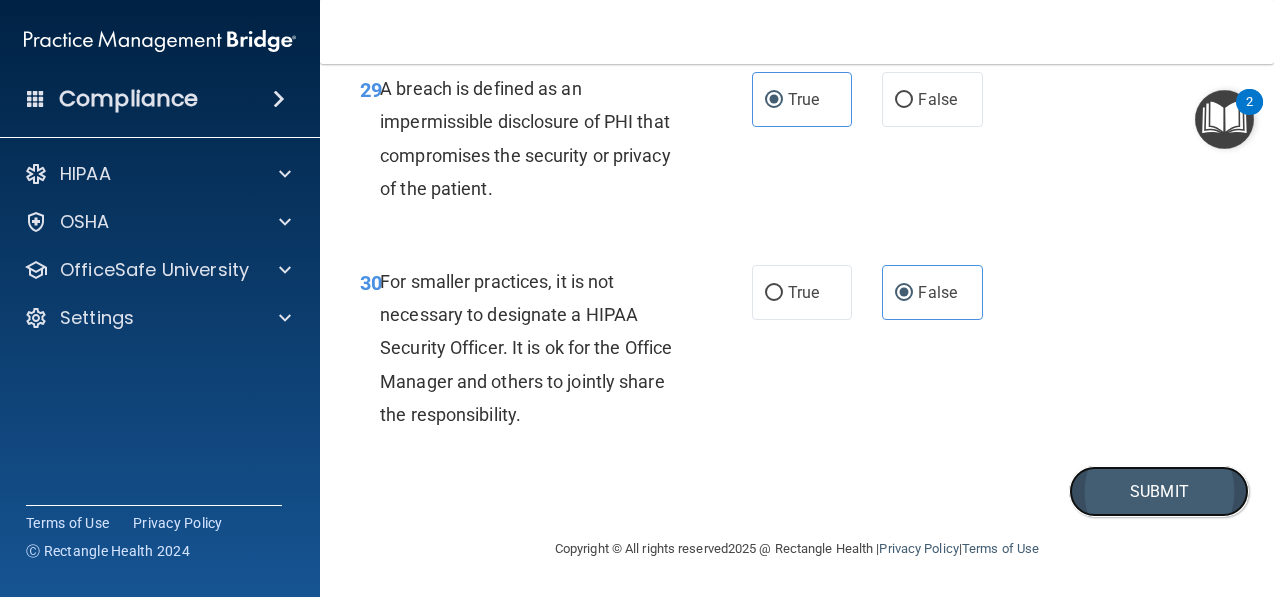 click on "Submit" at bounding box center [1159, 491] 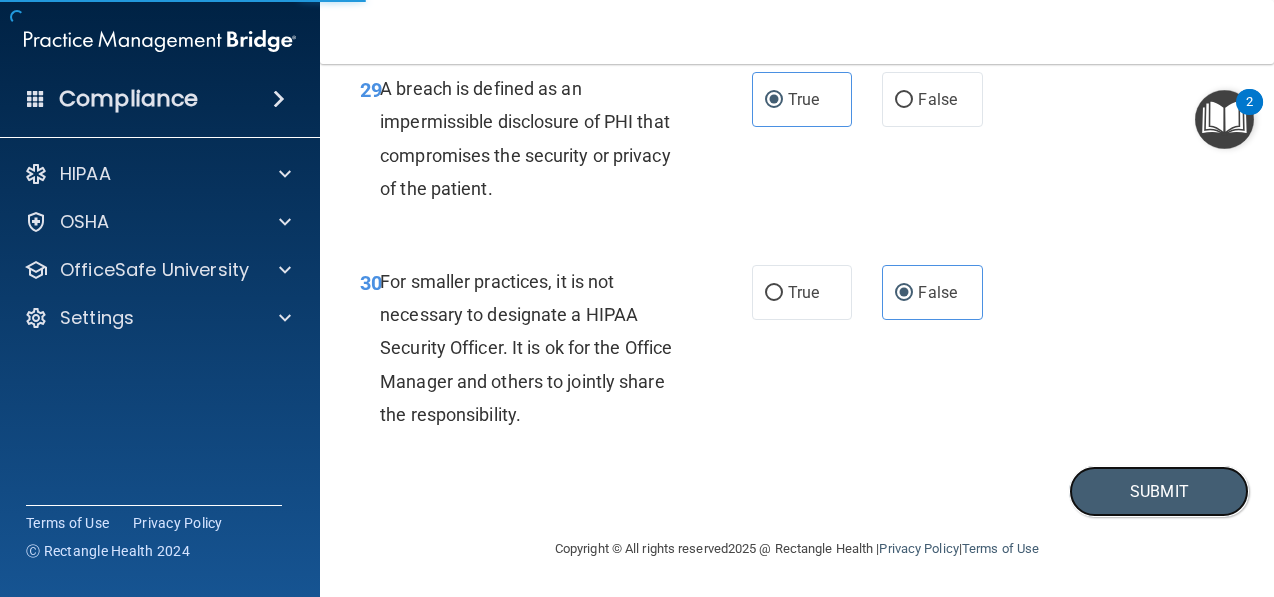 click on "Submit" at bounding box center (797, 491) 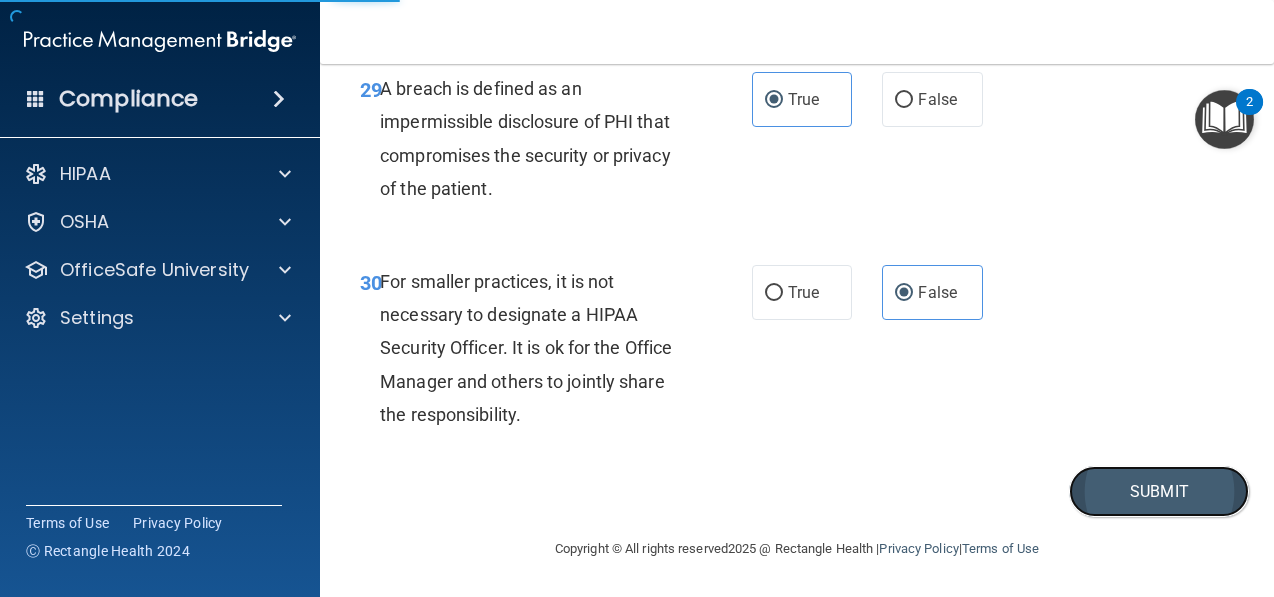 click on "Submit" at bounding box center (1159, 491) 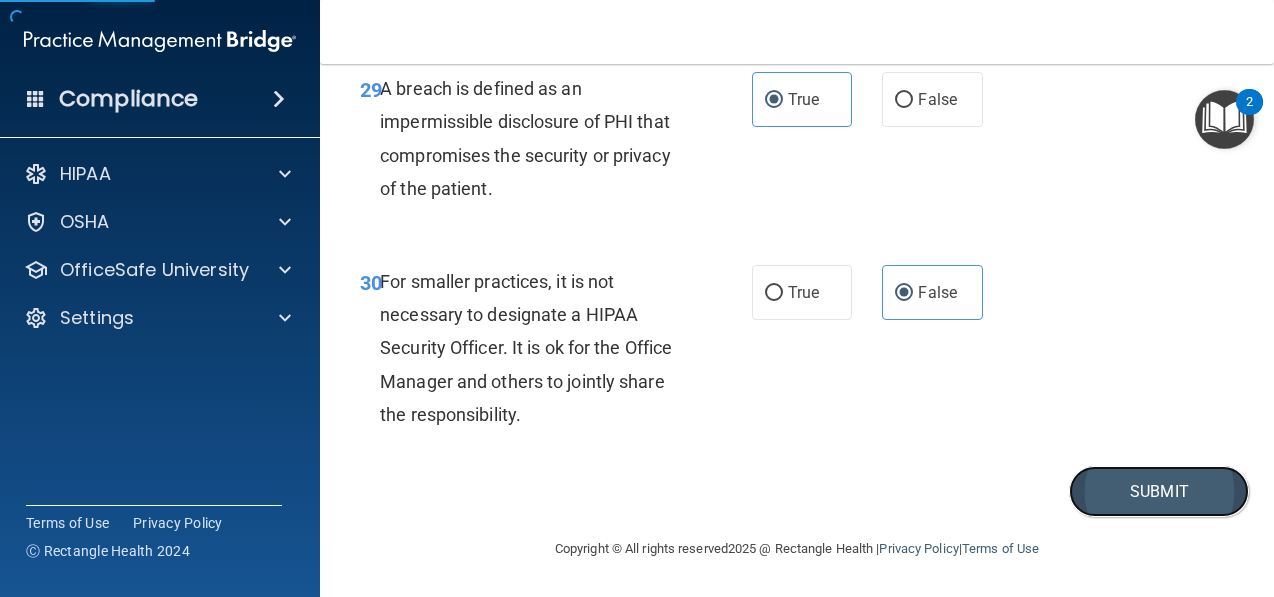click on "Submit" at bounding box center [1159, 491] 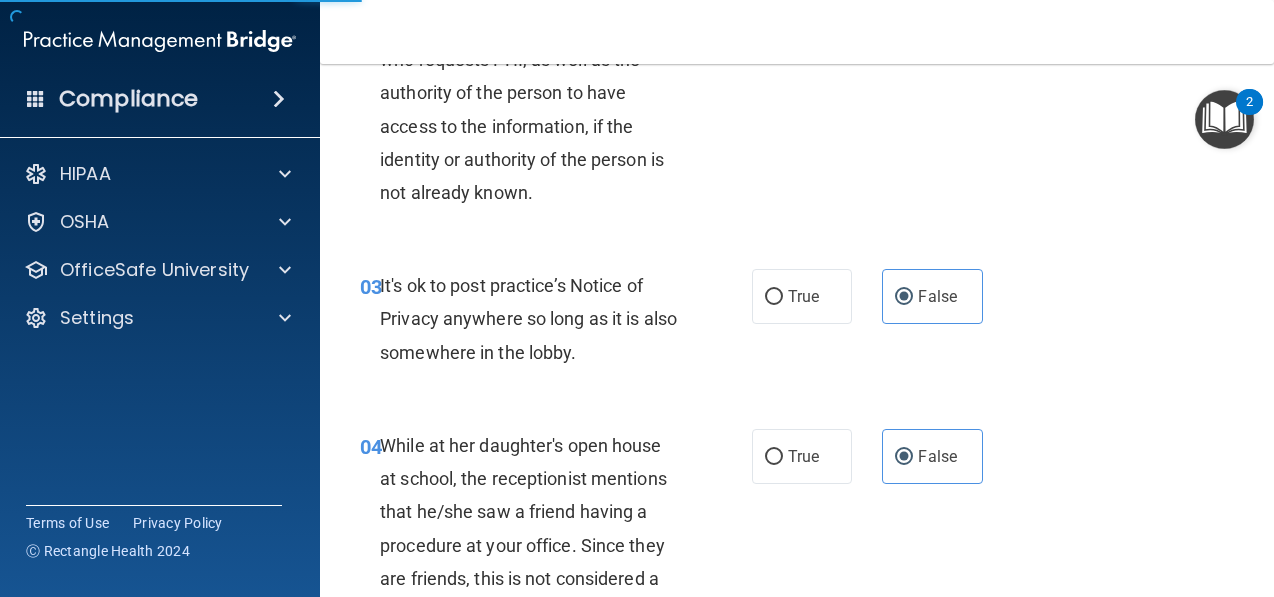 scroll, scrollTop: 0, scrollLeft: 0, axis: both 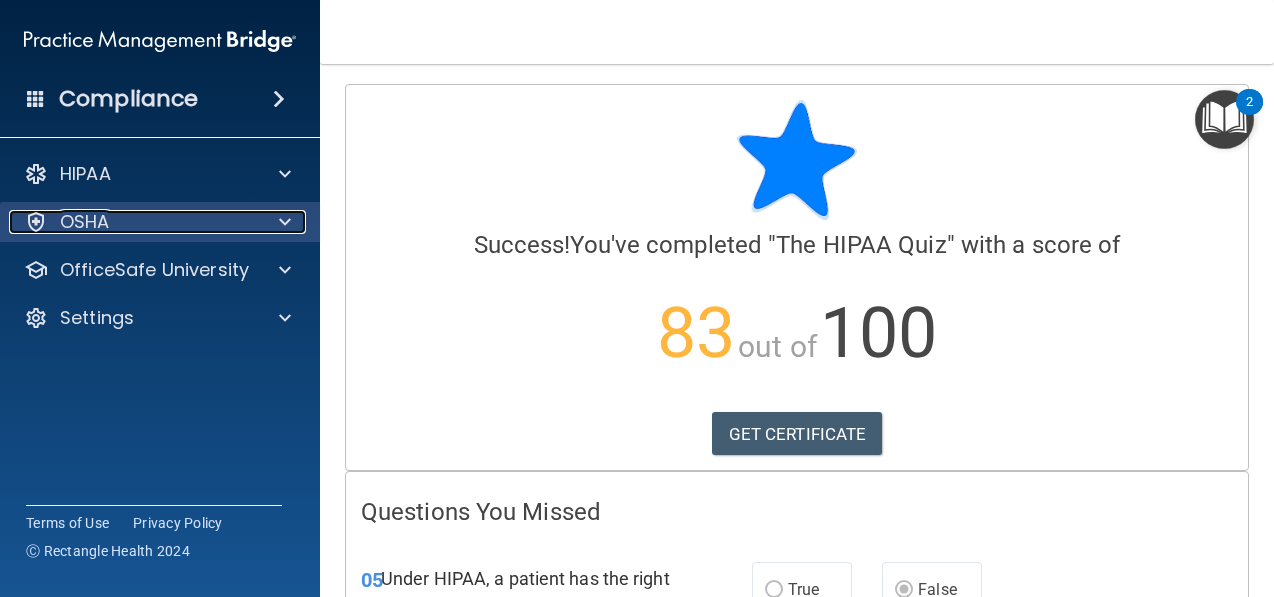 click on "OSHA" at bounding box center [133, 222] 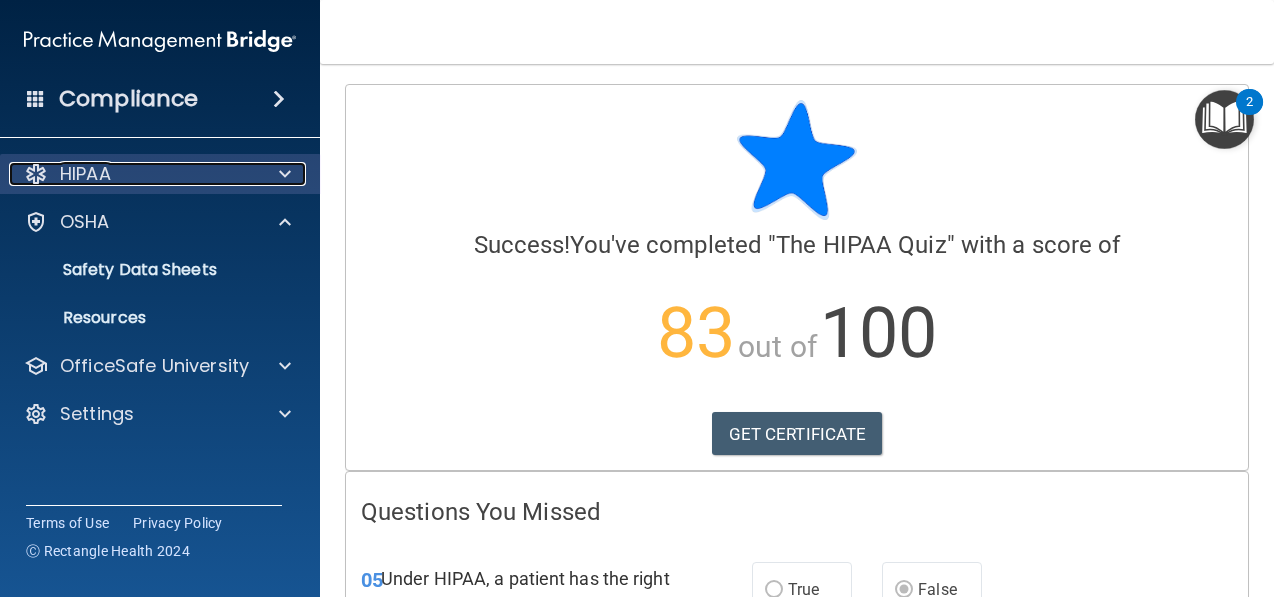 click on "HIPAA" at bounding box center [133, 174] 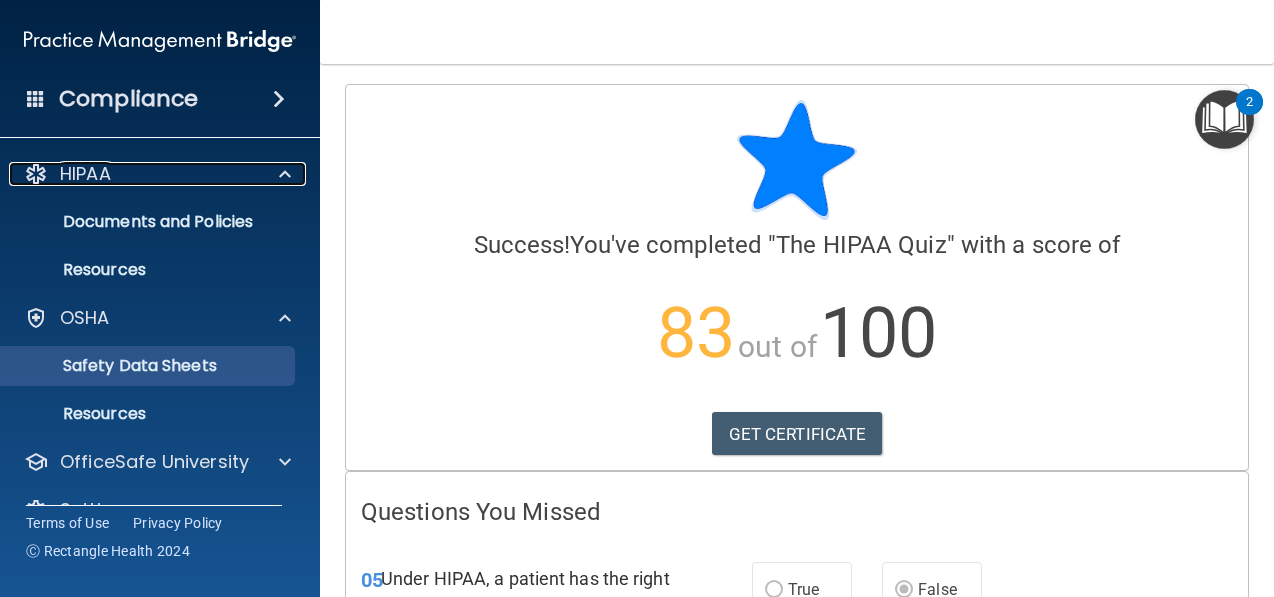 scroll, scrollTop: 41, scrollLeft: 0, axis: vertical 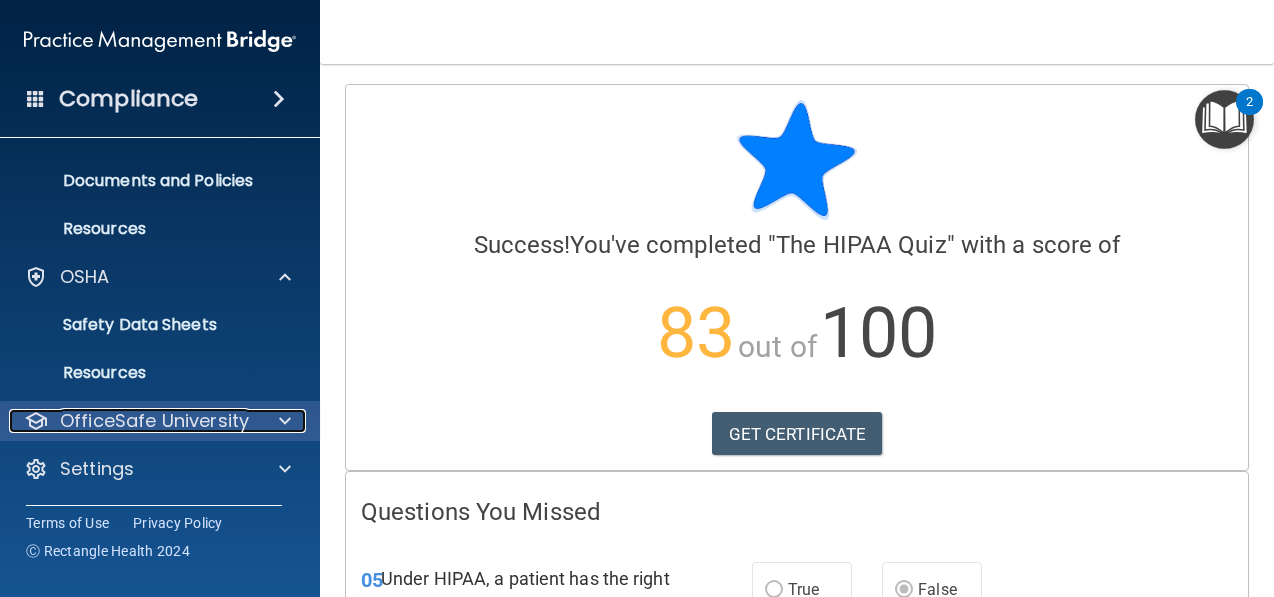 click on "OfficeSafe University" at bounding box center (154, 421) 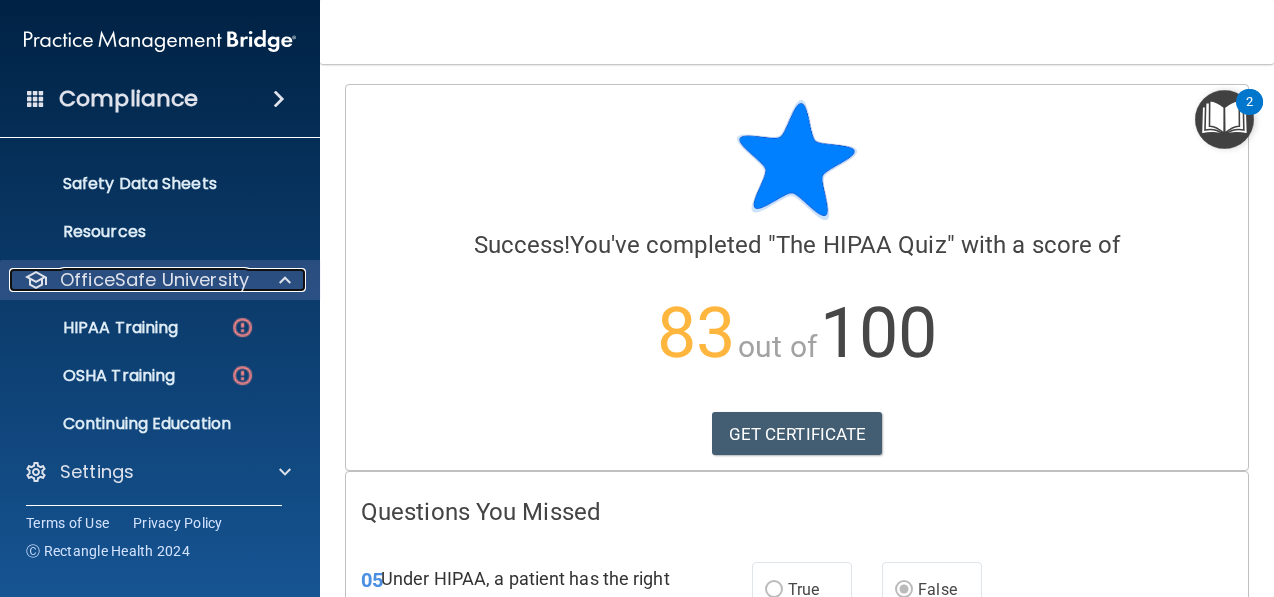 scroll, scrollTop: 184, scrollLeft: 0, axis: vertical 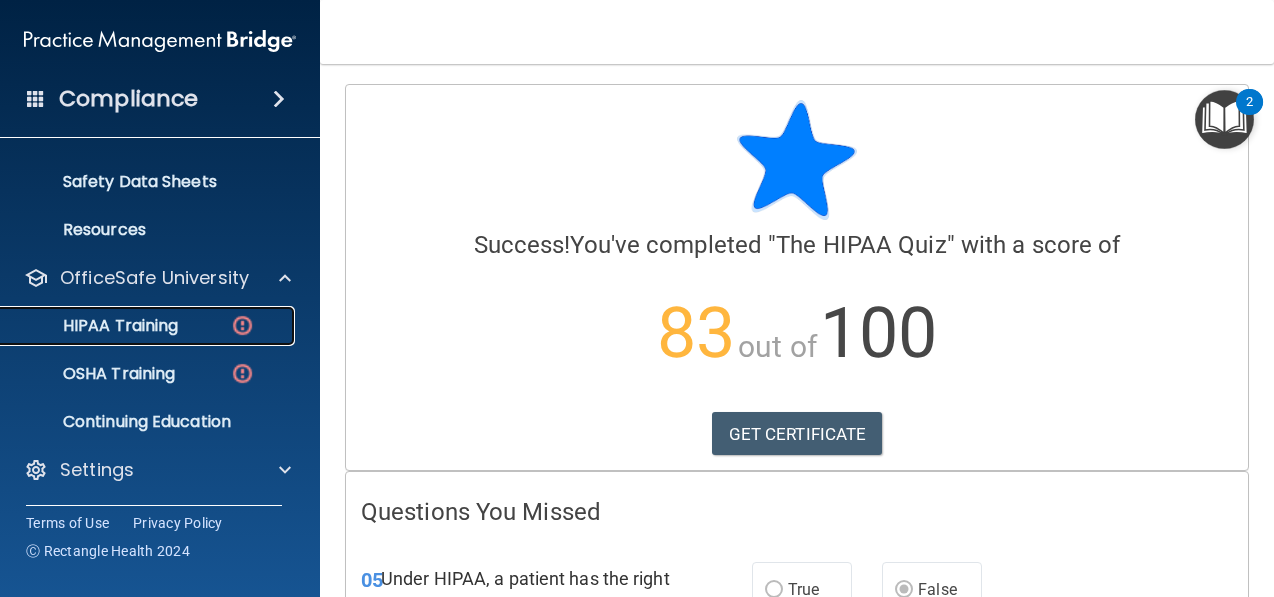 click on "HIPAA Training" at bounding box center (95, 326) 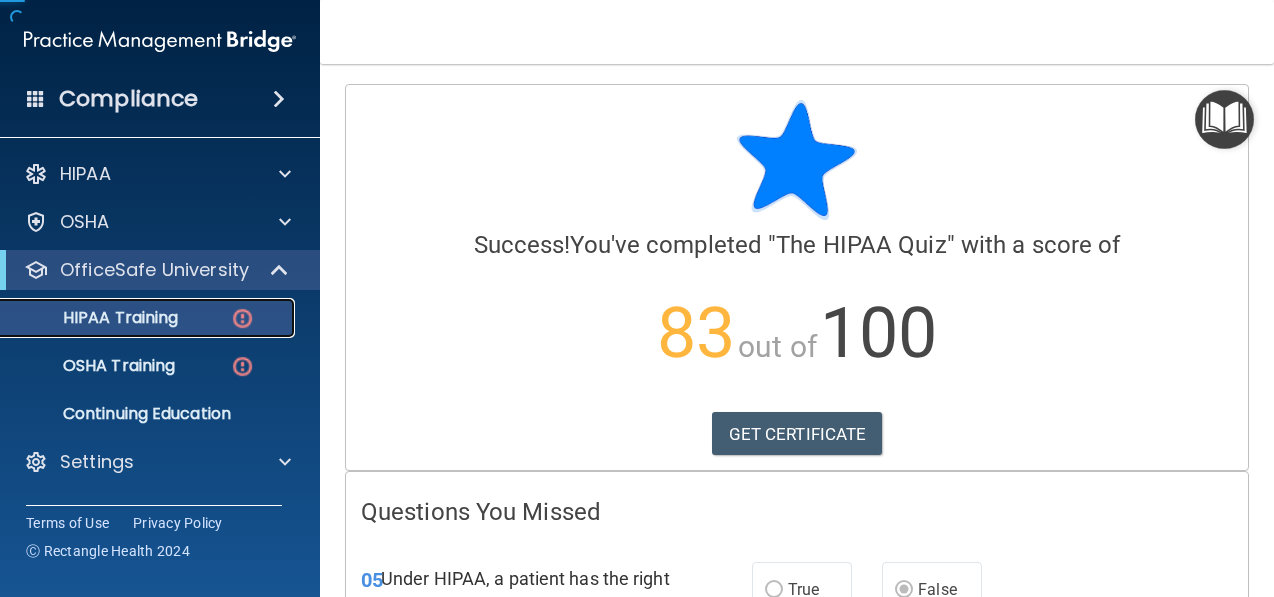scroll, scrollTop: 0, scrollLeft: 0, axis: both 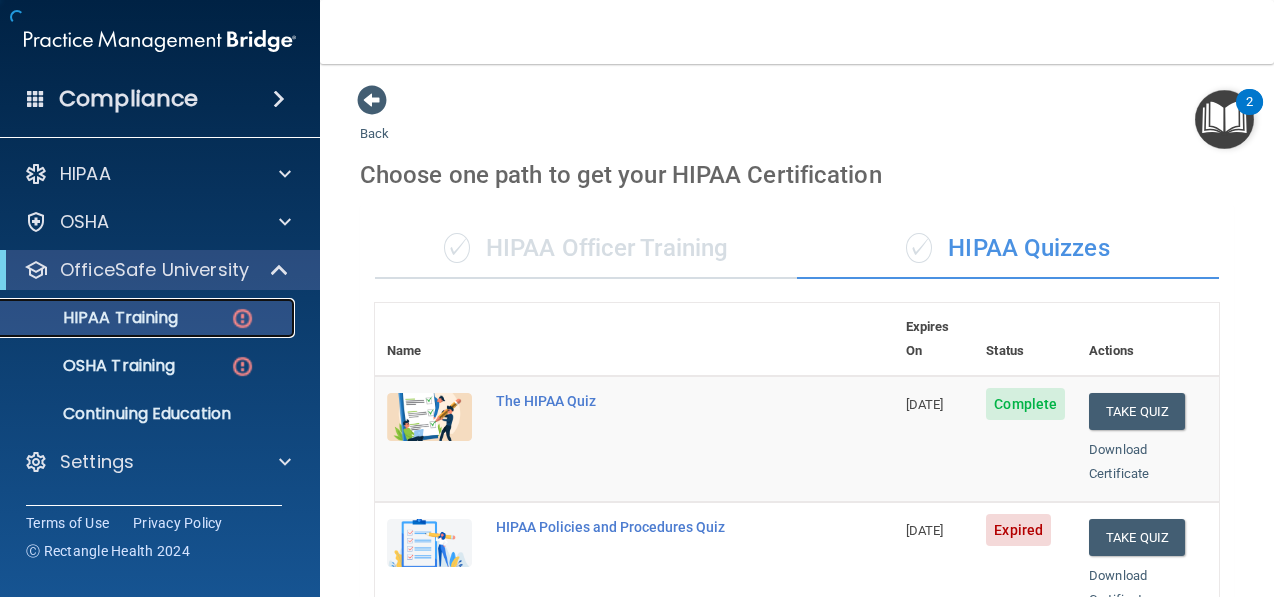 click on "HIPAA Training" at bounding box center (95, 318) 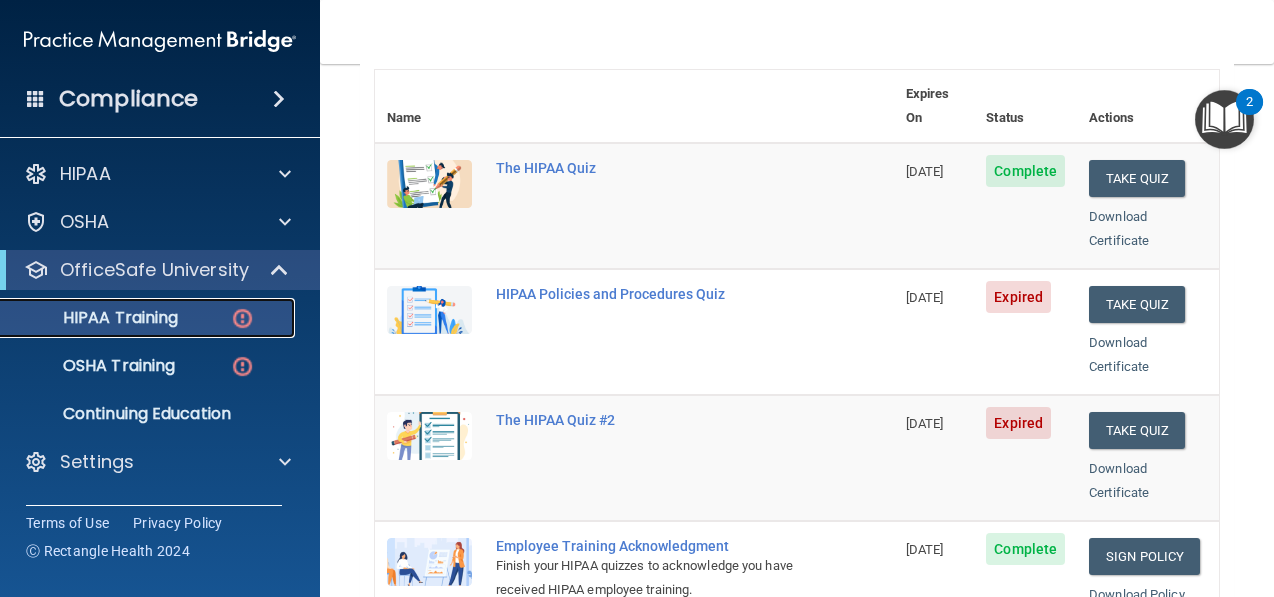 scroll, scrollTop: 225, scrollLeft: 0, axis: vertical 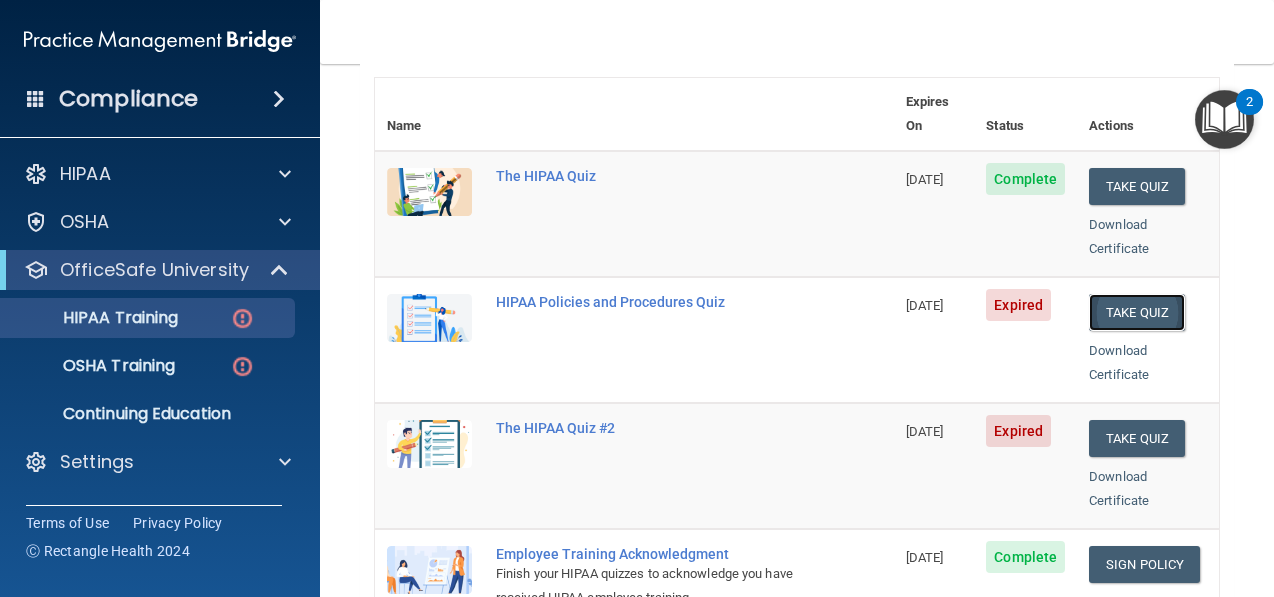 click on "Take Quiz" at bounding box center [1137, 312] 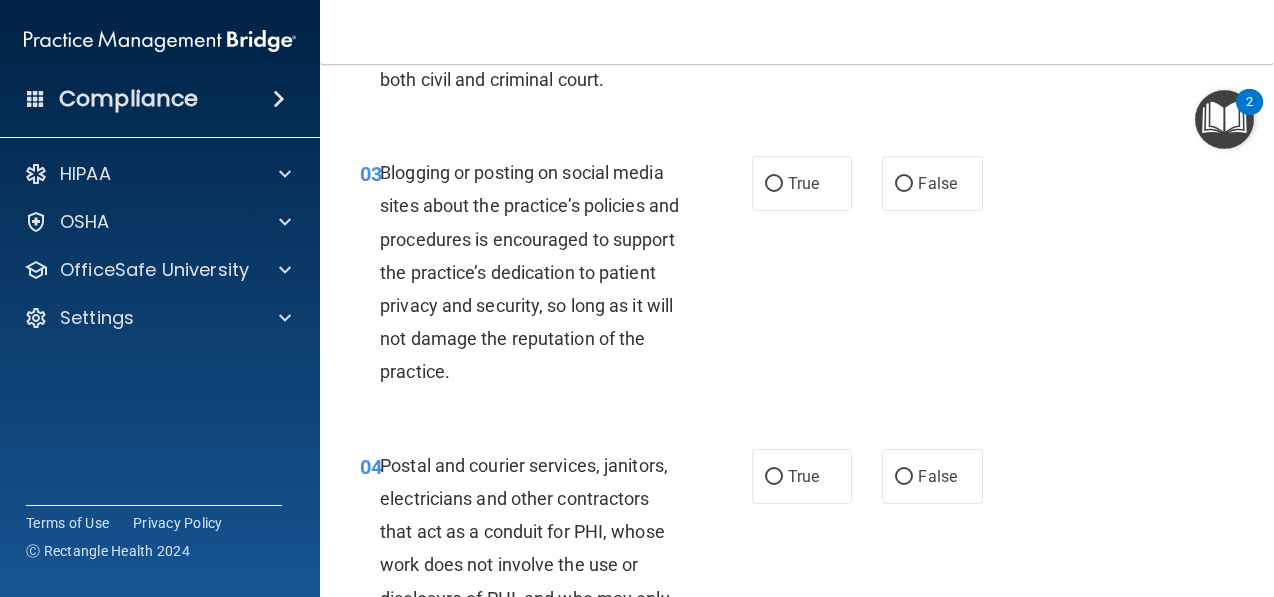 scroll, scrollTop: 0, scrollLeft: 0, axis: both 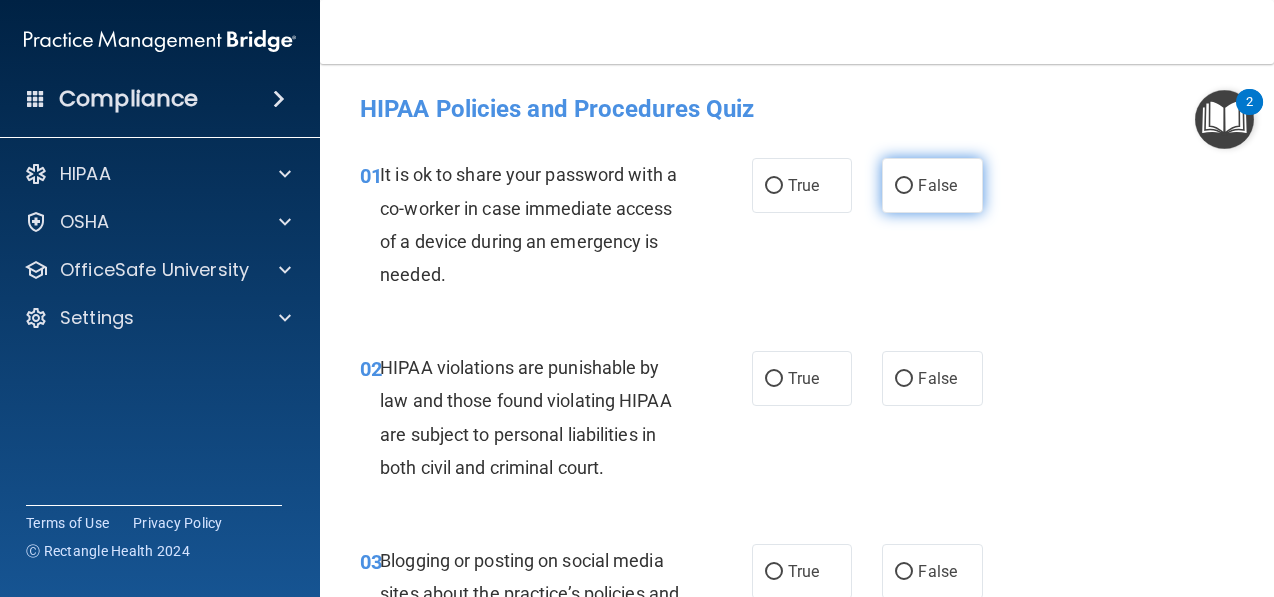 click on "False" at bounding box center [937, 185] 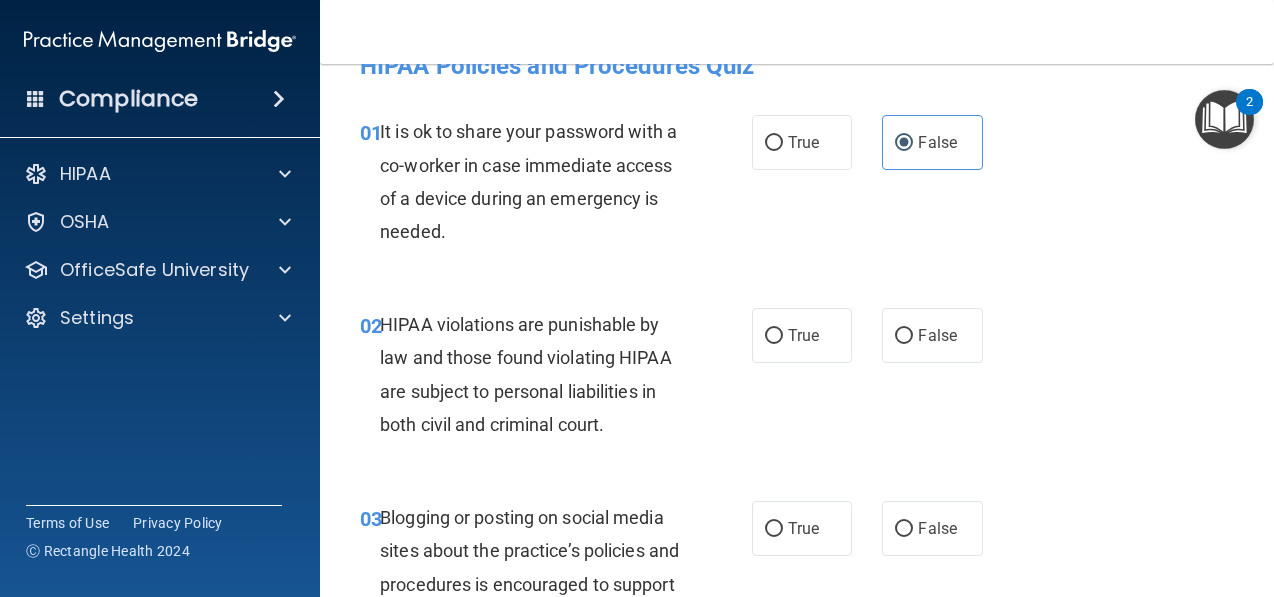 scroll, scrollTop: 49, scrollLeft: 0, axis: vertical 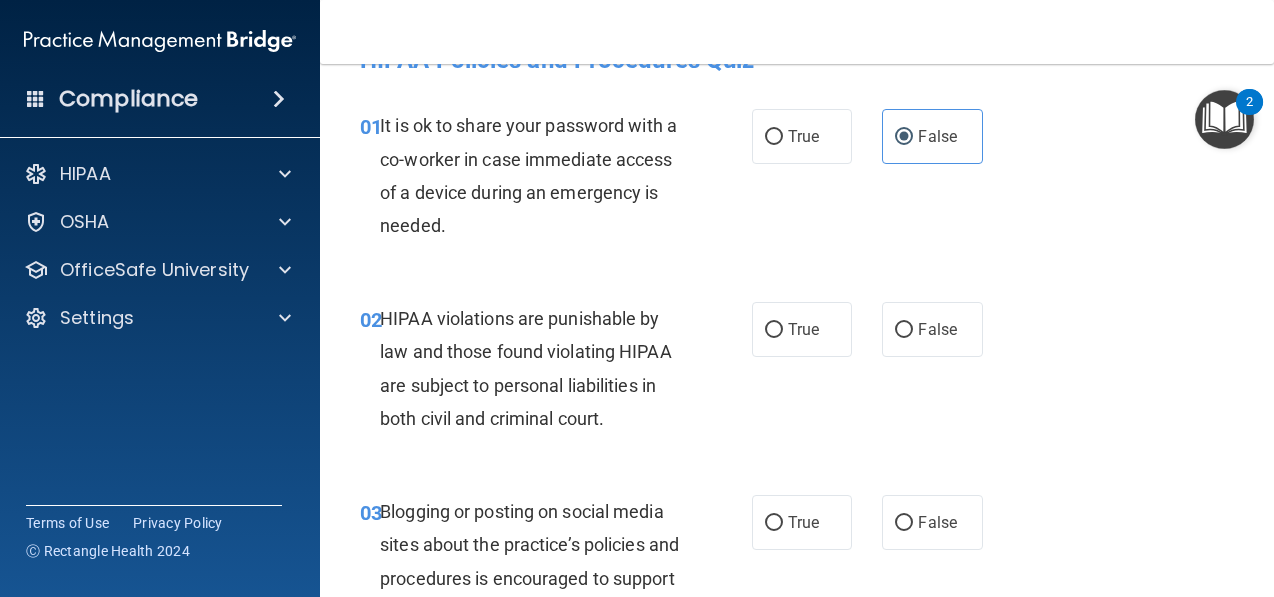 click on "02       HIPAA violations are punishable by law and those found violating HIPAA are subject to personal liabilities in both civil and criminal court.                  True           False" at bounding box center [797, 373] 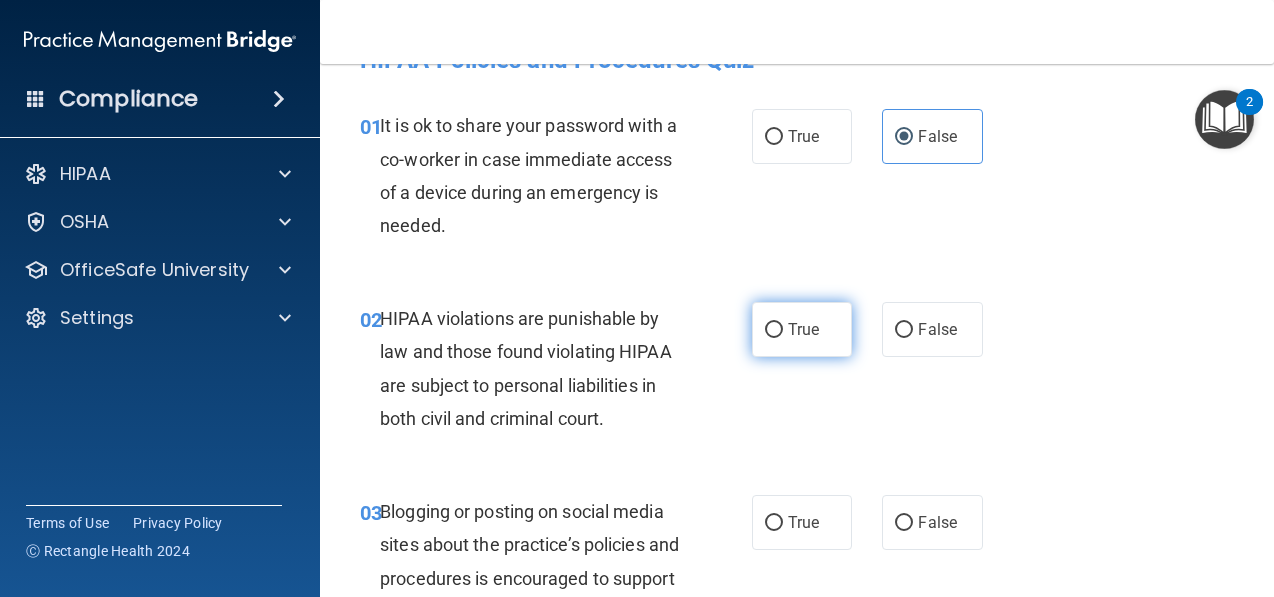 click on "True" at bounding box center (803, 329) 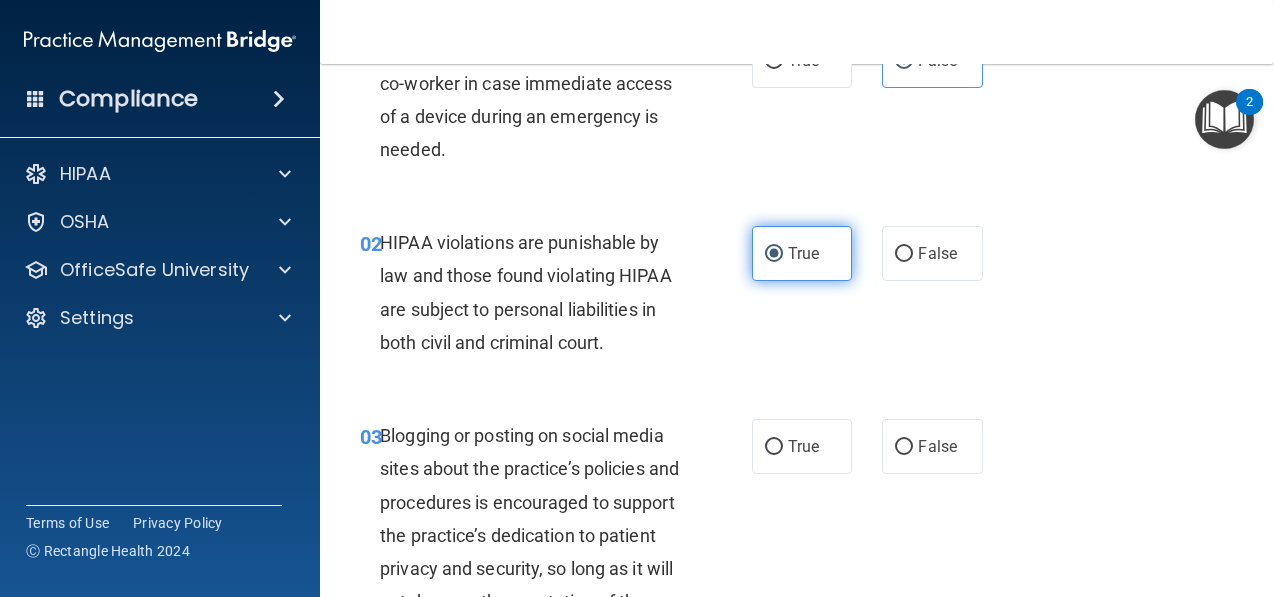 scroll, scrollTop: 127, scrollLeft: 0, axis: vertical 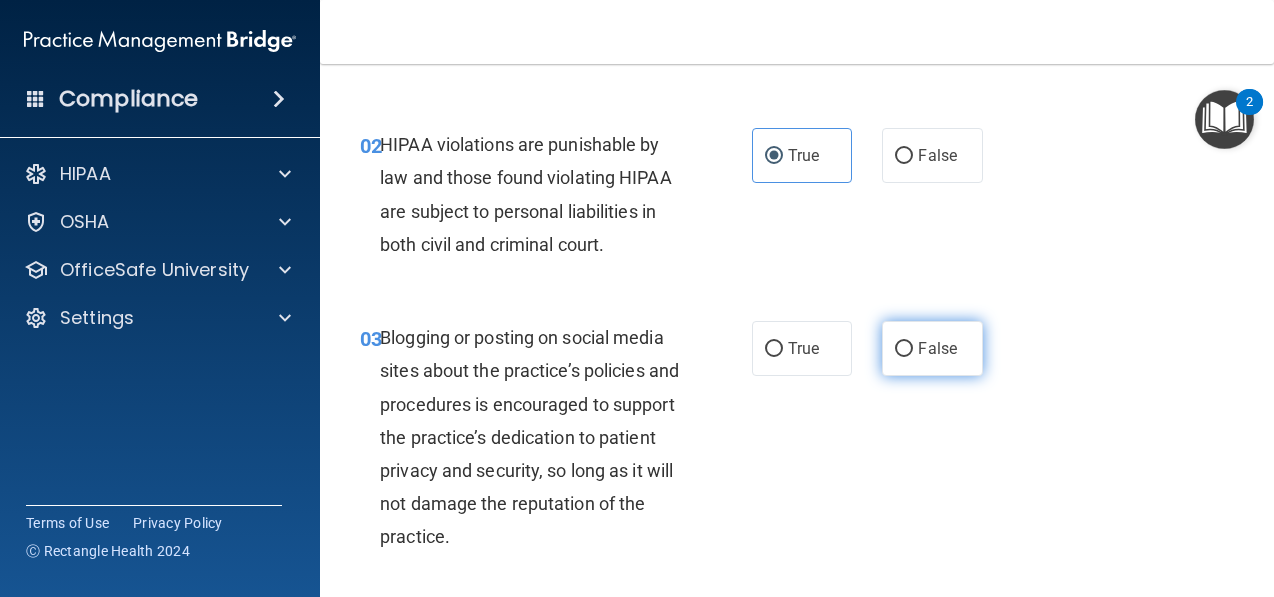 click on "False" at bounding box center (904, 349) 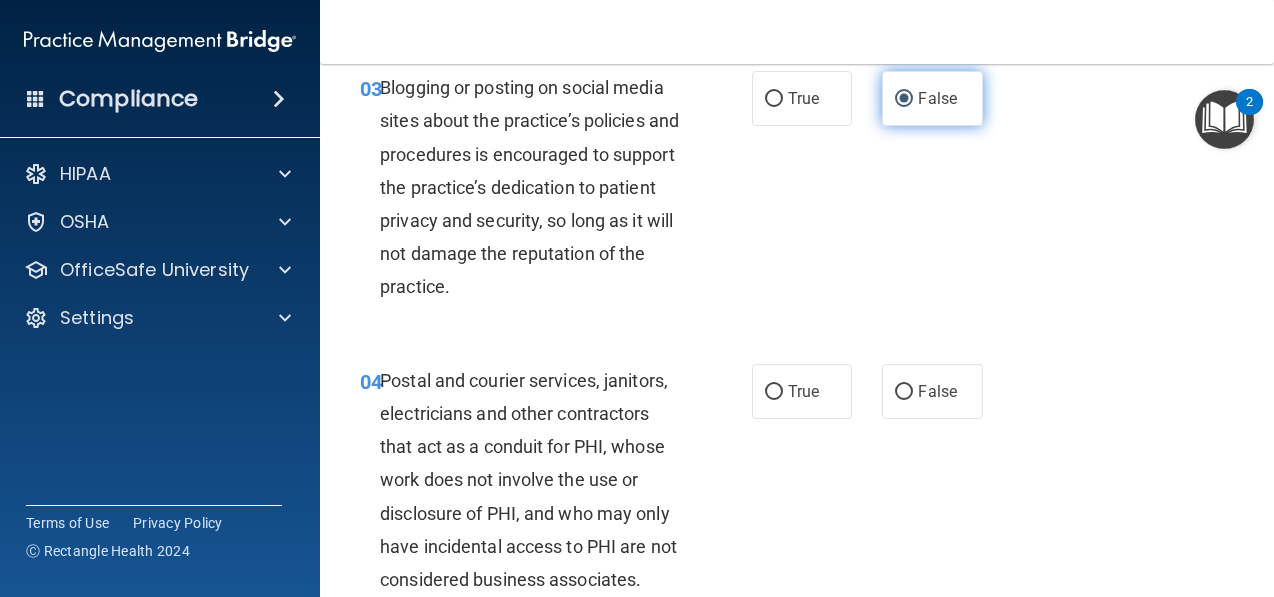 scroll, scrollTop: 483, scrollLeft: 0, axis: vertical 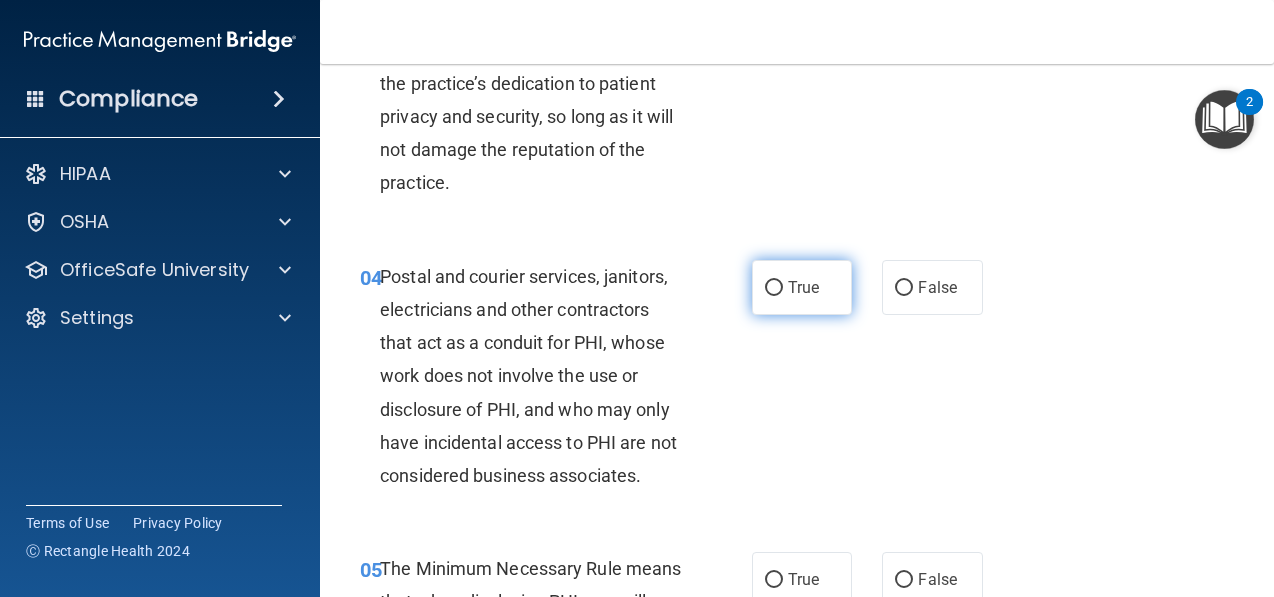 click on "True" at bounding box center (803, 287) 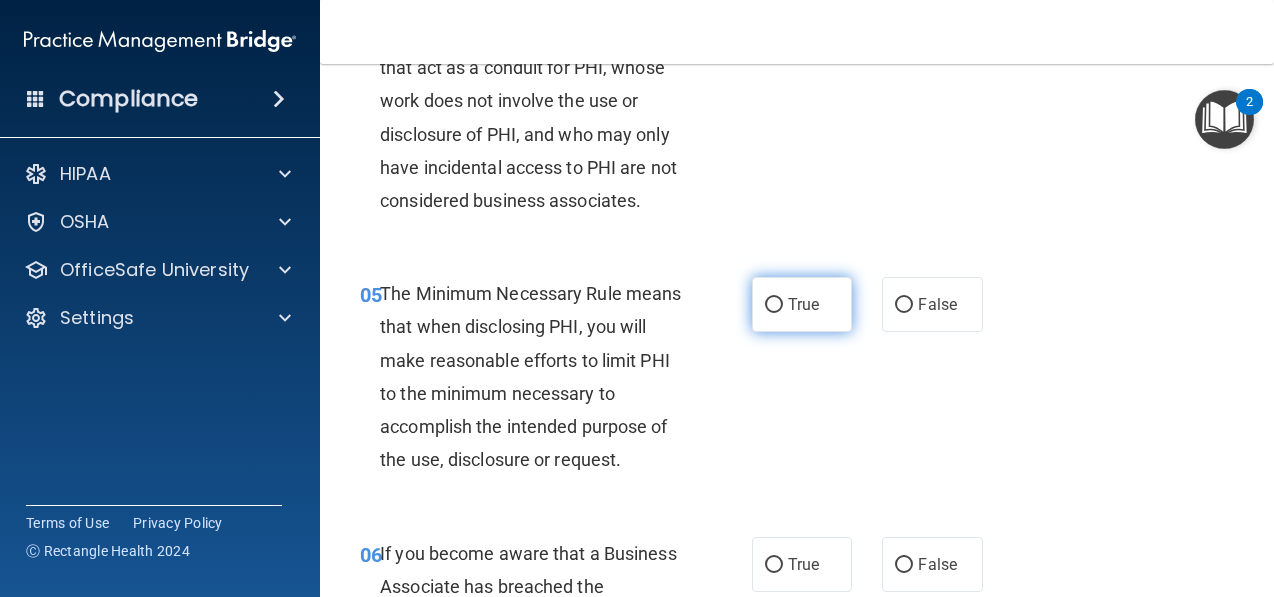scroll, scrollTop: 854, scrollLeft: 0, axis: vertical 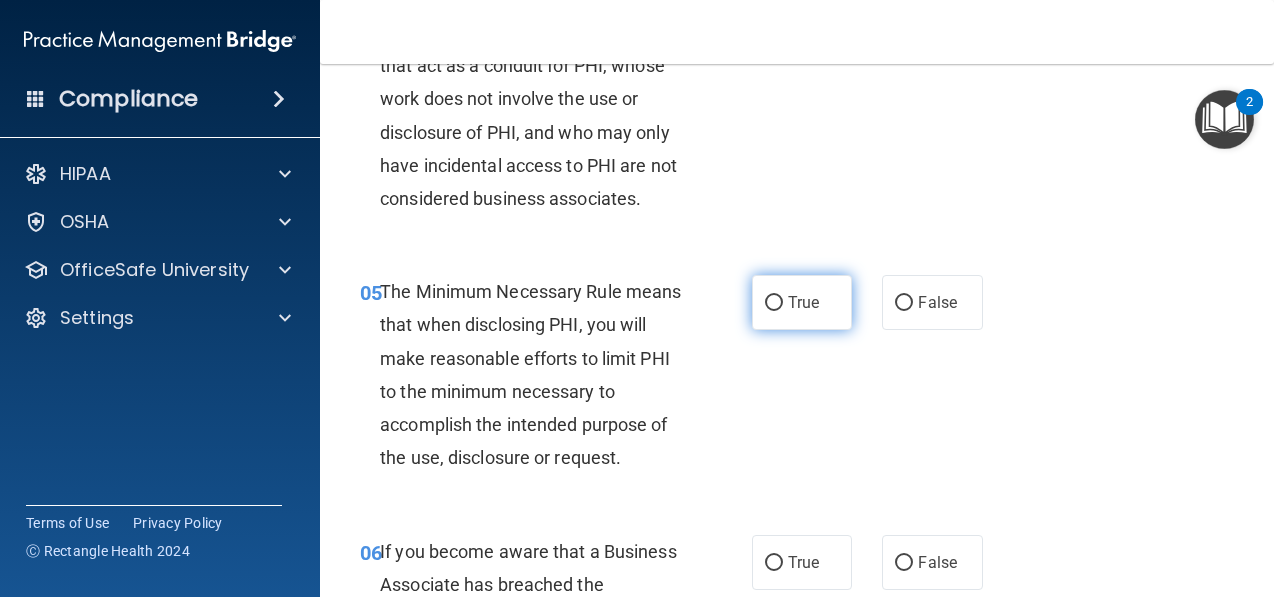 click on "True" at bounding box center (802, 302) 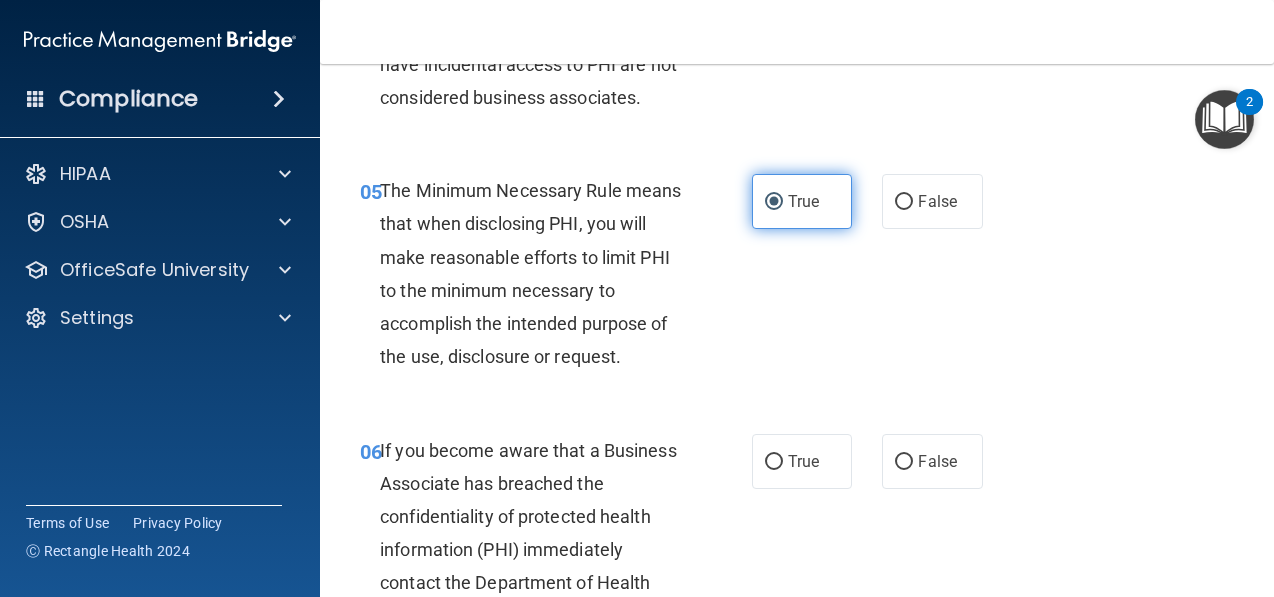 scroll, scrollTop: 1062, scrollLeft: 0, axis: vertical 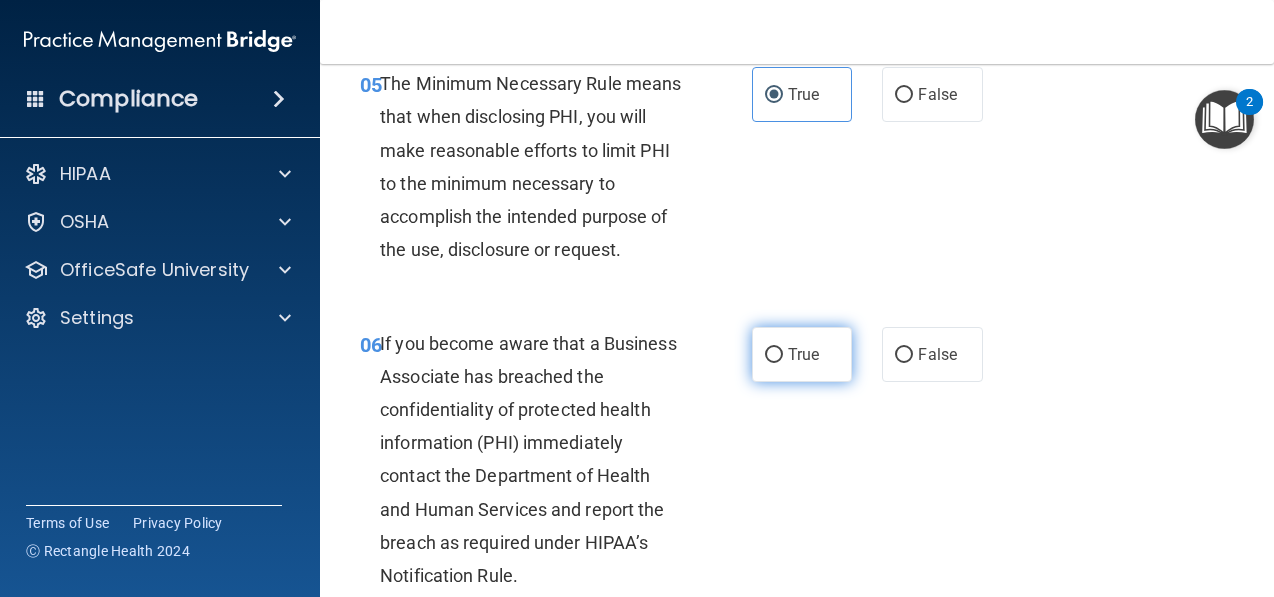 click on "True" at bounding box center (803, 354) 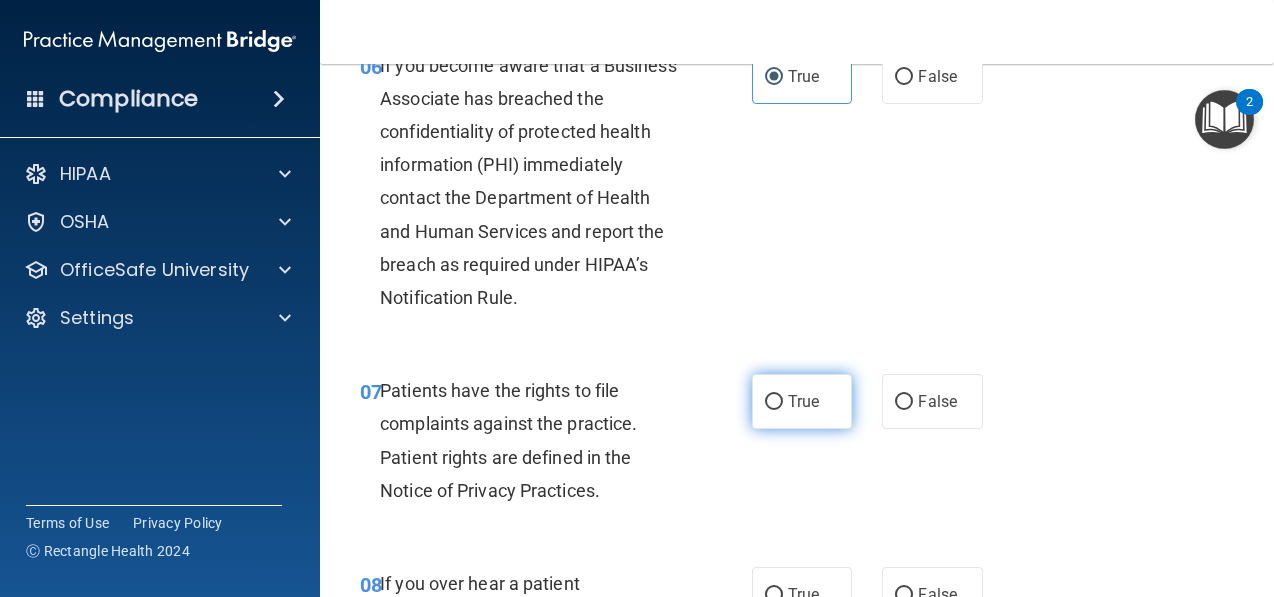 click on "True" at bounding box center (803, 401) 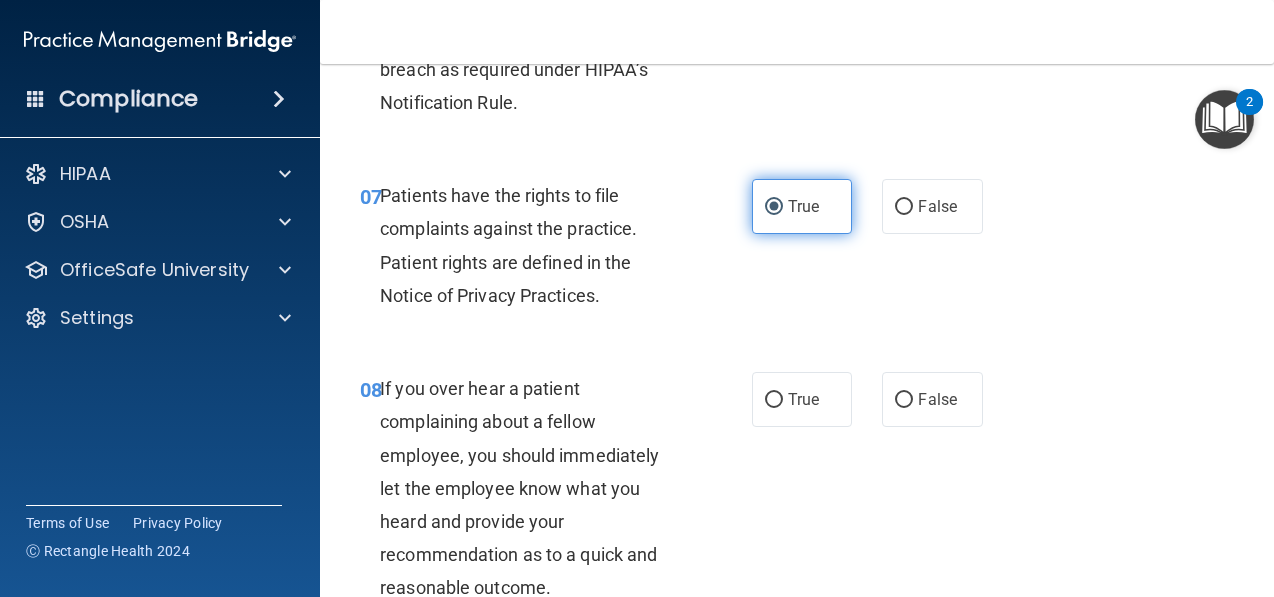 scroll, scrollTop: 1536, scrollLeft: 0, axis: vertical 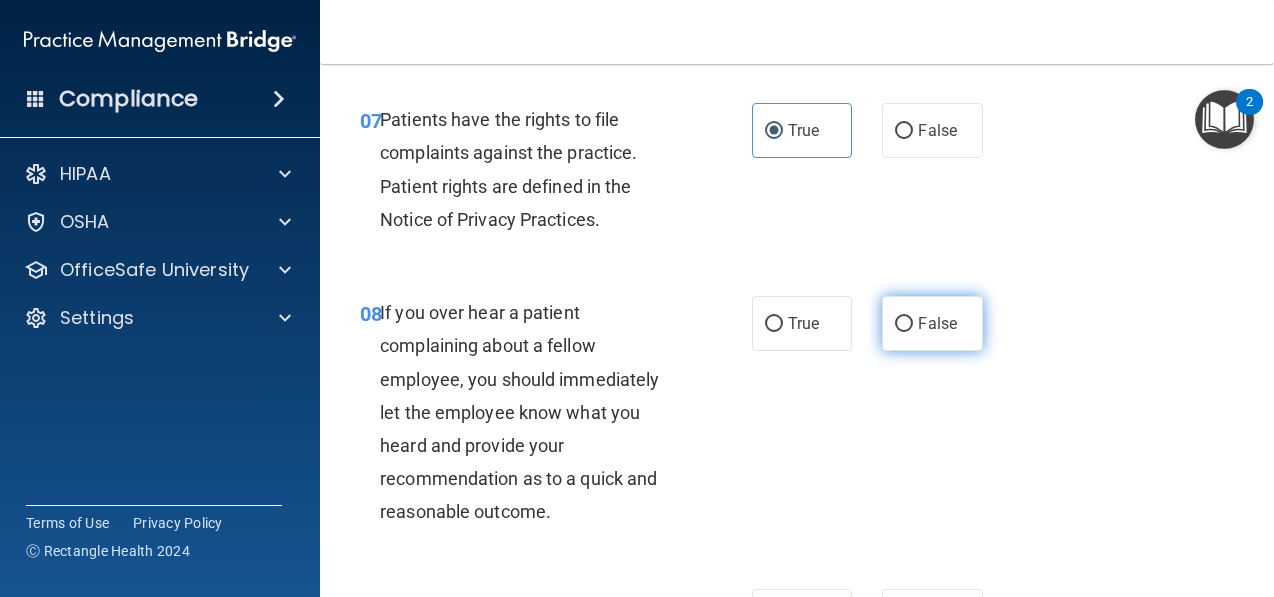 click on "False" at bounding box center [937, 323] 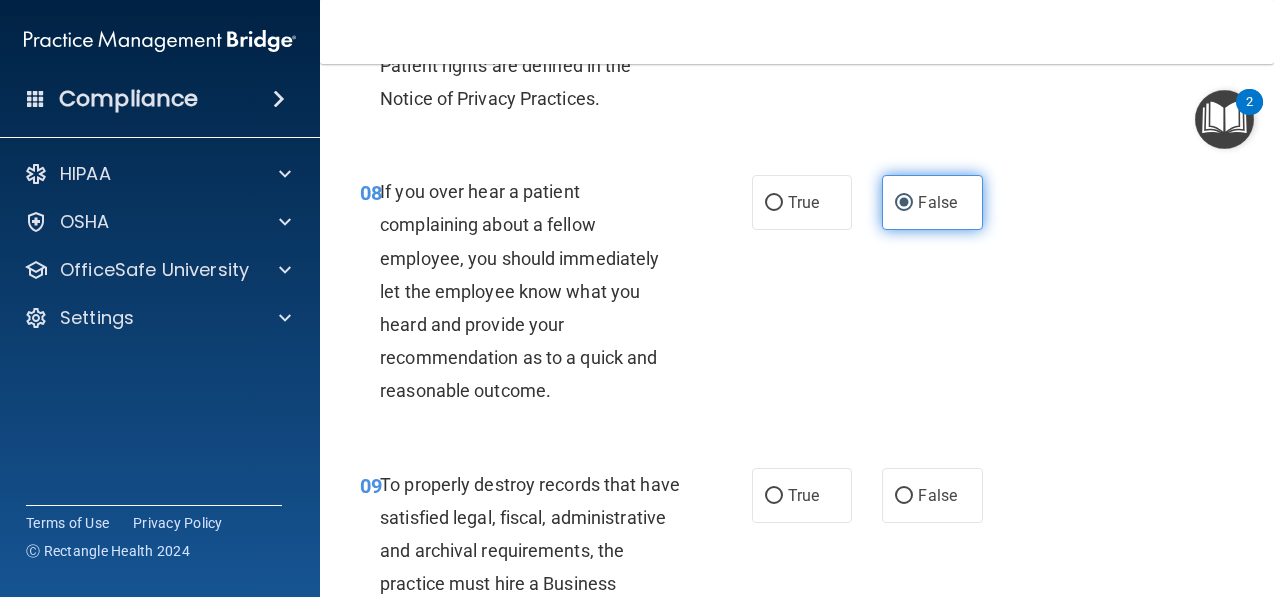 scroll, scrollTop: 1733, scrollLeft: 0, axis: vertical 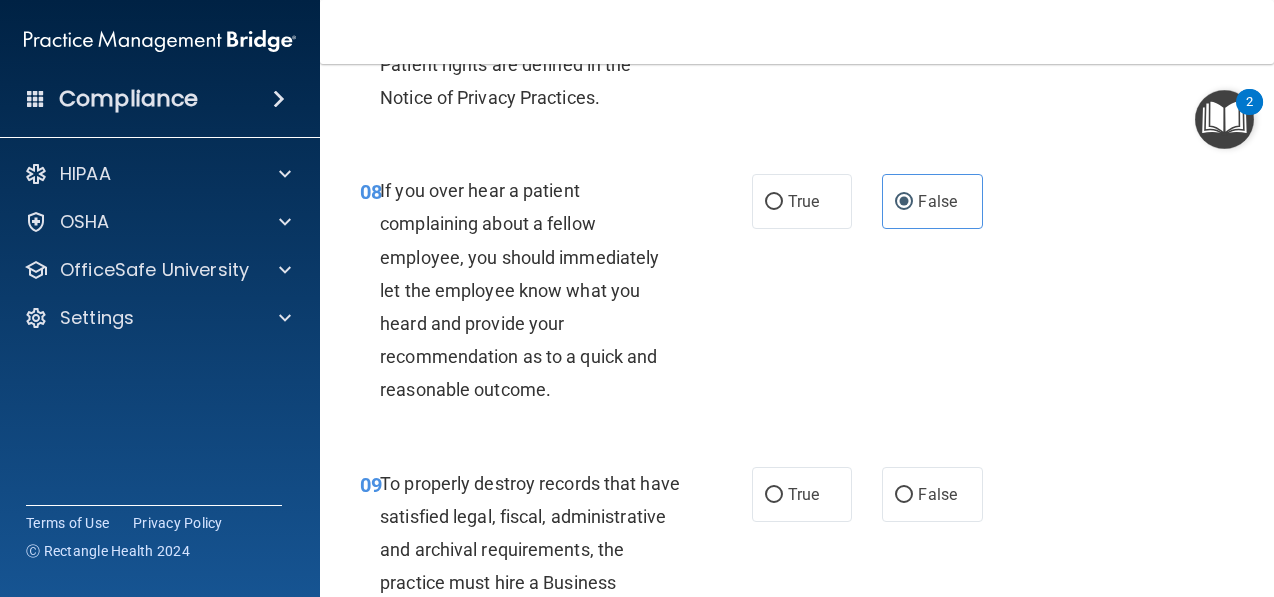 click on "08       If you over hear a patient complaining about a fellow employee, you should immediately let the employee know what you heard and provide your recommendation as to a quick and reasonable outcome.                  True           False" at bounding box center [797, 295] 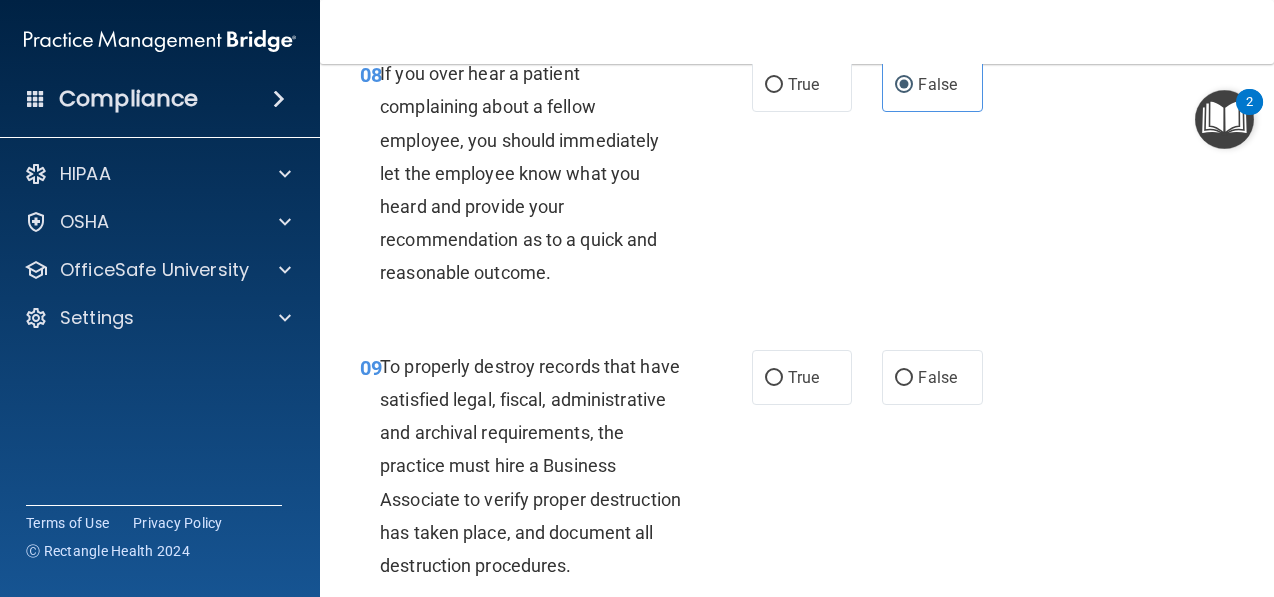 scroll, scrollTop: 1908, scrollLeft: 0, axis: vertical 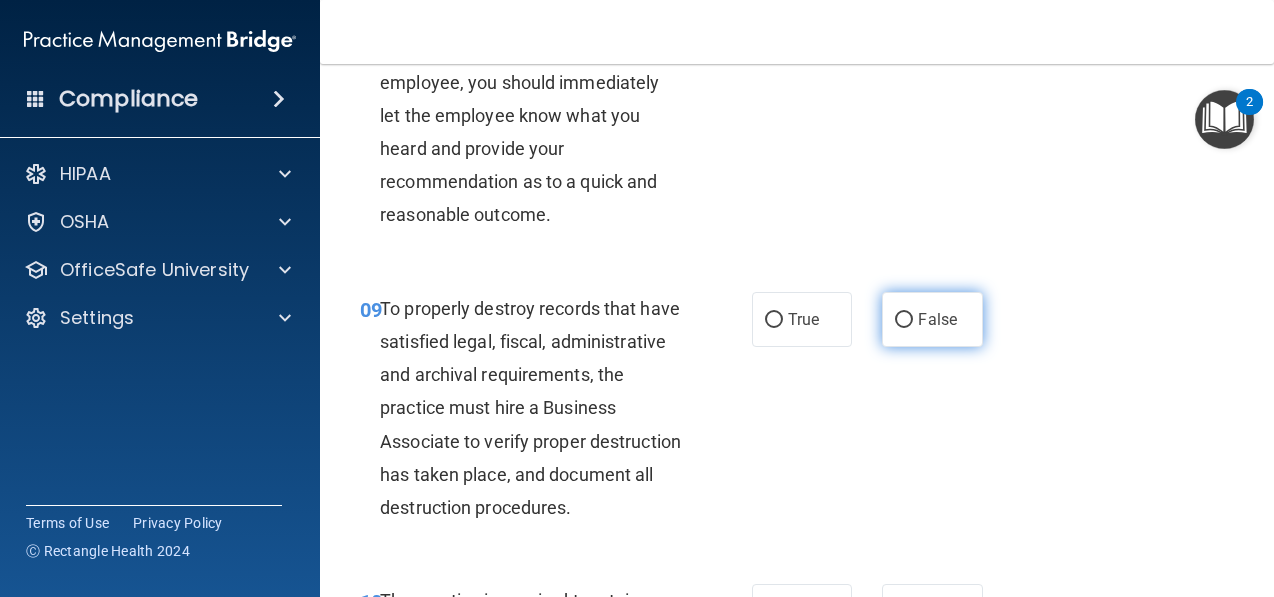 click on "False" at bounding box center [932, 319] 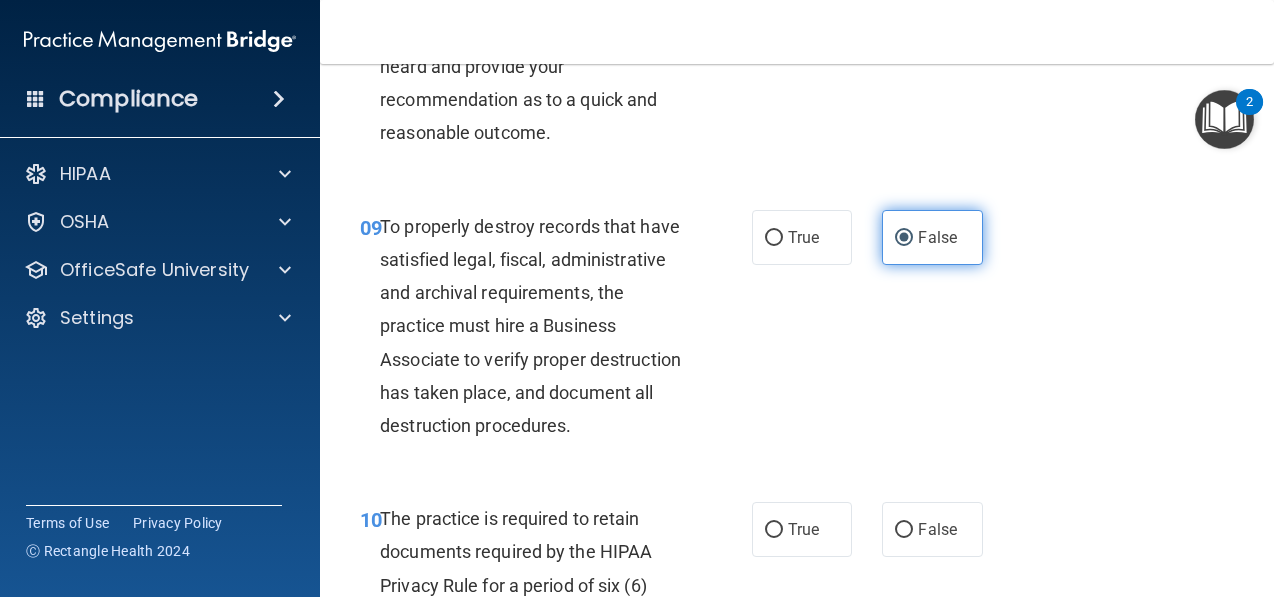 scroll, scrollTop: 1995, scrollLeft: 0, axis: vertical 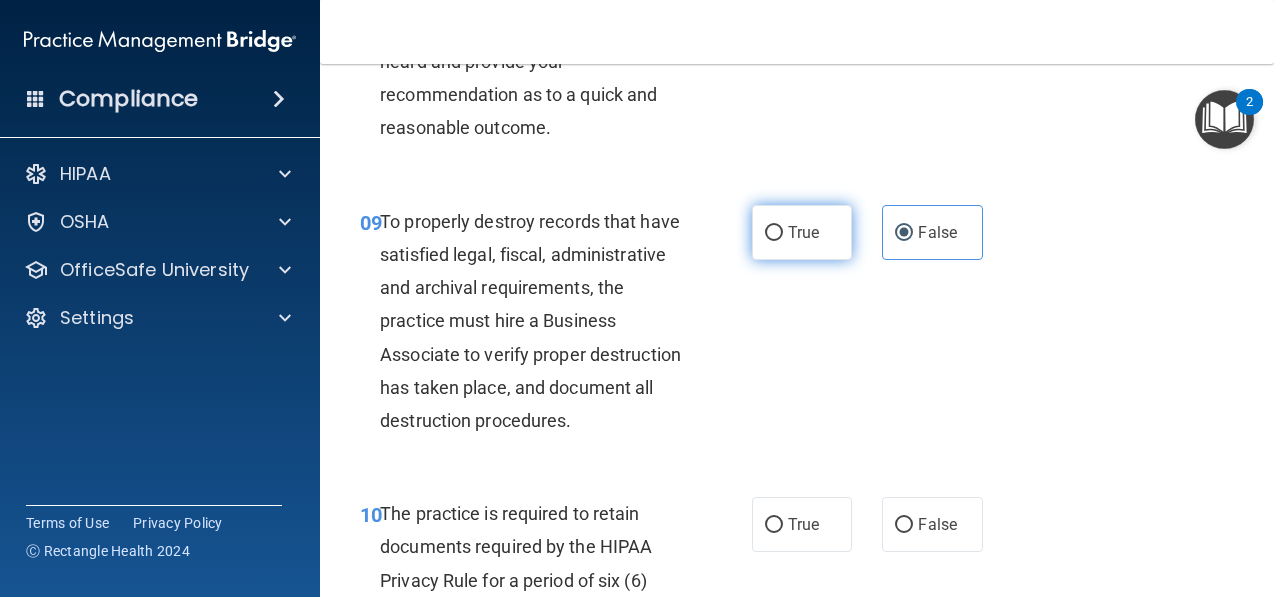 click on "True" at bounding box center [802, 232] 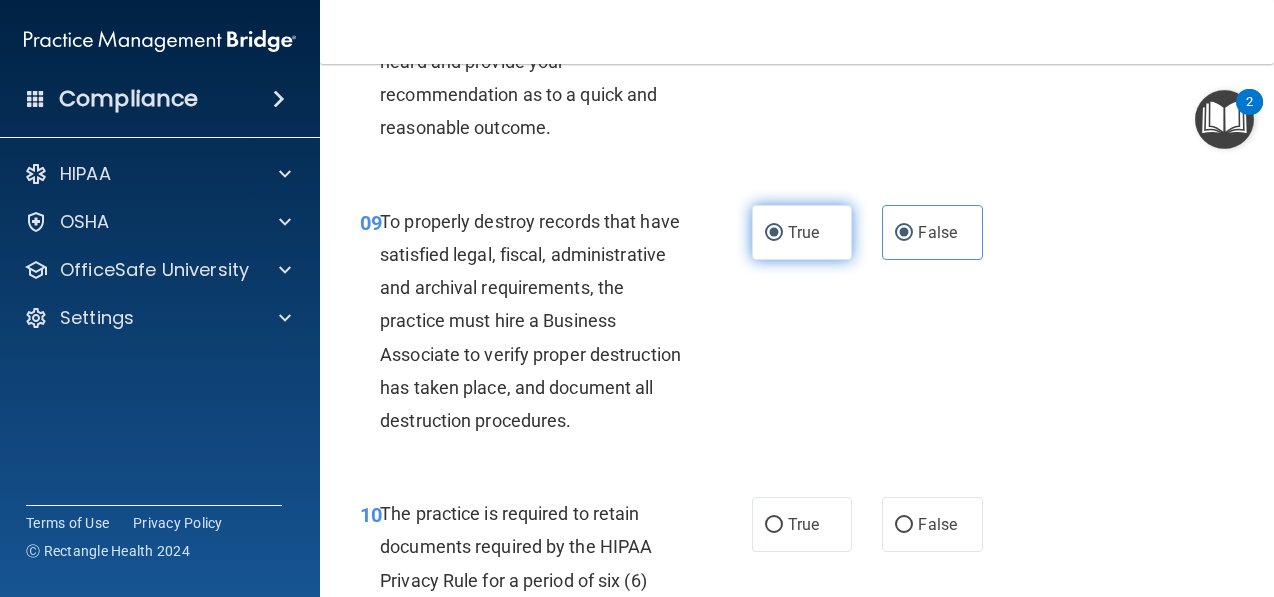 radio on "false" 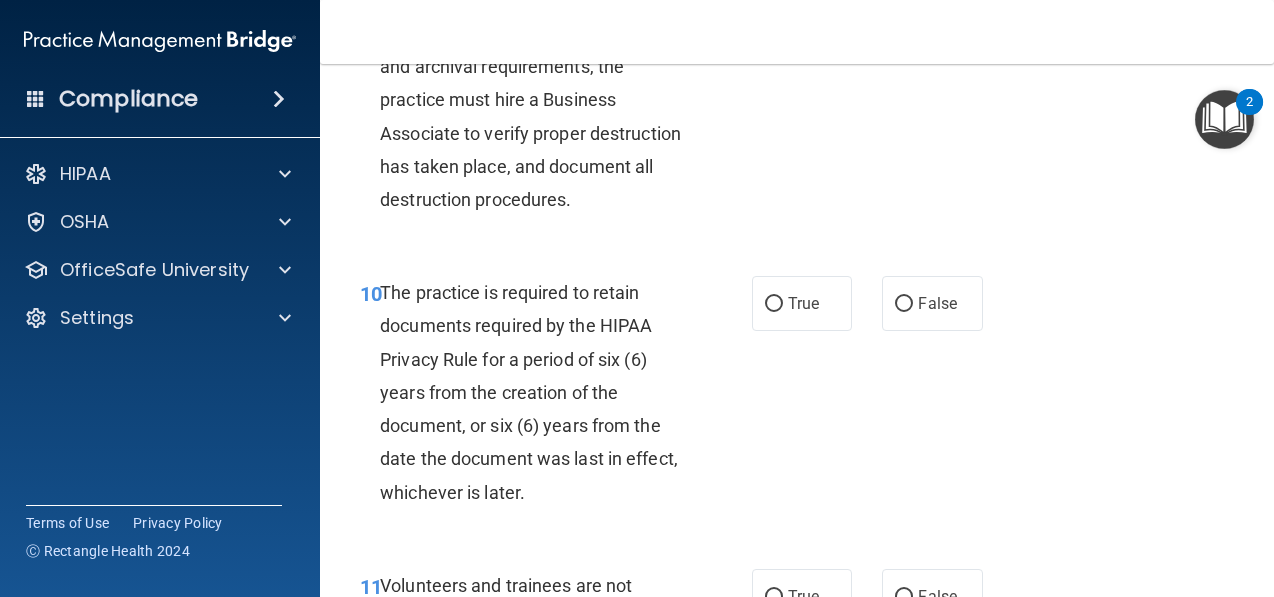 scroll, scrollTop: 2217, scrollLeft: 0, axis: vertical 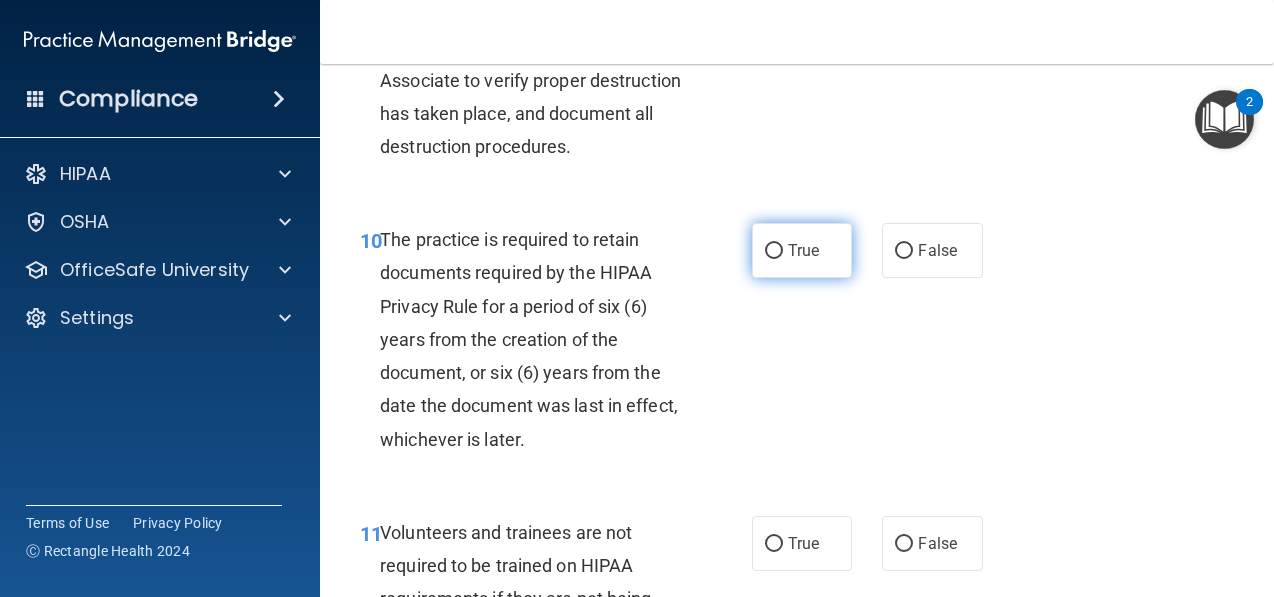 click on "True" at bounding box center (802, 250) 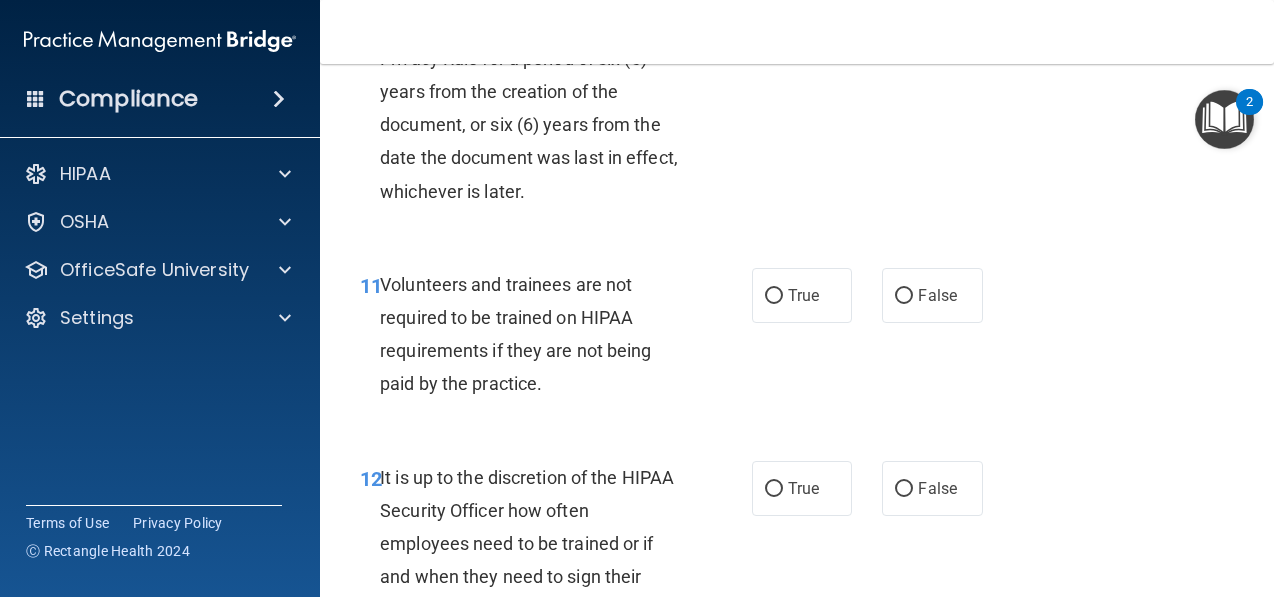 scroll, scrollTop: 2520, scrollLeft: 0, axis: vertical 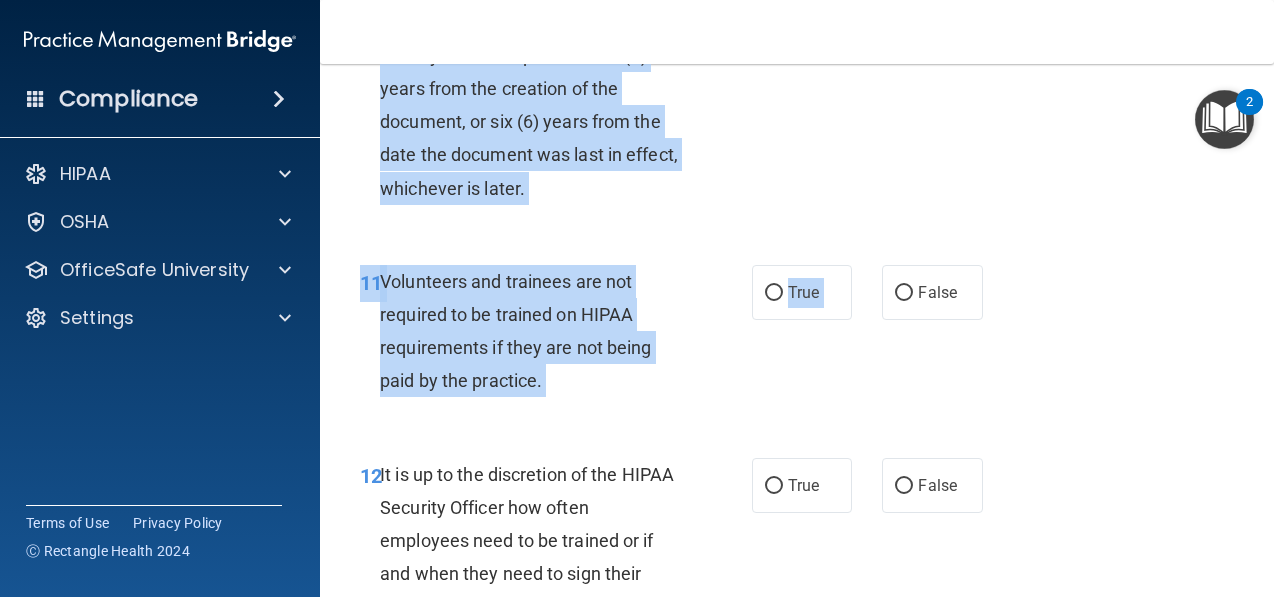 drag, startPoint x: 930, startPoint y: 304, endPoint x: 871, endPoint y: 206, distance: 114.38969 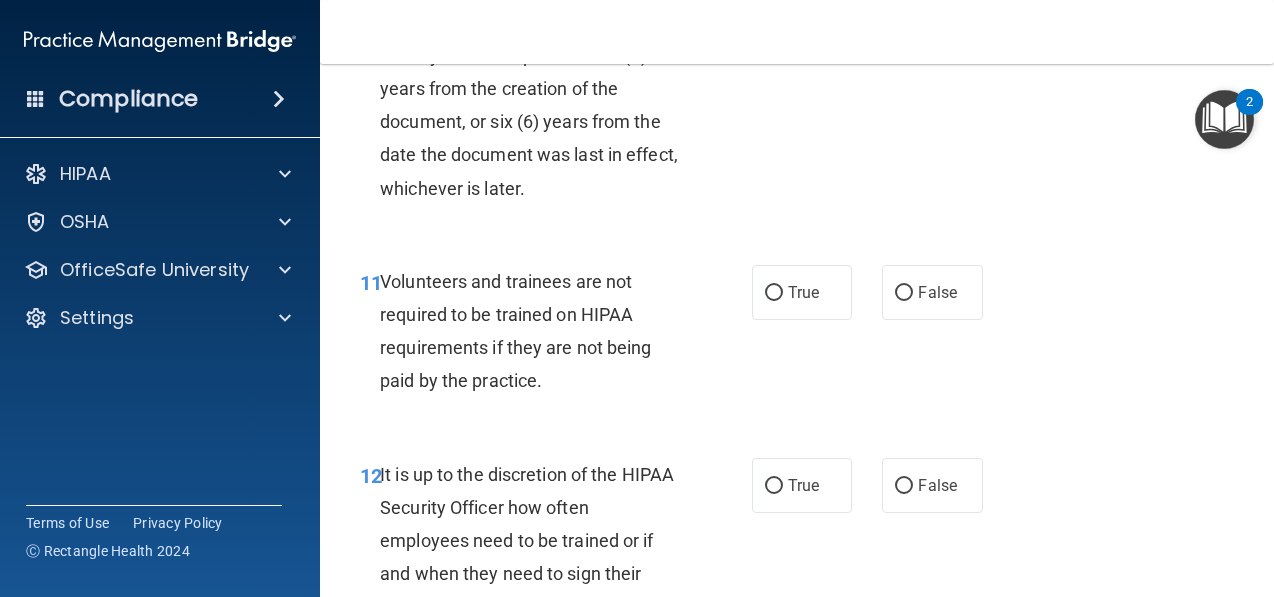 click on "10       The practice is required to retain documents required by the HIPAA Privacy Rule for a period of six (6) years from the creation of the document, or six (6) years from the date the document was last in effect, whichever is later.                 True           False" at bounding box center [797, 93] 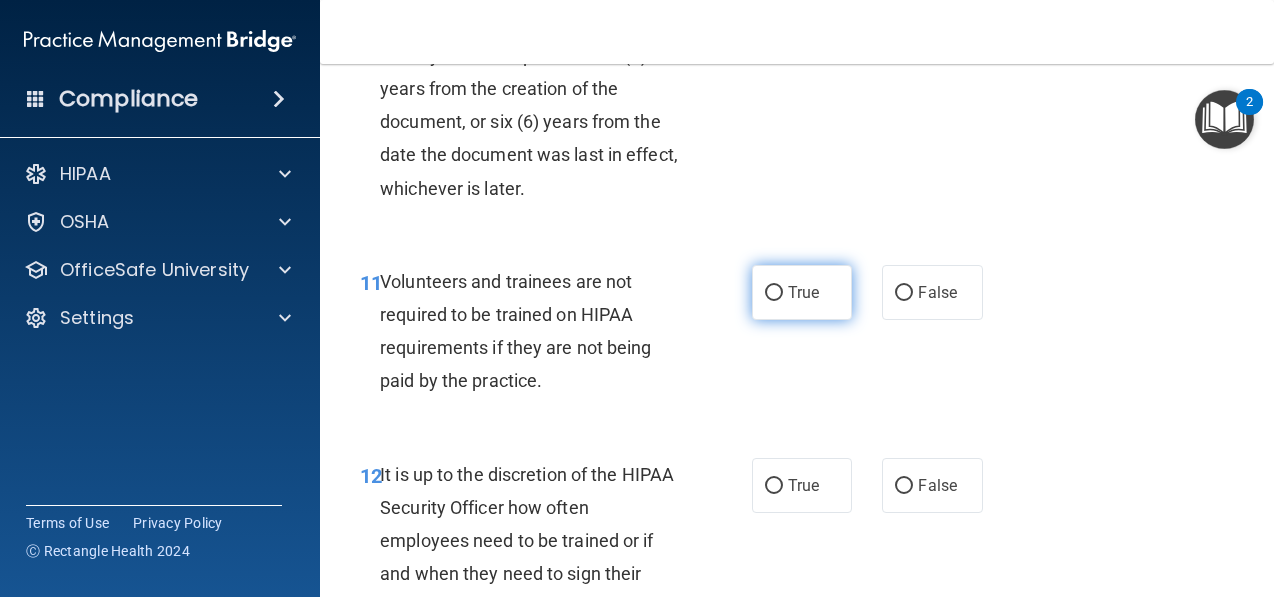 click on "True" at bounding box center [774, 293] 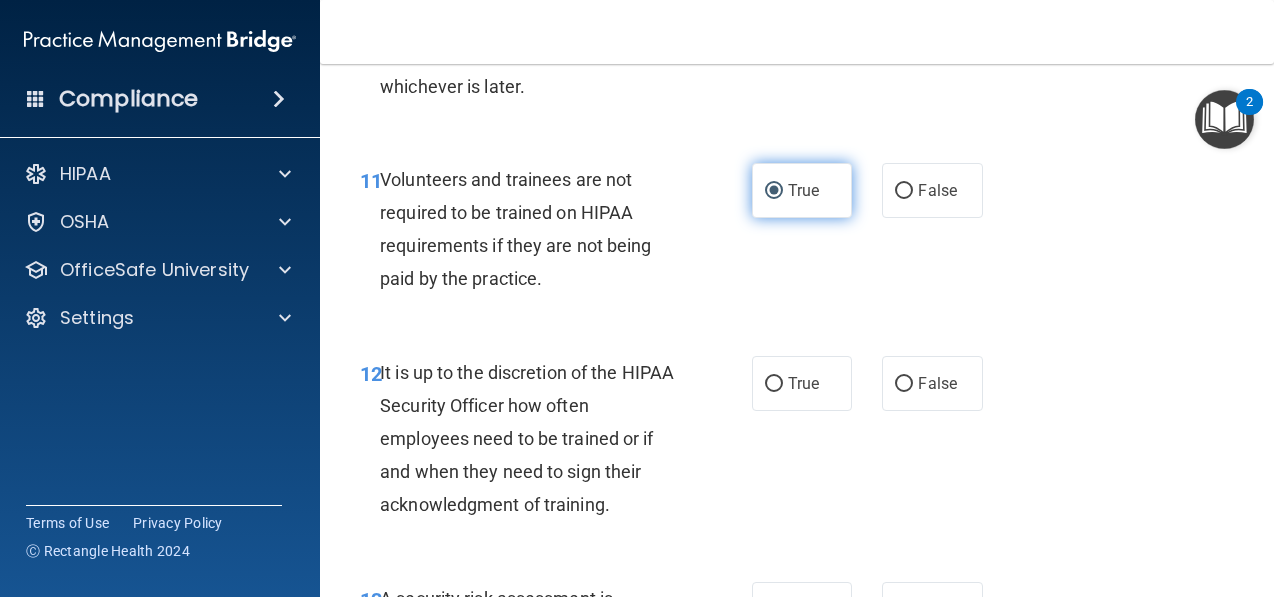 scroll, scrollTop: 2627, scrollLeft: 0, axis: vertical 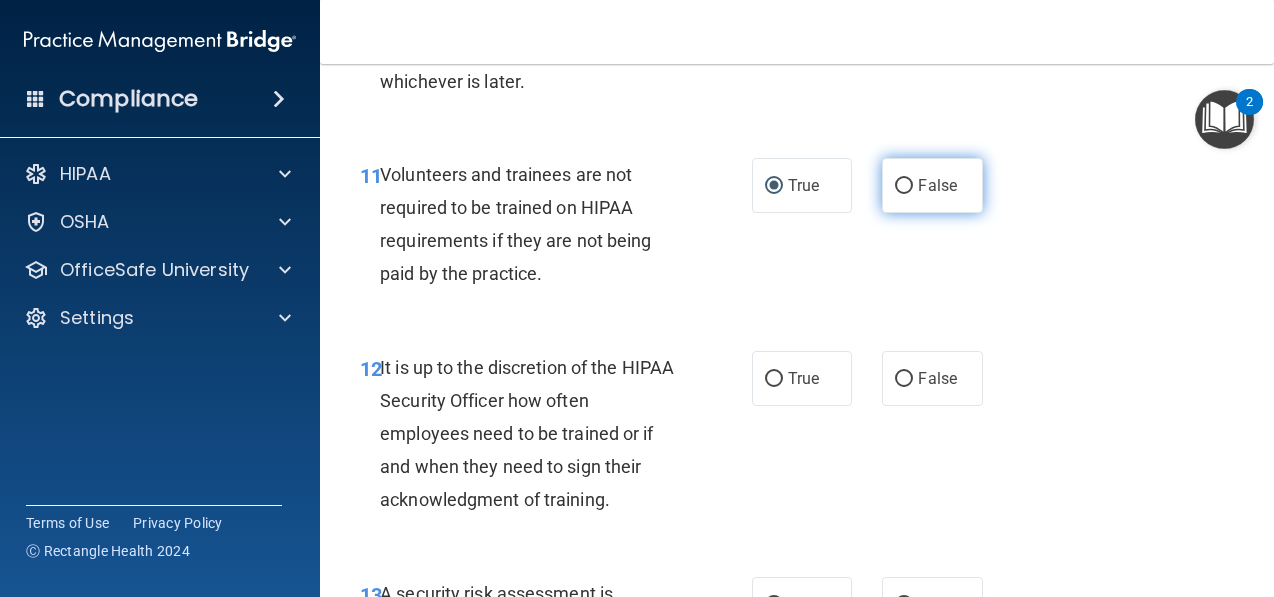 click on "False" at bounding box center (932, 185) 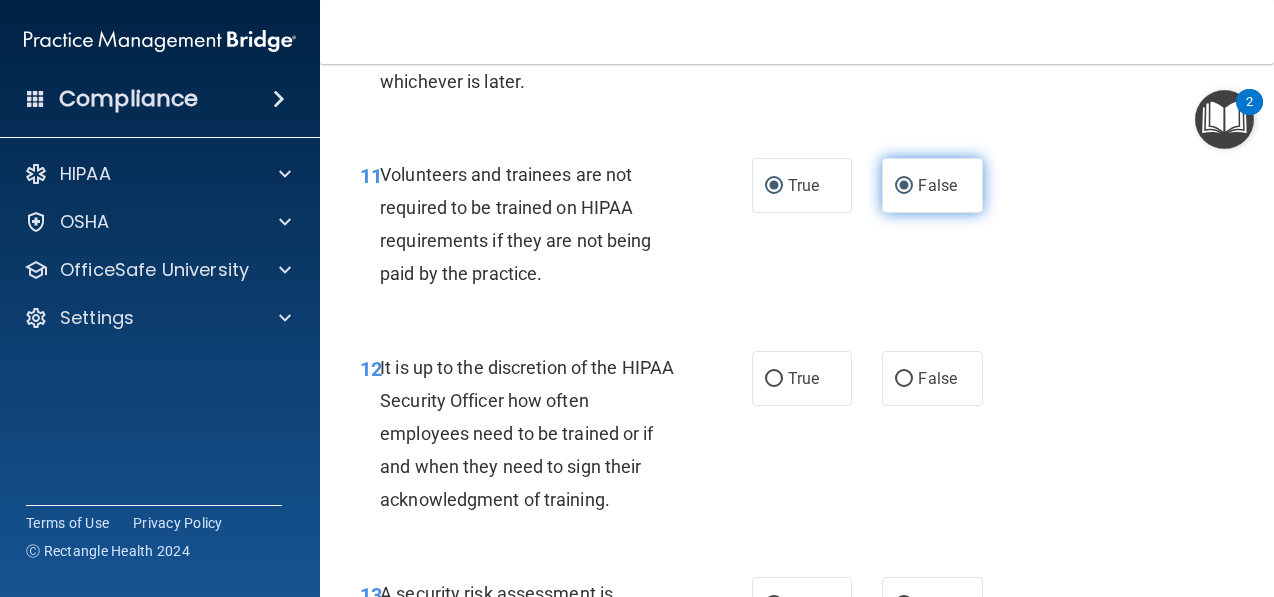 radio on "false" 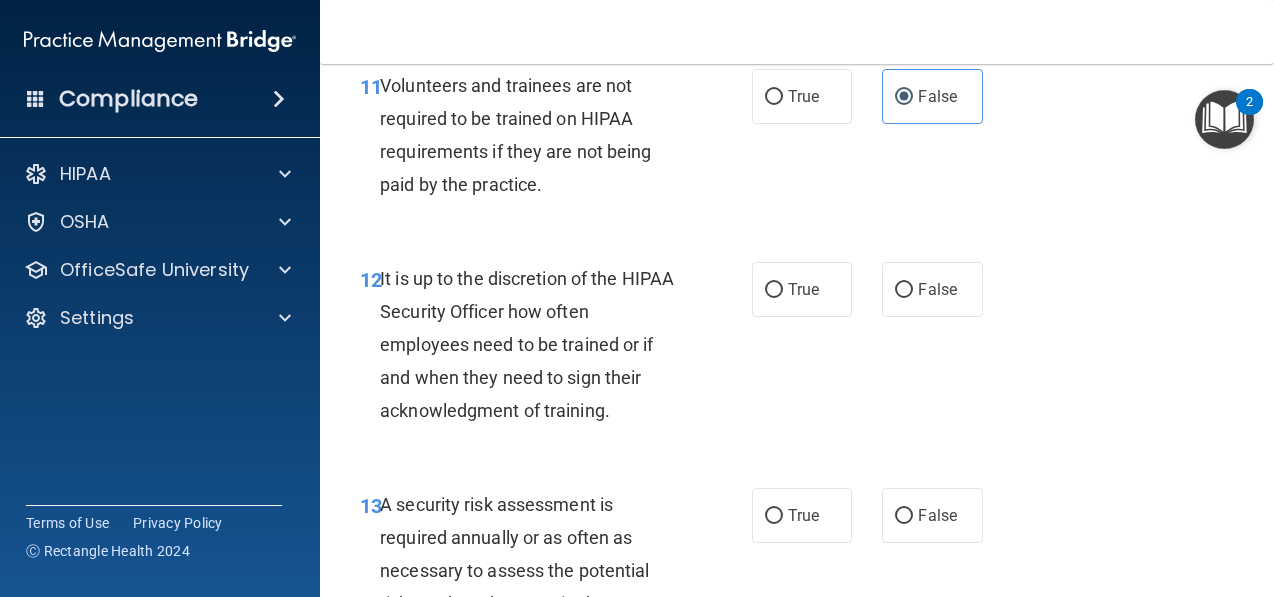 scroll, scrollTop: 2717, scrollLeft: 0, axis: vertical 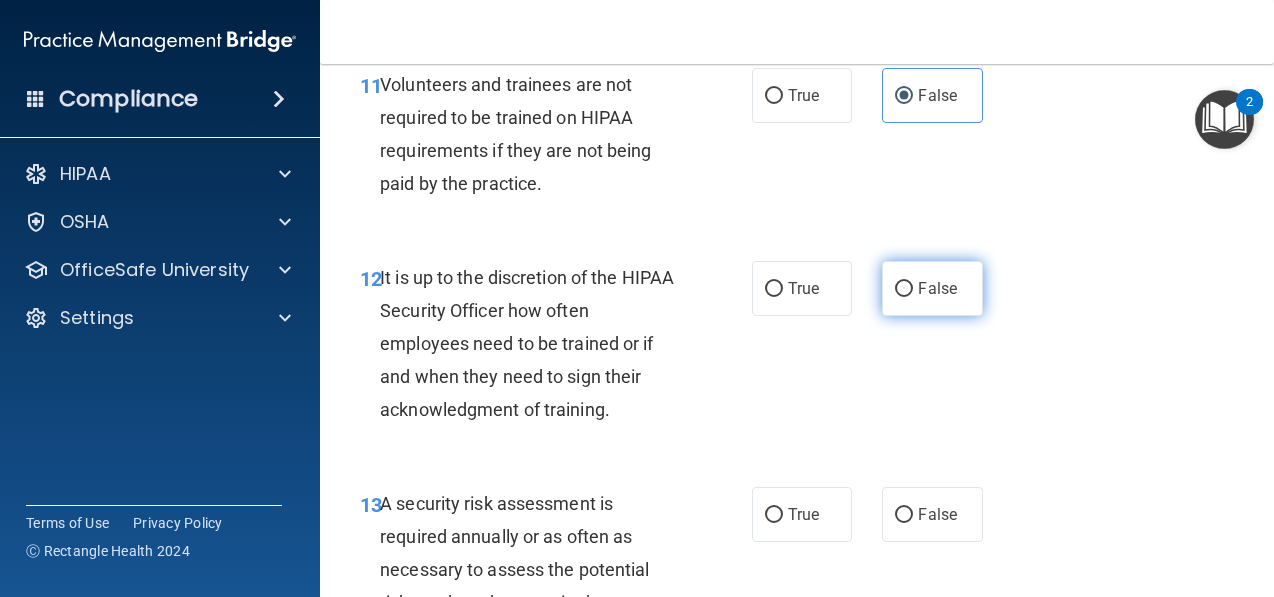 click on "False" at bounding box center (937, 288) 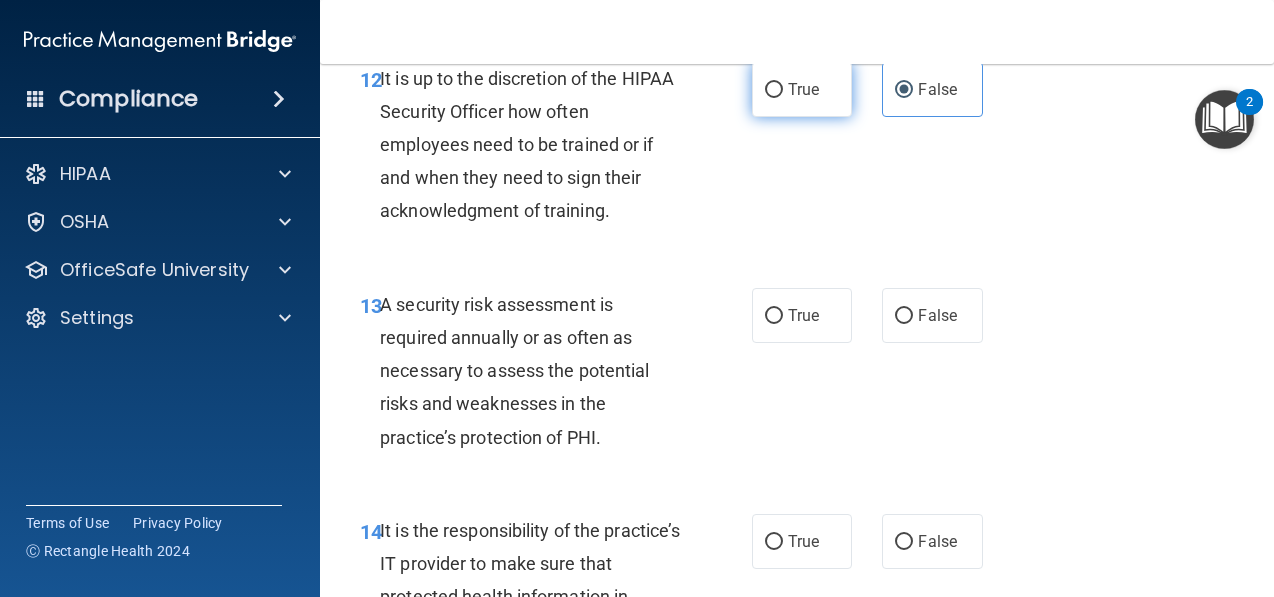 scroll, scrollTop: 2920, scrollLeft: 0, axis: vertical 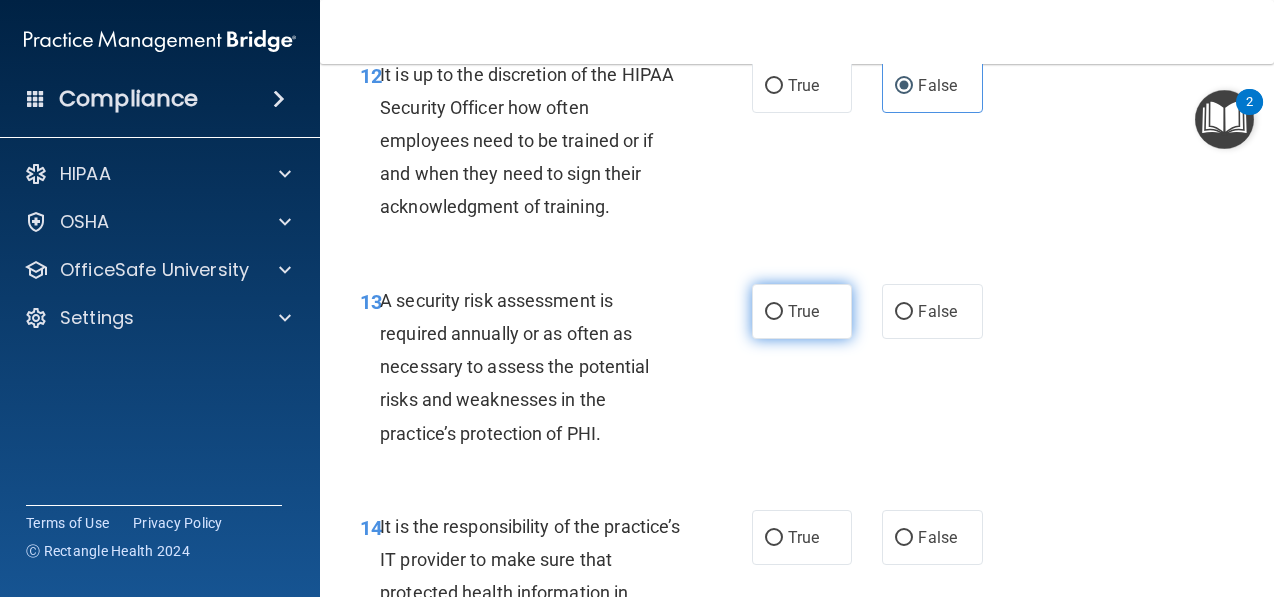 click on "True" at bounding box center [802, 311] 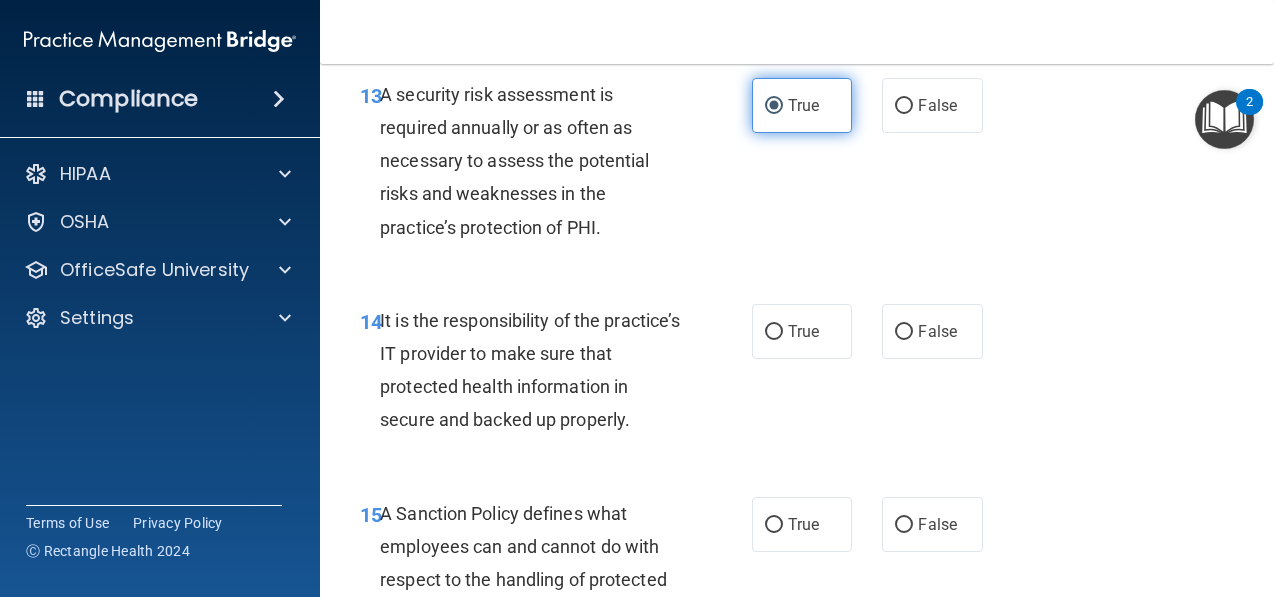 scroll, scrollTop: 3132, scrollLeft: 0, axis: vertical 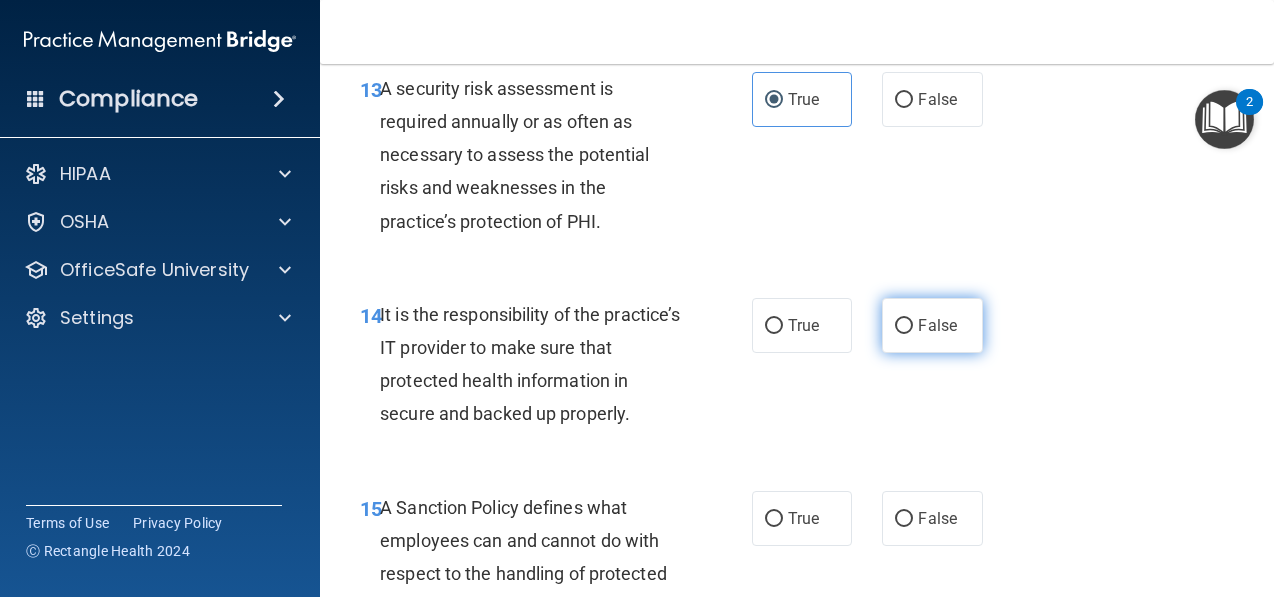 click on "False" at bounding box center [932, 325] 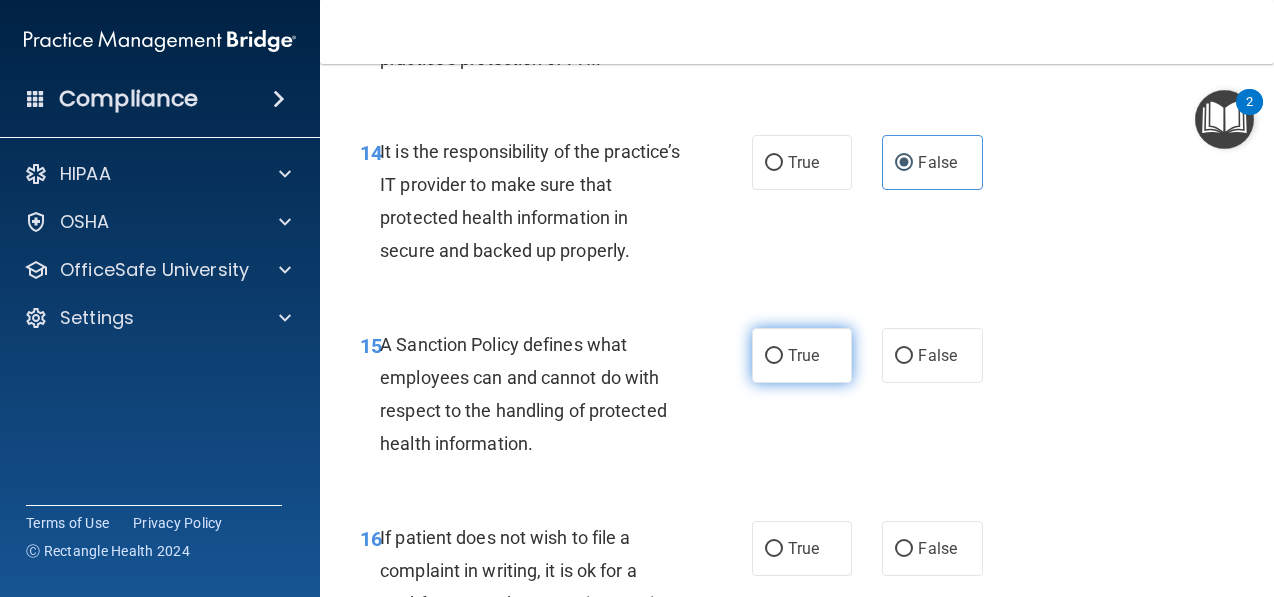 click on "True" at bounding box center (802, 355) 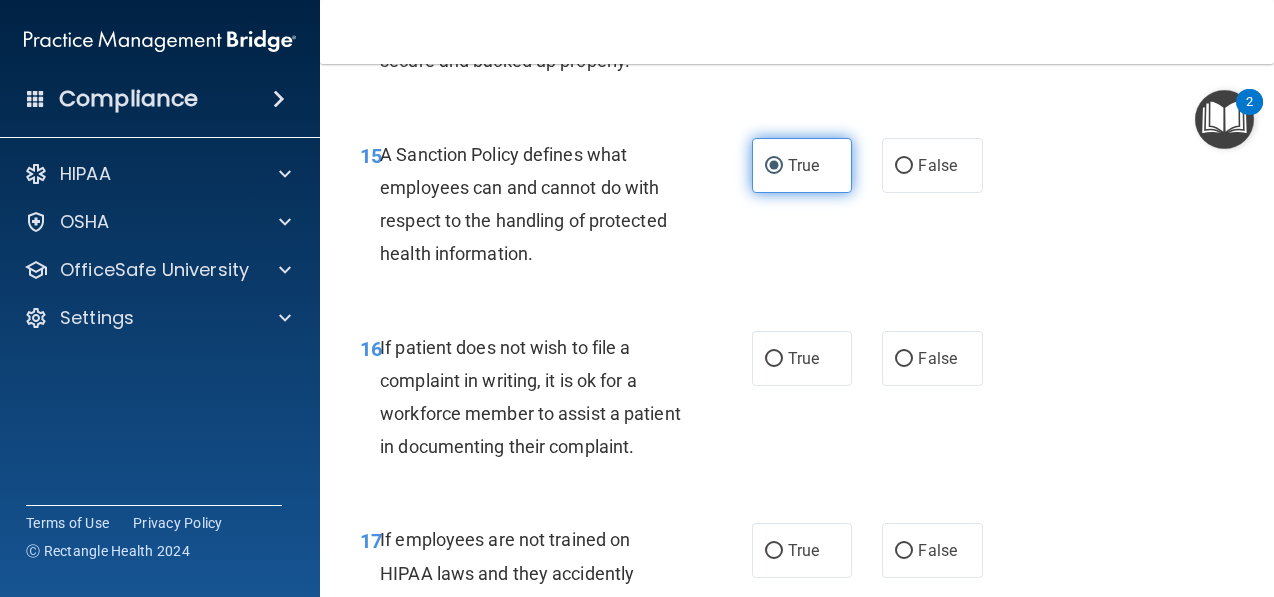 scroll, scrollTop: 3498, scrollLeft: 0, axis: vertical 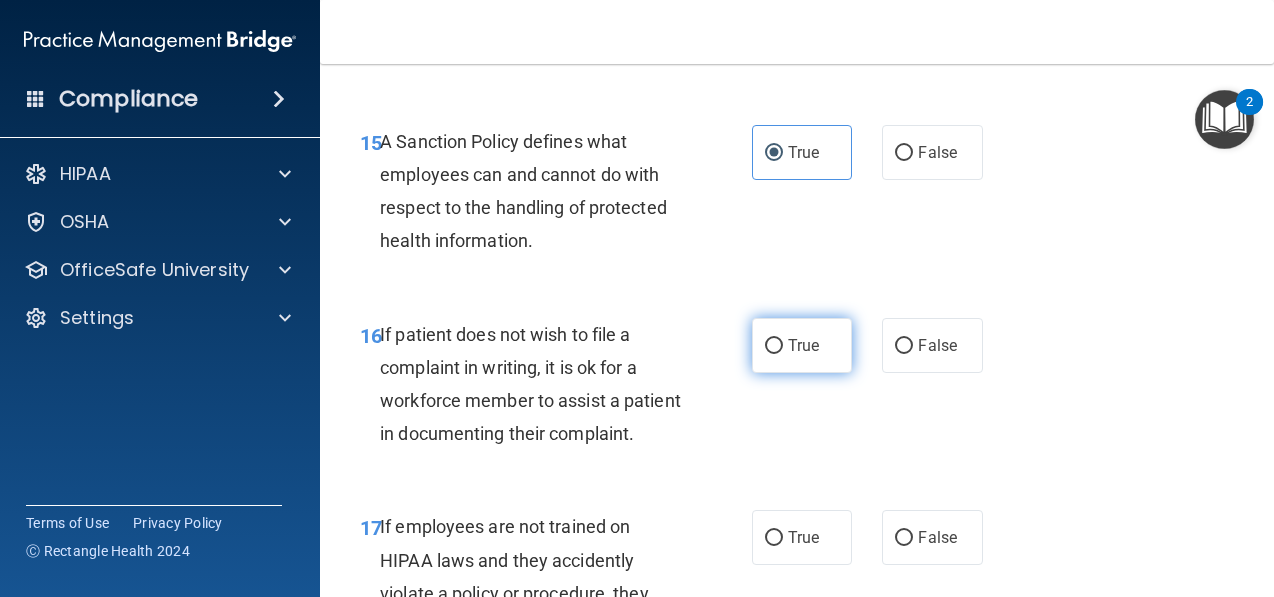 click on "True" at bounding box center (802, 345) 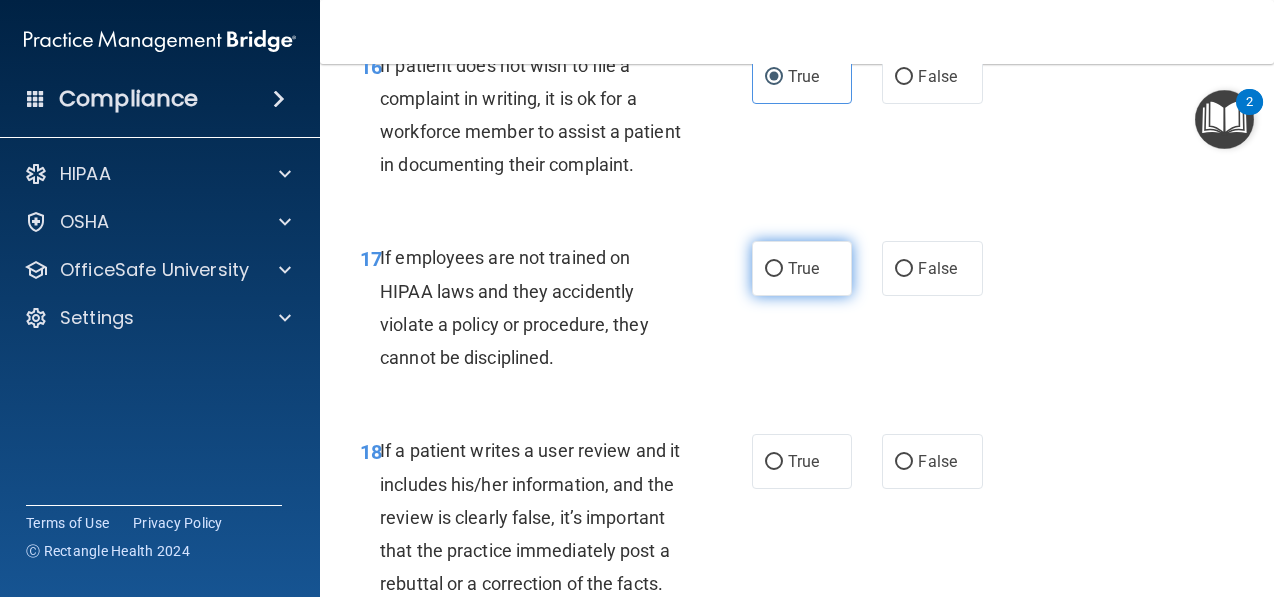 scroll, scrollTop: 3787, scrollLeft: 0, axis: vertical 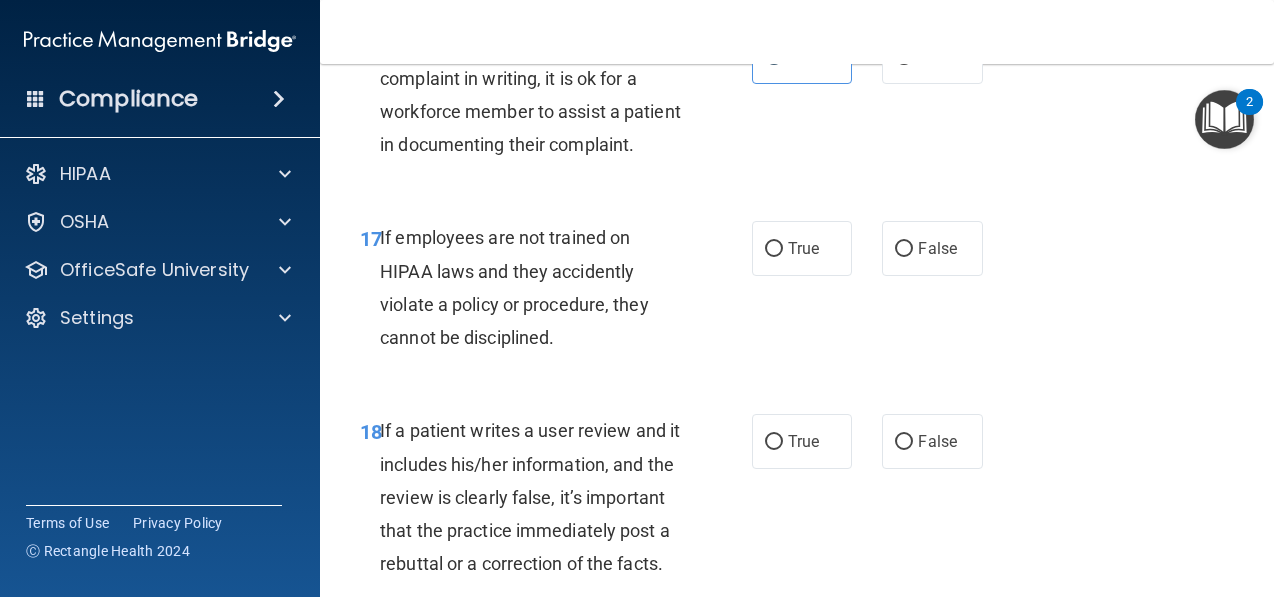 click on "17       If employees are not trained on HIPAA laws and they accidently violate a policy or procedure, they cannot be disciplined.                 True           False" at bounding box center [797, 292] 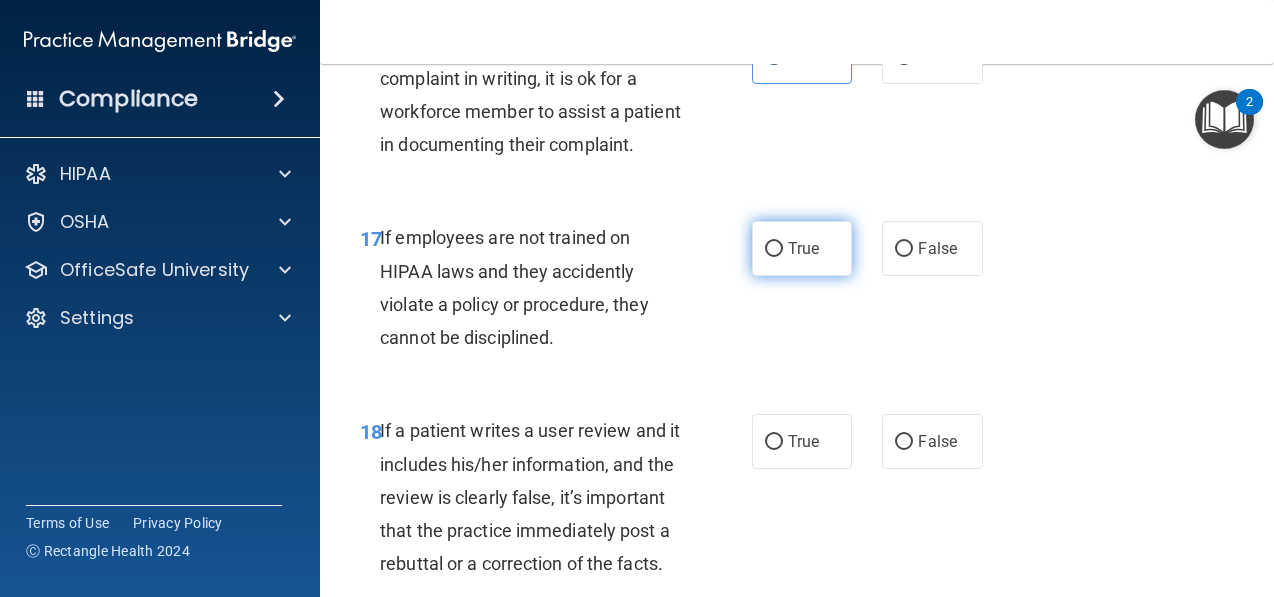 click on "True" at bounding box center [802, 248] 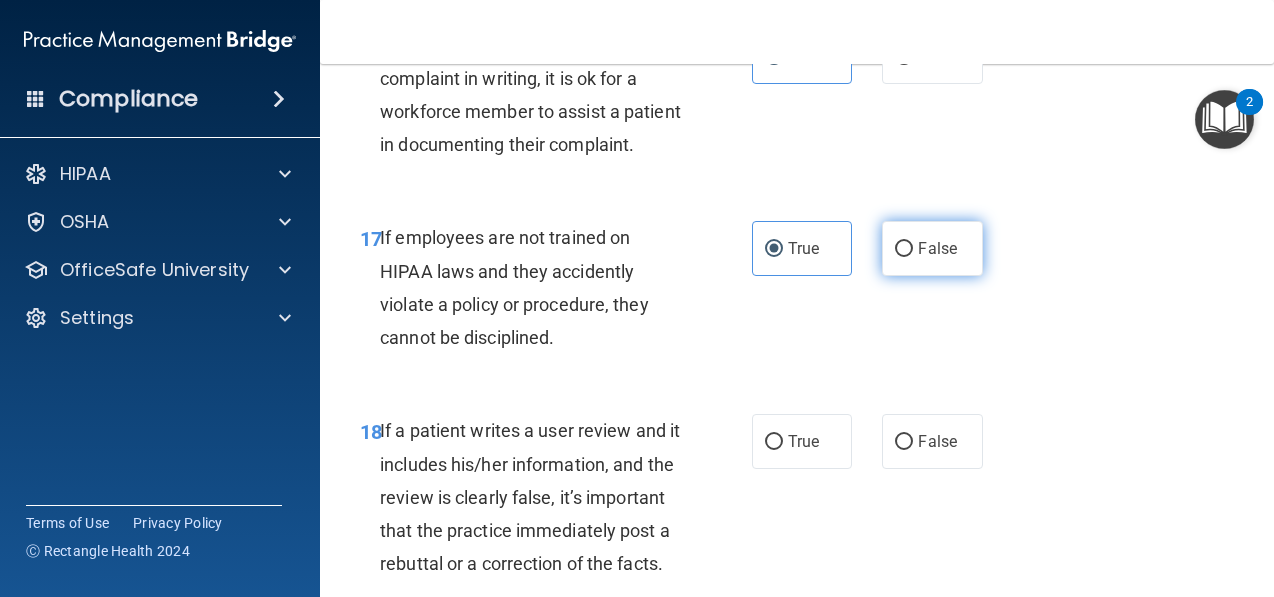 click on "False" at bounding box center (932, 248) 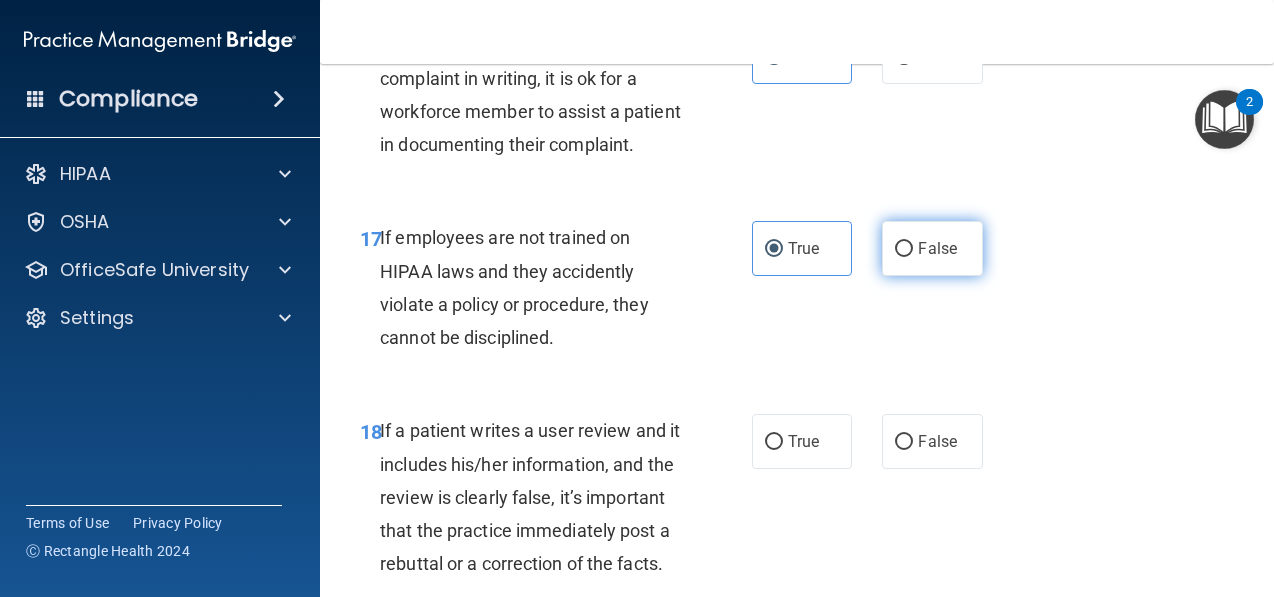radio on "true" 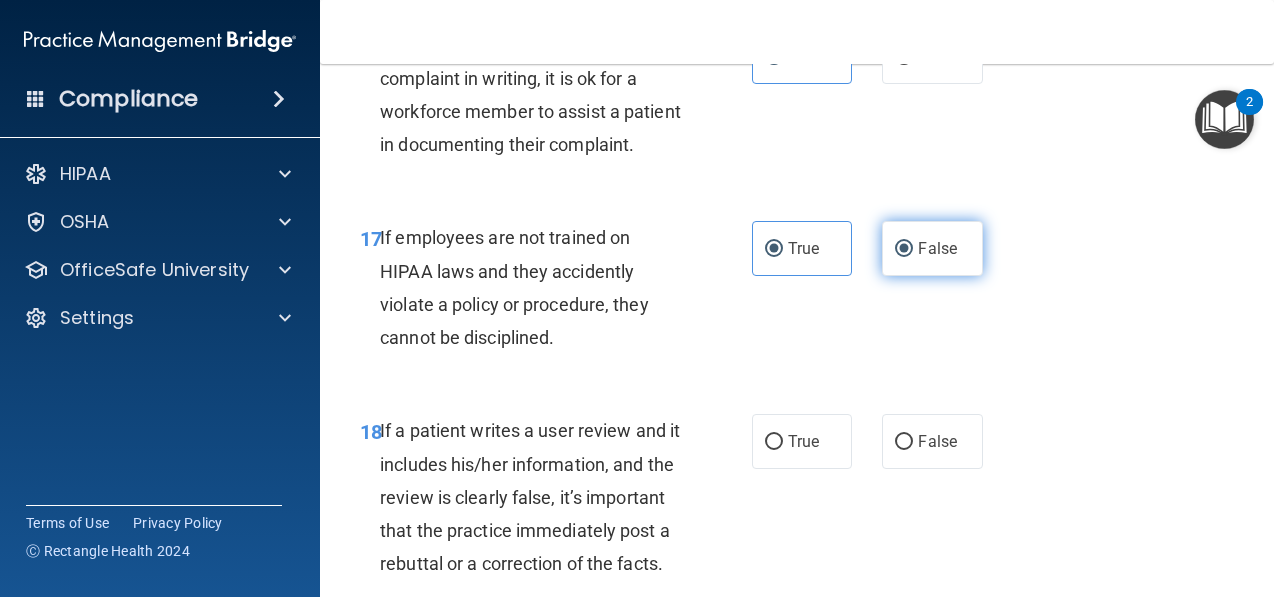 radio on "false" 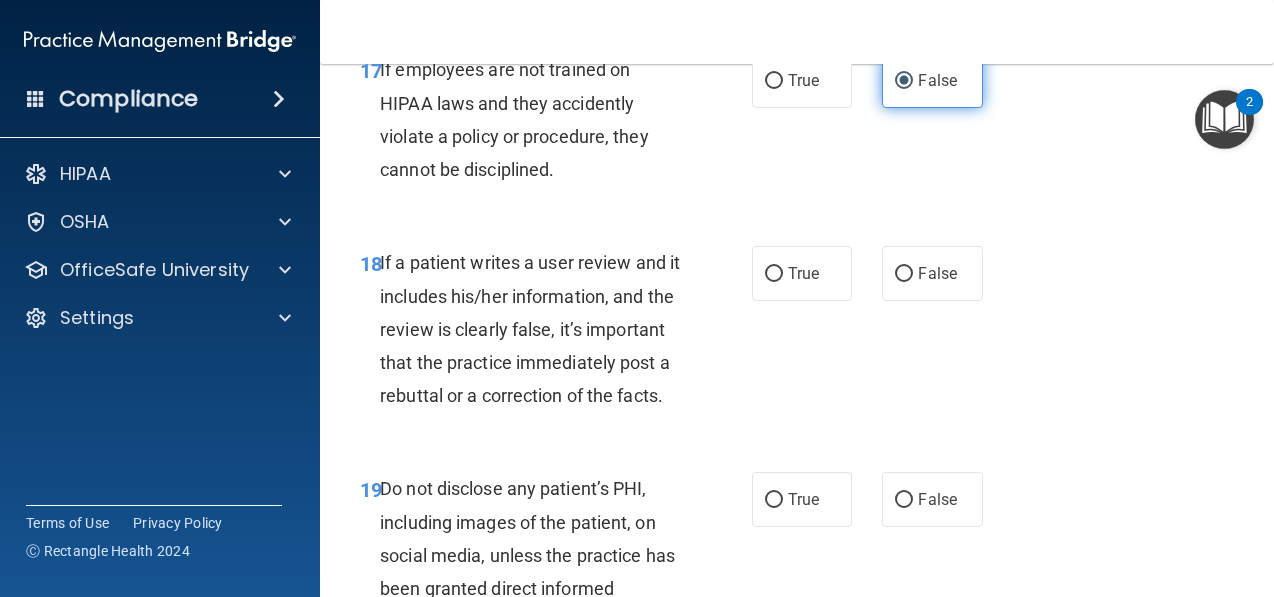 scroll, scrollTop: 3958, scrollLeft: 0, axis: vertical 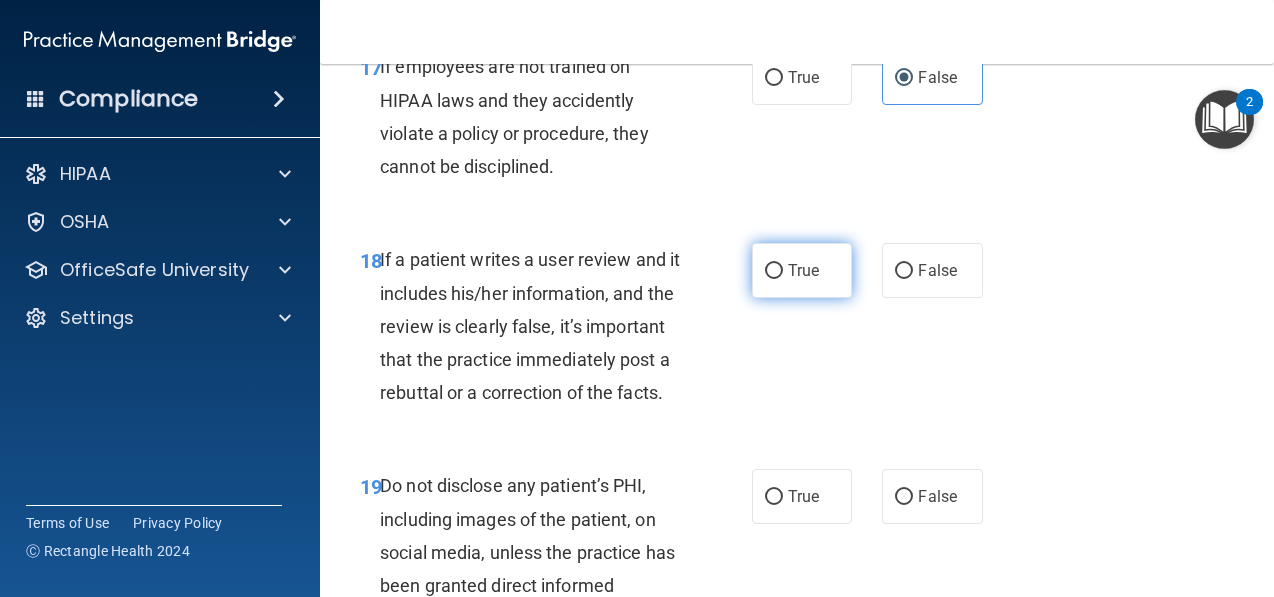 click on "True" at bounding box center [802, 270] 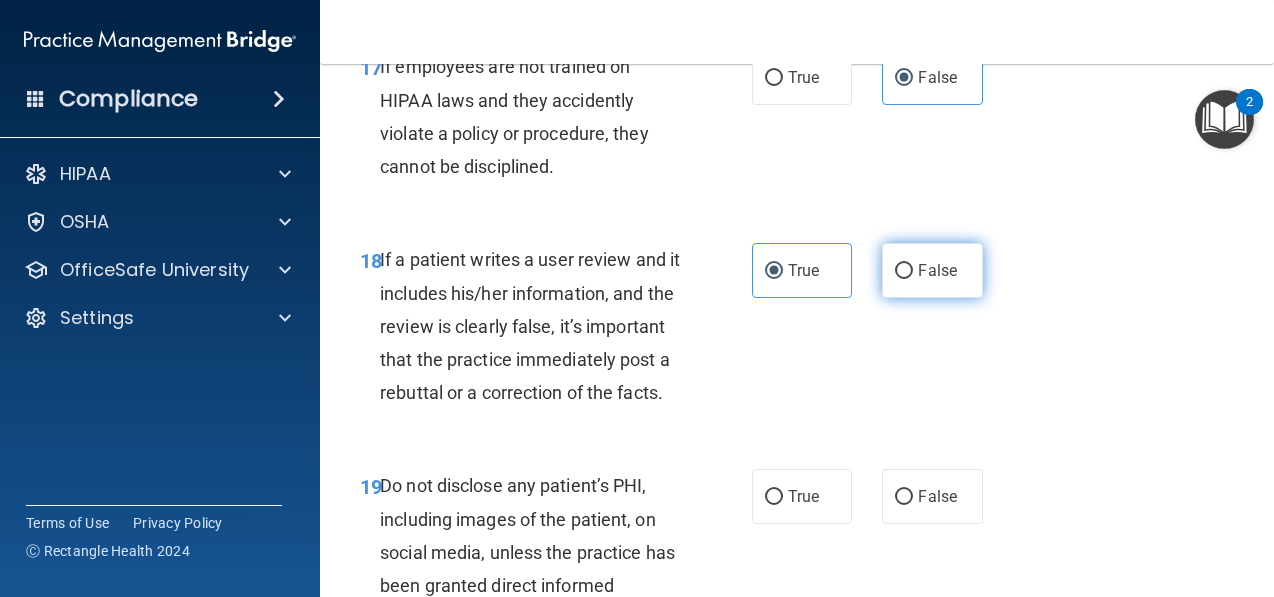 click on "False" at bounding box center (932, 270) 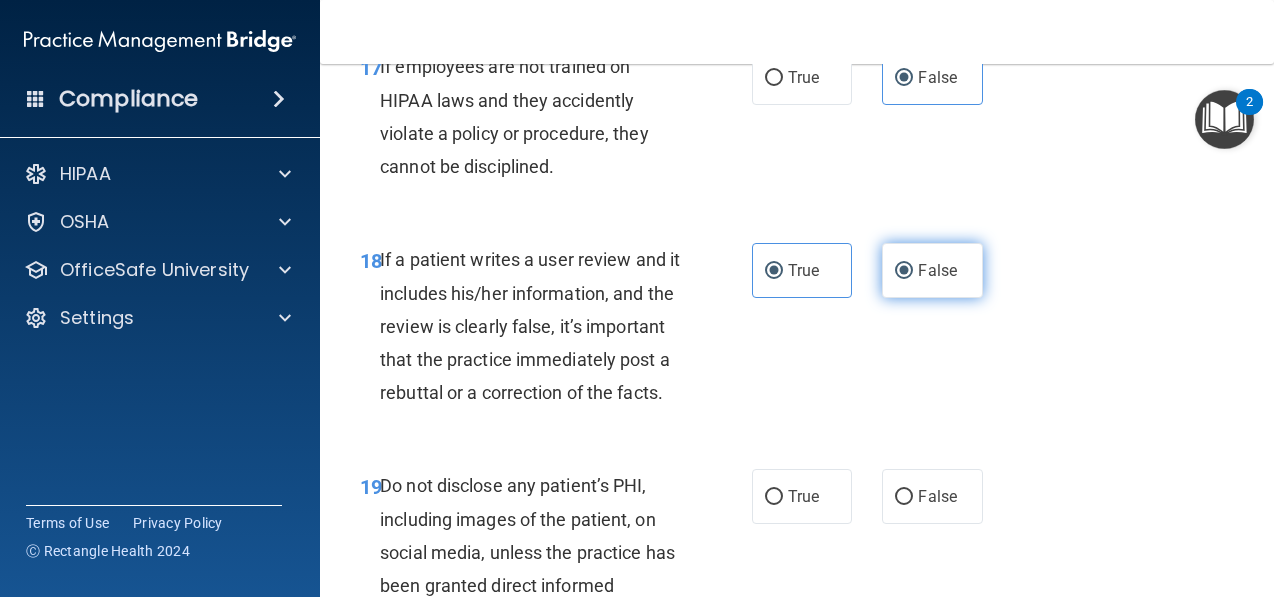 radio on "false" 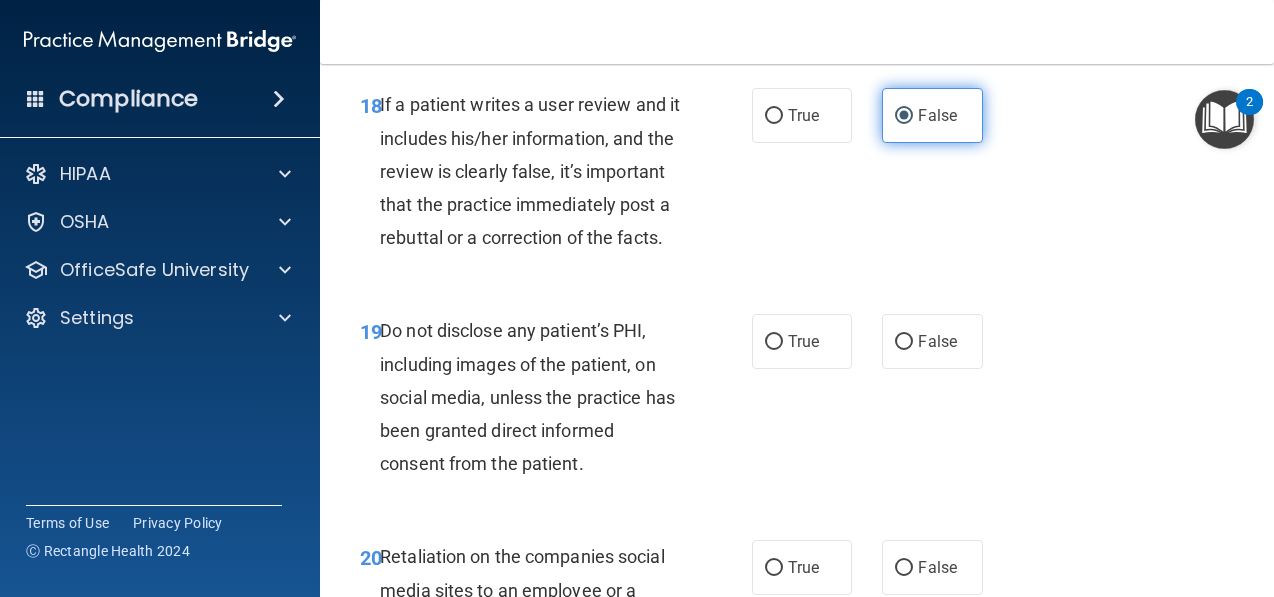 scroll, scrollTop: 4122, scrollLeft: 0, axis: vertical 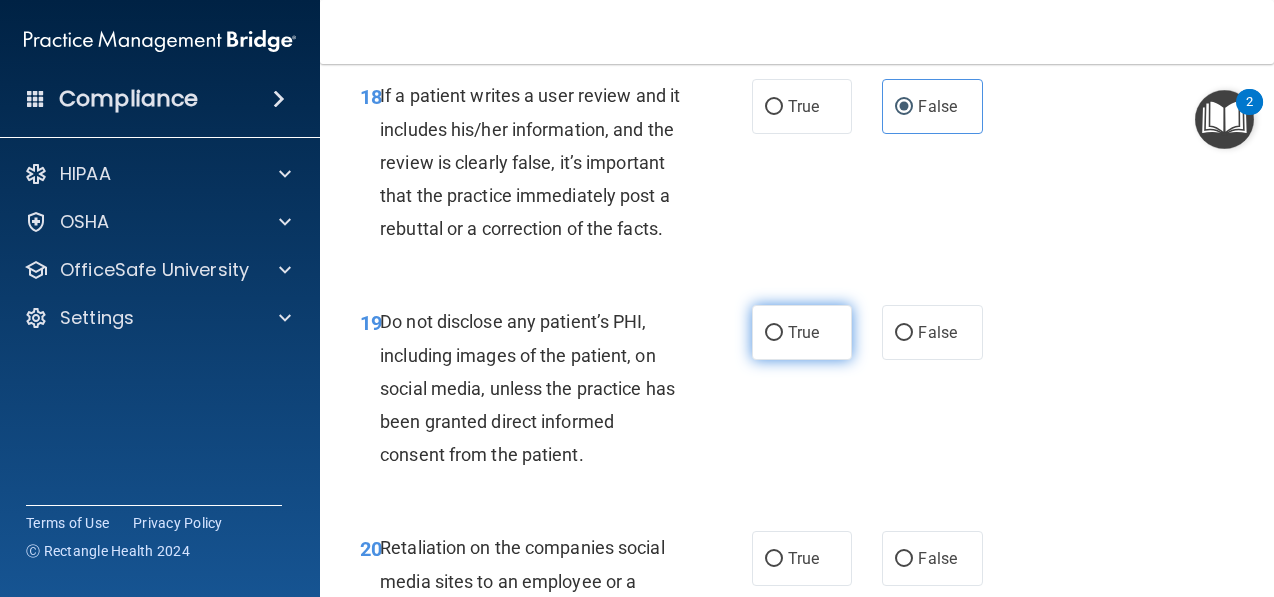 click on "True" at bounding box center [802, 332] 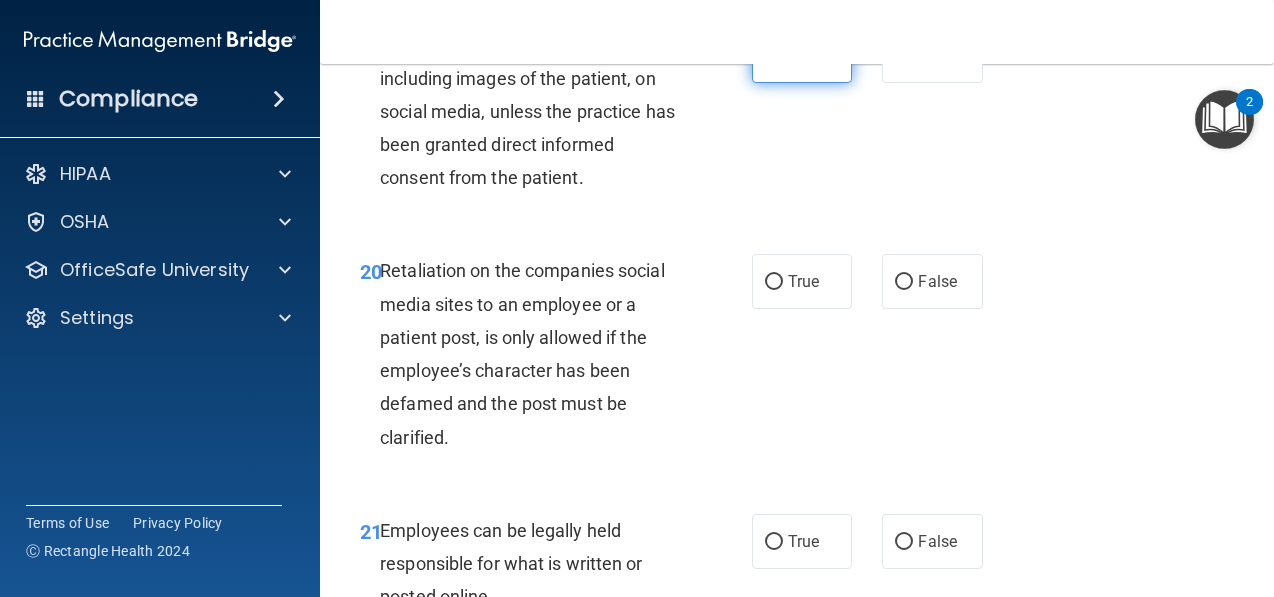 scroll, scrollTop: 4405, scrollLeft: 0, axis: vertical 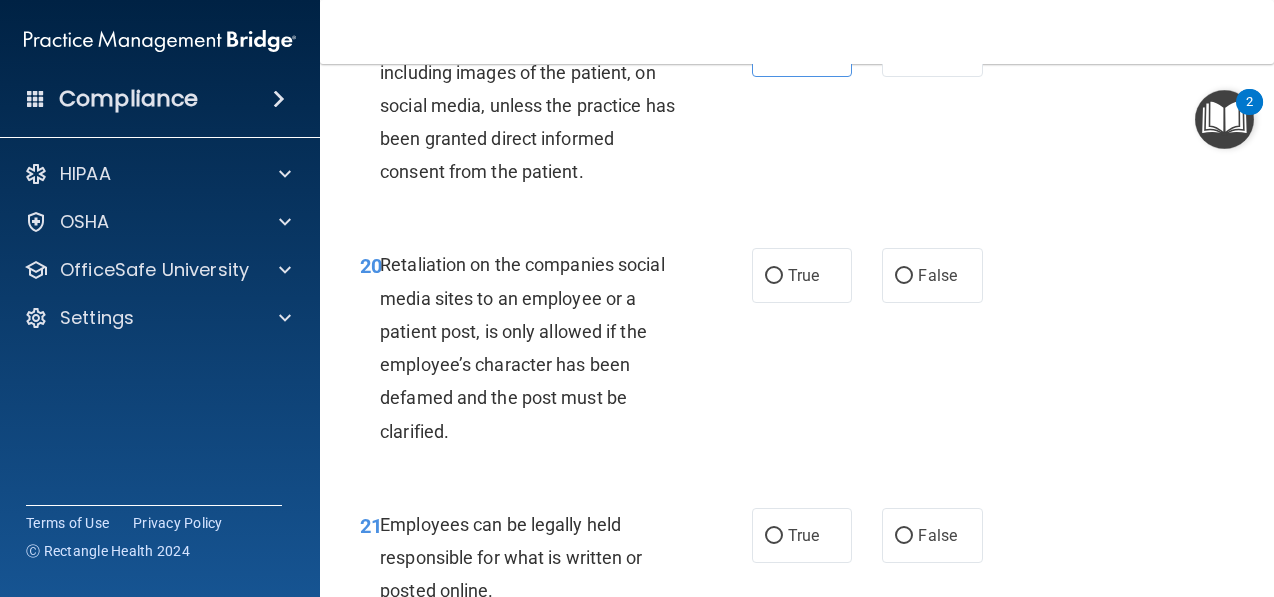 click on "True           False" at bounding box center (872, 275) 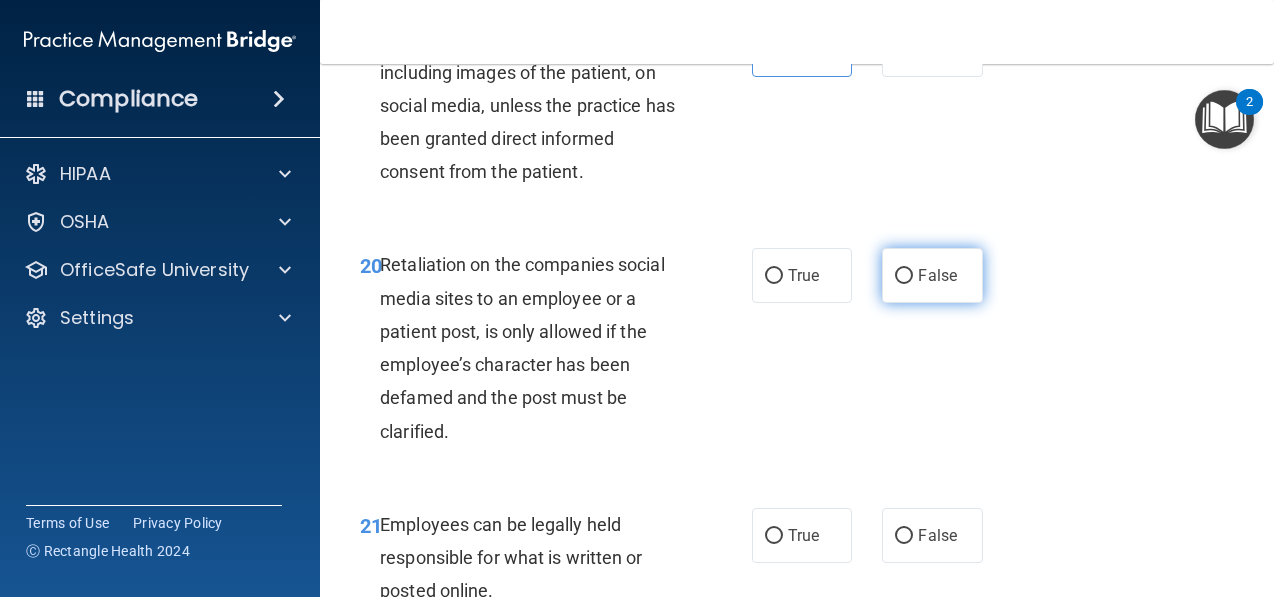 click on "False" at bounding box center (932, 275) 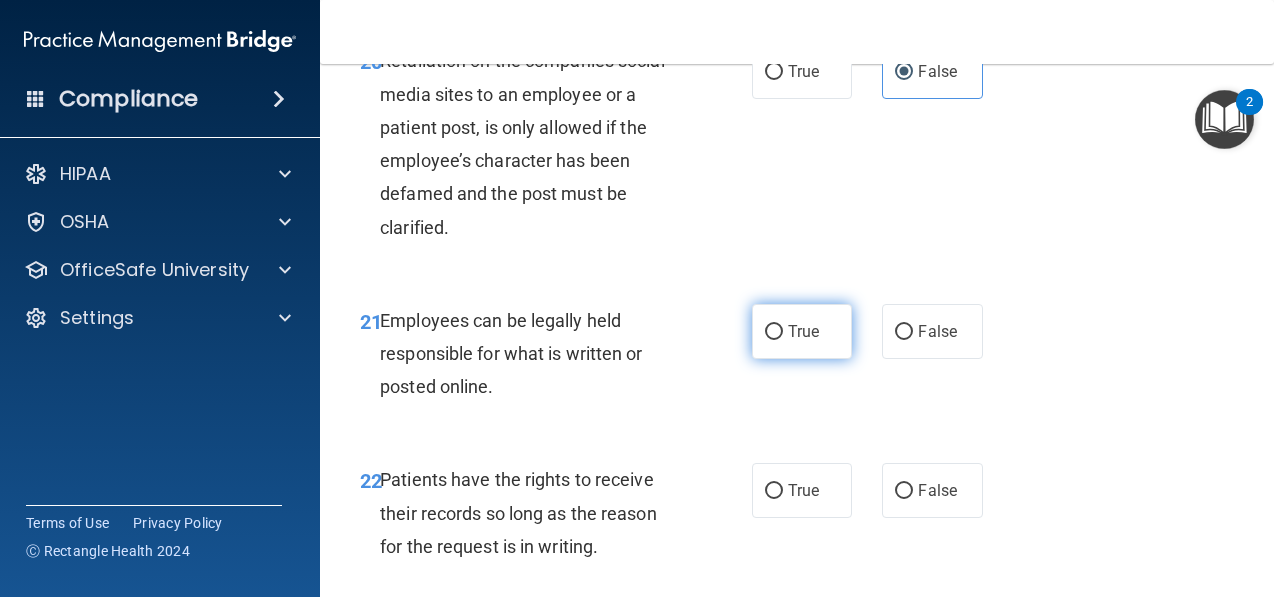 click on "True" at bounding box center (802, 331) 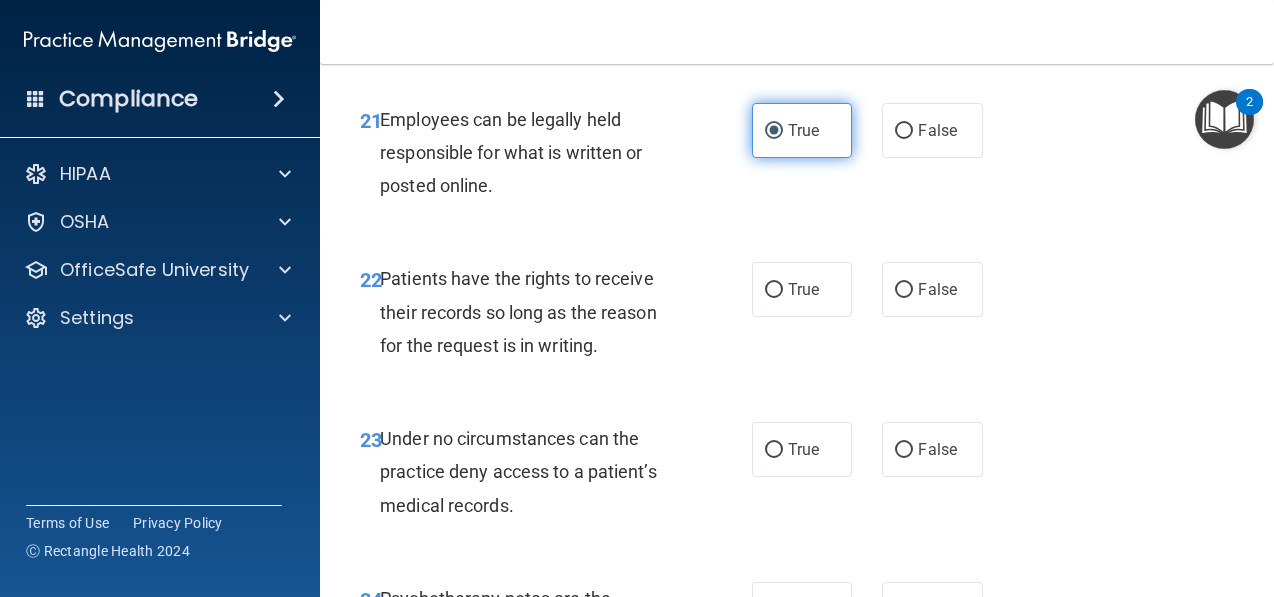 scroll, scrollTop: 4815, scrollLeft: 0, axis: vertical 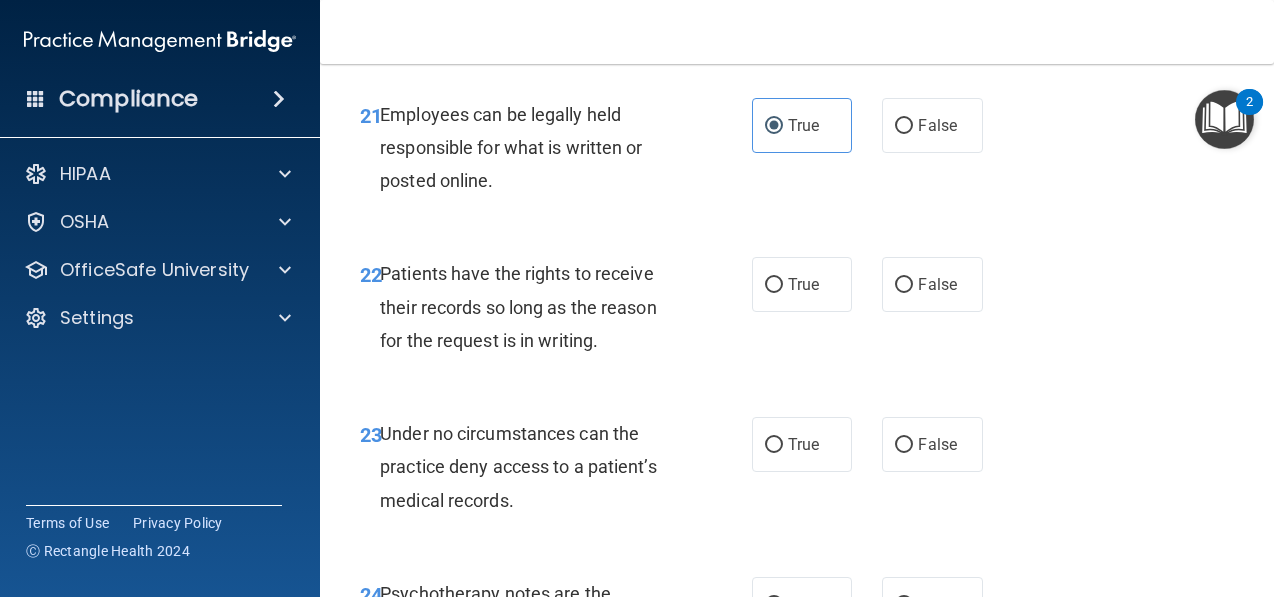 click on "22       Patients have the rights to receive their records so long as the reason for the request is in writing.                 True           False" at bounding box center (797, 312) 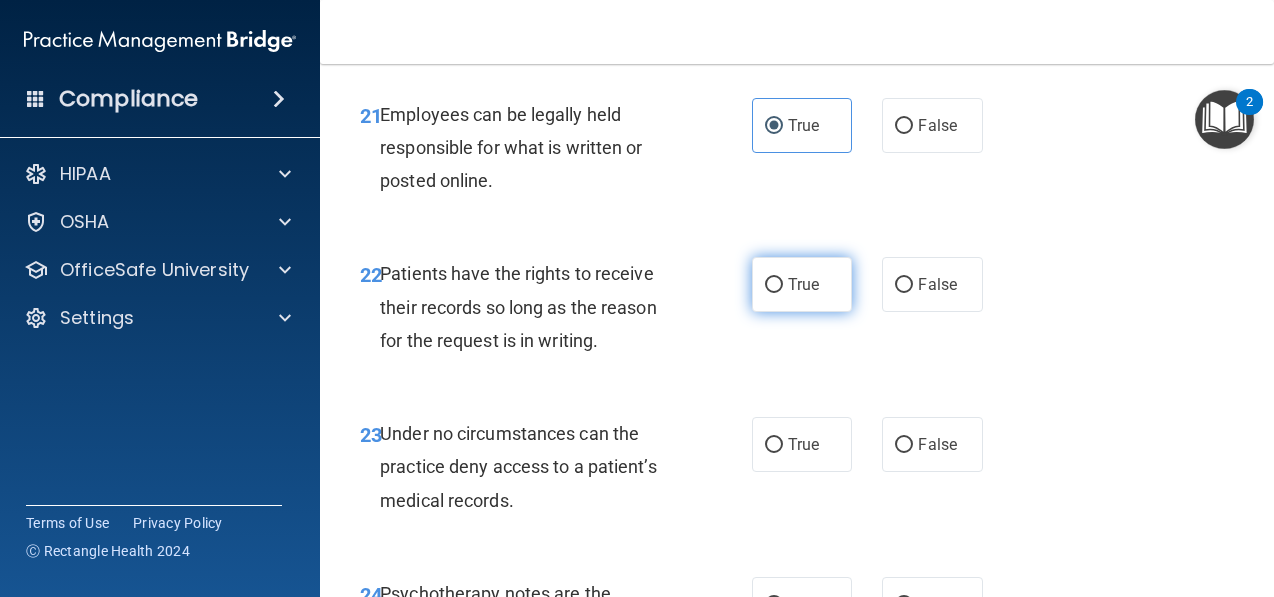 click on "True" at bounding box center [802, 284] 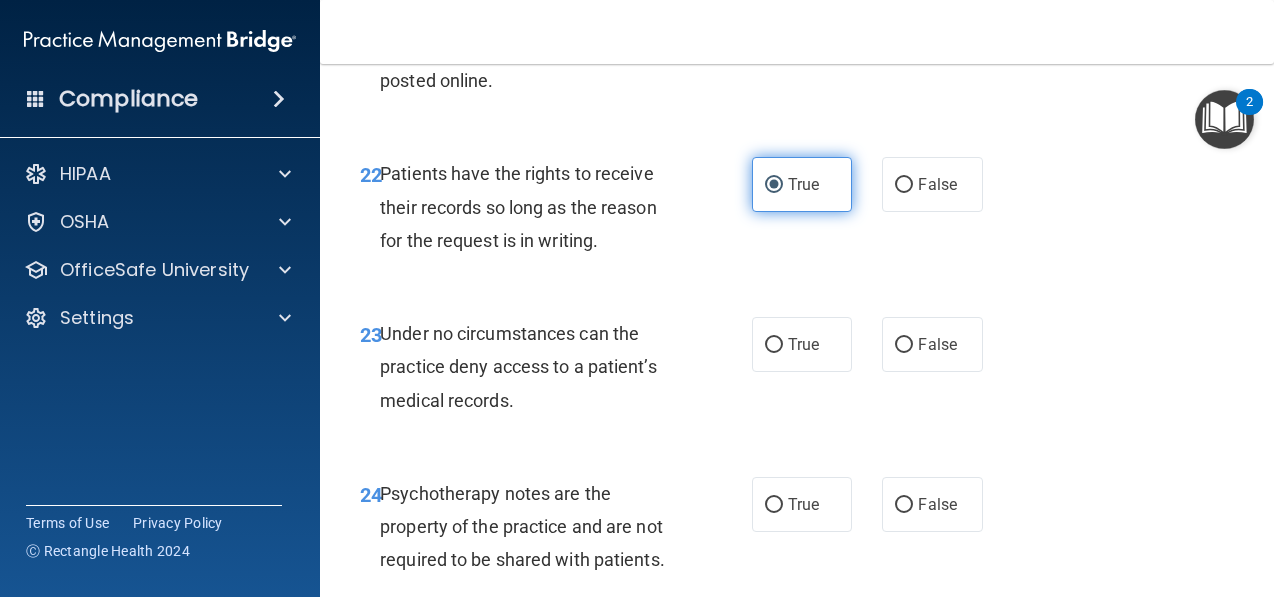 scroll, scrollTop: 4919, scrollLeft: 0, axis: vertical 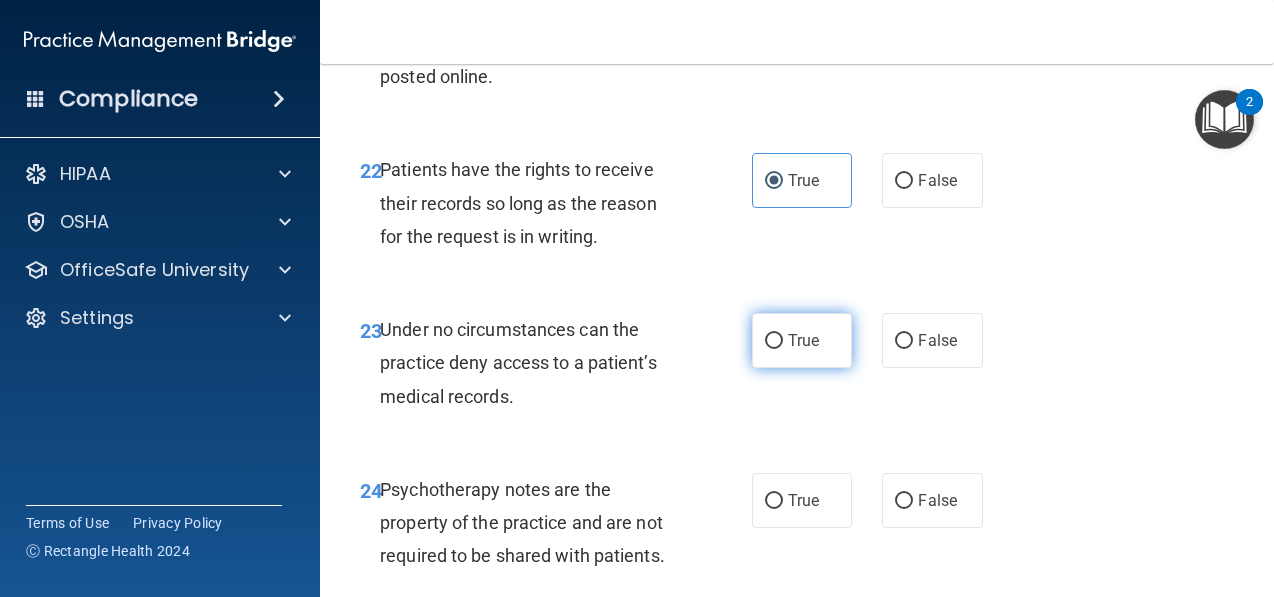 click on "True" at bounding box center (803, 340) 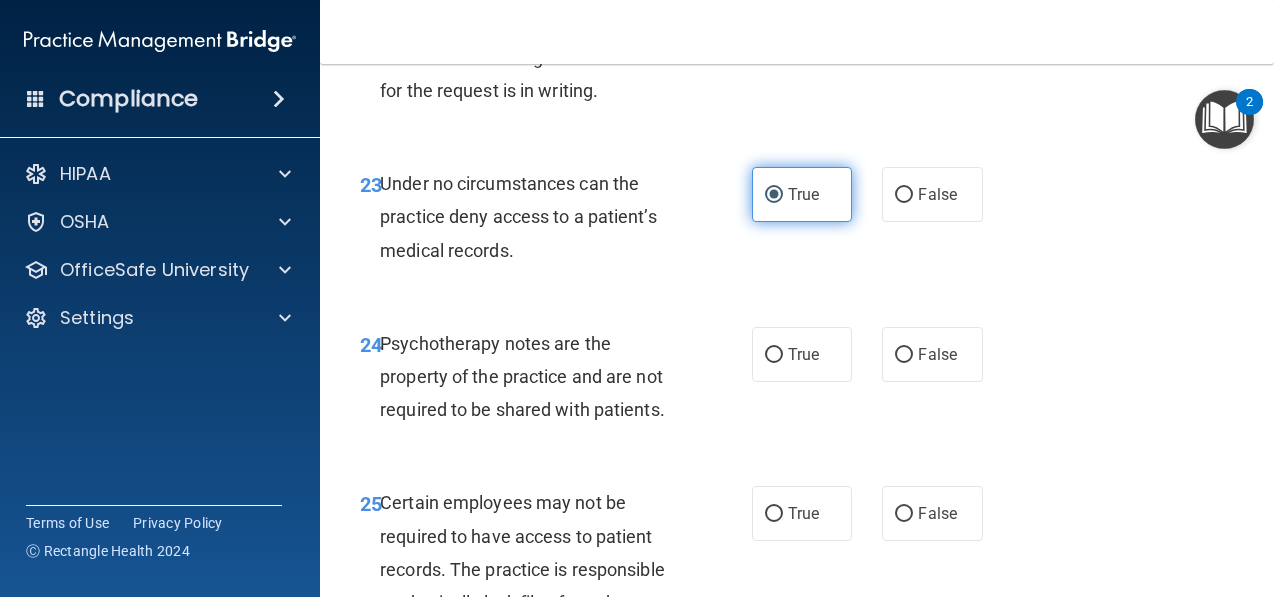 scroll, scrollTop: 5069, scrollLeft: 0, axis: vertical 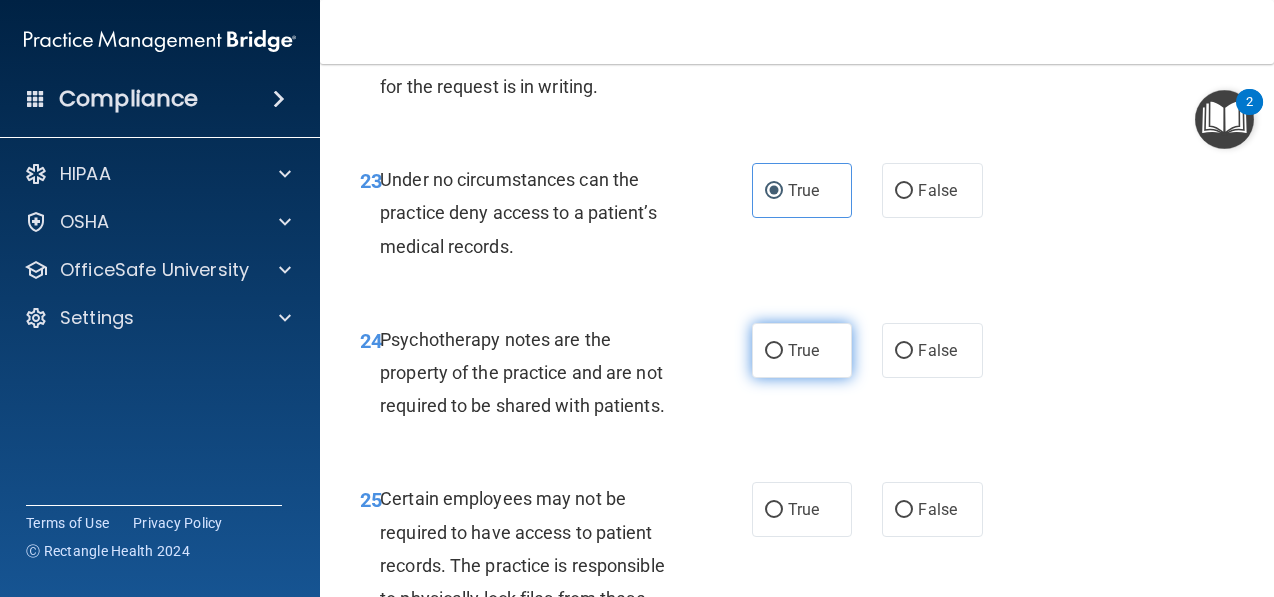 click on "True" at bounding box center [802, 350] 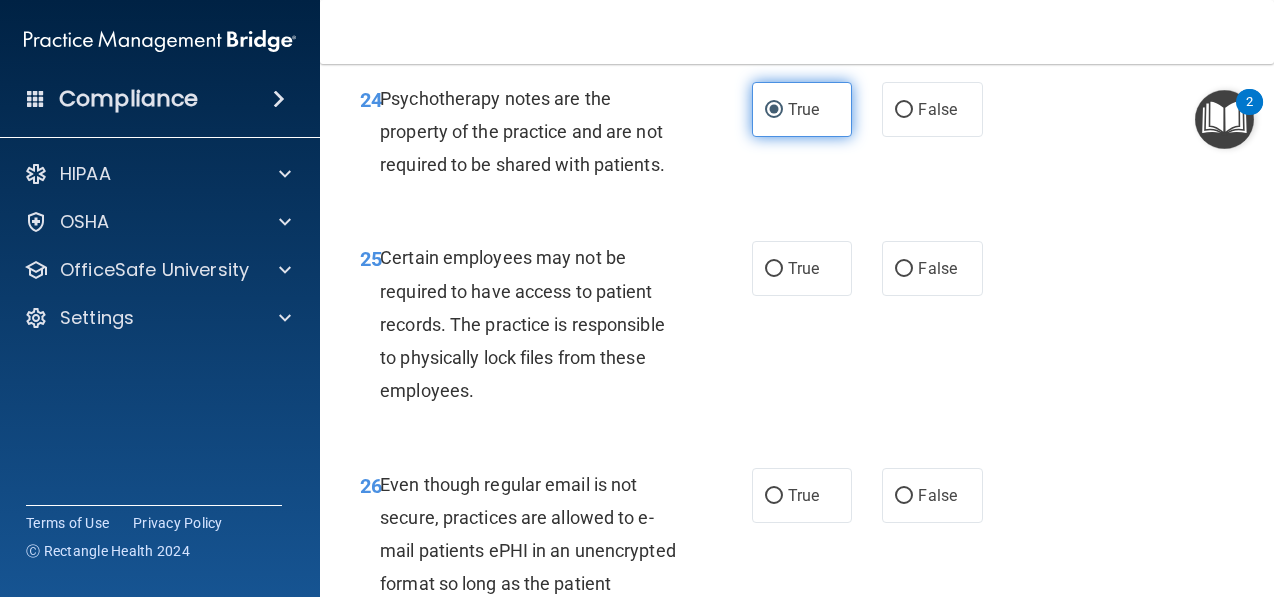 scroll, scrollTop: 5317, scrollLeft: 0, axis: vertical 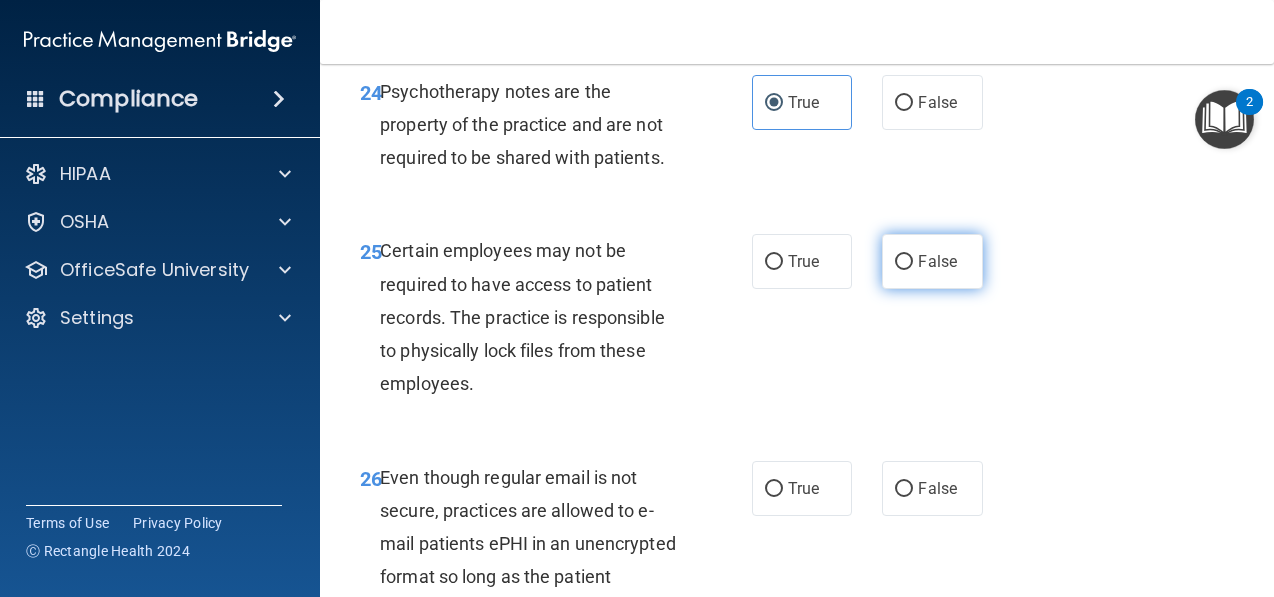 click on "False" at bounding box center [932, 261] 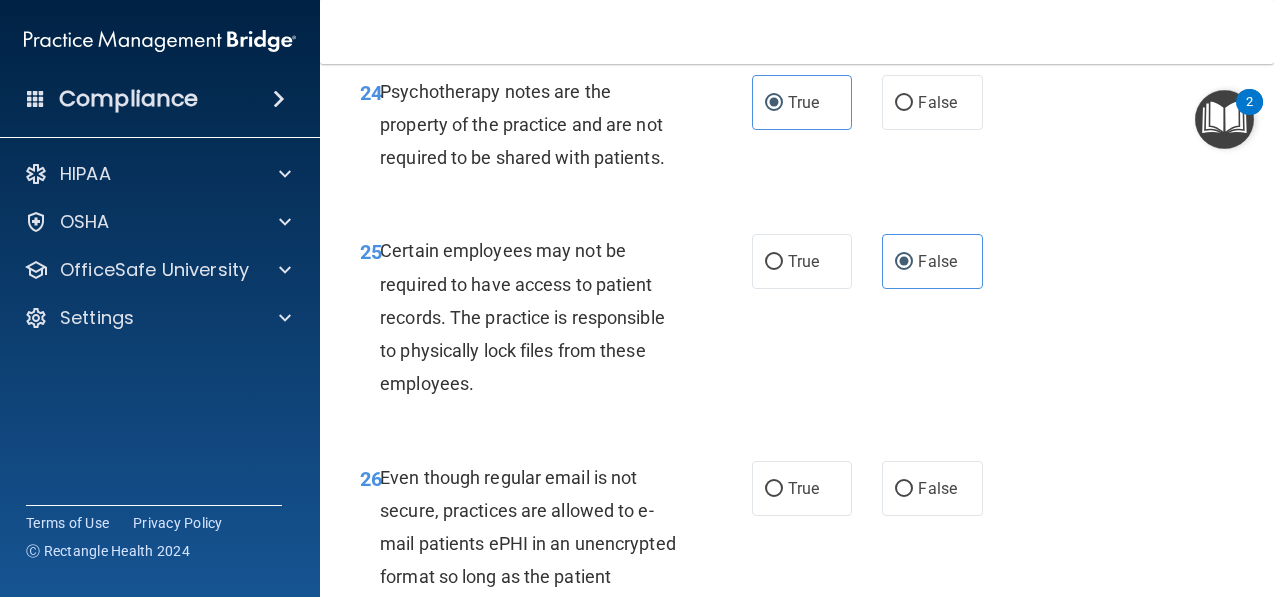 click on "True           False" at bounding box center (872, 261) 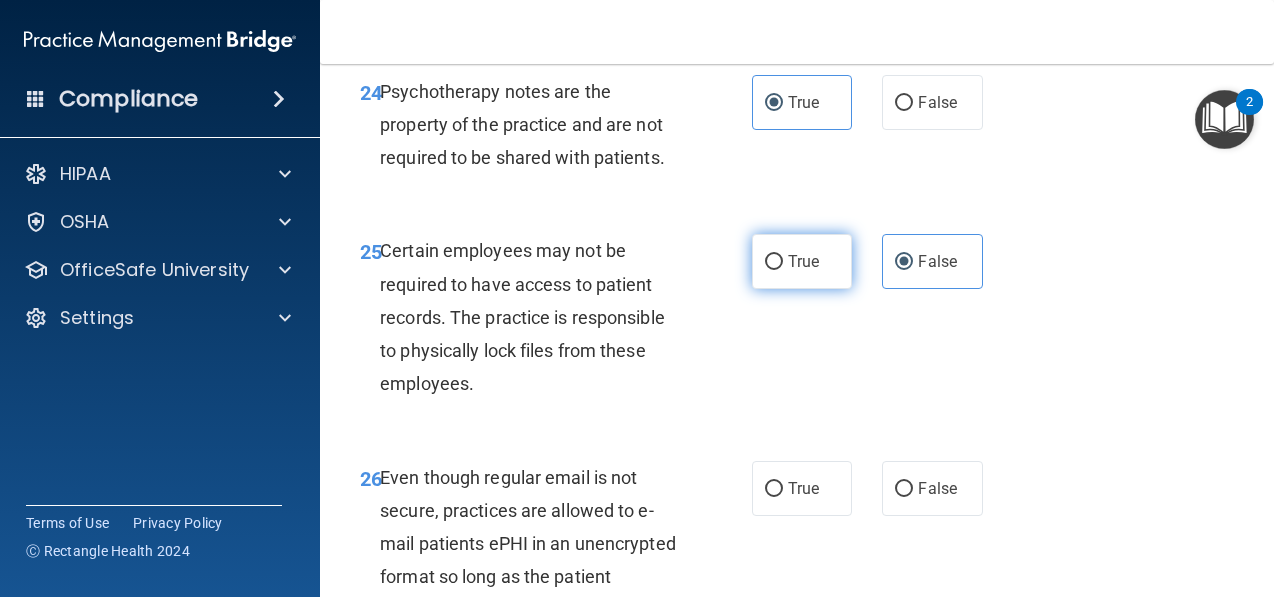 click on "True" at bounding box center (803, 261) 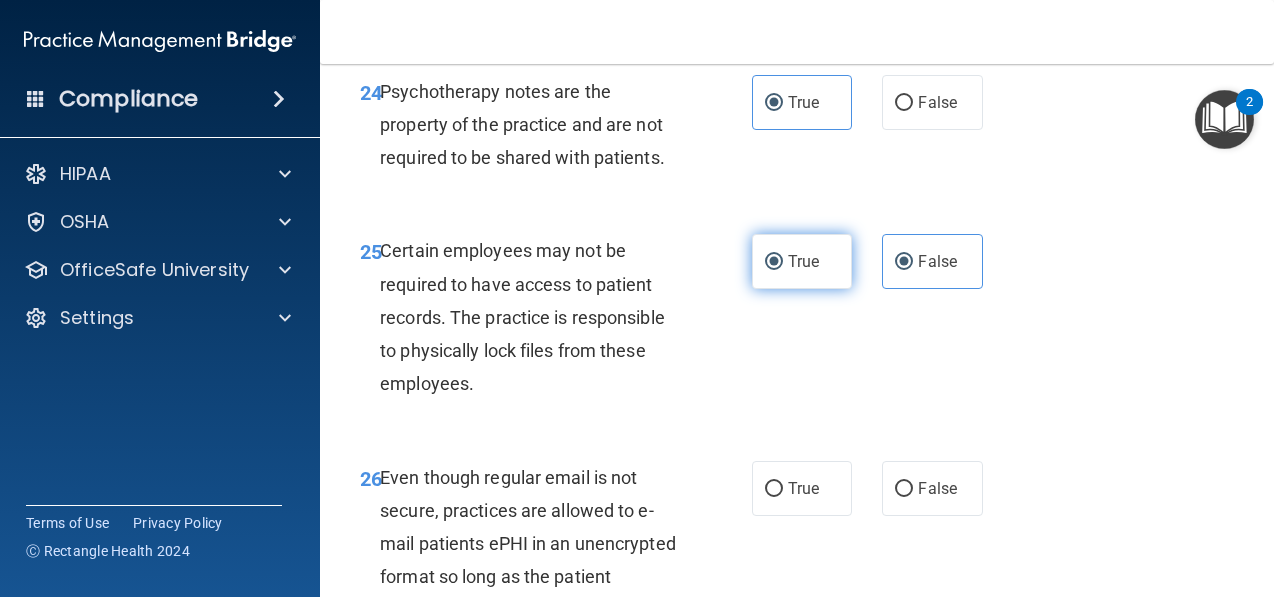 radio on "false" 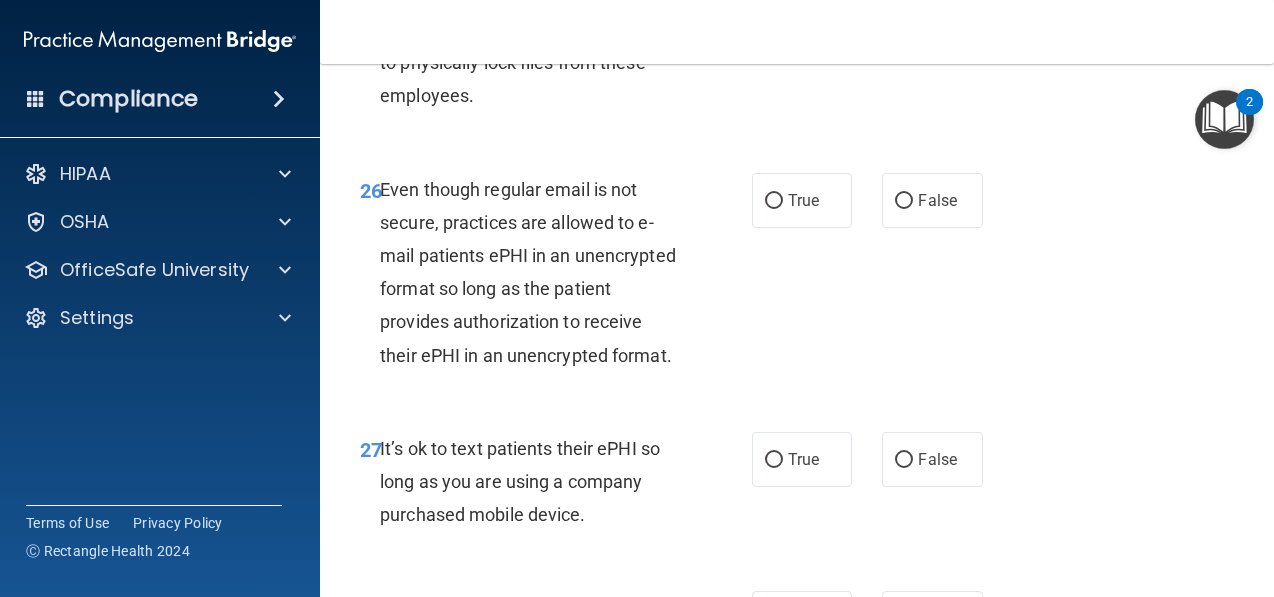 scroll, scrollTop: 5626, scrollLeft: 0, axis: vertical 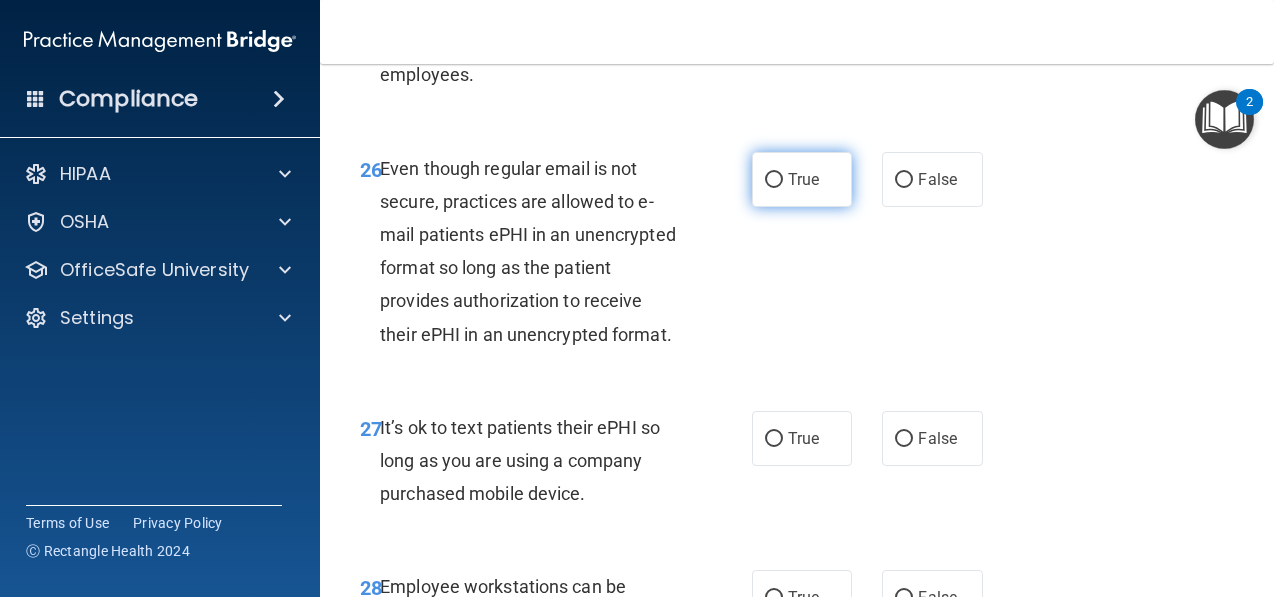 click on "True" at bounding box center [803, 179] 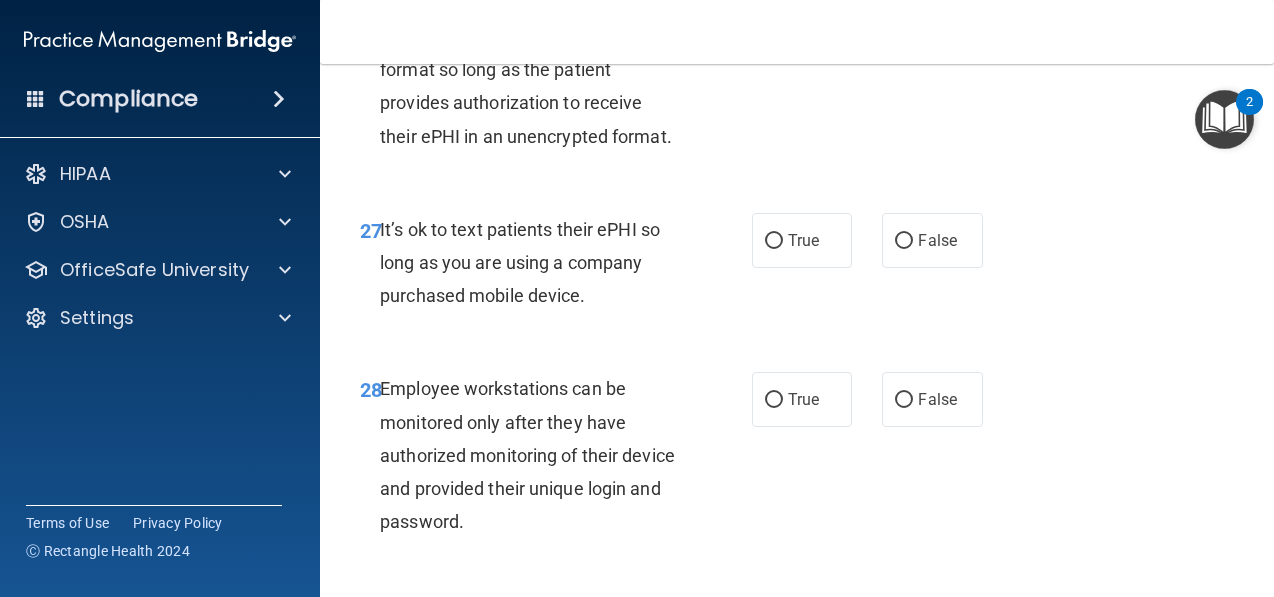 scroll, scrollTop: 5832, scrollLeft: 0, axis: vertical 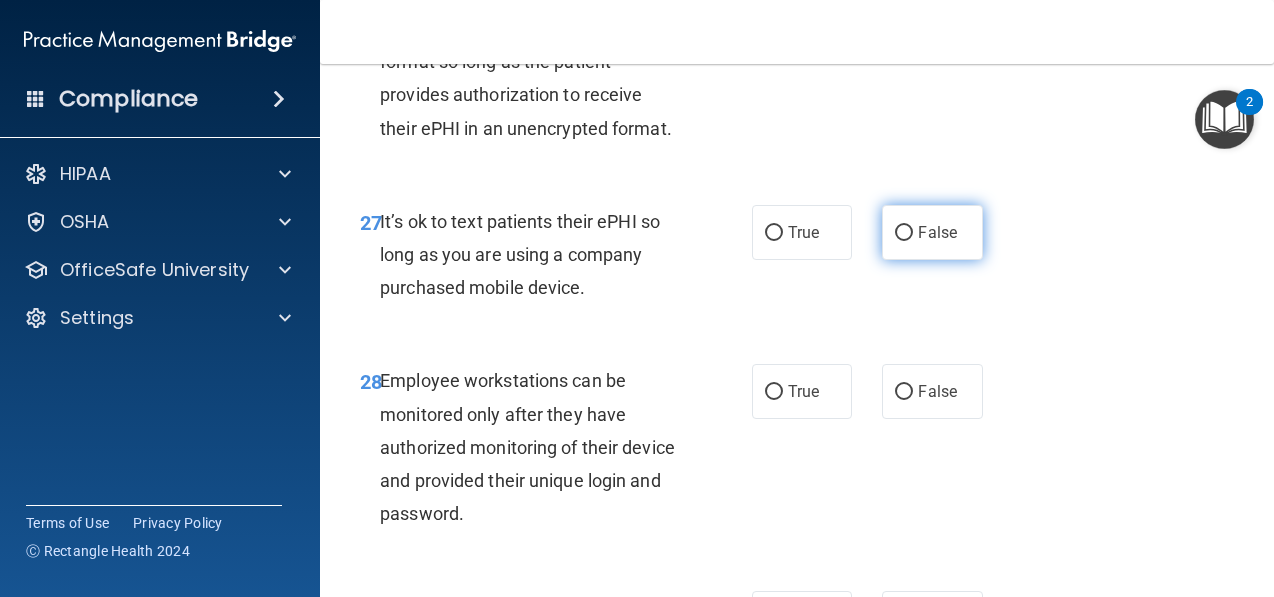 click on "False" at bounding box center [932, 232] 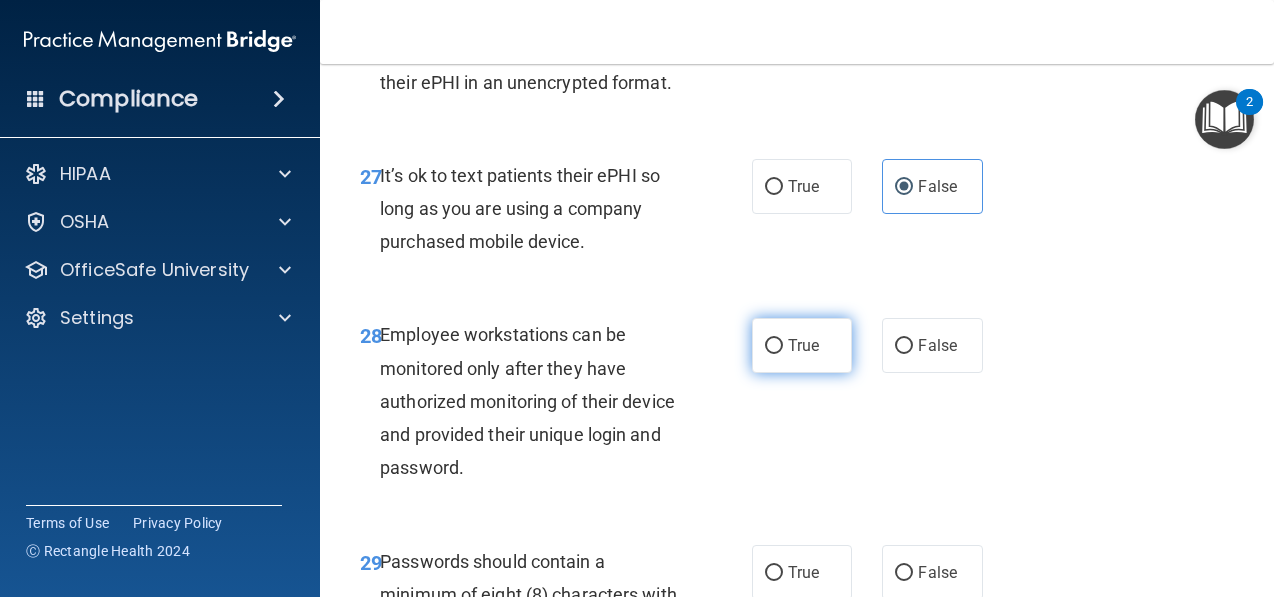 click on "True" at bounding box center [802, 345] 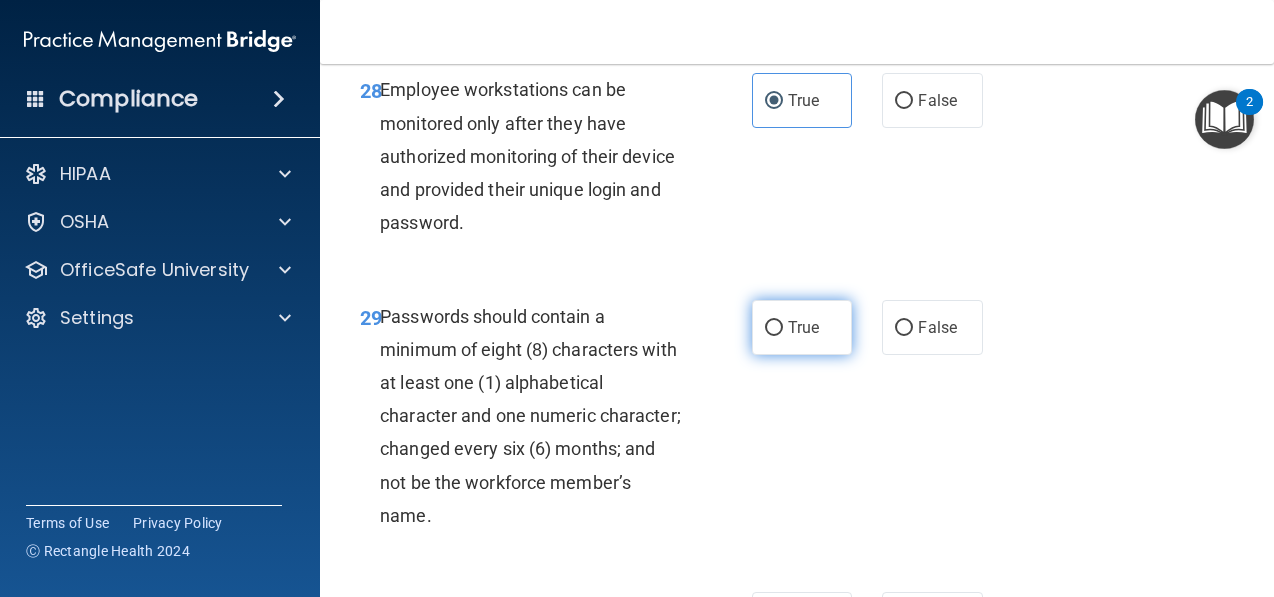 click on "True" at bounding box center (802, 327) 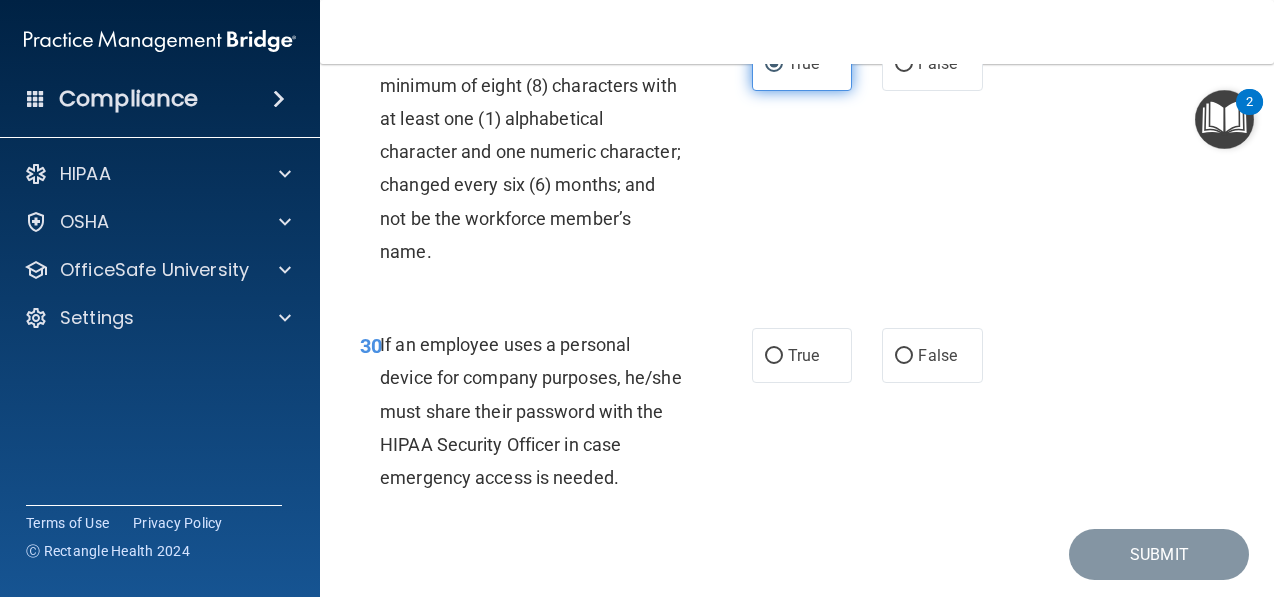 scroll, scrollTop: 6393, scrollLeft: 0, axis: vertical 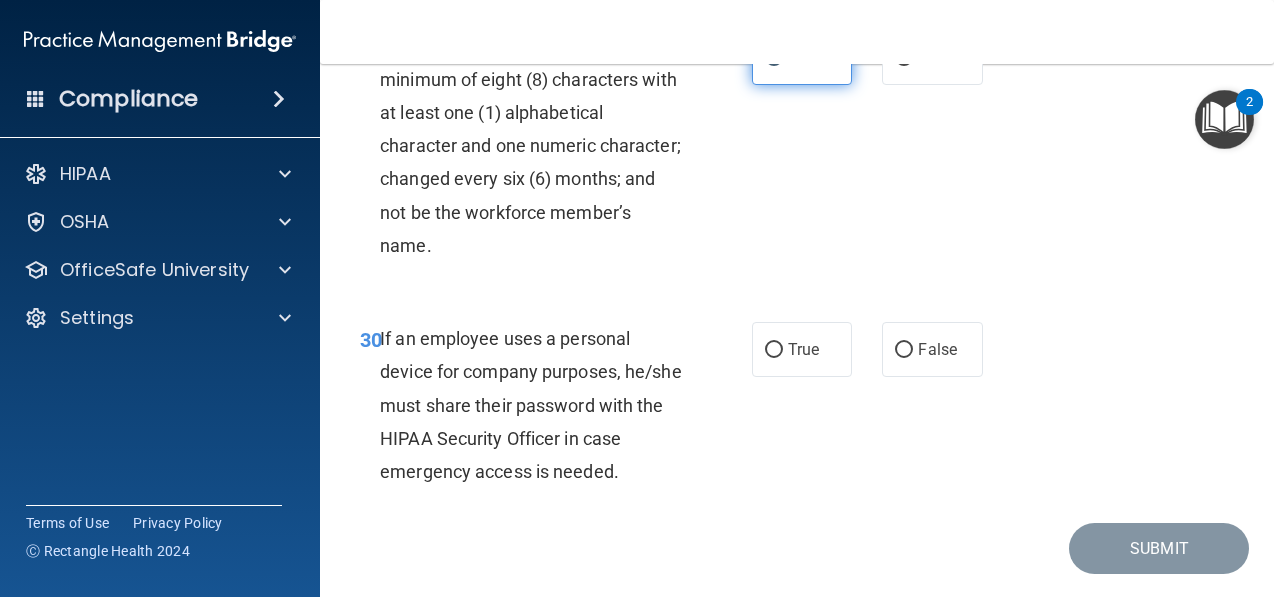 click on "True" at bounding box center (802, 349) 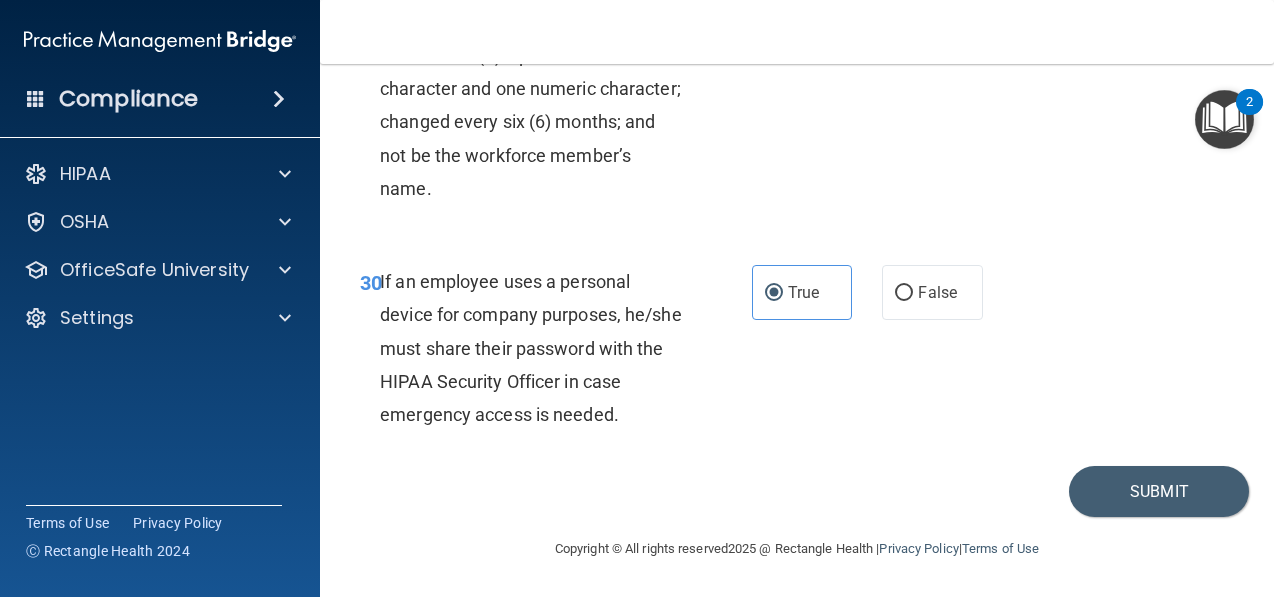 scroll, scrollTop: 6517, scrollLeft: 0, axis: vertical 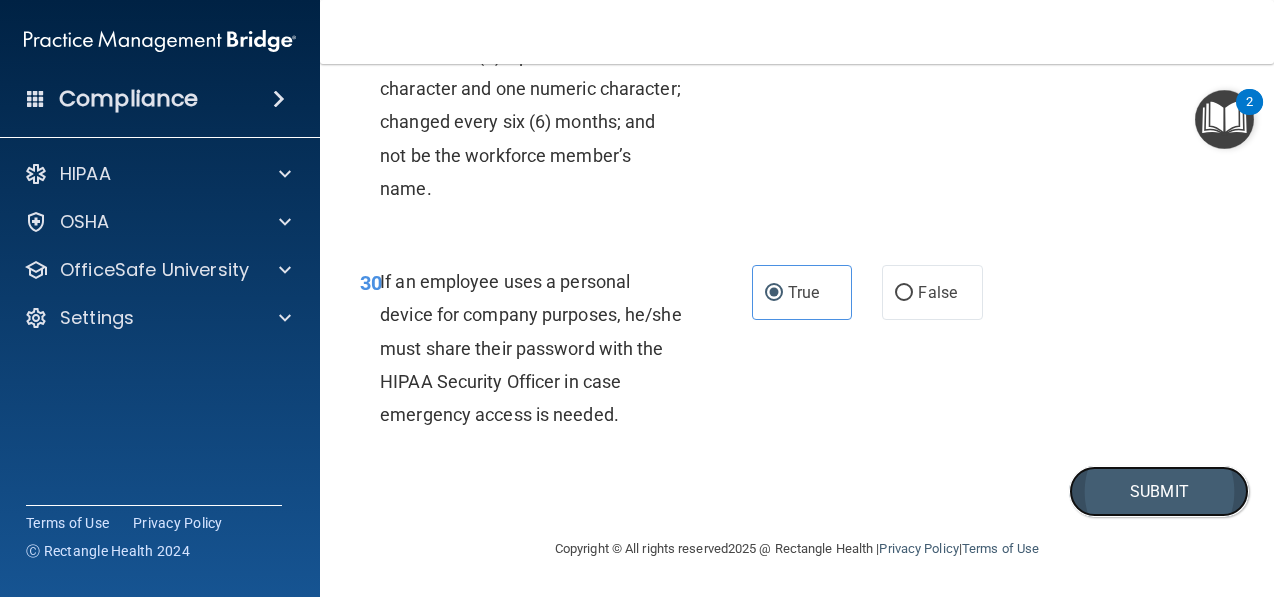 click on "Submit" at bounding box center (1159, 491) 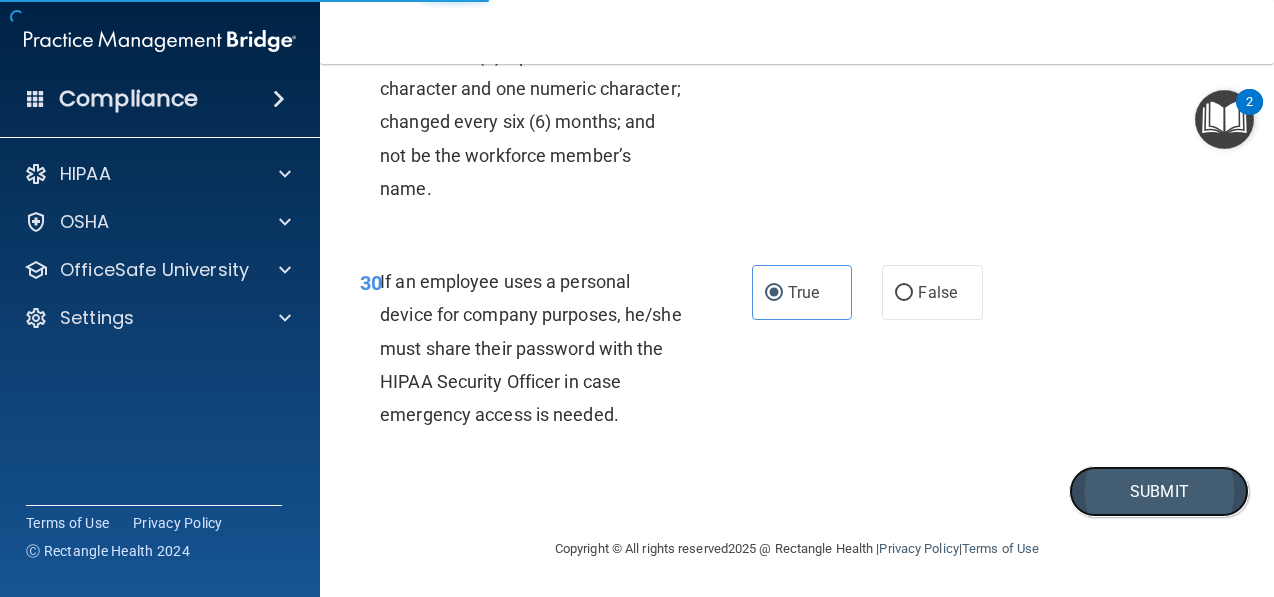 click on "Submit" at bounding box center (1159, 491) 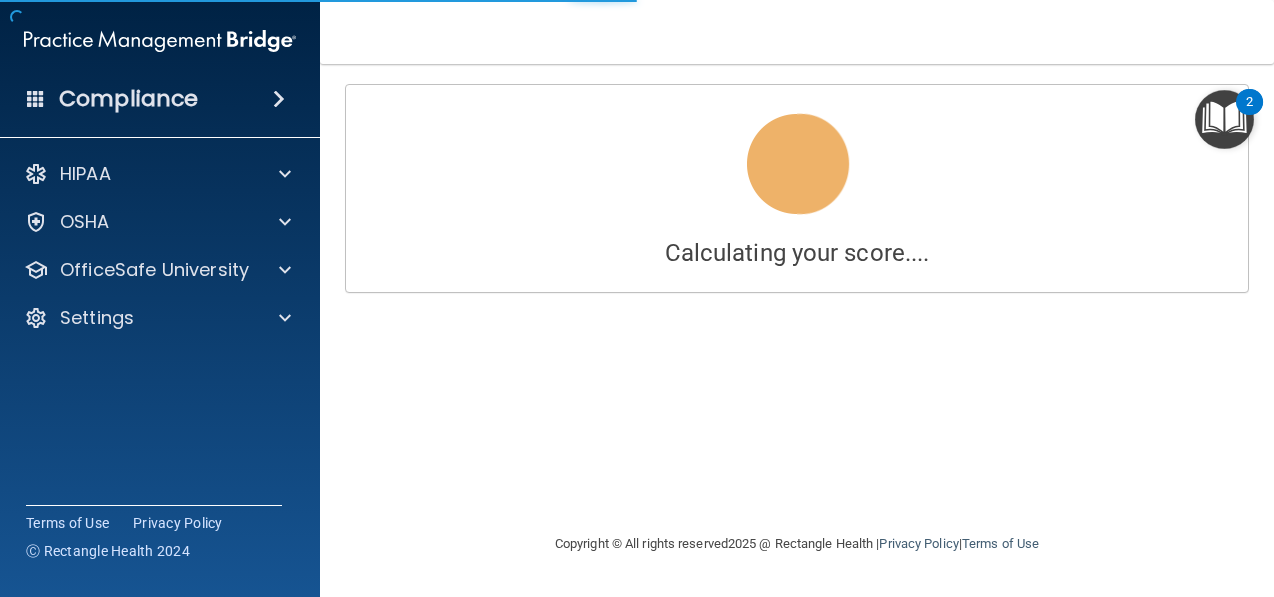 scroll, scrollTop: 0, scrollLeft: 0, axis: both 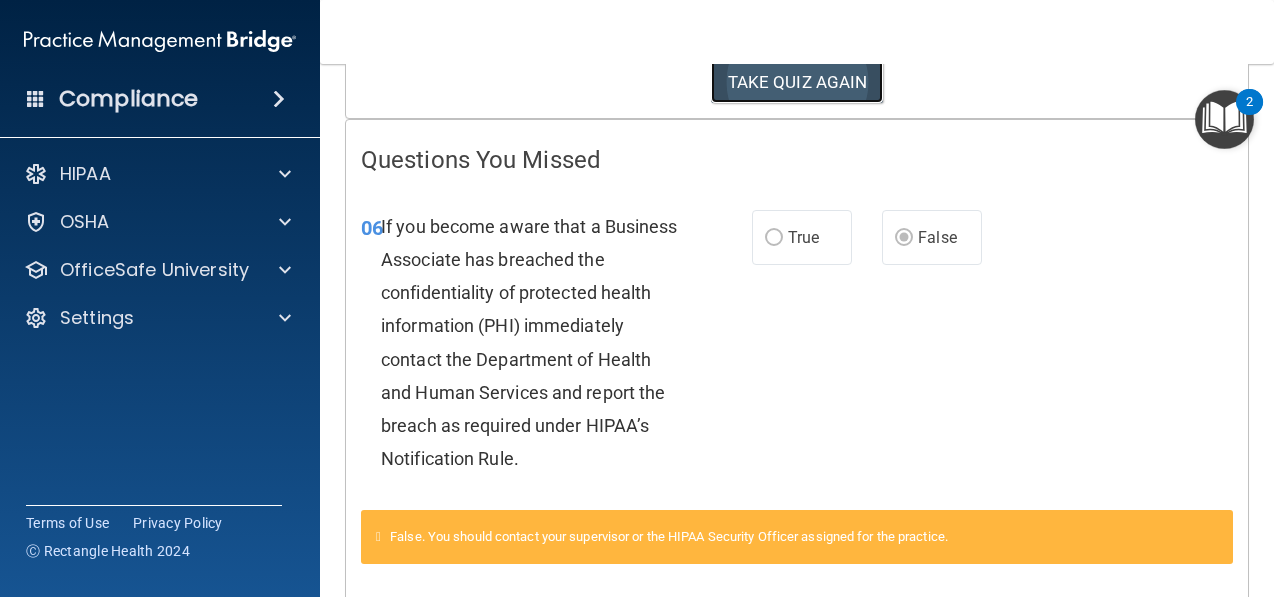 click on "TAKE QUIZ AGAIN" at bounding box center [797, 82] 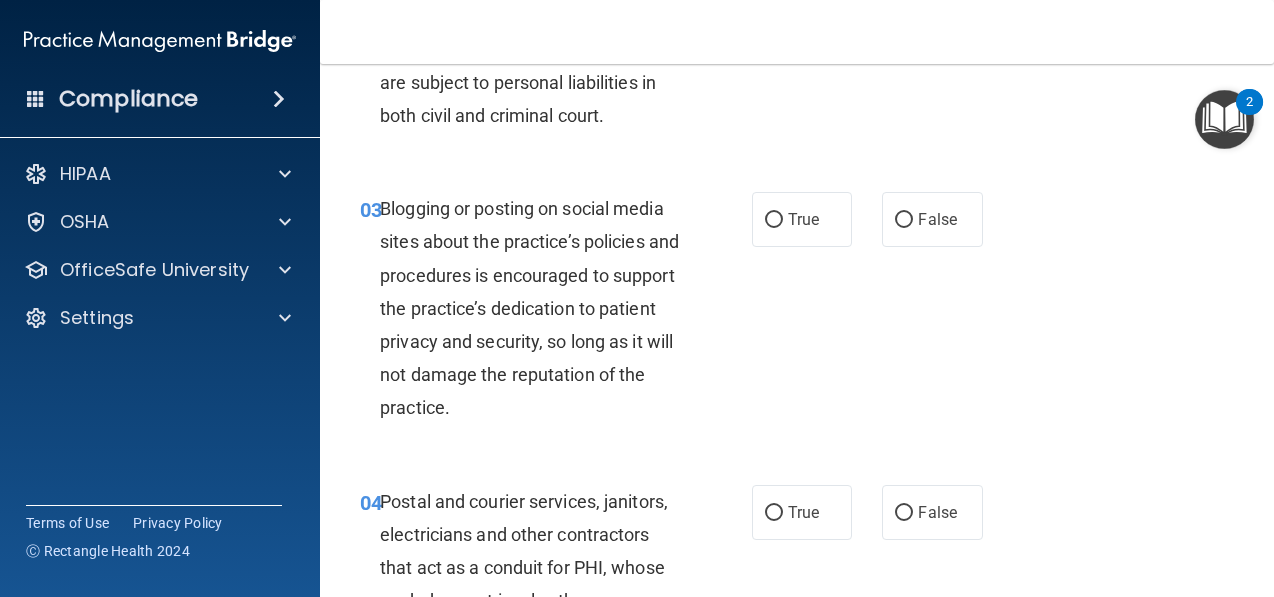 scroll, scrollTop: 0, scrollLeft: 0, axis: both 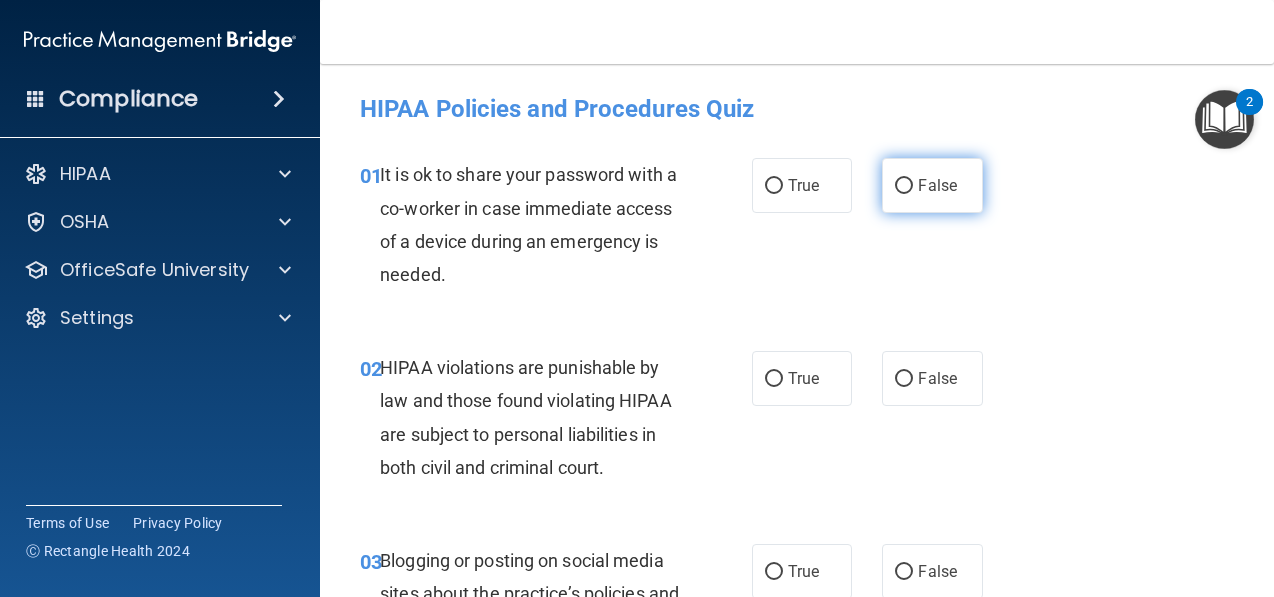 click on "False" at bounding box center [937, 185] 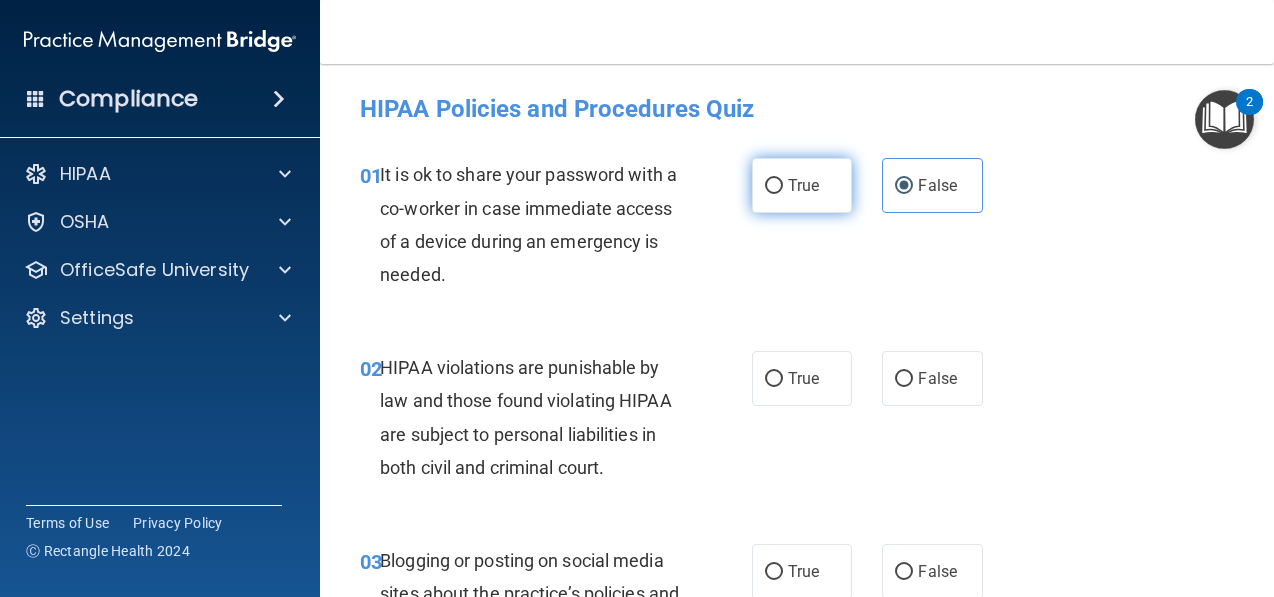 click on "True" at bounding box center [803, 185] 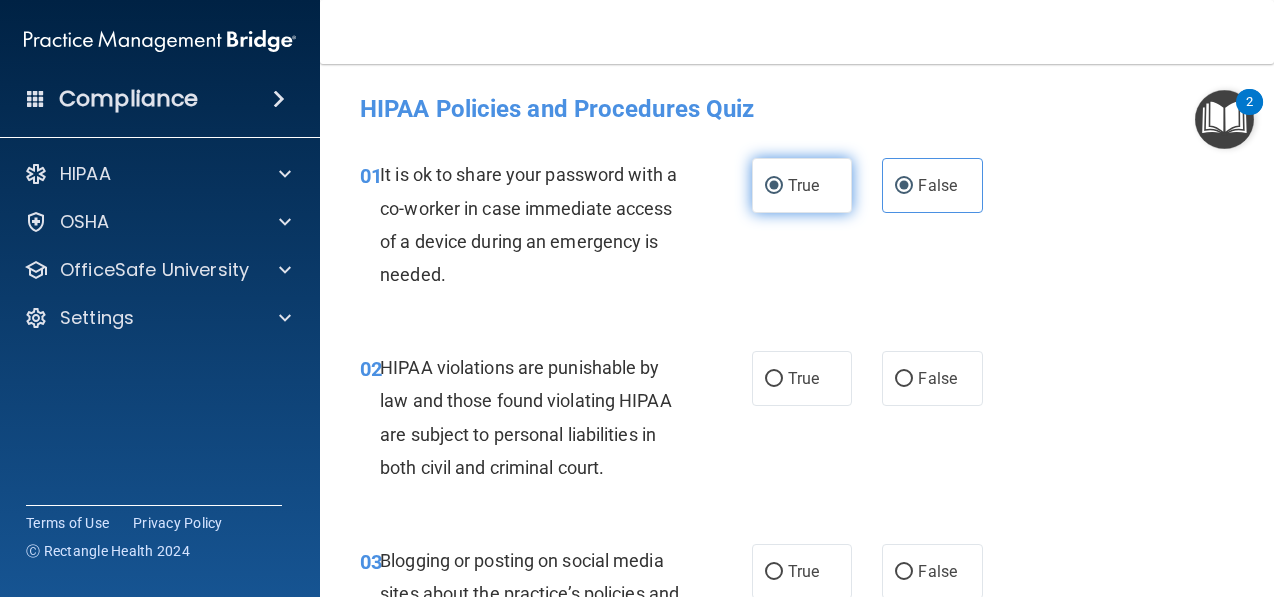radio on "false" 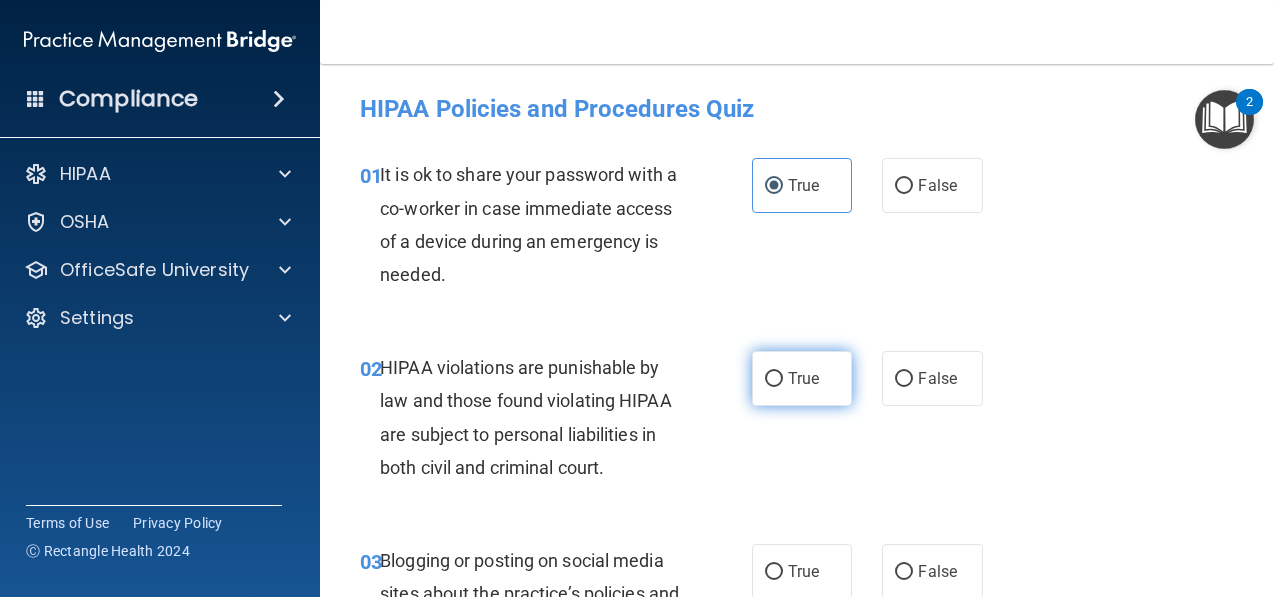 click on "True" at bounding box center [802, 378] 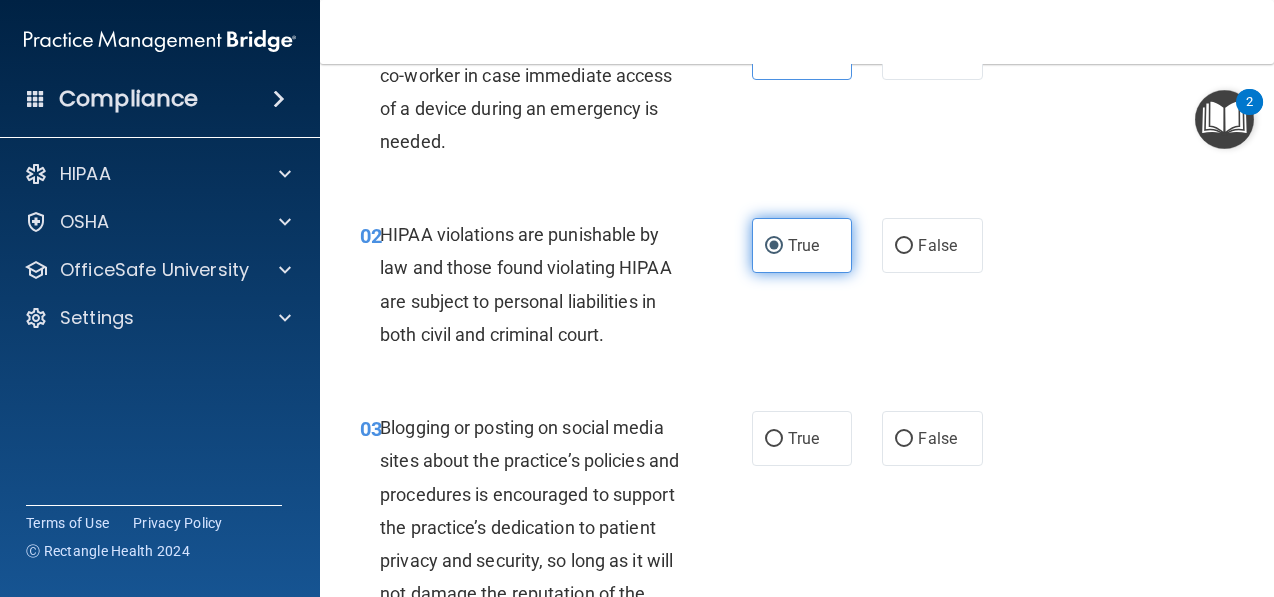scroll, scrollTop: 140, scrollLeft: 0, axis: vertical 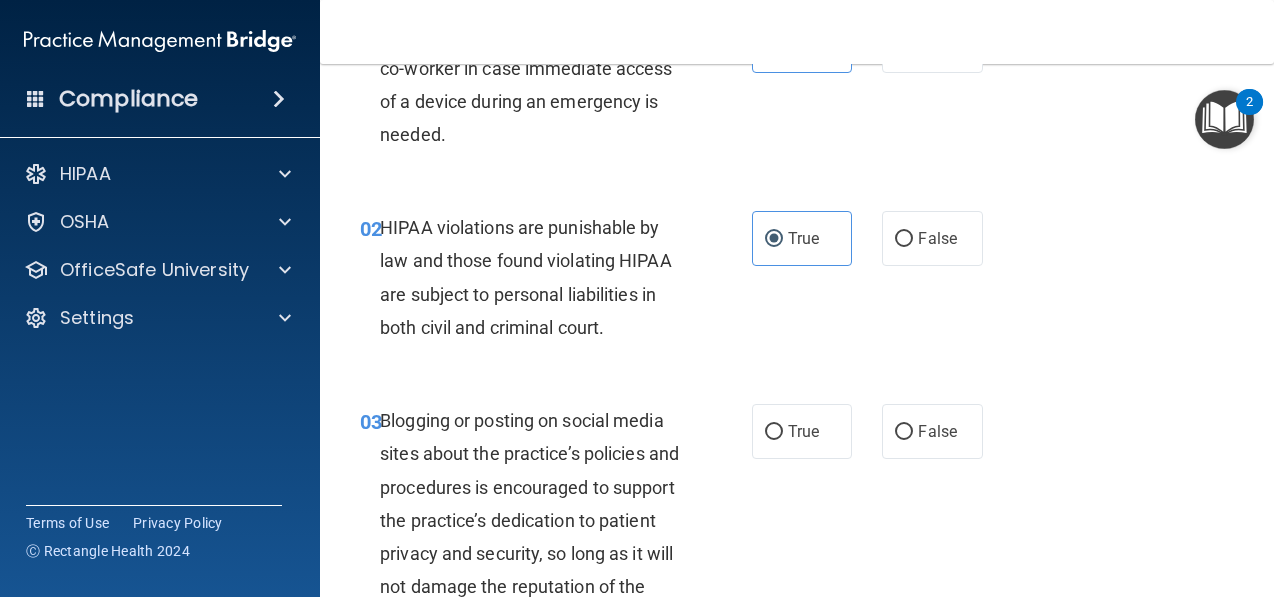 click on "Blogging or posting on social media sites about the practice’s policies and procedures is encouraged to support the practice’s dedication to patient privacy and security, so long as it will not damage the reputation of the practice." at bounding box center (529, 520) 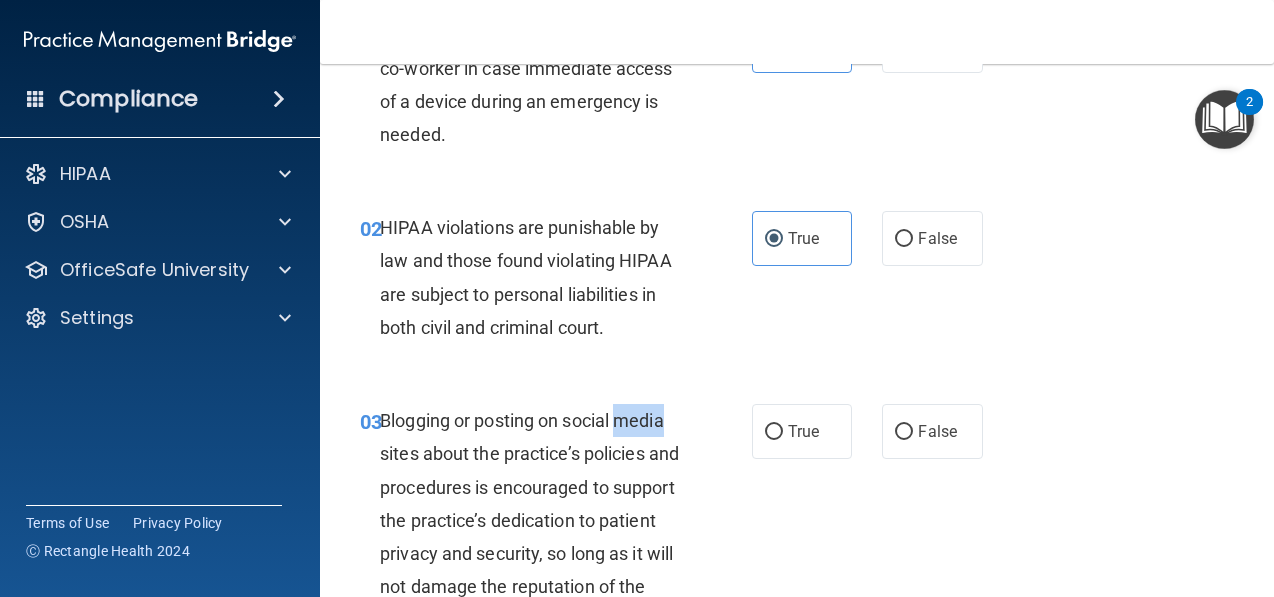 click on "Blogging or posting on social media sites about the practice’s policies and procedures is encouraged to support the practice’s dedication to patient privacy and security, so long as it will not damage the reputation of the practice." at bounding box center [529, 520] 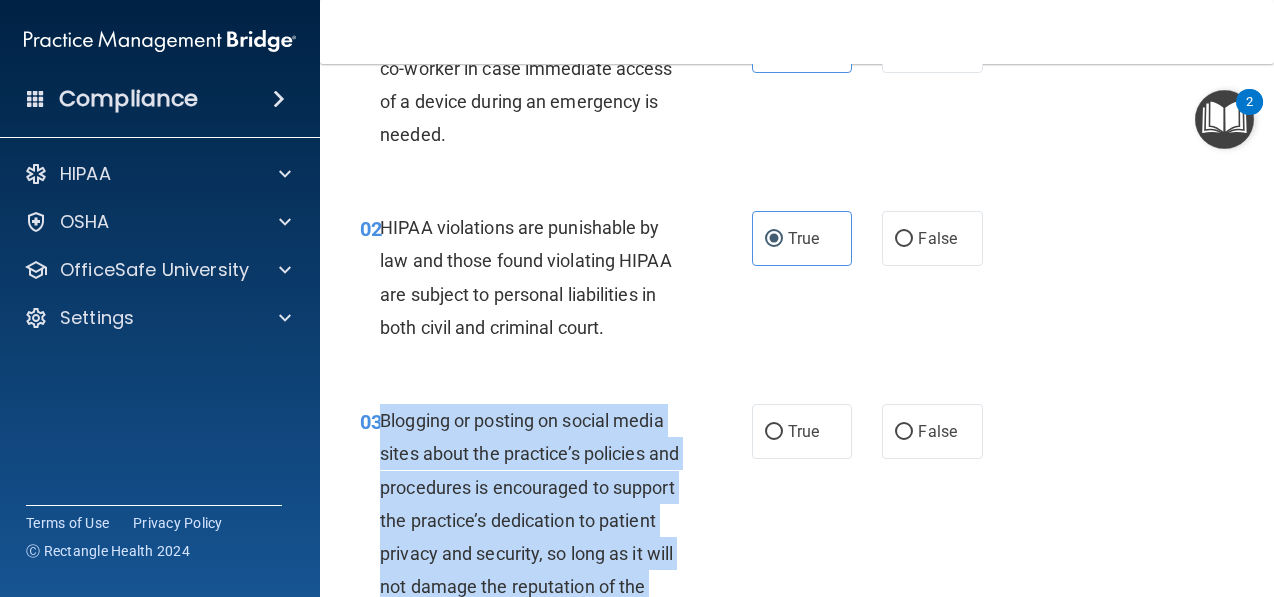 click on "Blogging or posting on social media sites about the practice’s policies and procedures is encouraged to support the practice’s dedication to patient privacy and security, so long as it will not damage the reputation of the practice." at bounding box center (529, 520) 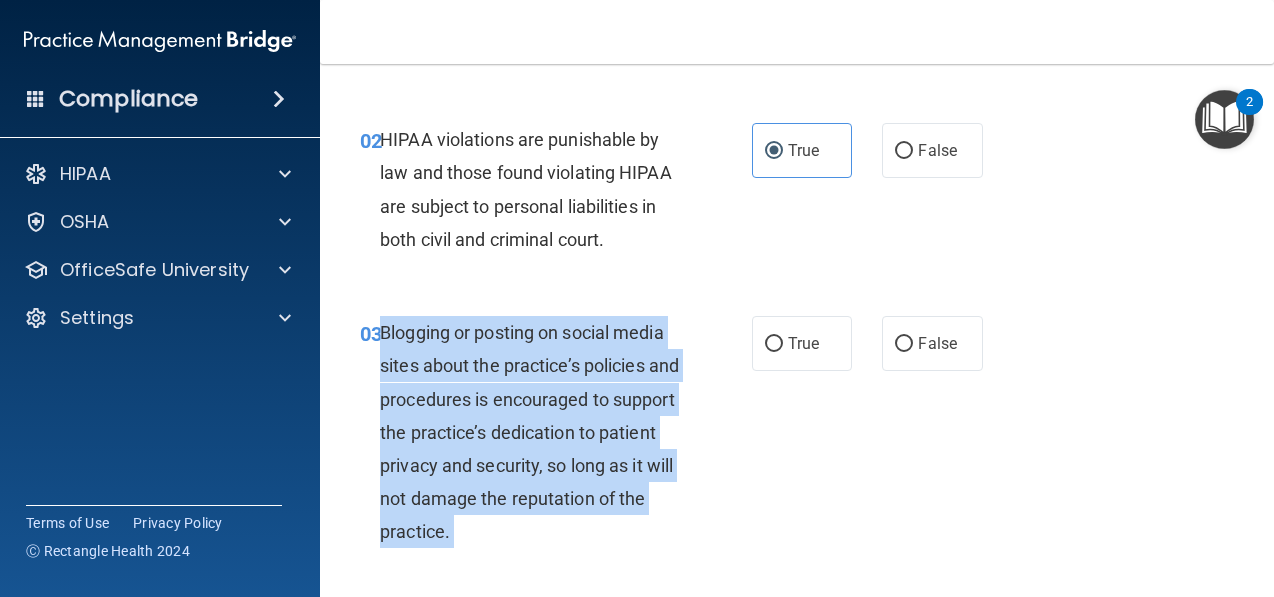 scroll, scrollTop: 232, scrollLeft: 0, axis: vertical 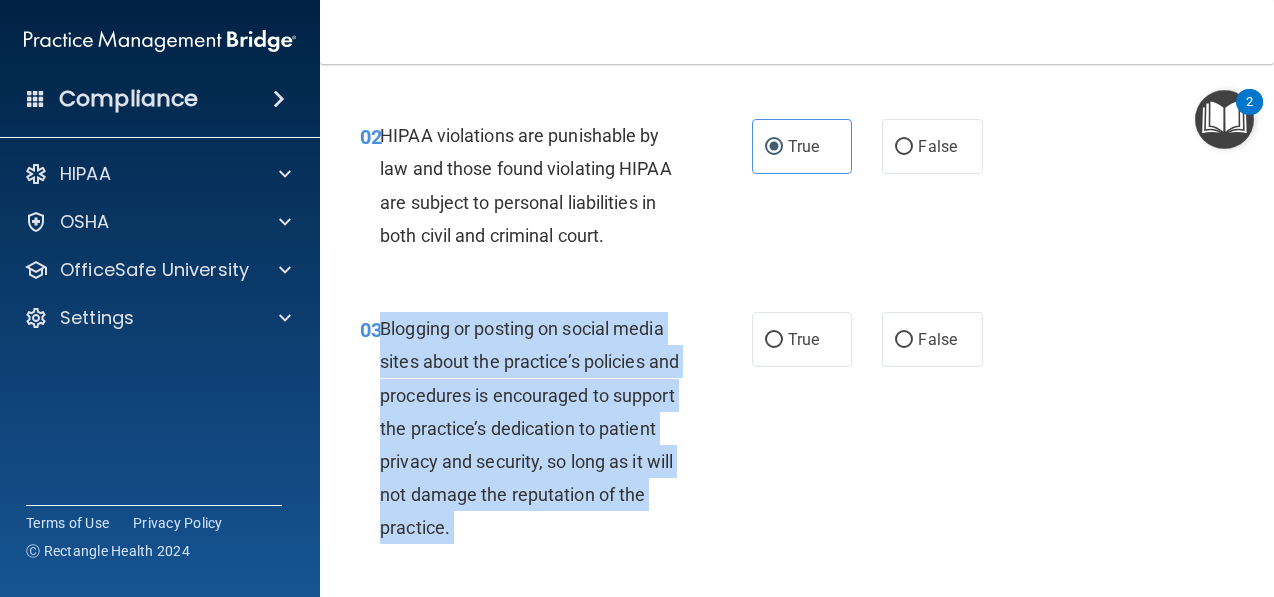 drag, startPoint x: 670, startPoint y: 426, endPoint x: 567, endPoint y: 393, distance: 108.157295 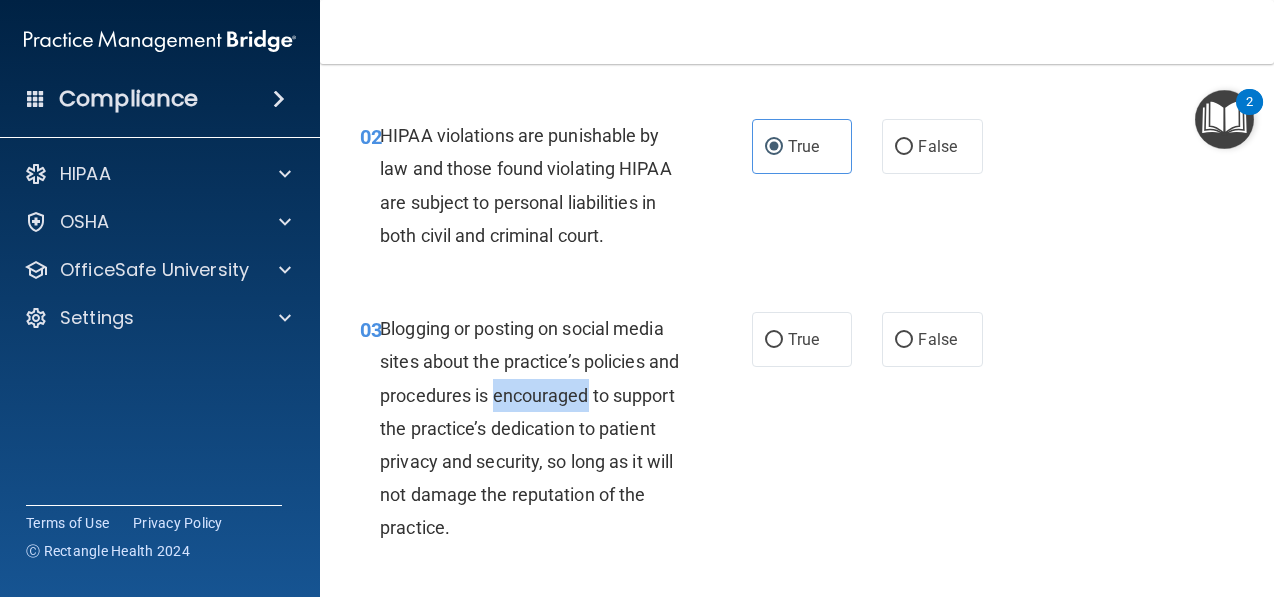 click on "Blogging or posting on social media sites about the practice’s policies and procedures is encouraged to support the practice’s dedication to patient privacy and security, so long as it will not damage the reputation of the practice." at bounding box center (529, 428) 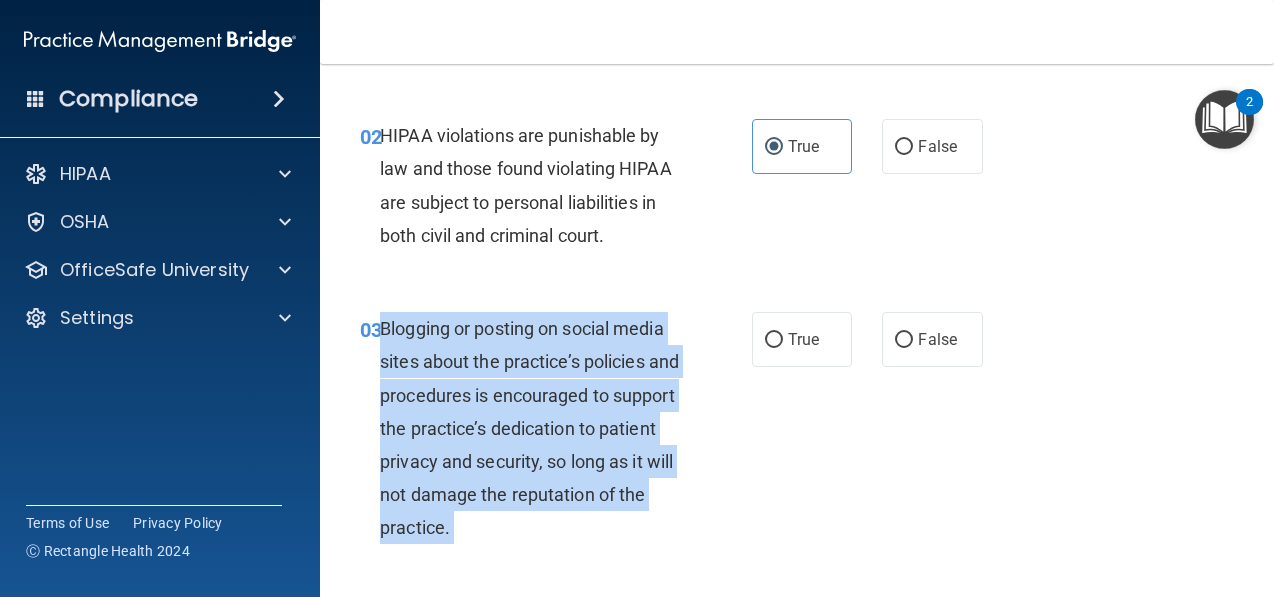 click on "Blogging or posting on social media sites about the practice’s policies and procedures is encouraged to support the practice’s dedication to patient privacy and security, so long as it will not damage the reputation of the practice." at bounding box center [529, 428] 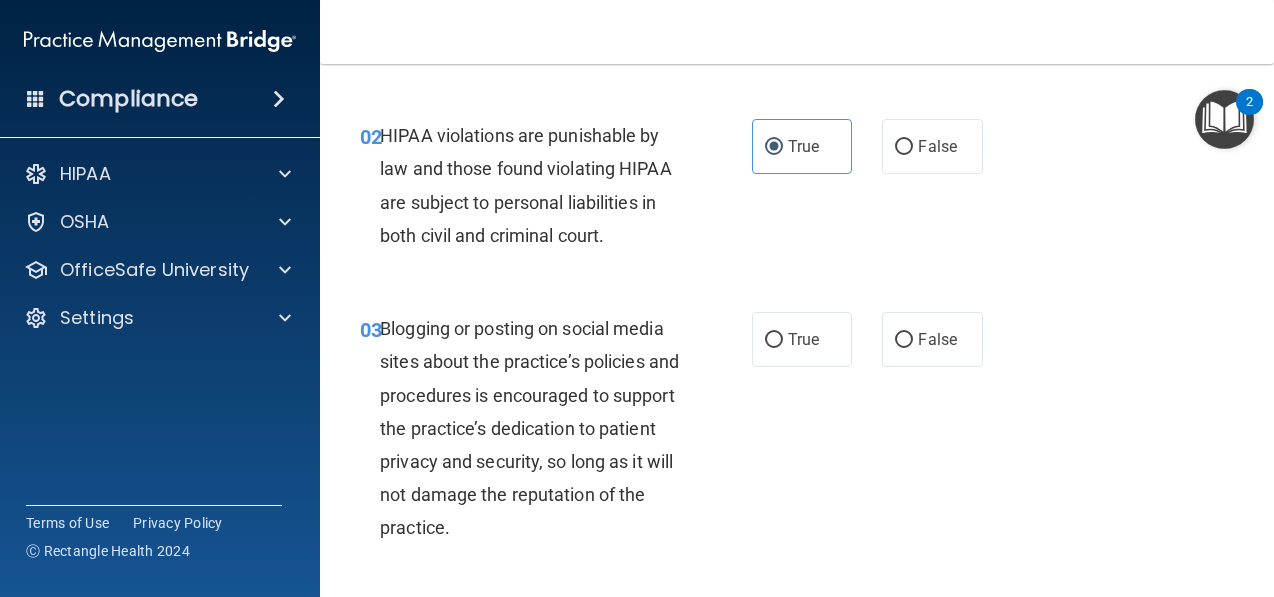 drag, startPoint x: 857, startPoint y: 423, endPoint x: 803, endPoint y: 367, distance: 77.7946 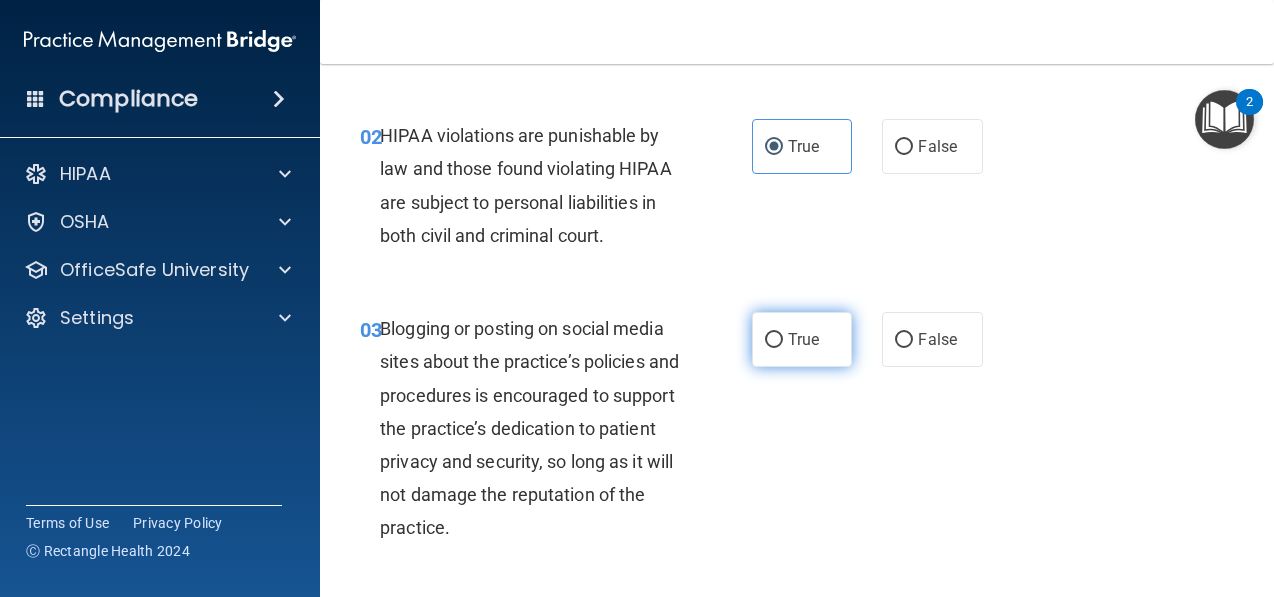 click on "True" at bounding box center (774, 340) 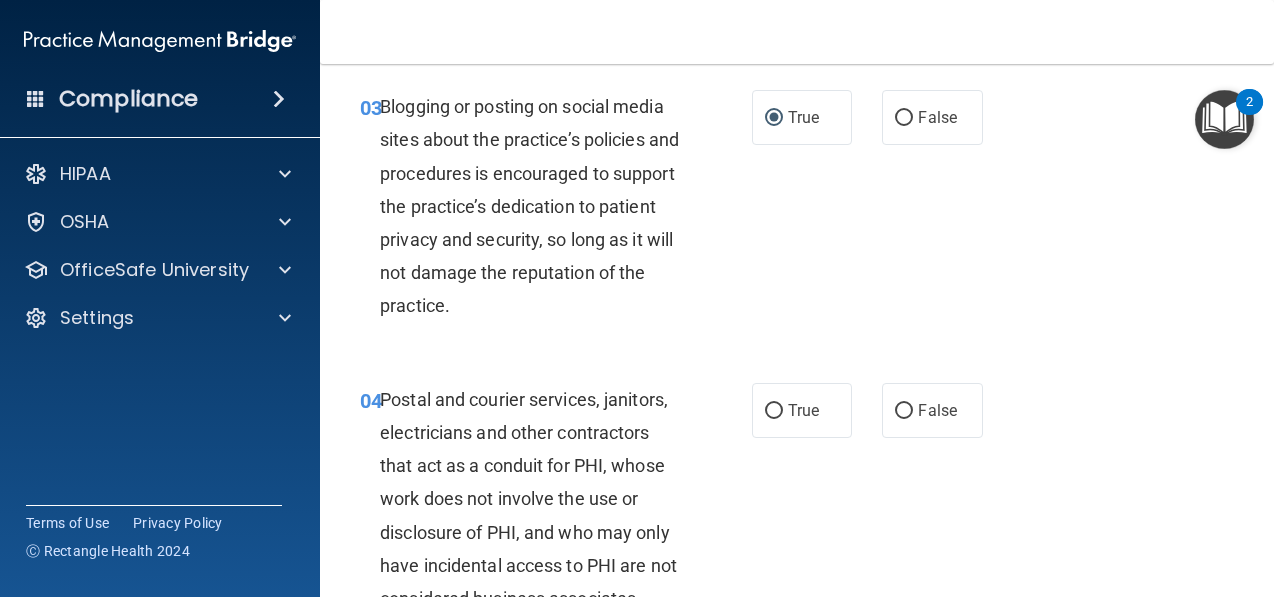scroll, scrollTop: 457, scrollLeft: 0, axis: vertical 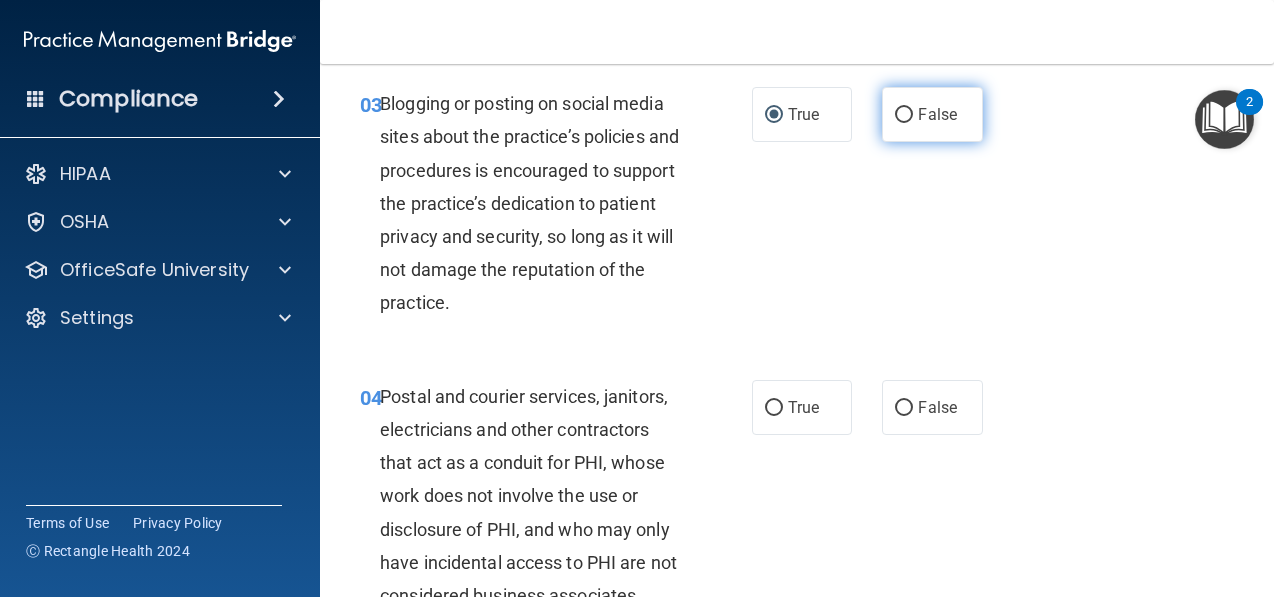 click on "False" at bounding box center (937, 114) 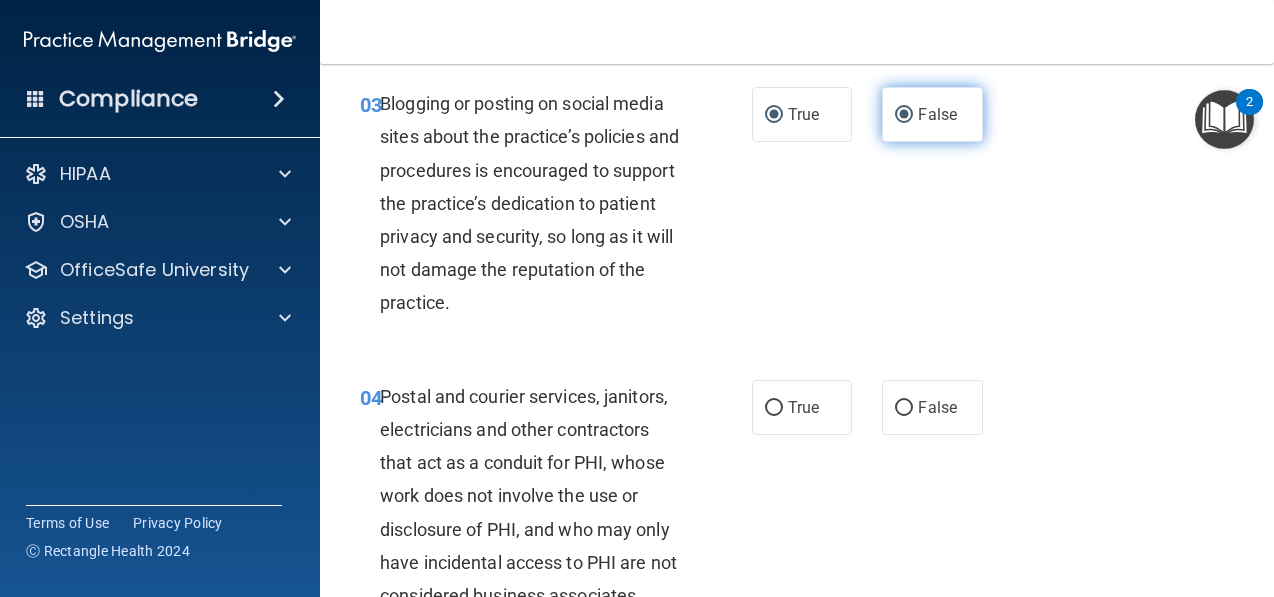 radio on "false" 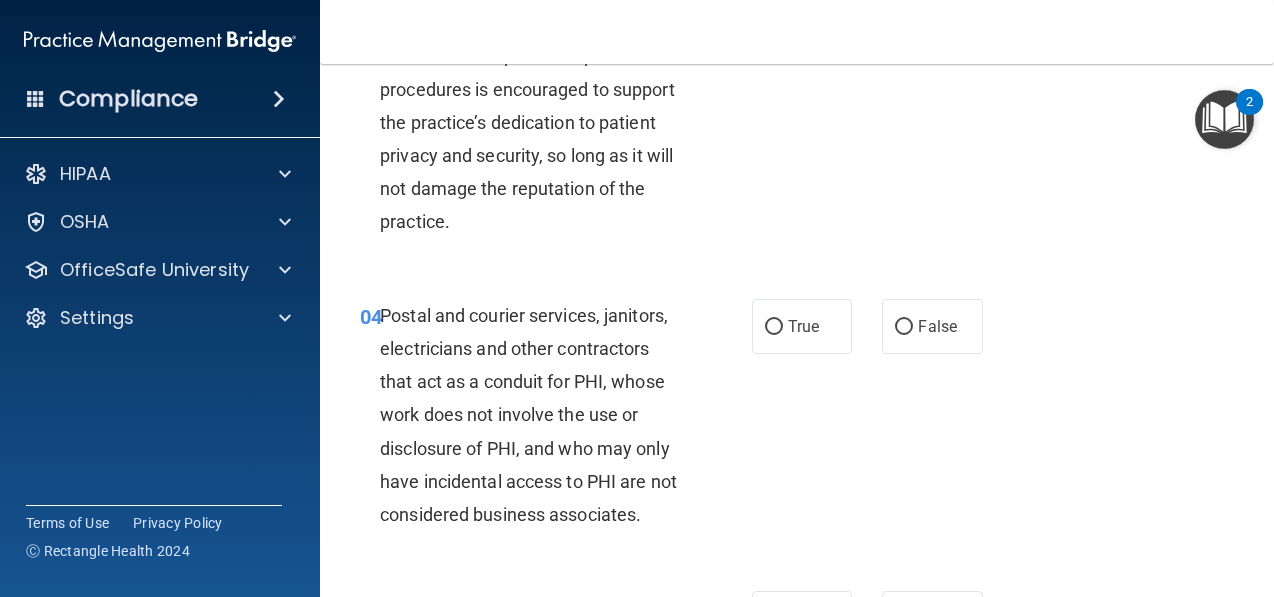 scroll, scrollTop: 535, scrollLeft: 0, axis: vertical 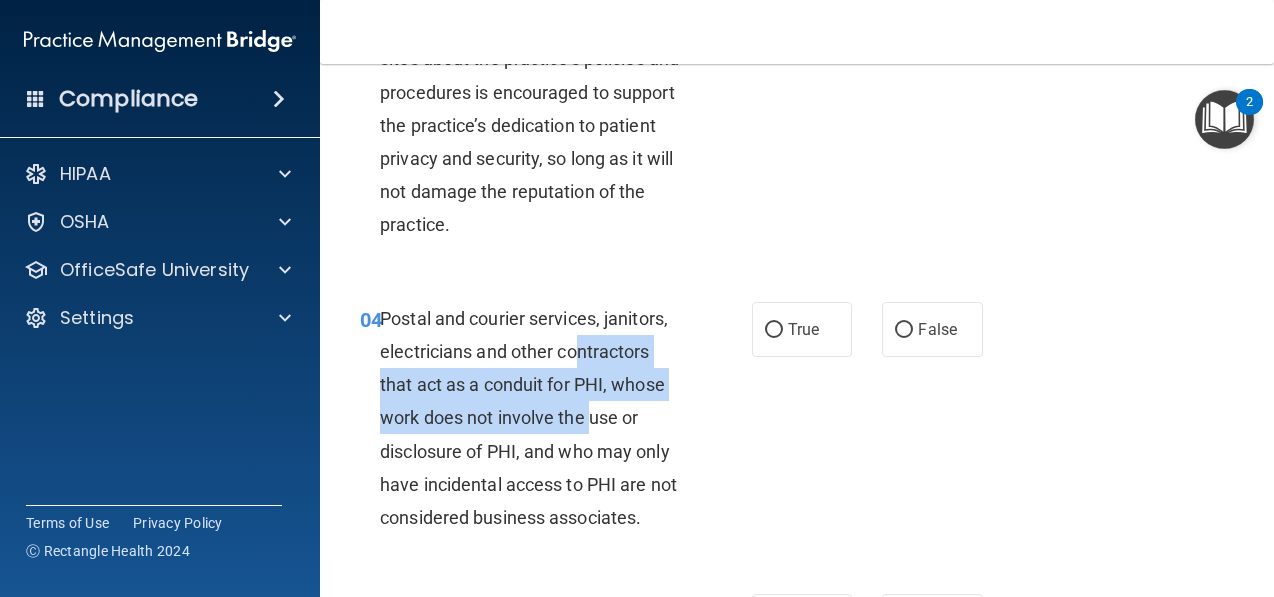 drag, startPoint x: 583, startPoint y: 366, endPoint x: 587, endPoint y: 433, distance: 67.11929 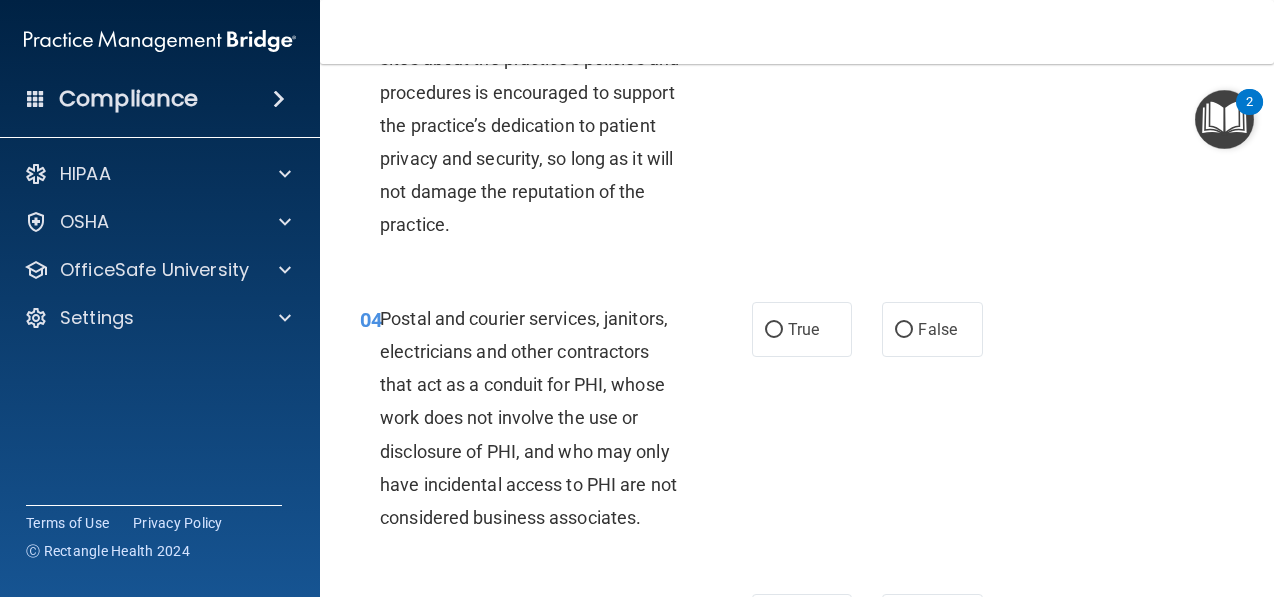 click on "Postal and courier services, janitors, electricians and other contractors that act as a conduit for PHI, whose work does not involve the use or disclosure of PHI, and who may only have incidental access to PHI are not considered business associates." at bounding box center (538, 418) 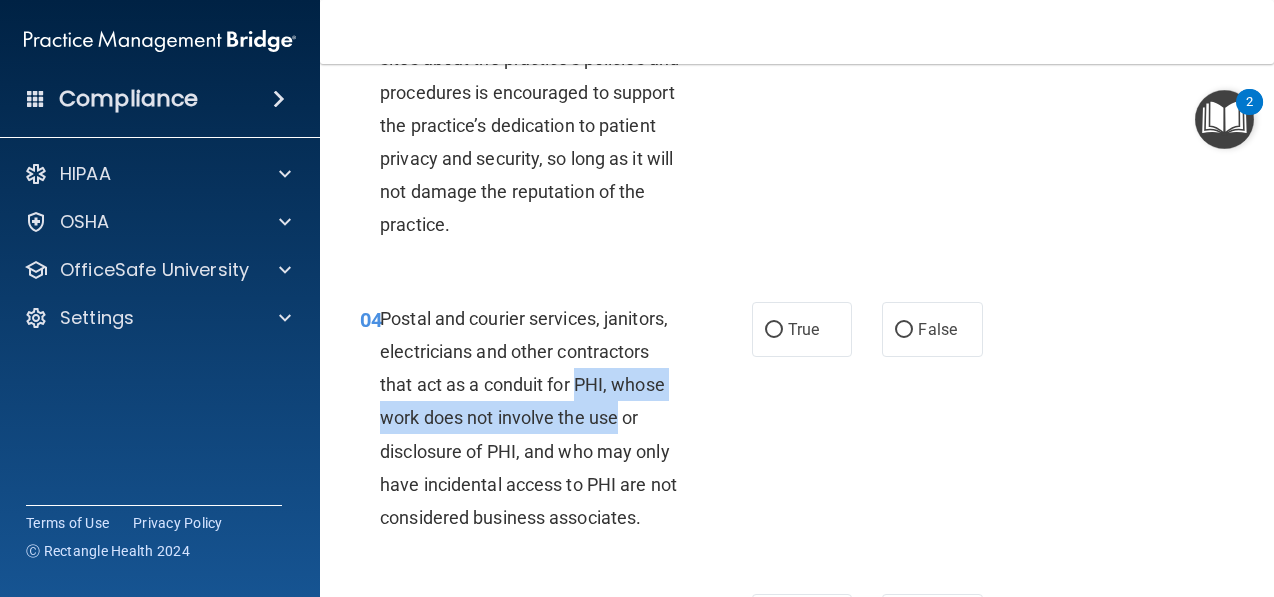 drag, startPoint x: 594, startPoint y: 430, endPoint x: 601, endPoint y: 377, distance: 53.460266 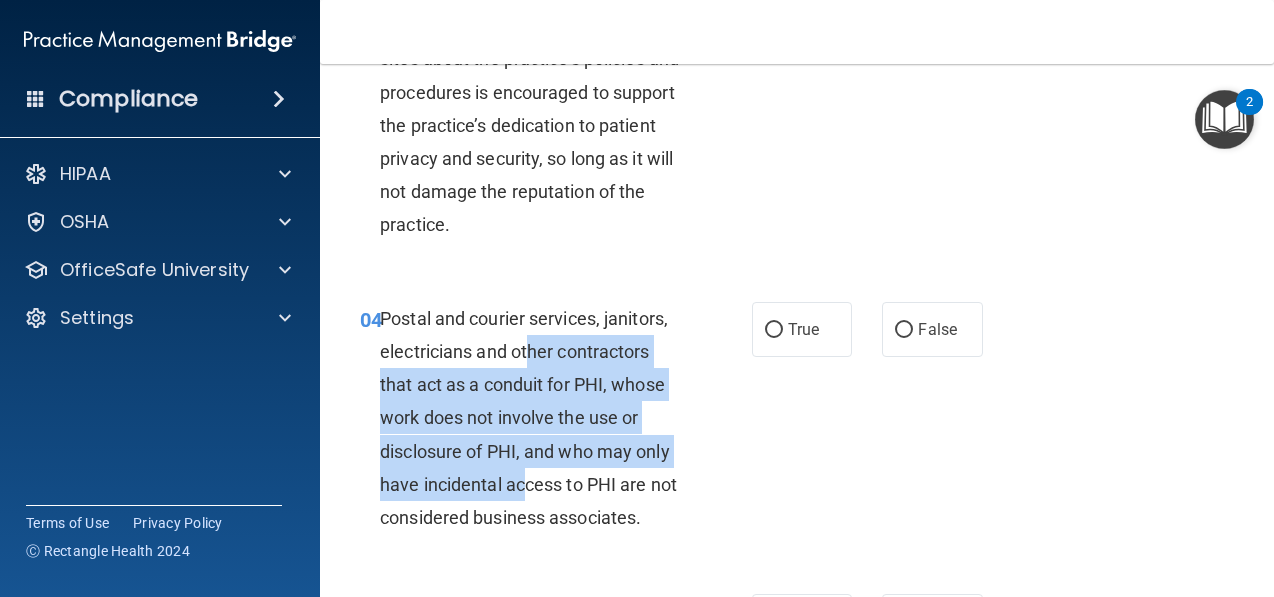 drag, startPoint x: 526, startPoint y: 491, endPoint x: 525, endPoint y: 352, distance: 139.0036 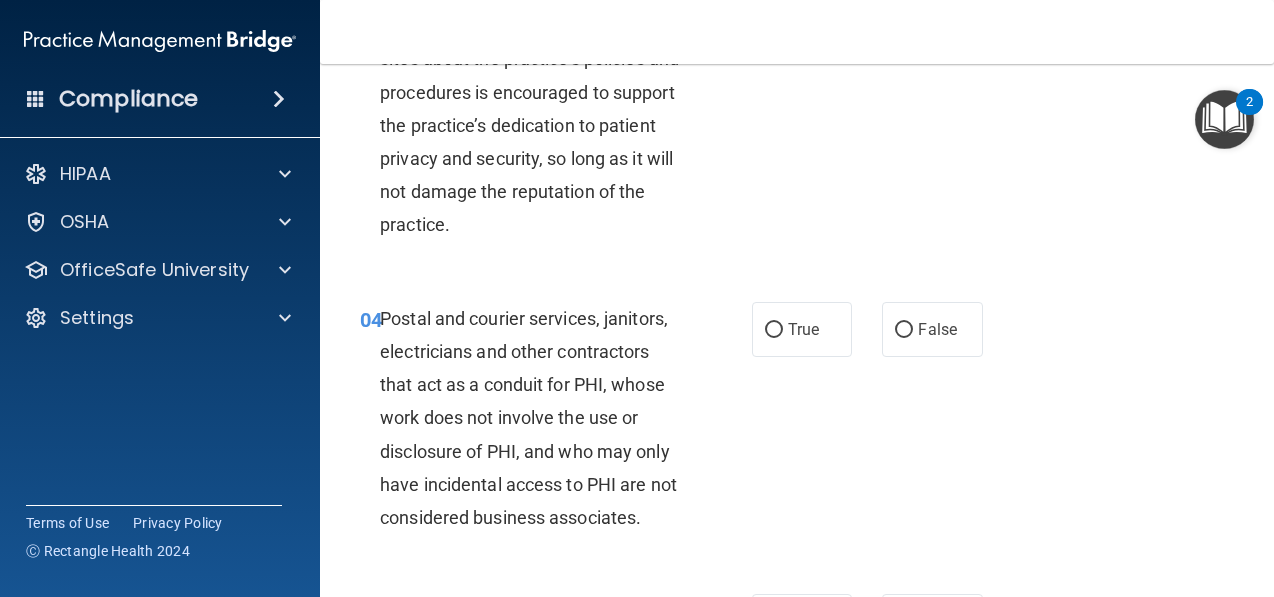 click on "Postal and courier services, janitors, electricians and other contractors that act as a conduit for PHI, whose work does not involve the use or disclosure of PHI, and who may only have incidental access to PHI are not considered business associates." at bounding box center [528, 418] 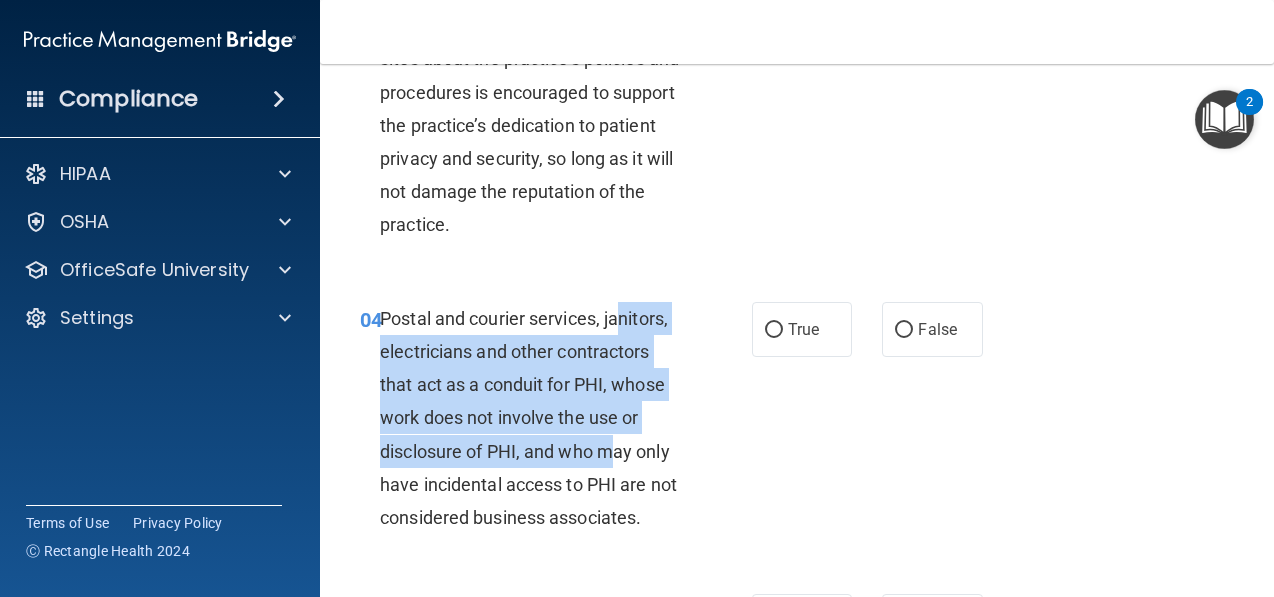drag, startPoint x: 619, startPoint y: 321, endPoint x: 613, endPoint y: 446, distance: 125.14392 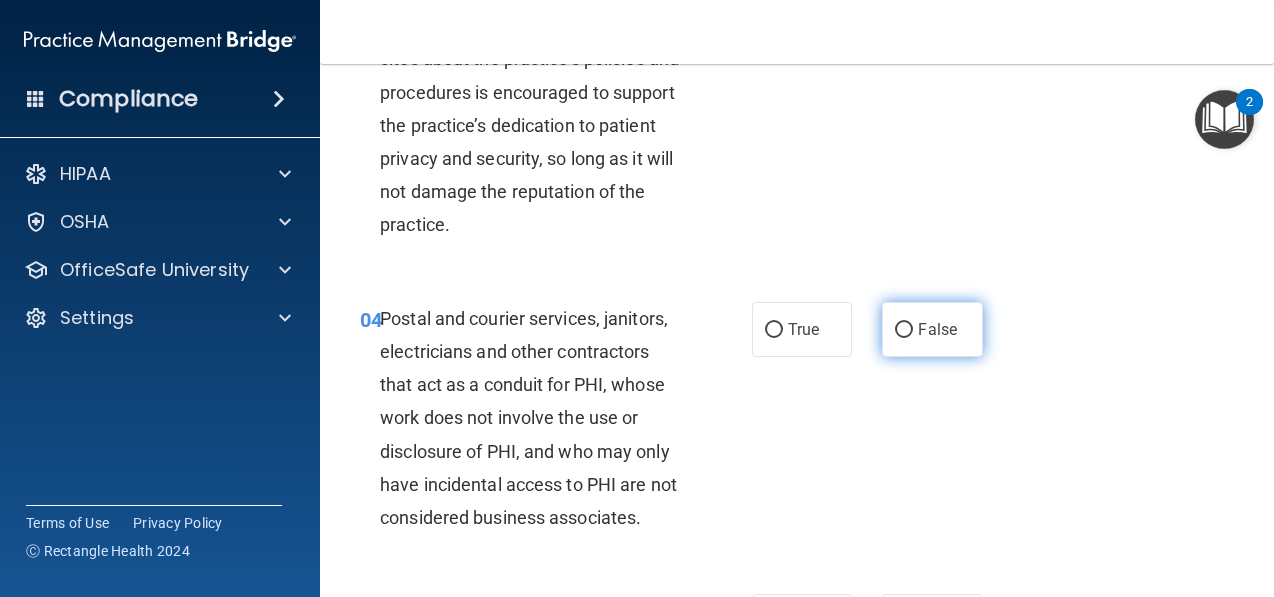 click on "False" at bounding box center [937, 329] 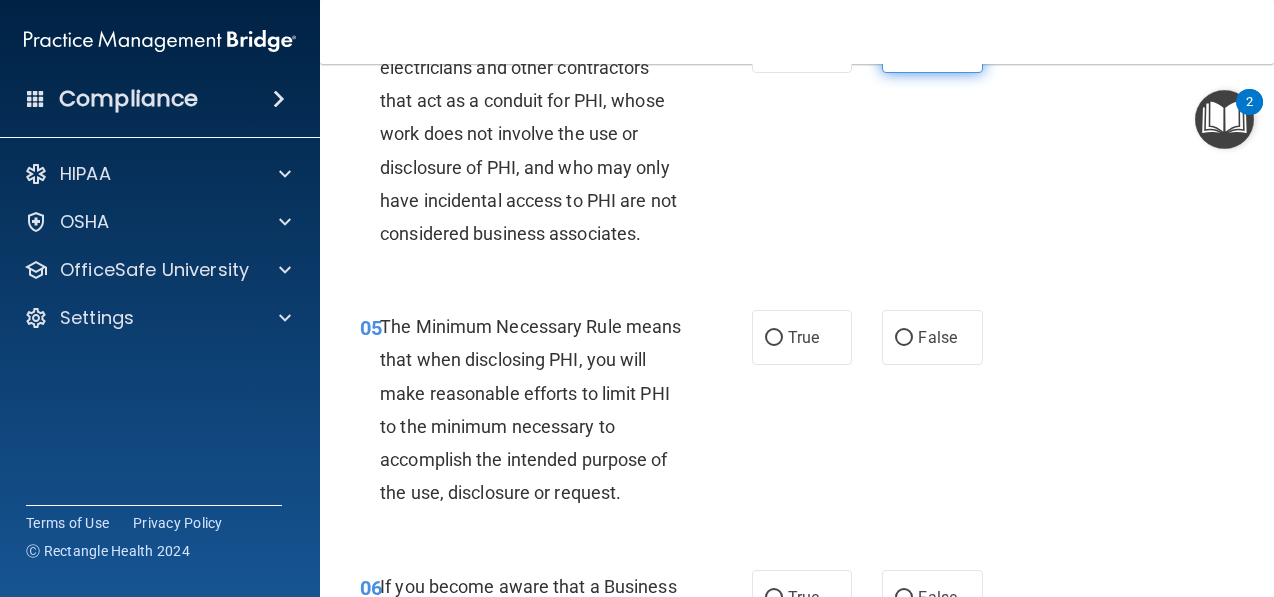 scroll, scrollTop: 820, scrollLeft: 0, axis: vertical 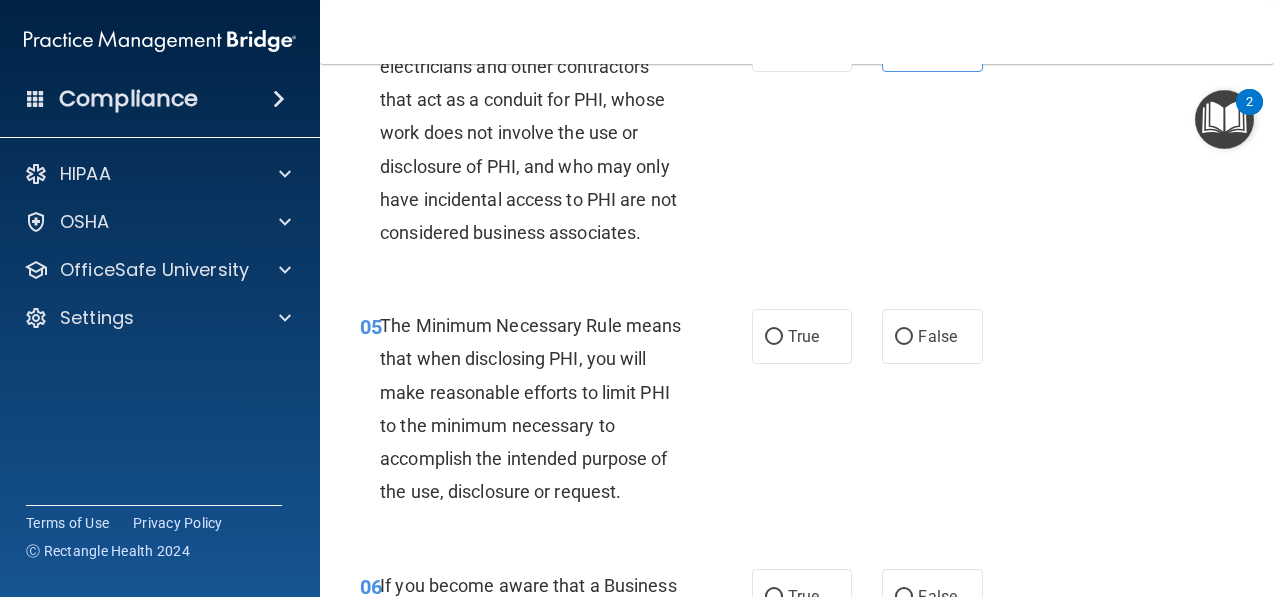 click on "The Minimum Necessary Rule means that when disclosing PHI, you will make reasonable efforts to limit PHI to the minimum necessary to accomplish the intended purpose of the use, disclosure or request." at bounding box center [538, 408] 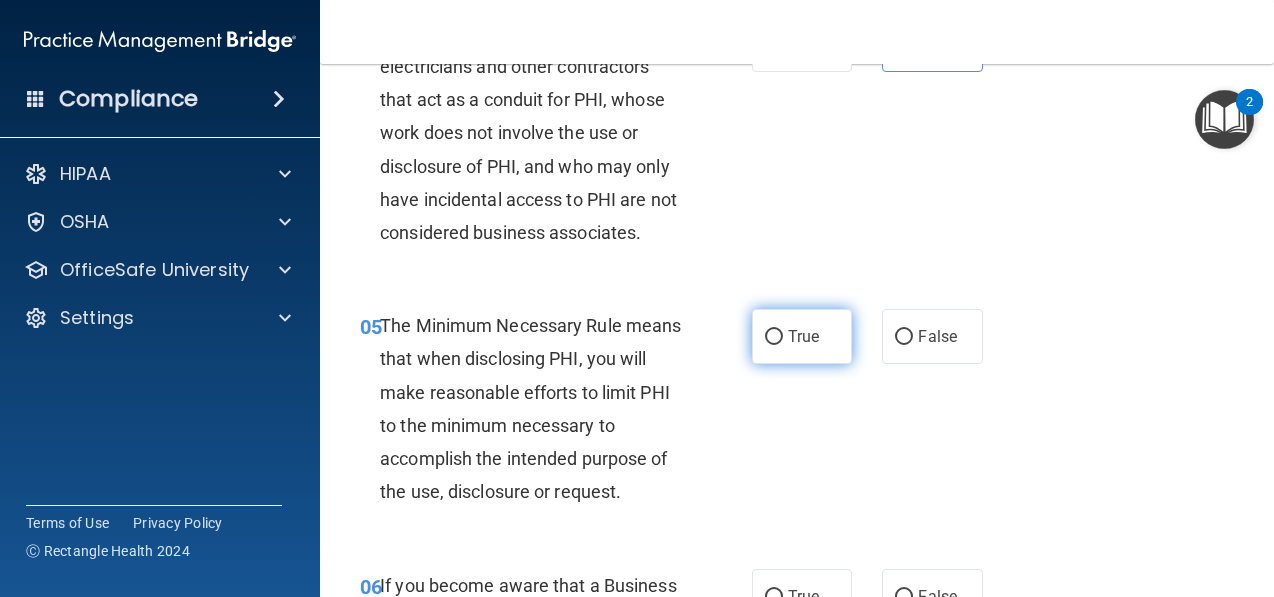 click on "True" at bounding box center [774, 337] 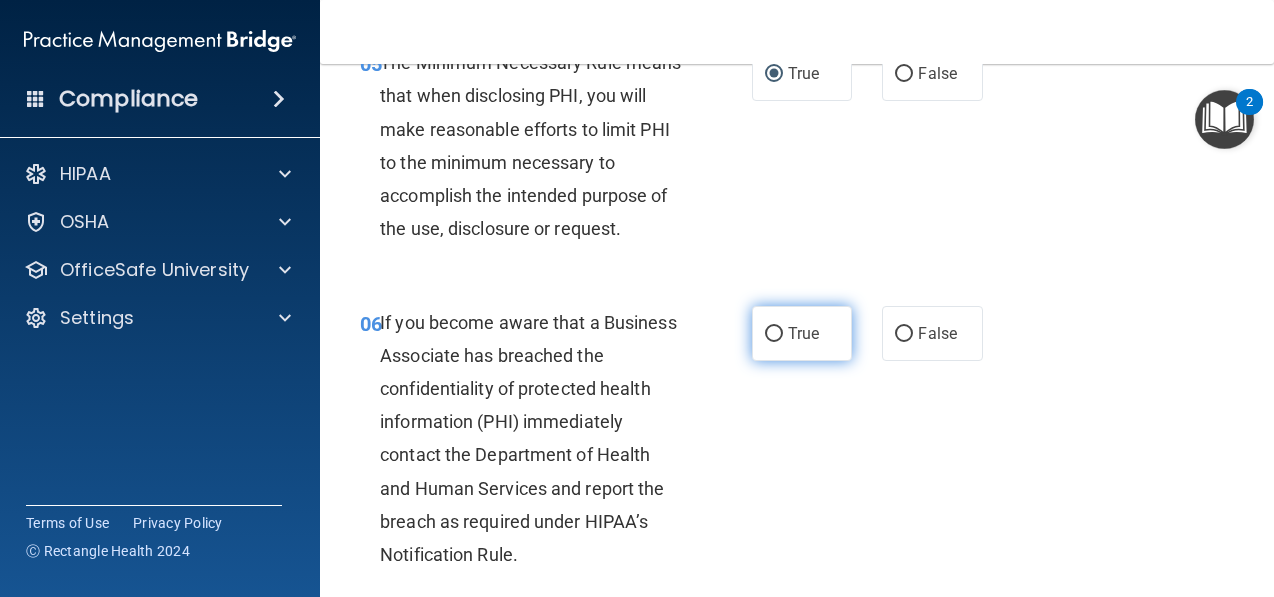 click on "True" at bounding box center [802, 333] 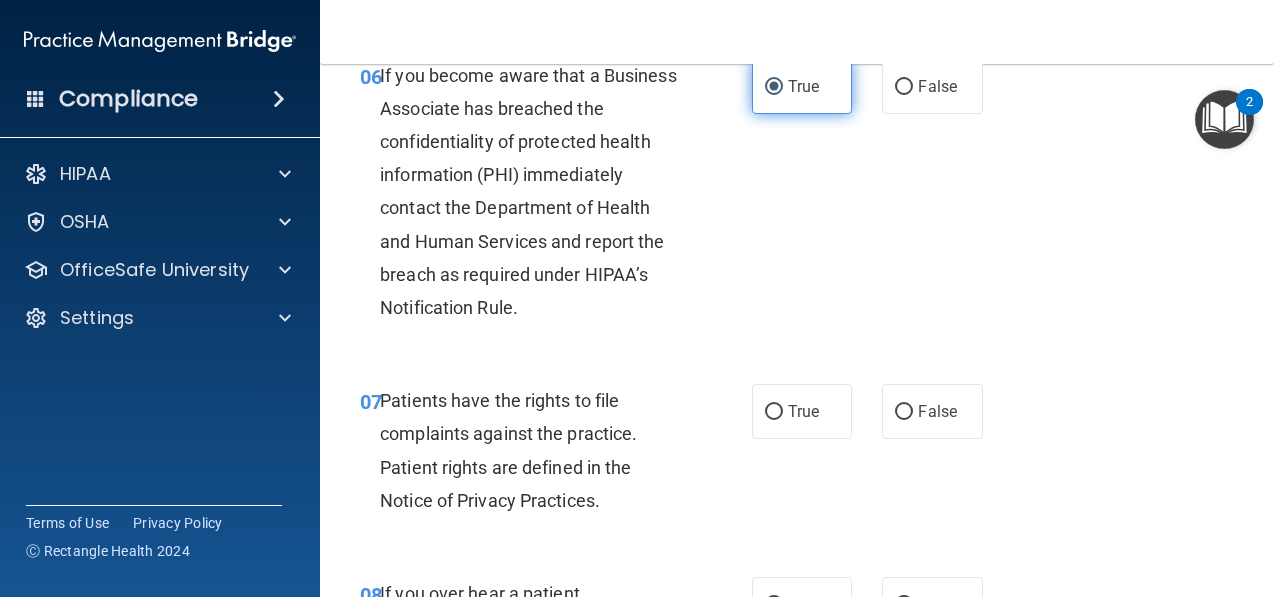scroll, scrollTop: 1335, scrollLeft: 0, axis: vertical 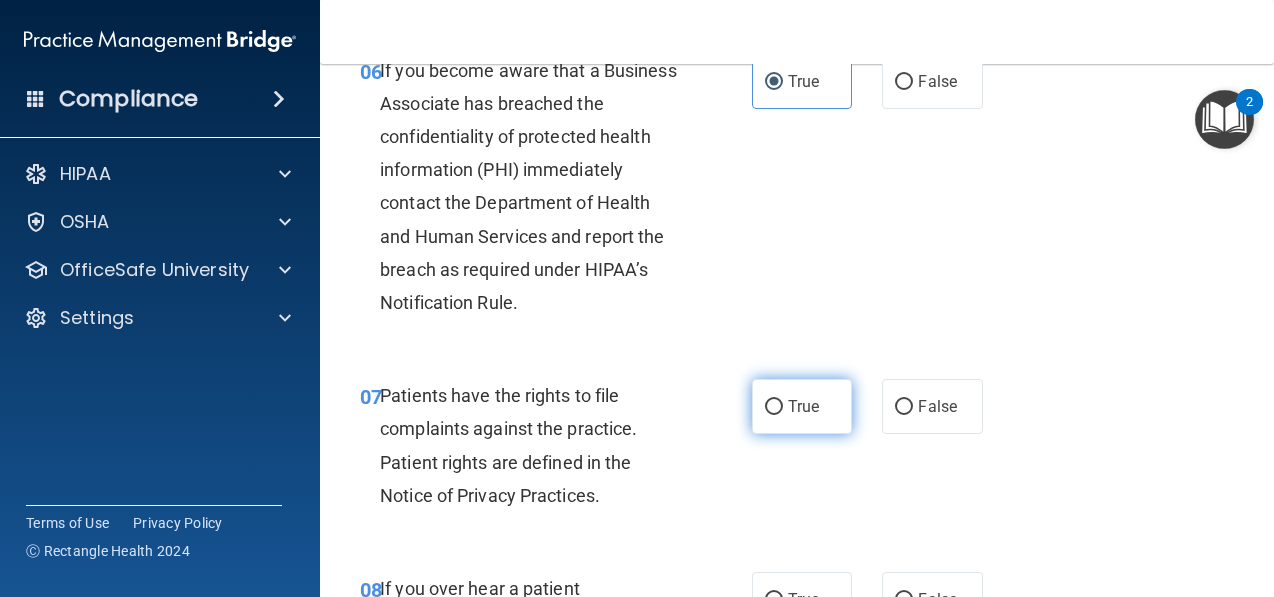 click on "True" at bounding box center [802, 406] 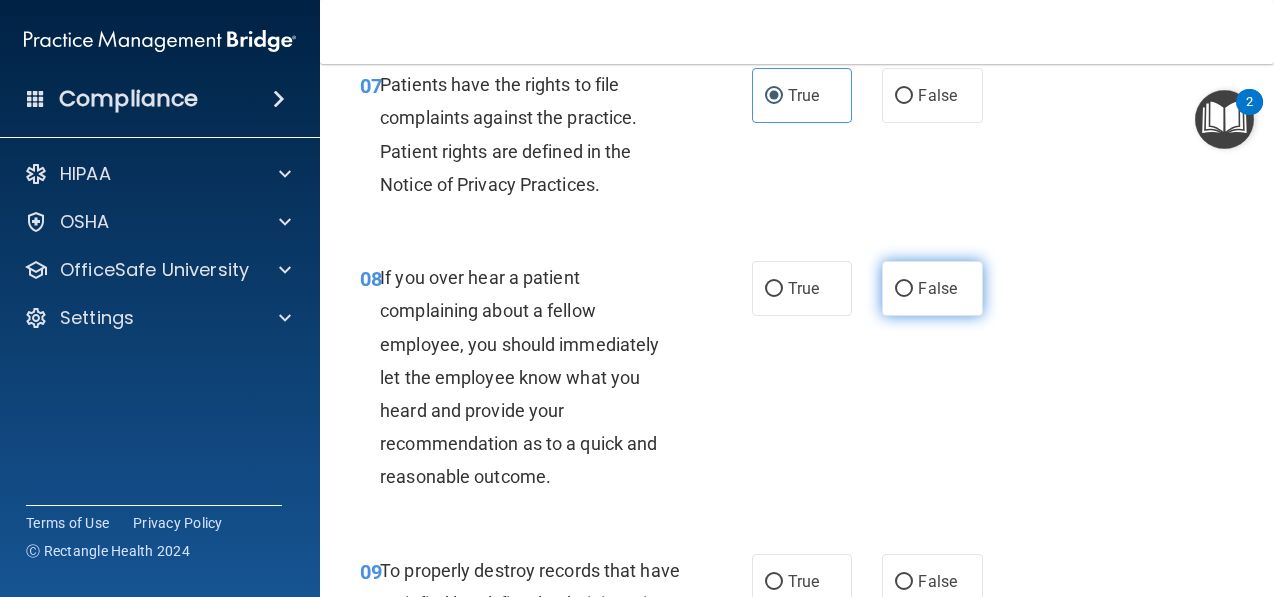 click on "False" at bounding box center (932, 288) 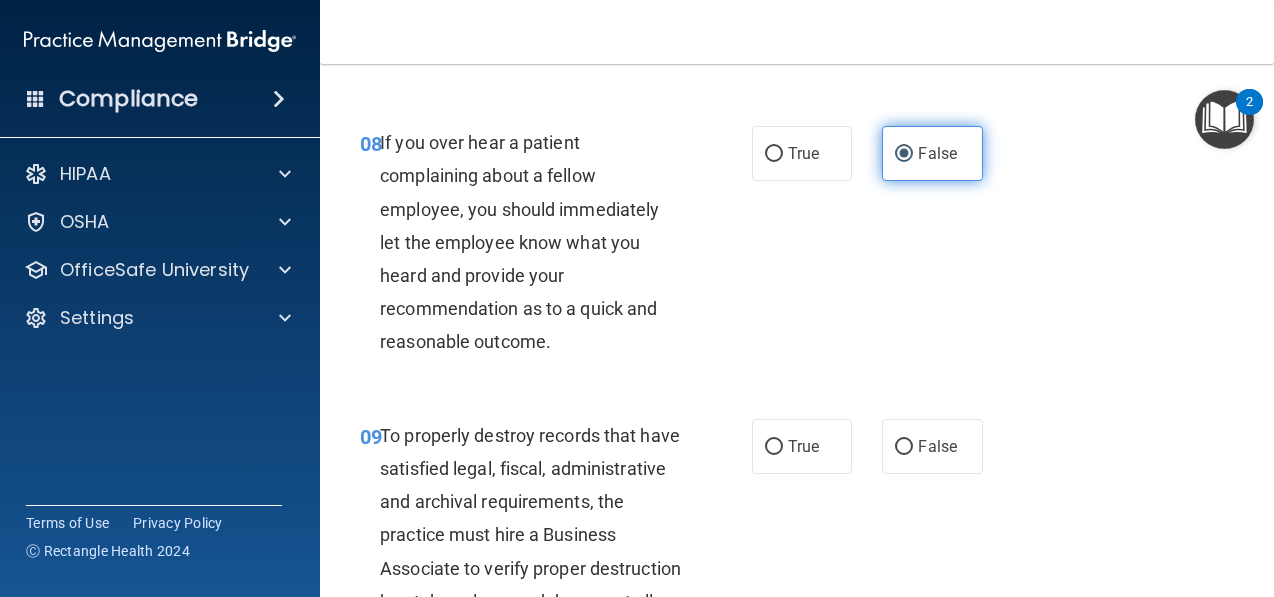scroll, scrollTop: 1876, scrollLeft: 0, axis: vertical 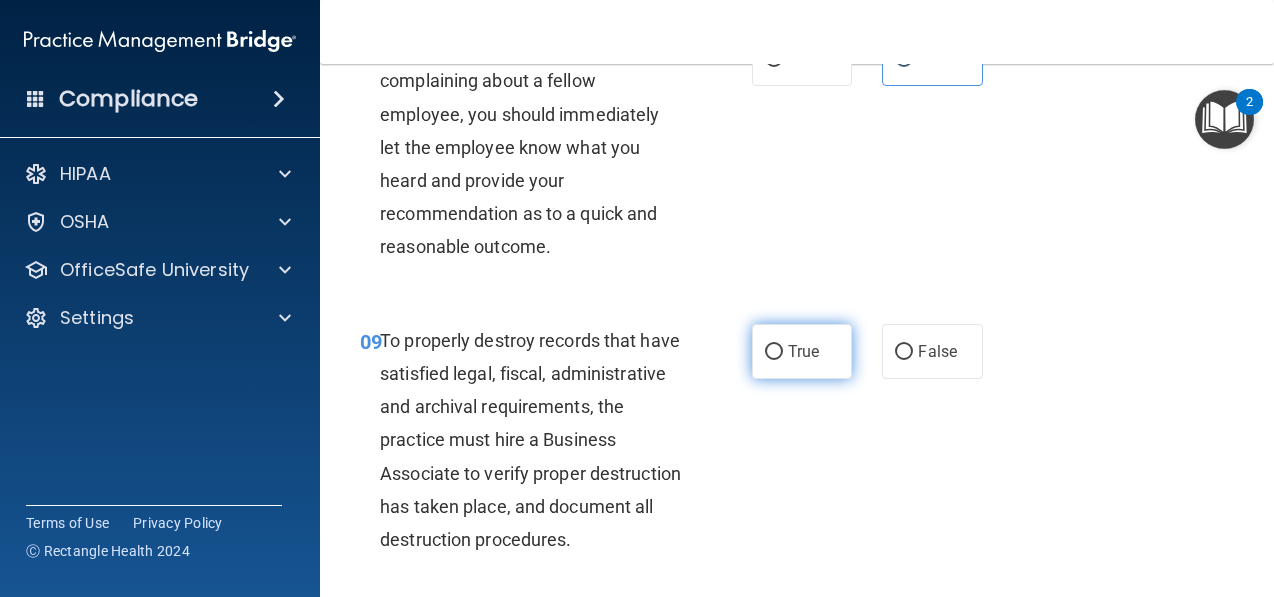 click on "True" at bounding box center (803, 351) 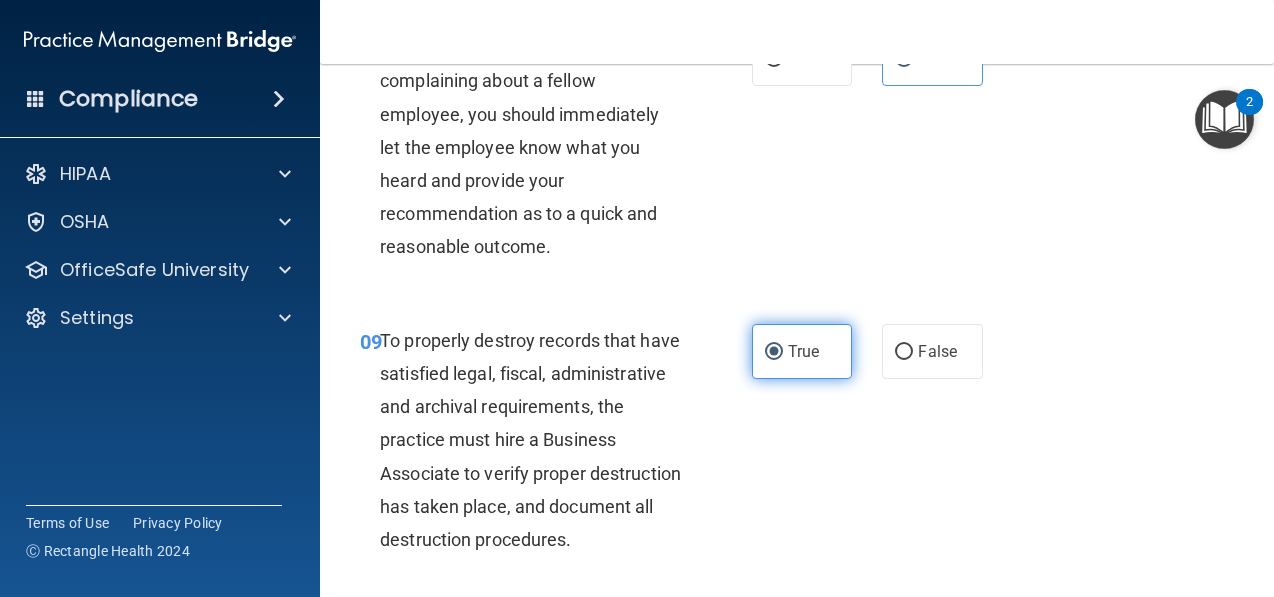 scroll, scrollTop: 2103, scrollLeft: 0, axis: vertical 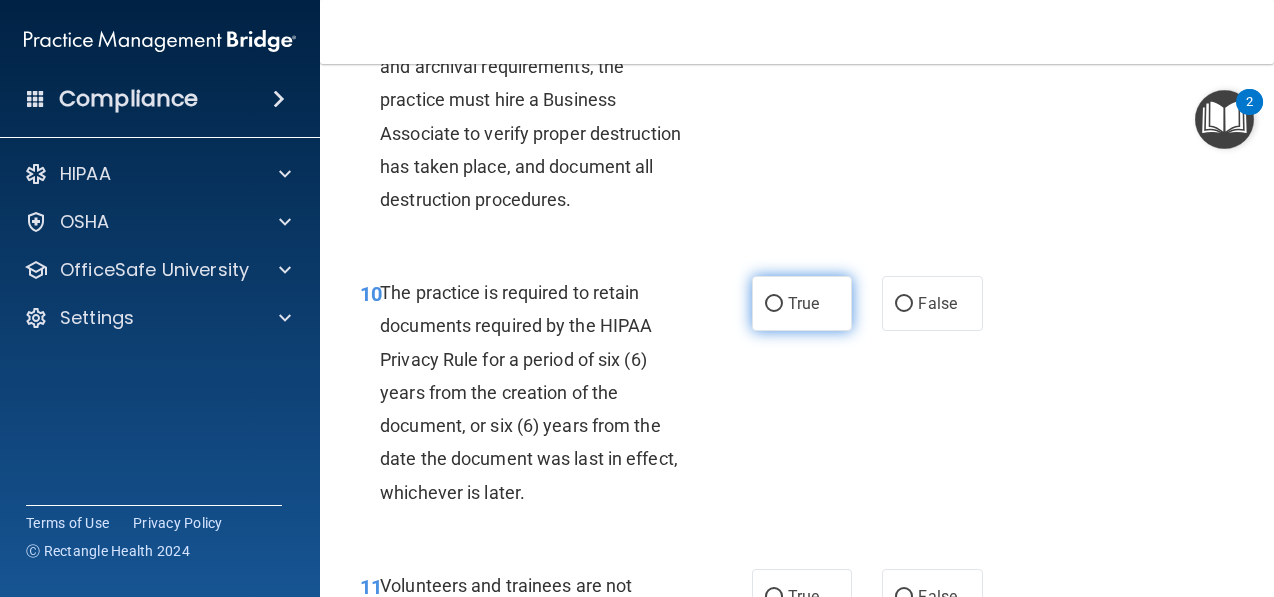 click on "True" at bounding box center [803, 303] 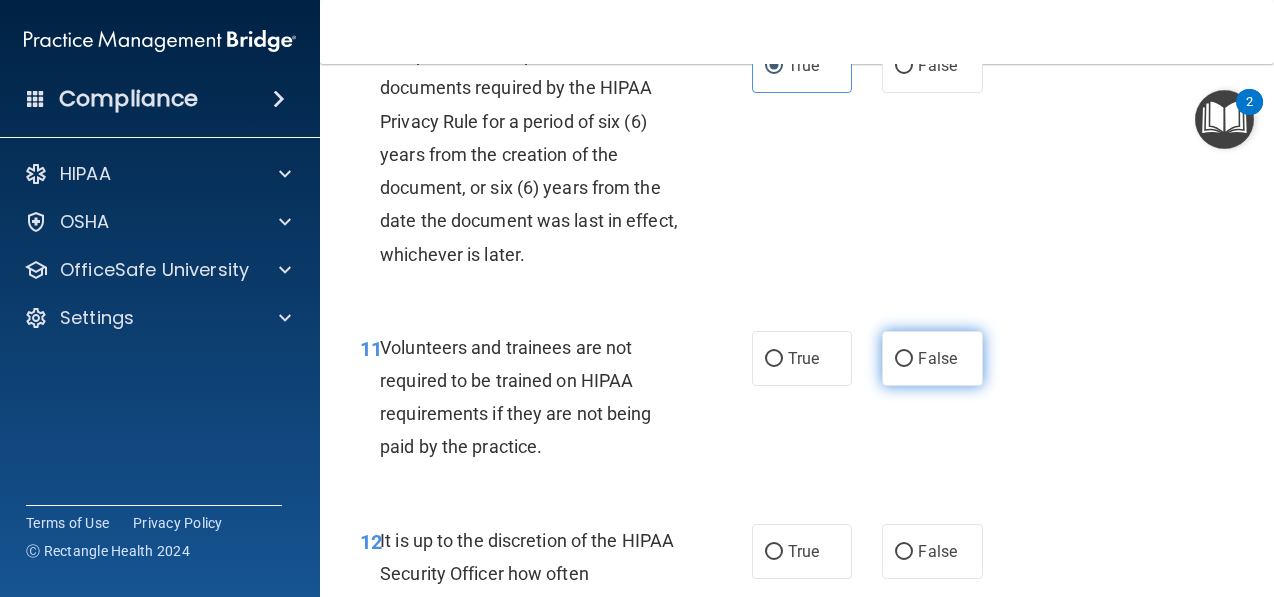click on "False" at bounding box center [932, 358] 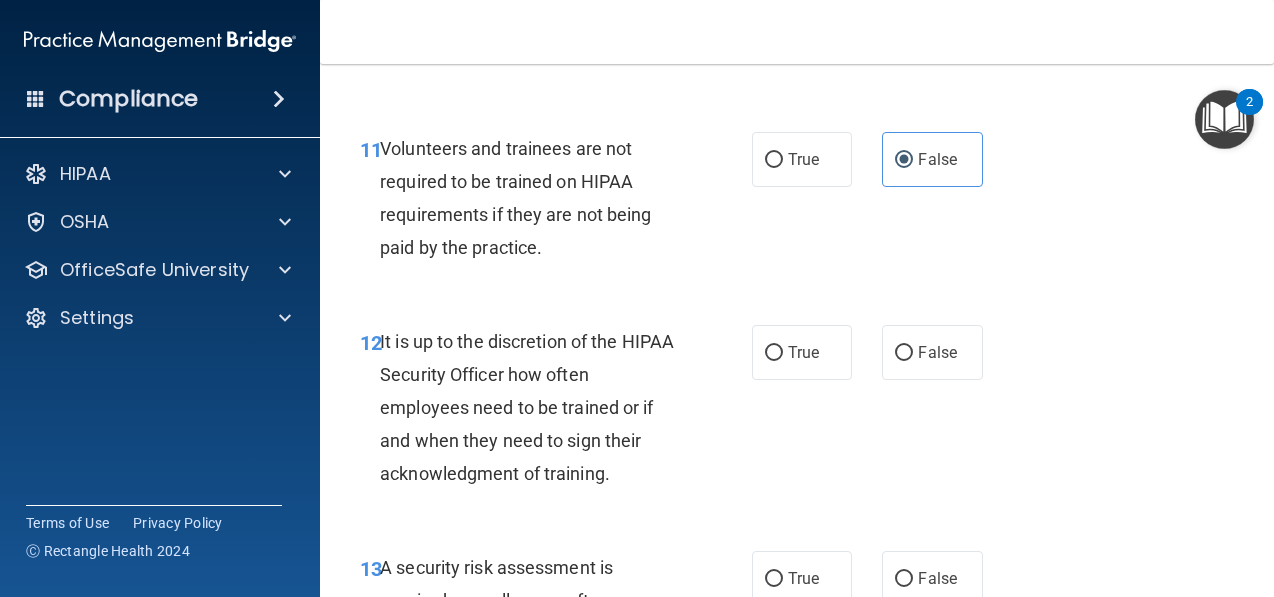 scroll, scrollTop: 2656, scrollLeft: 0, axis: vertical 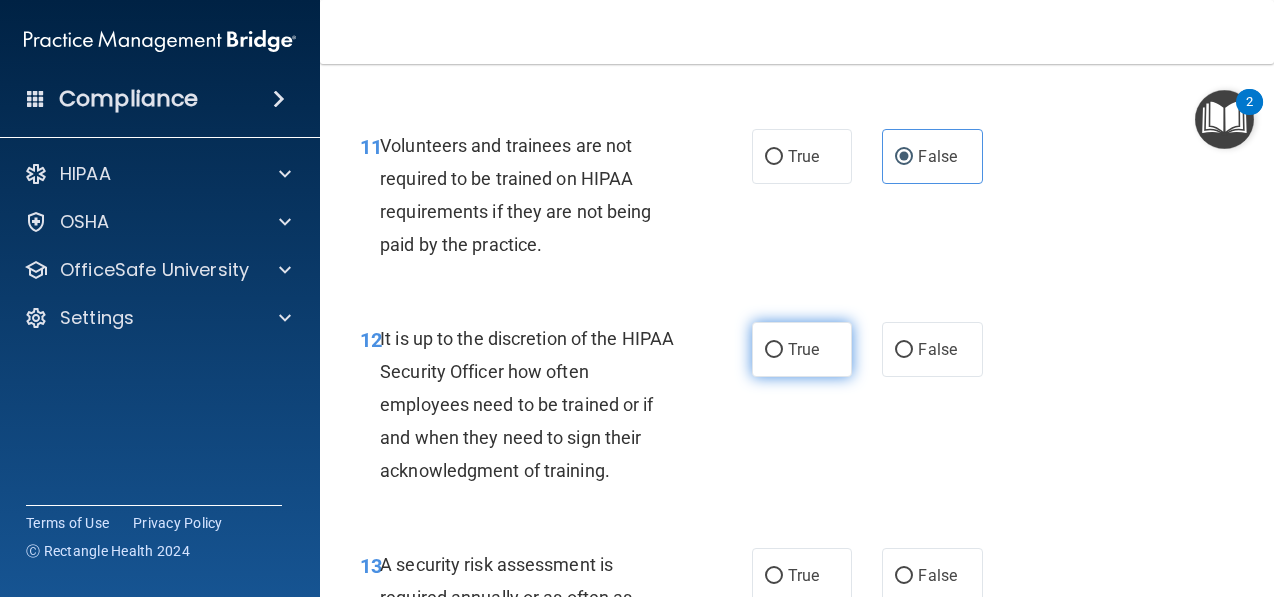 click on "True" at bounding box center (802, 349) 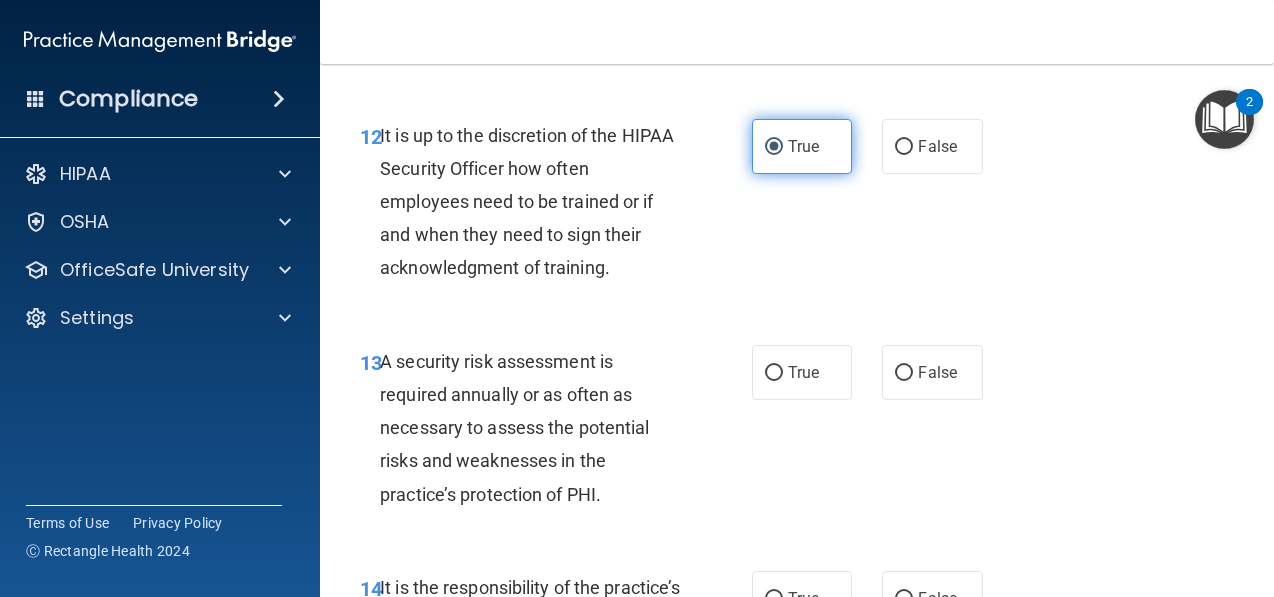 scroll, scrollTop: 2863, scrollLeft: 0, axis: vertical 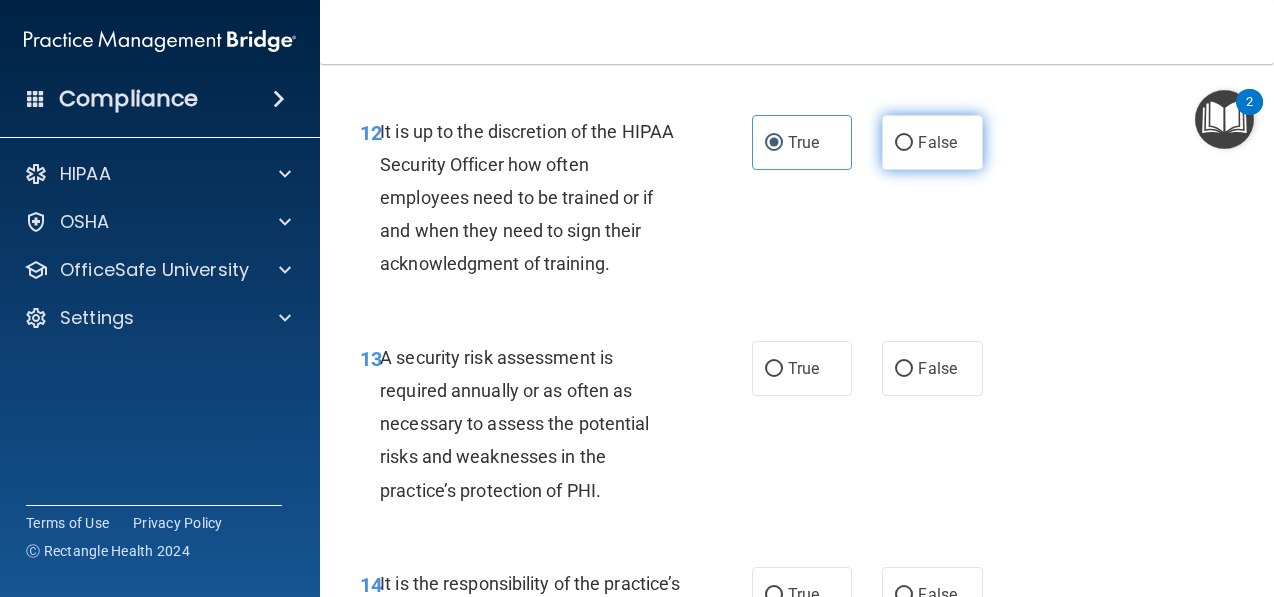 click on "False" at bounding box center [932, 142] 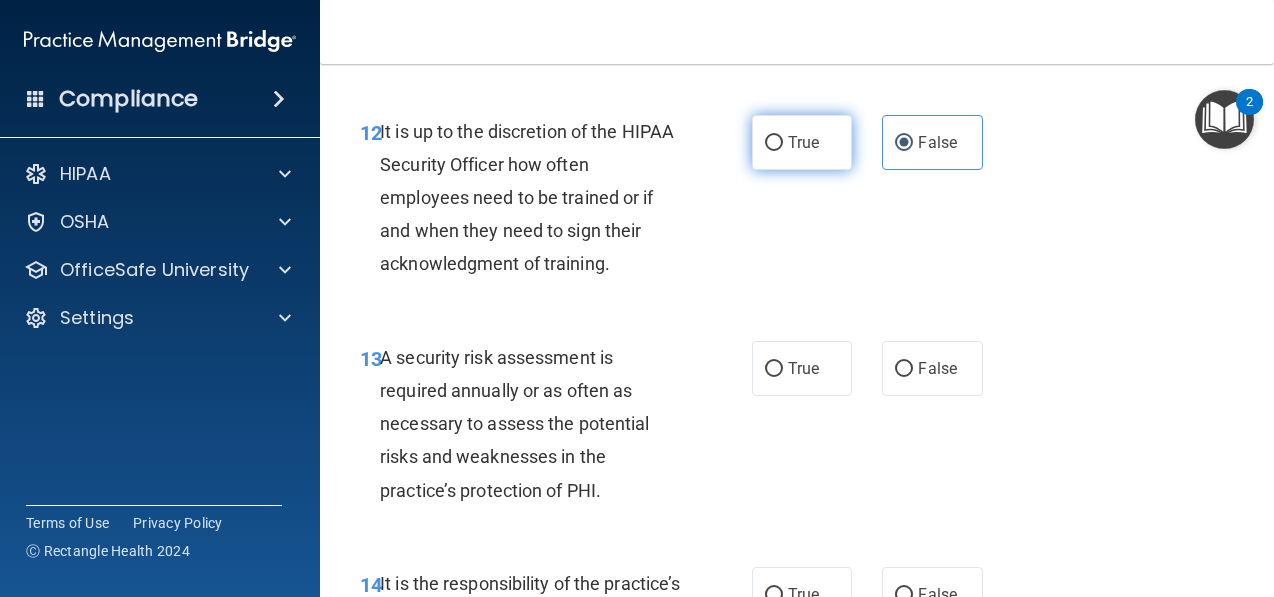 click on "True" at bounding box center [803, 142] 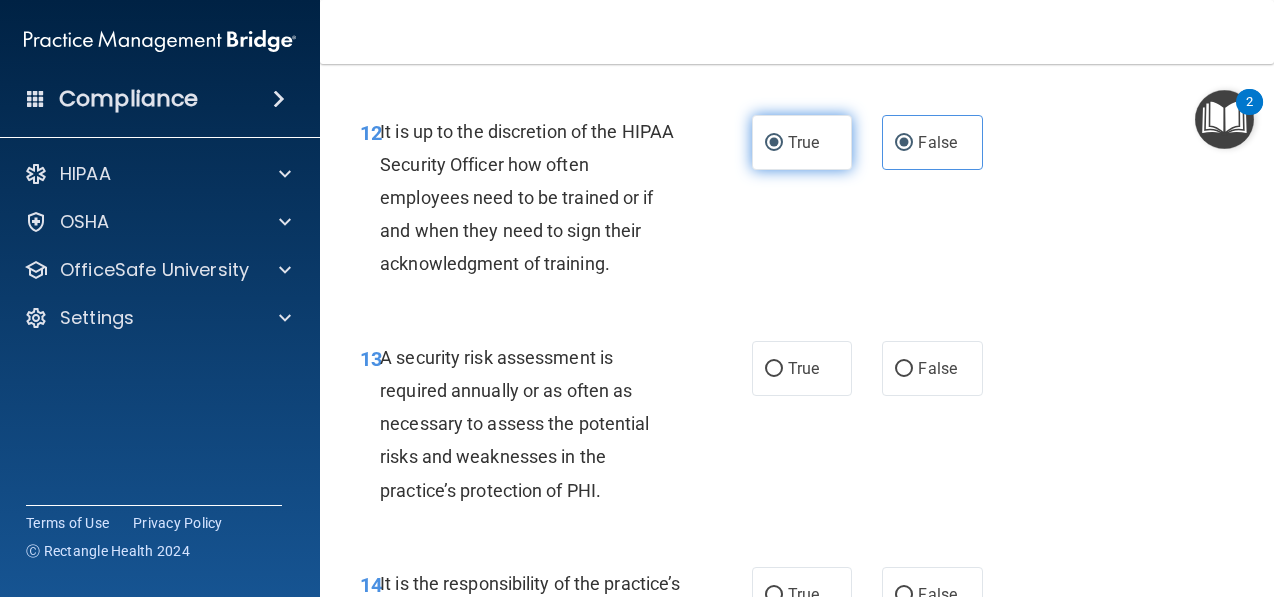 radio on "false" 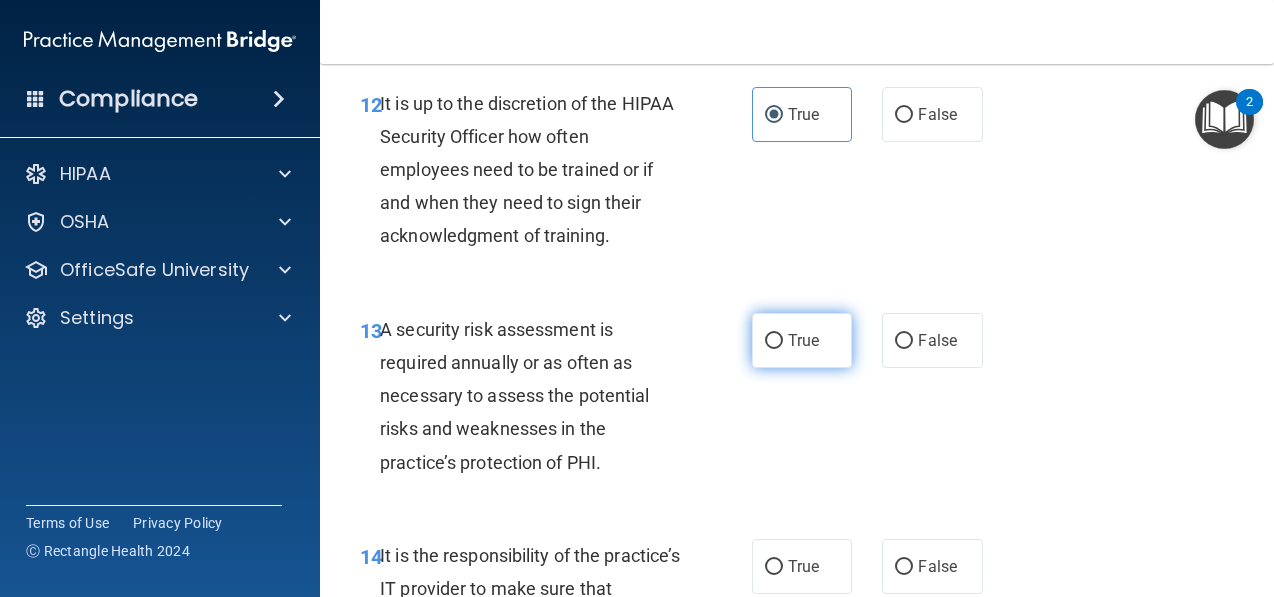 click on "True" at bounding box center [802, 340] 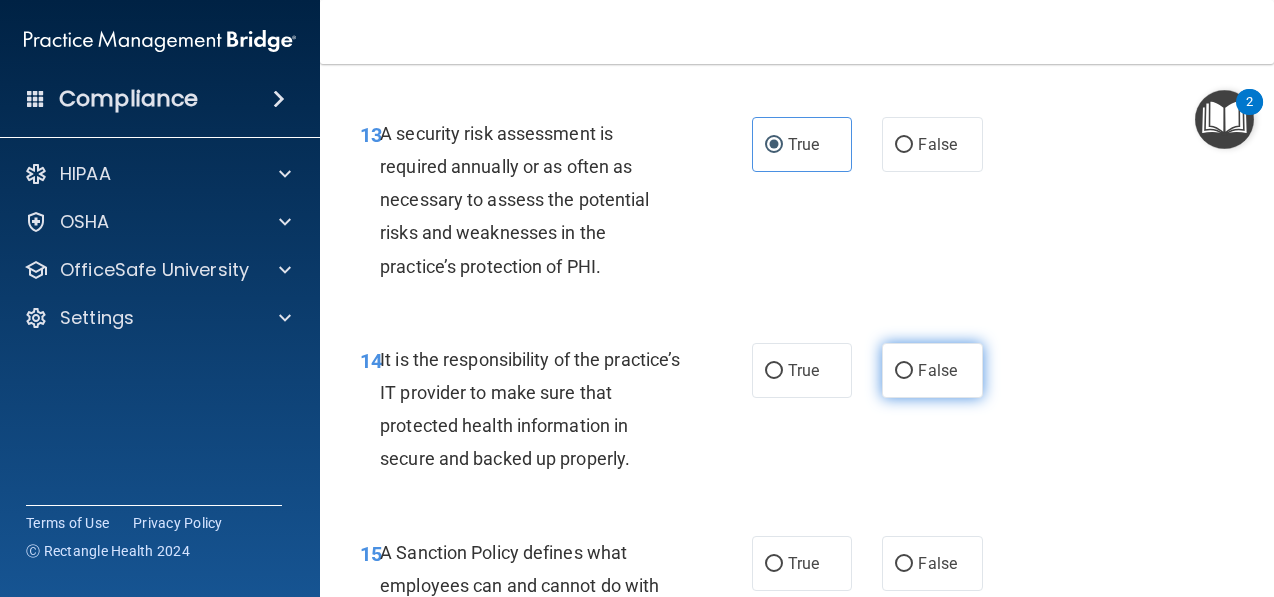 click on "False" at bounding box center (932, 370) 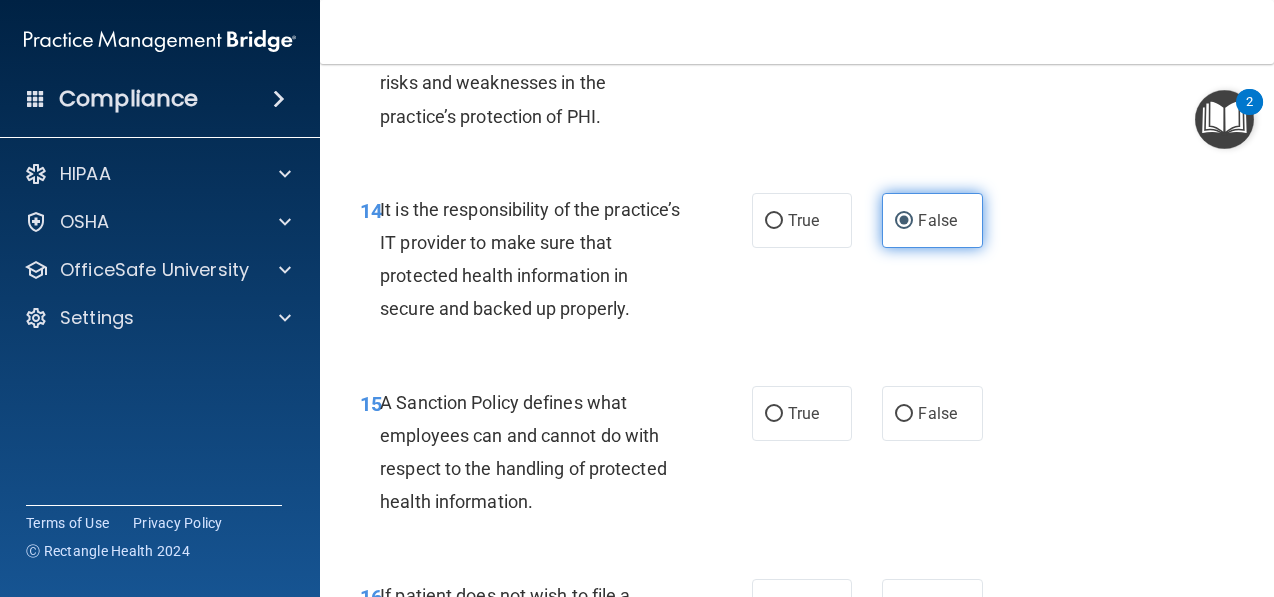 scroll, scrollTop: 3236, scrollLeft: 0, axis: vertical 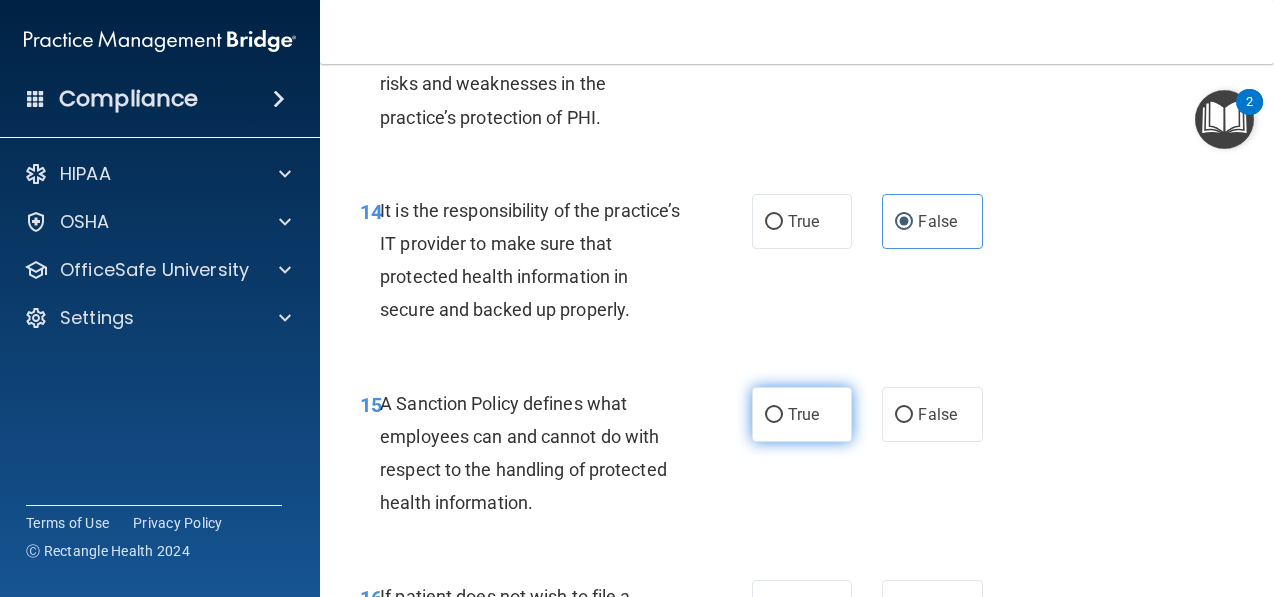 click on "True" at bounding box center (803, 414) 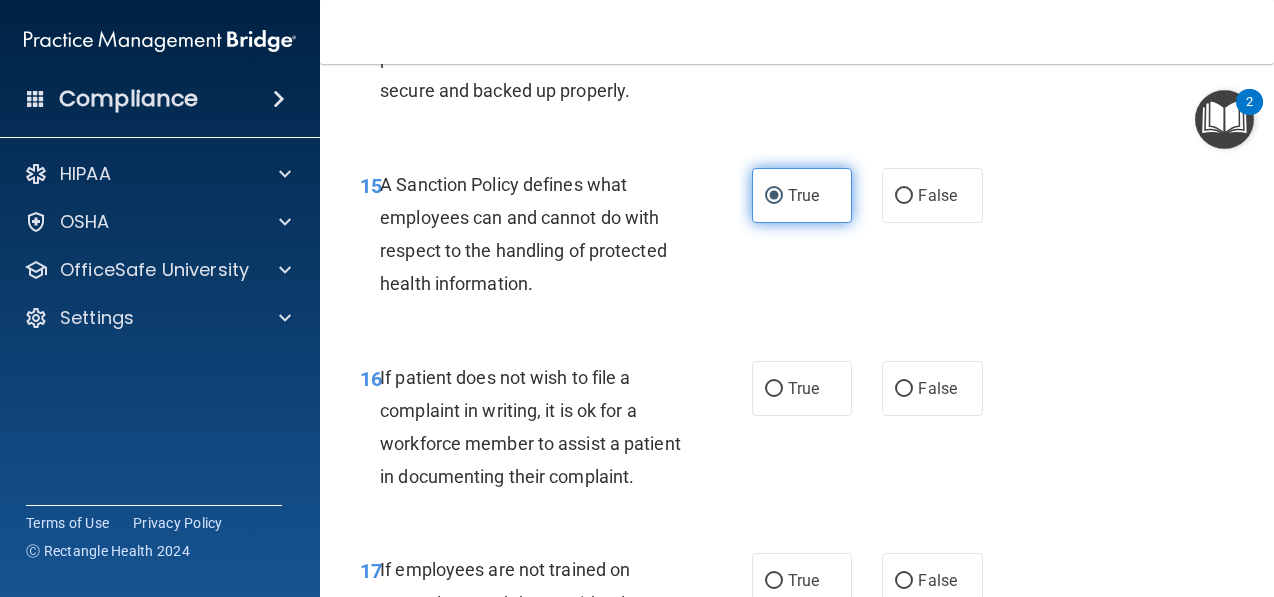 scroll, scrollTop: 3462, scrollLeft: 0, axis: vertical 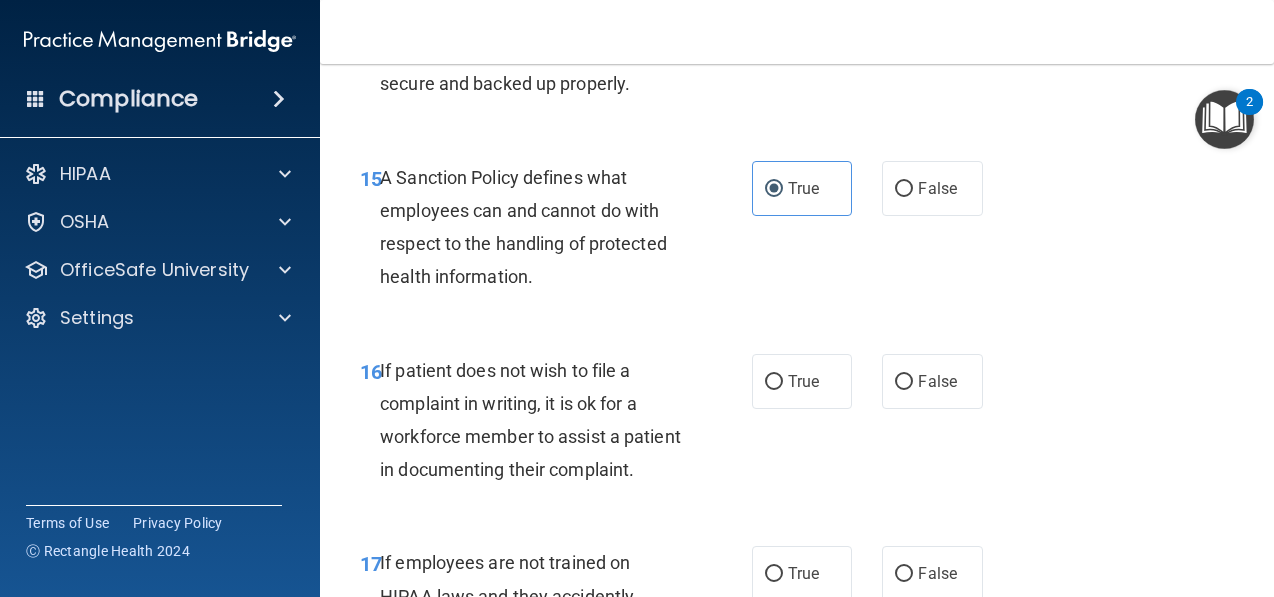 click on "15       A Sanction Policy defines what employees can and cannot do with respect to the handling of protected health information.                 True           False" at bounding box center [797, 232] 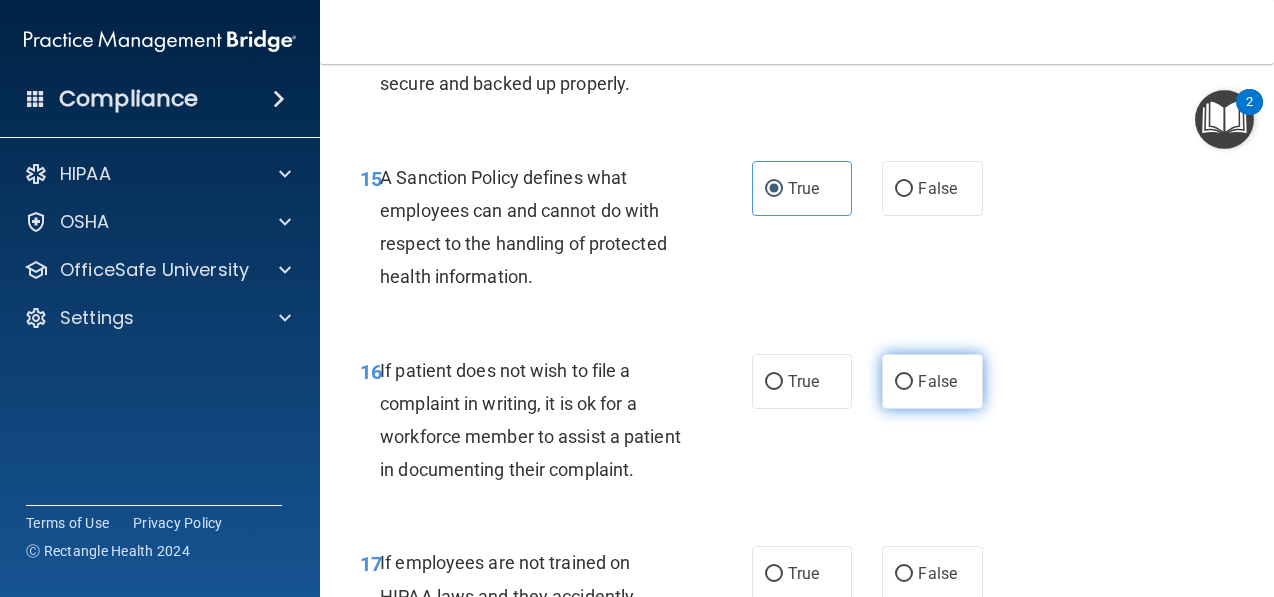 click on "False" at bounding box center [937, 381] 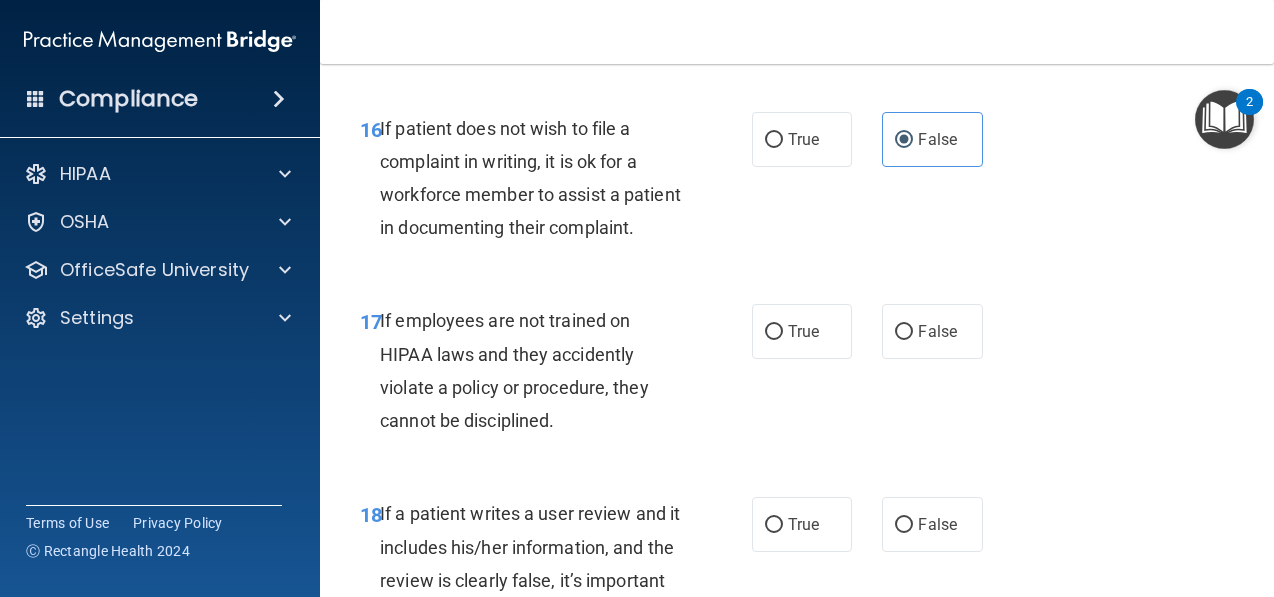 scroll, scrollTop: 3708, scrollLeft: 0, axis: vertical 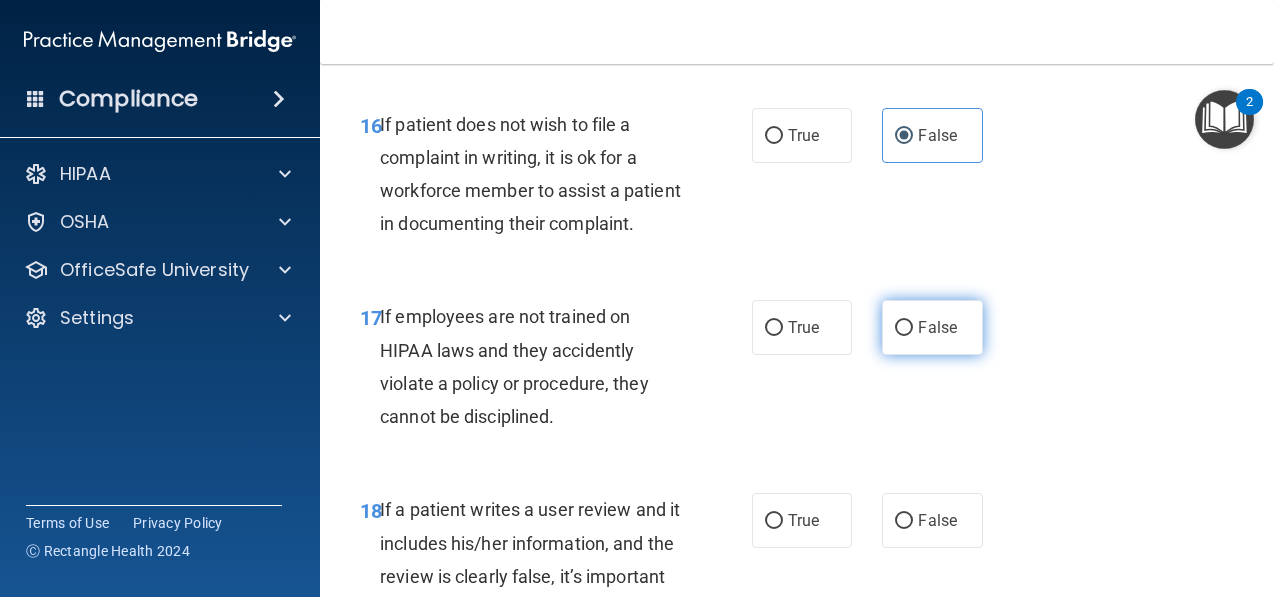 click on "False" at bounding box center [932, 327] 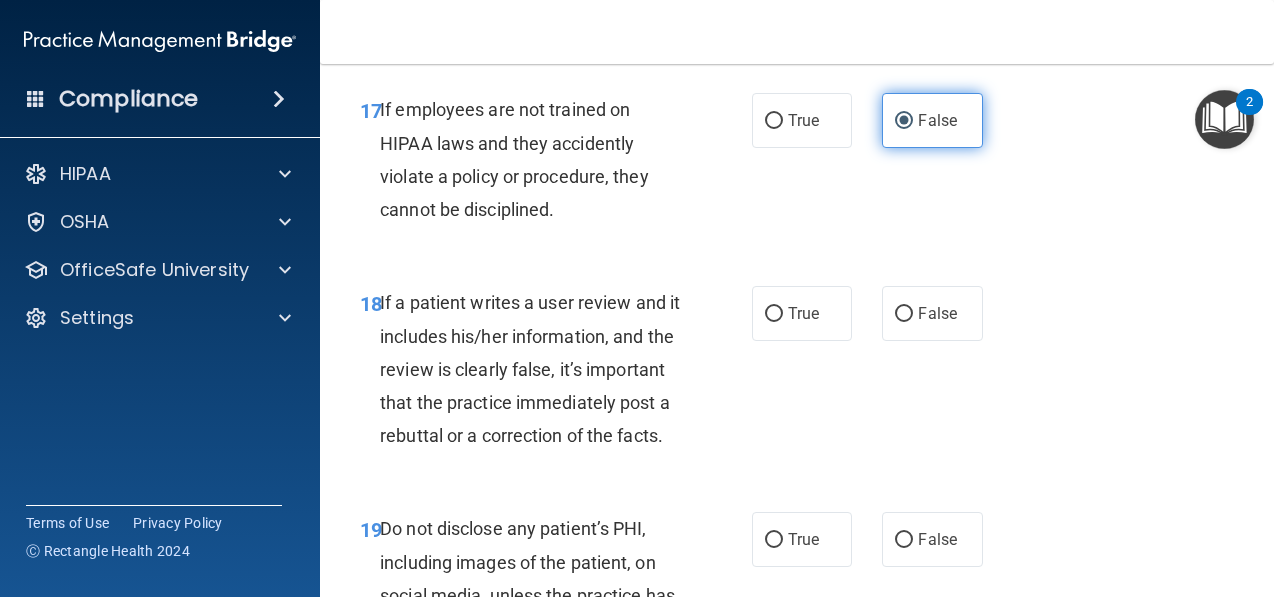 scroll, scrollTop: 3913, scrollLeft: 0, axis: vertical 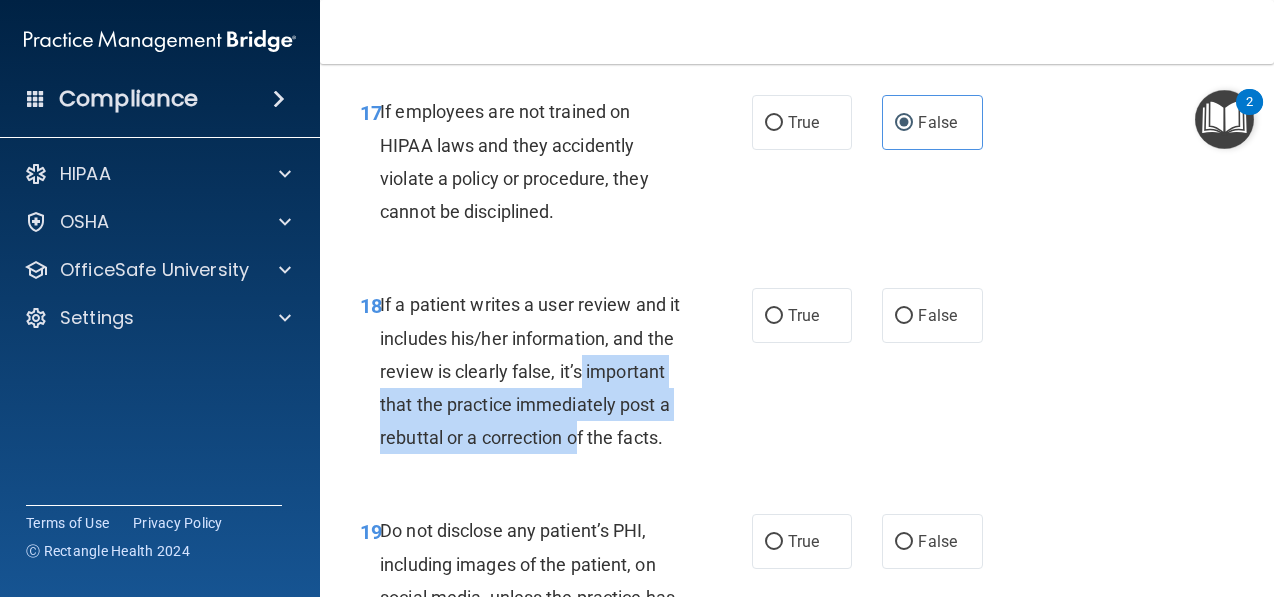 drag, startPoint x: 581, startPoint y: 434, endPoint x: 573, endPoint y: 490, distance: 56.568542 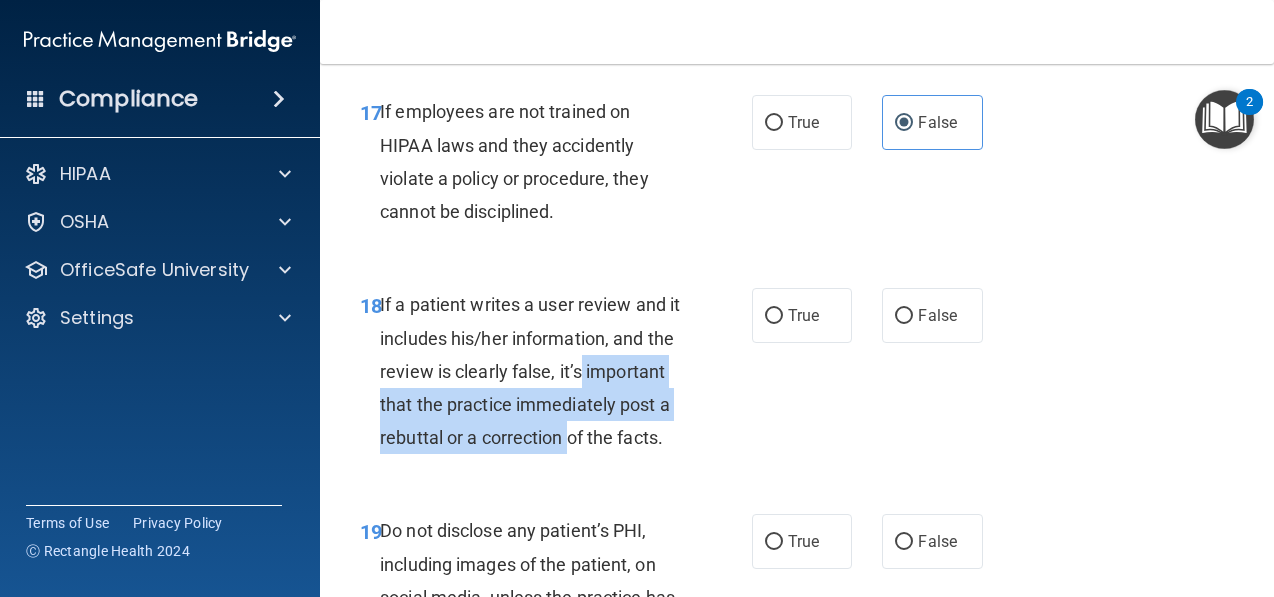 click on "If a patient writes a user review and it includes his/her information, and the review is clearly false, it’s important that the practice immediately post a rebuttal or a correction of the facts." at bounding box center (538, 371) 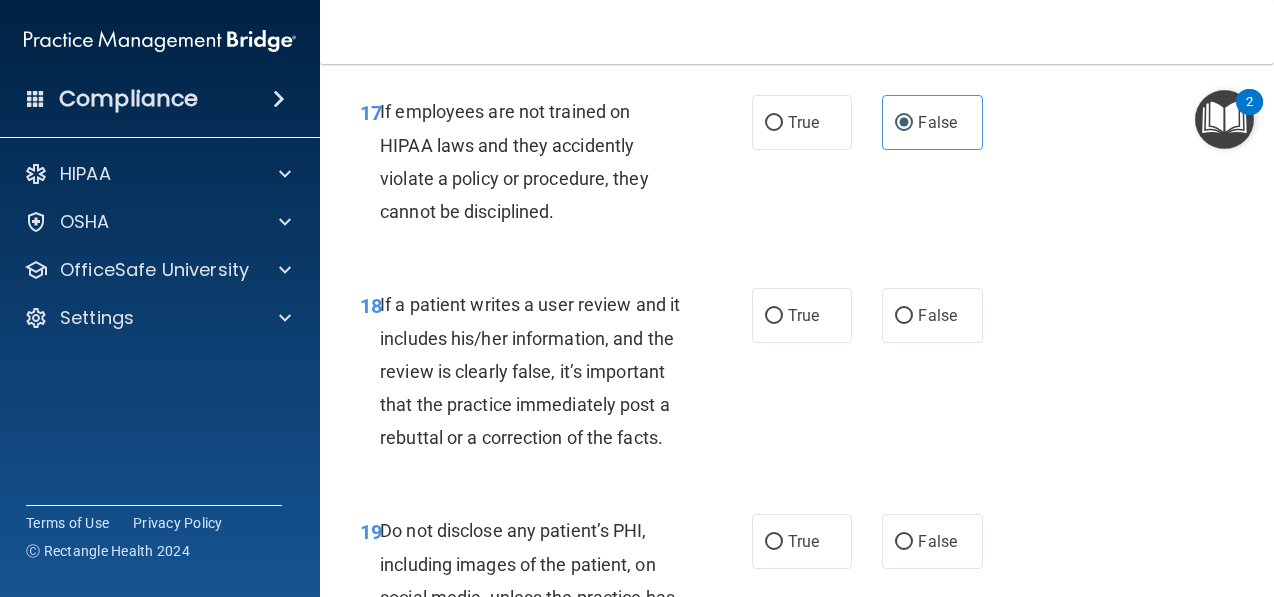 click on "17       If employees are not trained on HIPAA laws and they accidently violate a policy or procedure, they cannot be disciplined.                 True           False" at bounding box center (797, 166) 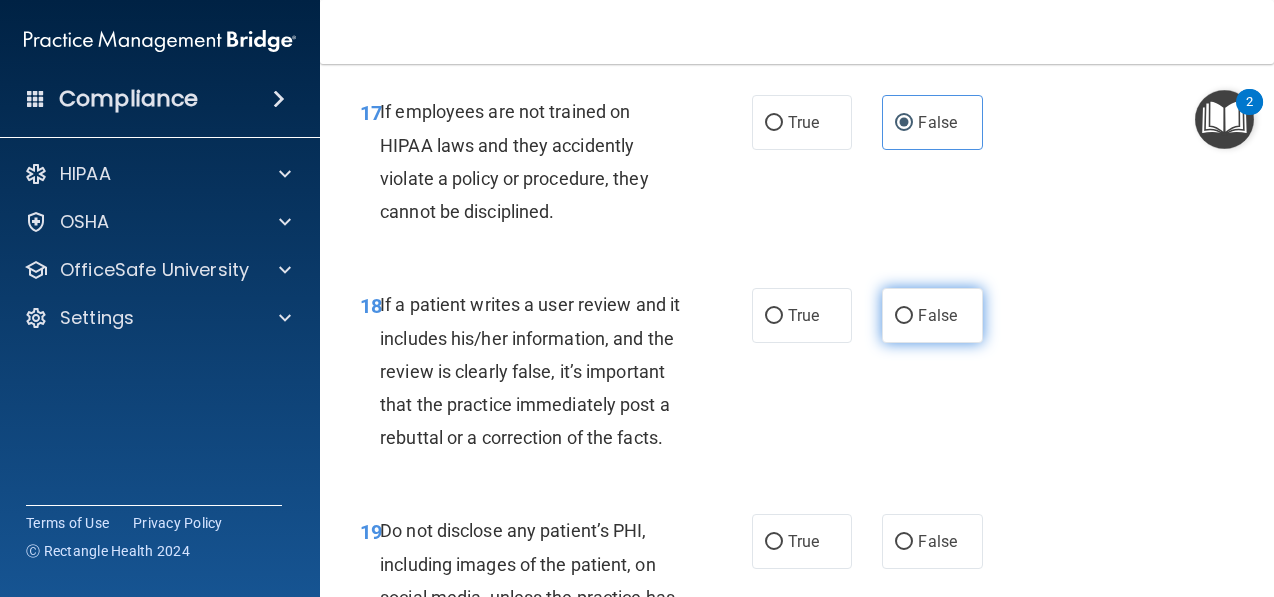 click on "False" at bounding box center [932, 315] 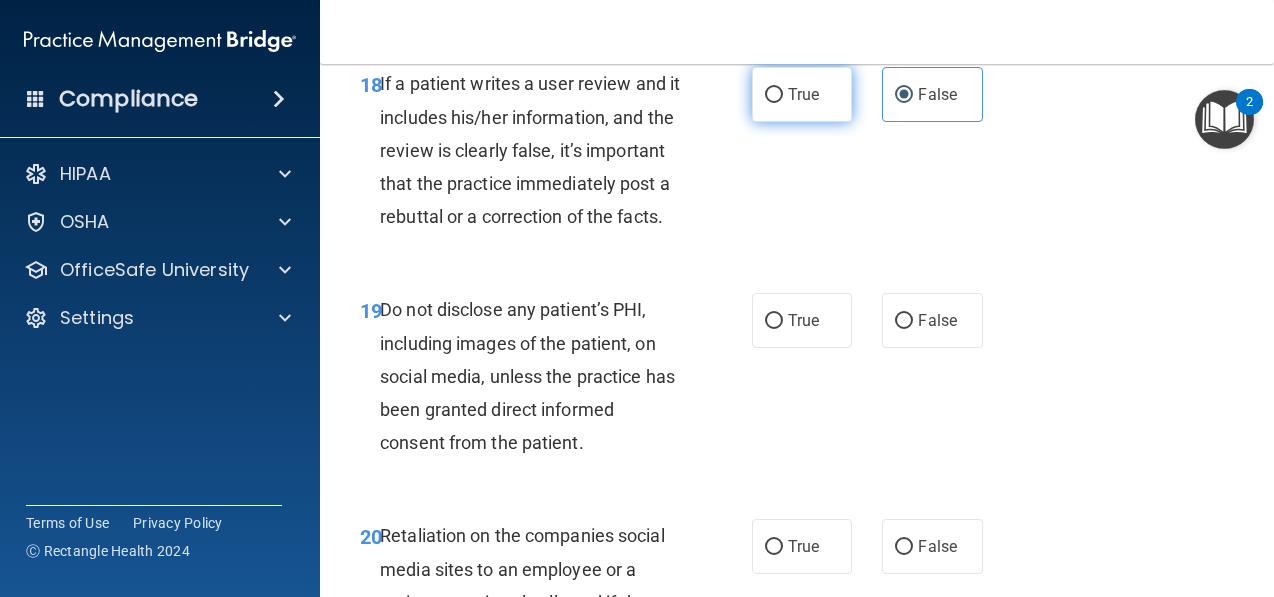 click on "True" at bounding box center [802, 320] 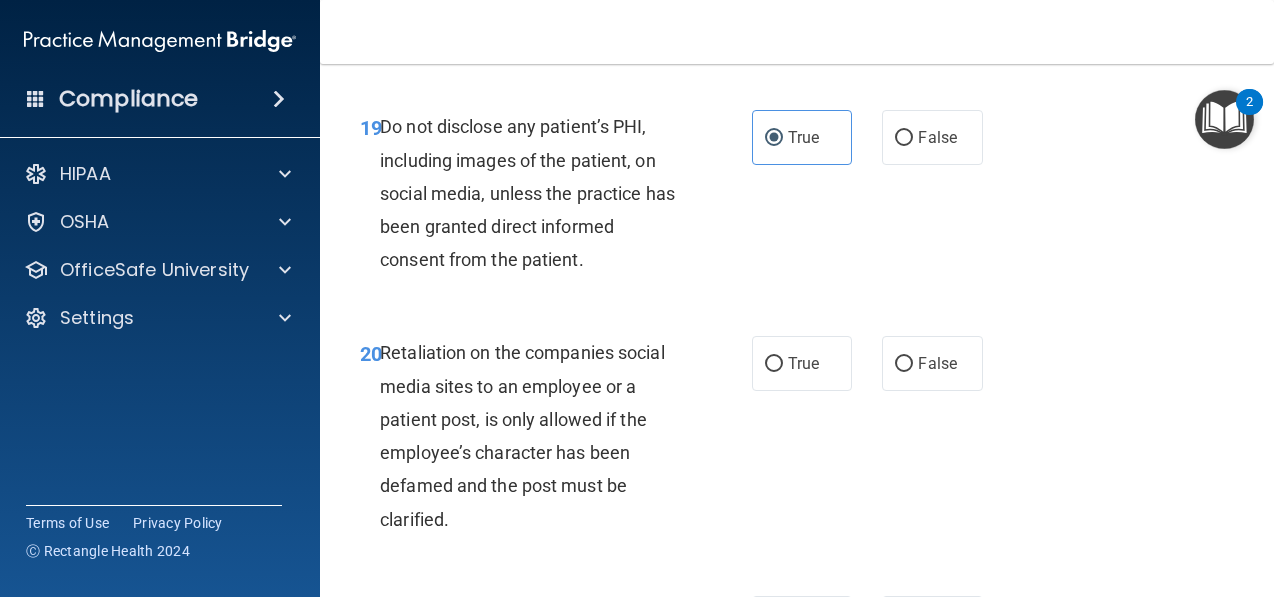 scroll, scrollTop: 4314, scrollLeft: 0, axis: vertical 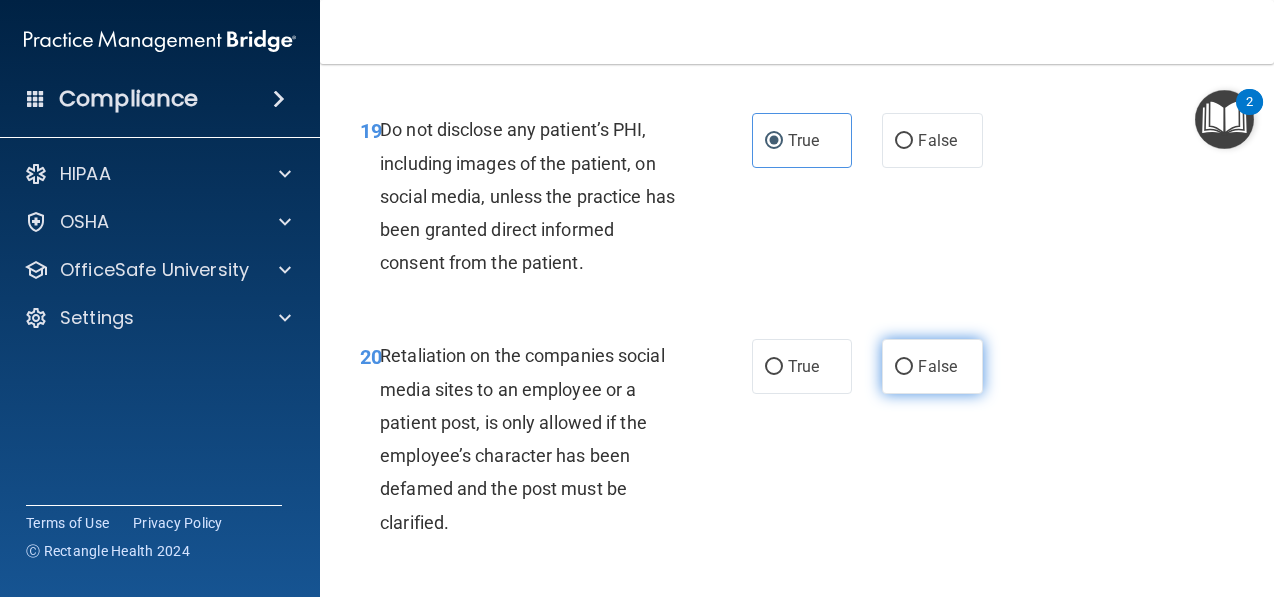 click on "False" at bounding box center (932, 366) 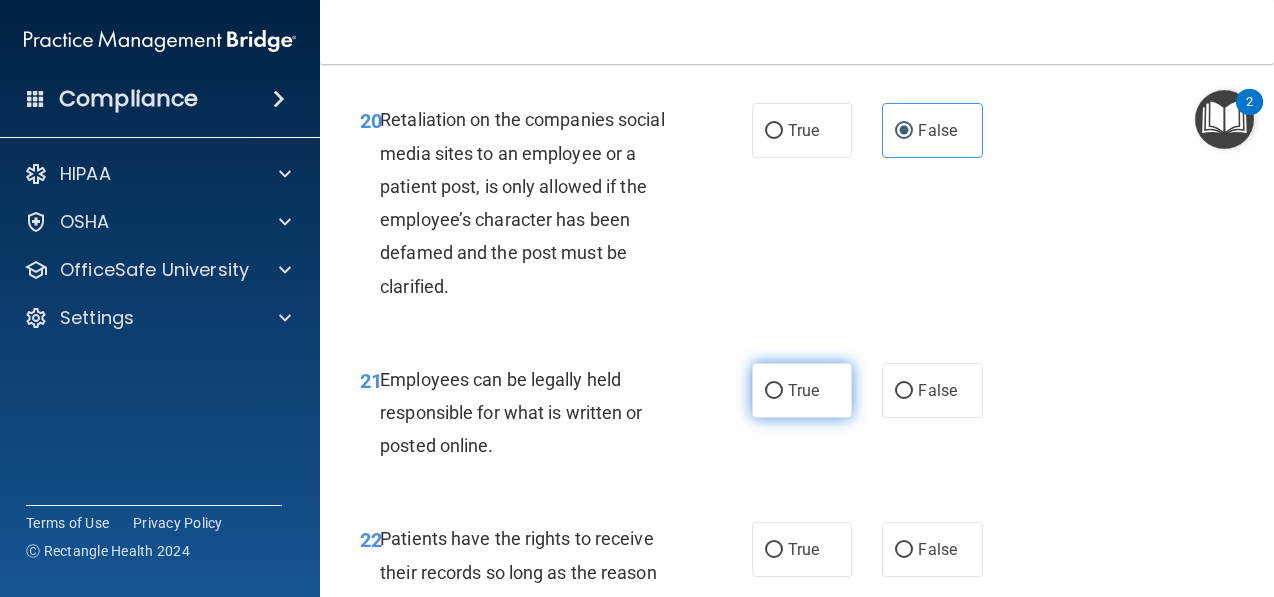 click on "True" at bounding box center (802, 390) 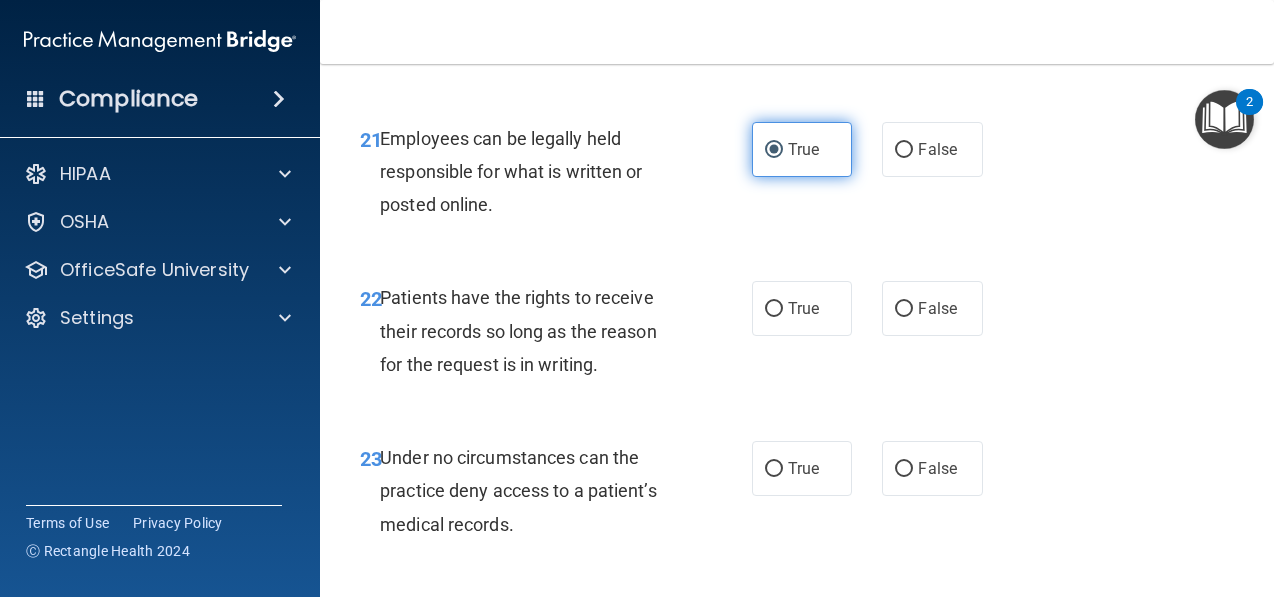 scroll, scrollTop: 4810, scrollLeft: 0, axis: vertical 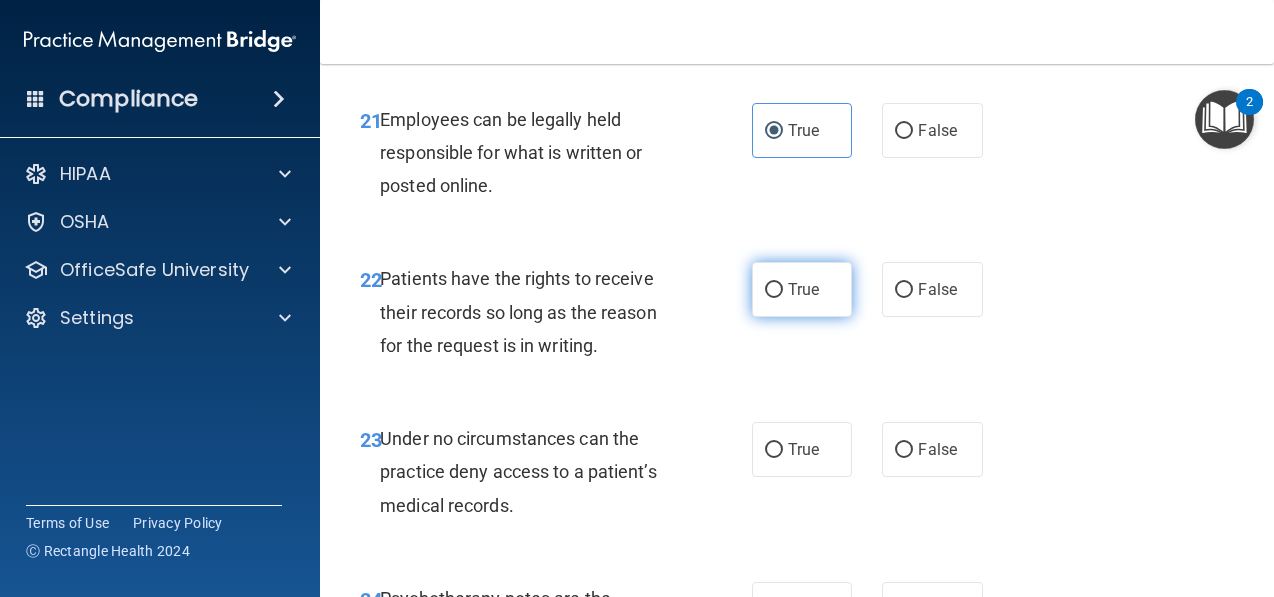 click on "True" at bounding box center (802, 289) 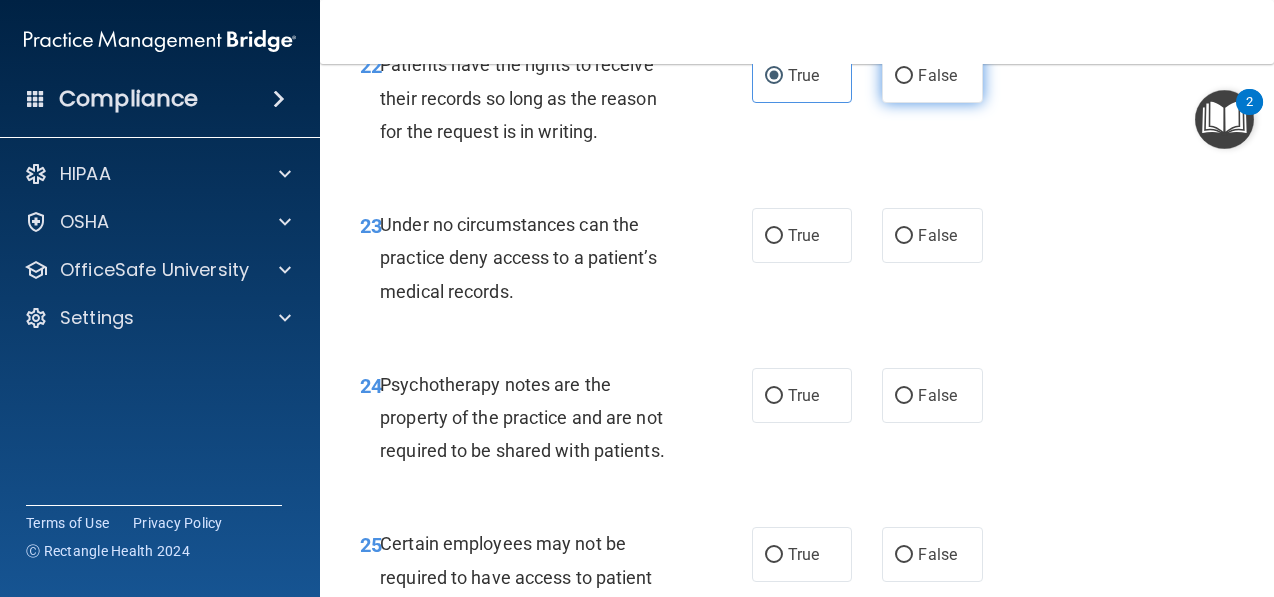 scroll, scrollTop: 5025, scrollLeft: 0, axis: vertical 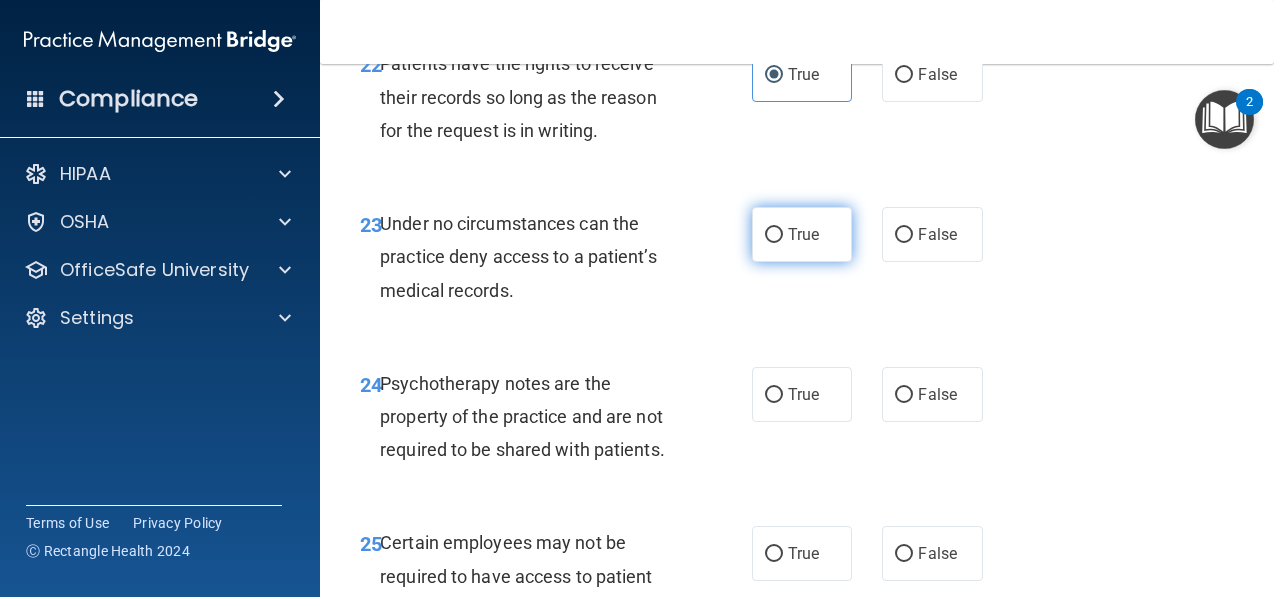 click on "True" at bounding box center (802, 234) 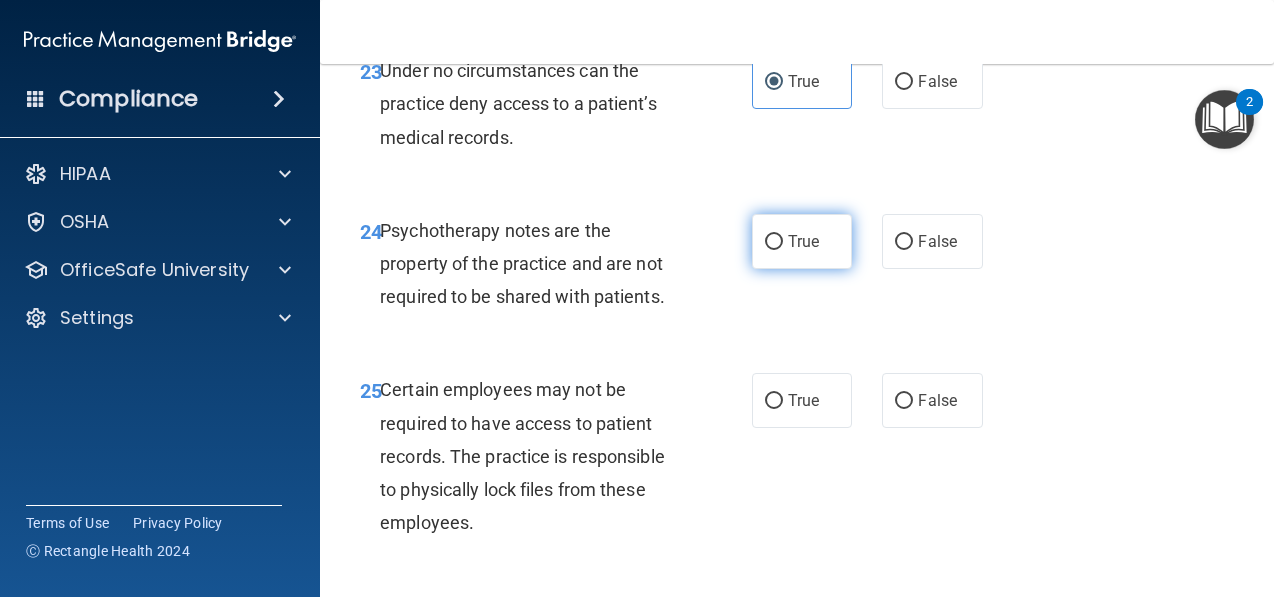 scroll, scrollTop: 5179, scrollLeft: 0, axis: vertical 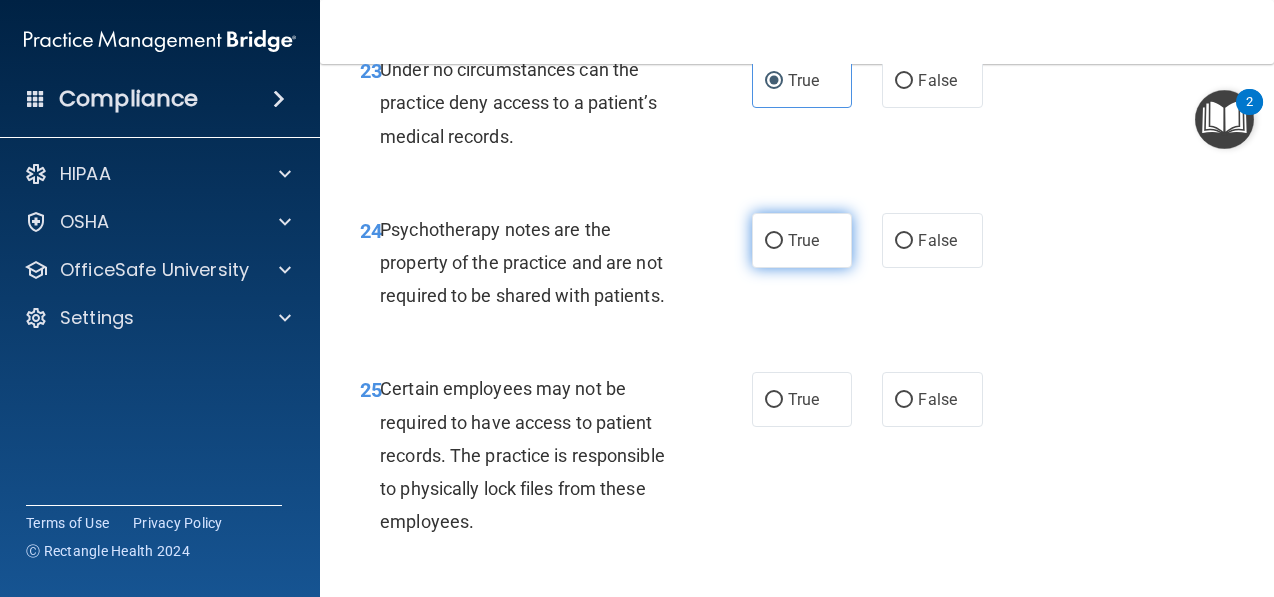 click on "True" at bounding box center [802, 240] 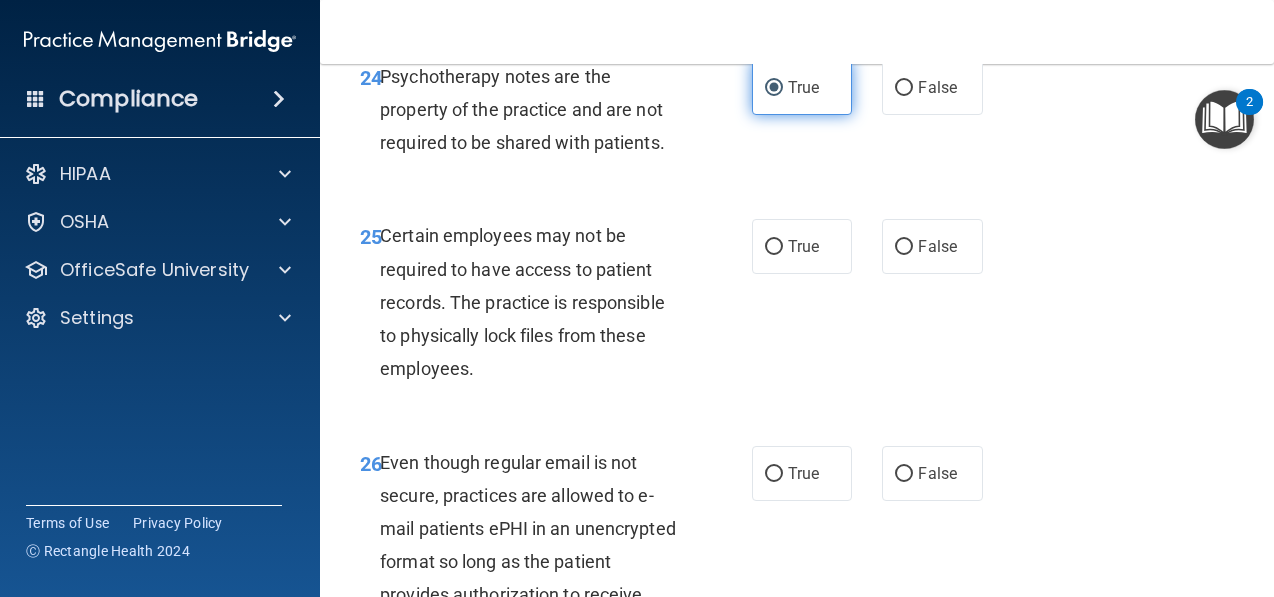 scroll, scrollTop: 5337, scrollLeft: 0, axis: vertical 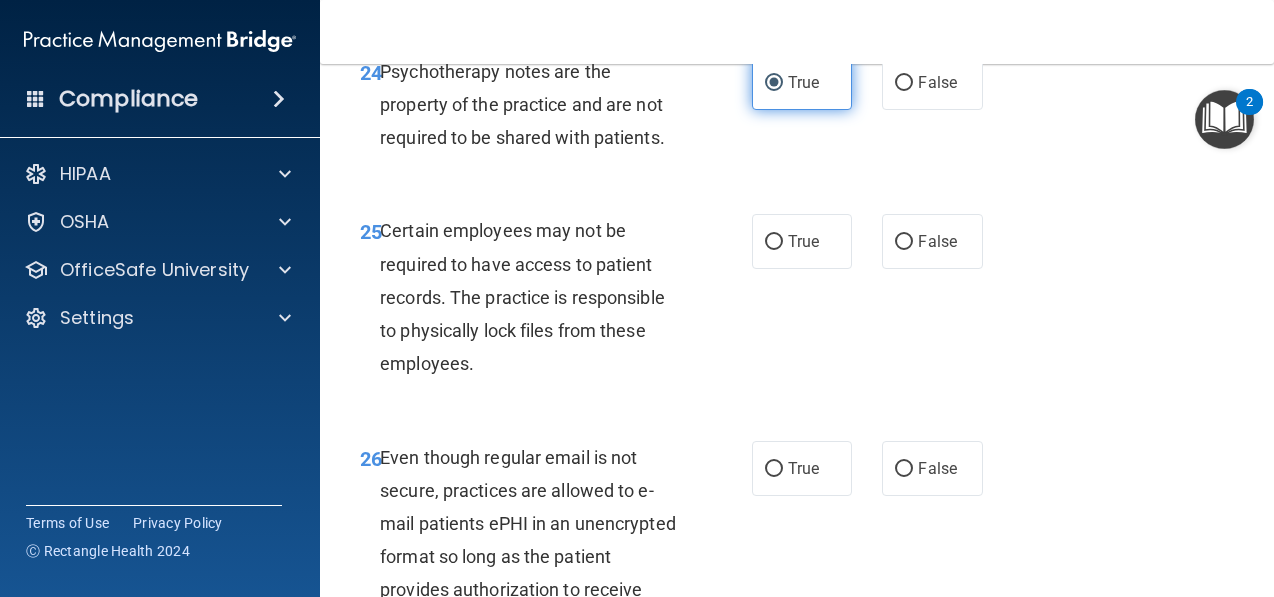 click on "True" at bounding box center [802, 241] 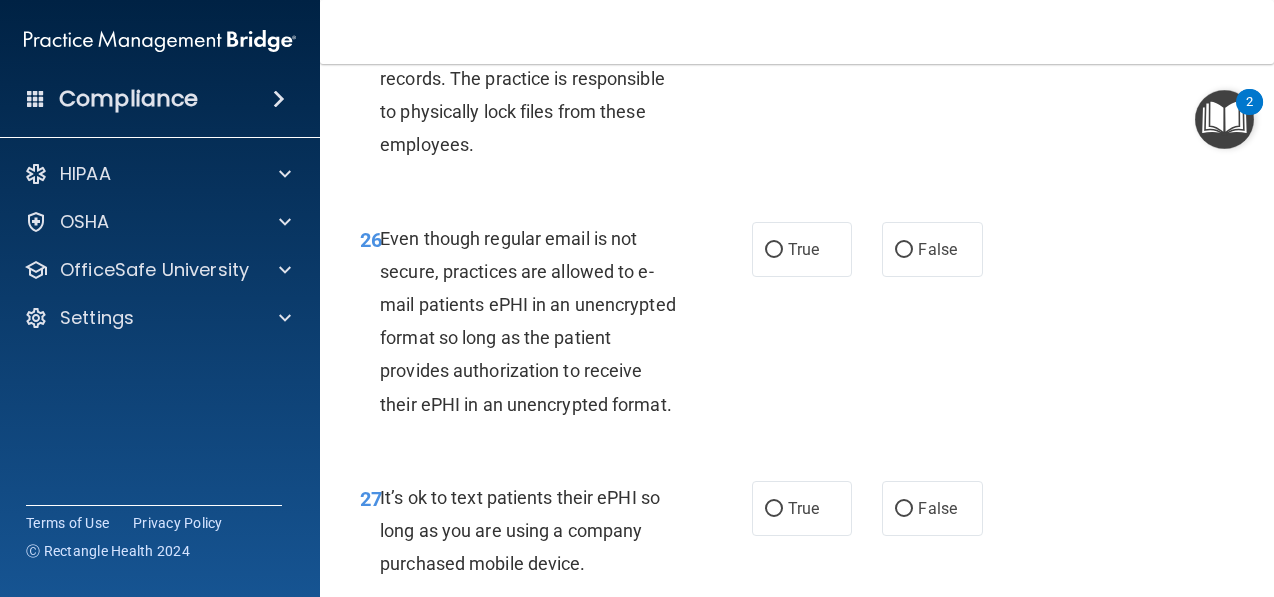 scroll, scrollTop: 5548, scrollLeft: 0, axis: vertical 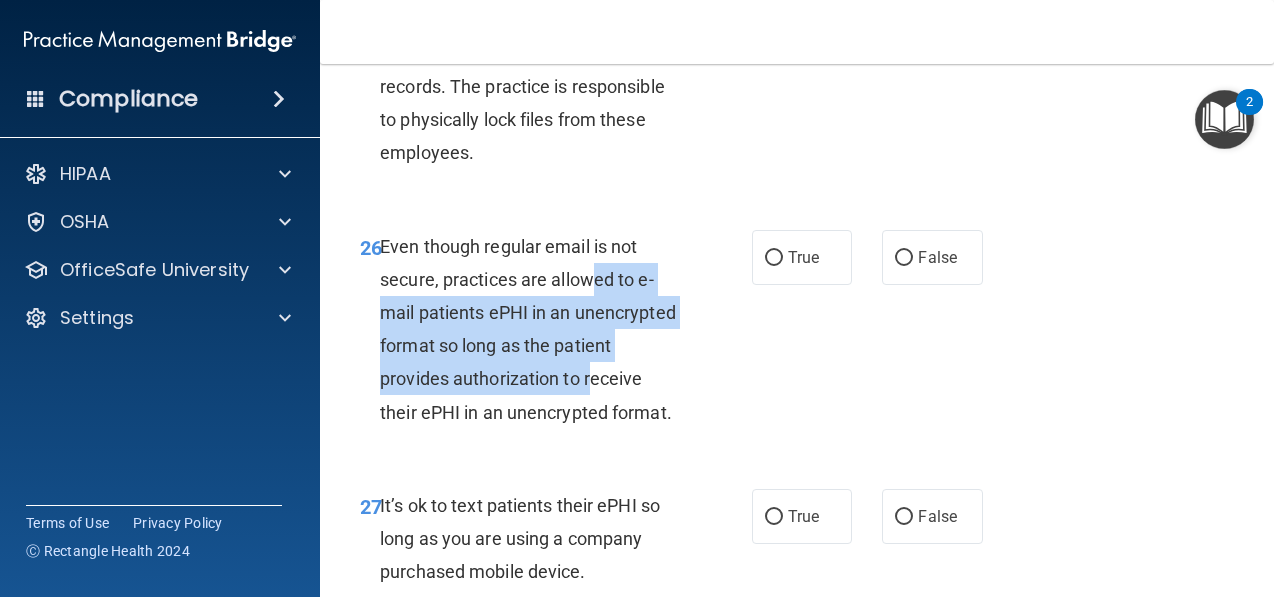 drag, startPoint x: 596, startPoint y: 357, endPoint x: 593, endPoint y: 429, distance: 72.06247 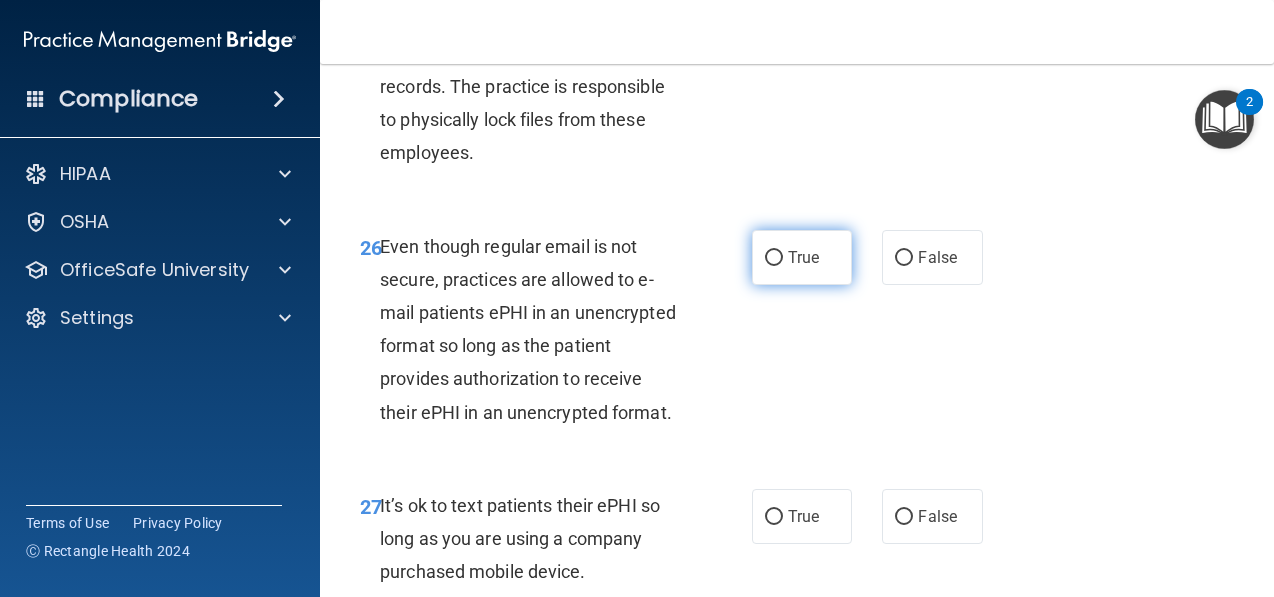 click on "True" at bounding box center [803, 257] 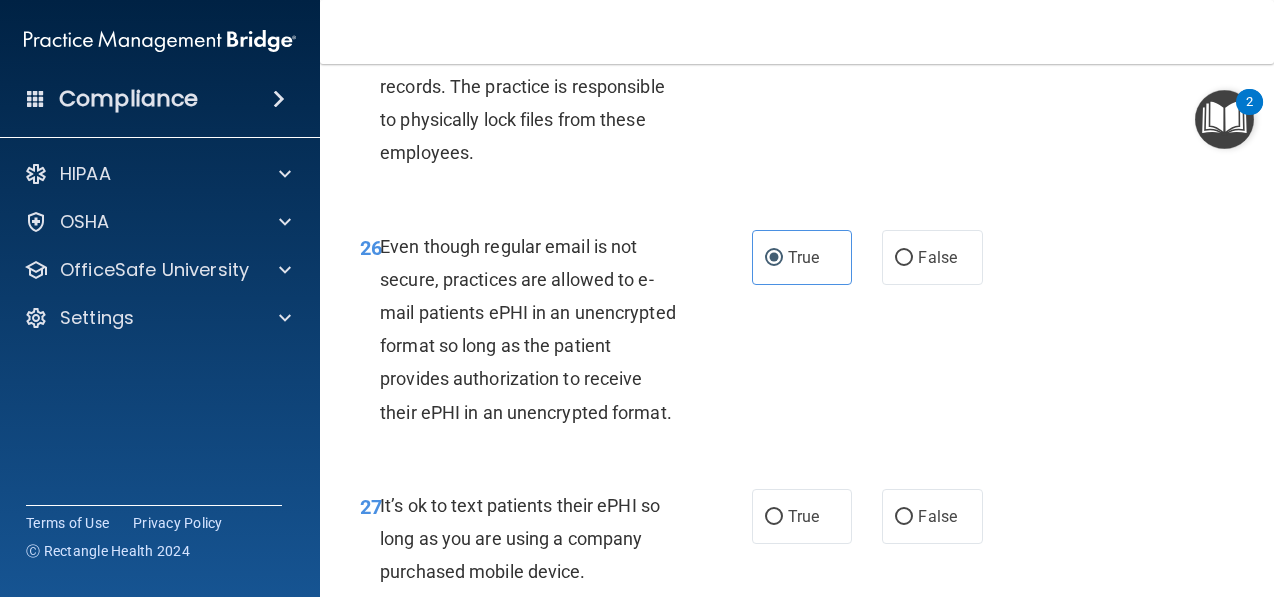 click on "True           False" at bounding box center [872, 257] 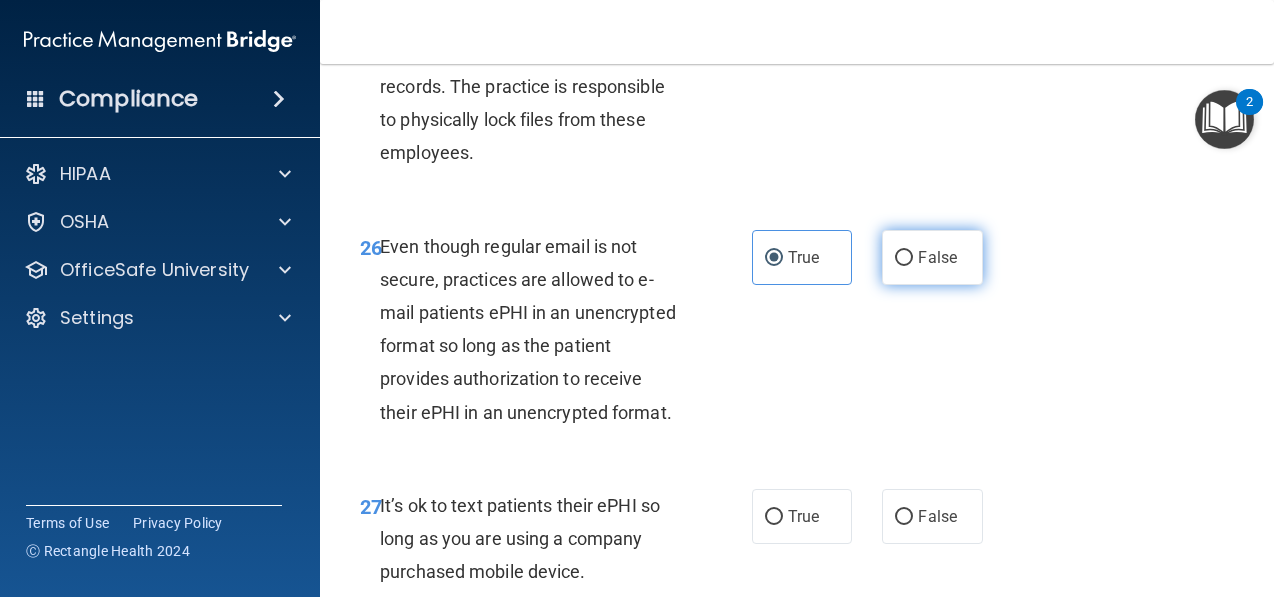 click on "False" at bounding box center [932, 257] 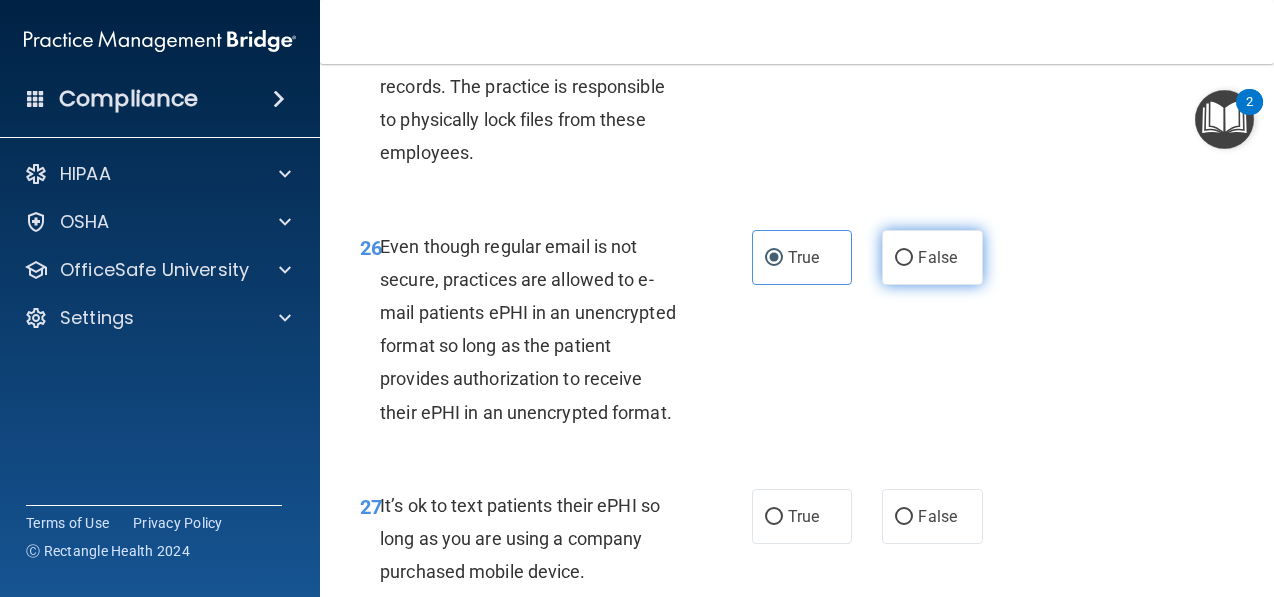 radio on "true" 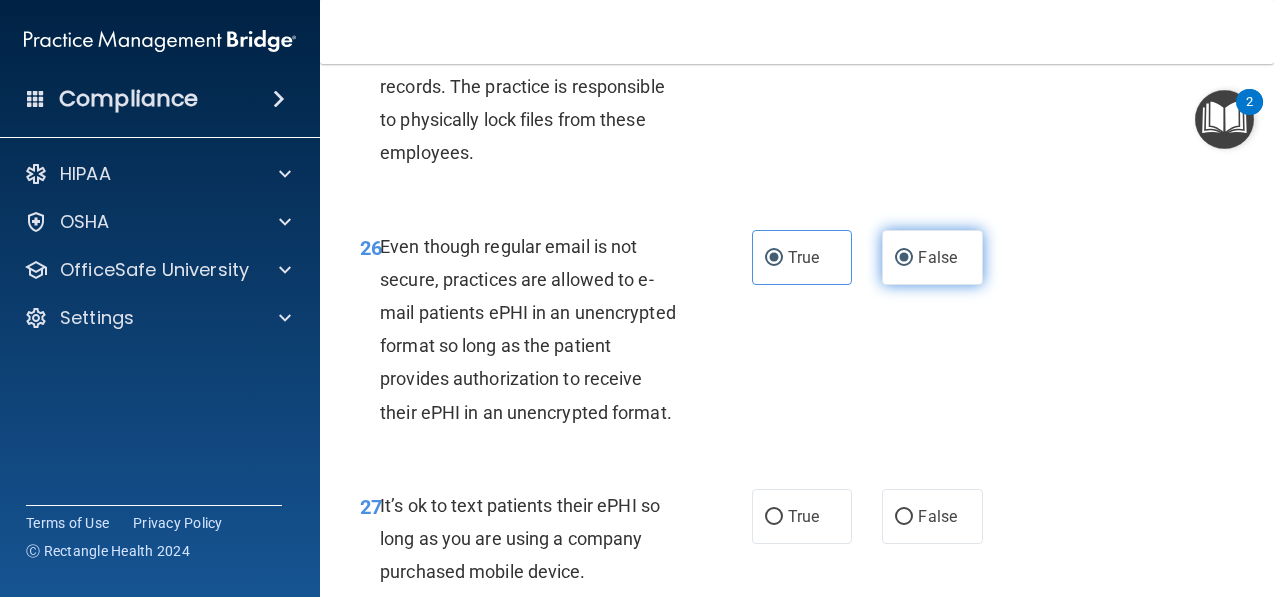 radio on "false" 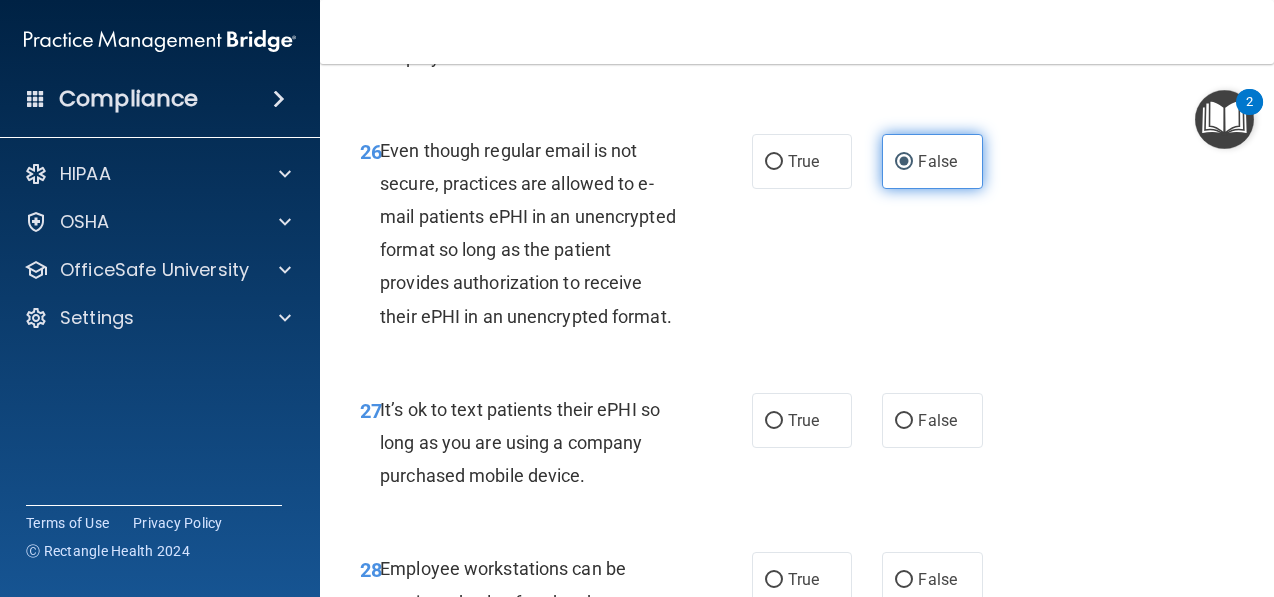 scroll, scrollTop: 5646, scrollLeft: 0, axis: vertical 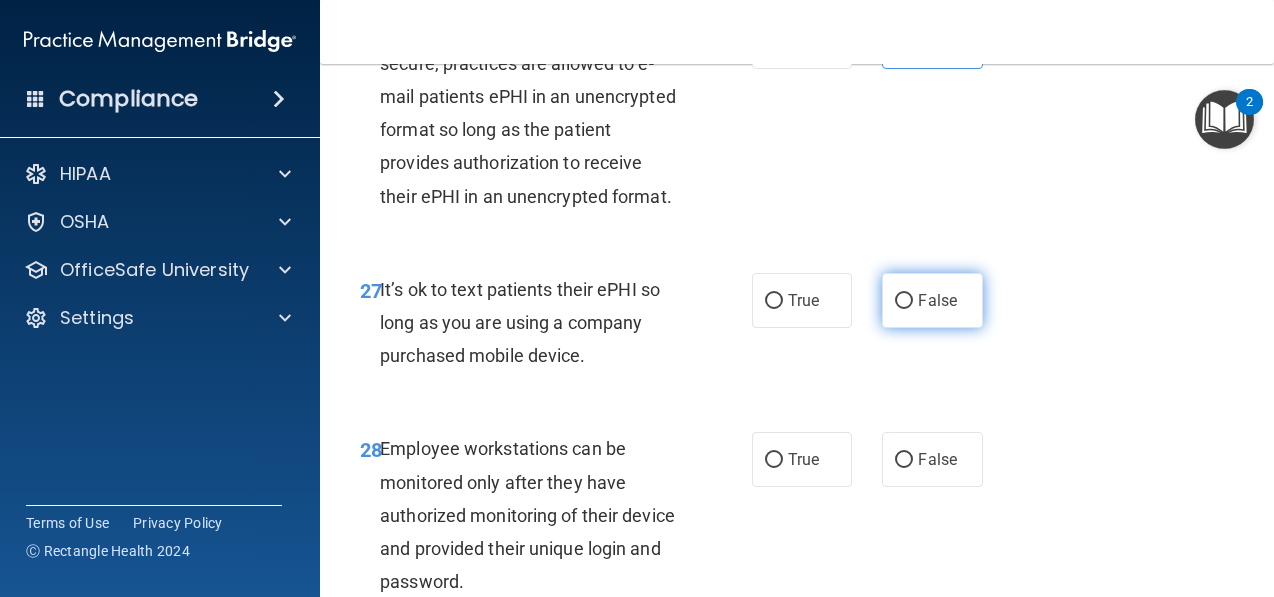 click on "False" at bounding box center [932, 300] 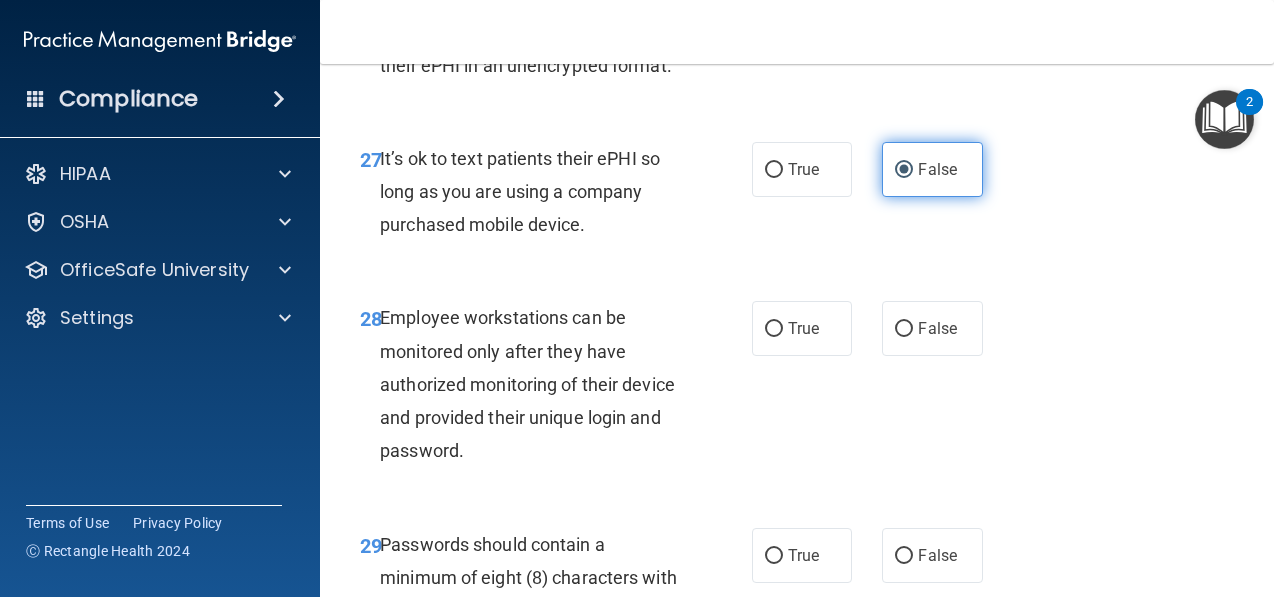 scroll, scrollTop: 5921, scrollLeft: 0, axis: vertical 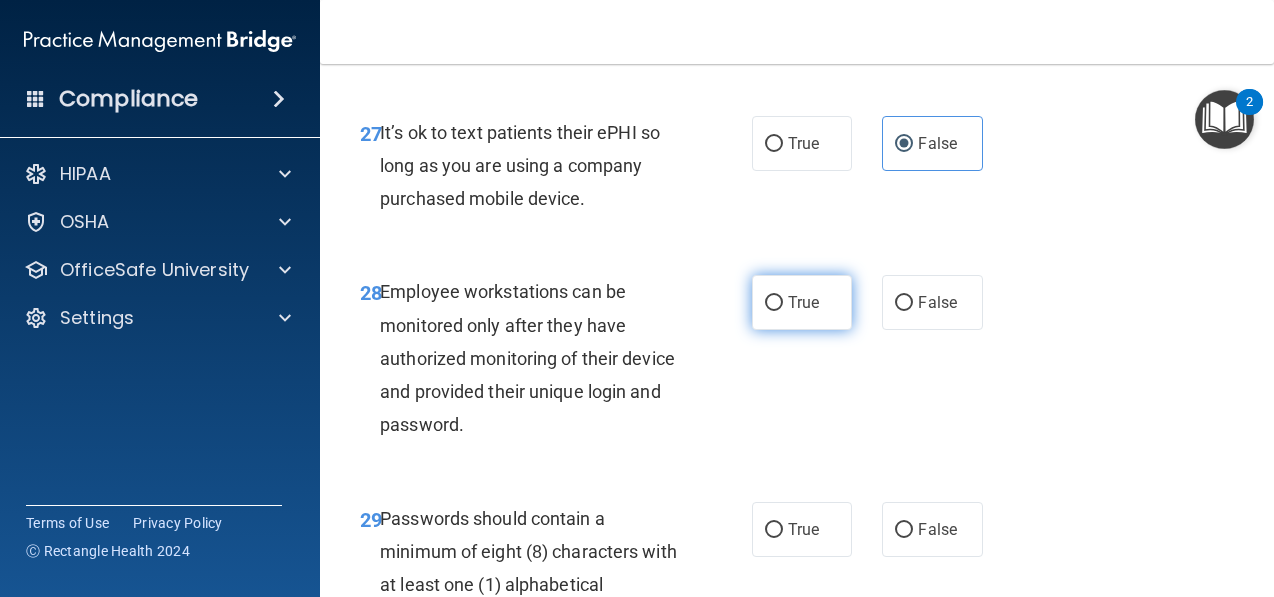 click on "True" at bounding box center (803, 302) 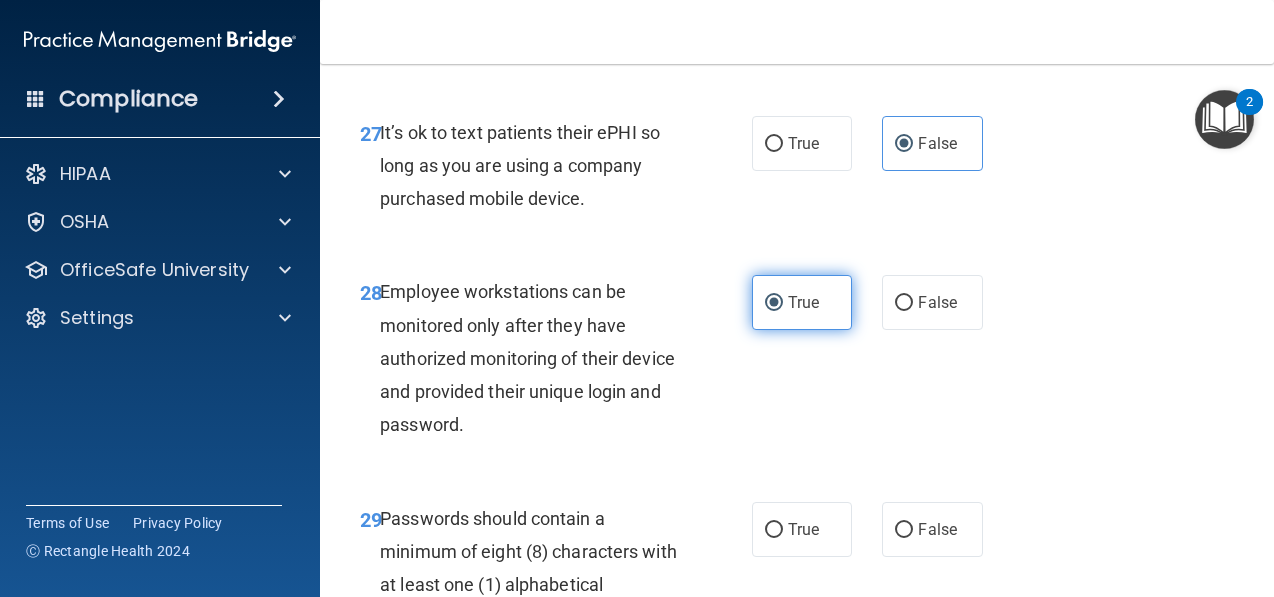 scroll, scrollTop: 6105, scrollLeft: 0, axis: vertical 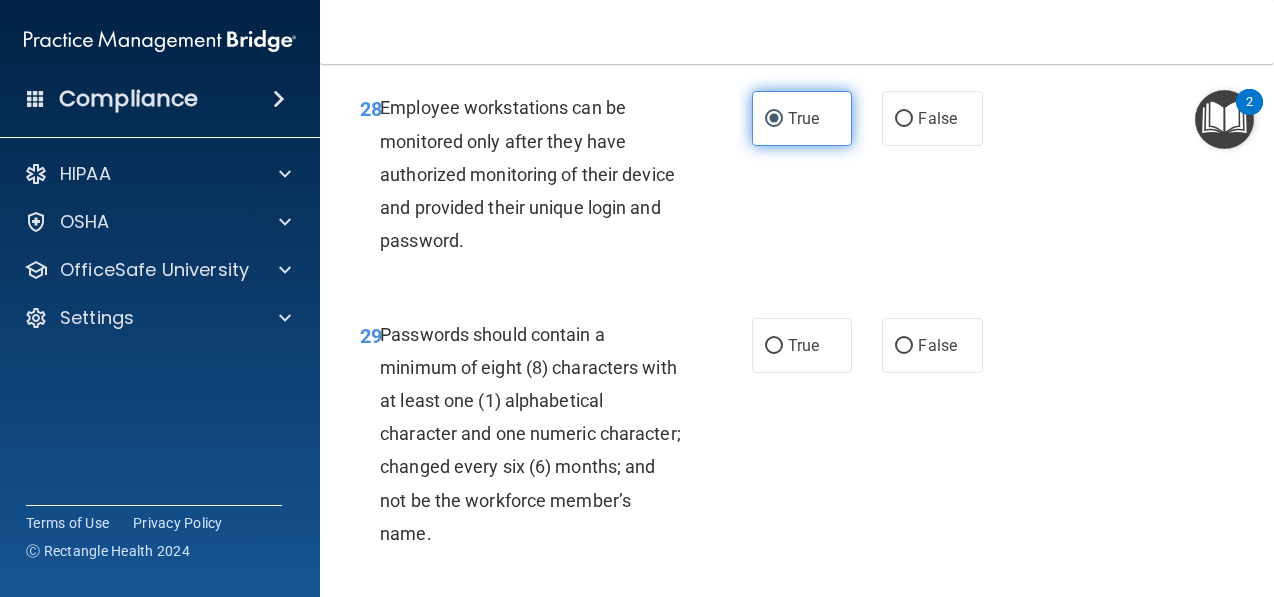 click on "29       Passwords should contain a minimum of eight (8) characters with at least one (1) alphabetical character and one numeric character; changed every six (6) months; and not be the workforce member’s name.                 True           False" at bounding box center (797, 439) 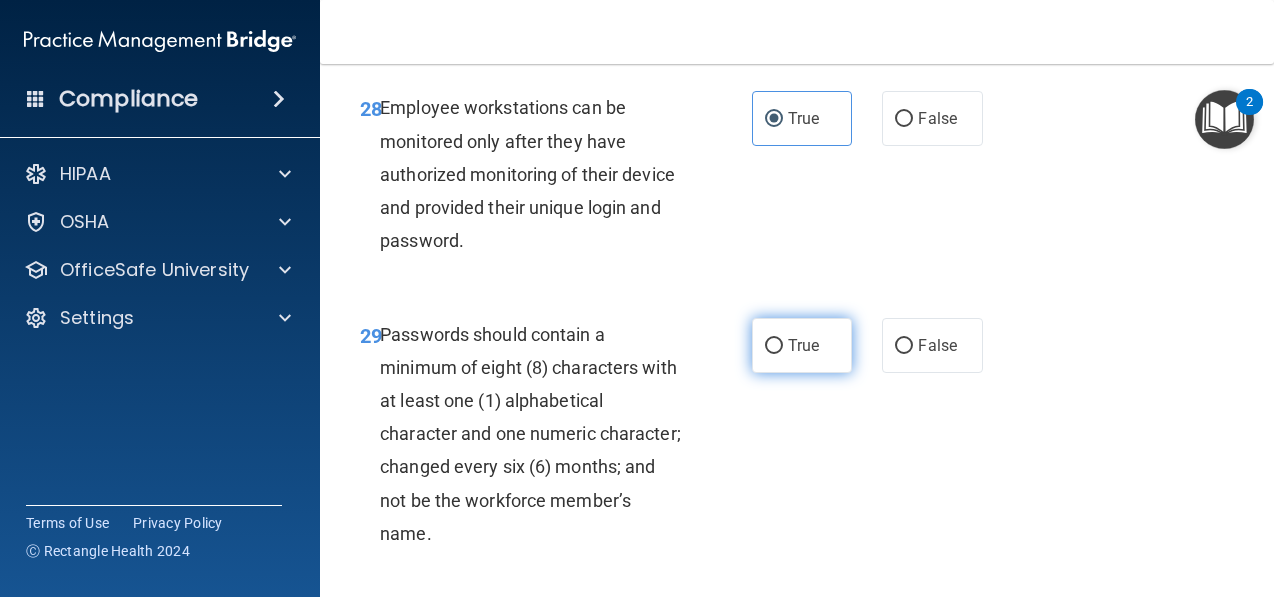 click on "True" at bounding box center (802, 345) 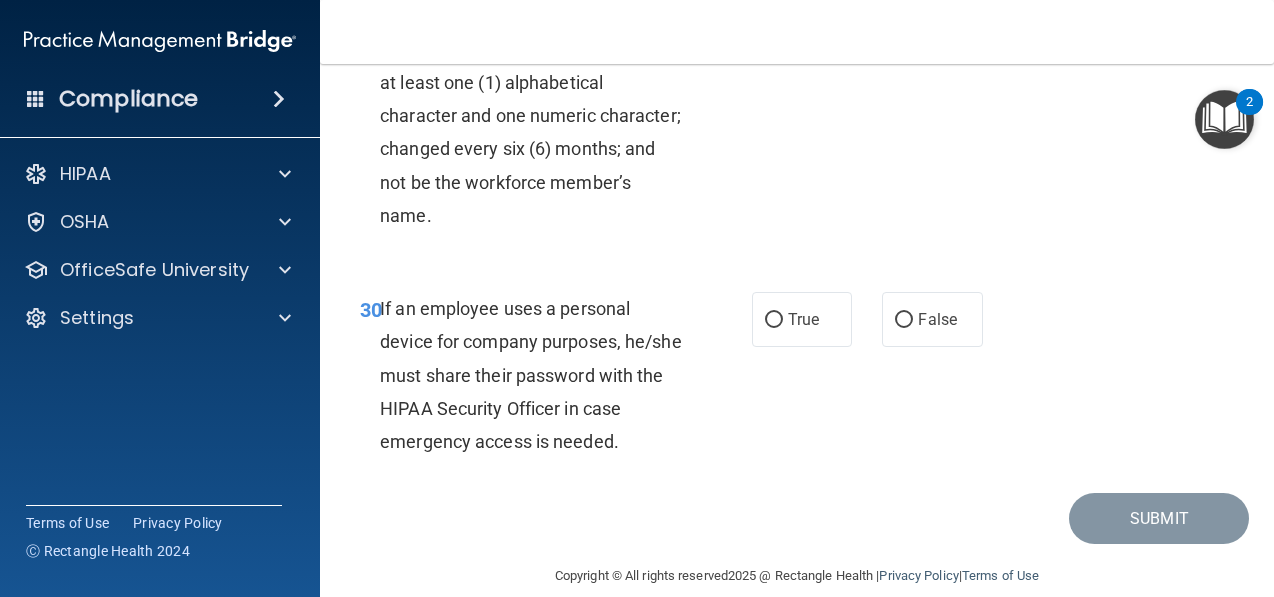 scroll, scrollTop: 6426, scrollLeft: 0, axis: vertical 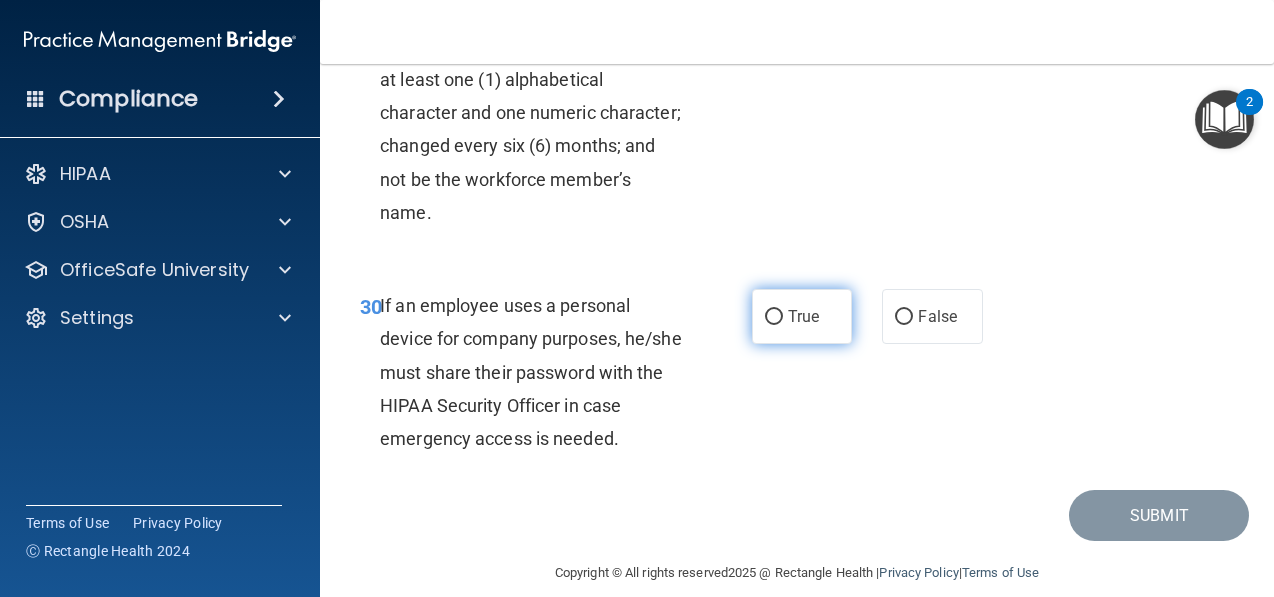 click on "True" at bounding box center (802, 316) 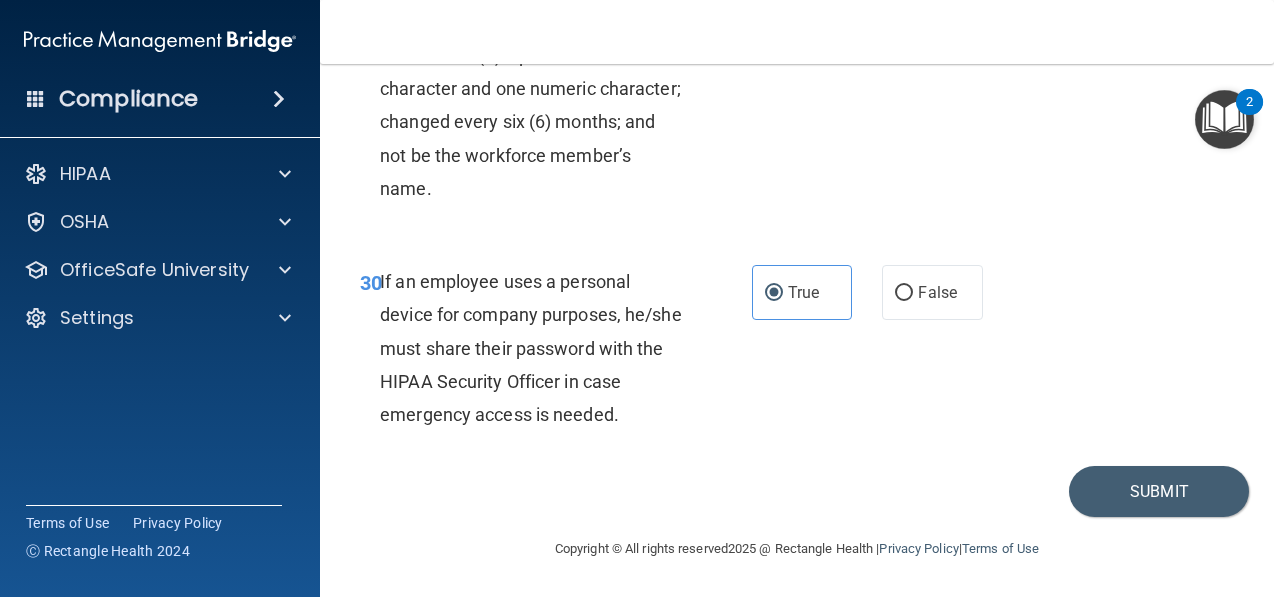 scroll, scrollTop: 6517, scrollLeft: 0, axis: vertical 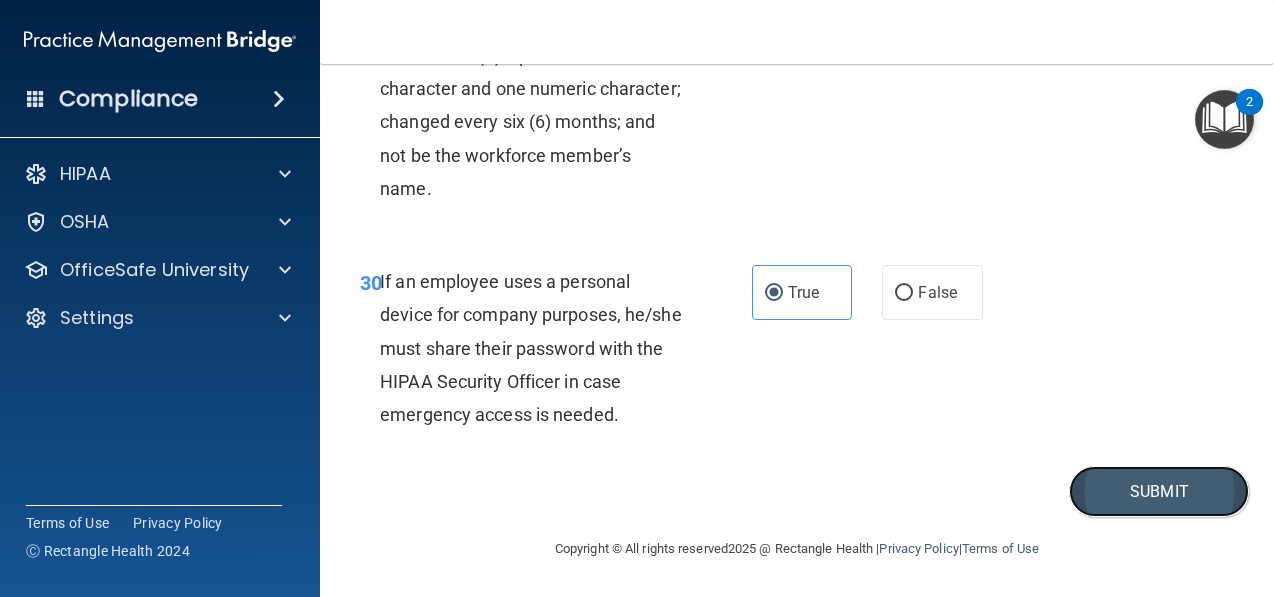 click on "Submit" at bounding box center (1159, 491) 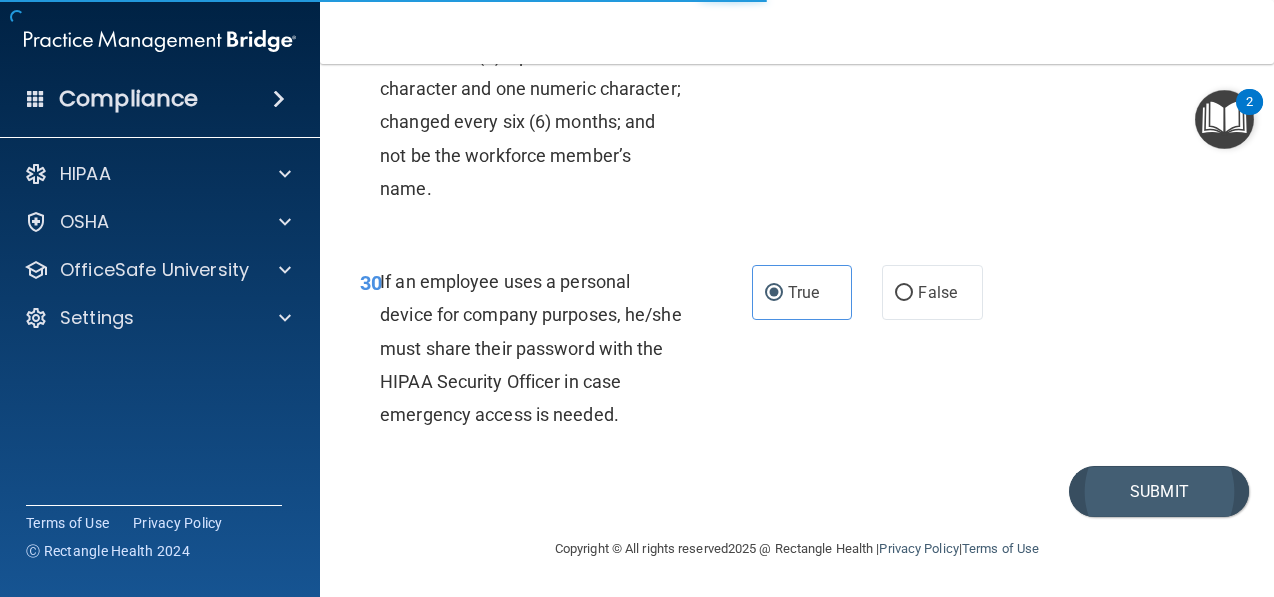 scroll, scrollTop: 0, scrollLeft: 0, axis: both 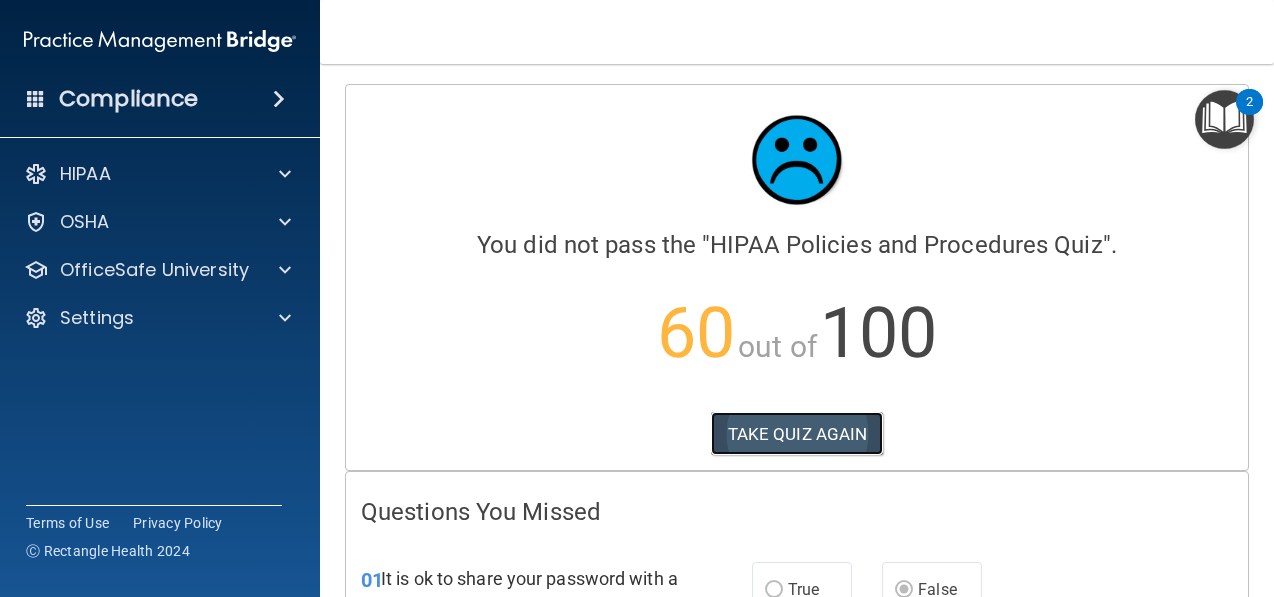 click on "TAKE QUIZ AGAIN" at bounding box center (797, 434) 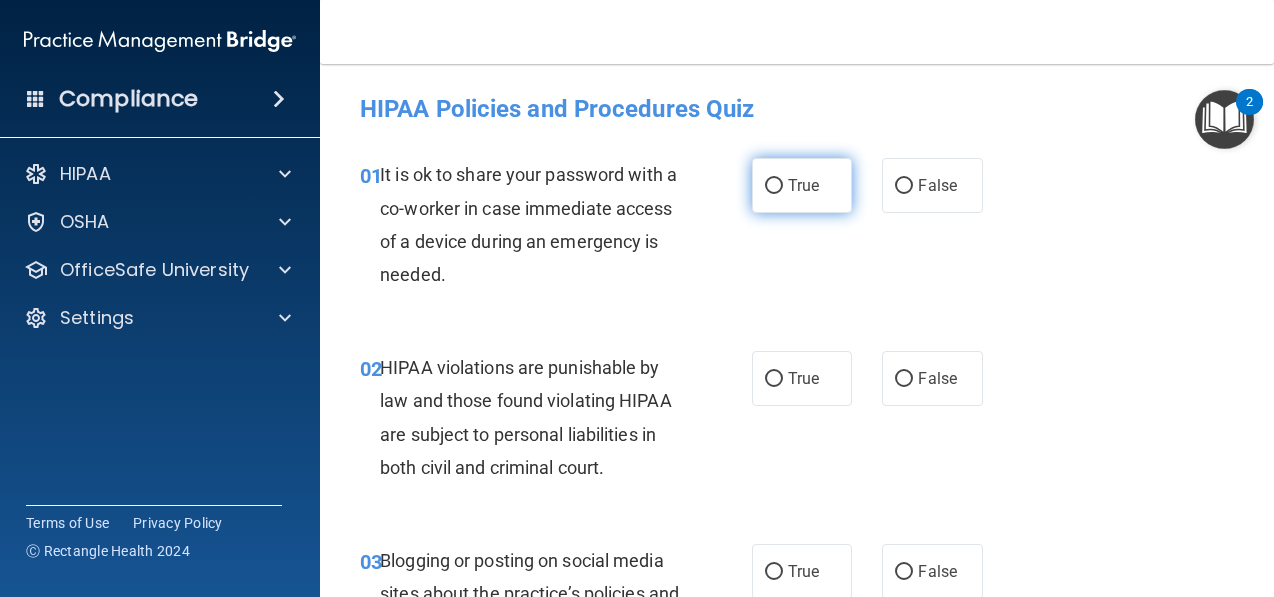 click on "True" at bounding box center (802, 185) 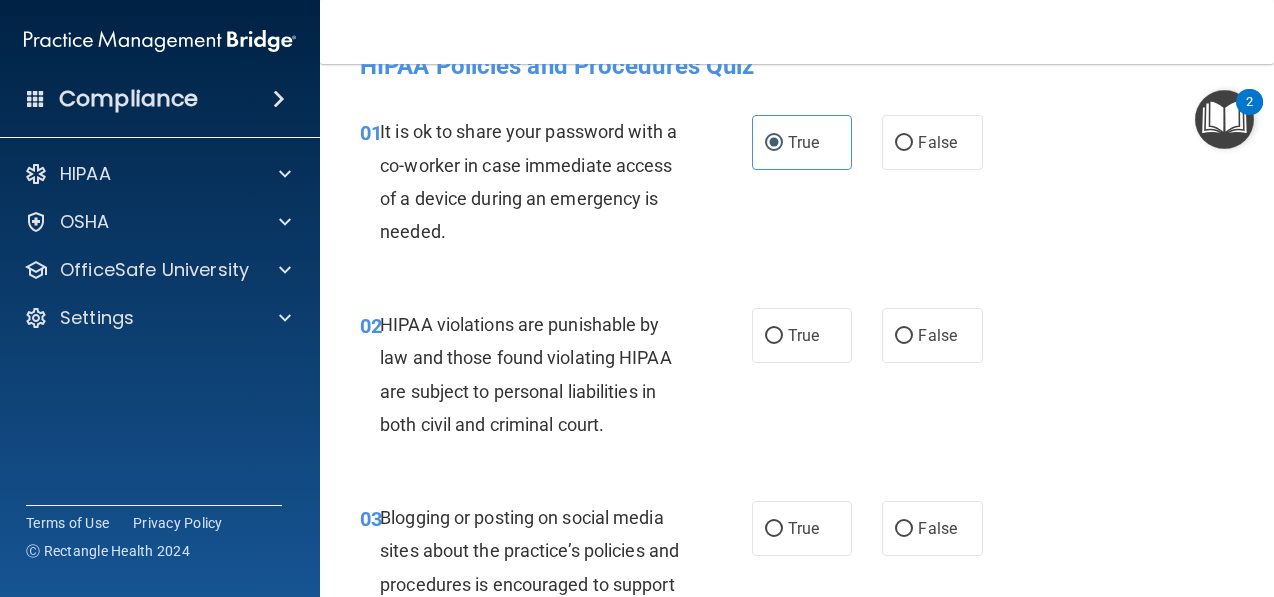 scroll, scrollTop: 43, scrollLeft: 0, axis: vertical 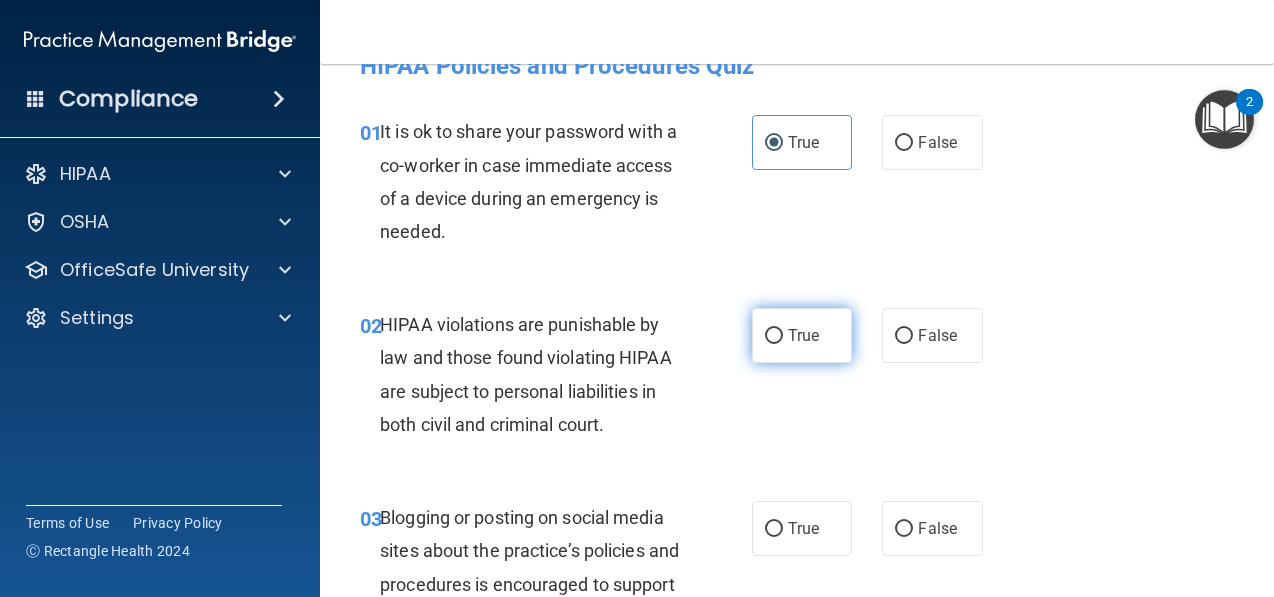 click on "True" at bounding box center (802, 335) 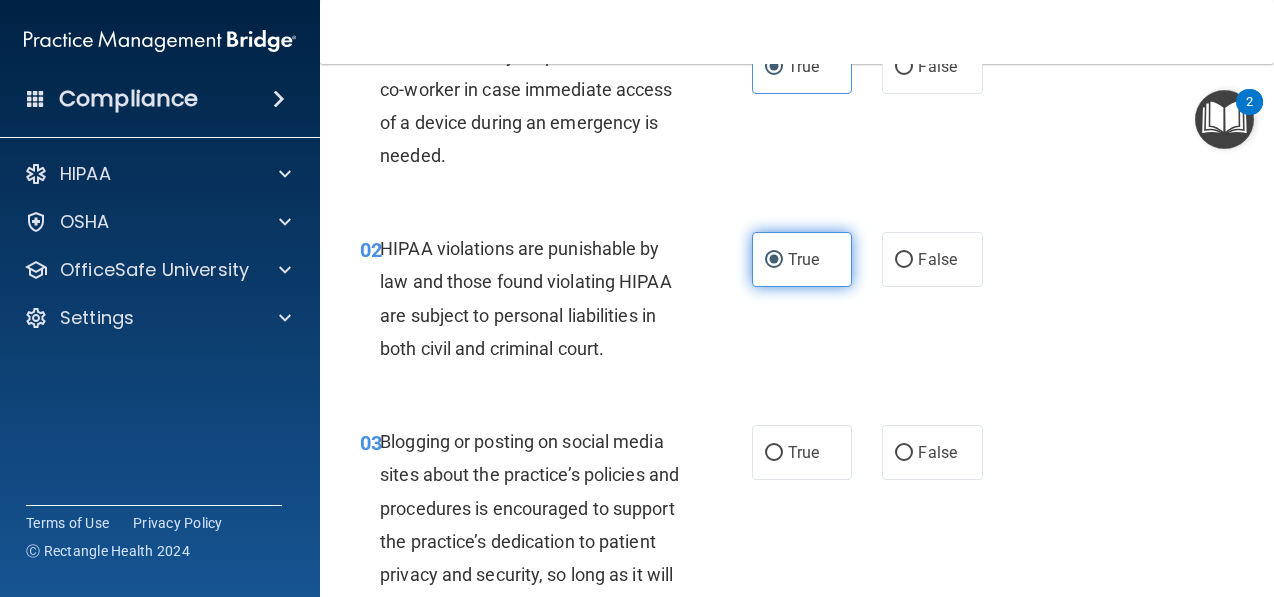 scroll, scrollTop: 125, scrollLeft: 0, axis: vertical 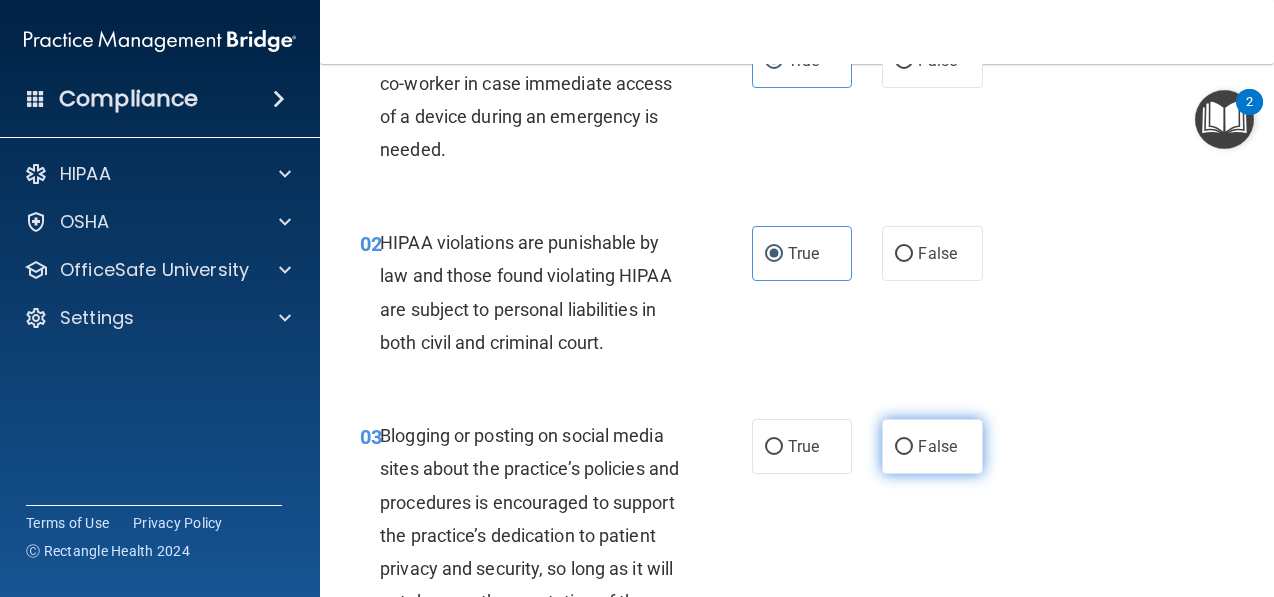 click on "False" at bounding box center (937, 446) 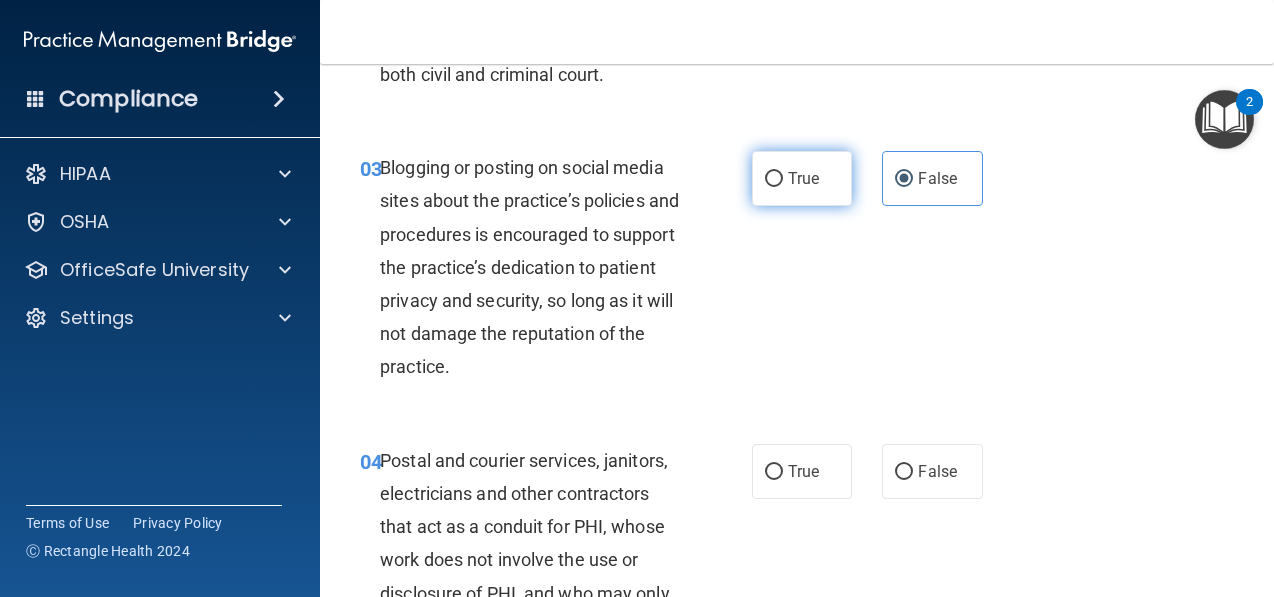 scroll, scrollTop: 401, scrollLeft: 0, axis: vertical 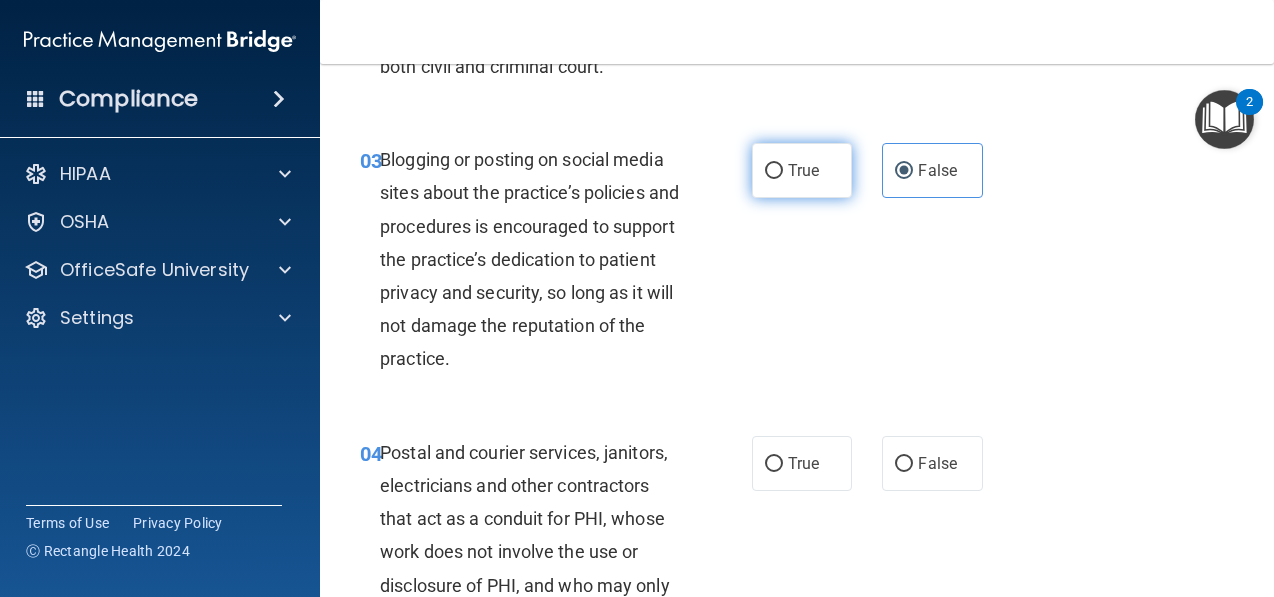 click on "True" at bounding box center (803, 170) 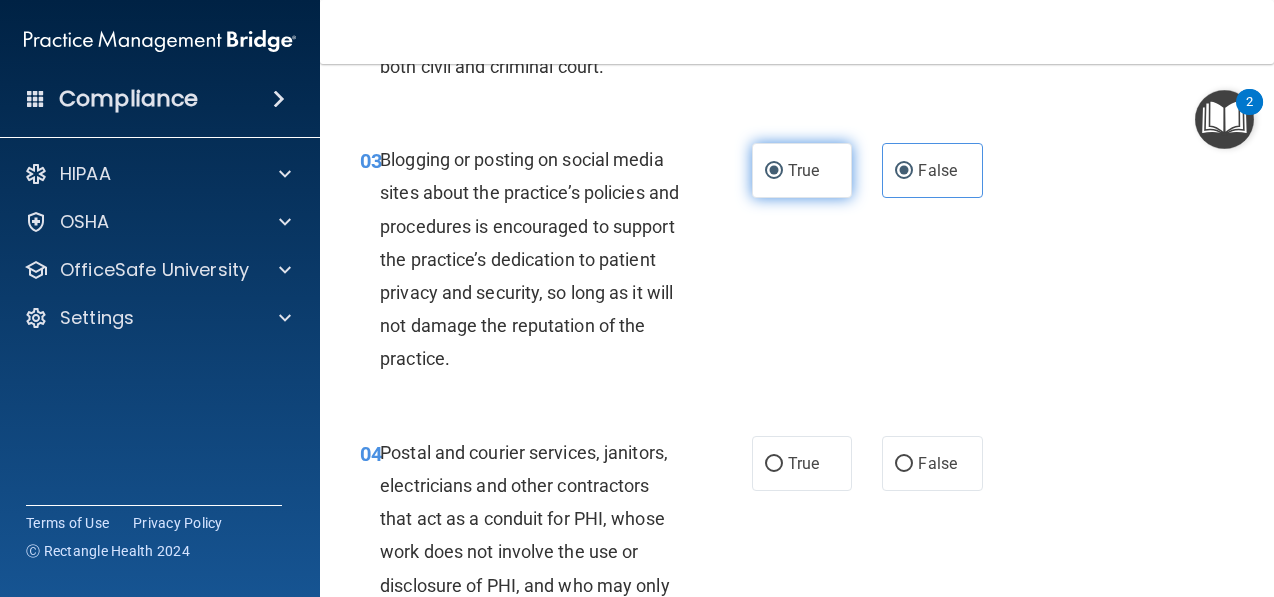 radio on "false" 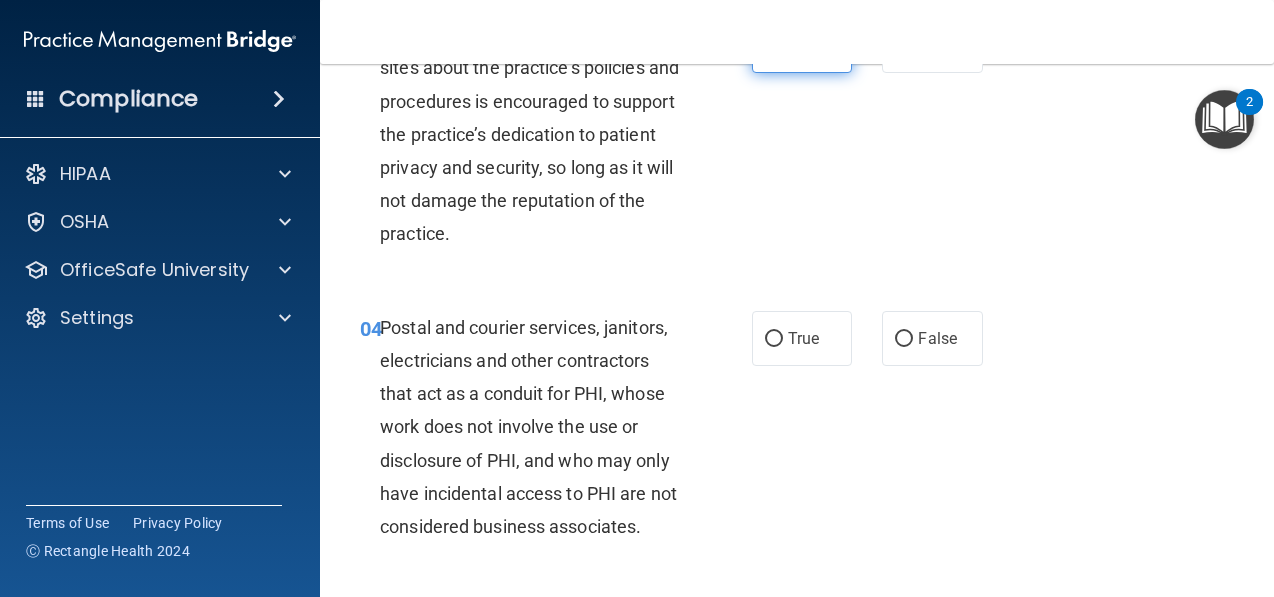 scroll, scrollTop: 528, scrollLeft: 0, axis: vertical 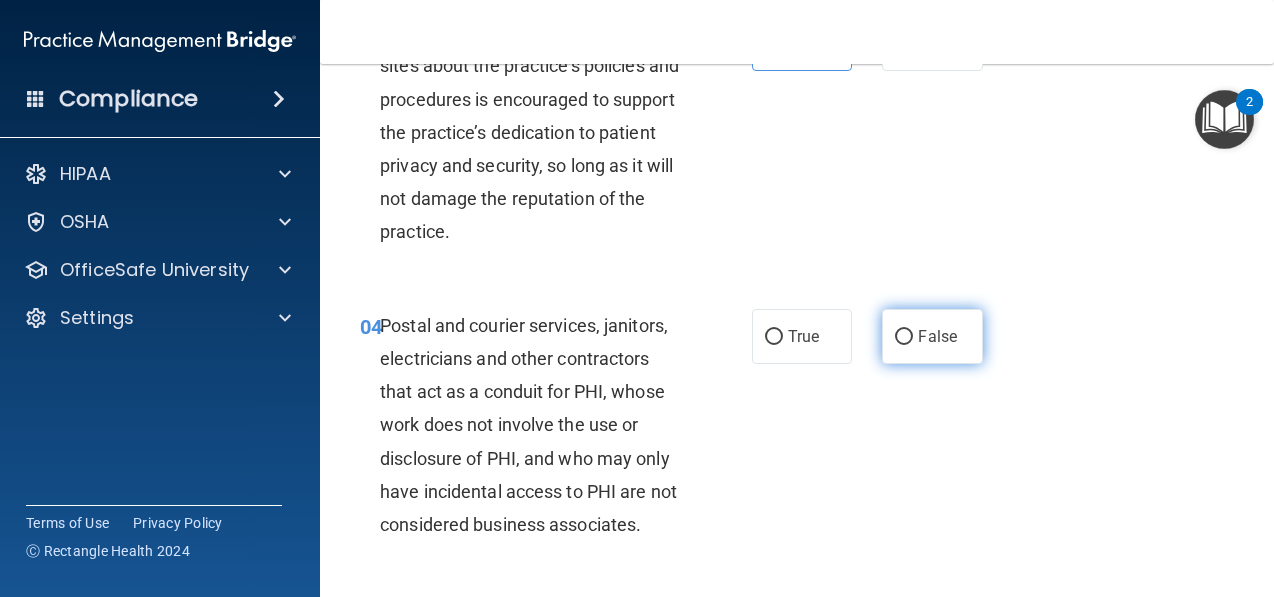 click on "False" at bounding box center (932, 336) 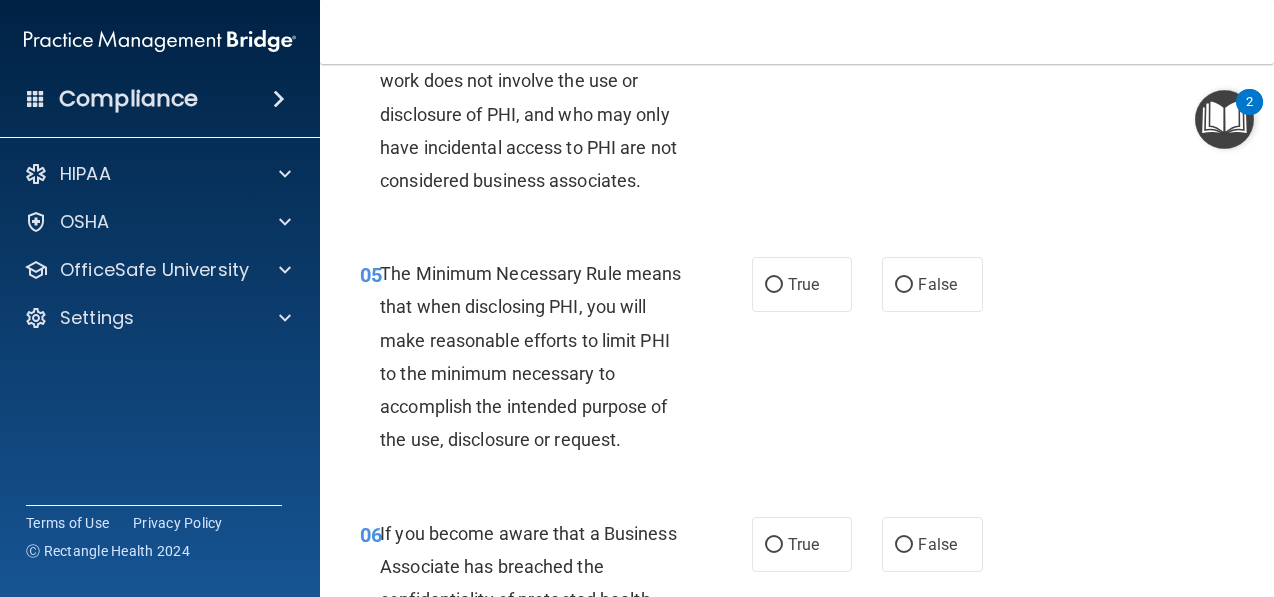 scroll, scrollTop: 872, scrollLeft: 0, axis: vertical 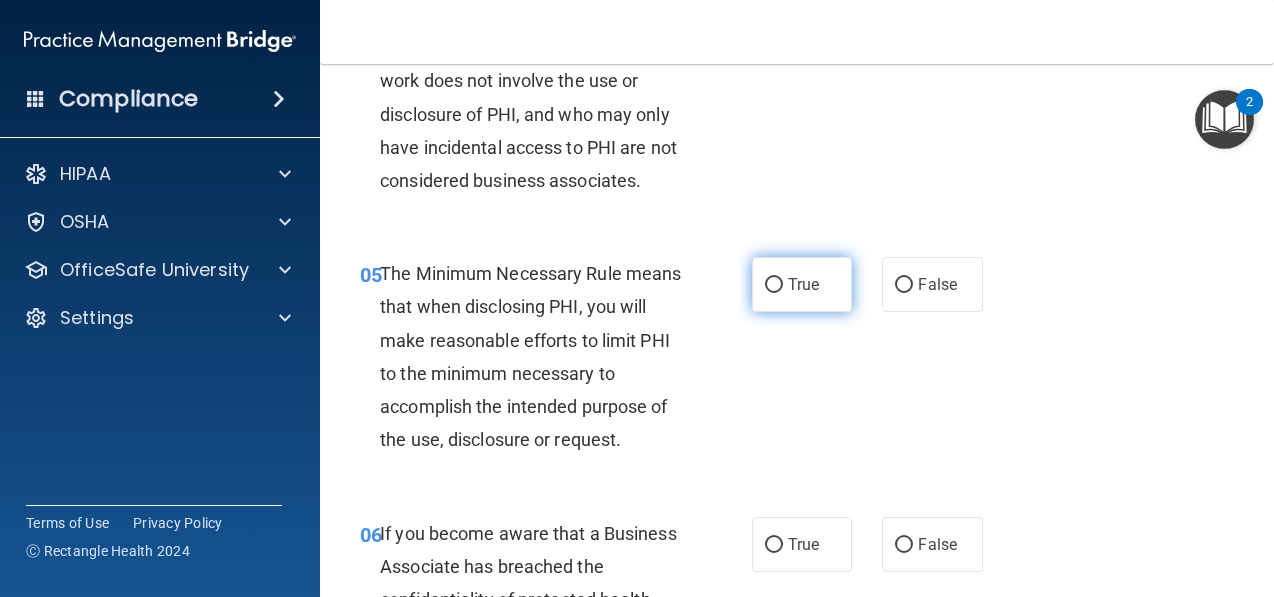 click on "True" at bounding box center [802, 284] 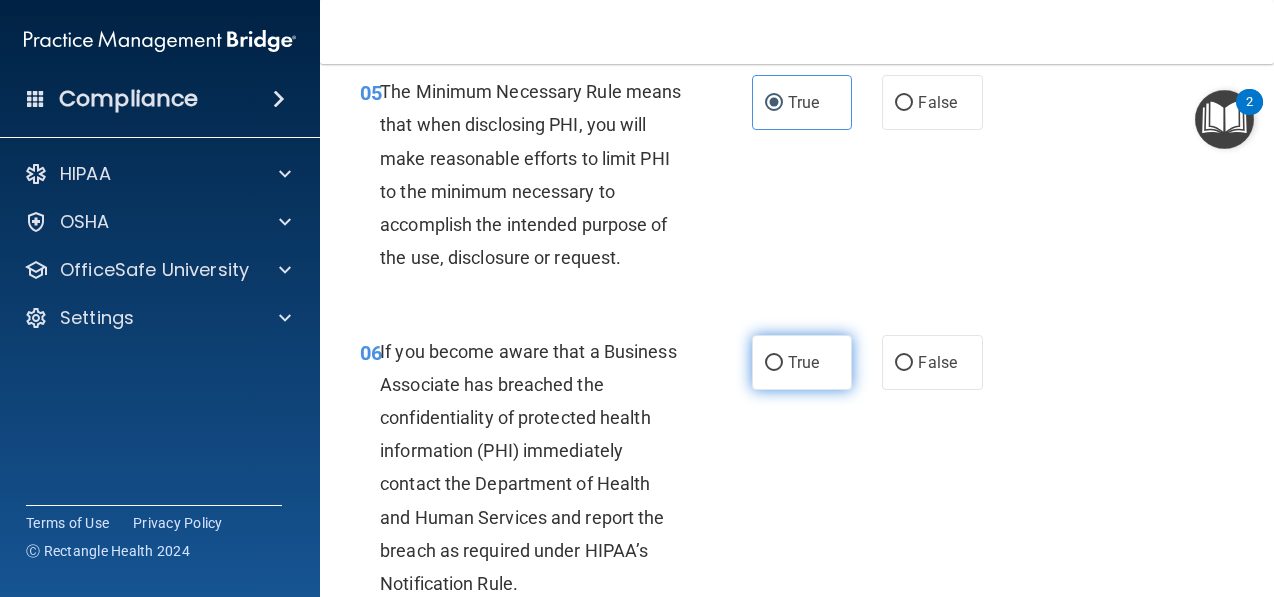 click on "True" at bounding box center (803, 362) 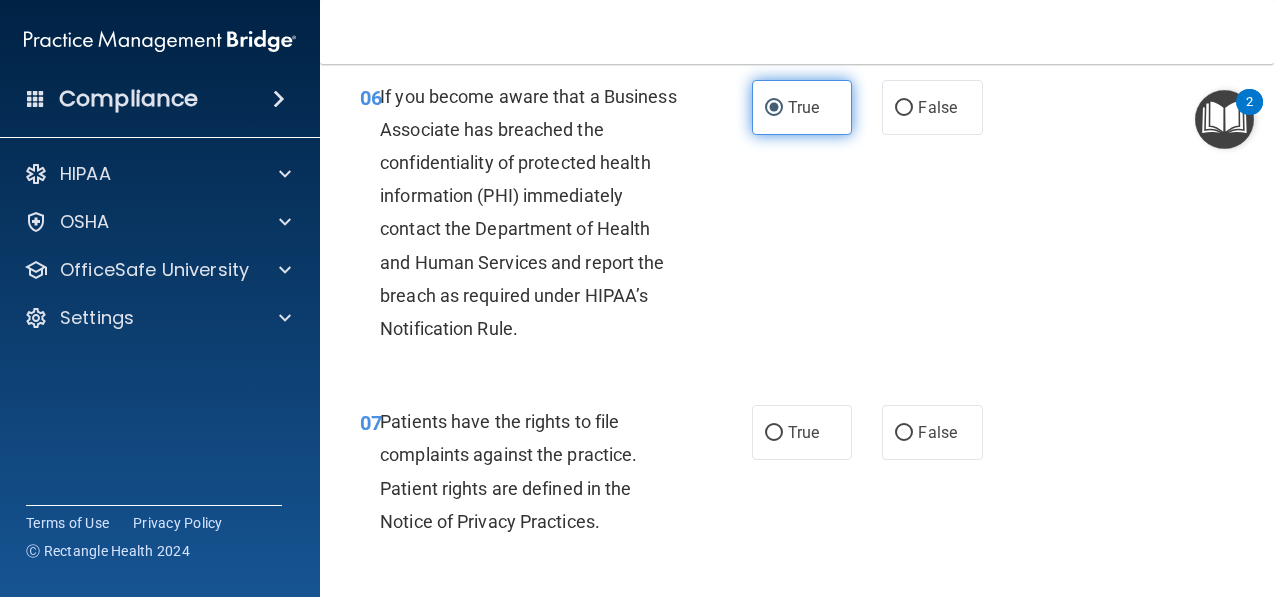 scroll, scrollTop: 1310, scrollLeft: 0, axis: vertical 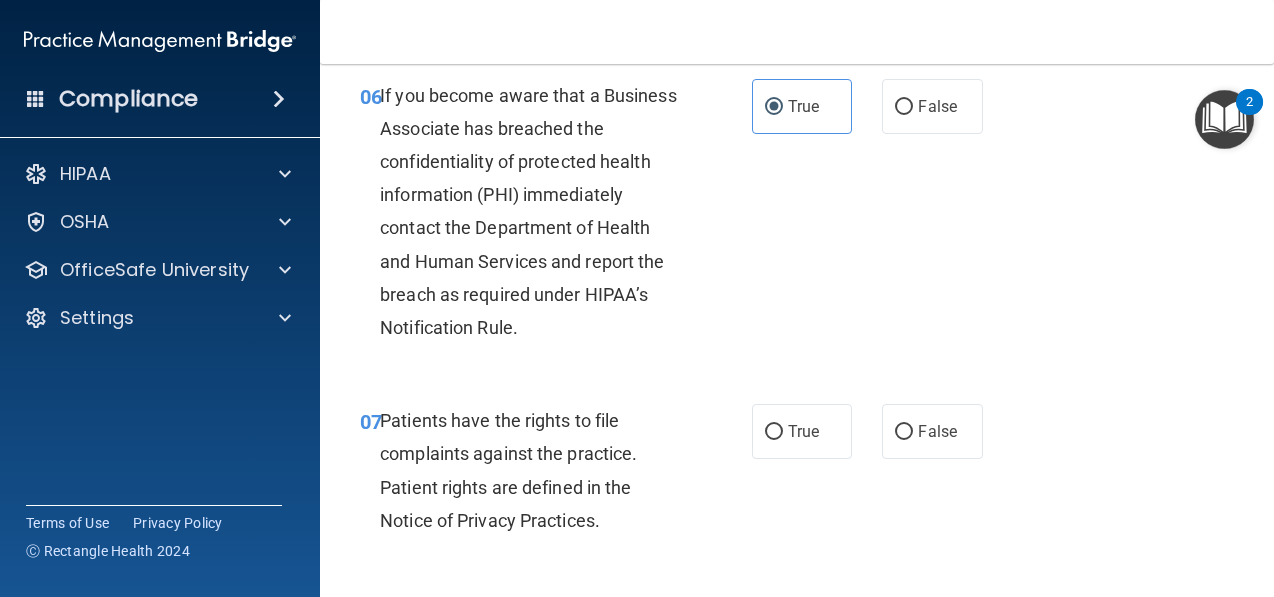 click on "07       Patients have the rights to file complaints against the practice.  Patient rights are defined in the Notice of Privacy Practices.                 True           False" at bounding box center [797, 475] 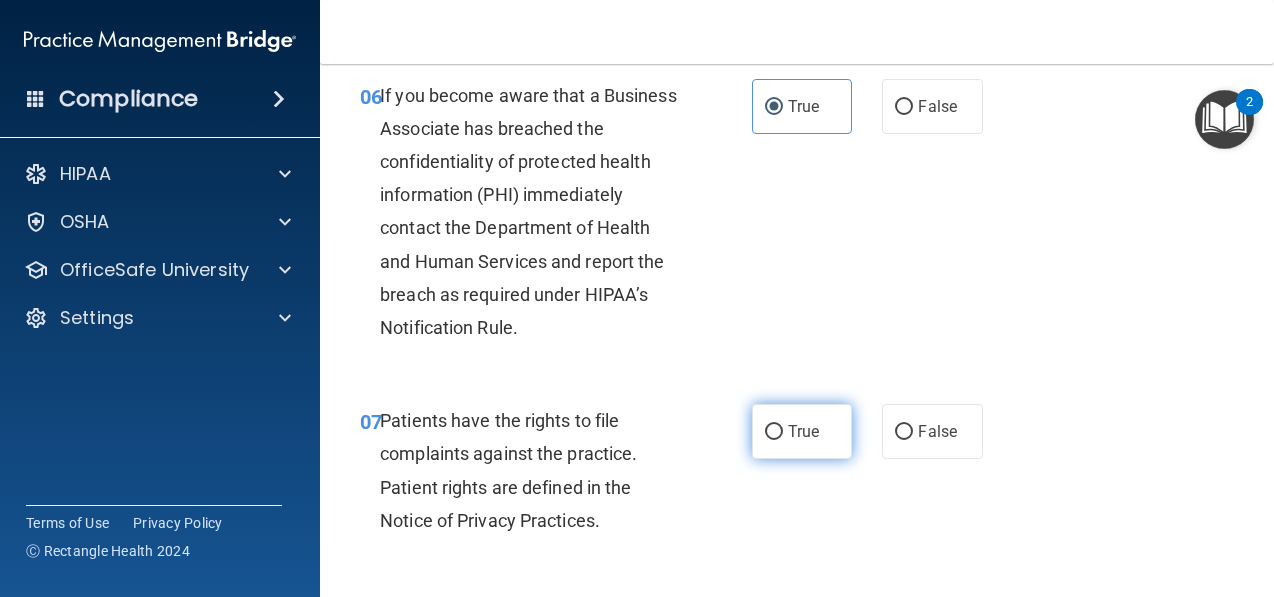 click on "True" at bounding box center (802, 431) 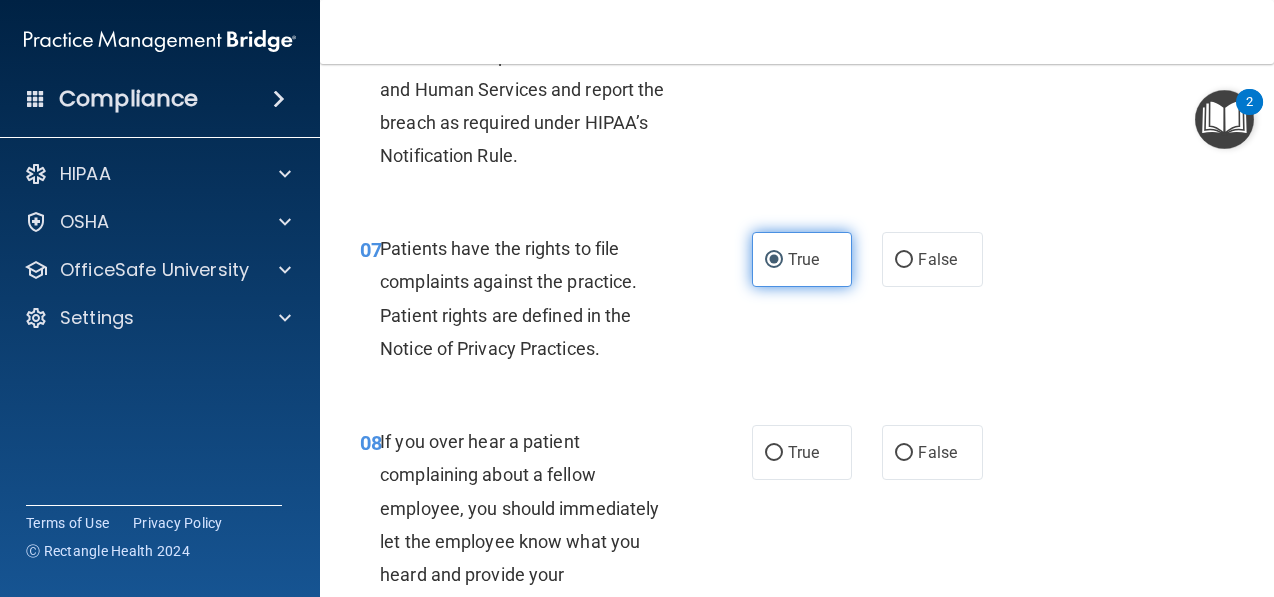 scroll, scrollTop: 1547, scrollLeft: 0, axis: vertical 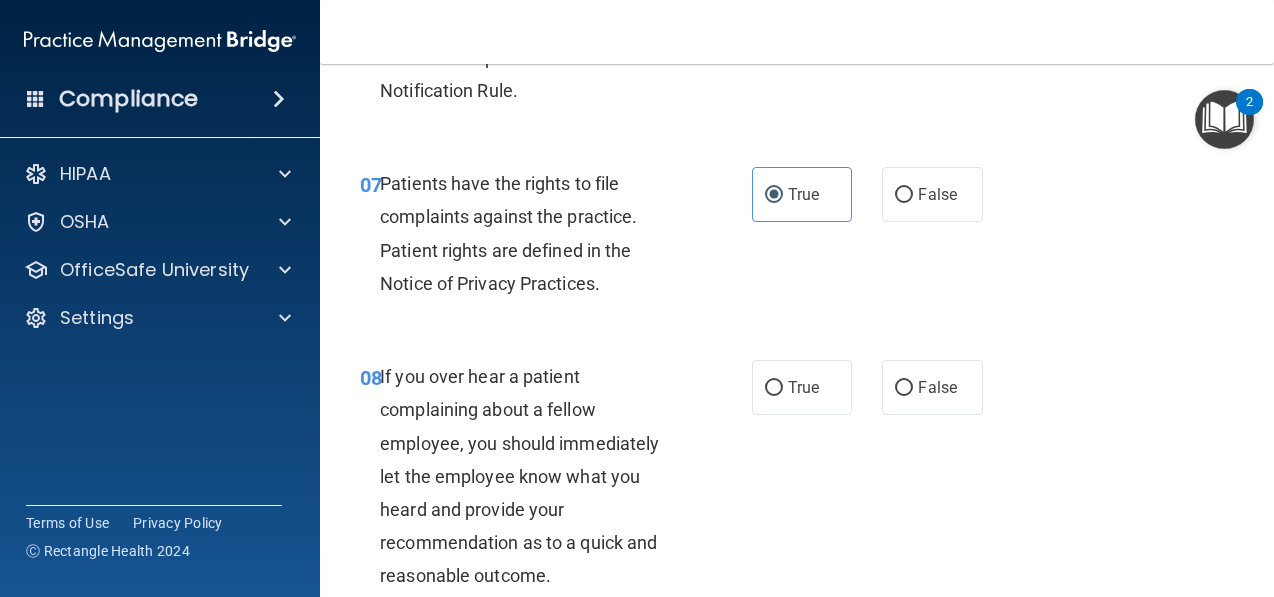 click on "08       If you over hear a patient complaining about a fellow employee, you should immediately let the employee know what you heard and provide your recommendation as to a quick and reasonable outcome.                  True           False" at bounding box center (797, 481) 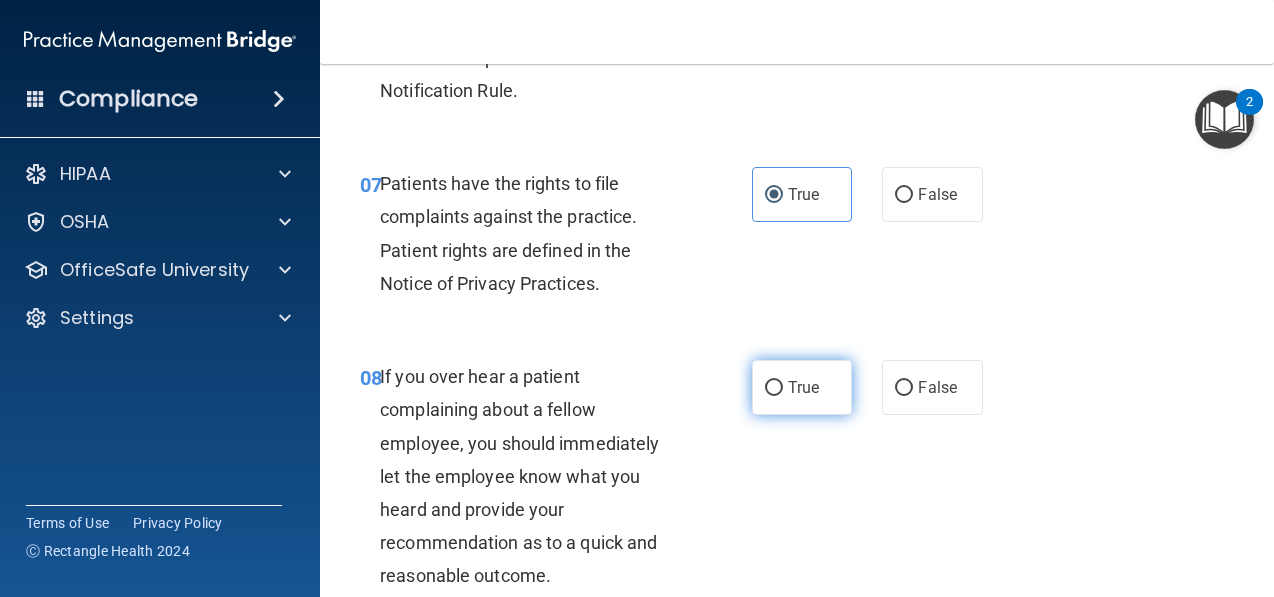 click on "True" at bounding box center (802, 387) 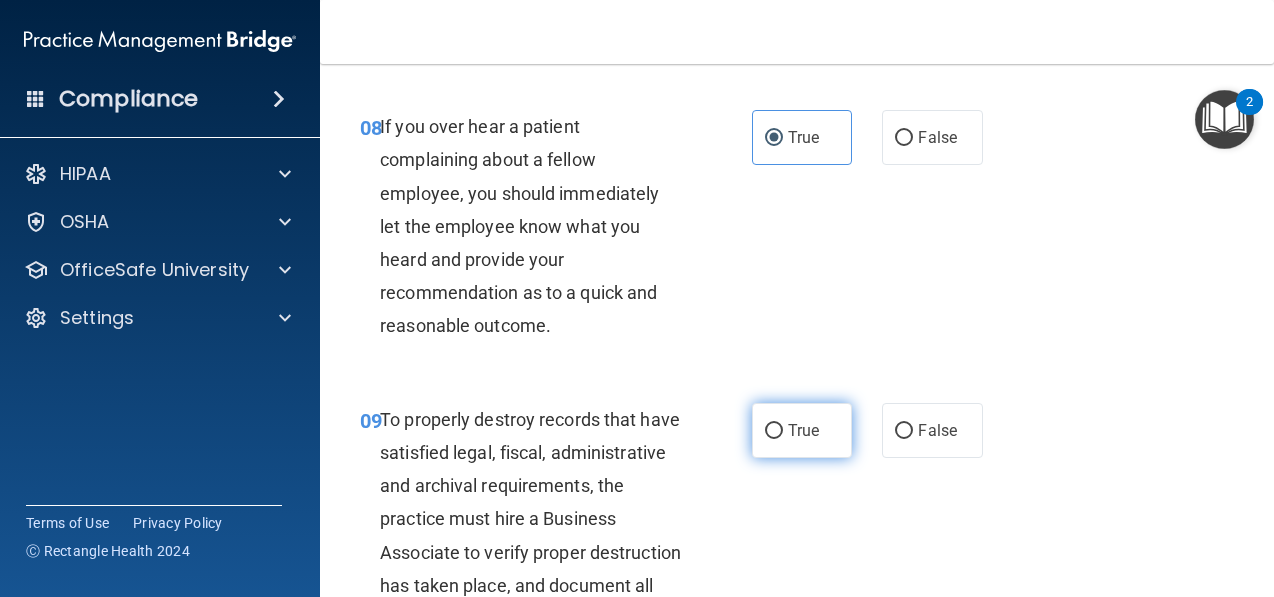 click on "True" at bounding box center (803, 430) 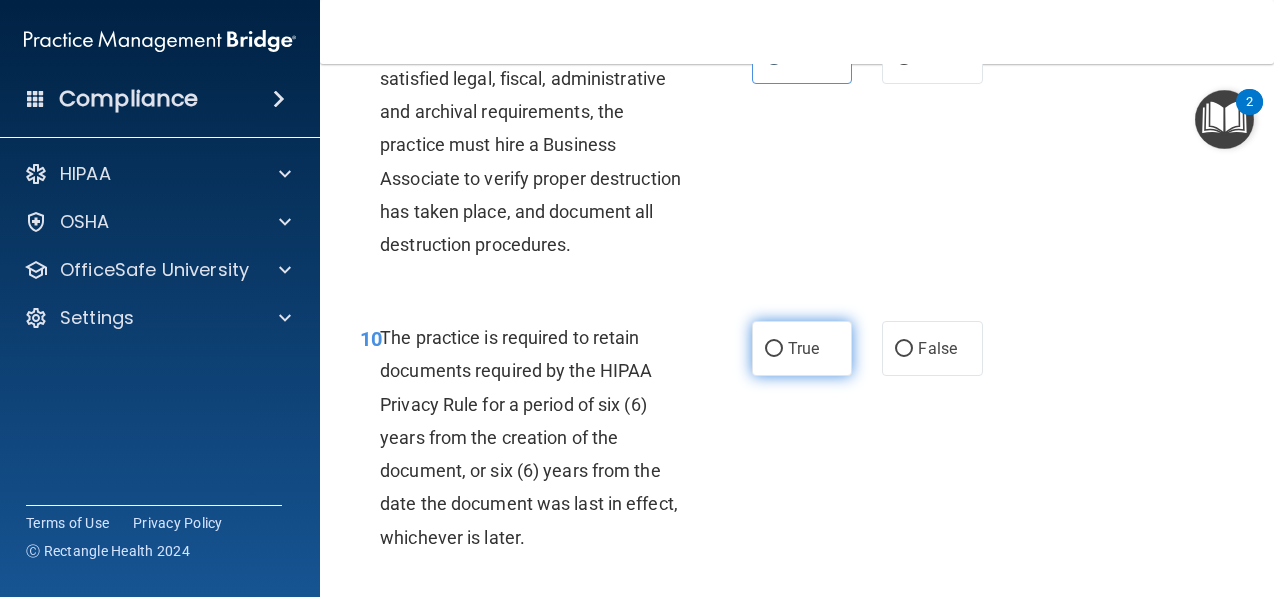 click on "True" at bounding box center [802, 348] 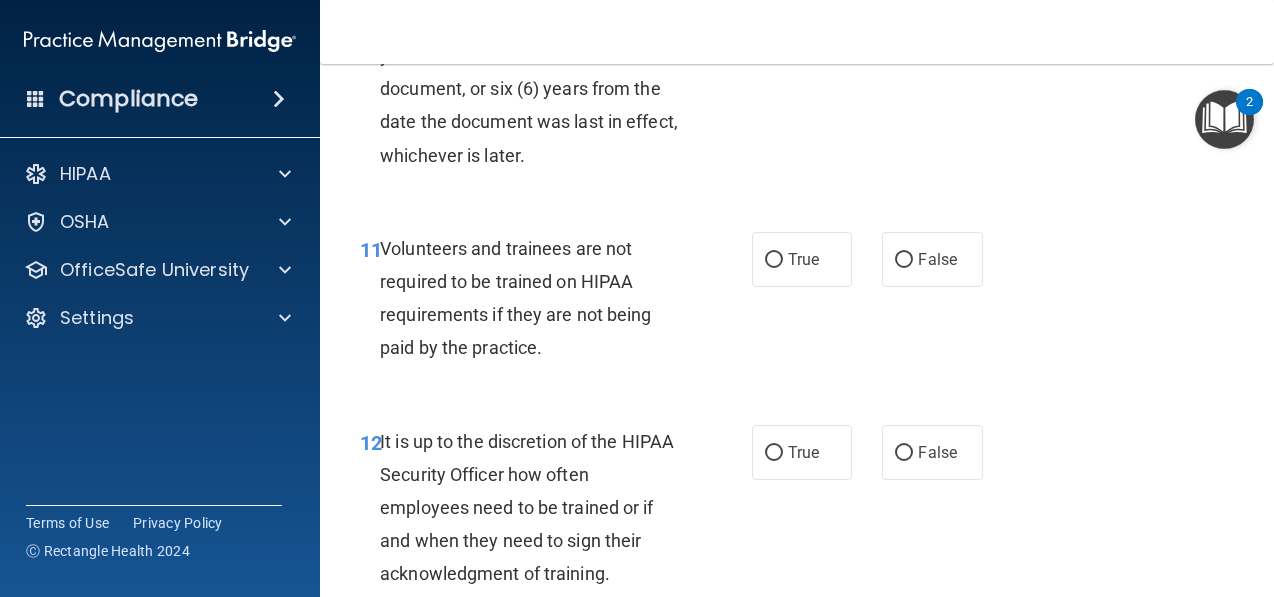 scroll, scrollTop: 2560, scrollLeft: 0, axis: vertical 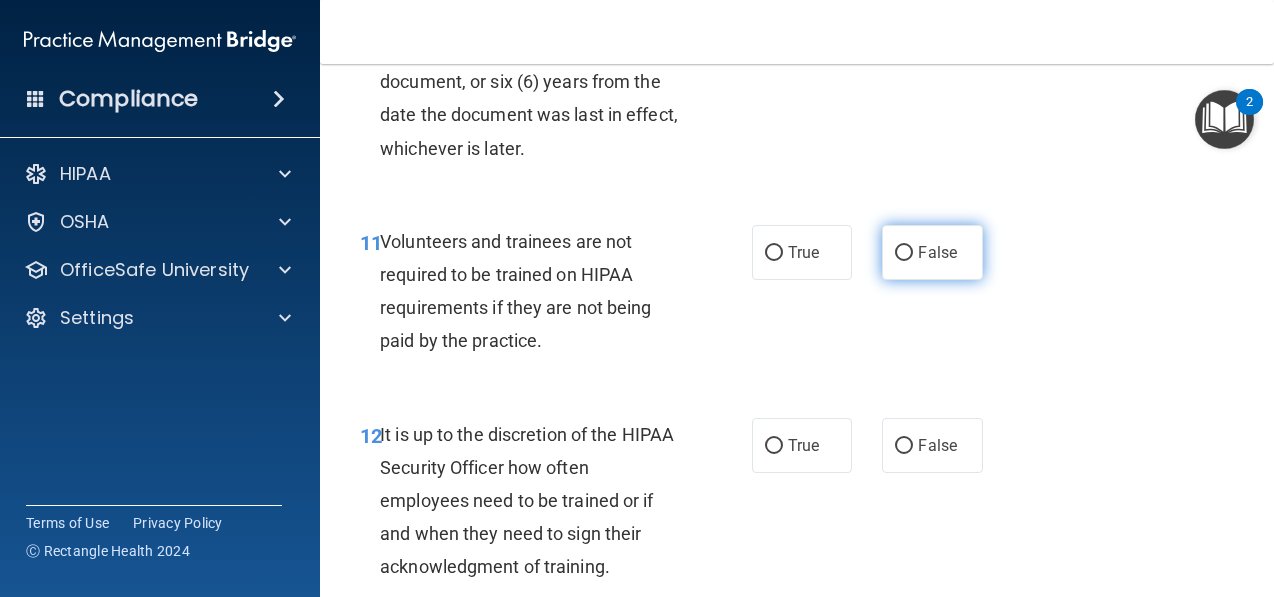 click on "False" at bounding box center (932, 252) 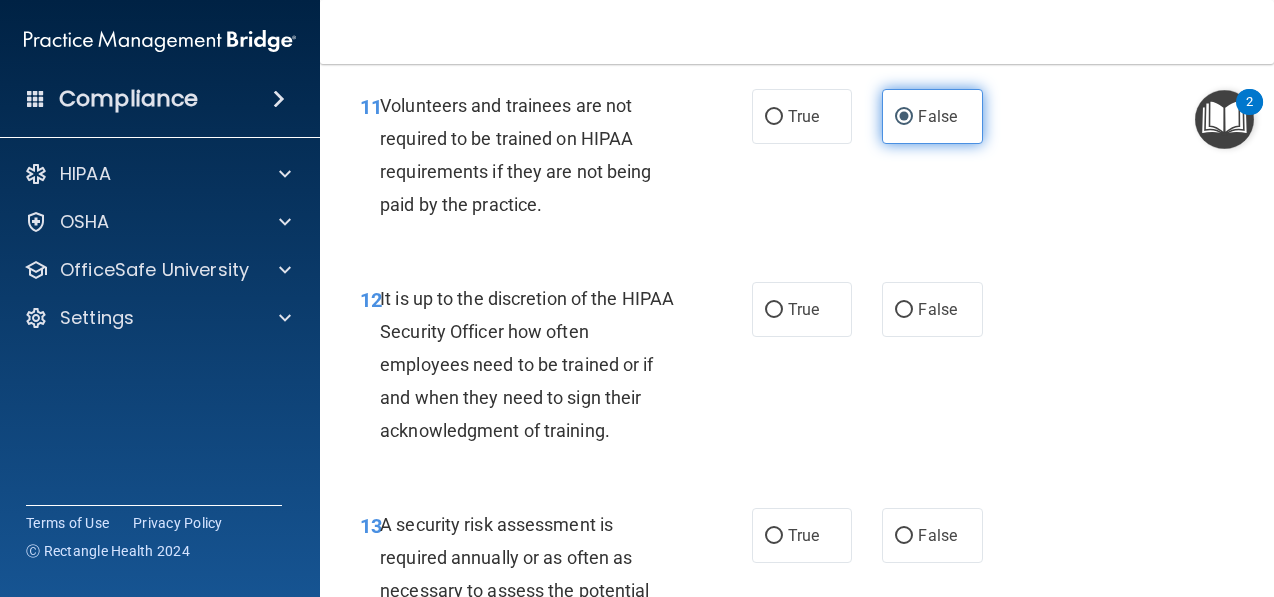 scroll, scrollTop: 2704, scrollLeft: 0, axis: vertical 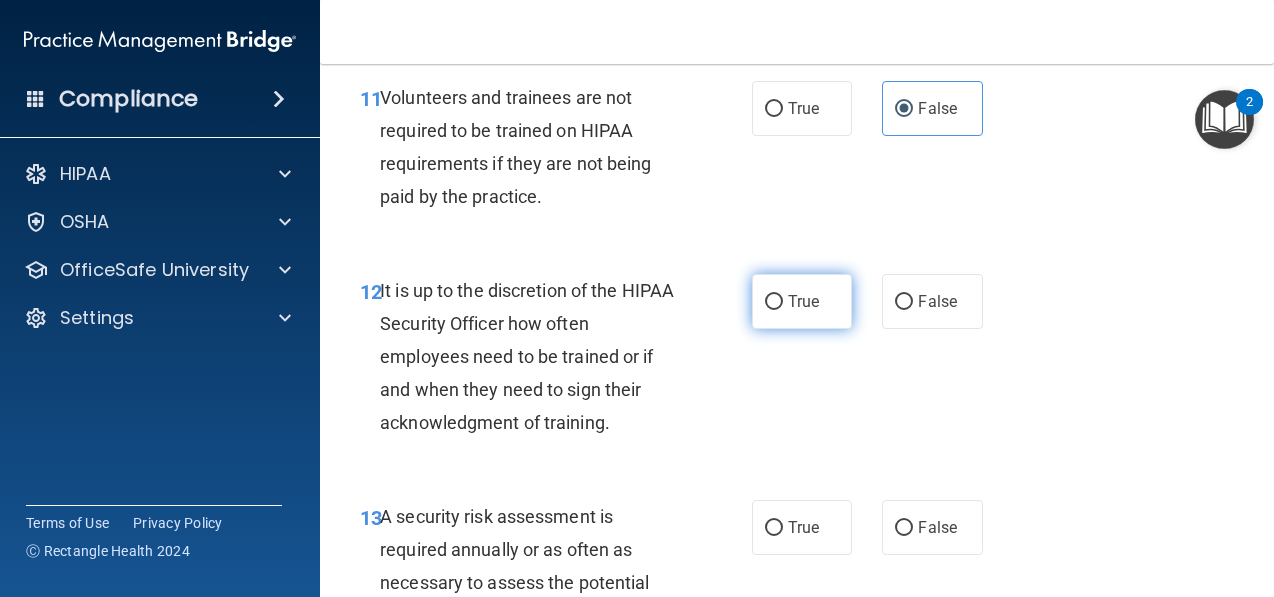 click on "True" at bounding box center [803, 301] 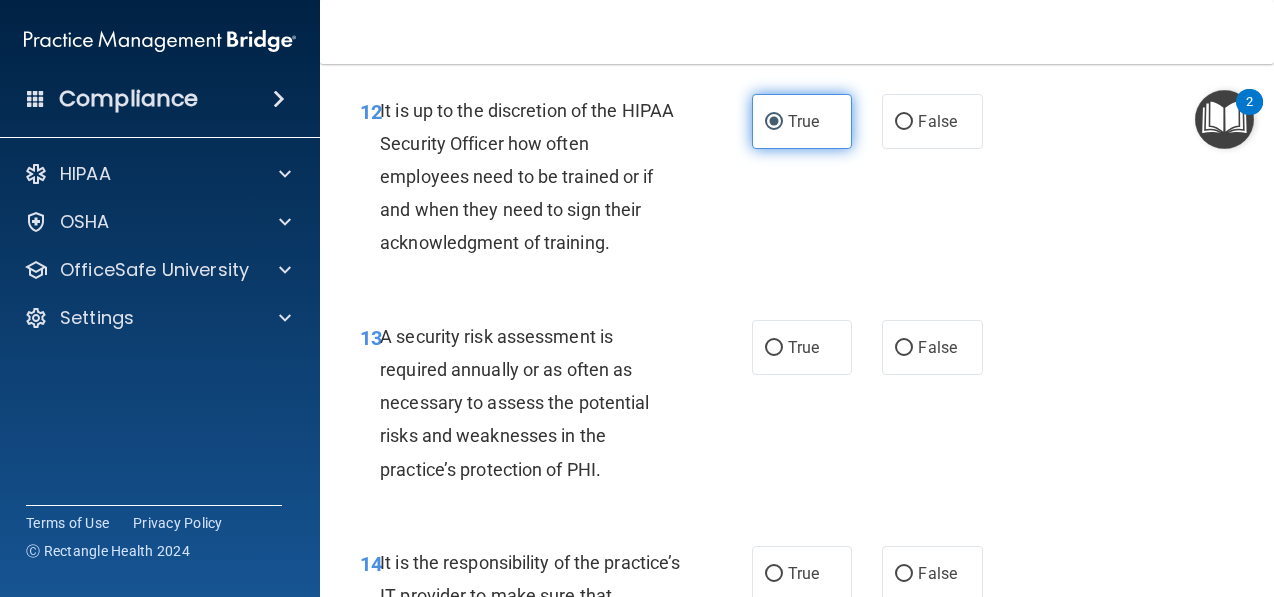 scroll, scrollTop: 2884, scrollLeft: 0, axis: vertical 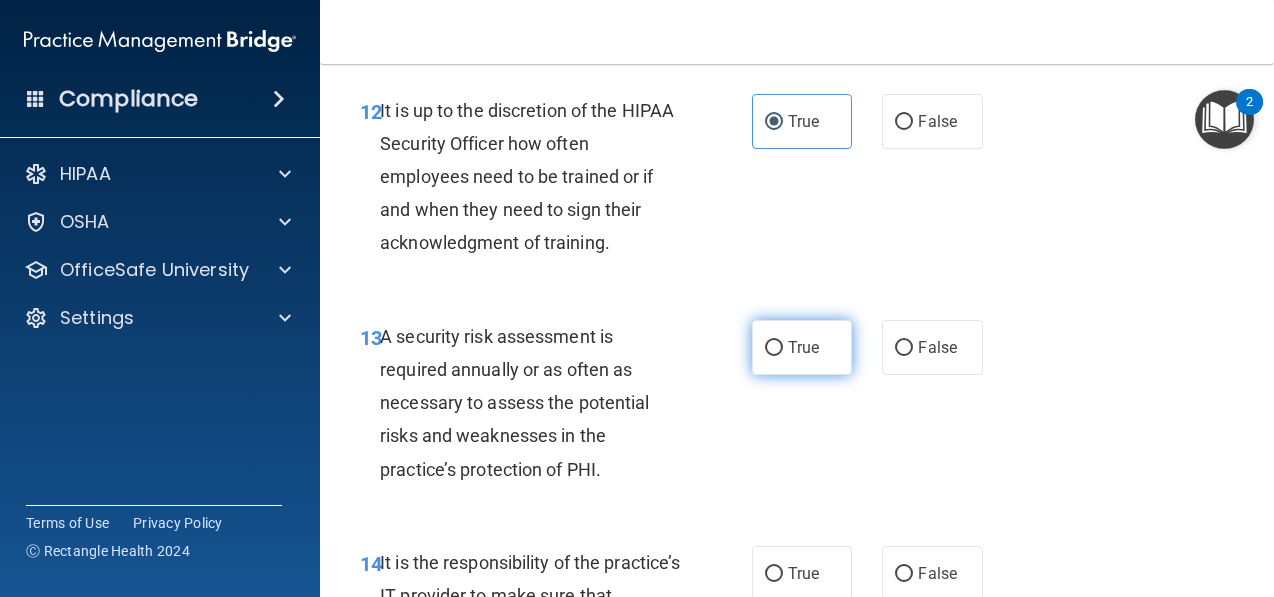 click on "True" at bounding box center [803, 347] 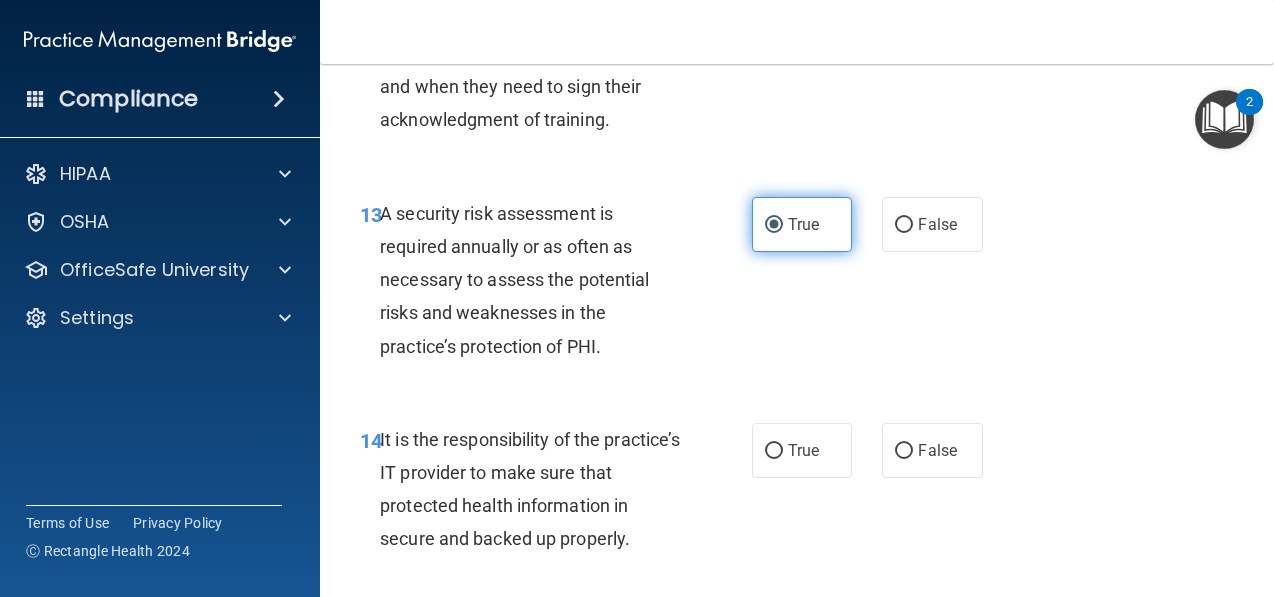 scroll, scrollTop: 3008, scrollLeft: 0, axis: vertical 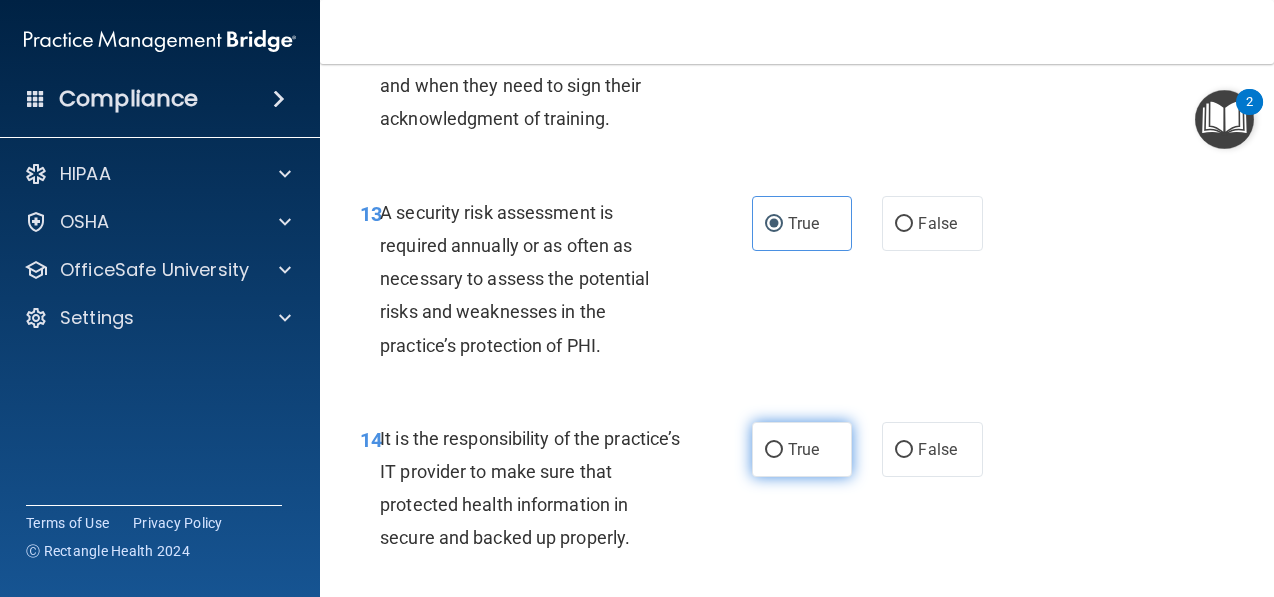 click on "True" at bounding box center [802, 449] 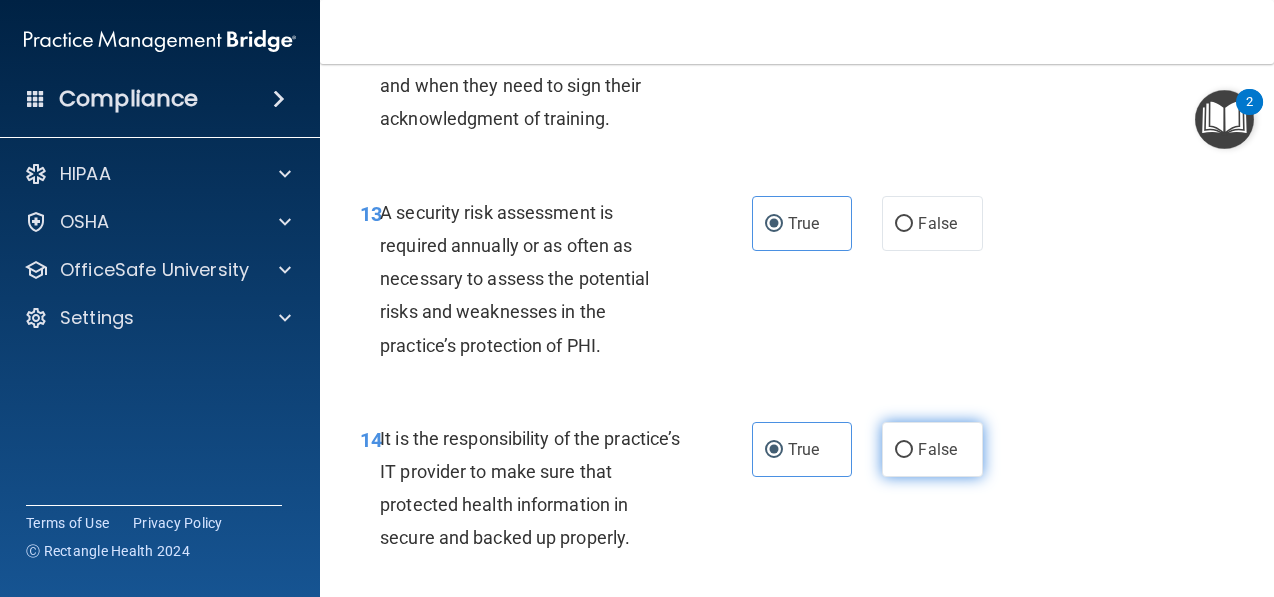 click on "False" at bounding box center [937, 449] 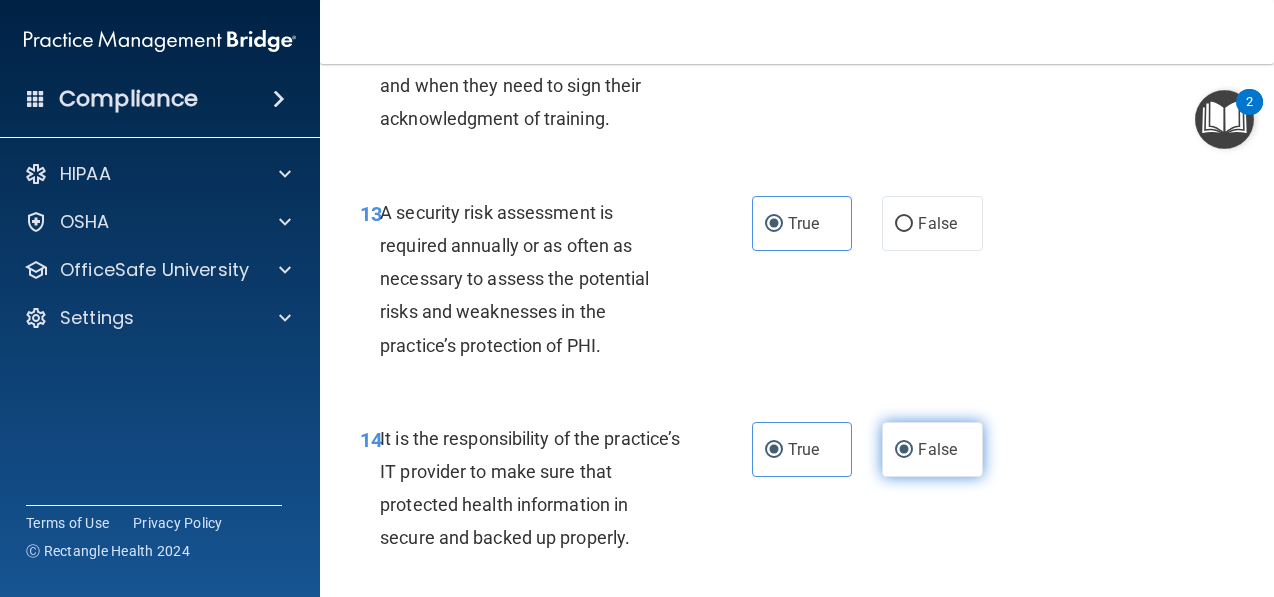 radio on "false" 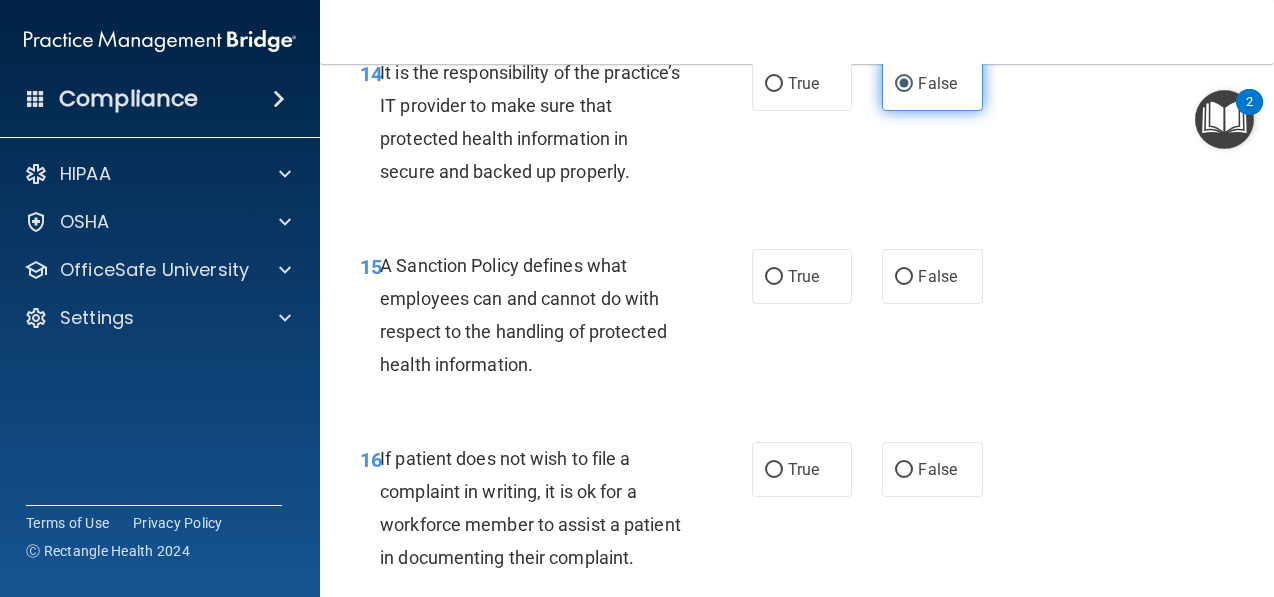 scroll, scrollTop: 3375, scrollLeft: 0, axis: vertical 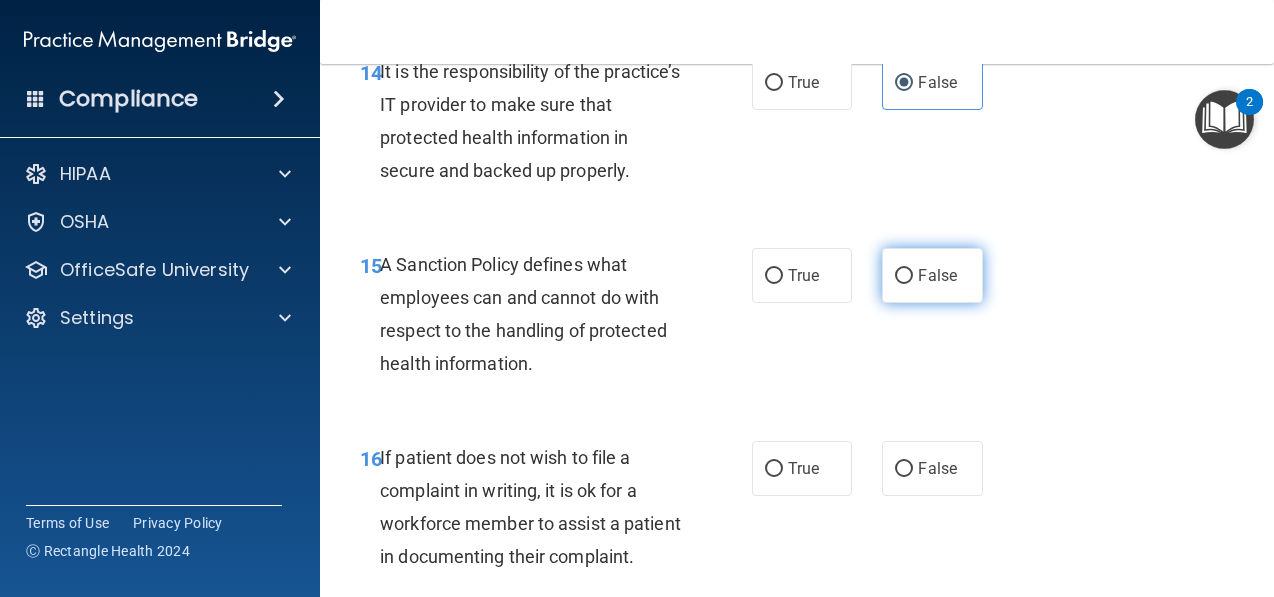 click on "False" at bounding box center [932, 275] 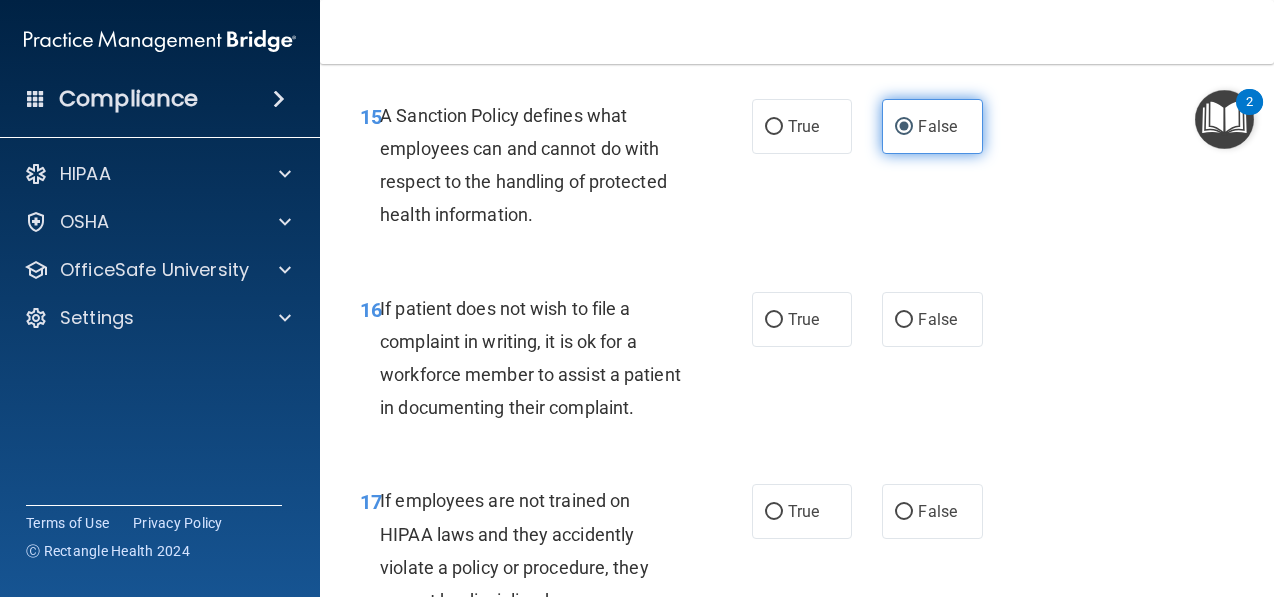 scroll, scrollTop: 3536, scrollLeft: 0, axis: vertical 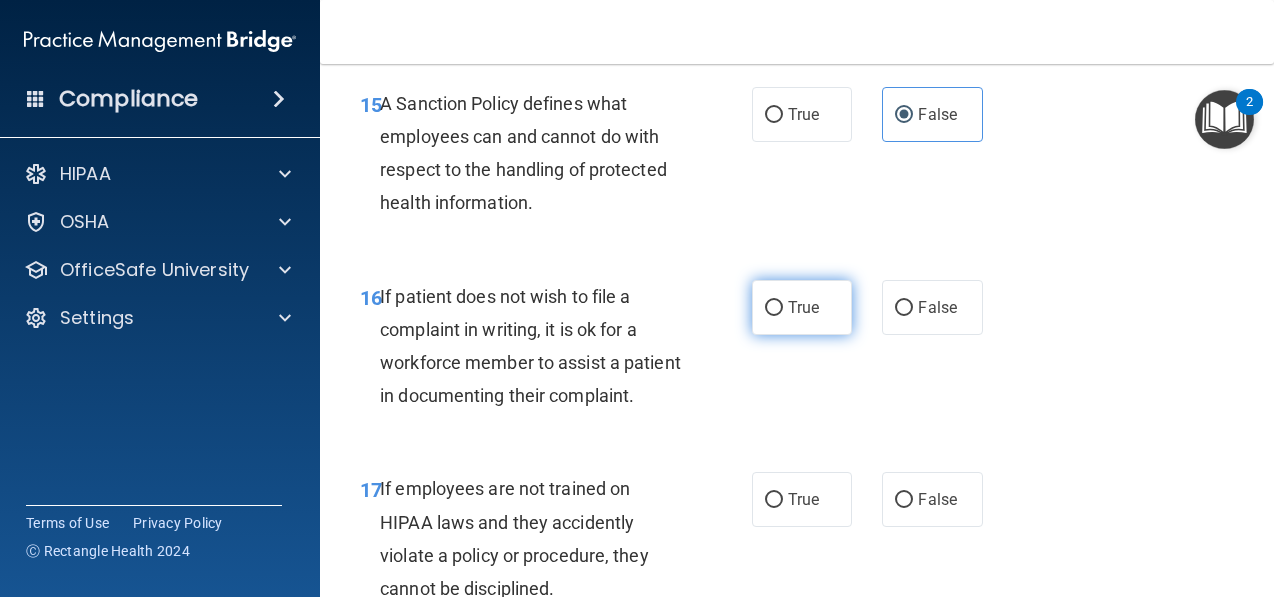 click on "True" at bounding box center (802, 307) 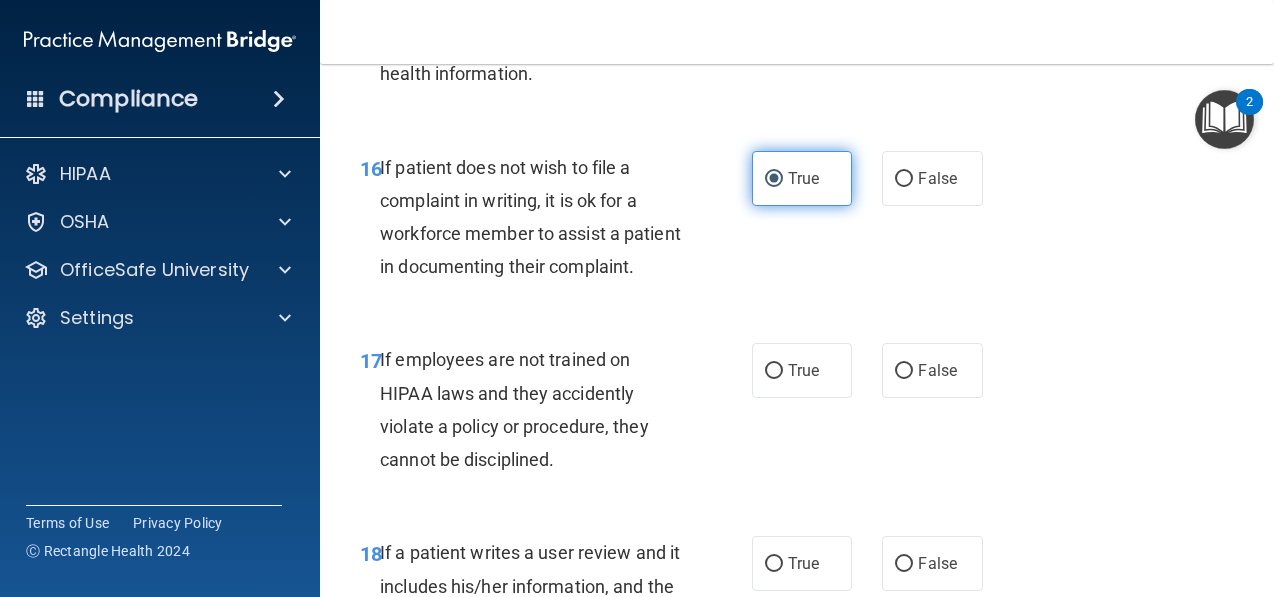 scroll, scrollTop: 3668, scrollLeft: 0, axis: vertical 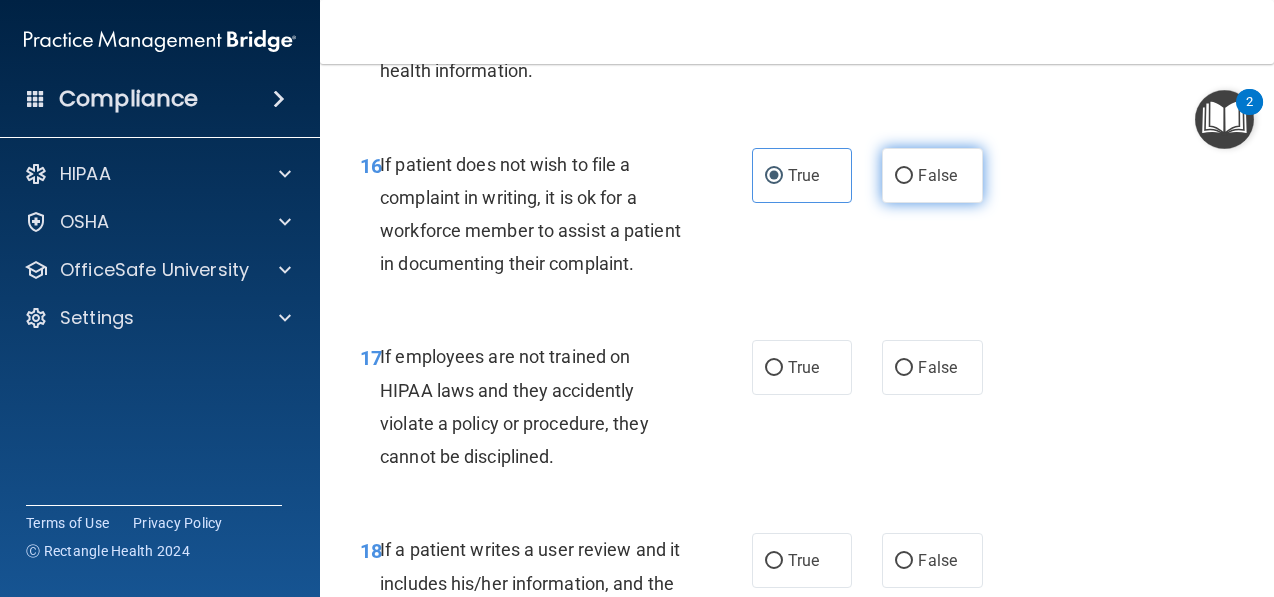 click on "False" at bounding box center [932, 175] 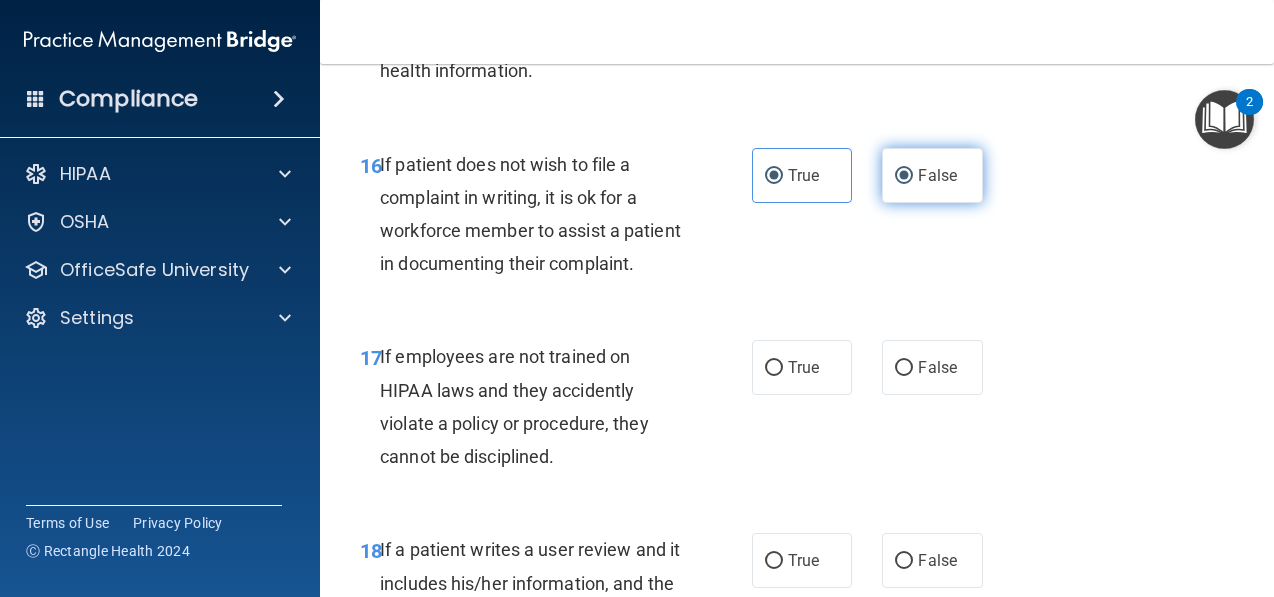 radio on "false" 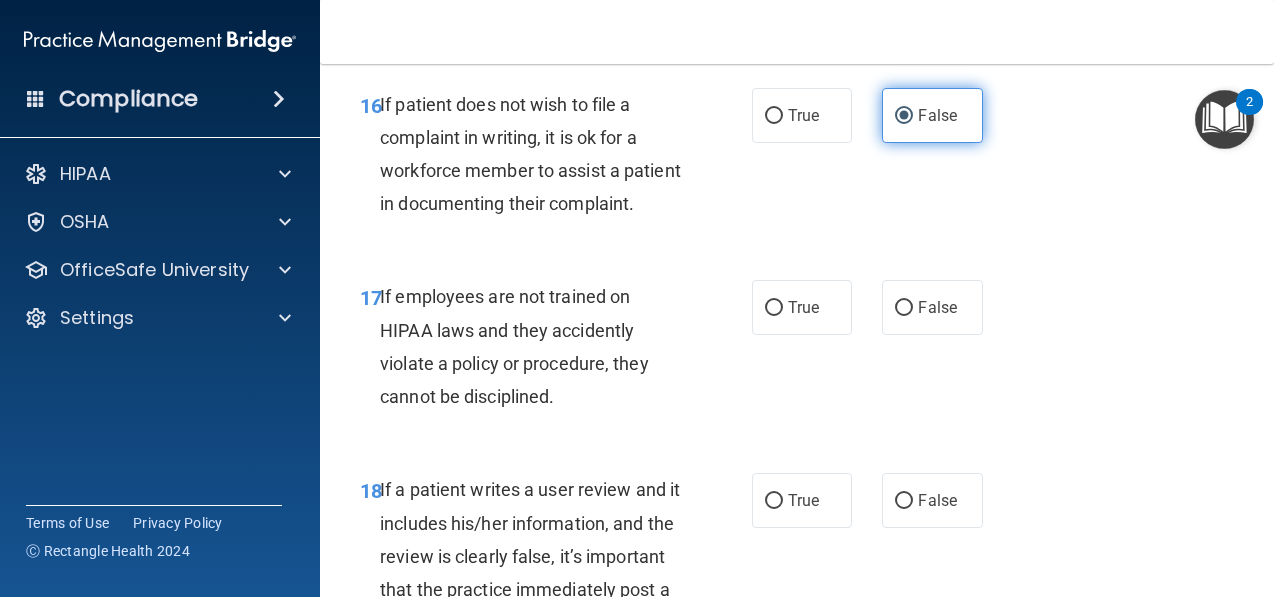 scroll, scrollTop: 3730, scrollLeft: 0, axis: vertical 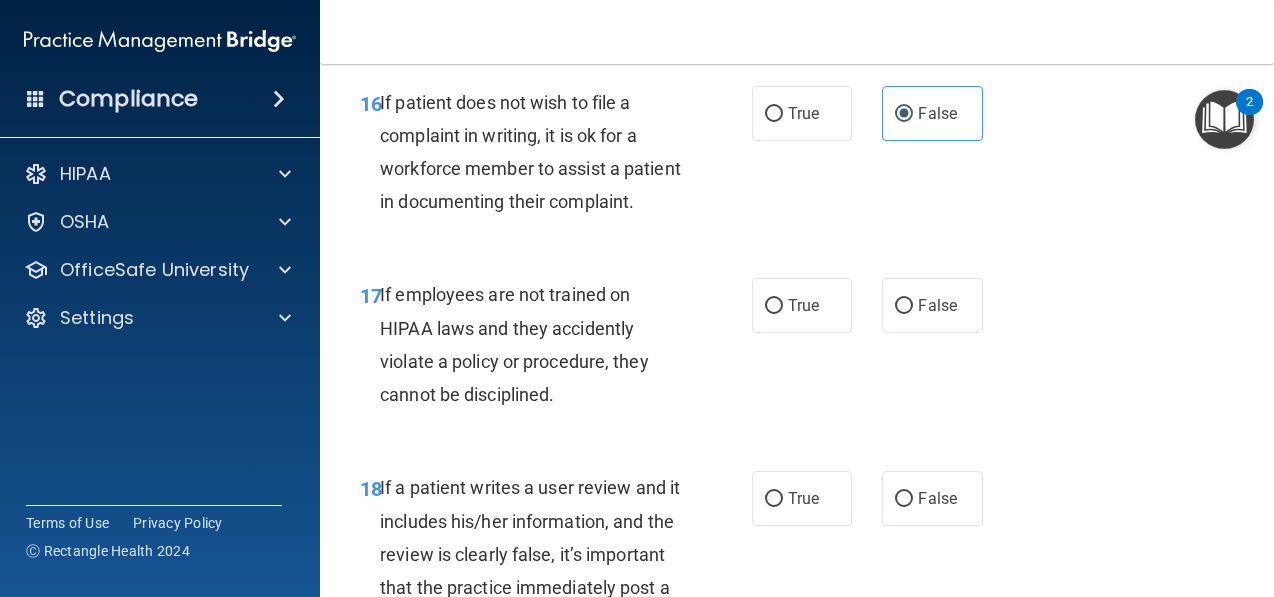 click on "17       If employees are not trained on HIPAA laws and they accidently violate a policy or procedure, they cannot be disciplined.                 True           False" at bounding box center (797, 349) 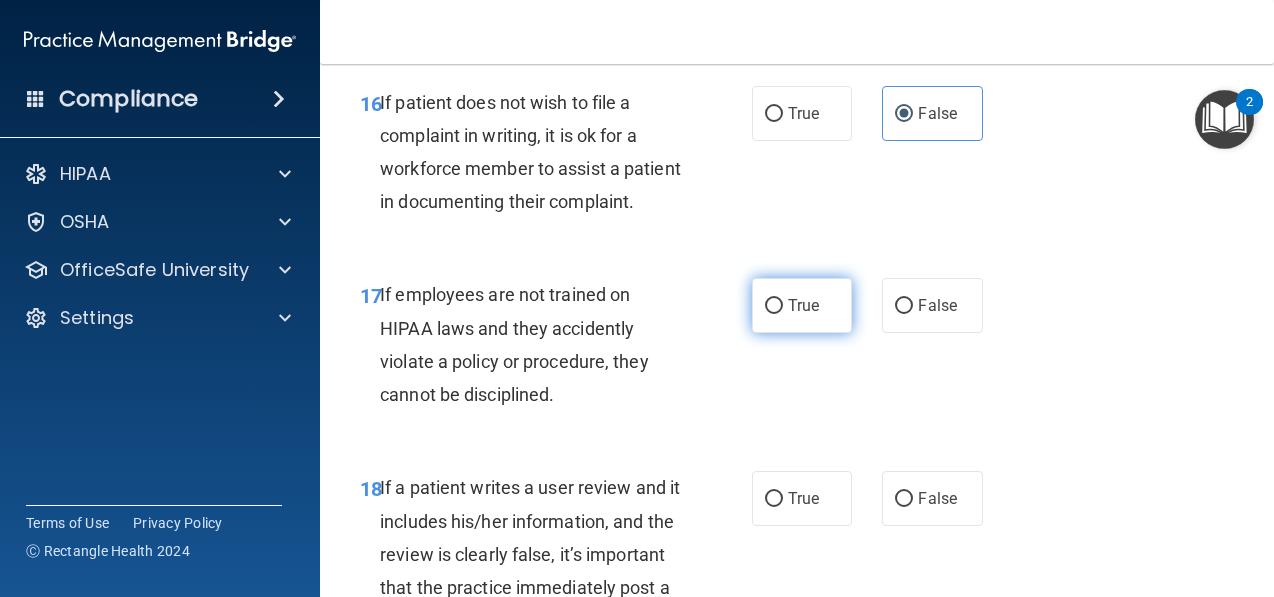 click on "True" at bounding box center (774, 306) 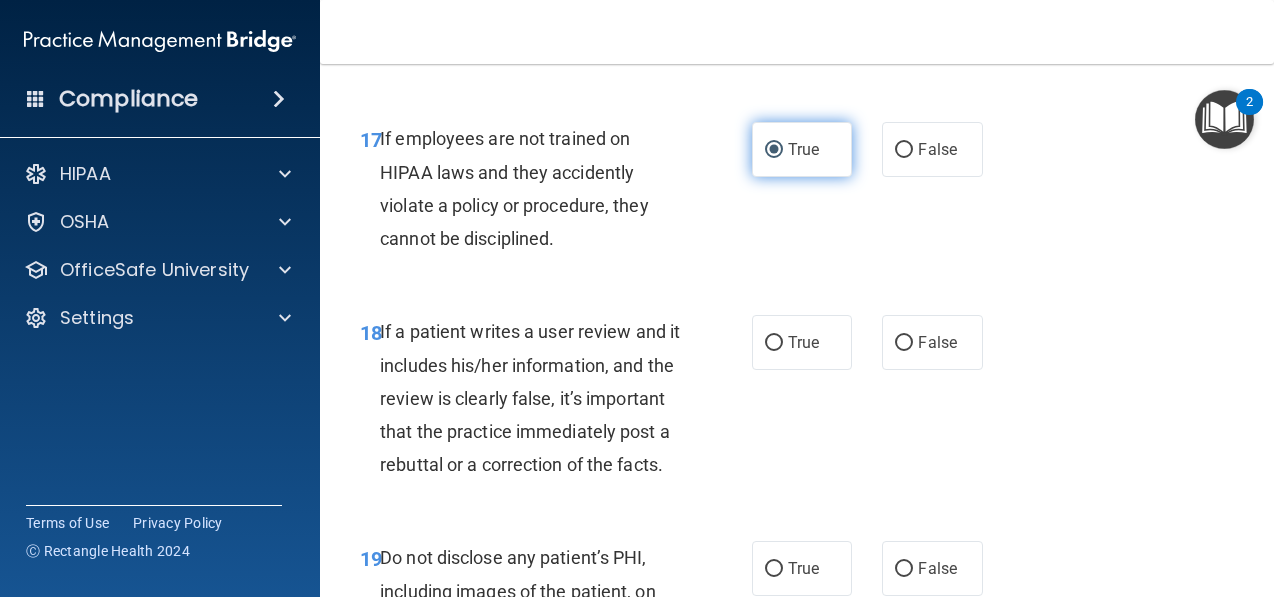 scroll, scrollTop: 3888, scrollLeft: 0, axis: vertical 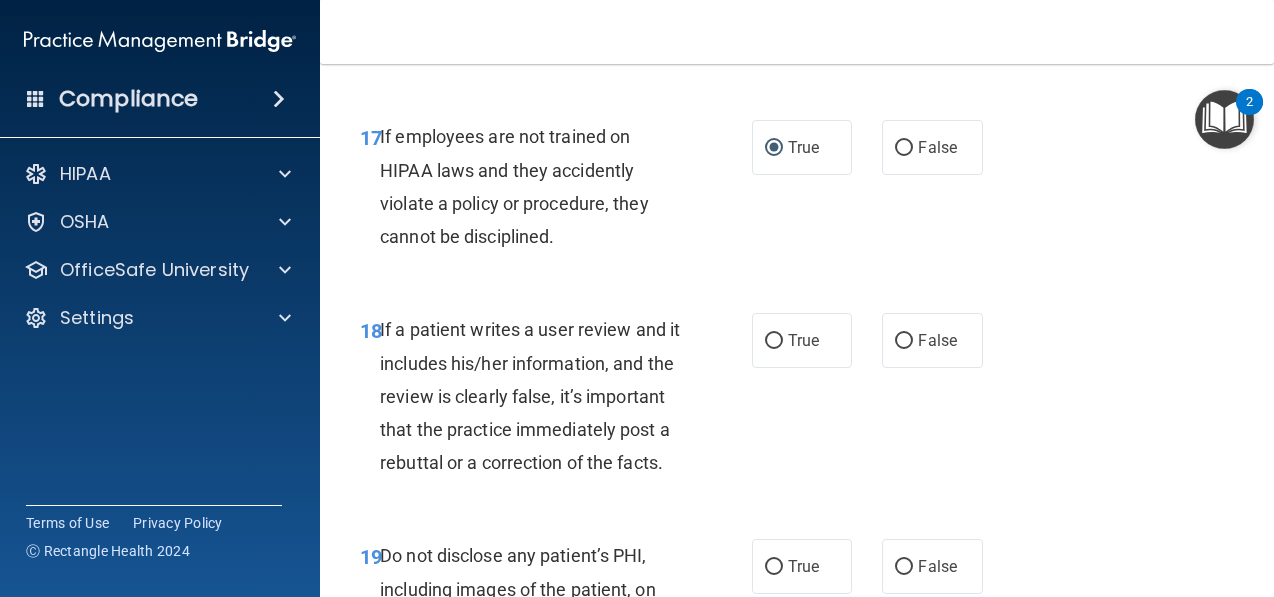 click on "If a patient writes a user review and it includes his/her information, and the review is clearly false, it’s important that the practice immediately post a rebuttal or a correction of the facts." at bounding box center [530, 396] 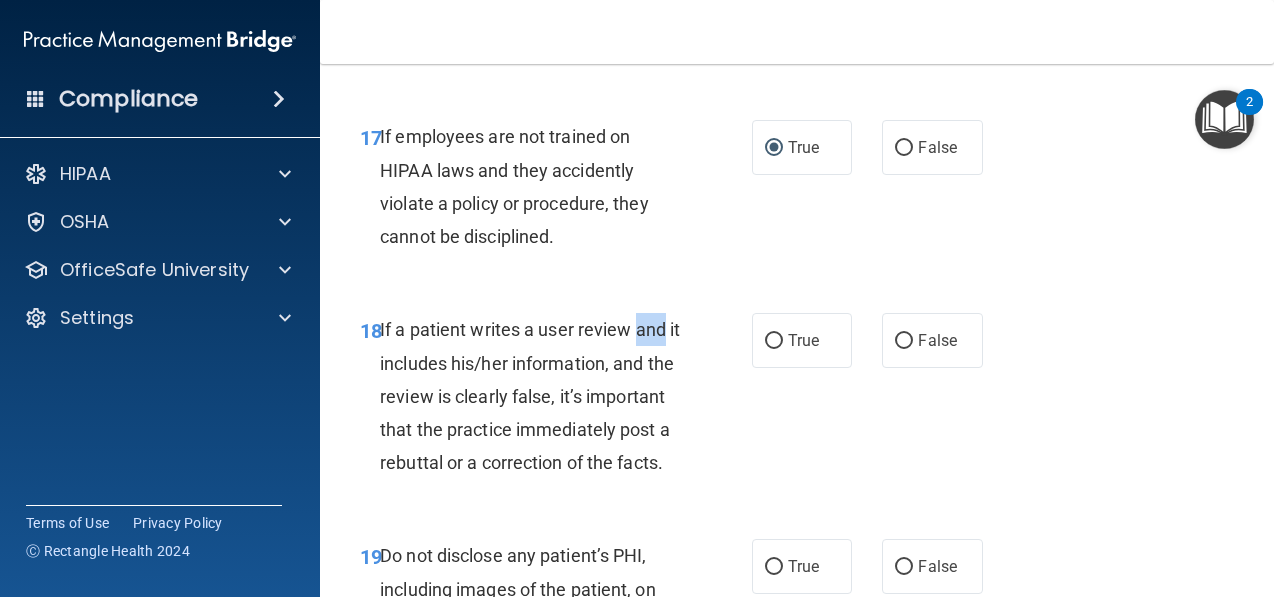 click on "If a patient writes a user review and it includes his/her information, and the review is clearly false, it’s important that the practice immediately post a rebuttal or a correction of the facts." at bounding box center (530, 396) 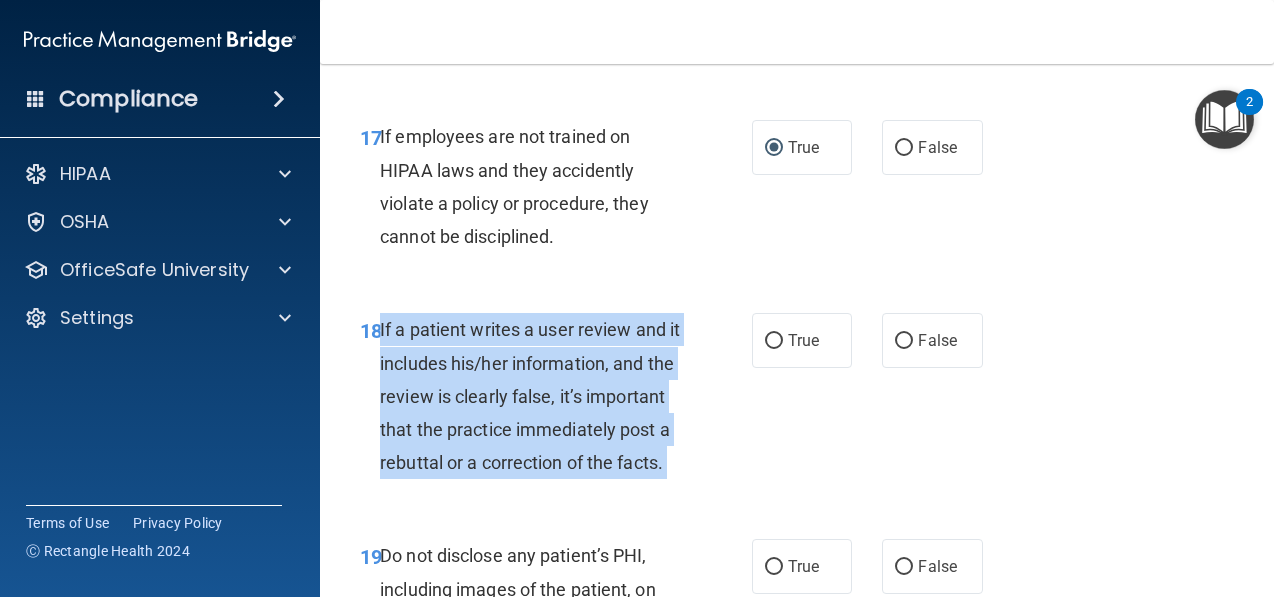 click on "If a patient writes a user review and it includes his/her information, and the review is clearly false, it’s important that the practice immediately post a rebuttal or a correction of the facts." at bounding box center (530, 396) 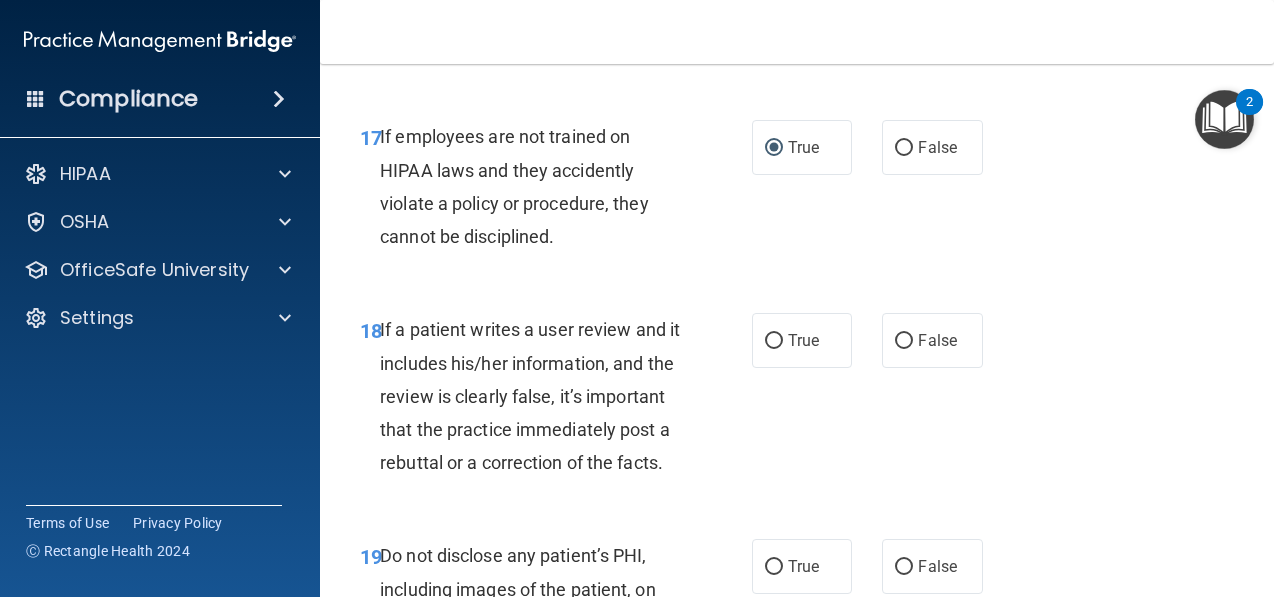 click on "18       If a patient writes a user review and it includes his/her information, and the review is clearly false, it’s important that the practice immediately post a rebuttal or a correction of the facts.                 True           False" at bounding box center [797, 401] 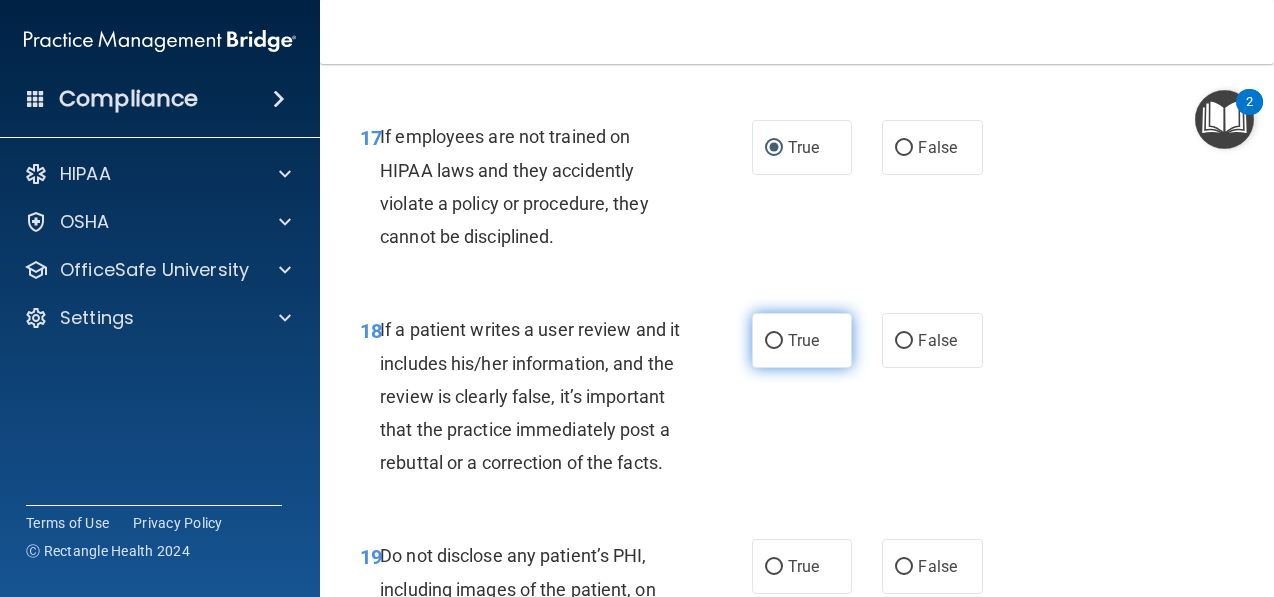click on "True" at bounding box center [774, 341] 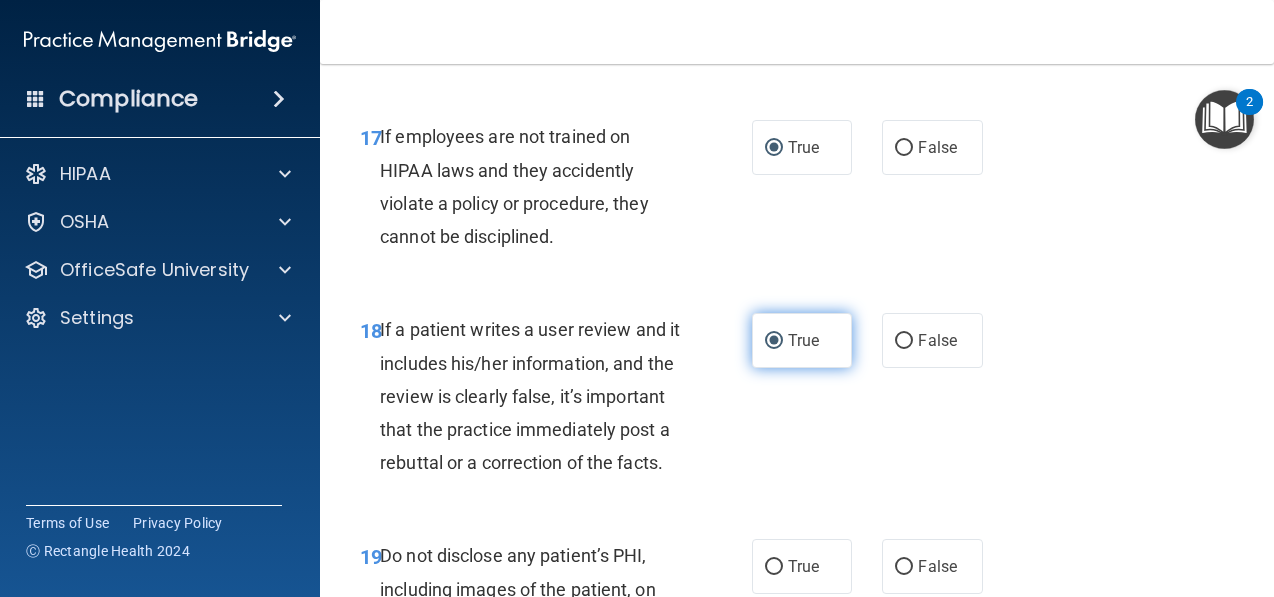 scroll, scrollTop: 4053, scrollLeft: 0, axis: vertical 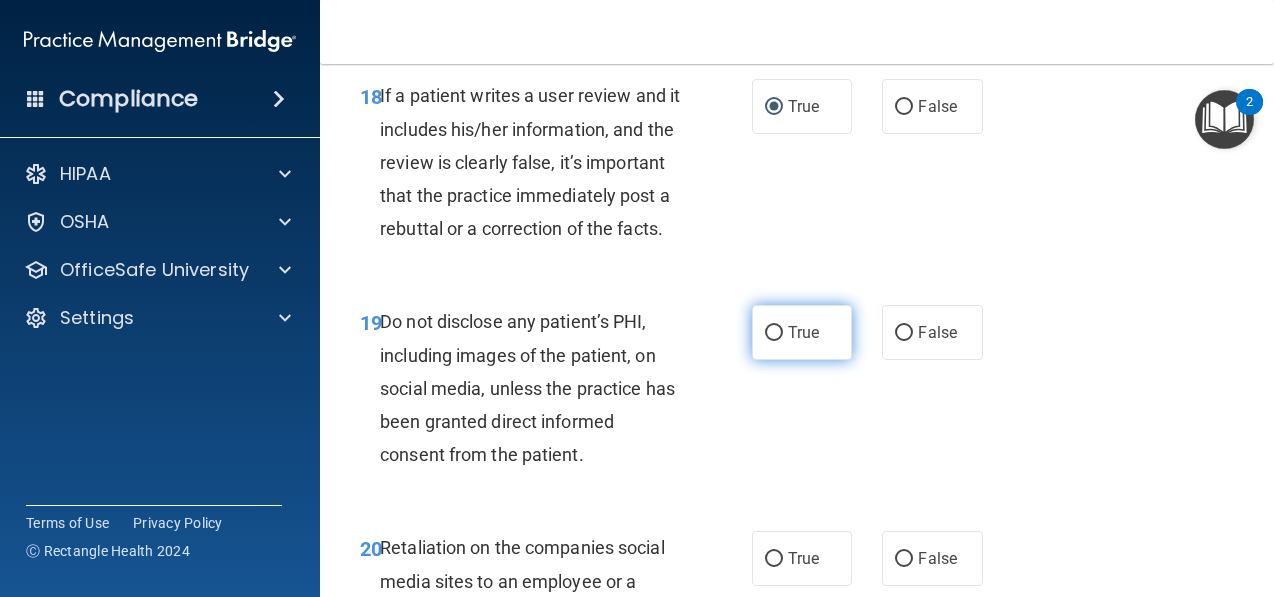 click on "True" at bounding box center (774, 333) 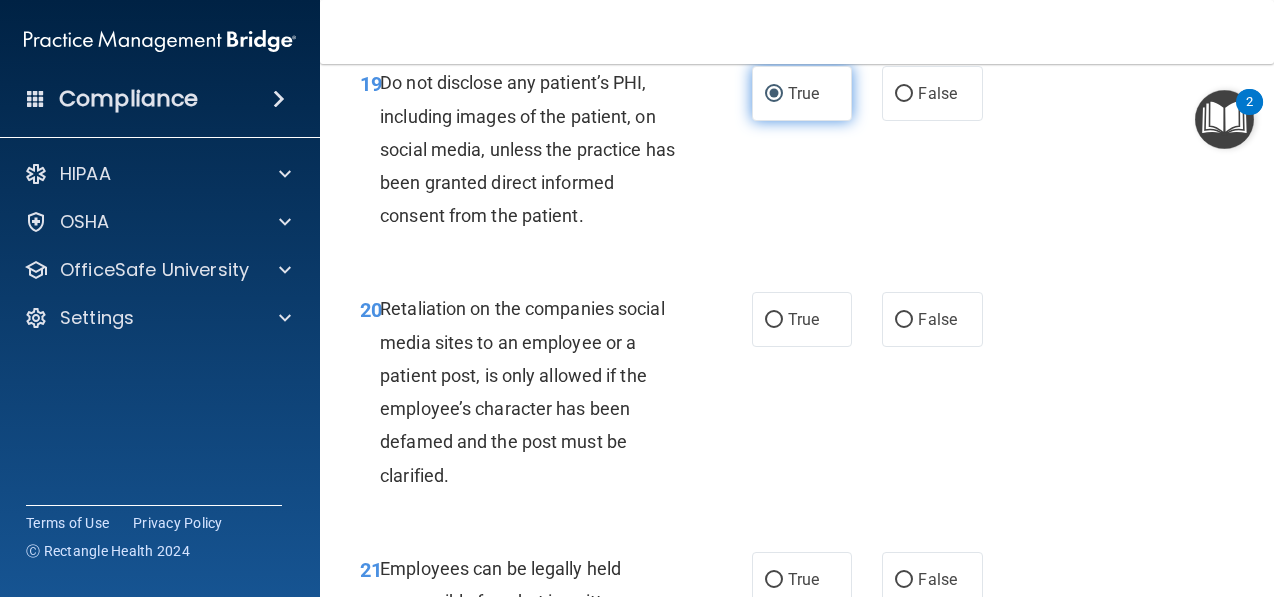 scroll, scrollTop: 4387, scrollLeft: 0, axis: vertical 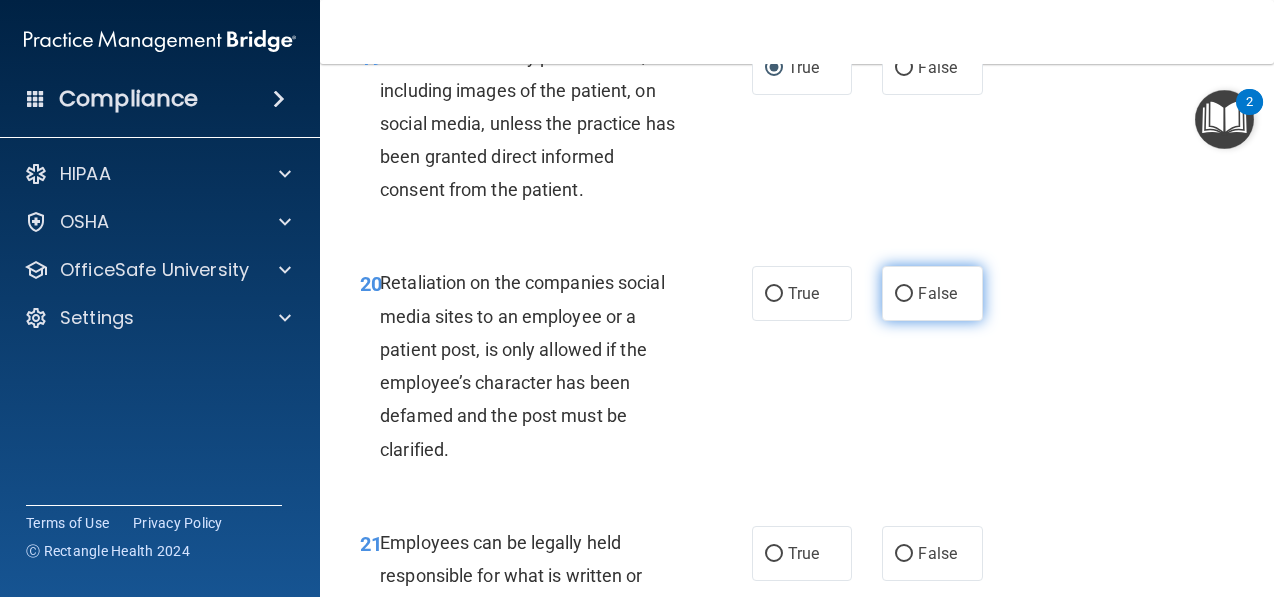 click on "False" at bounding box center (937, 293) 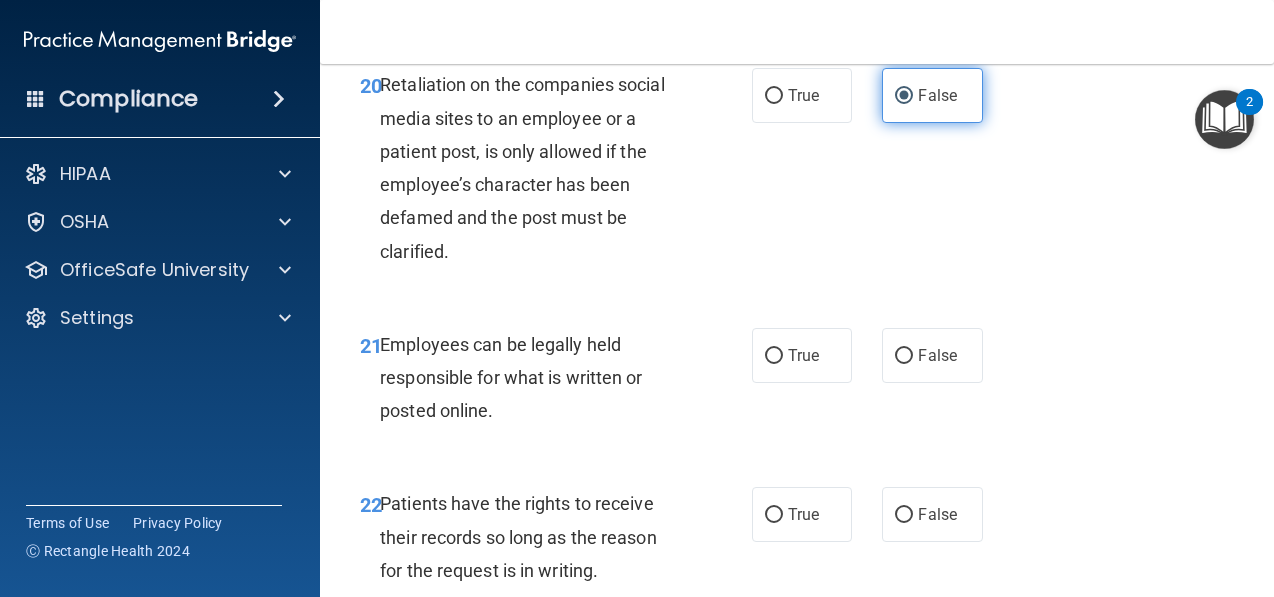 scroll, scrollTop: 4590, scrollLeft: 0, axis: vertical 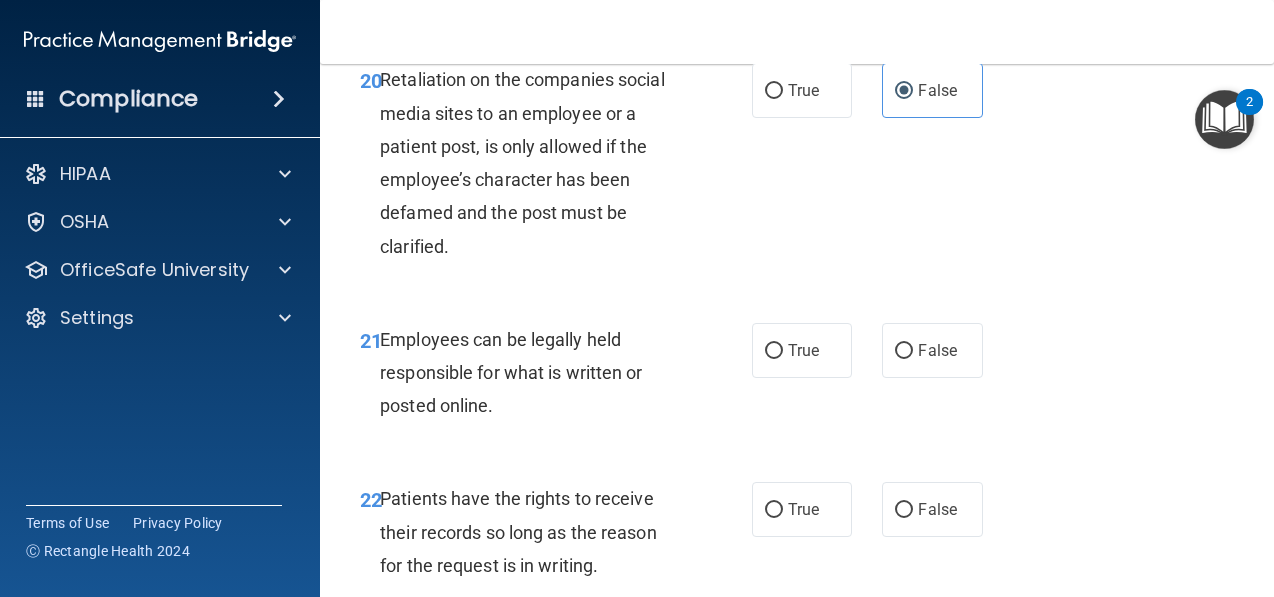 click on "Employees can be legally held responsible for what is written or posted online." at bounding box center [538, 373] 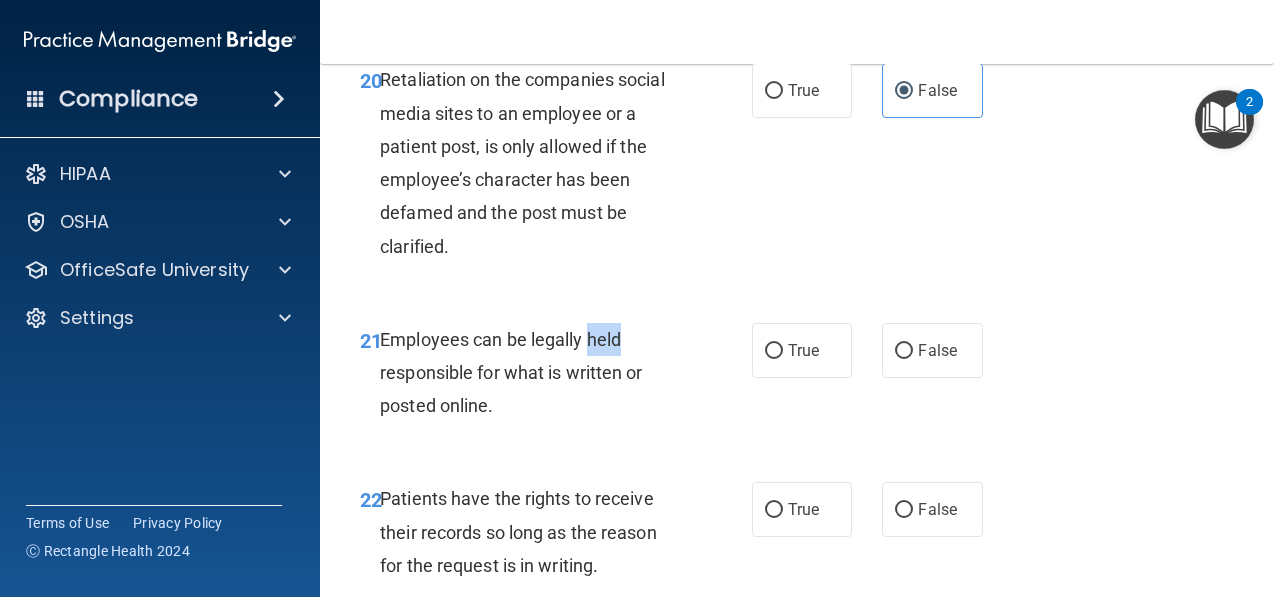 click on "Employees can be legally held responsible for what is written or posted online." at bounding box center (538, 373) 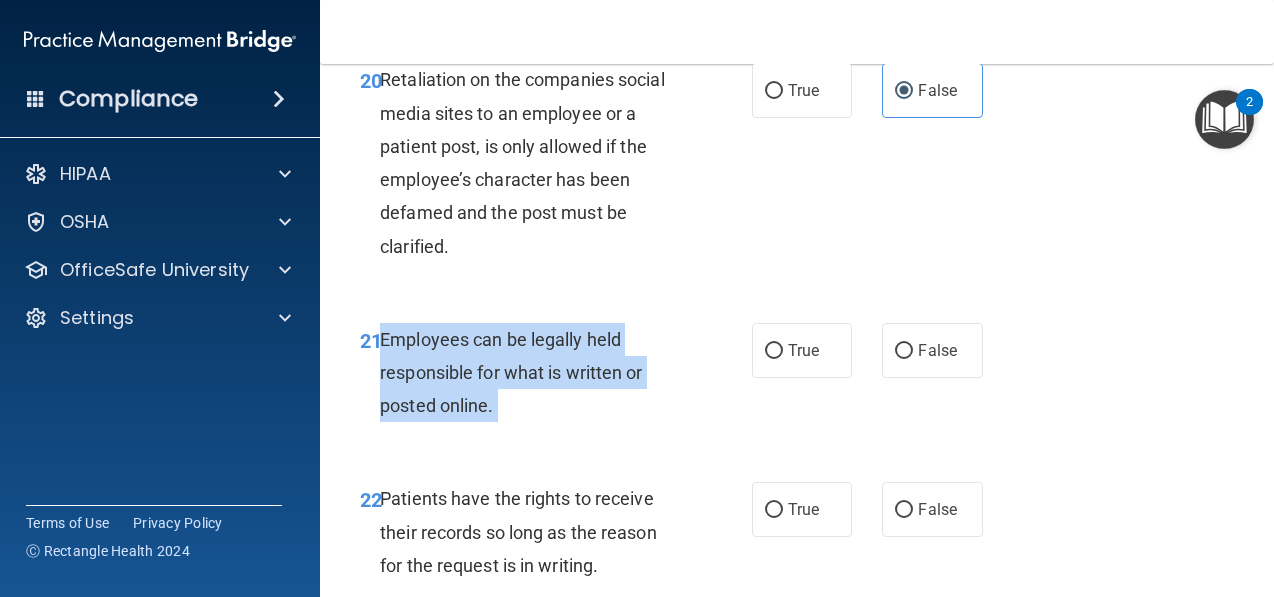 click on "Employees can be legally held responsible for what is written or posted online." at bounding box center [538, 373] 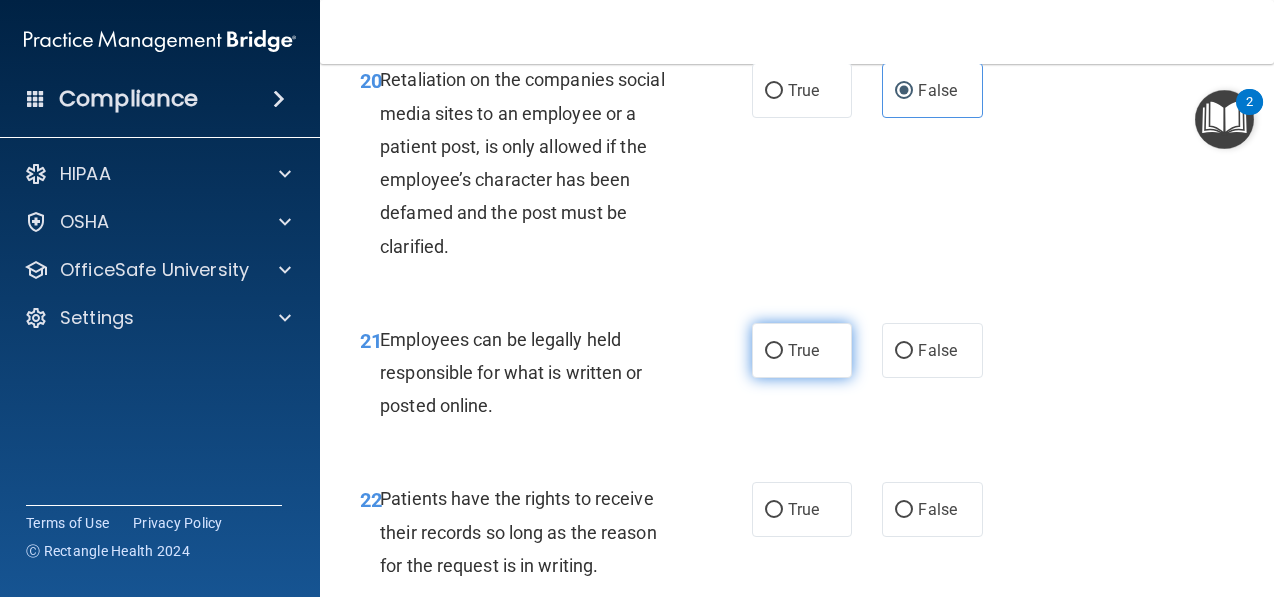 click on "True" at bounding box center [802, 350] 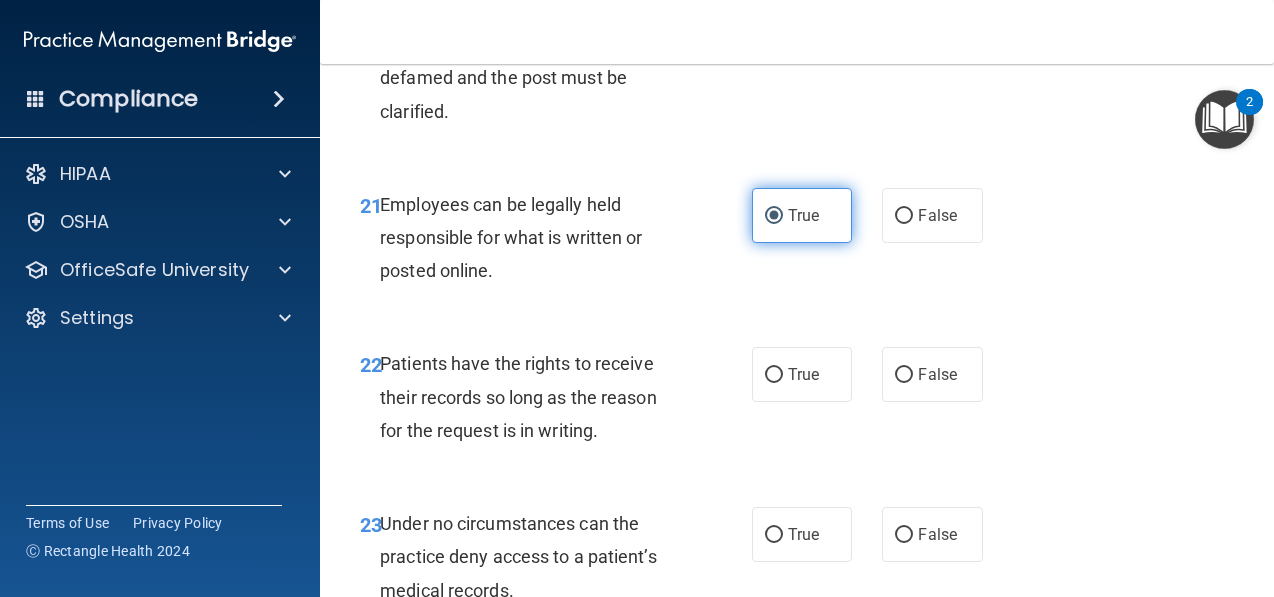 scroll, scrollTop: 4728, scrollLeft: 0, axis: vertical 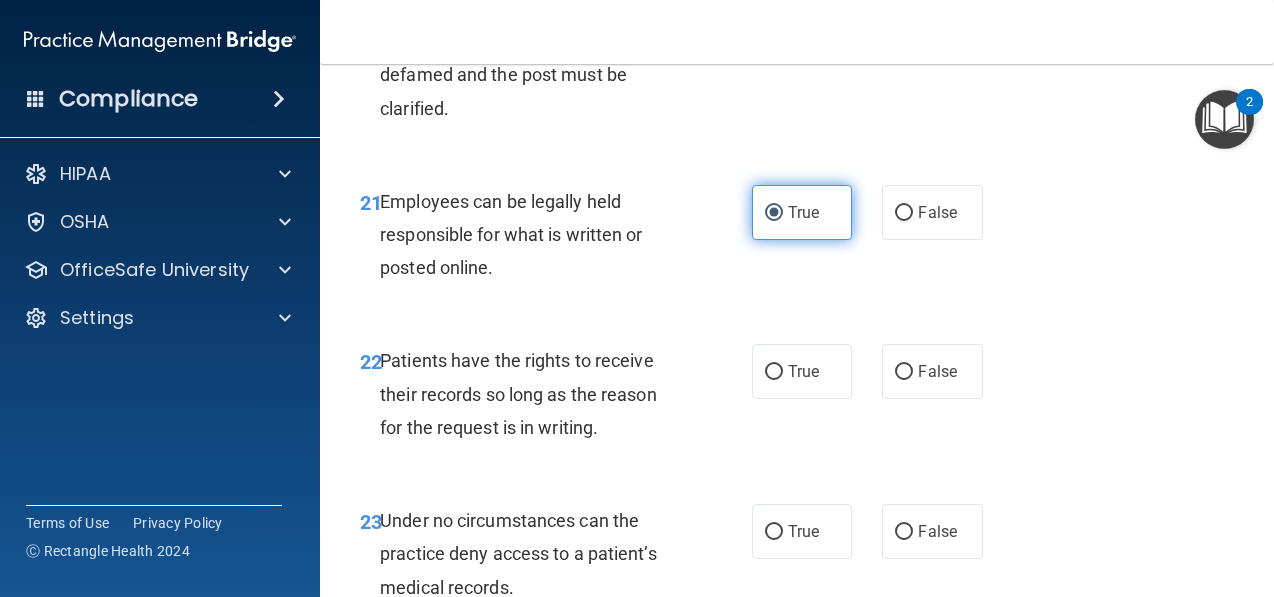 click on "True" at bounding box center (802, 371) 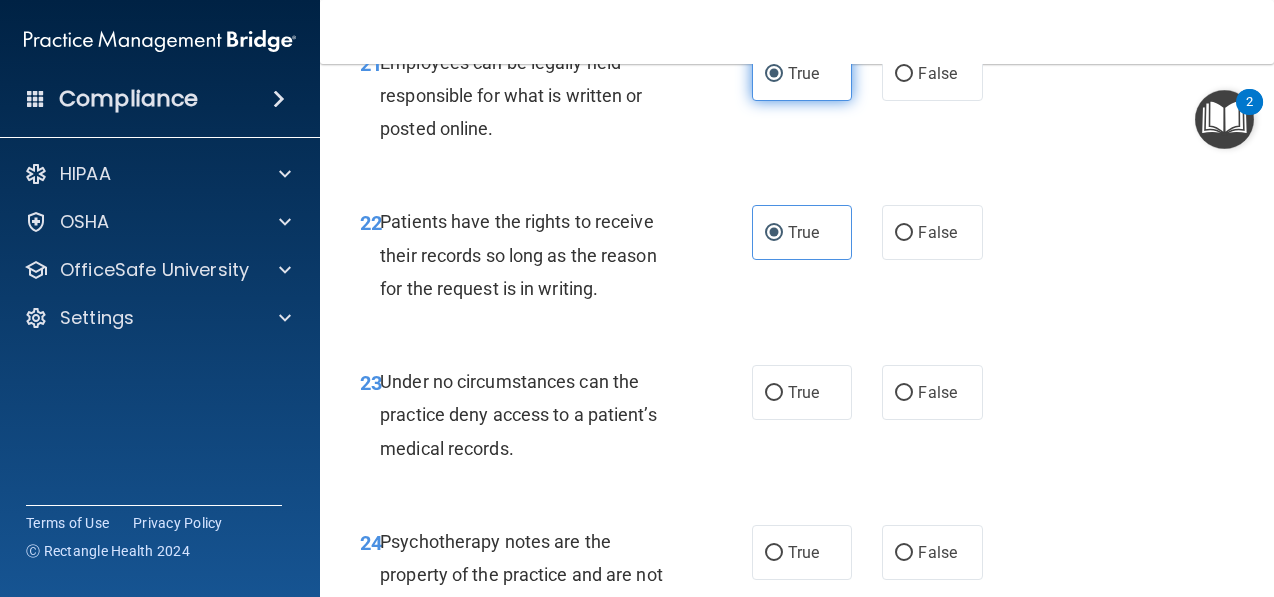 scroll, scrollTop: 4873, scrollLeft: 0, axis: vertical 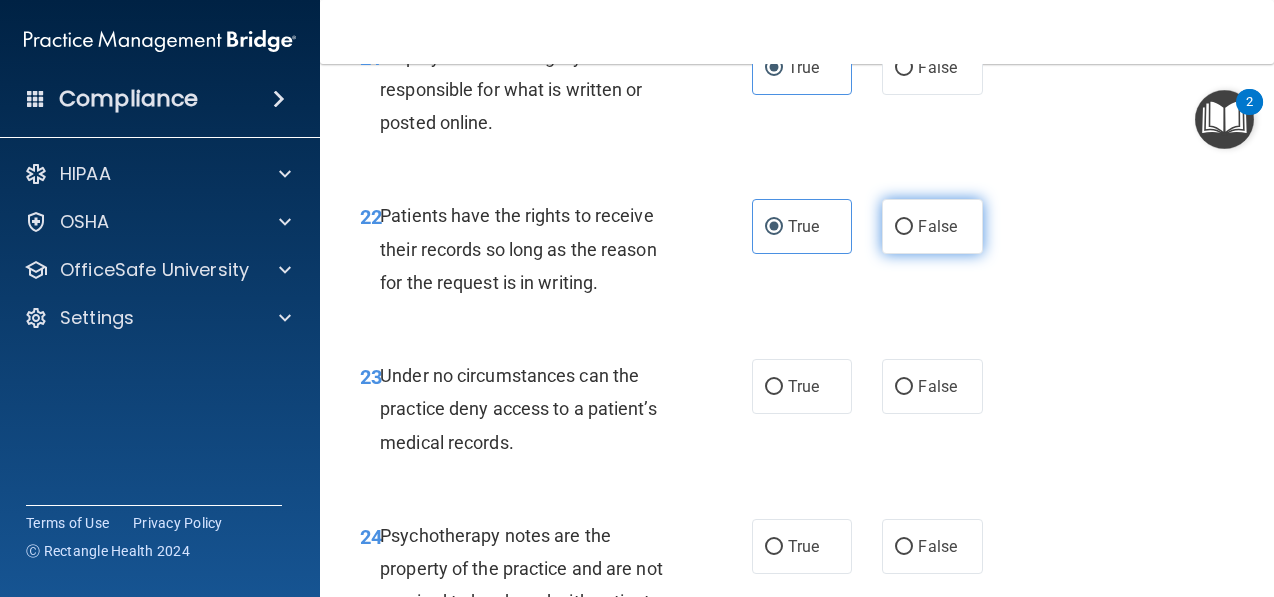 click on "False" at bounding box center (932, 226) 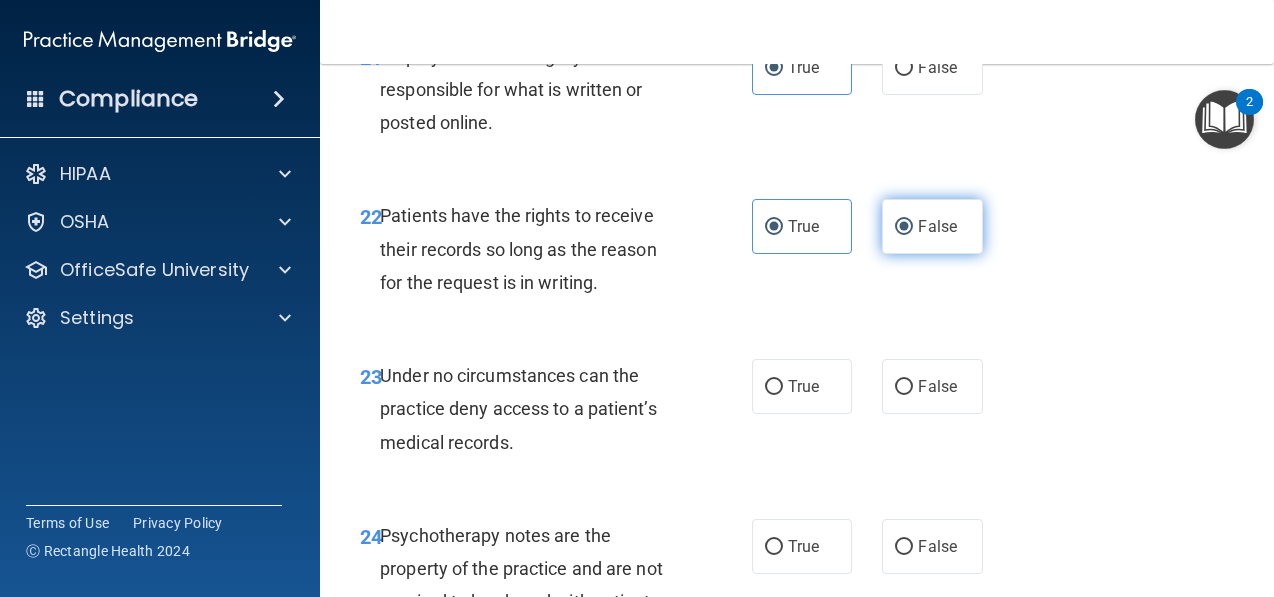 radio on "false" 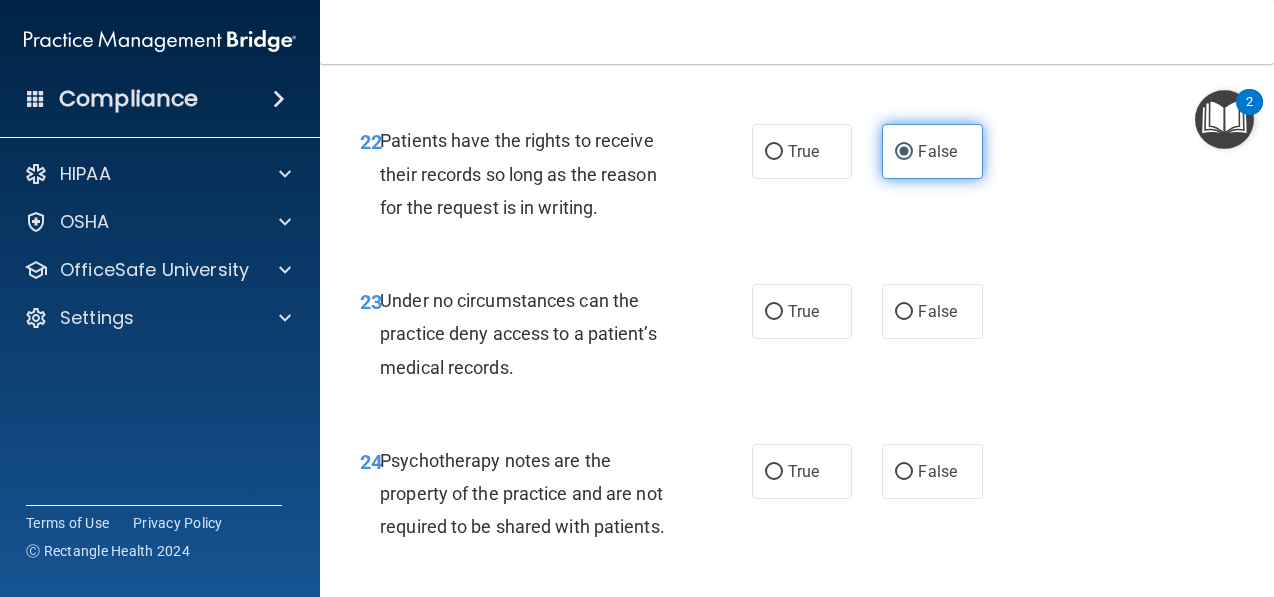 scroll, scrollTop: 4953, scrollLeft: 0, axis: vertical 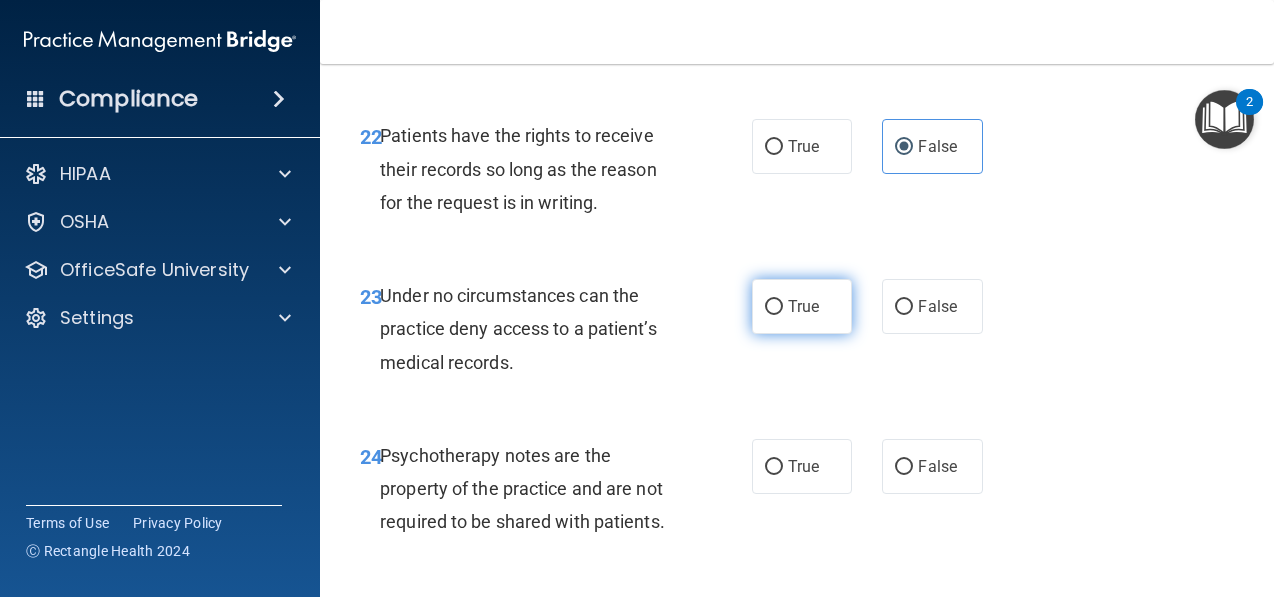 click on "True" at bounding box center [802, 306] 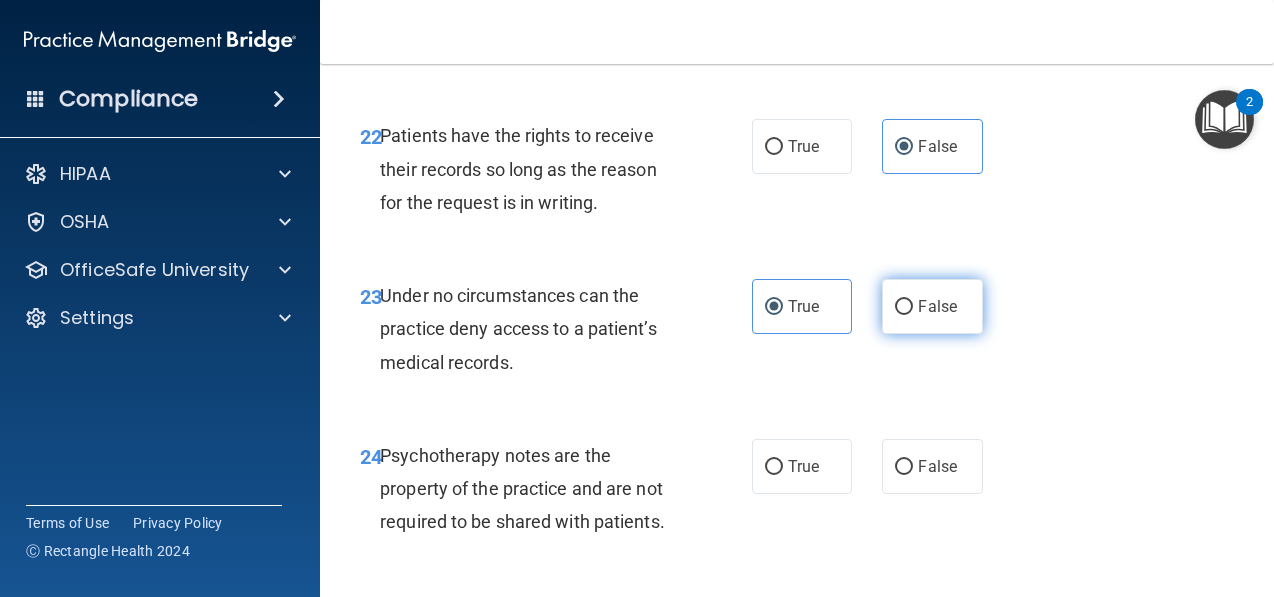 click on "False" at bounding box center (932, 306) 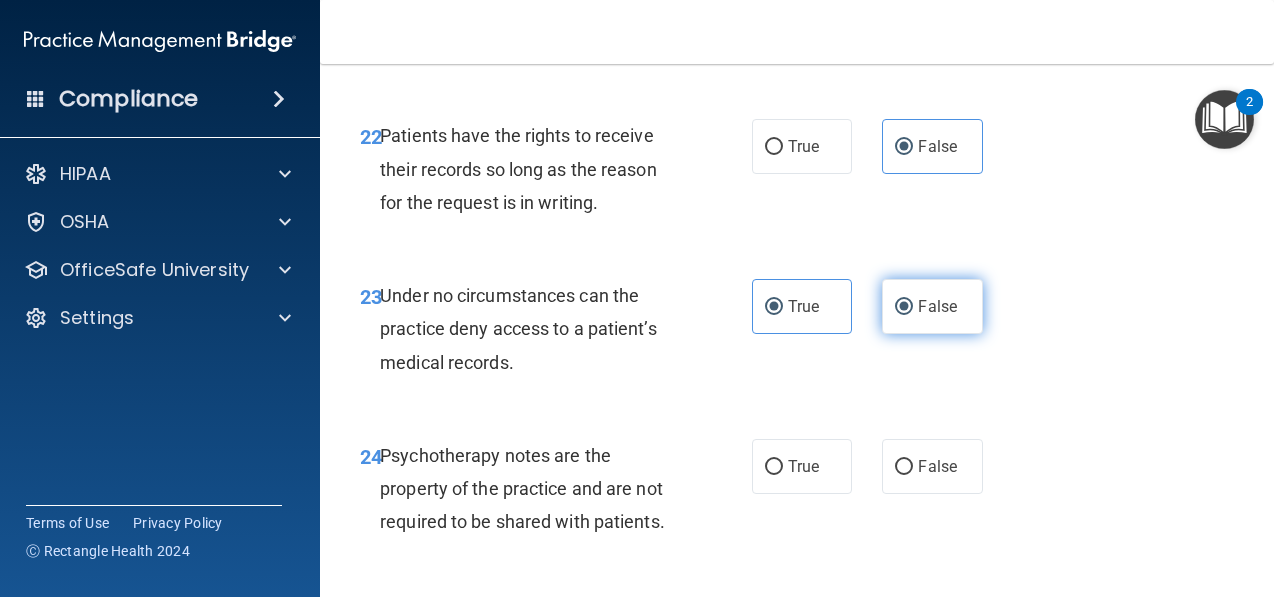 radio on "false" 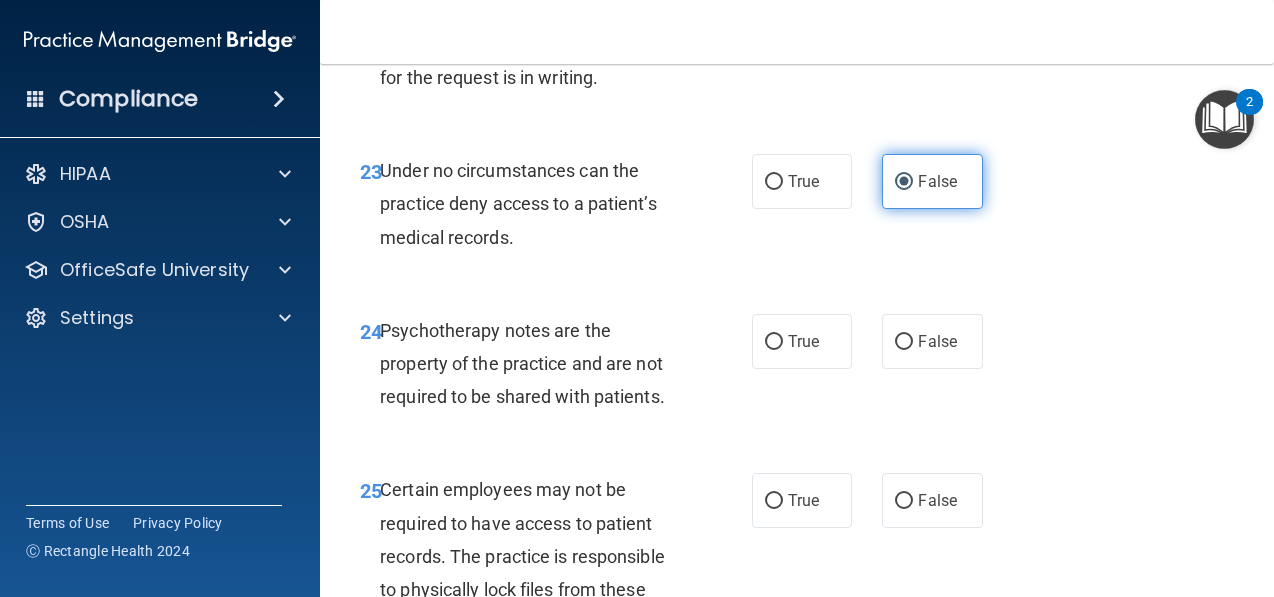 scroll, scrollTop: 5079, scrollLeft: 0, axis: vertical 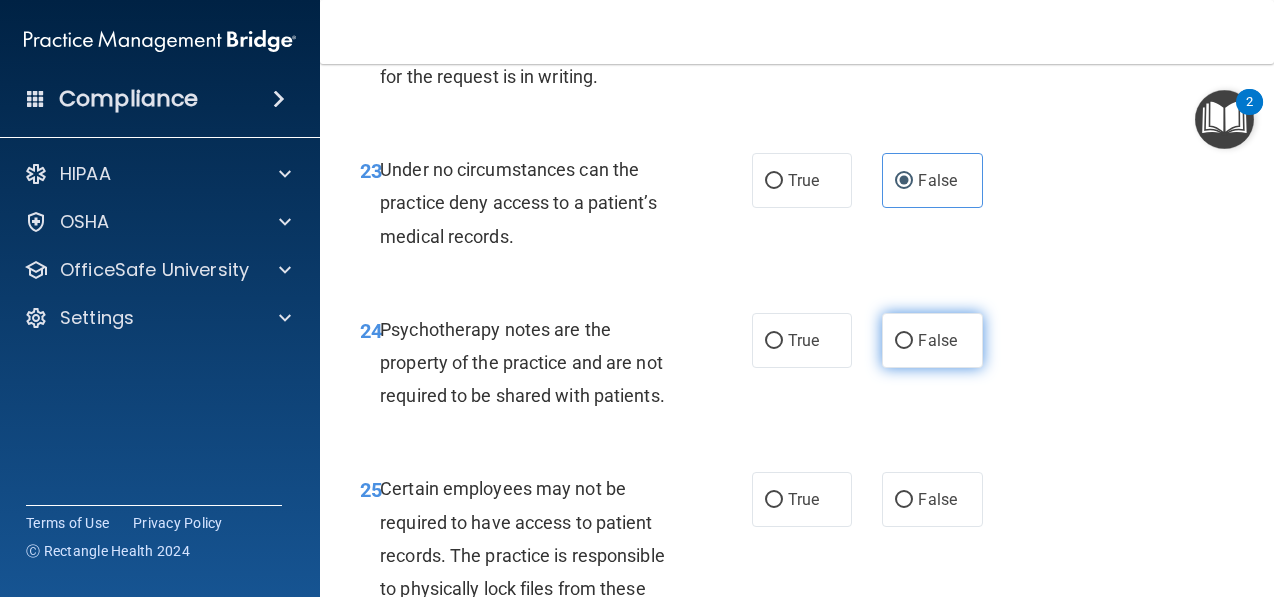 click on "False" at bounding box center (932, 340) 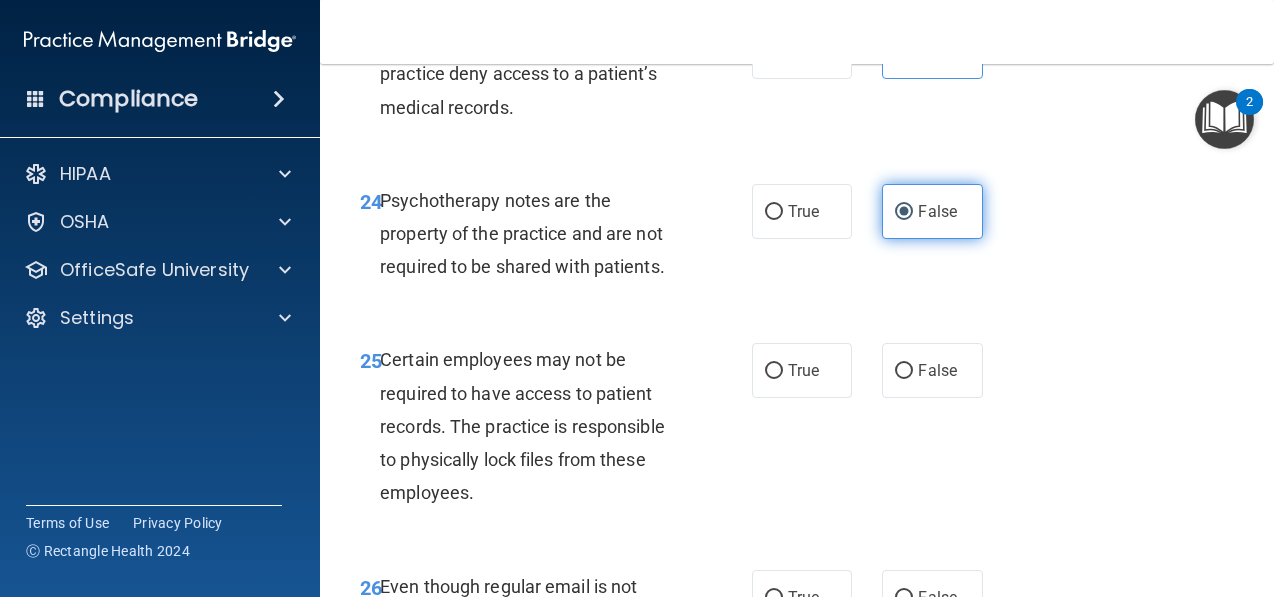 scroll, scrollTop: 5209, scrollLeft: 0, axis: vertical 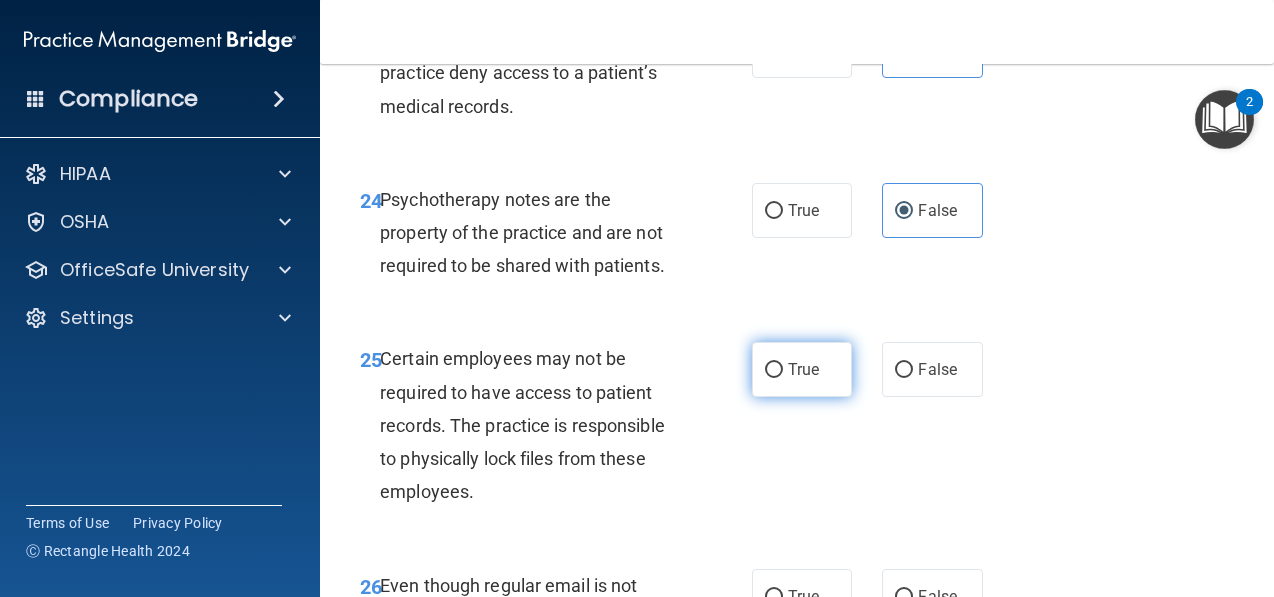 click on "True" at bounding box center (802, 369) 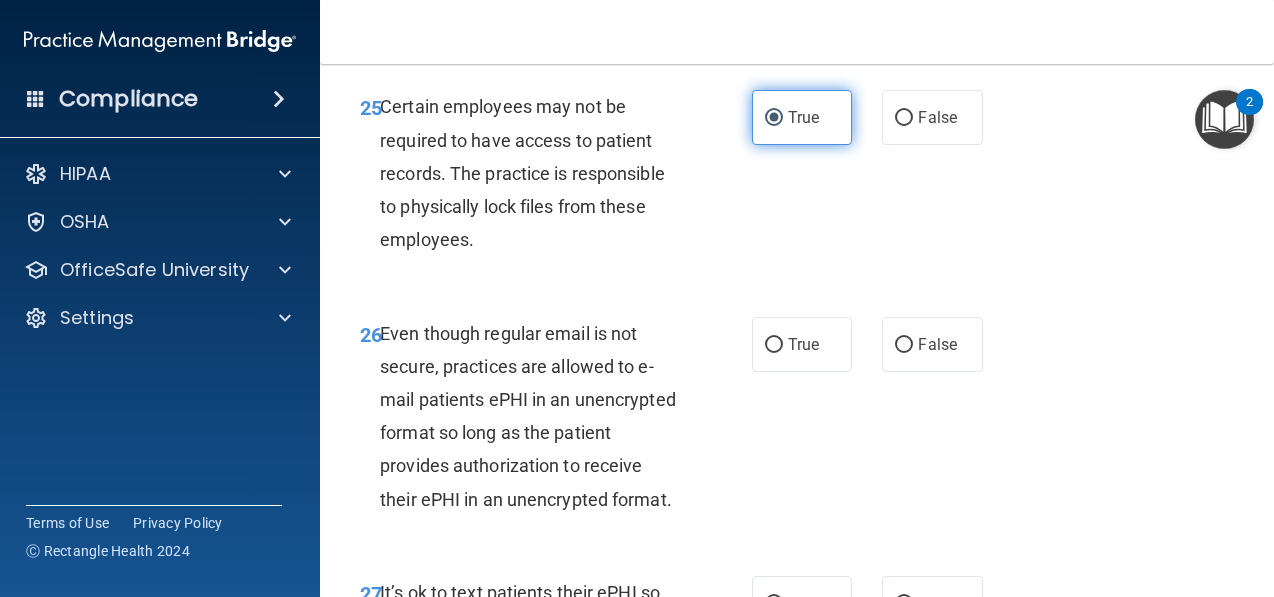 scroll, scrollTop: 5483, scrollLeft: 0, axis: vertical 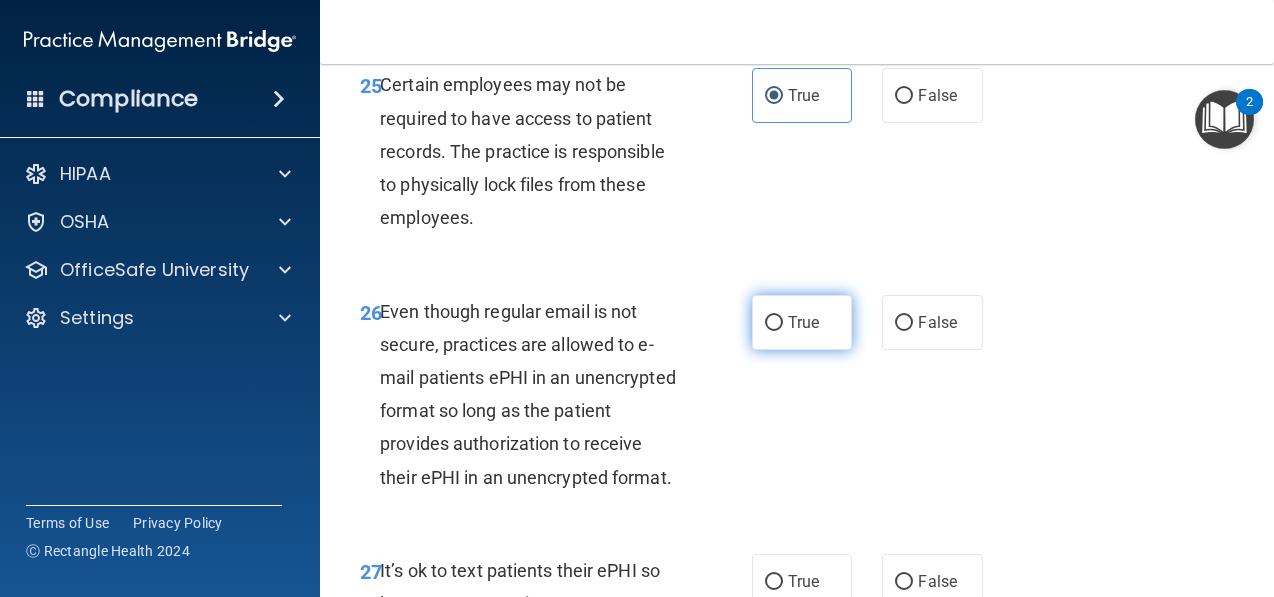 click on "True" at bounding box center (803, 322) 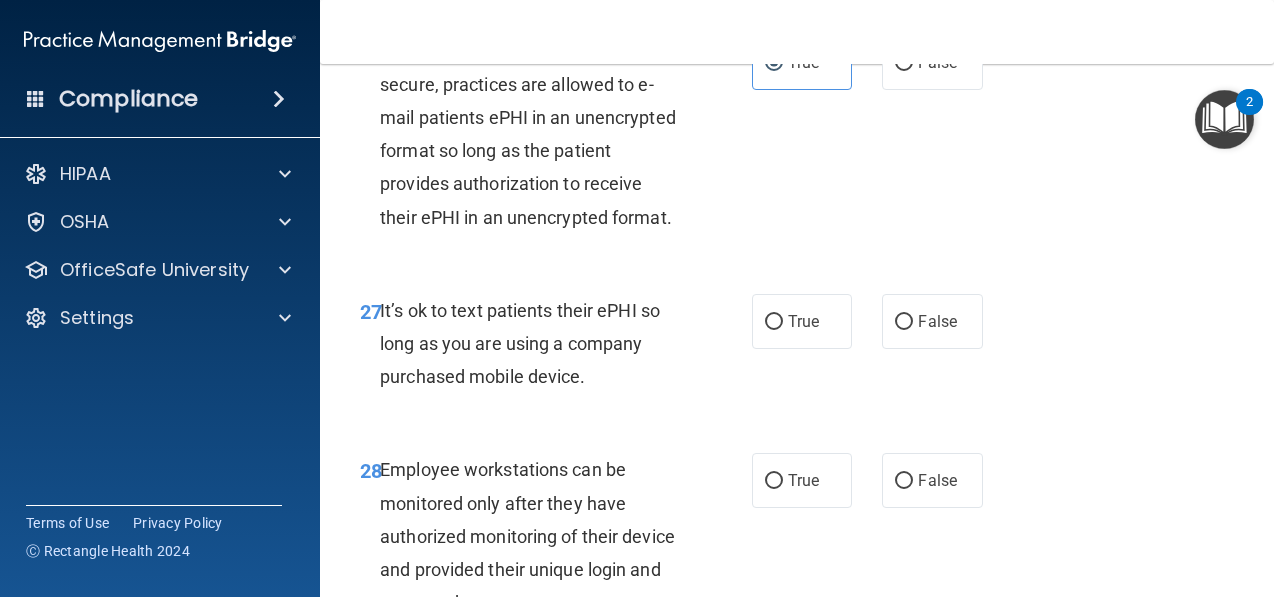 scroll, scrollTop: 5869, scrollLeft: 0, axis: vertical 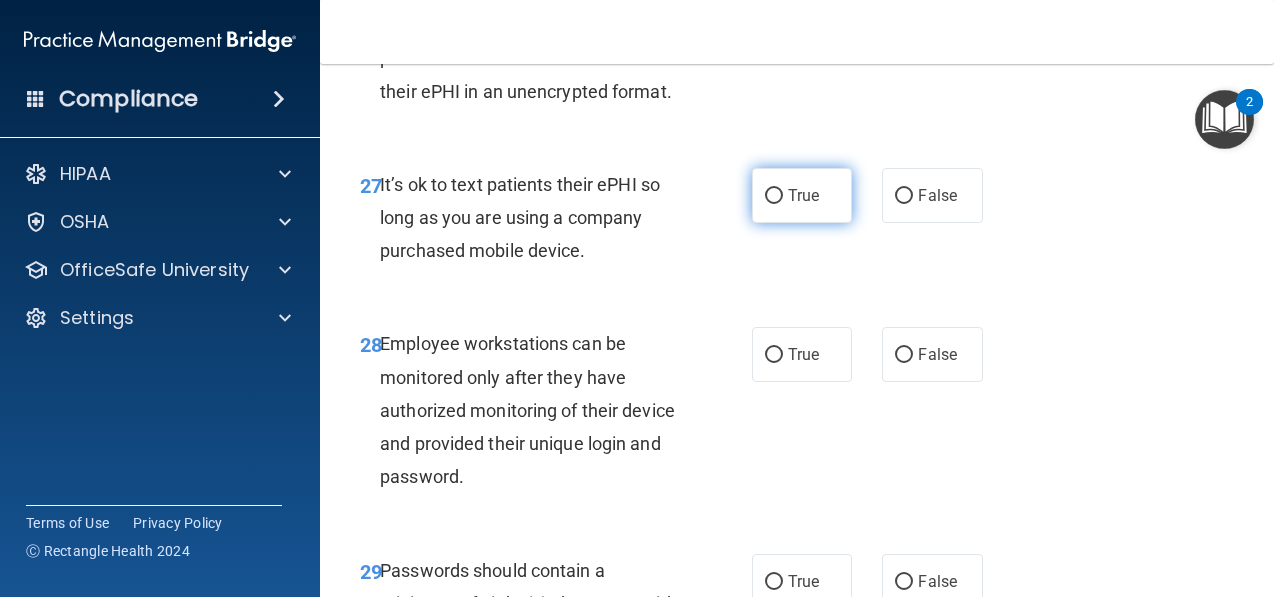 click on "True" at bounding box center [802, 195] 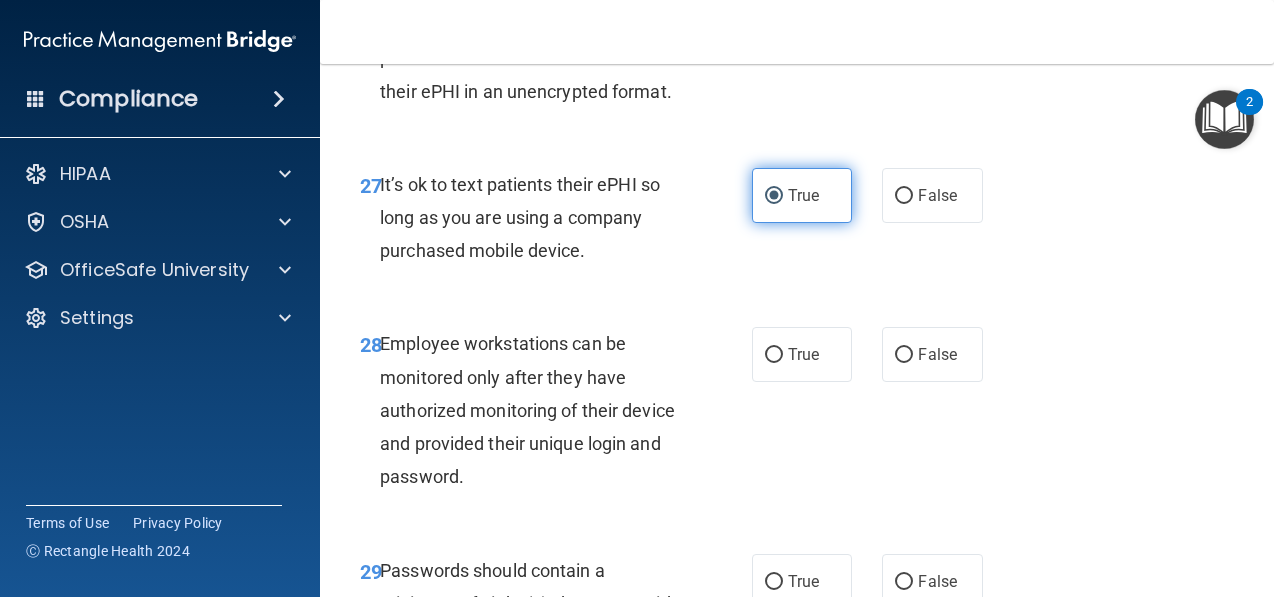 scroll, scrollTop: 5920, scrollLeft: 0, axis: vertical 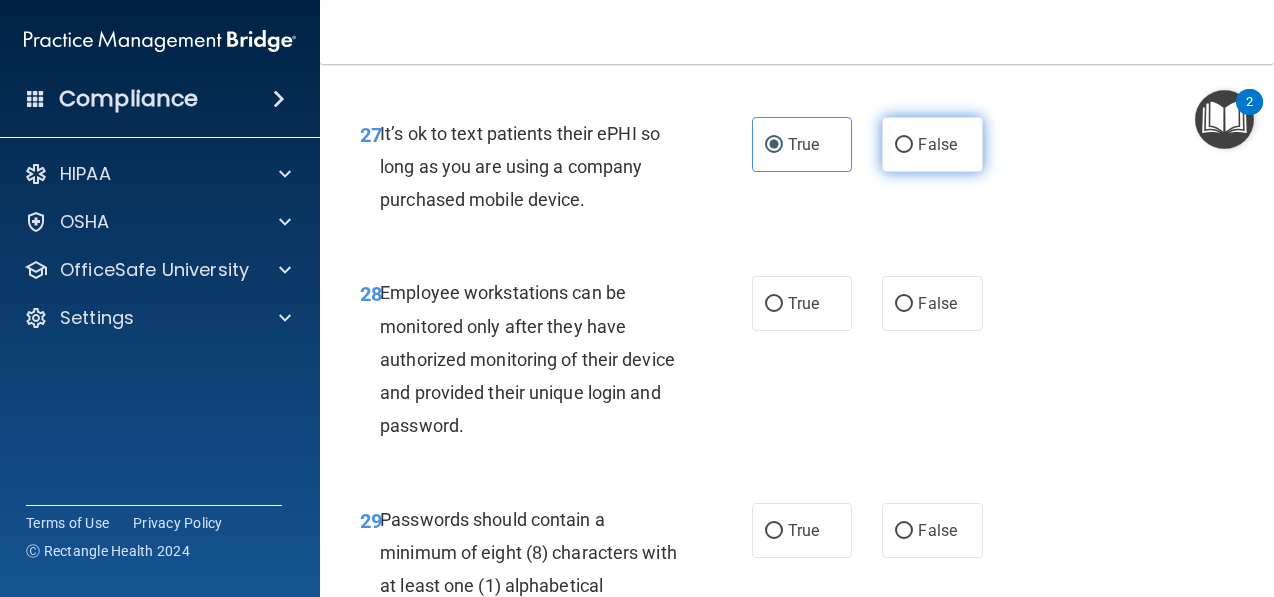 click on "False" at bounding box center [932, 144] 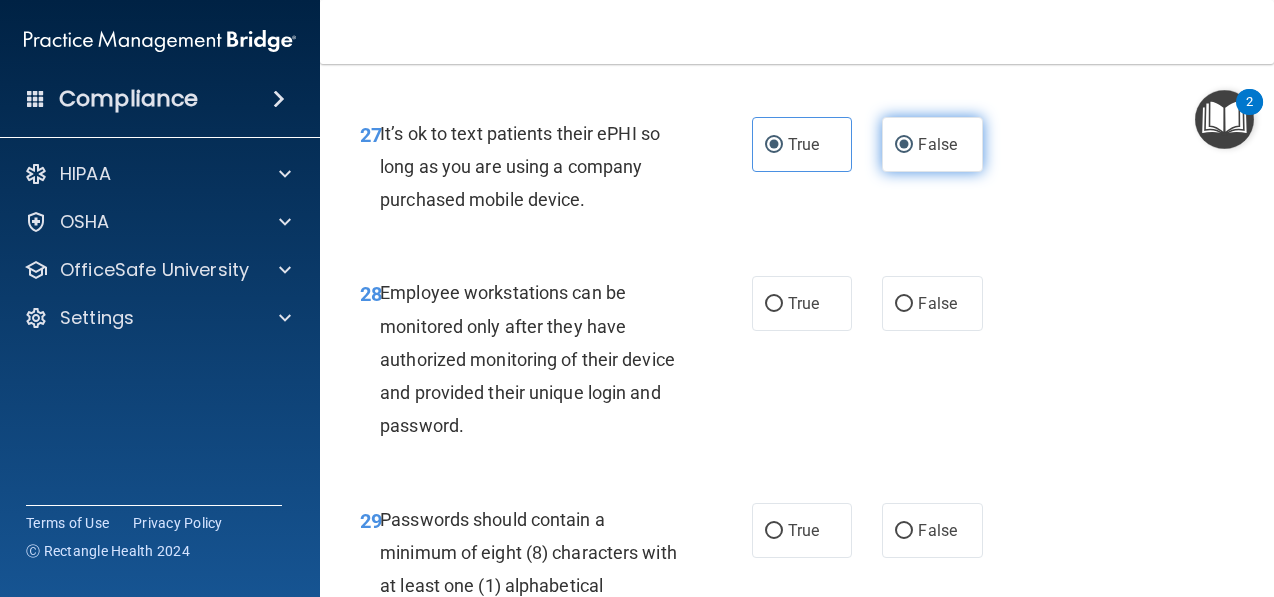 radio on "false" 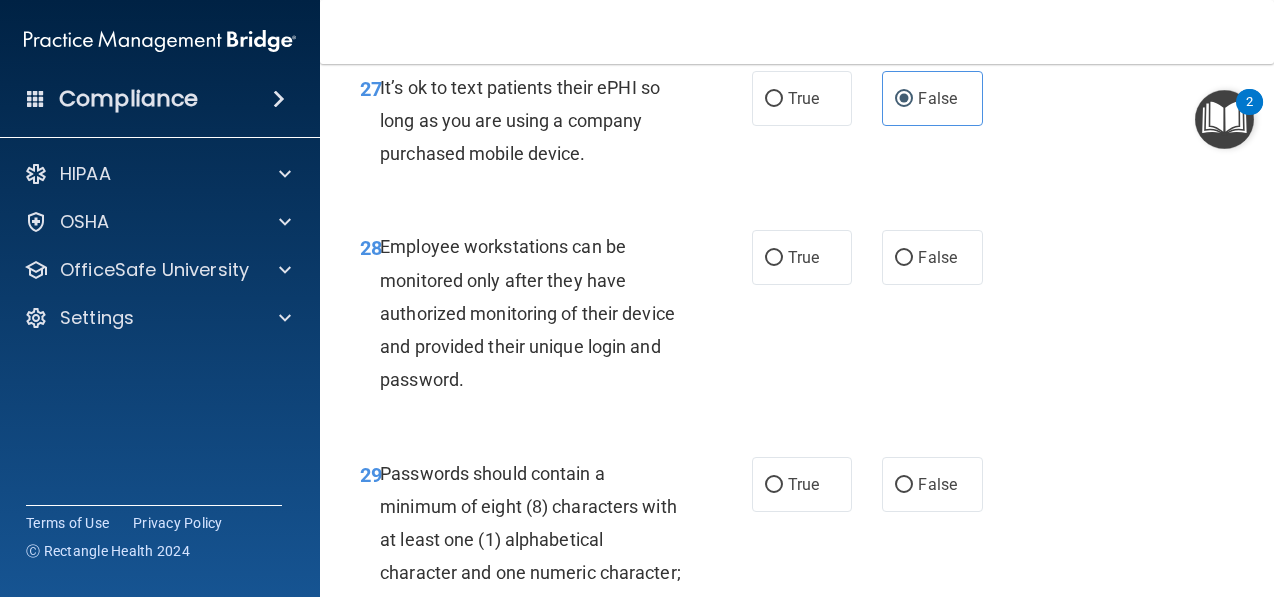 scroll, scrollTop: 5970, scrollLeft: 0, axis: vertical 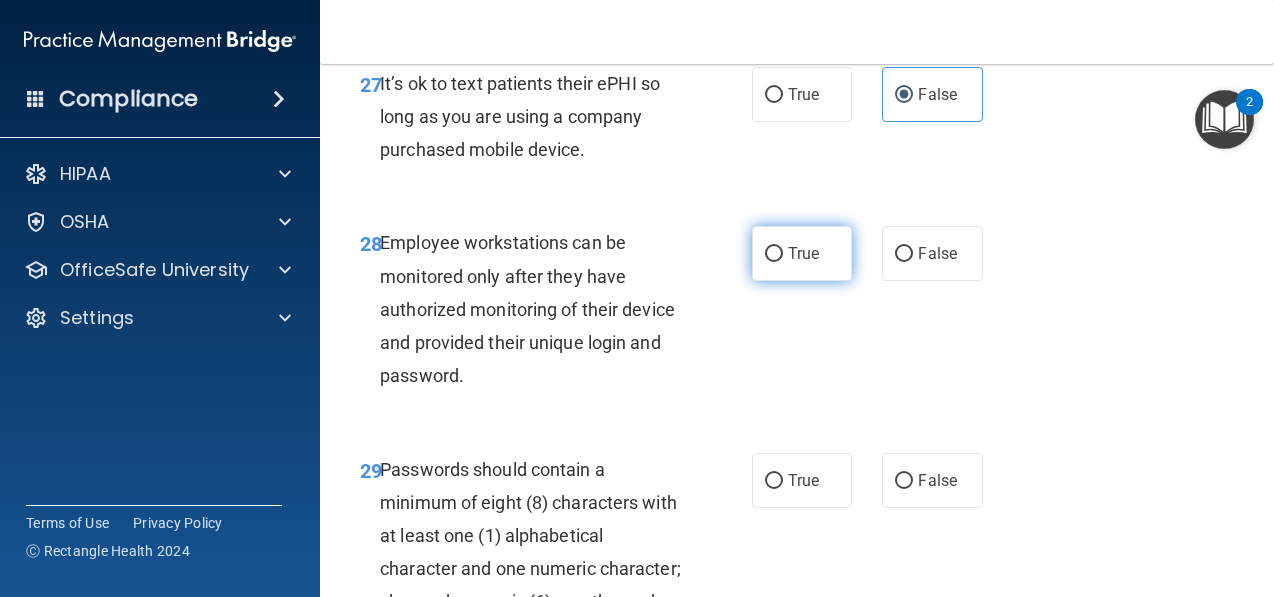 click on "True" at bounding box center (803, 253) 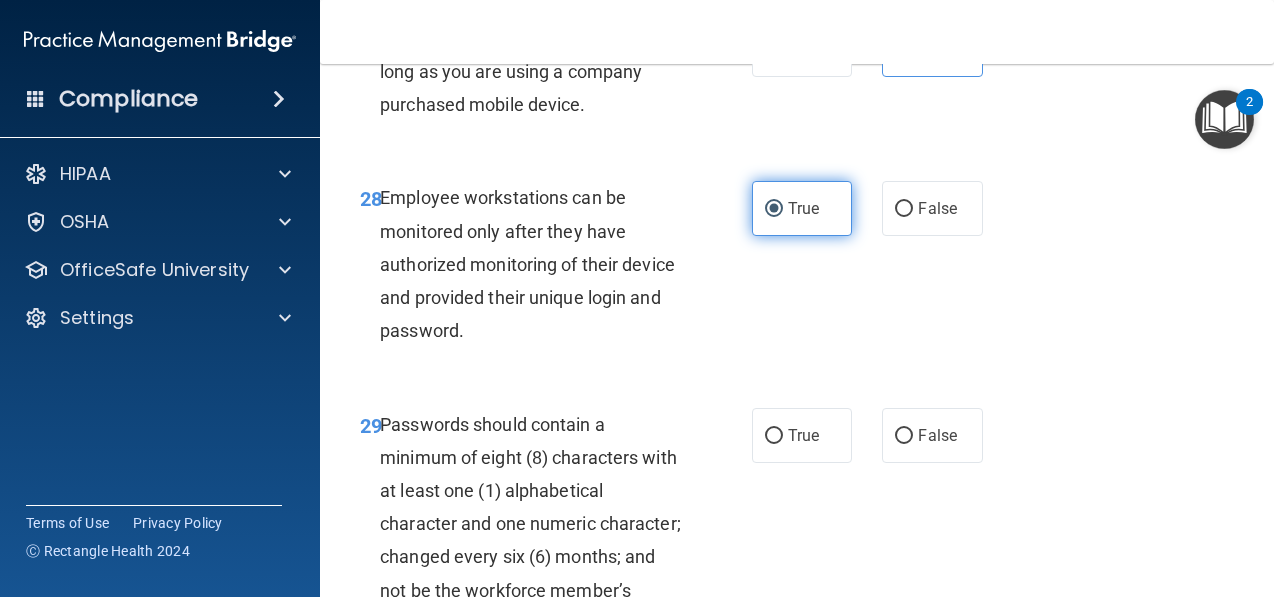 scroll, scrollTop: 6043, scrollLeft: 0, axis: vertical 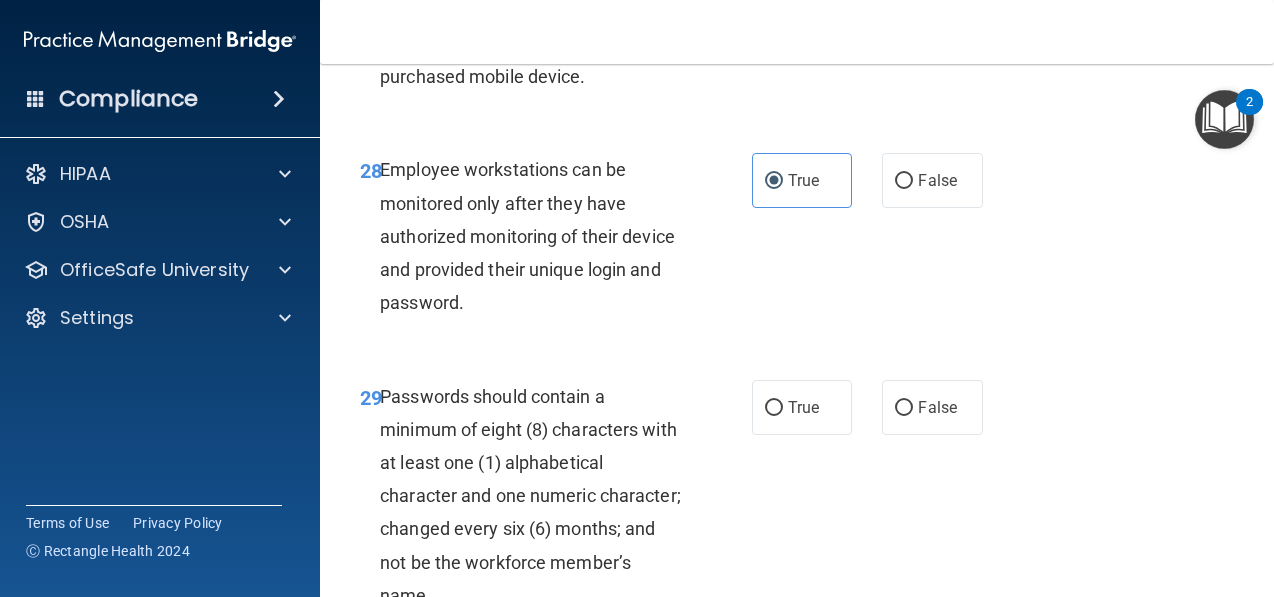 click on "29       Passwords should contain a minimum of eight (8) characters with at least one (1) alphabetical character and one numeric character; changed every six (6) months; and not be the workforce member’s name." at bounding box center [556, 501] 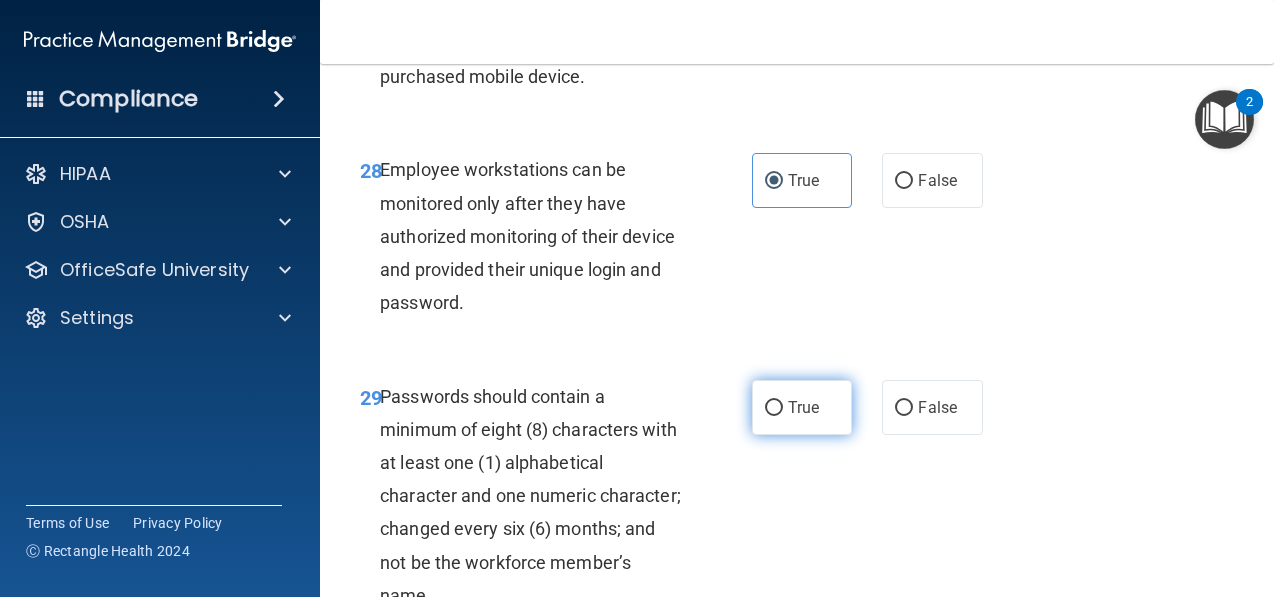 click on "True" at bounding box center [774, 408] 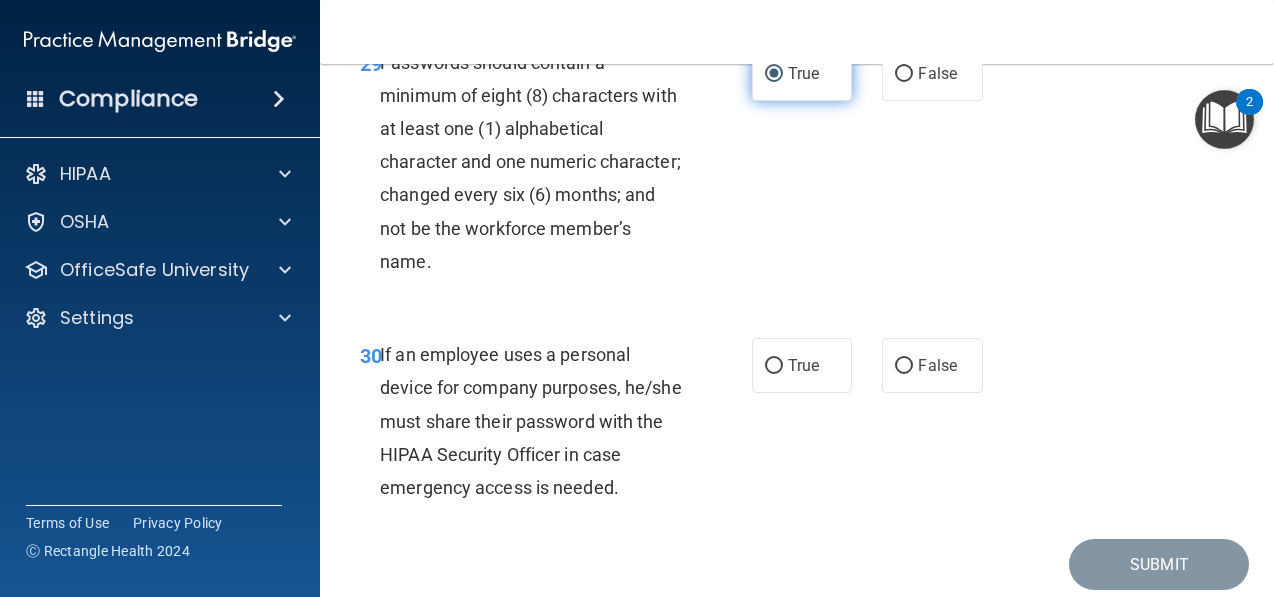 scroll, scrollTop: 6379, scrollLeft: 0, axis: vertical 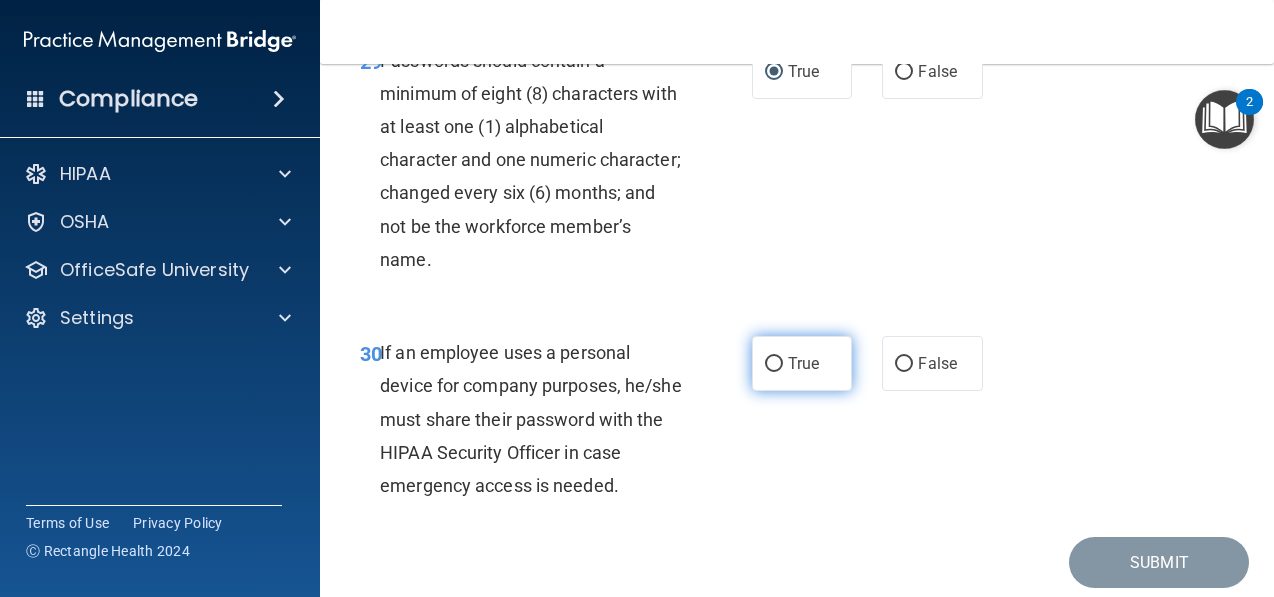 click on "True" at bounding box center (803, 363) 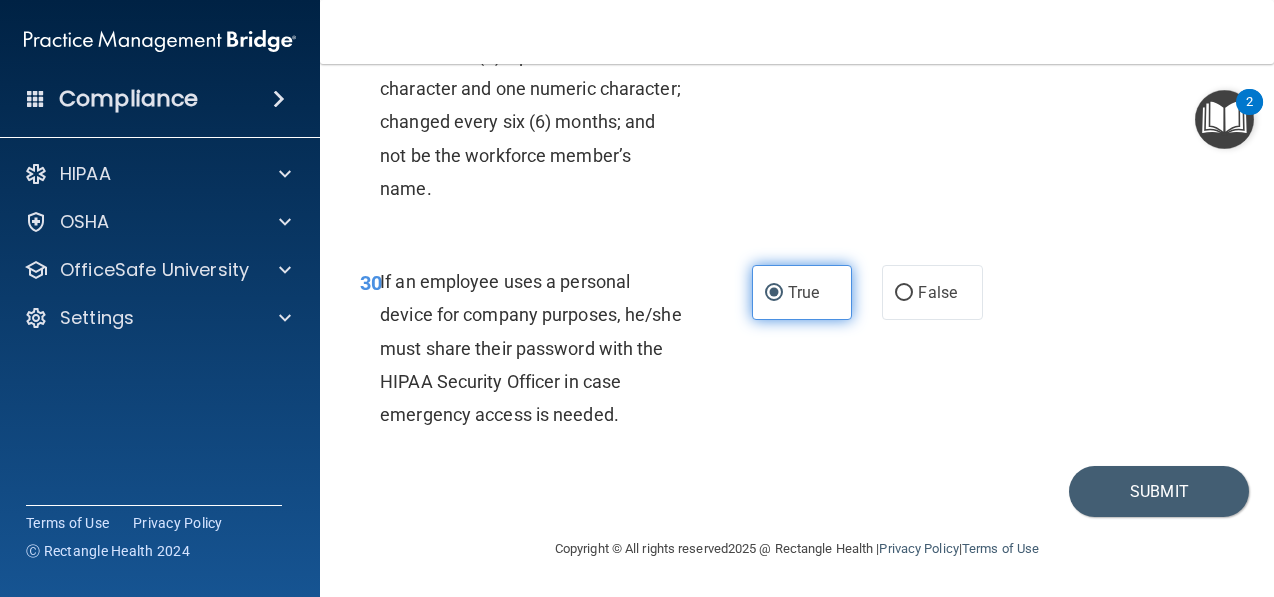 scroll, scrollTop: 6512, scrollLeft: 0, axis: vertical 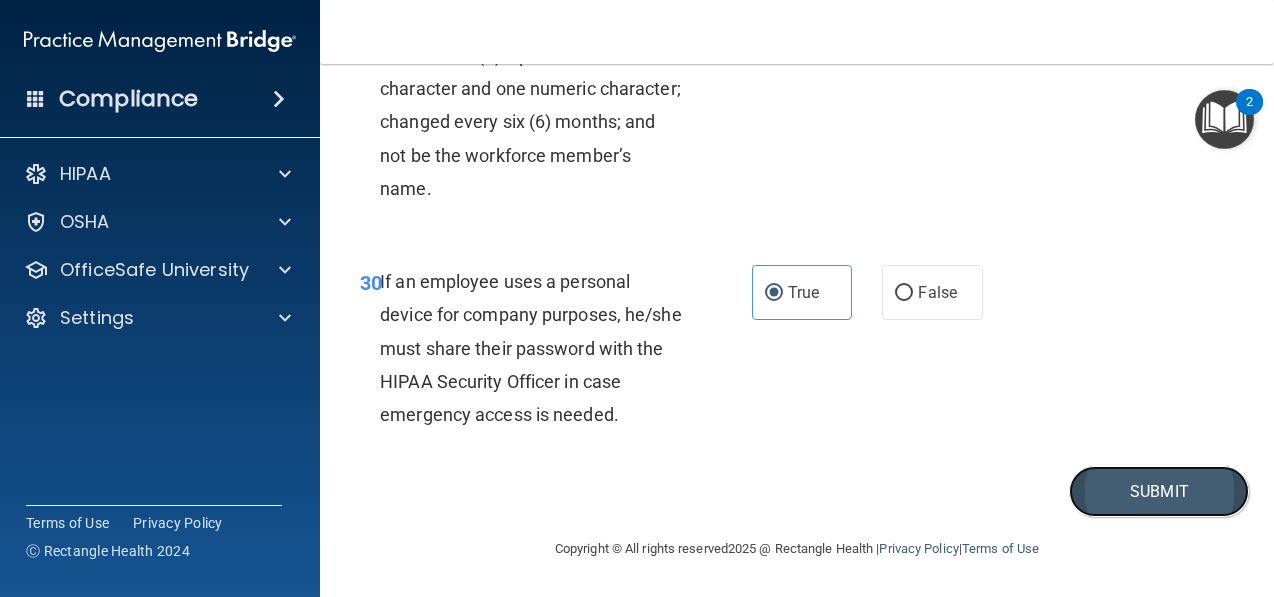 click on "Submit" at bounding box center [1159, 491] 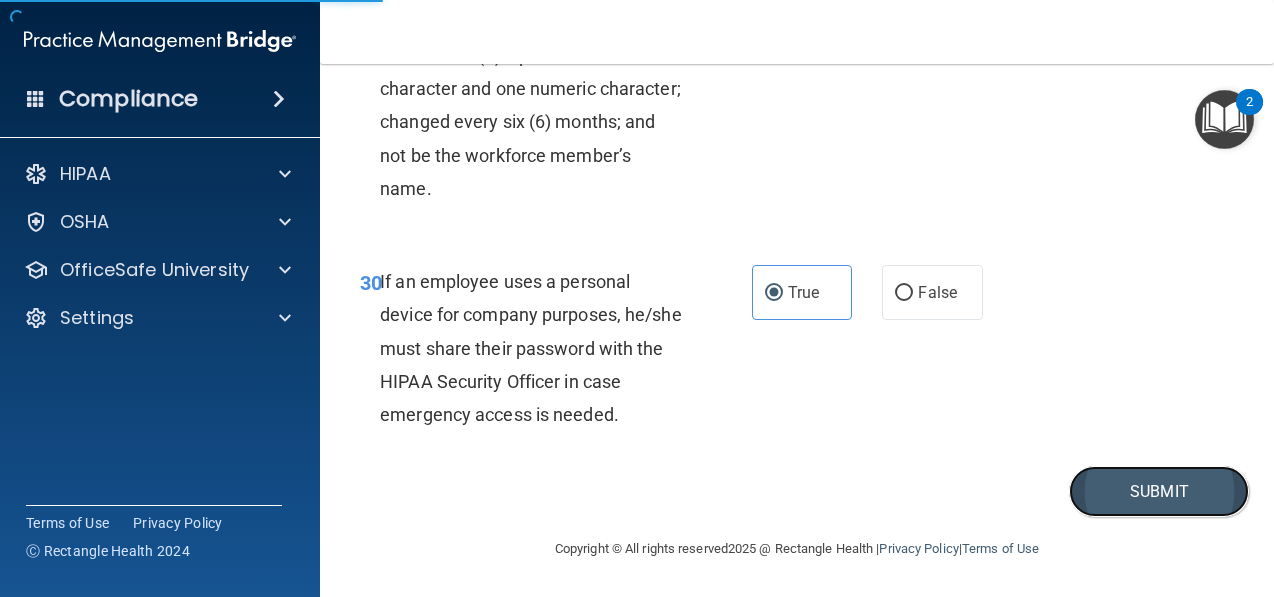click on "Submit" at bounding box center [1159, 491] 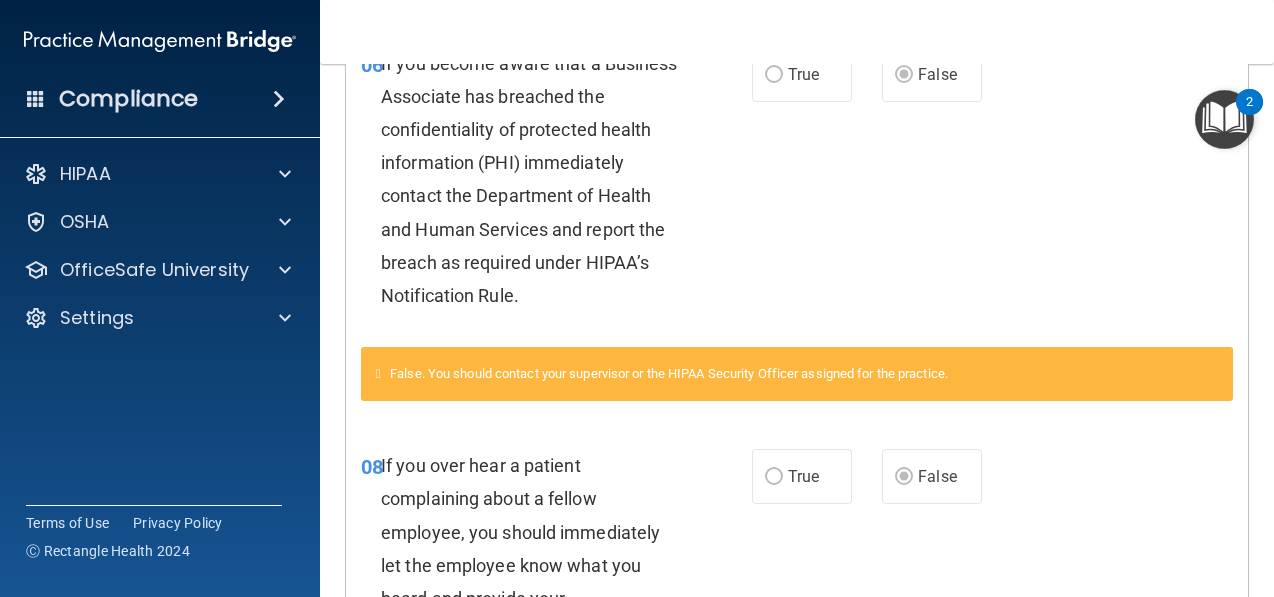 scroll, scrollTop: 0, scrollLeft: 0, axis: both 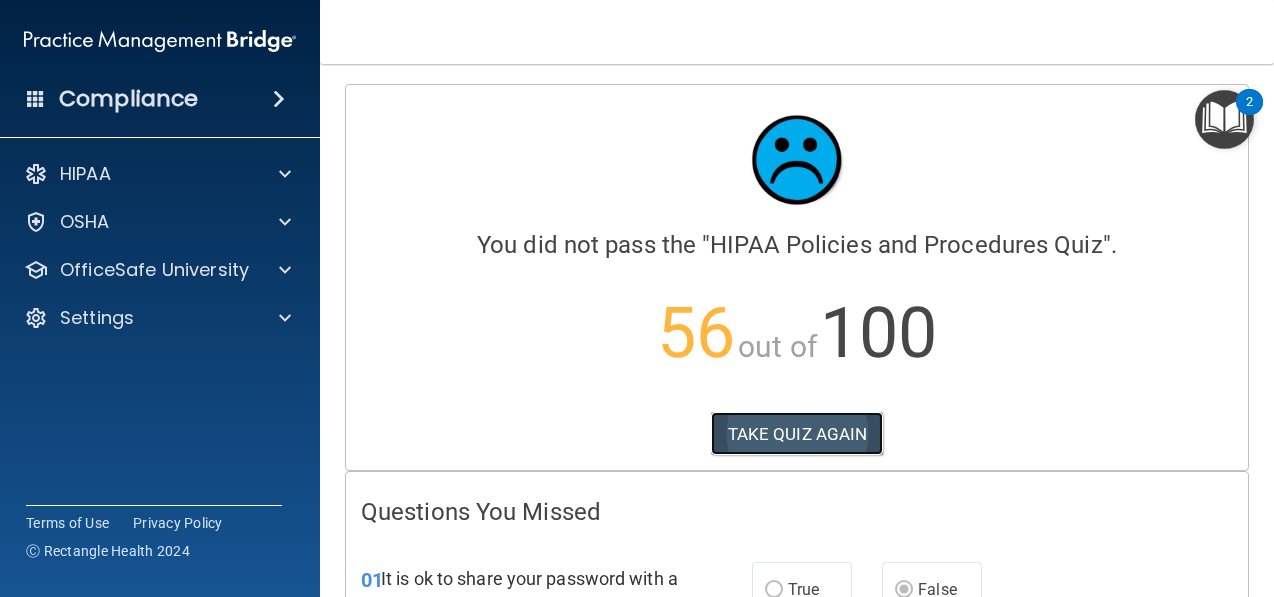 click on "TAKE QUIZ AGAIN" at bounding box center [797, 434] 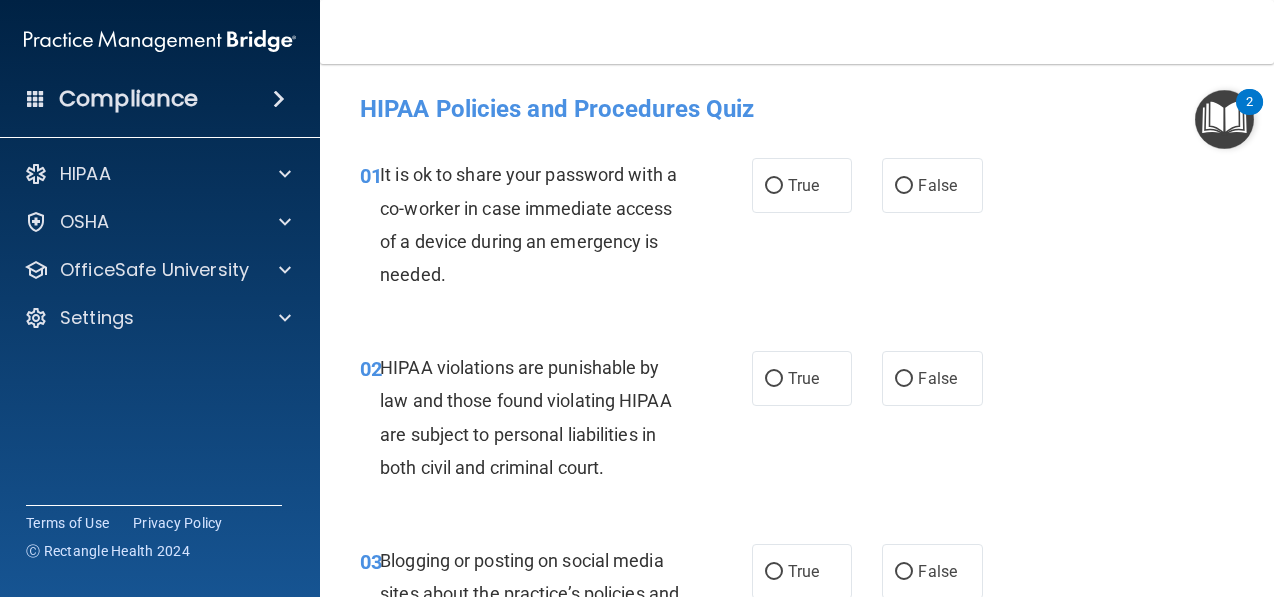 click on "01       It is ok to share your password with a co-worker in case immediate access of a device during an emergency is needed.                 True           False" at bounding box center (797, 229) 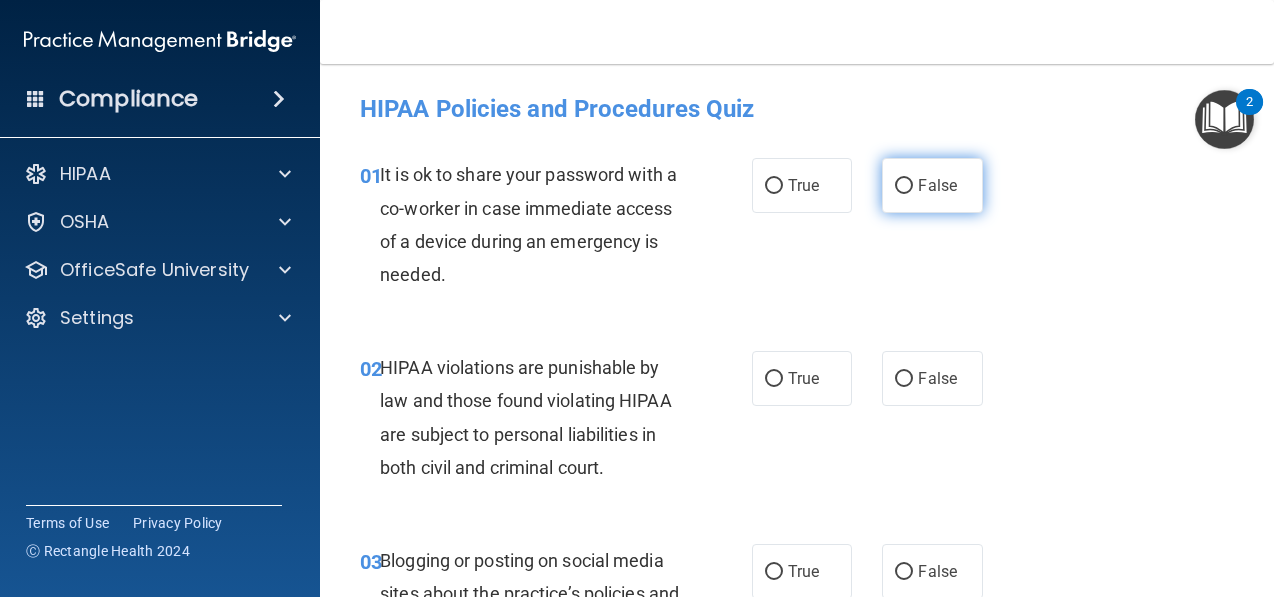 click on "False" at bounding box center (937, 185) 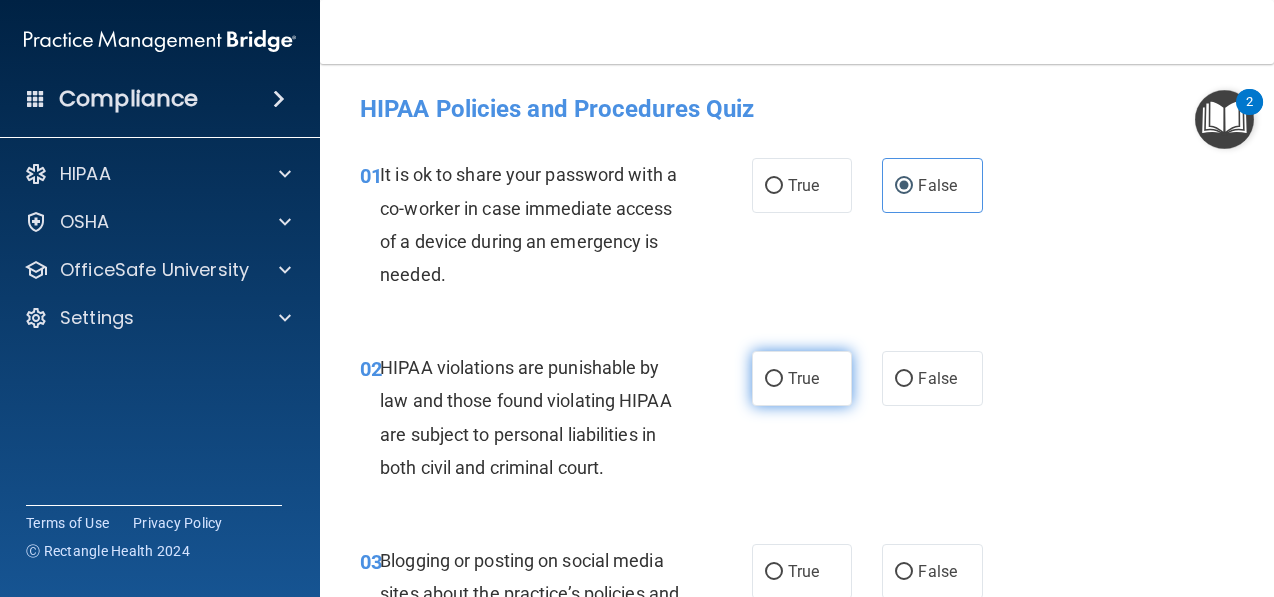 click on "True" at bounding box center (802, 378) 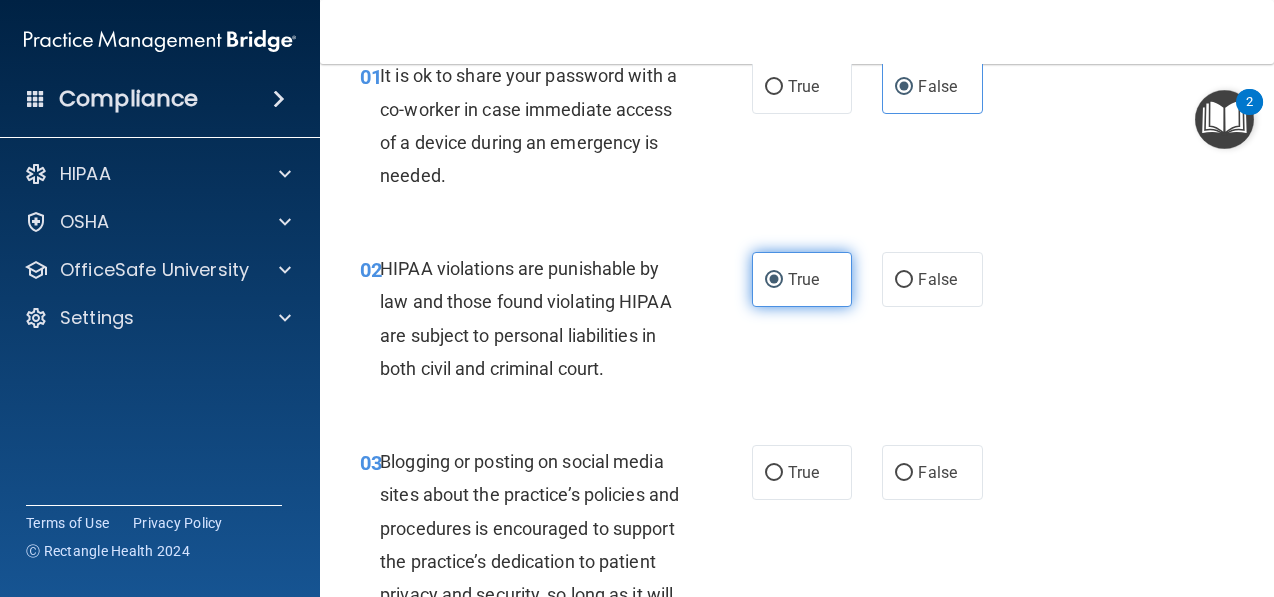scroll, scrollTop: 102, scrollLeft: 0, axis: vertical 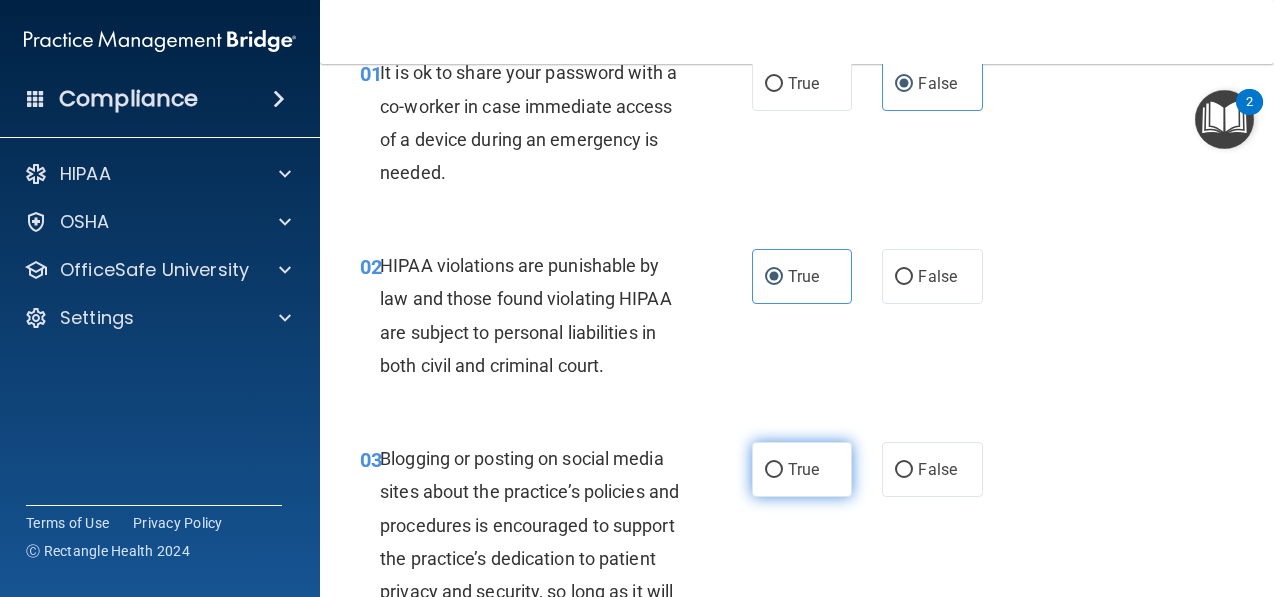 click on "True" at bounding box center [803, 469] 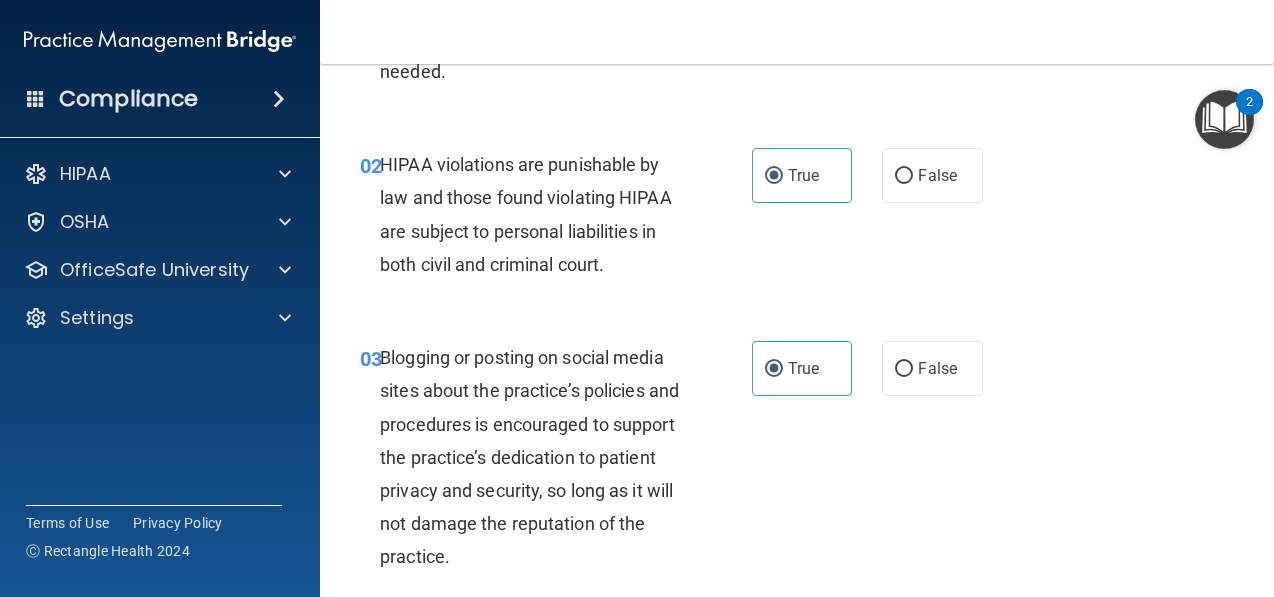 scroll, scrollTop: 204, scrollLeft: 0, axis: vertical 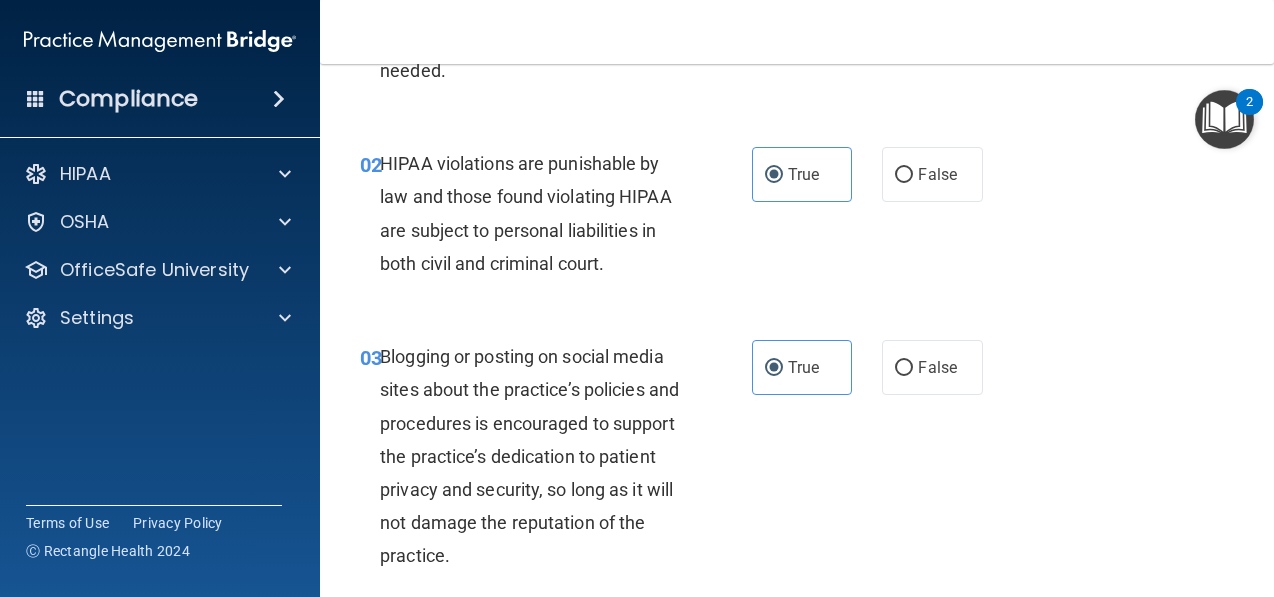 click on "03       Blogging or posting on social media sites about the practice’s policies and procedures is encouraged to support the practice’s dedication to patient privacy and security, so long as it will not damage the reputation of the practice.                  True           False" at bounding box center [797, 461] 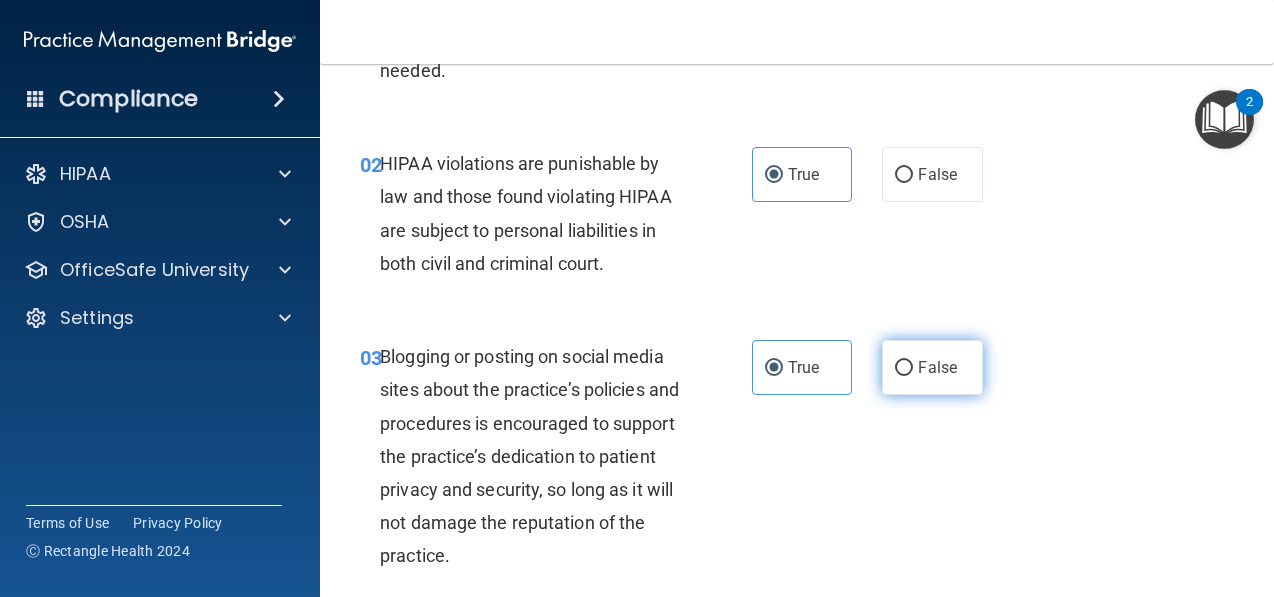 click on "False" at bounding box center (937, 367) 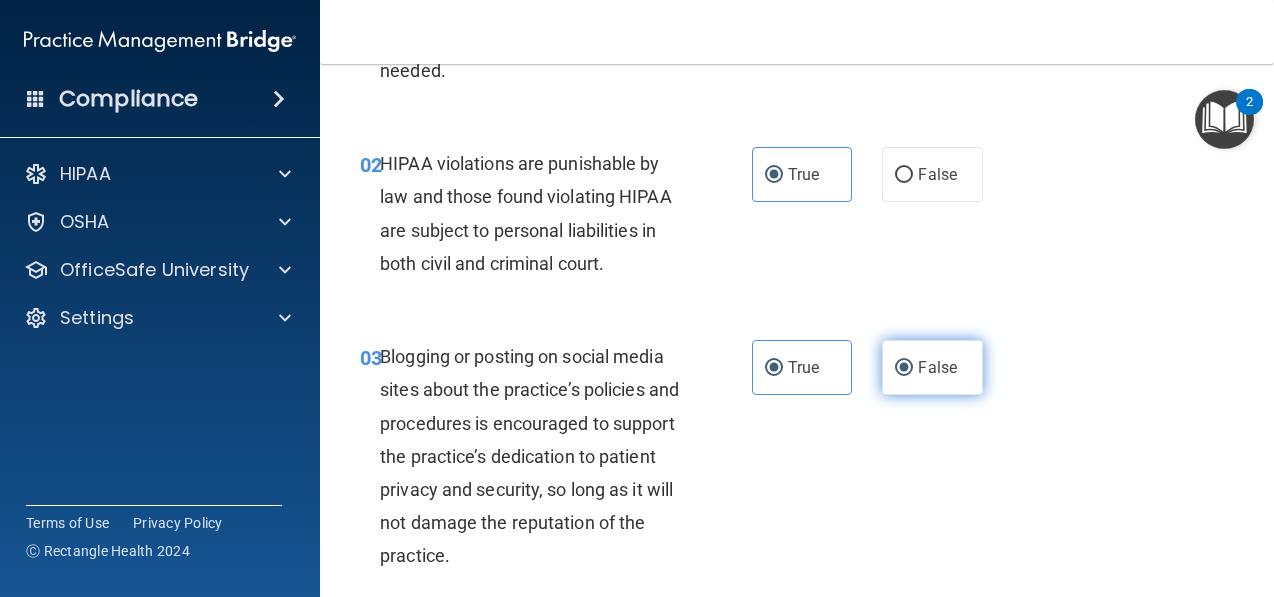radio on "false" 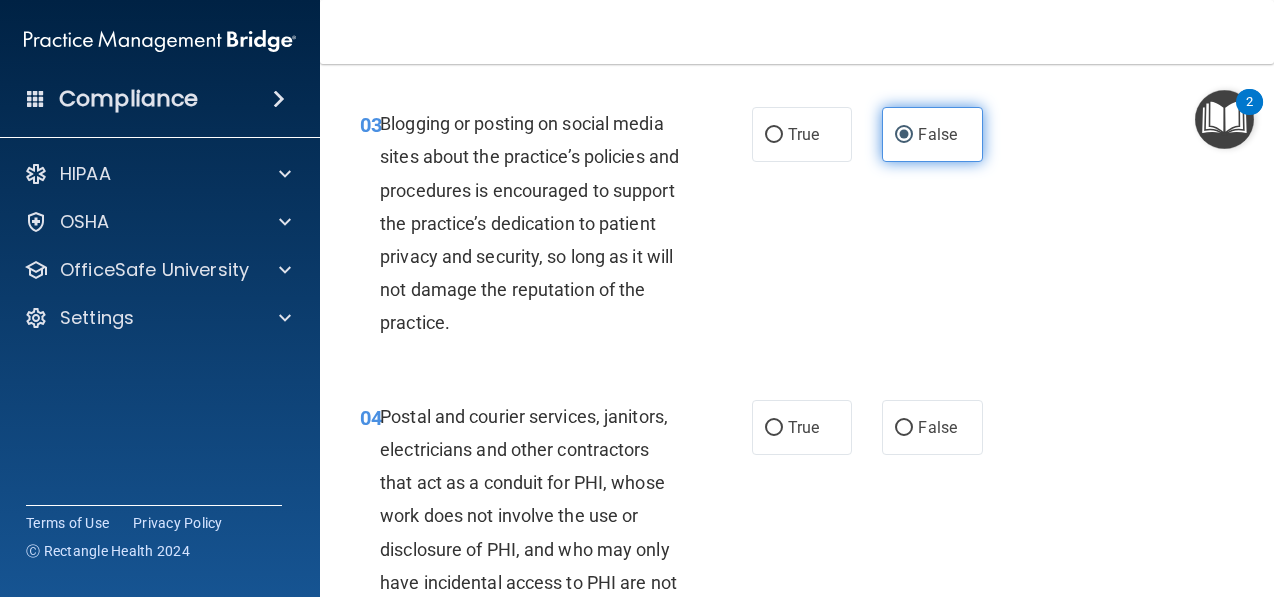 scroll, scrollTop: 438, scrollLeft: 0, axis: vertical 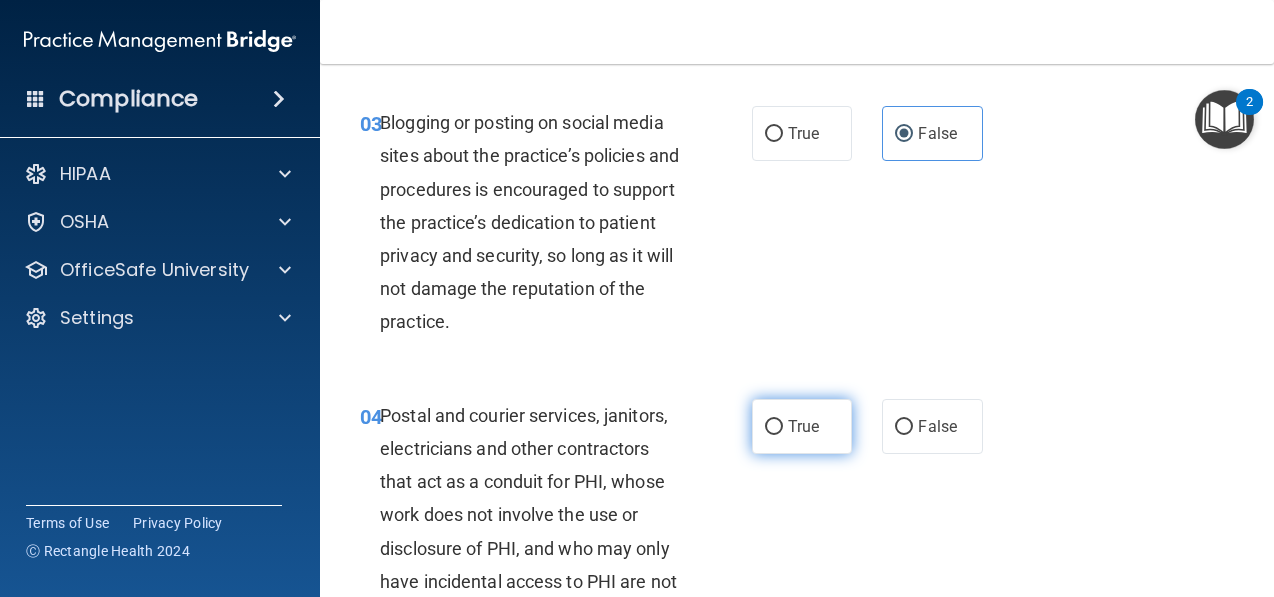 click on "True" at bounding box center [802, 426] 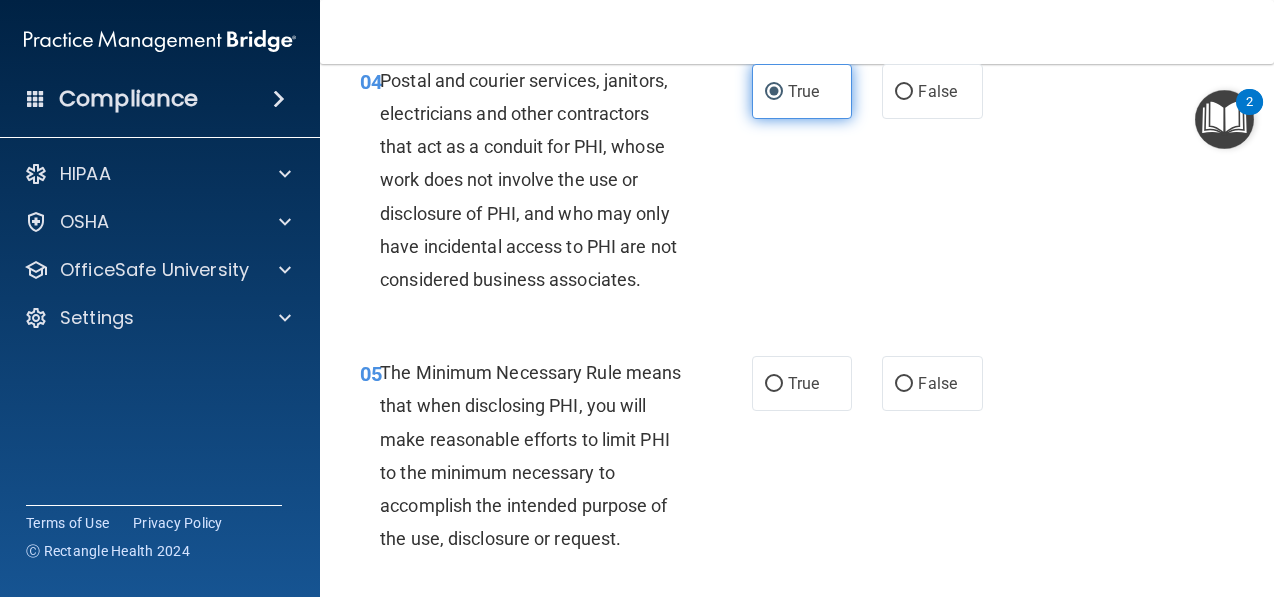 scroll, scrollTop: 780, scrollLeft: 0, axis: vertical 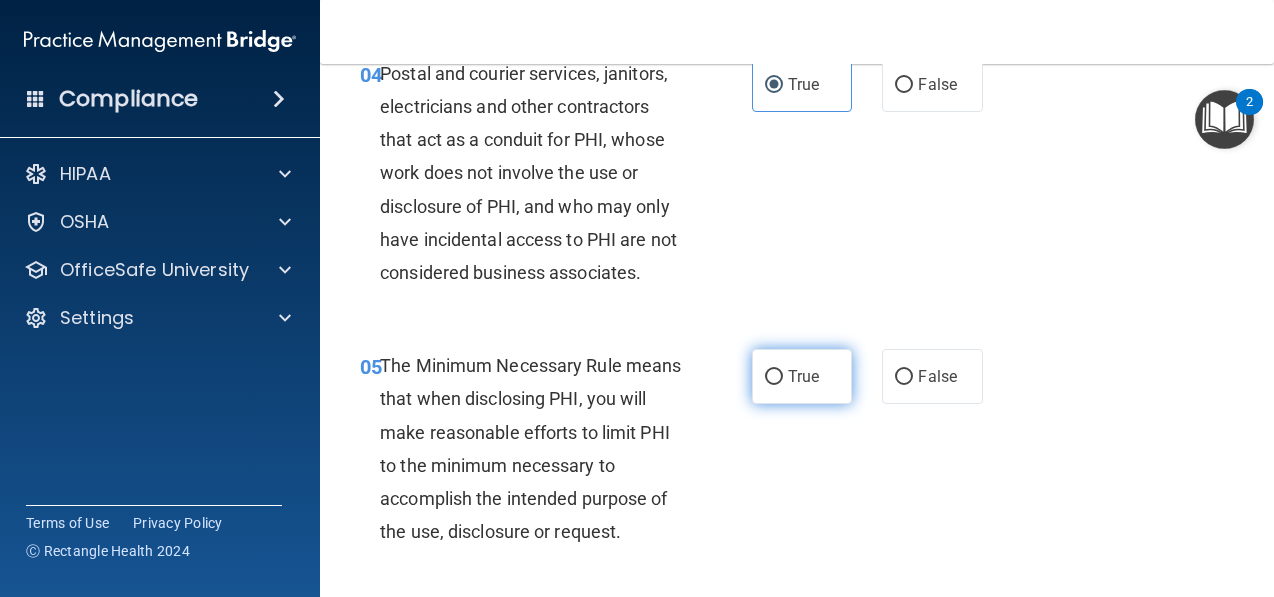 click on "True" at bounding box center [802, 376] 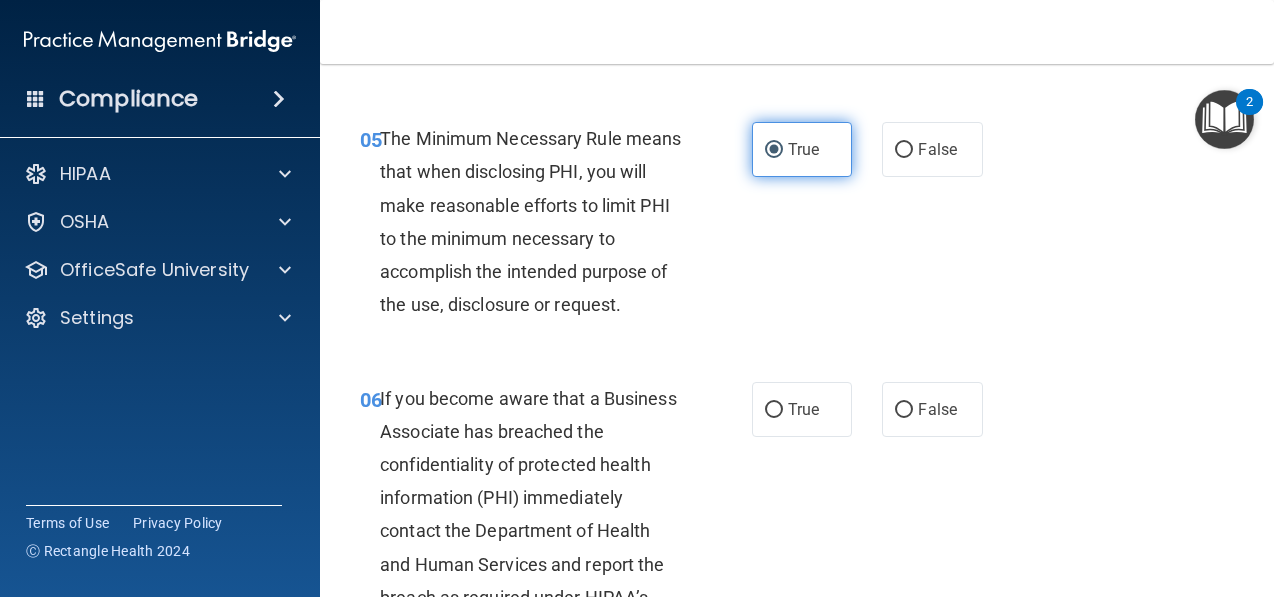 scroll, scrollTop: 1016, scrollLeft: 0, axis: vertical 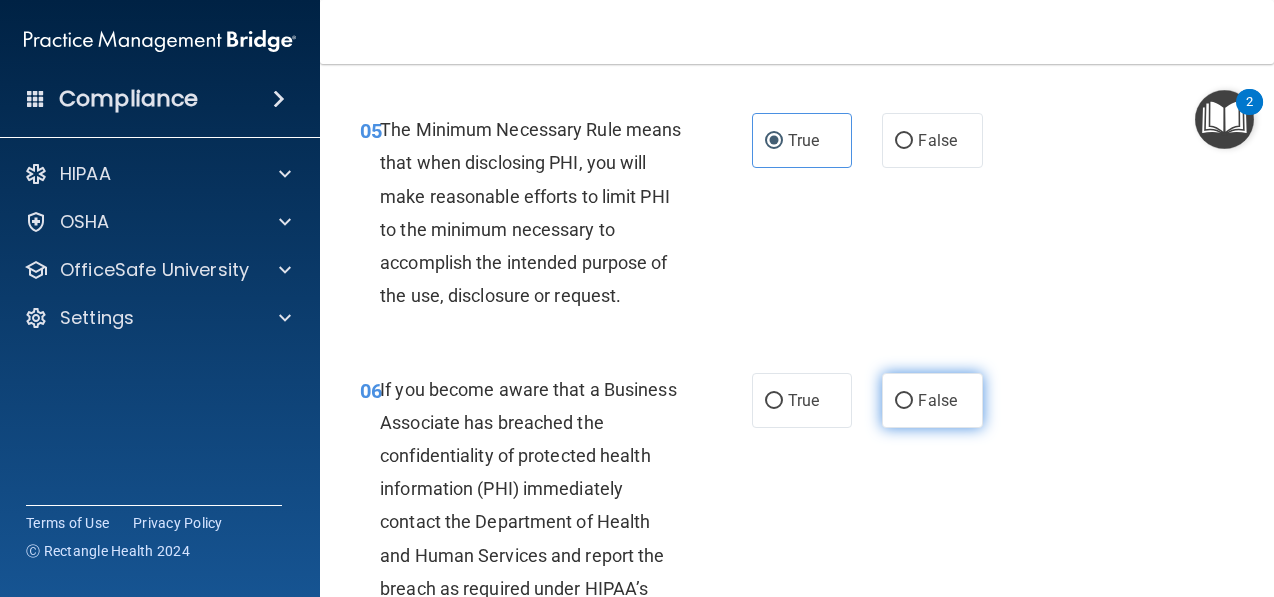 click on "False" at bounding box center [937, 400] 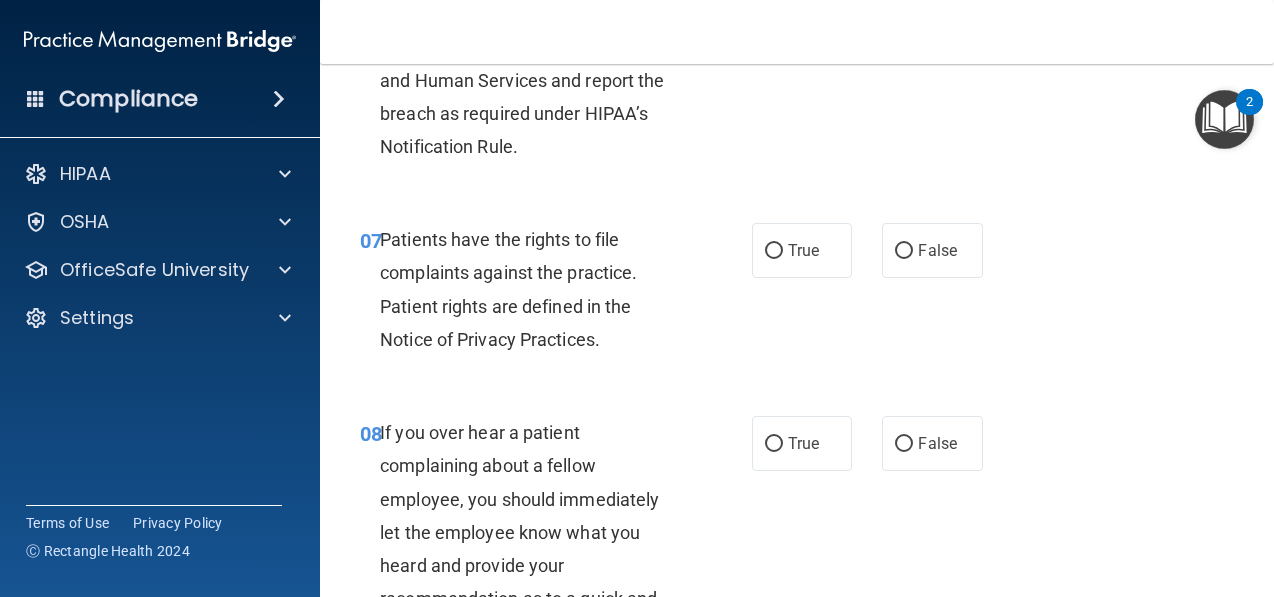 scroll, scrollTop: 1528, scrollLeft: 0, axis: vertical 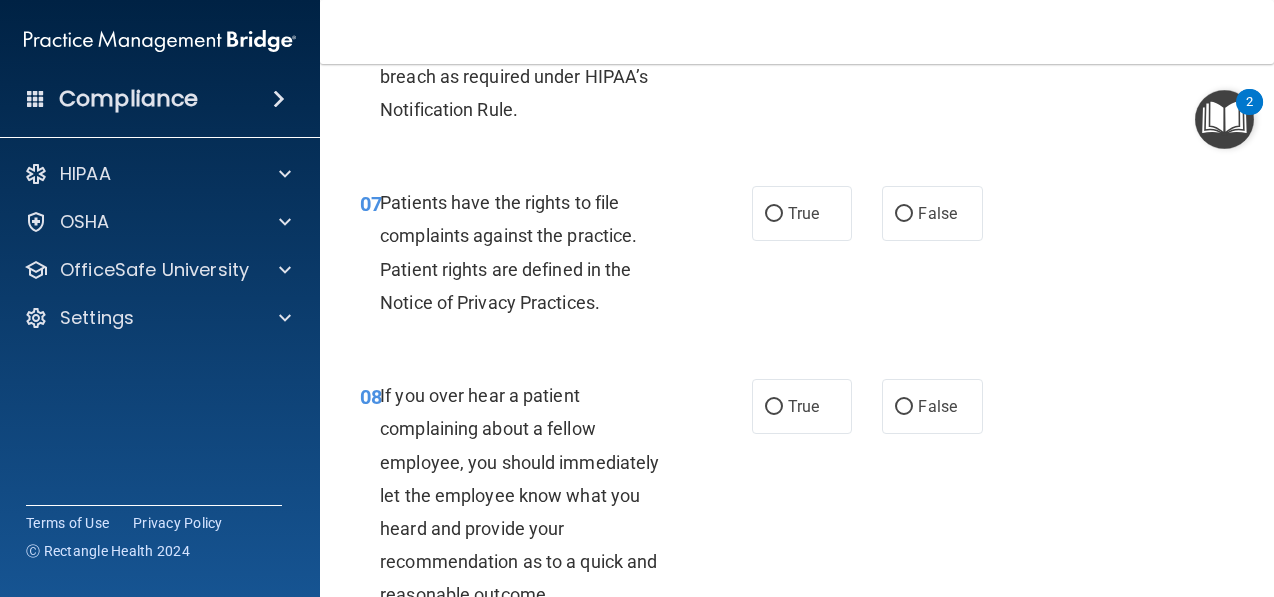 click on "False" at bounding box center (932, 406) 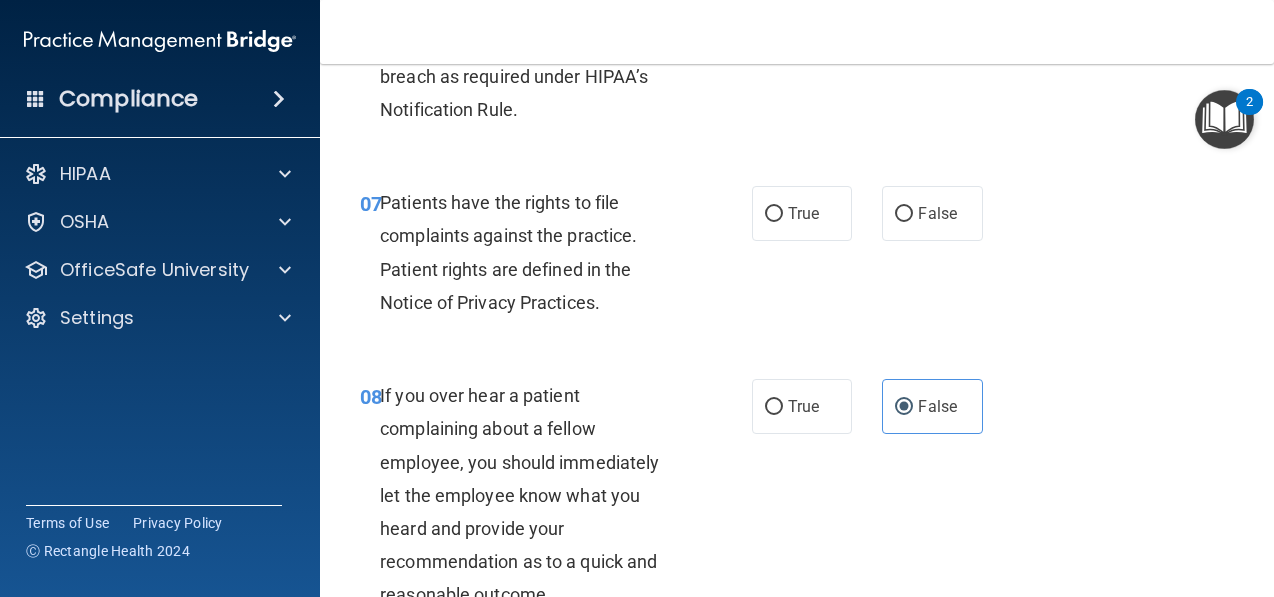 click on "07       Patients have the rights to file complaints against the practice.  Patient rights are defined in the Notice of Privacy Practices." at bounding box center (556, 257) 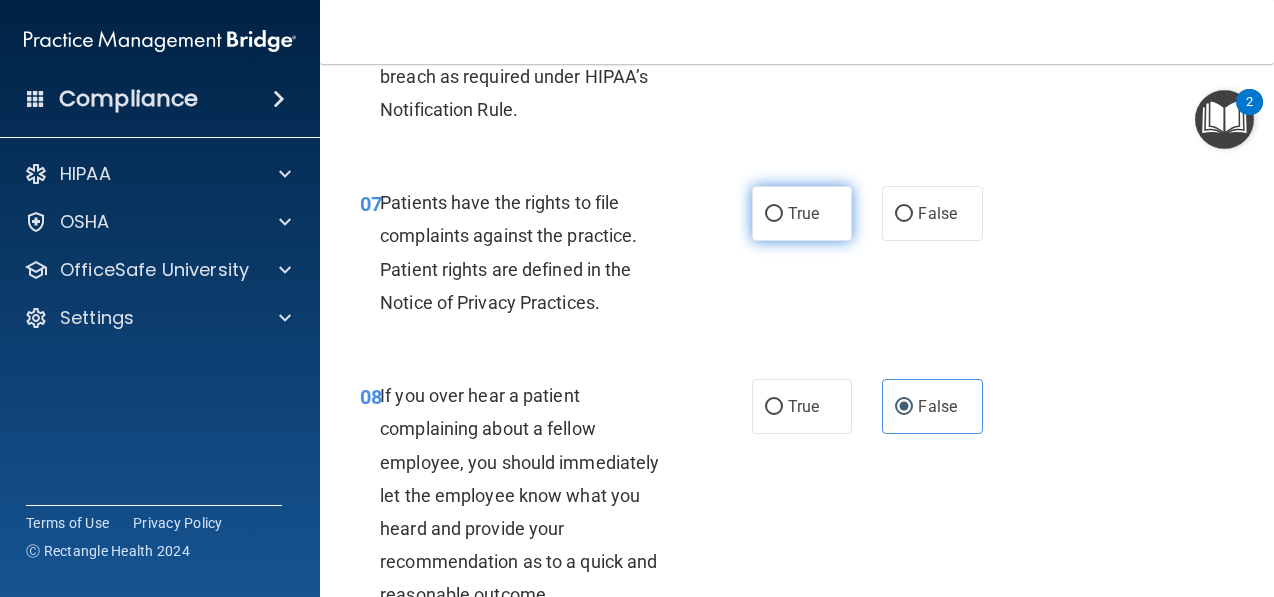 click on "True" at bounding box center (802, 213) 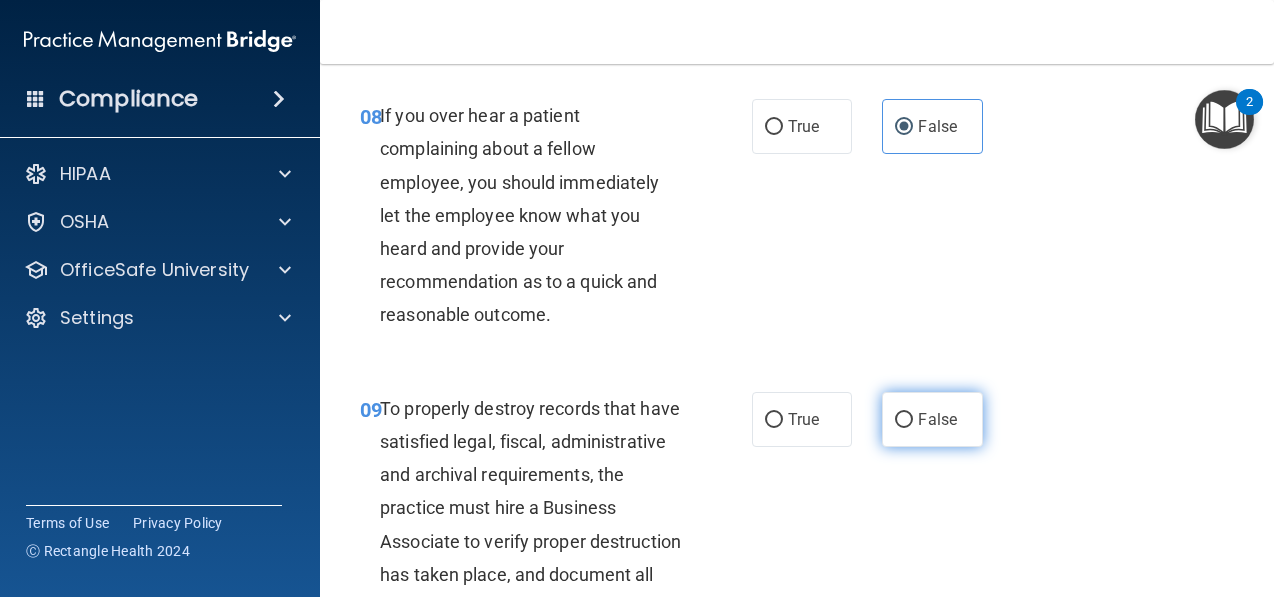 click on "False" at bounding box center (904, 420) 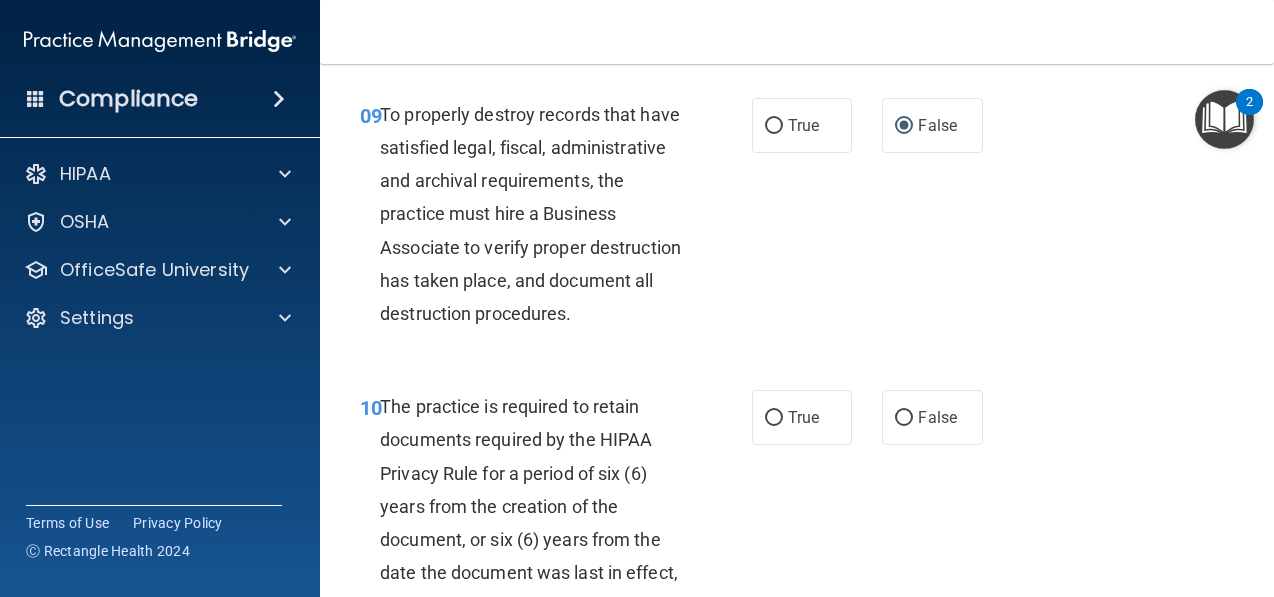 scroll, scrollTop: 2110, scrollLeft: 0, axis: vertical 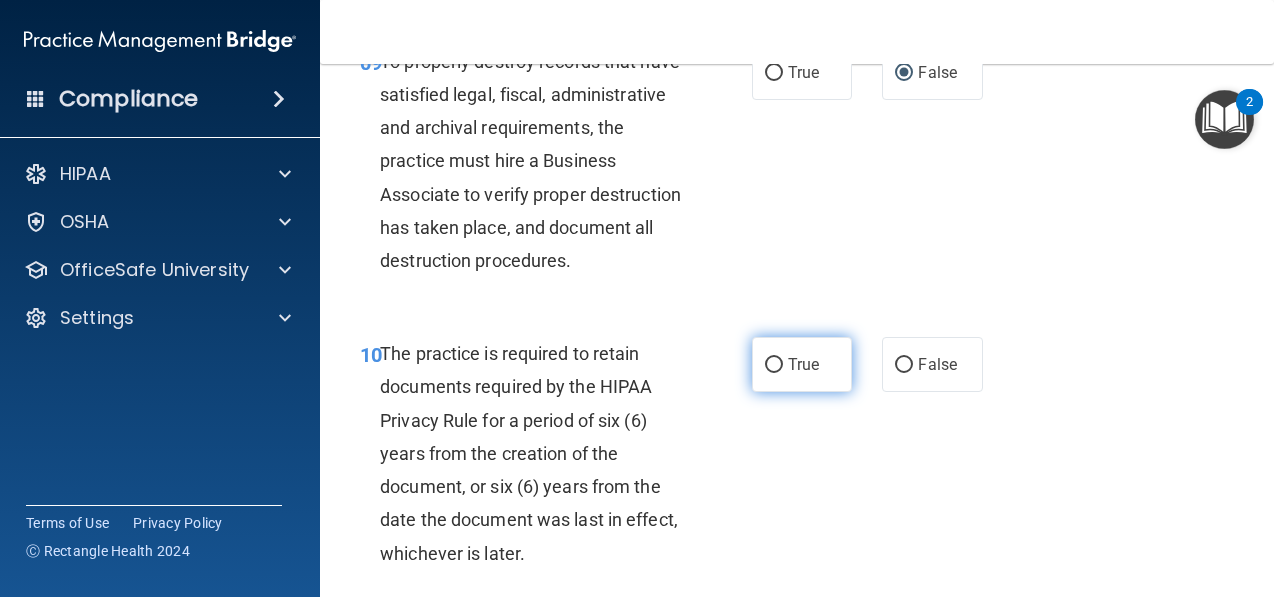 click on "True" at bounding box center (803, 364) 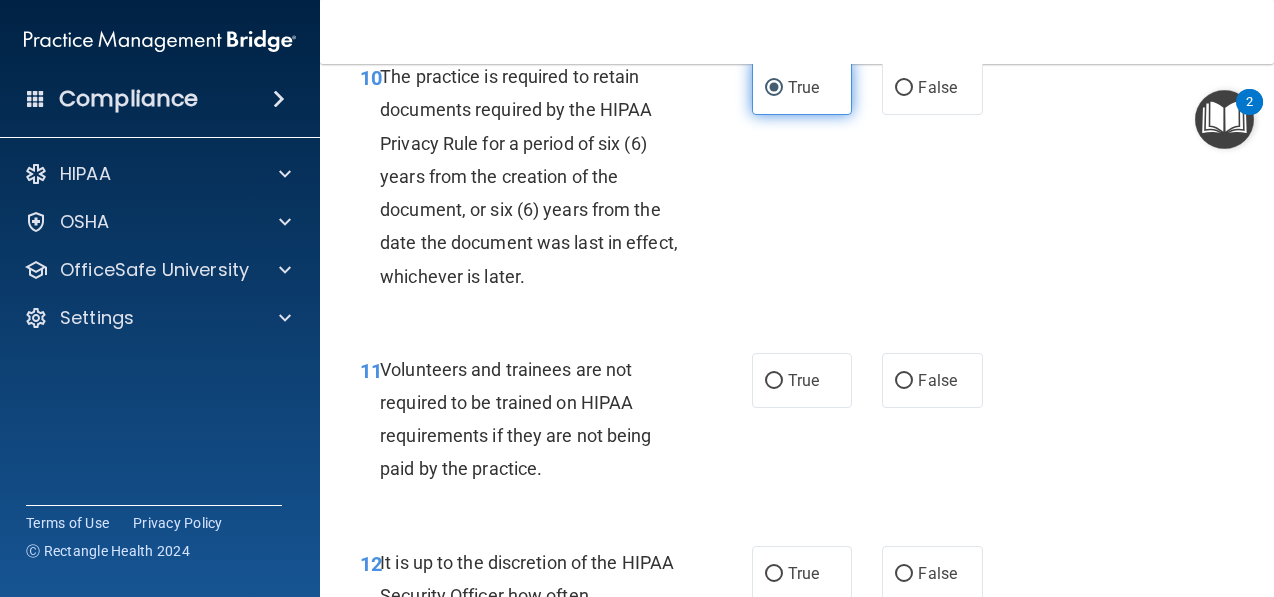 scroll, scrollTop: 2448, scrollLeft: 0, axis: vertical 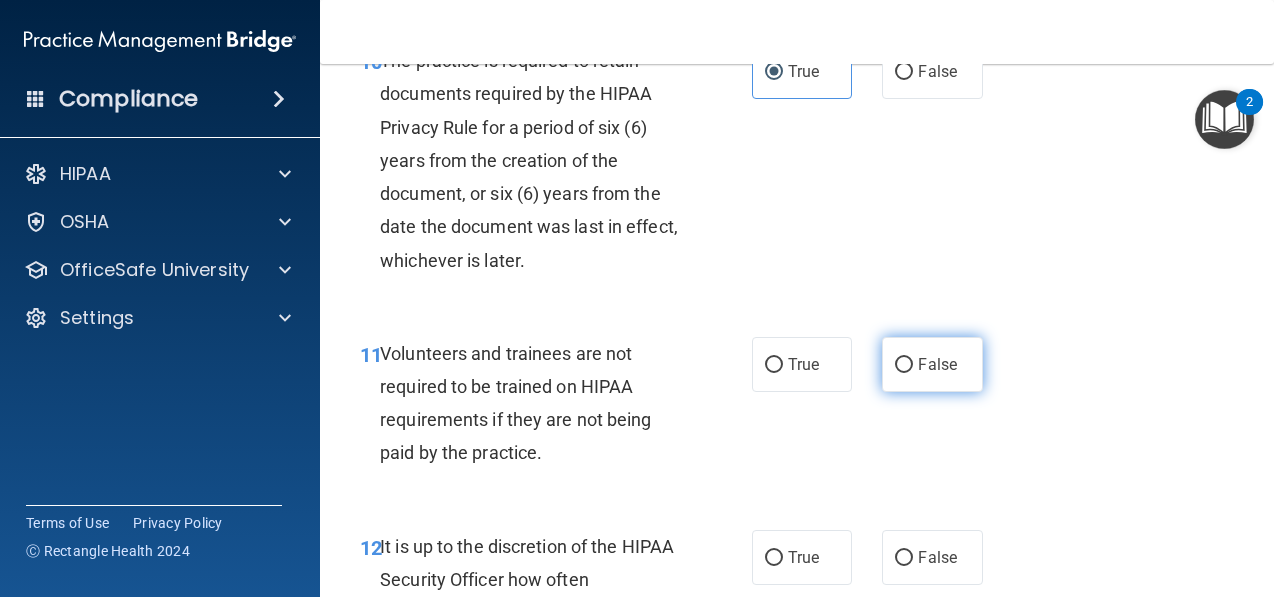 click on "False" at bounding box center [932, 364] 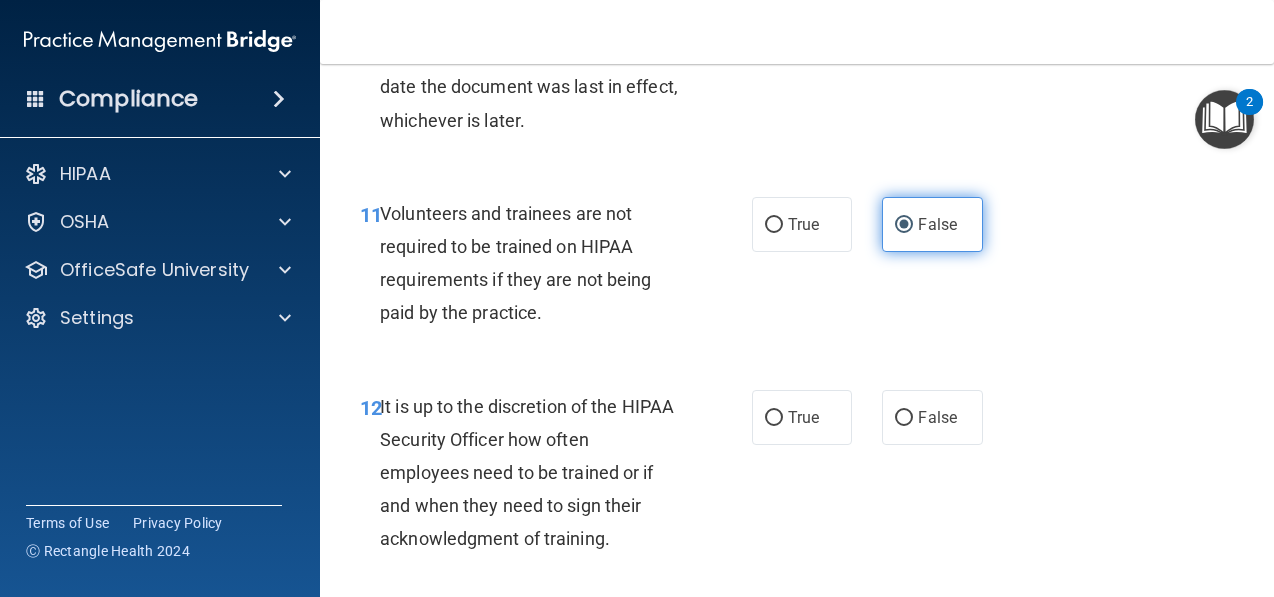 scroll, scrollTop: 2589, scrollLeft: 0, axis: vertical 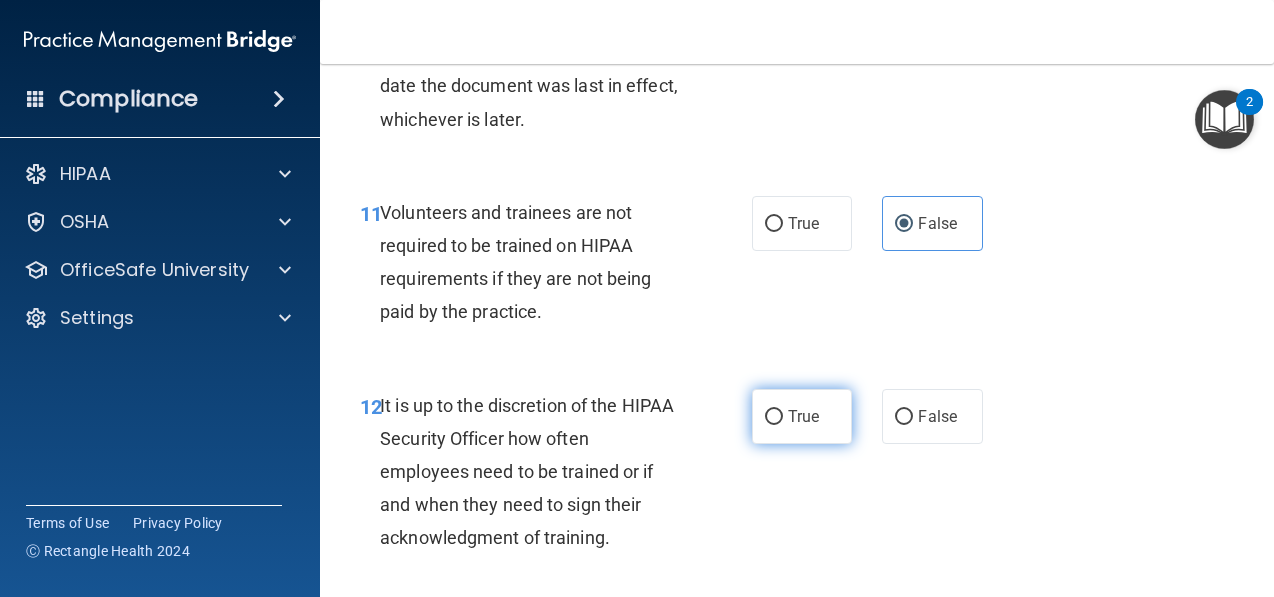 click on "True" at bounding box center (803, 416) 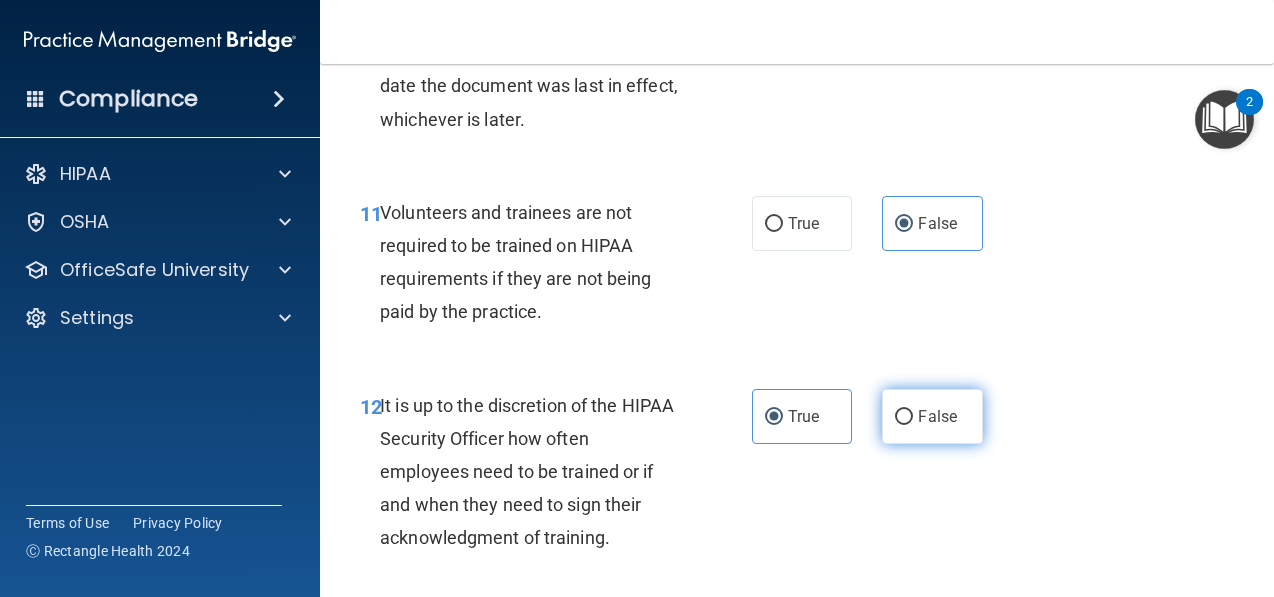 click on "False" at bounding box center [904, 417] 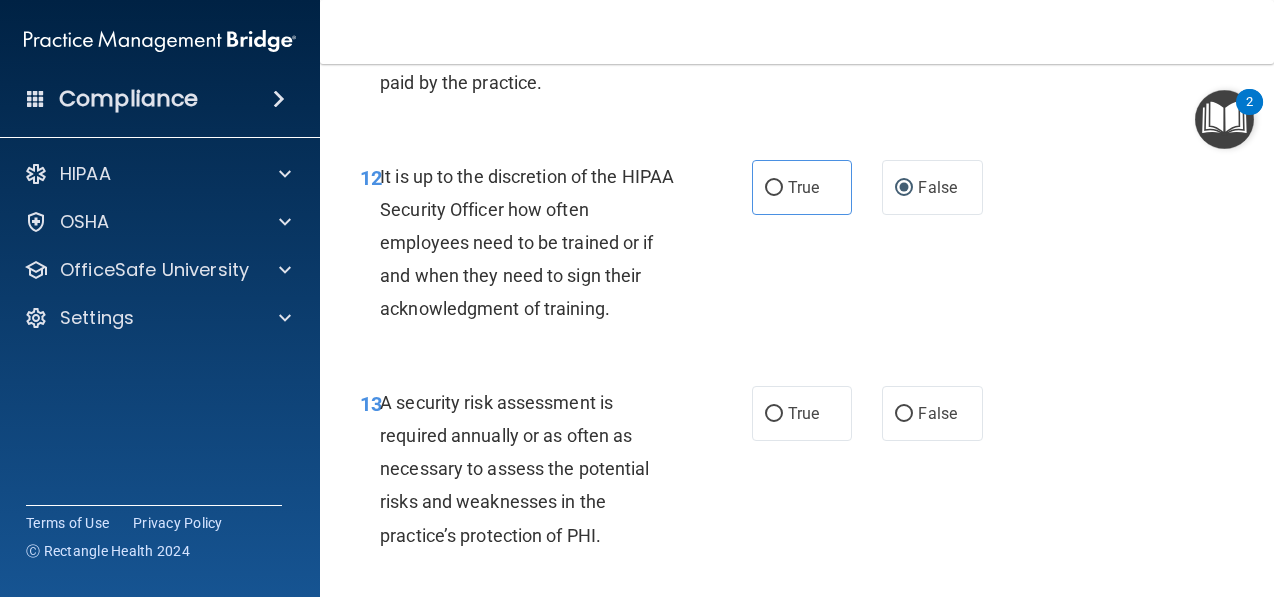 scroll, scrollTop: 2830, scrollLeft: 0, axis: vertical 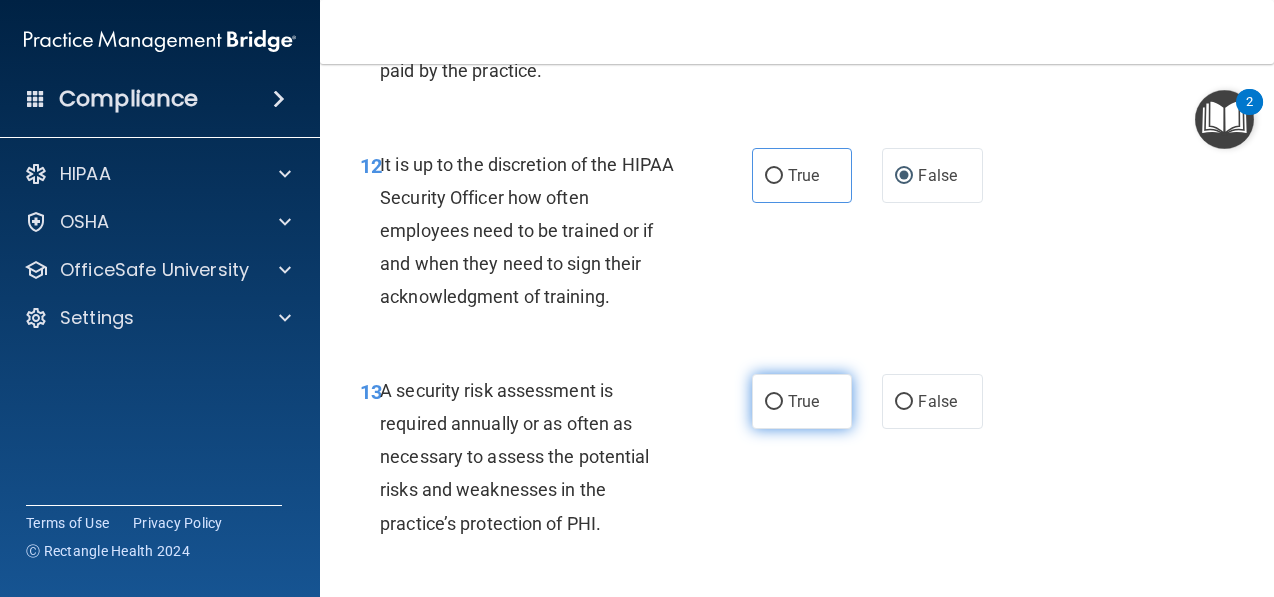 click on "True" at bounding box center (774, 402) 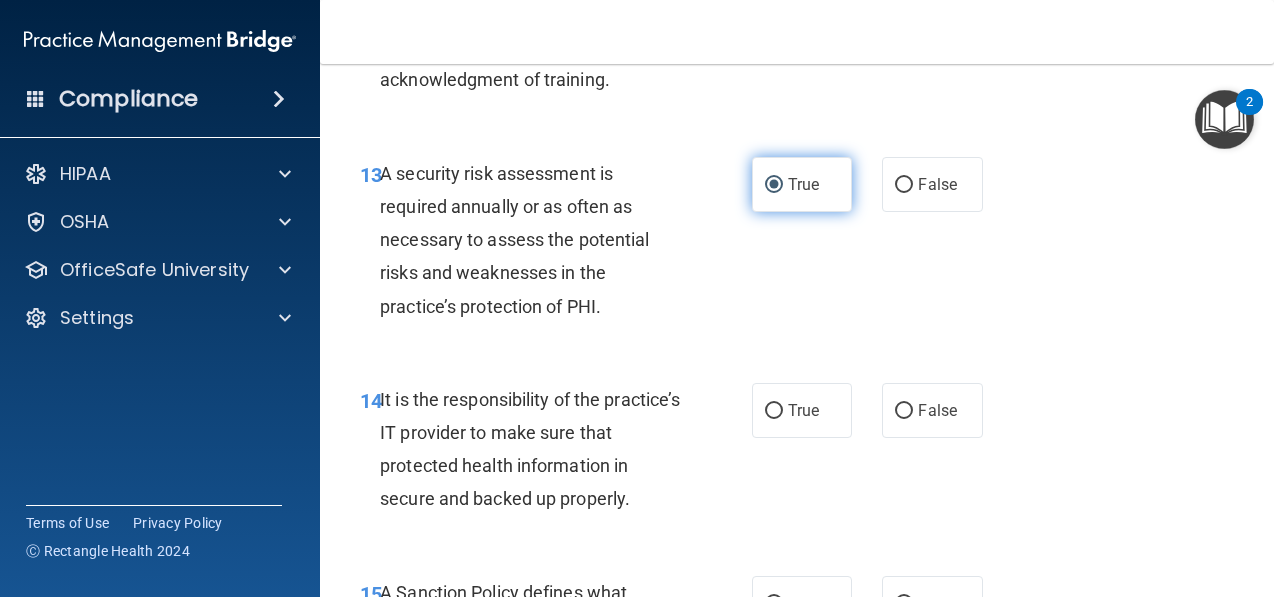 scroll, scrollTop: 3048, scrollLeft: 0, axis: vertical 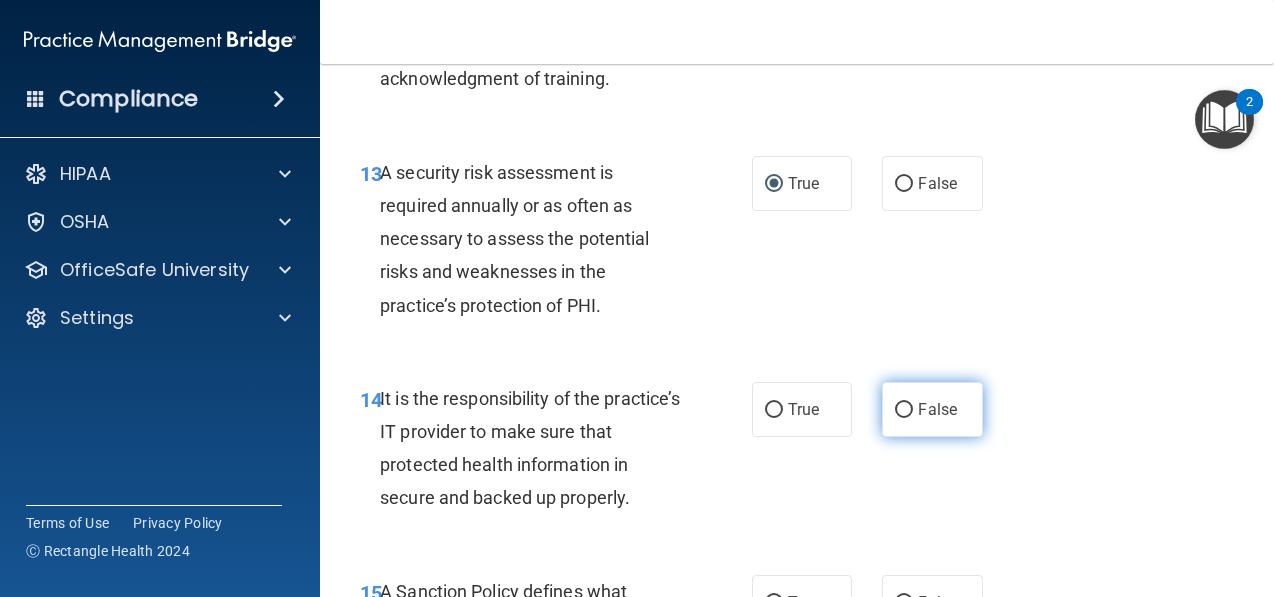 click on "False" at bounding box center (904, 410) 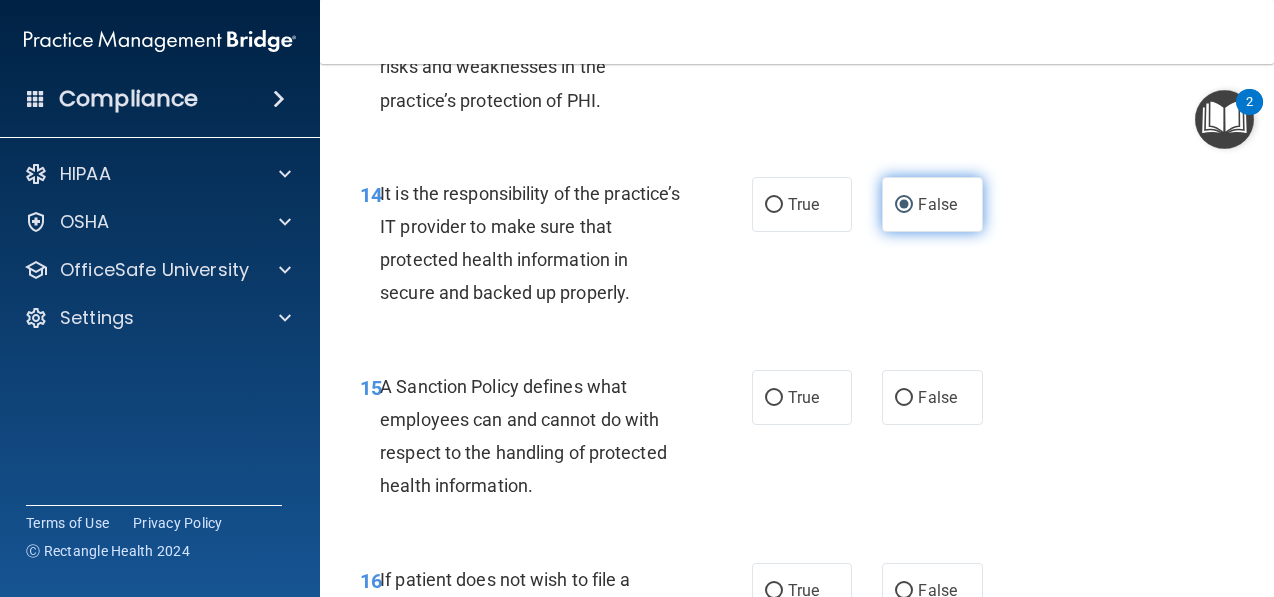 scroll, scrollTop: 3261, scrollLeft: 0, axis: vertical 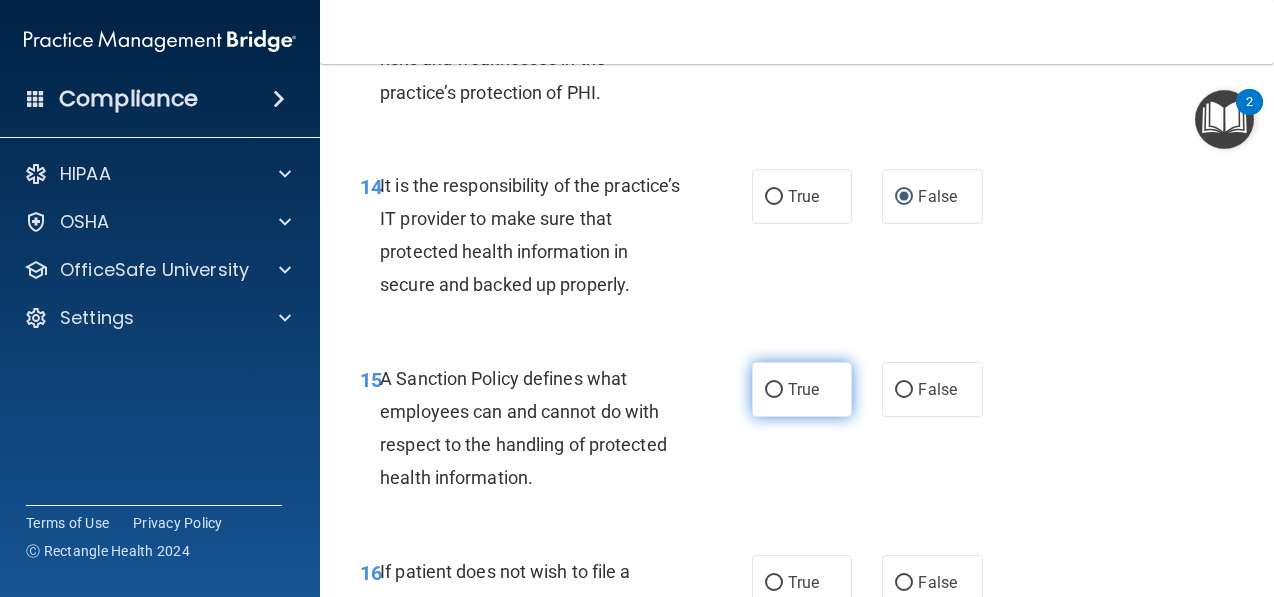 click on "True" at bounding box center [803, 389] 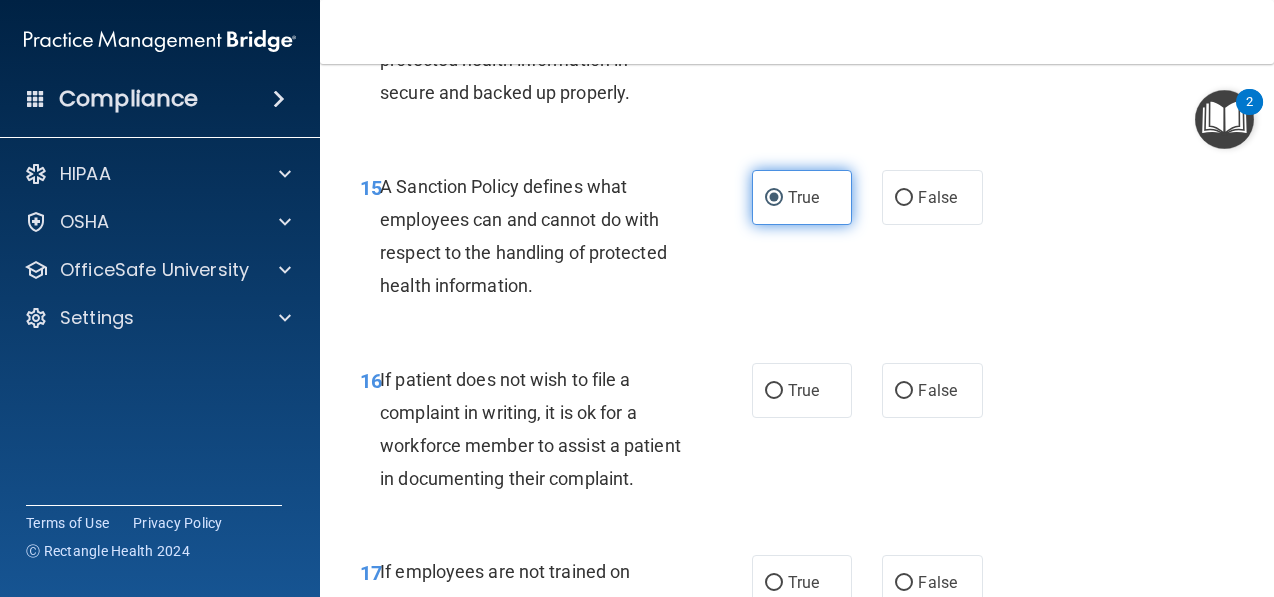 scroll, scrollTop: 3459, scrollLeft: 0, axis: vertical 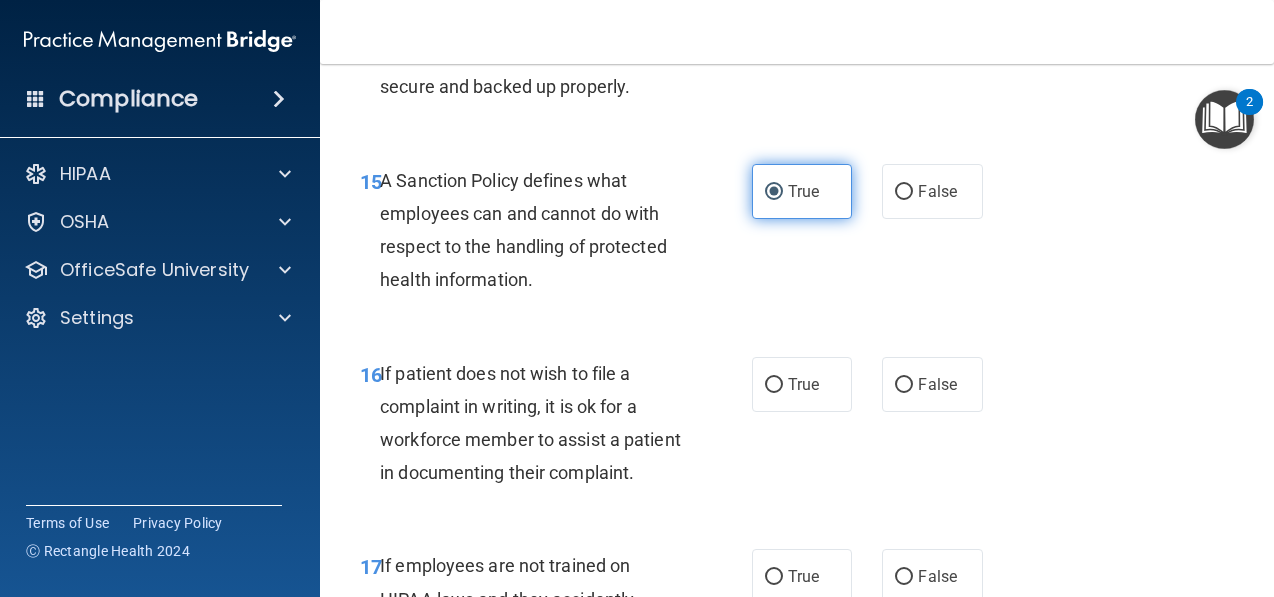 click on "True" at bounding box center (803, 384) 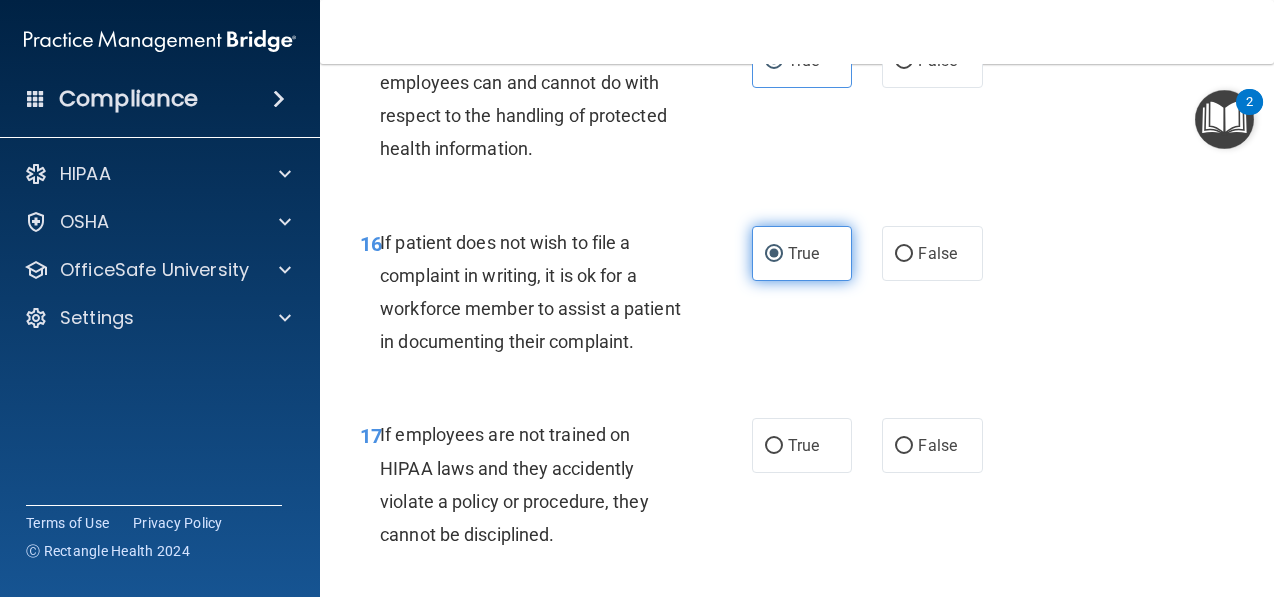 scroll, scrollTop: 3592, scrollLeft: 0, axis: vertical 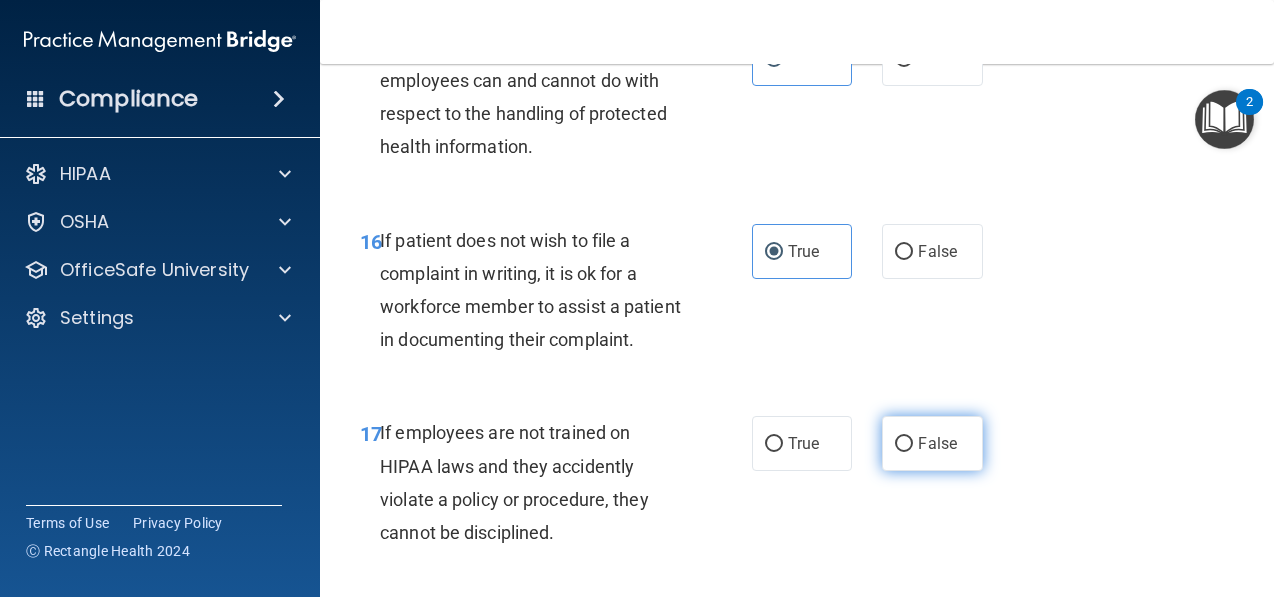 click on "False" at bounding box center [932, 443] 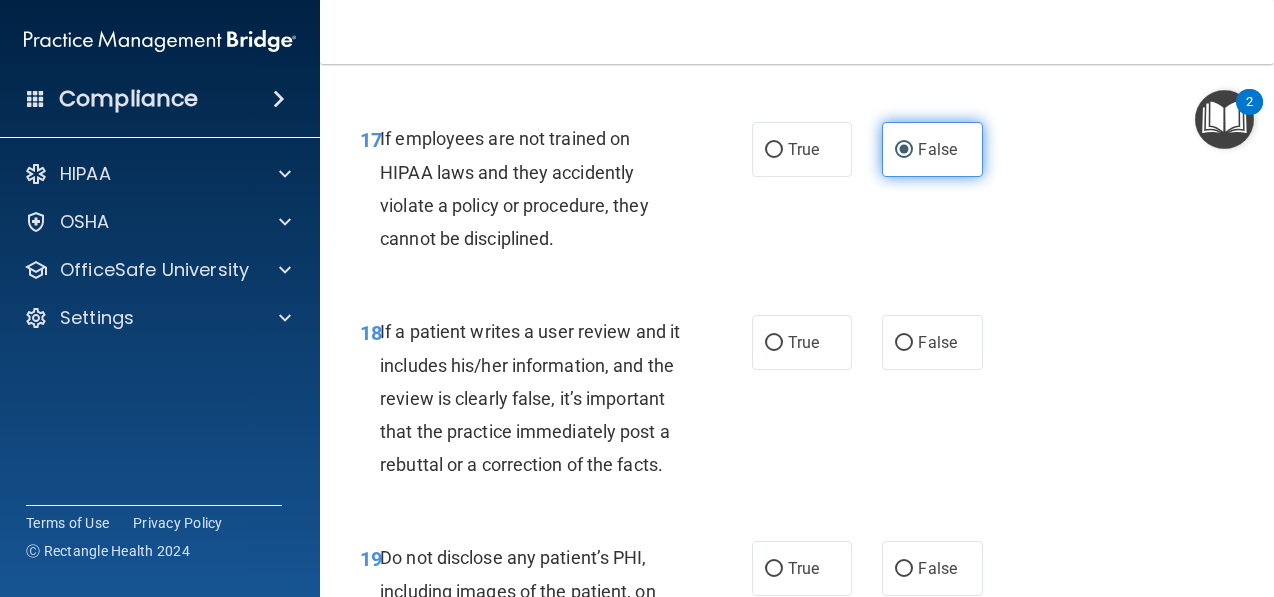 scroll, scrollTop: 3895, scrollLeft: 0, axis: vertical 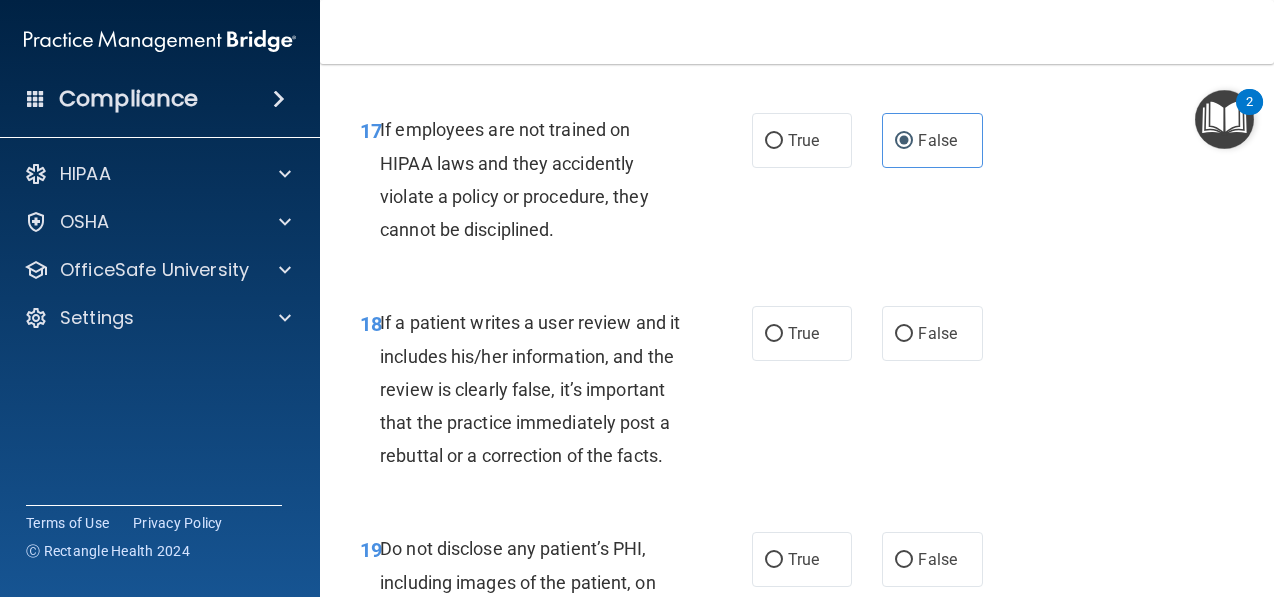 click on "18       If a patient writes a user review and it includes his/her information, and the review is clearly false, it’s important that the practice immediately post a rebuttal or a correction of the facts.                 True           False" at bounding box center [797, 394] 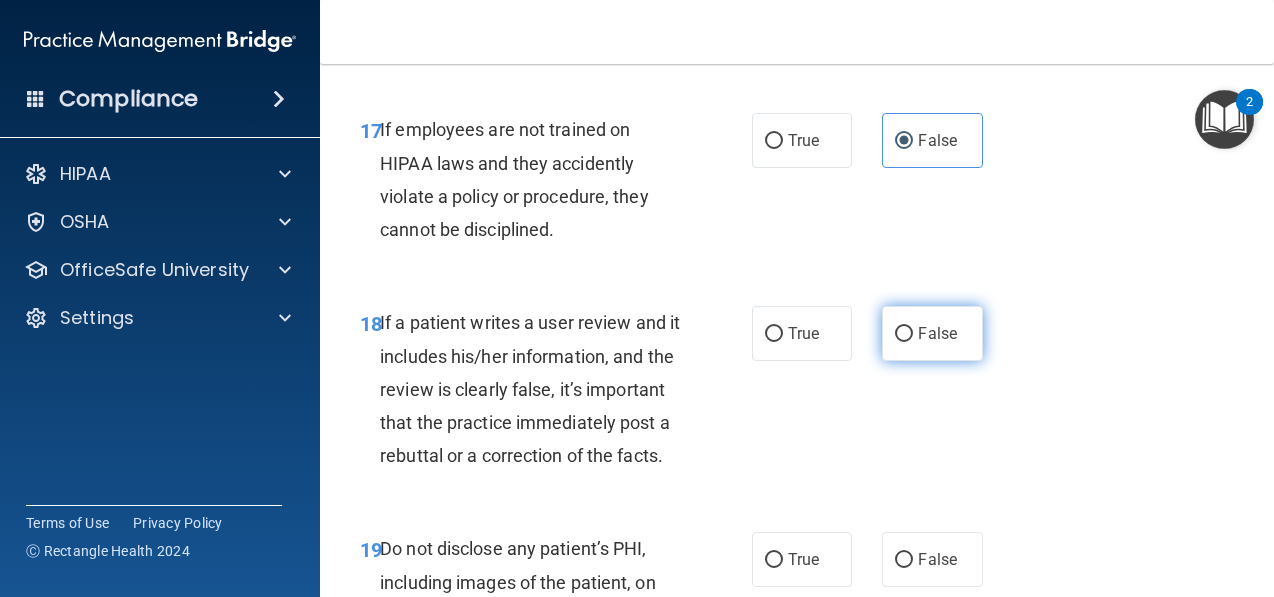 click on "False" at bounding box center [937, 333] 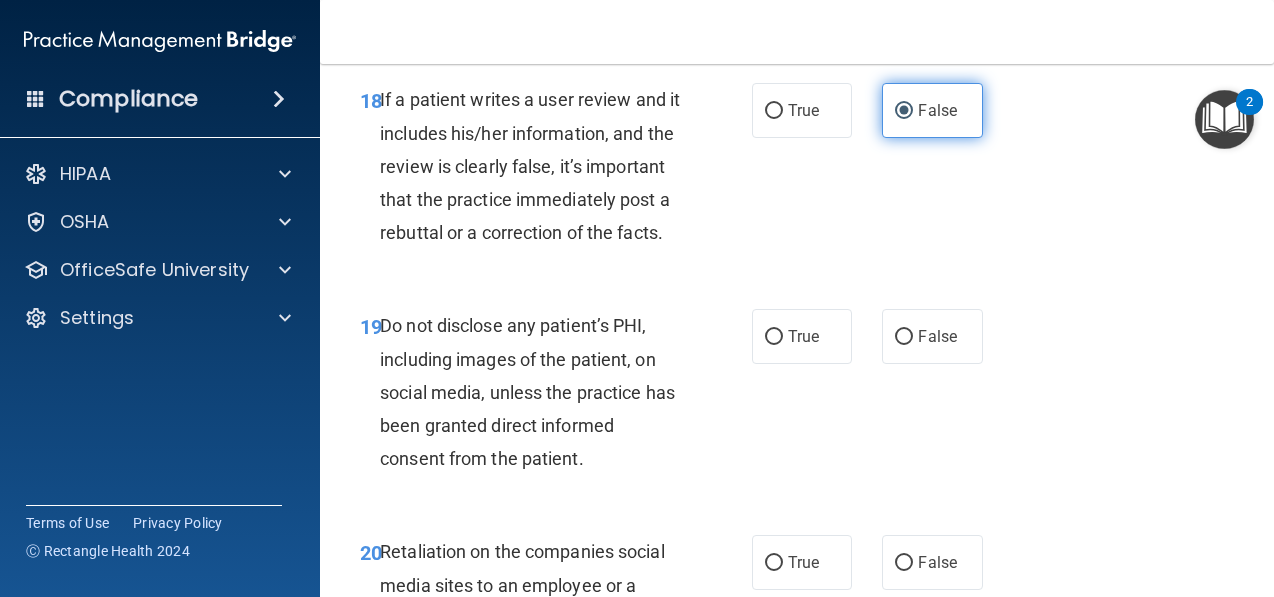 scroll, scrollTop: 4124, scrollLeft: 0, axis: vertical 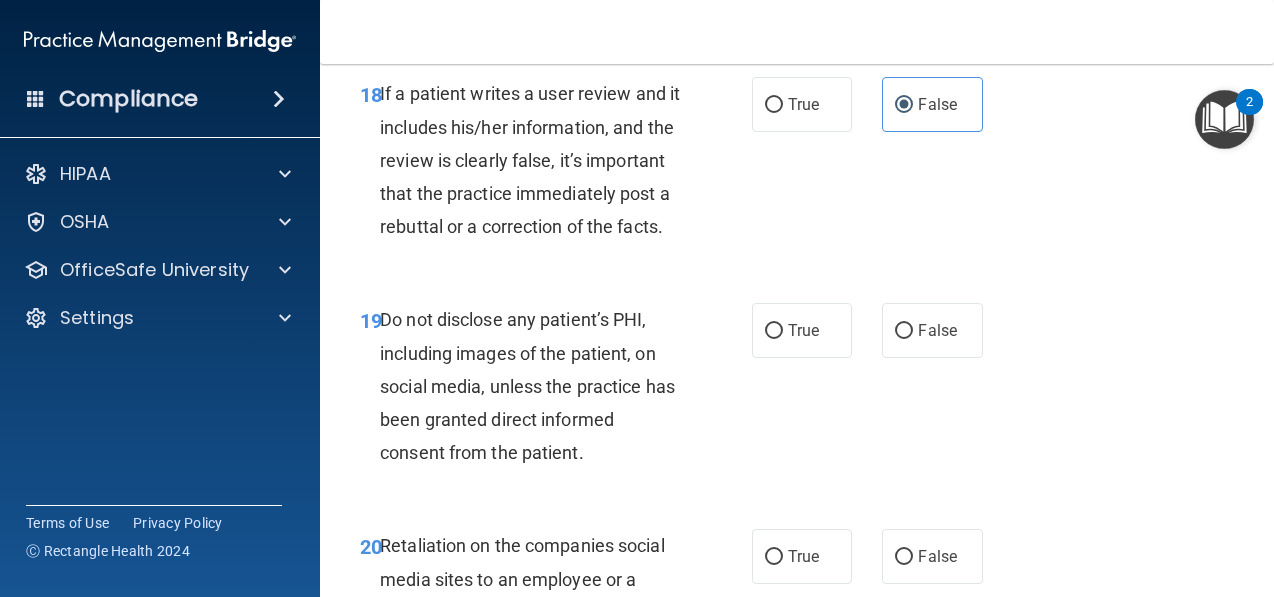 click on "19       Do not disclose any patient’s PHI, including images of the patient, on social media, unless the practice has been granted direct informed consent from the patient." at bounding box center [556, 391] 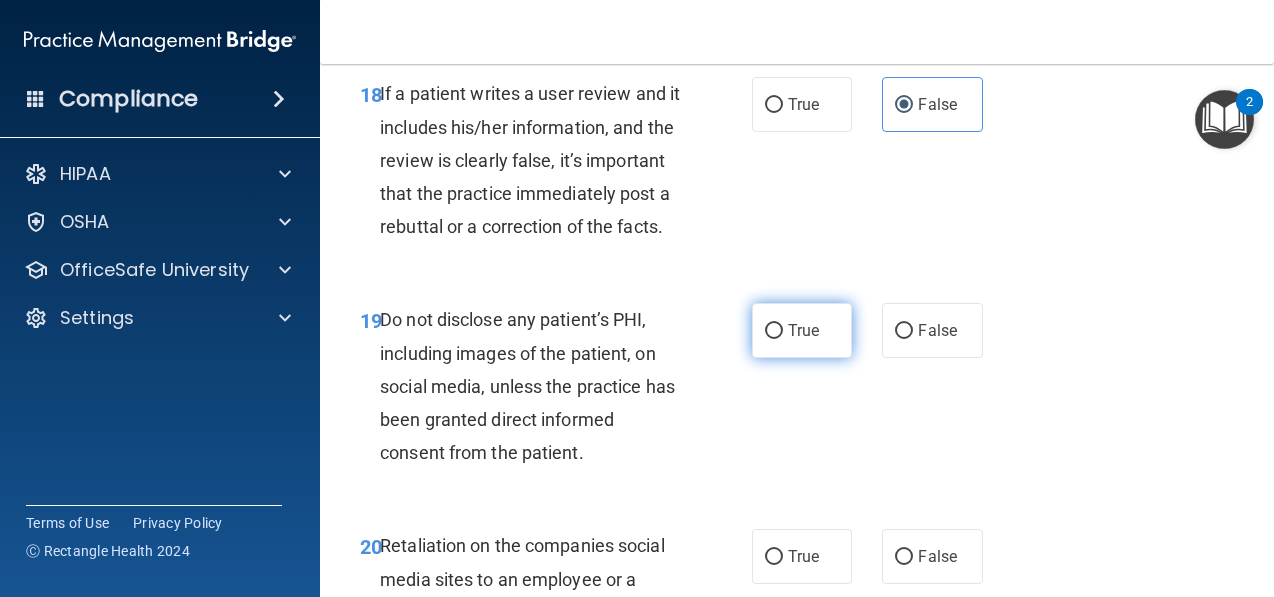 click on "True" at bounding box center (774, 331) 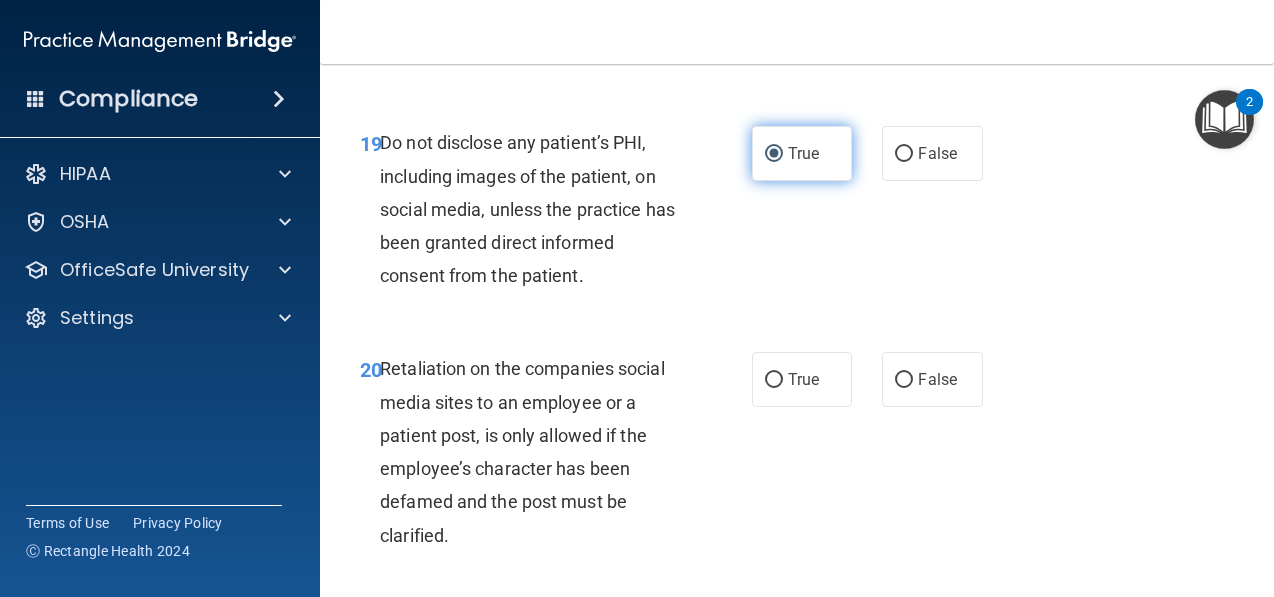 scroll, scrollTop: 4302, scrollLeft: 0, axis: vertical 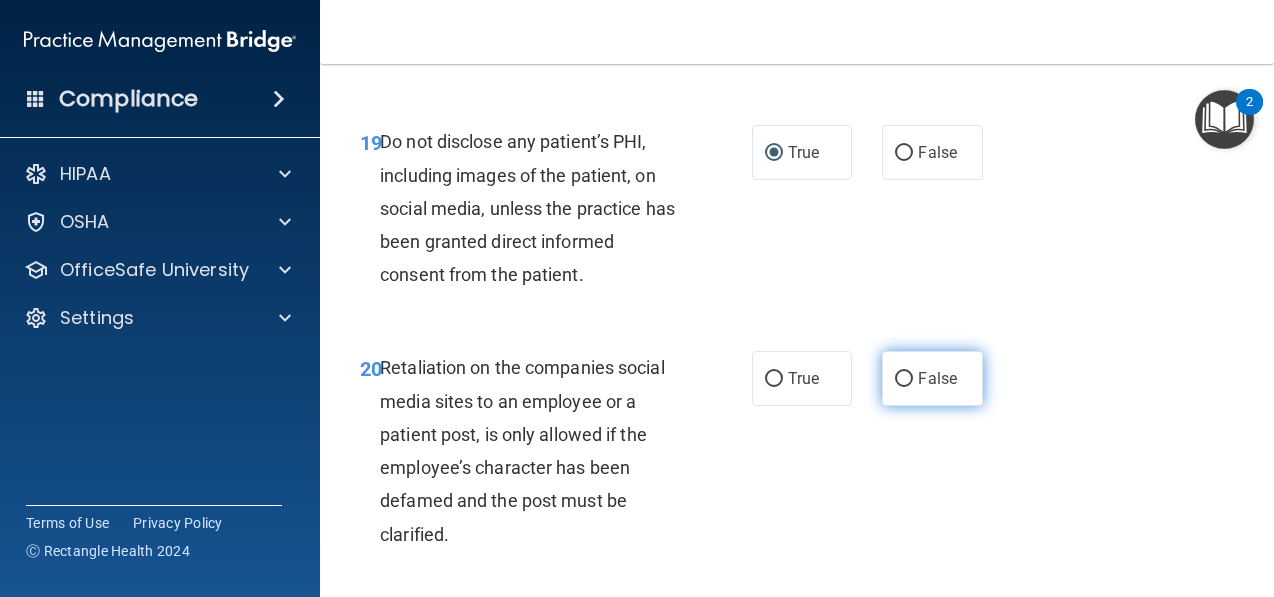 click on "False" at bounding box center [932, 378] 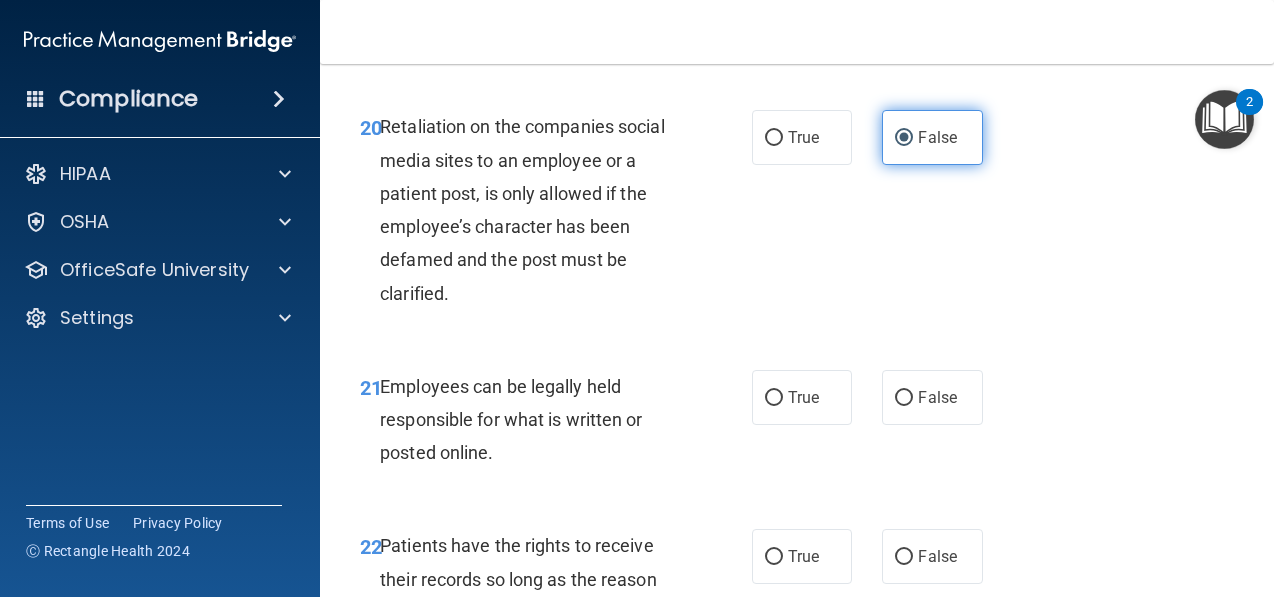 scroll, scrollTop: 4549, scrollLeft: 0, axis: vertical 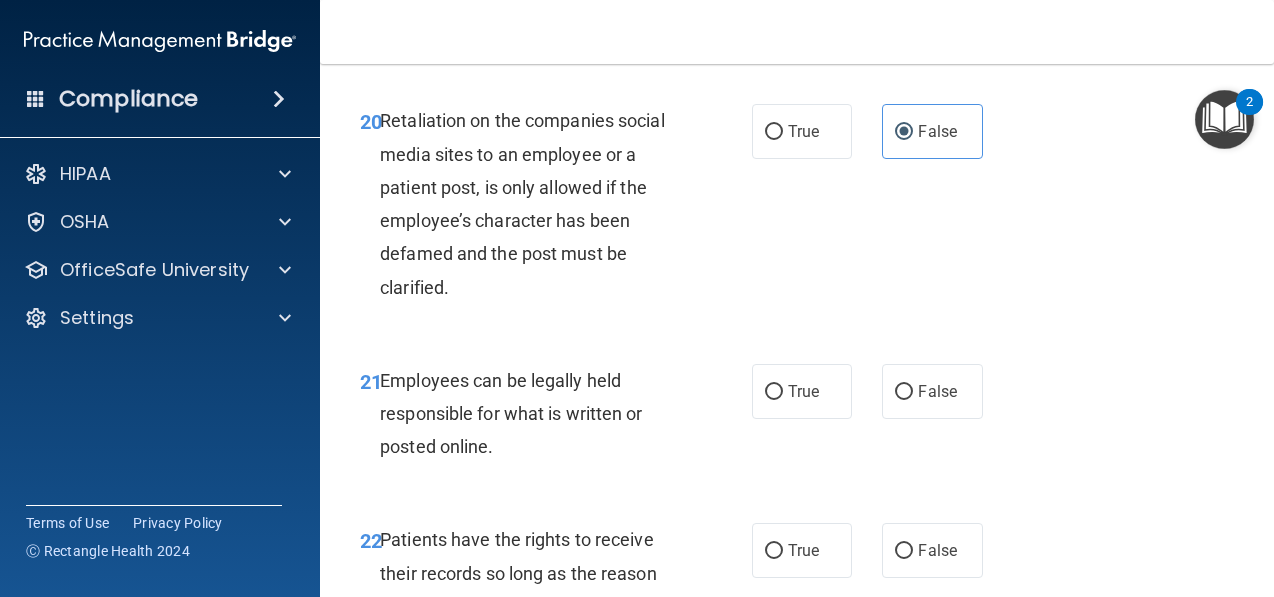 click on "21       Employees can be legally held responsible for what is written or posted online.                 True           False" at bounding box center [797, 419] 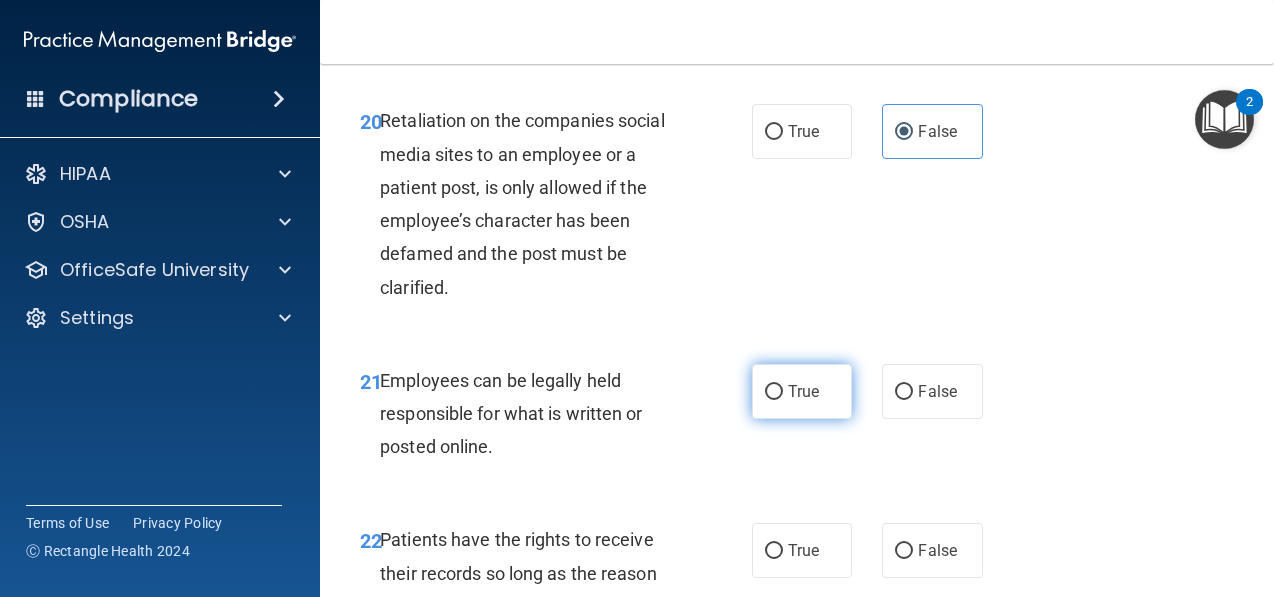 click on "True" at bounding box center (802, 391) 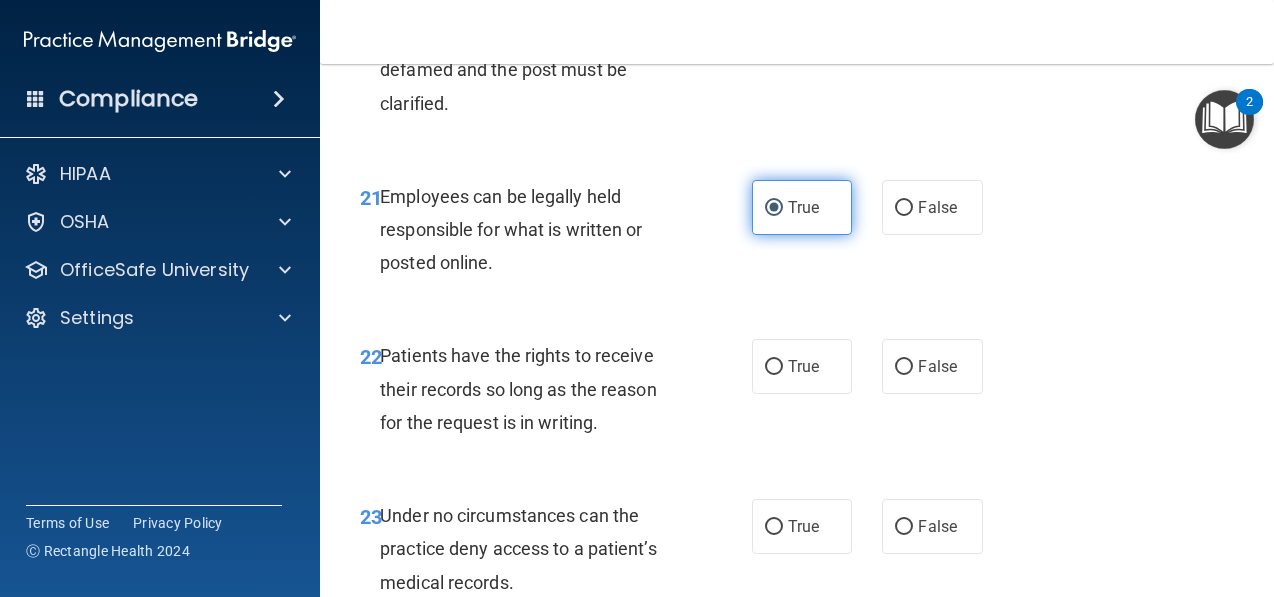 scroll, scrollTop: 4738, scrollLeft: 0, axis: vertical 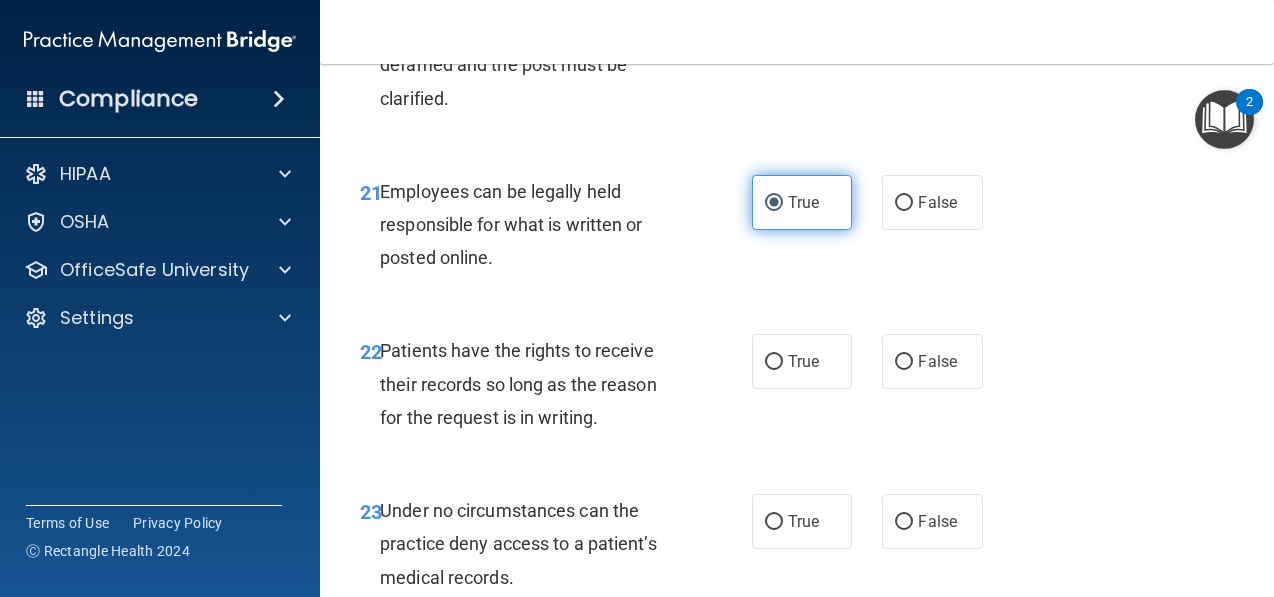click on "True" at bounding box center [802, 361] 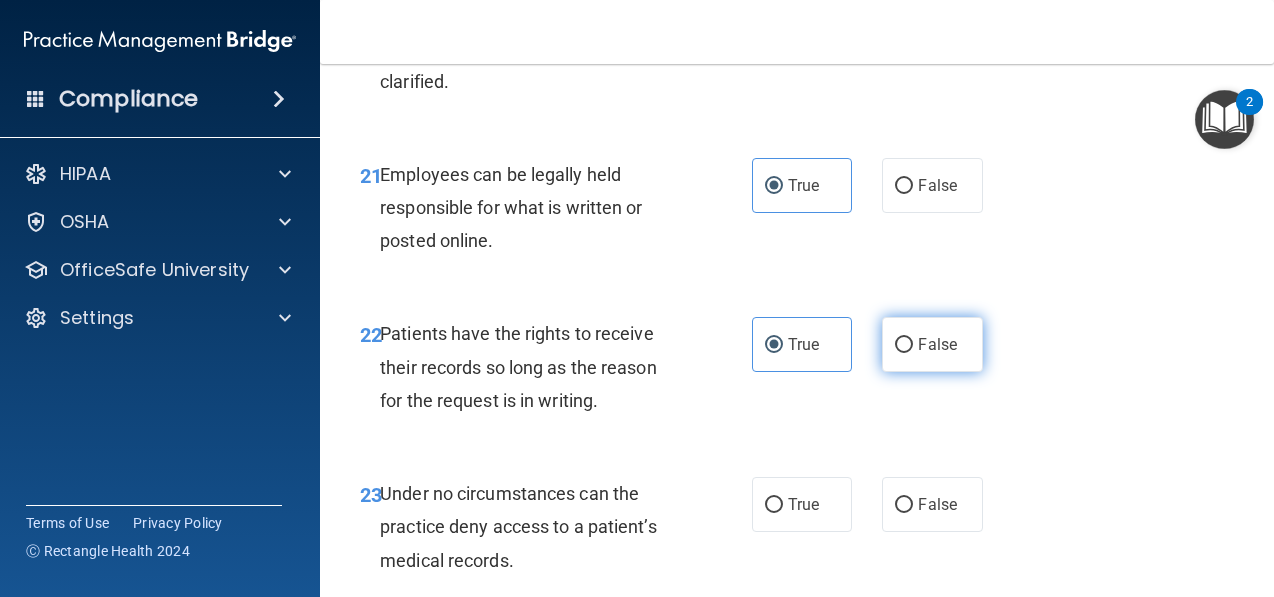 click on "False" at bounding box center [937, 344] 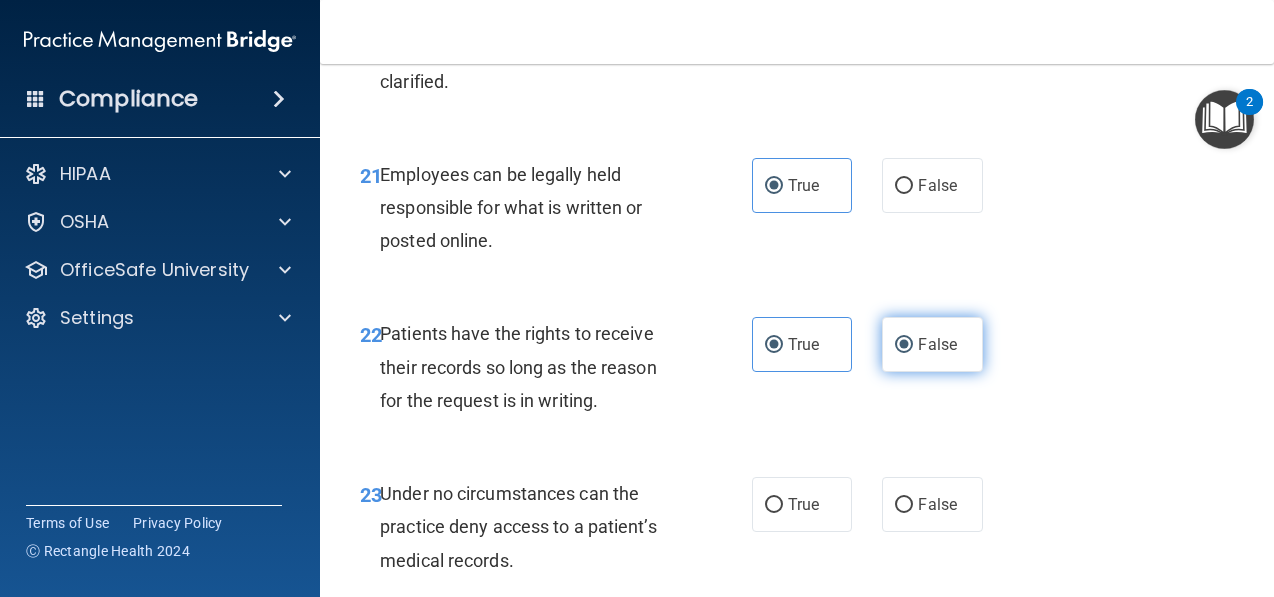 radio on "false" 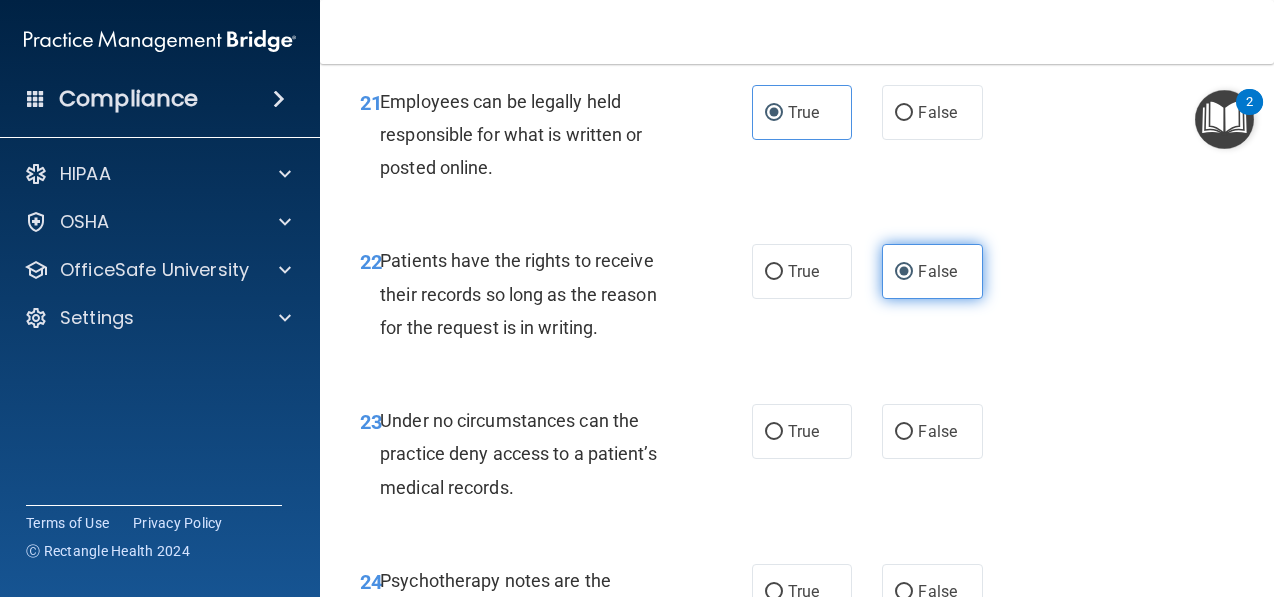 scroll, scrollTop: 4851, scrollLeft: 0, axis: vertical 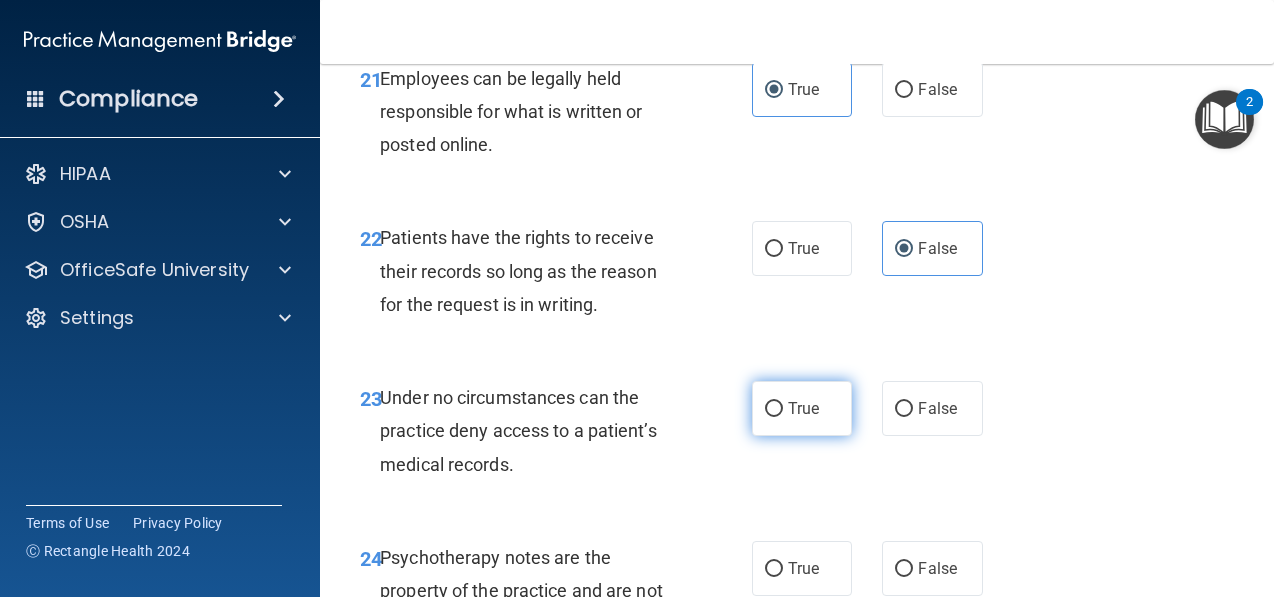 click on "True" at bounding box center [802, 408] 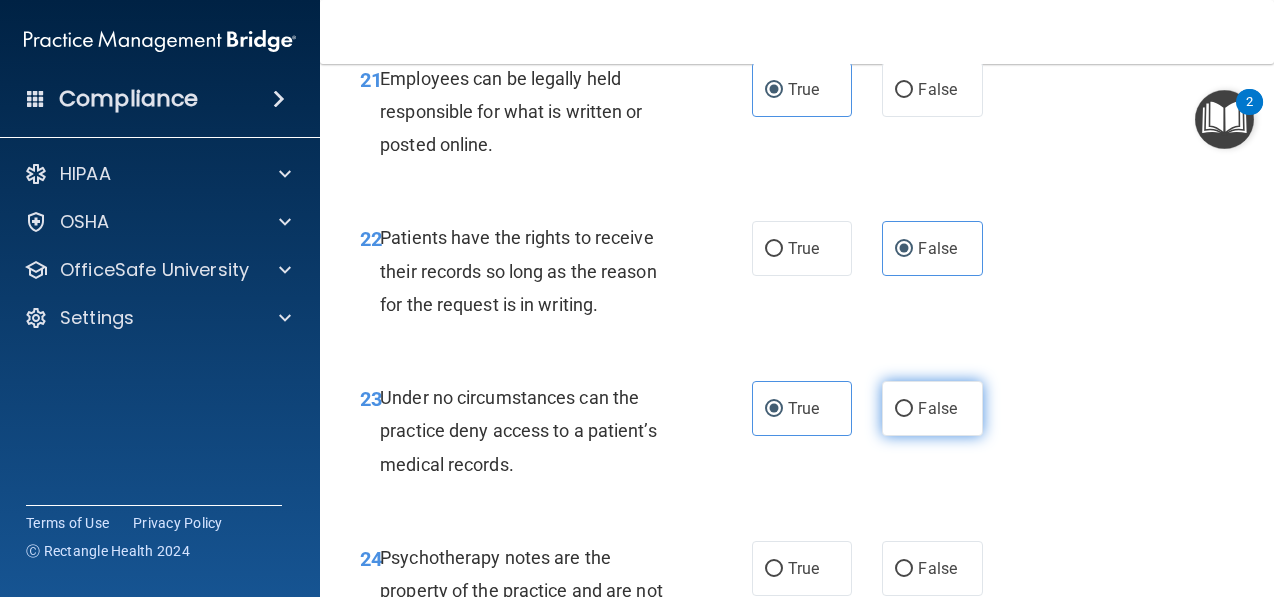 click on "False" at bounding box center [932, 408] 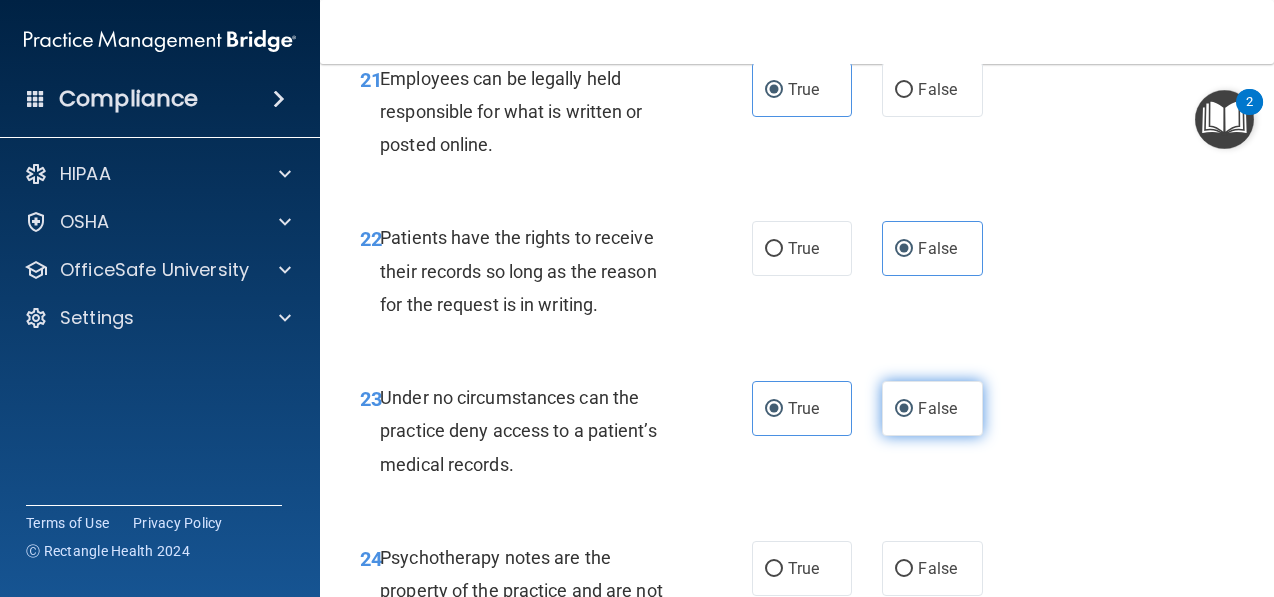 radio on "false" 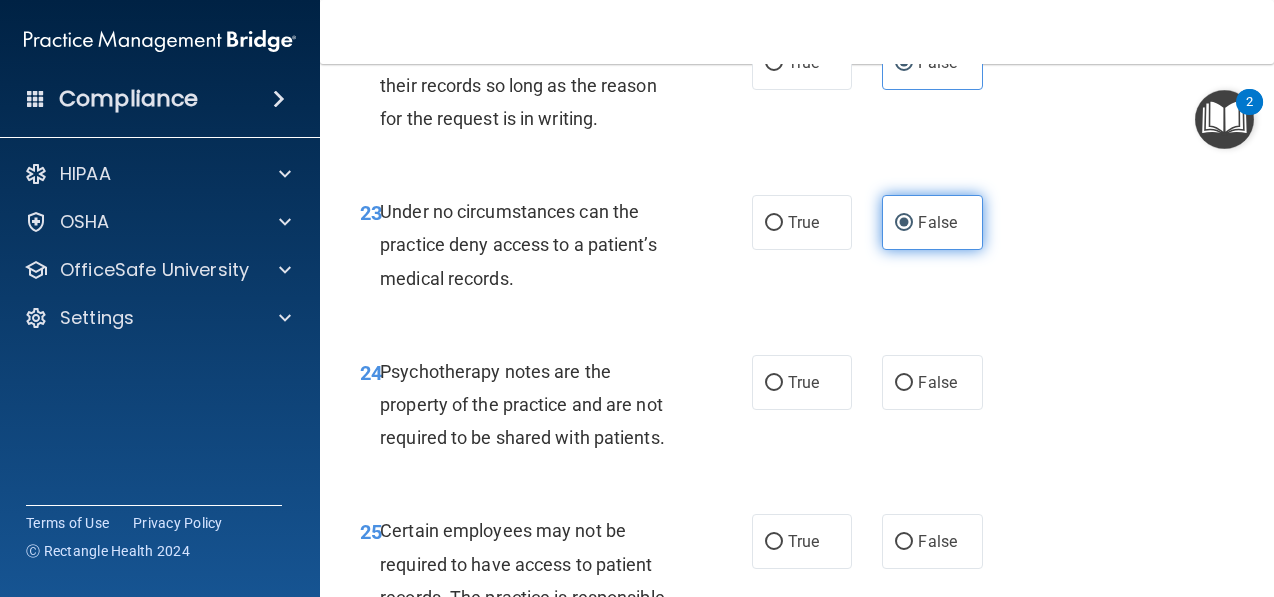 scroll, scrollTop: 5042, scrollLeft: 0, axis: vertical 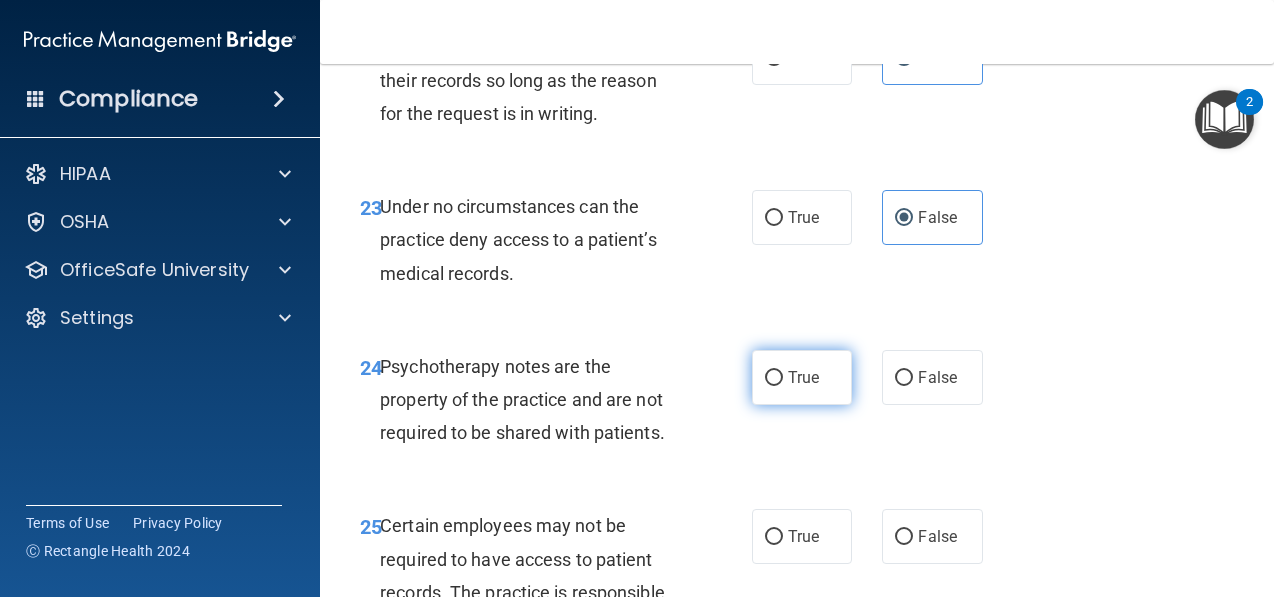 click on "True" at bounding box center [802, 377] 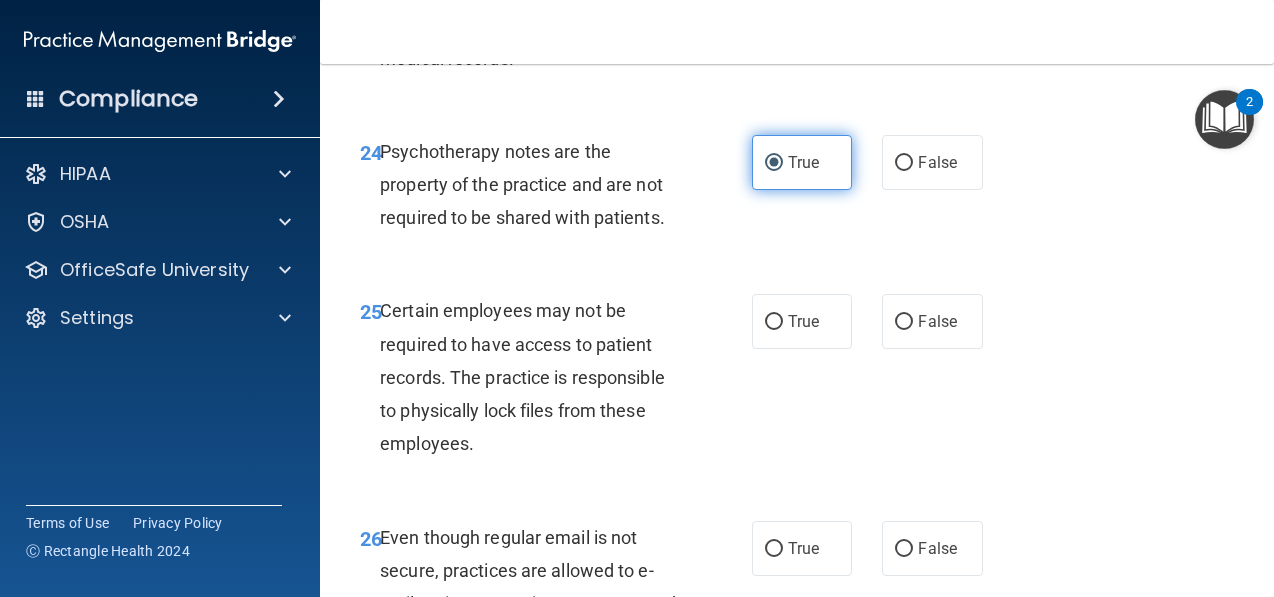 scroll, scrollTop: 5256, scrollLeft: 0, axis: vertical 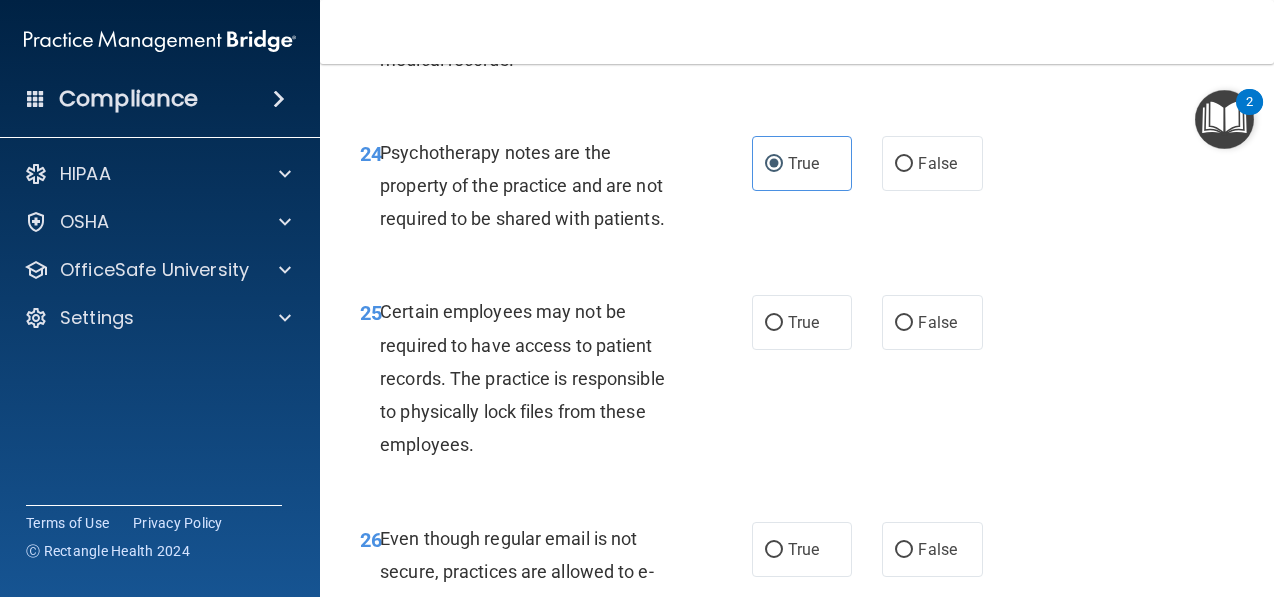 click on "Certain employees may not be required to have access to patient records.  The practice is responsible to physically lock files from these employees." at bounding box center (522, 378) 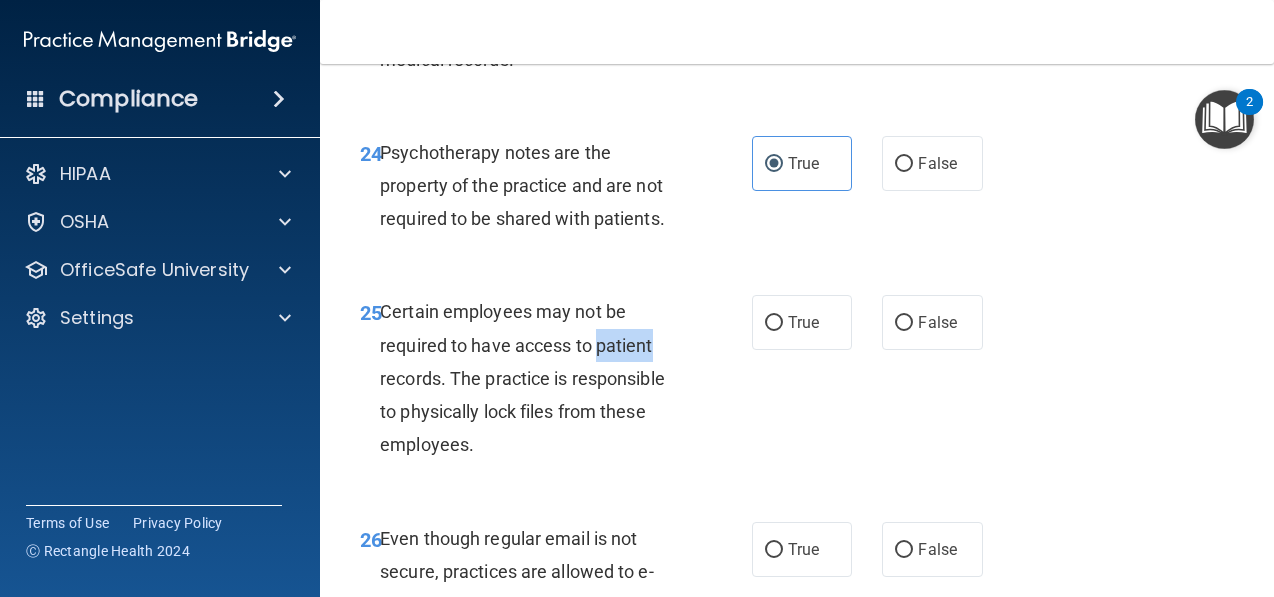click on "Certain employees may not be required to have access to patient records.  The practice is responsible to physically lock files from these employees." at bounding box center (522, 378) 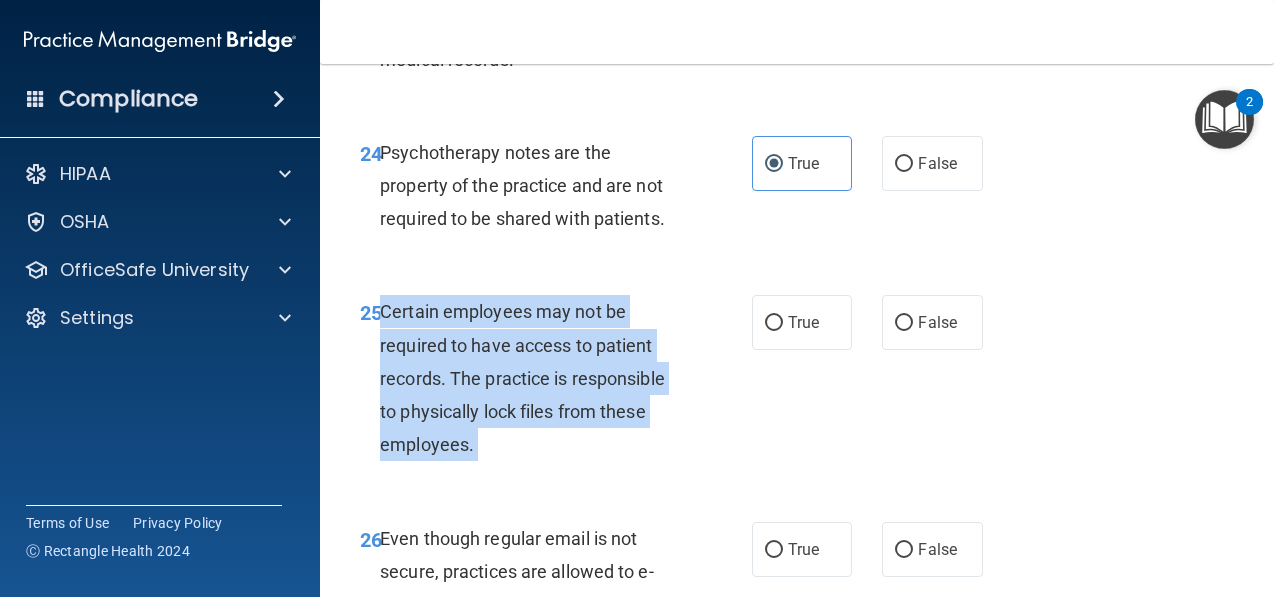 click on "Certain employees may not be required to have access to patient records.  The practice is responsible to physically lock files from these employees." at bounding box center (522, 378) 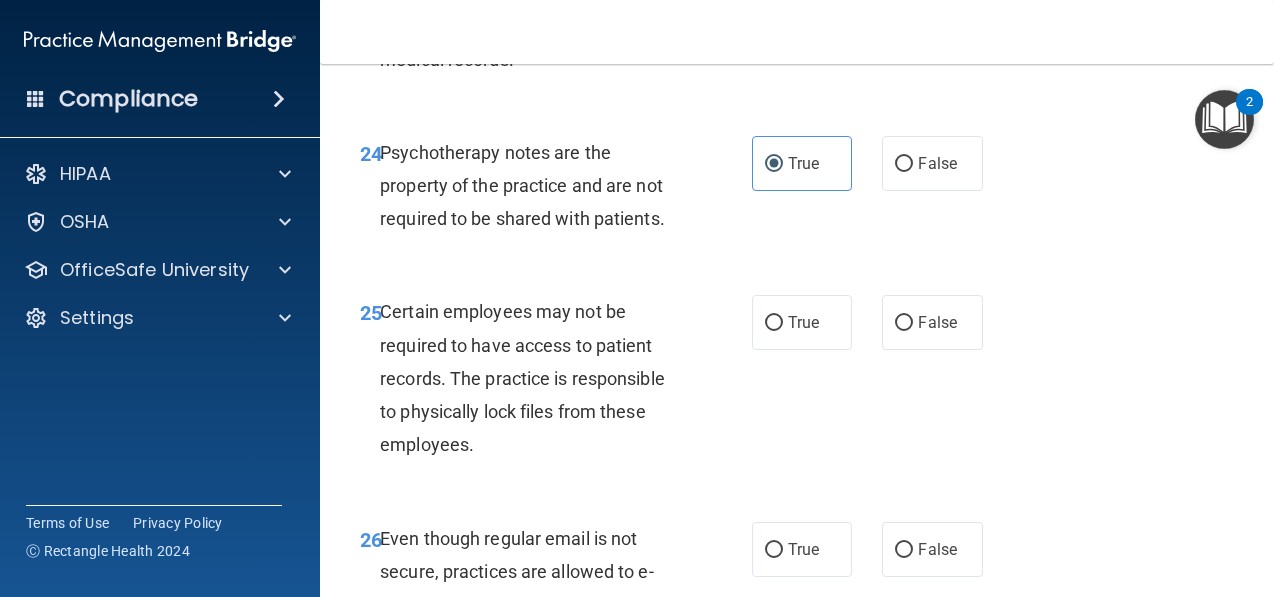click on "Certain employees may not be required to have access to patient records.  The practice is responsible to physically lock files from these employees." at bounding box center [538, 378] 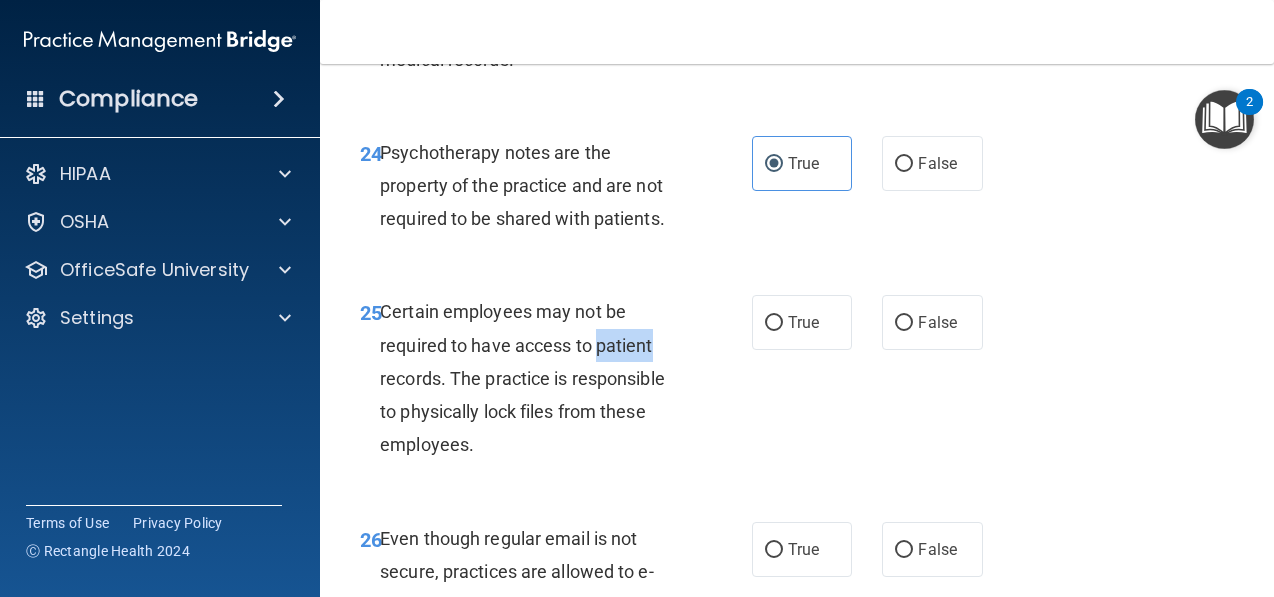 click on "Certain employees may not be required to have access to patient records.  The practice is responsible to physically lock files from these employees." at bounding box center [538, 378] 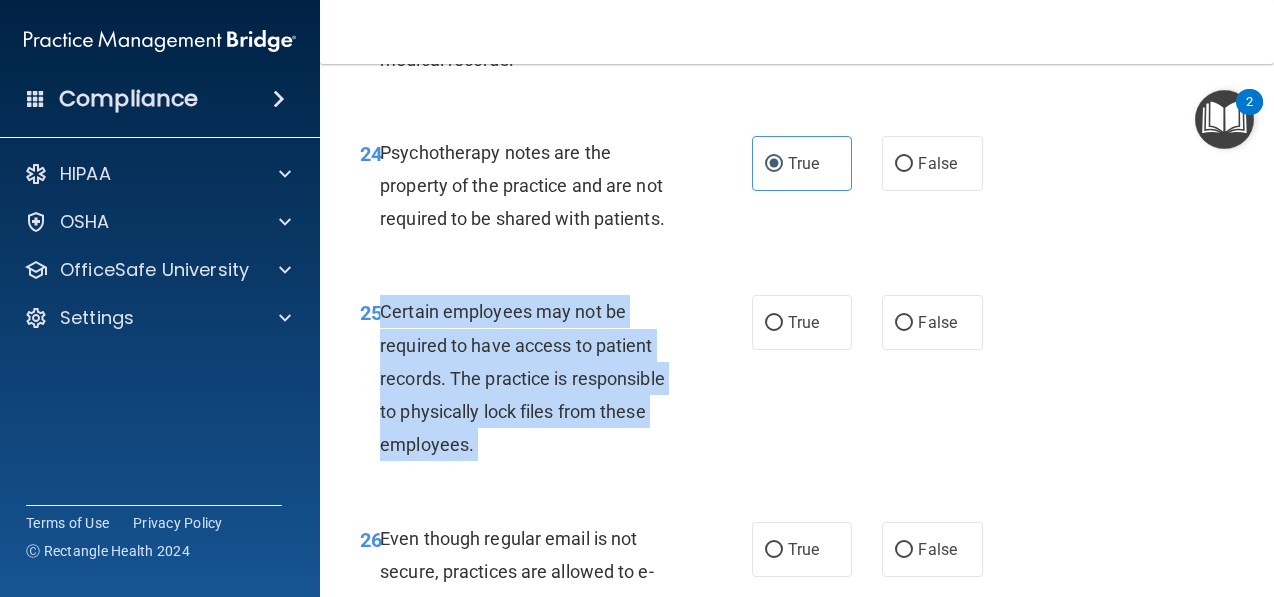 click on "Certain employees may not be required to have access to patient records.  The practice is responsible to physically lock files from these employees." at bounding box center [538, 378] 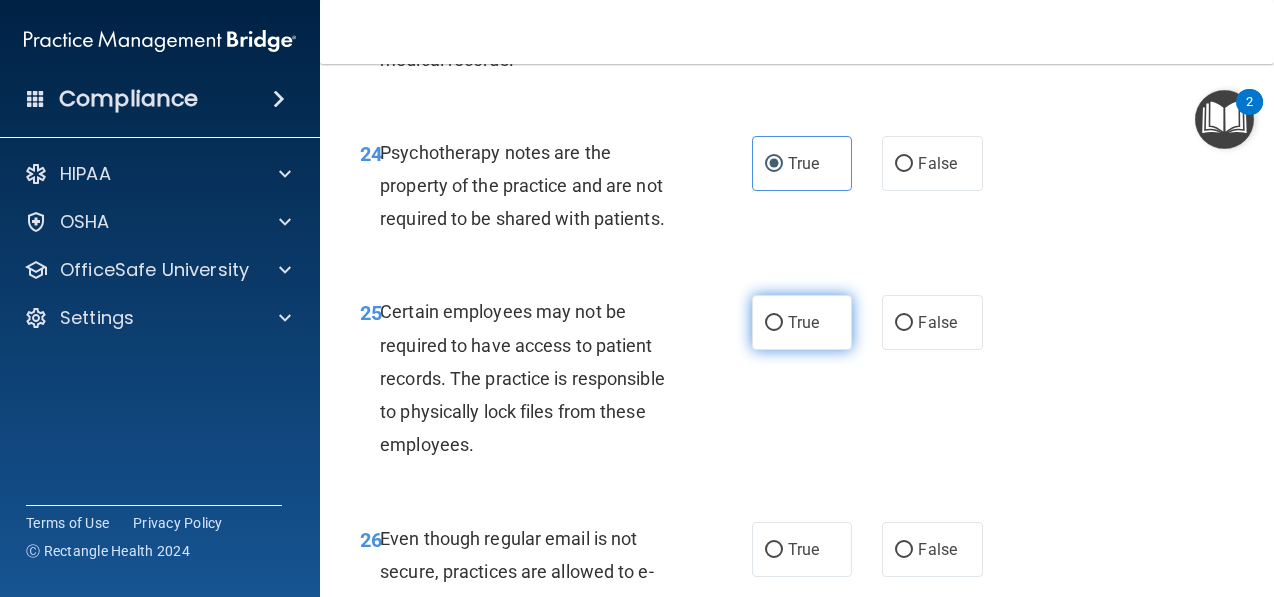 click on "True" at bounding box center (802, 322) 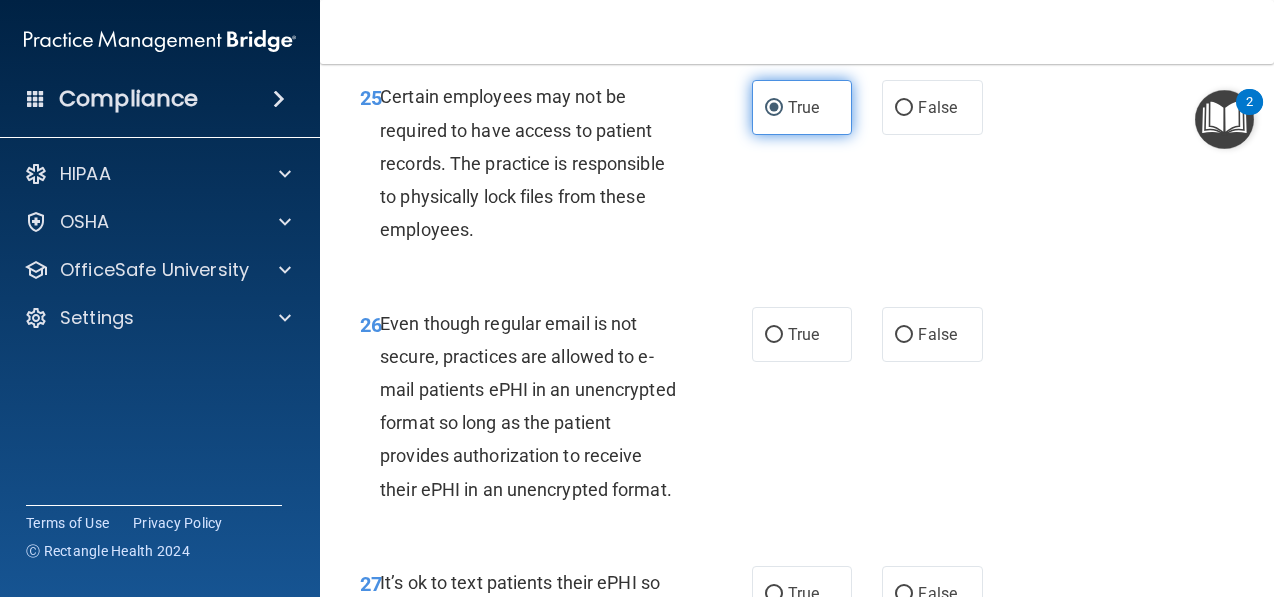 scroll, scrollTop: 5472, scrollLeft: 0, axis: vertical 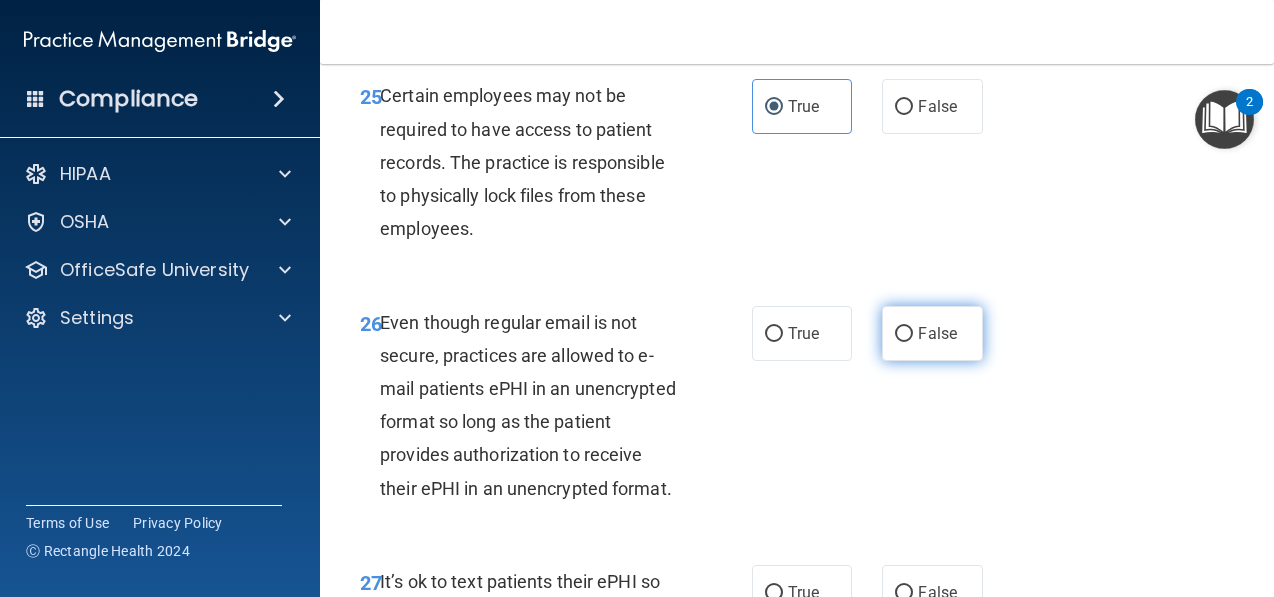 click on "False" at bounding box center [932, 333] 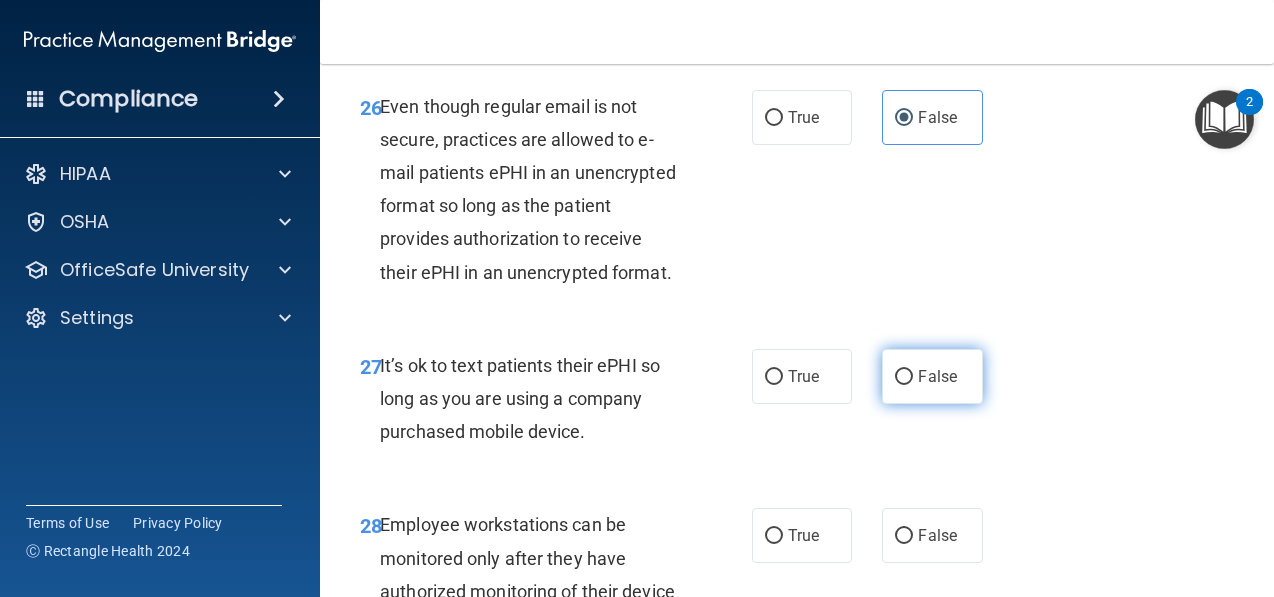 click on "False" at bounding box center (932, 376) 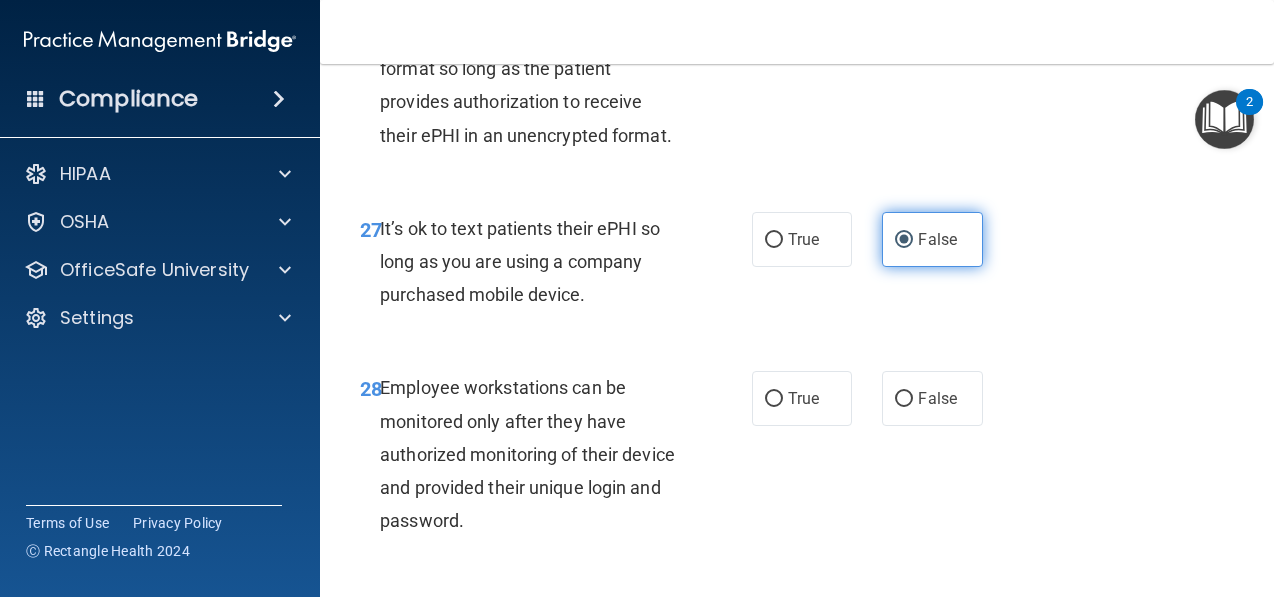 scroll, scrollTop: 5831, scrollLeft: 0, axis: vertical 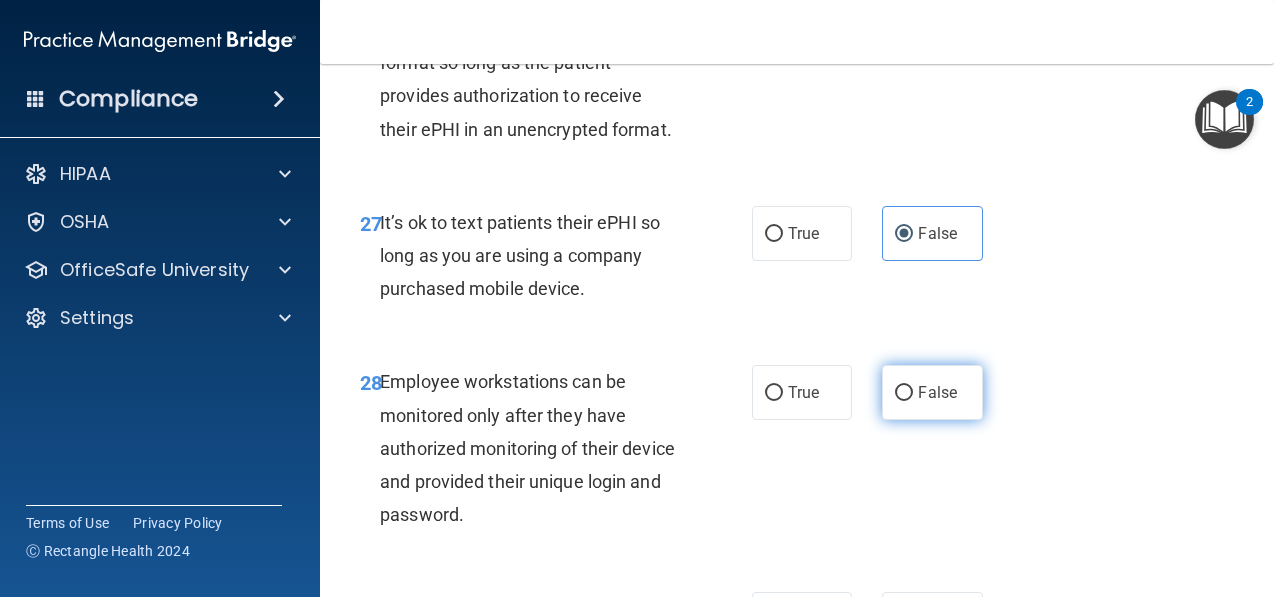 click on "False" at bounding box center [932, 392] 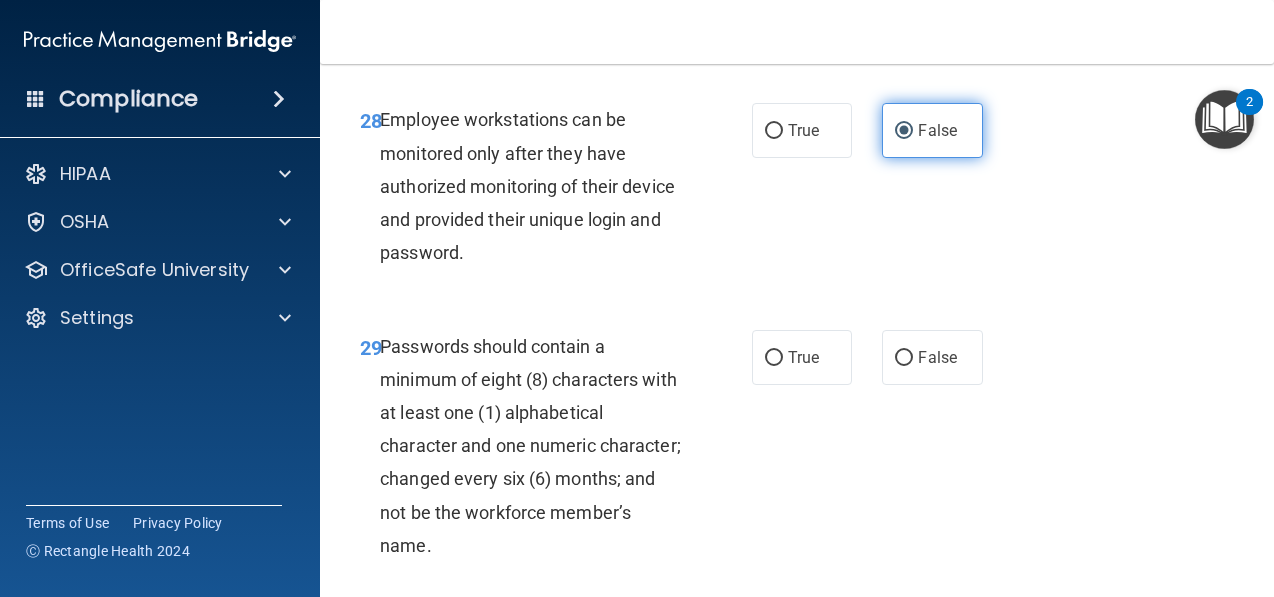 scroll, scrollTop: 6099, scrollLeft: 0, axis: vertical 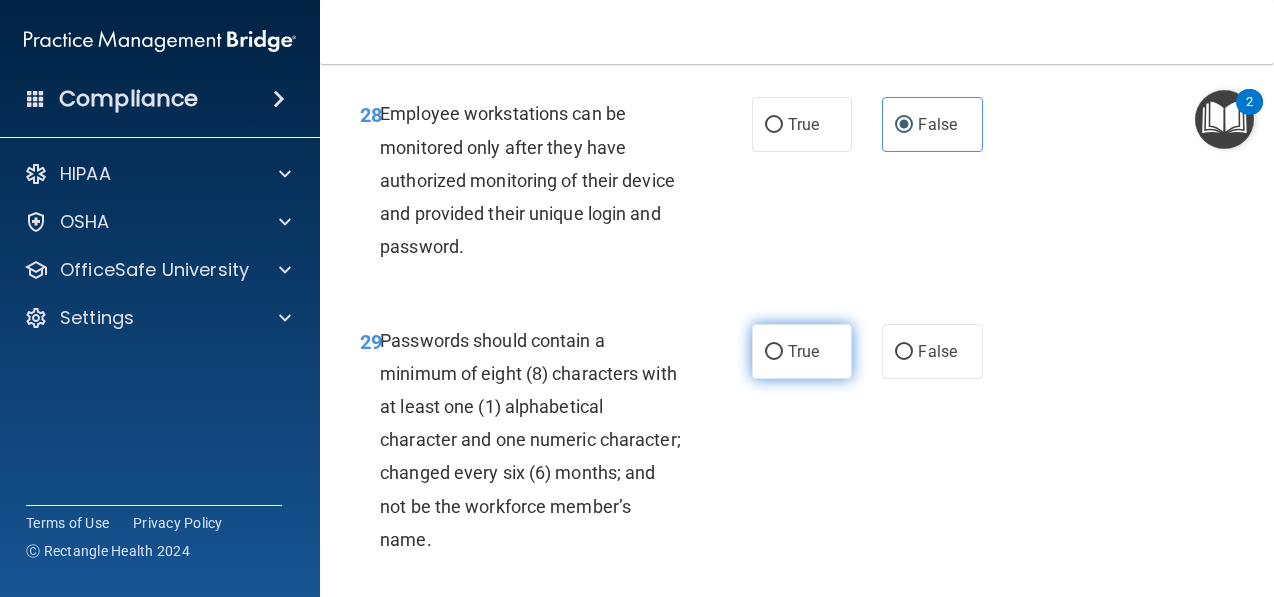 click on "True" at bounding box center [802, 351] 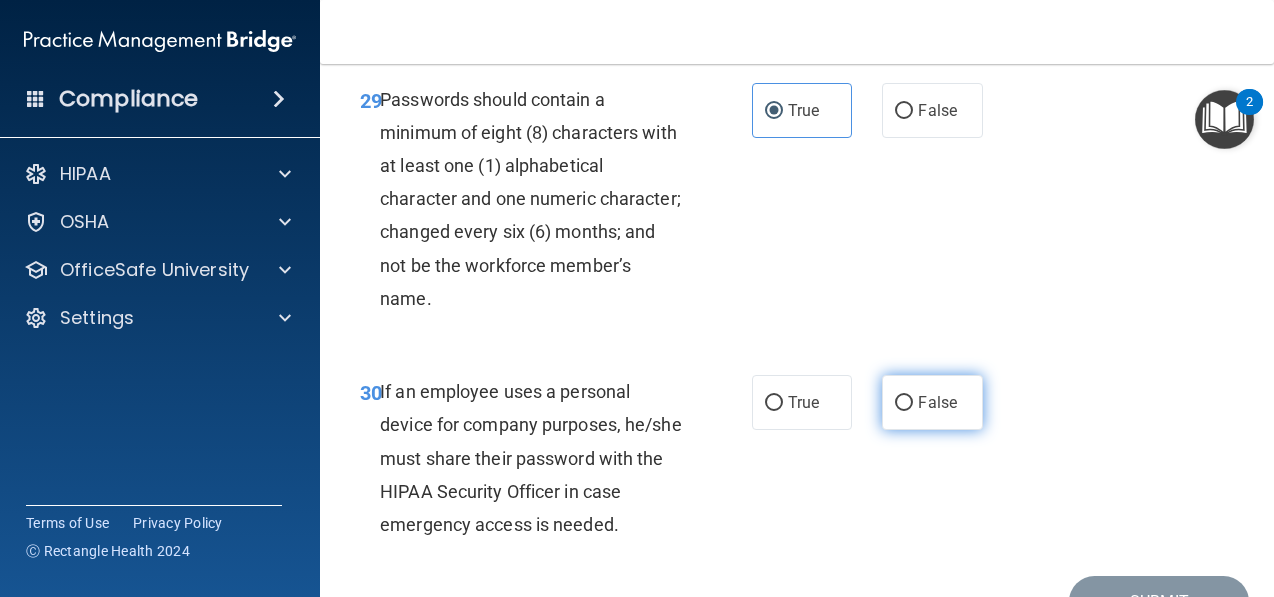 click on "False" at bounding box center (932, 402) 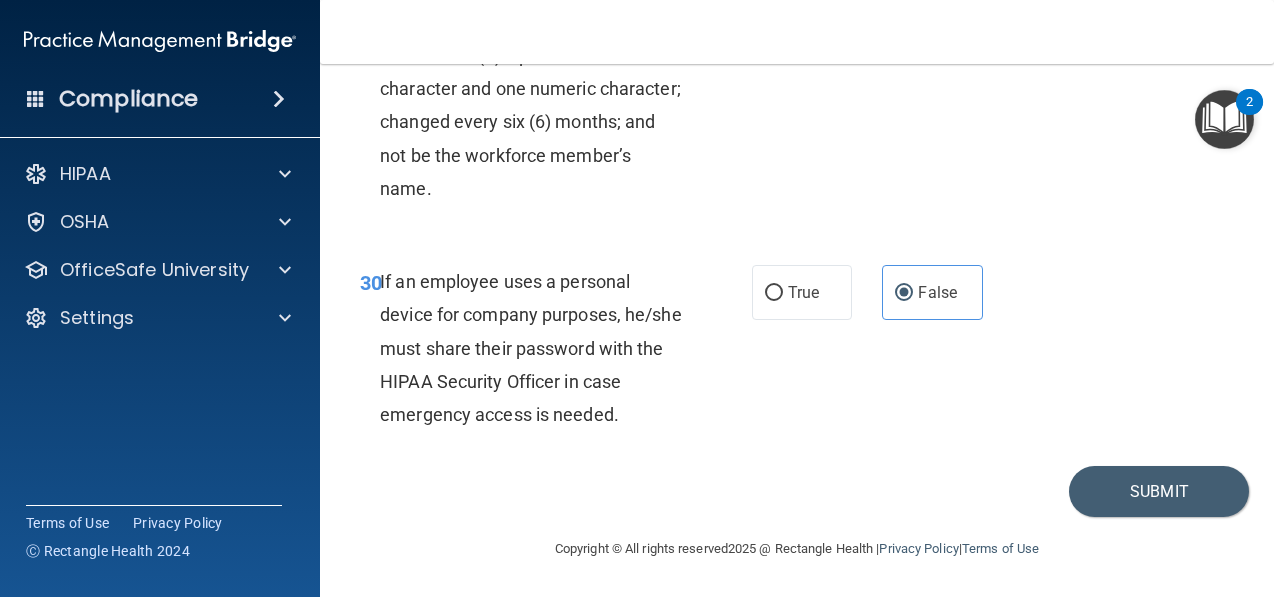 scroll, scrollTop: 6456, scrollLeft: 0, axis: vertical 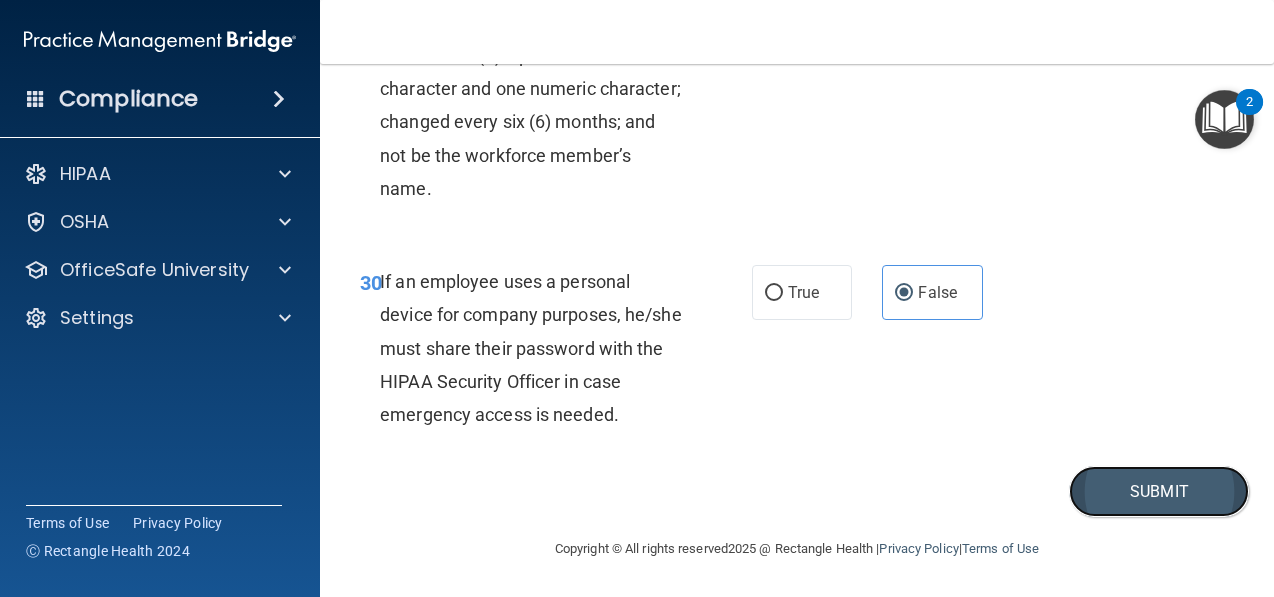 click on "Submit" at bounding box center [1159, 491] 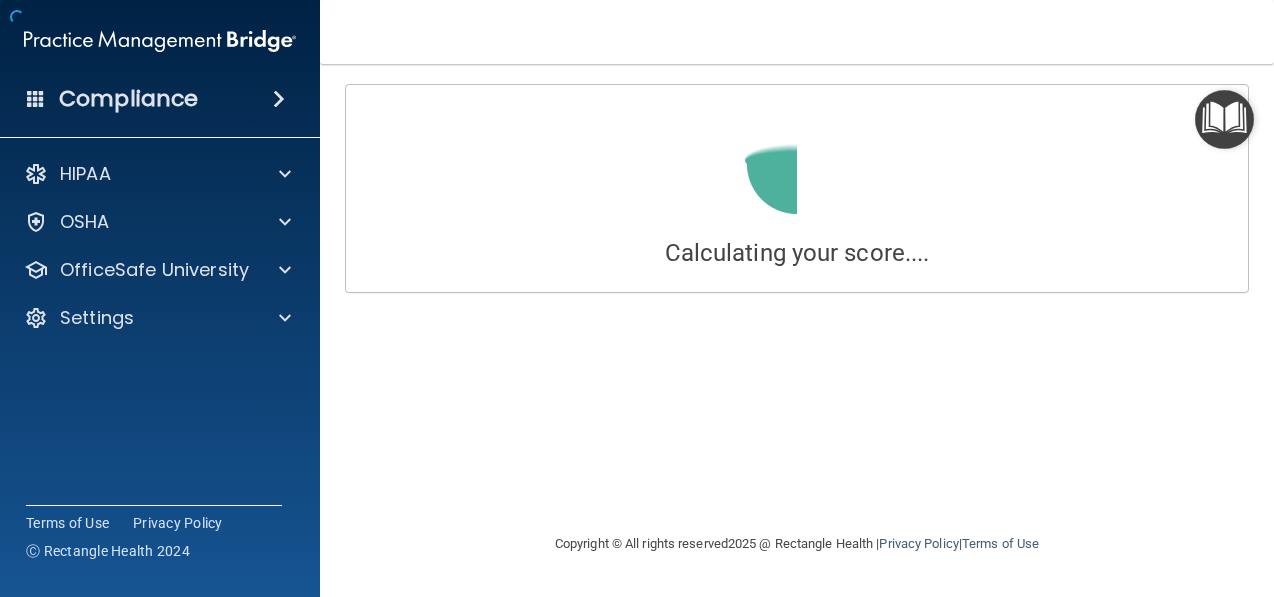 scroll, scrollTop: 0, scrollLeft: 0, axis: both 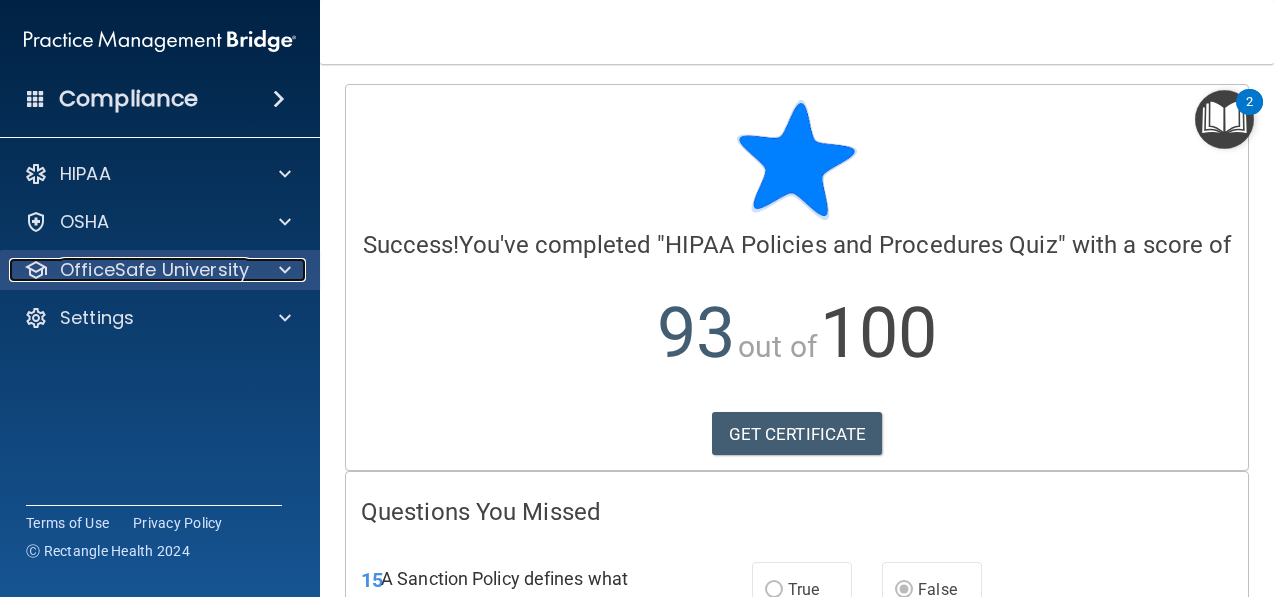 click on "OfficeSafe University" at bounding box center [154, 270] 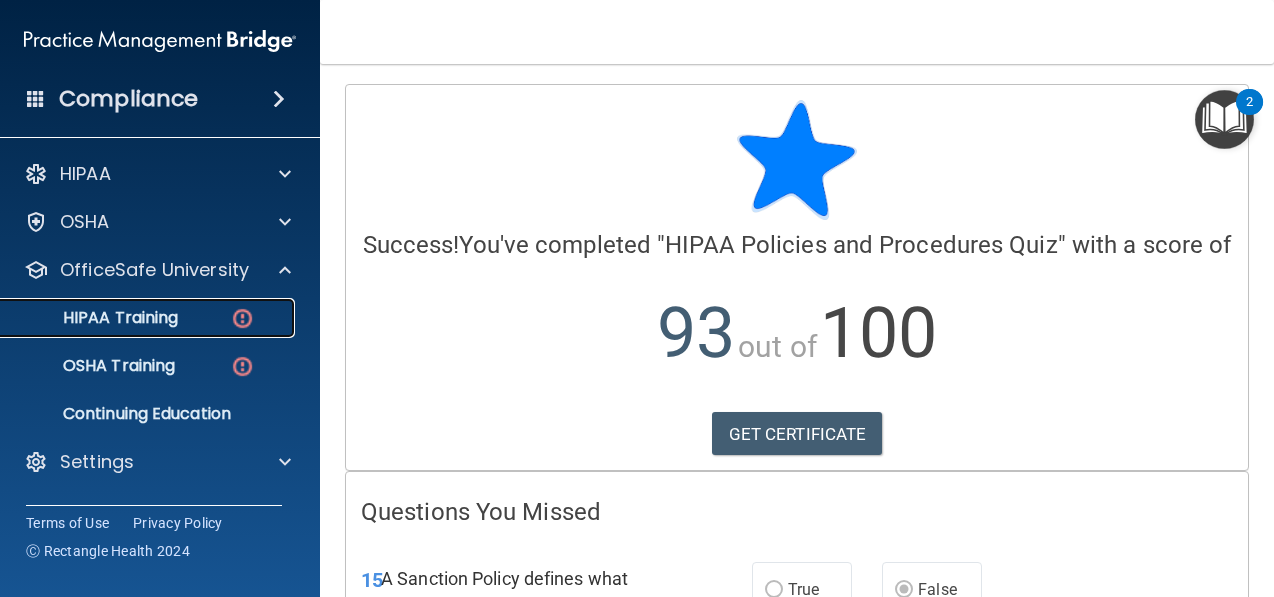 click on "HIPAA Training" at bounding box center [137, 318] 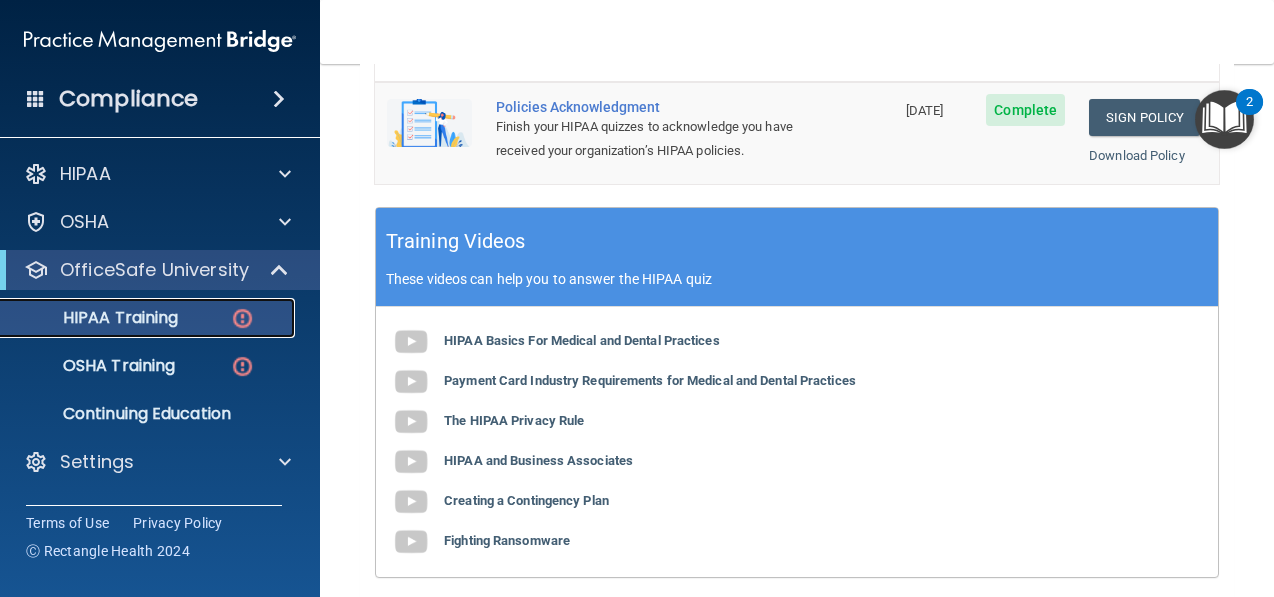 scroll, scrollTop: 422, scrollLeft: 0, axis: vertical 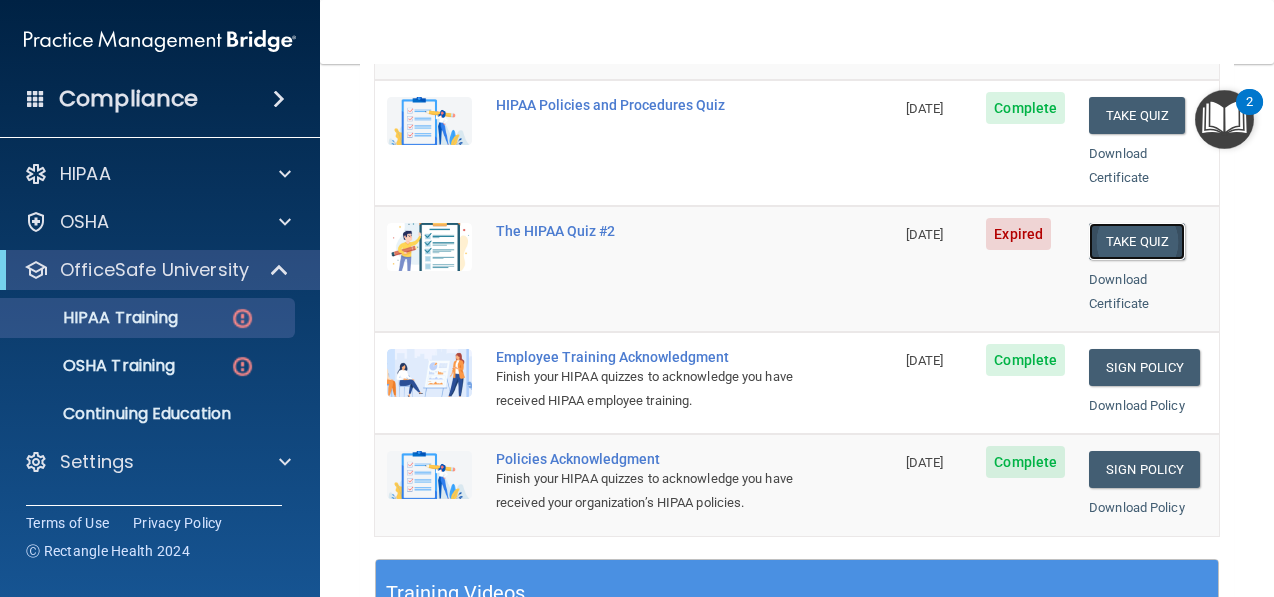 click on "Take Quiz" at bounding box center [1137, 241] 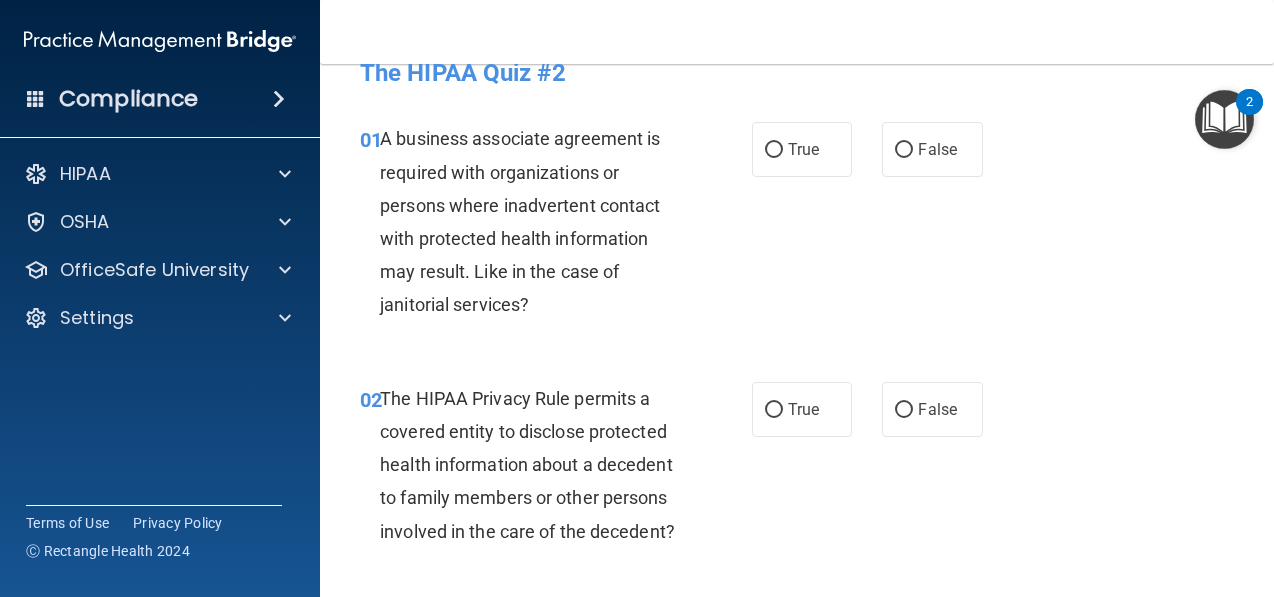 scroll, scrollTop: 35, scrollLeft: 0, axis: vertical 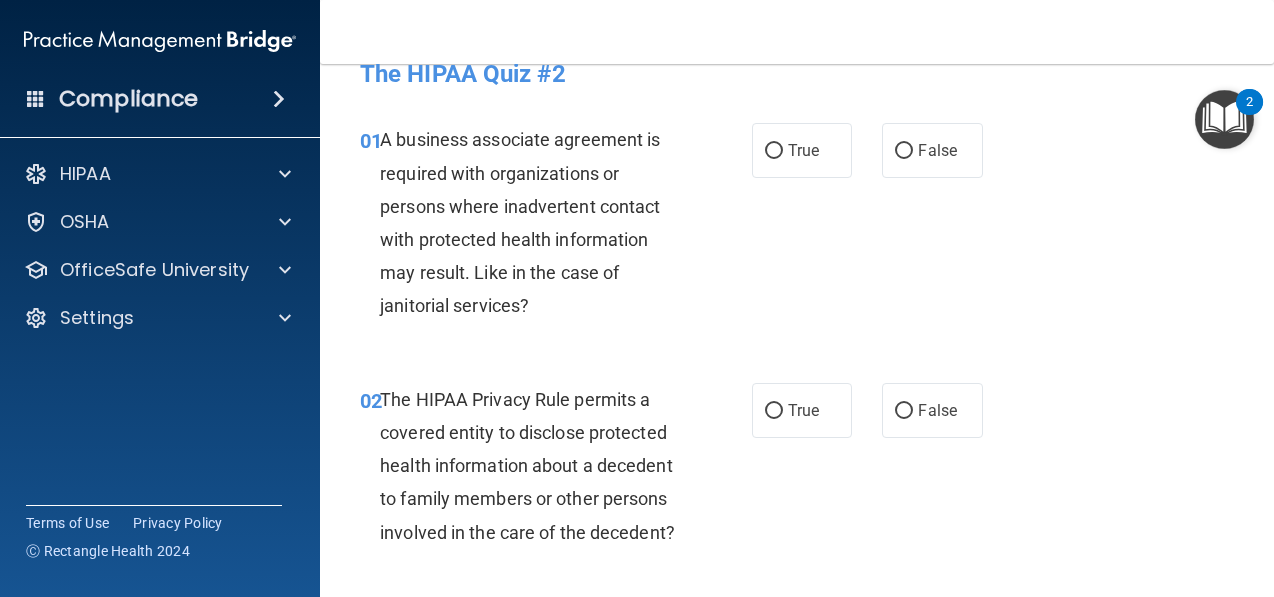 click on "A business associate agreement is required with organizations or persons where inadvertent contact with protected health information may result.  Like in the case of janitorial services?" at bounding box center (520, 222) 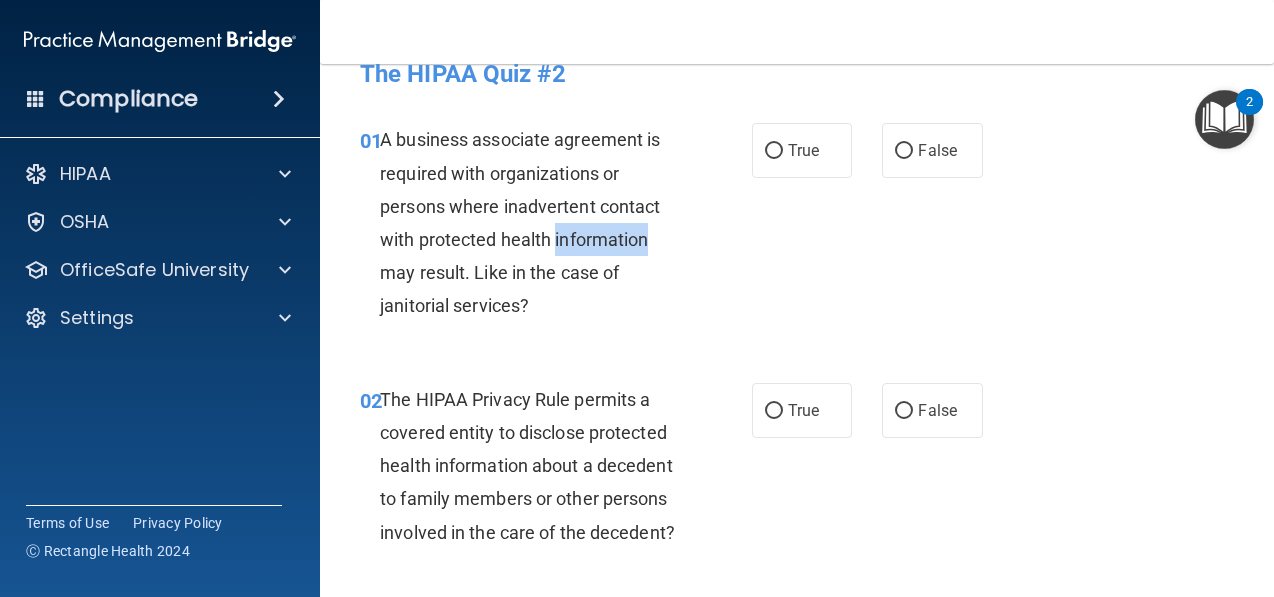 click on "A business associate agreement is required with organizations or persons where inadvertent contact with protected health information may result.  Like in the case of janitorial services?" at bounding box center [520, 222] 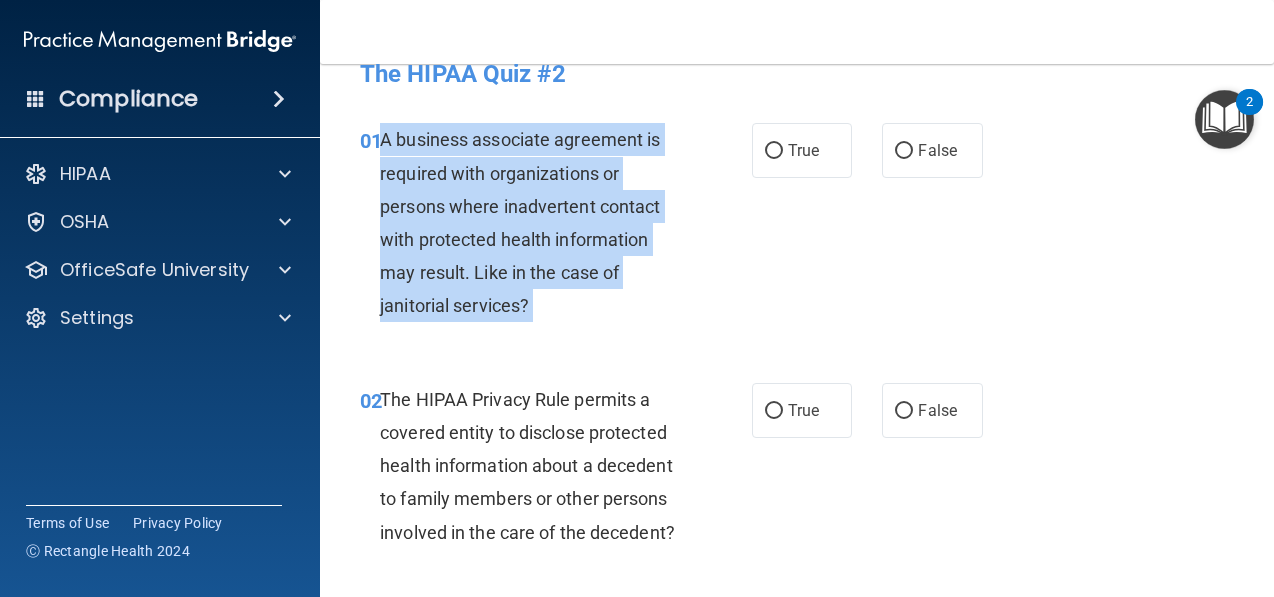 click on "A business associate agreement is required with organizations or persons where inadvertent contact with protected health information may result.  Like in the case of janitorial services?" at bounding box center (520, 222) 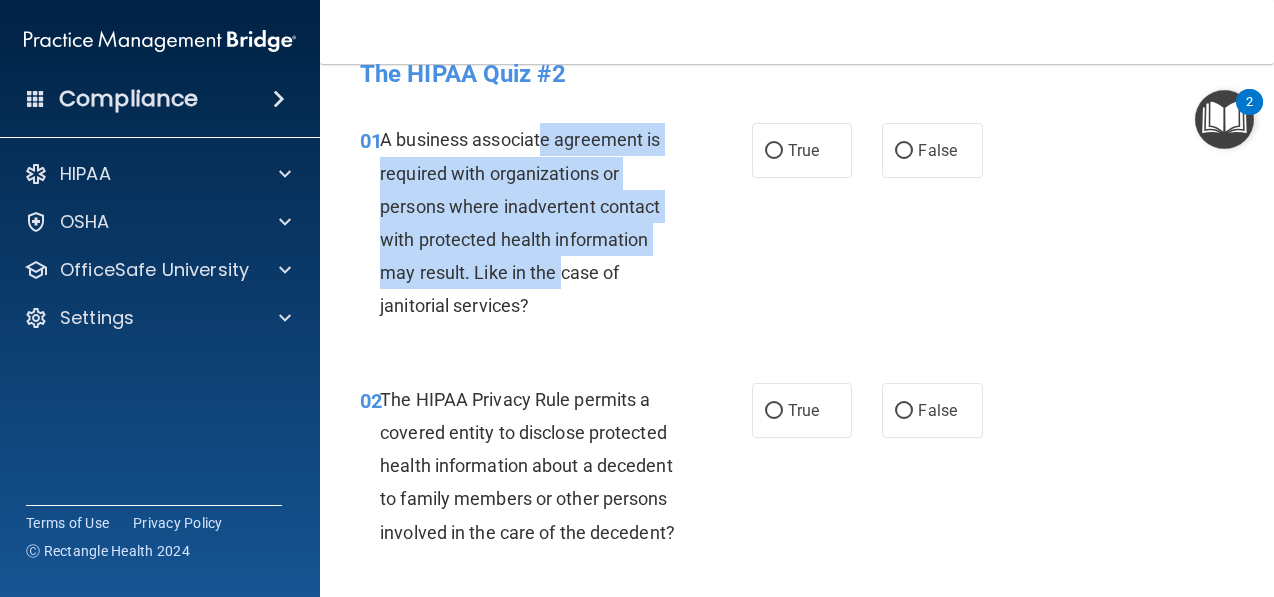 drag, startPoint x: 546, startPoint y: 155, endPoint x: 559, endPoint y: 260, distance: 105.801704 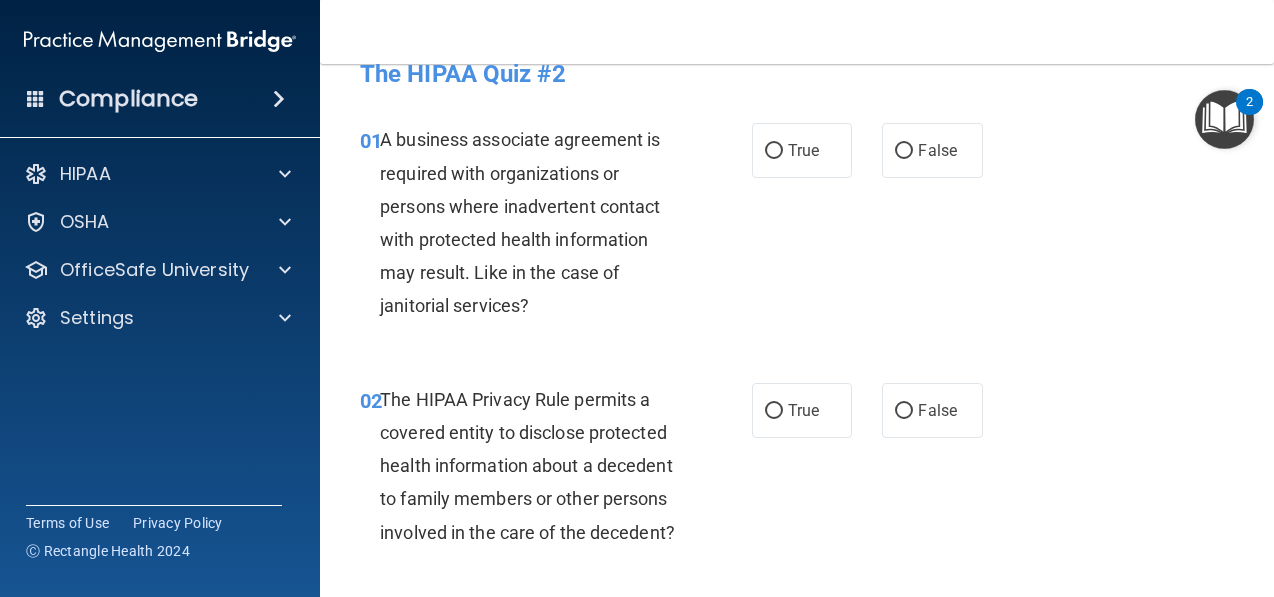 click on "01       A business associate agreement is required with organizations or persons where inadvertent contact with protected health information may result.  Like in the case of janitorial services?" at bounding box center (556, 227) 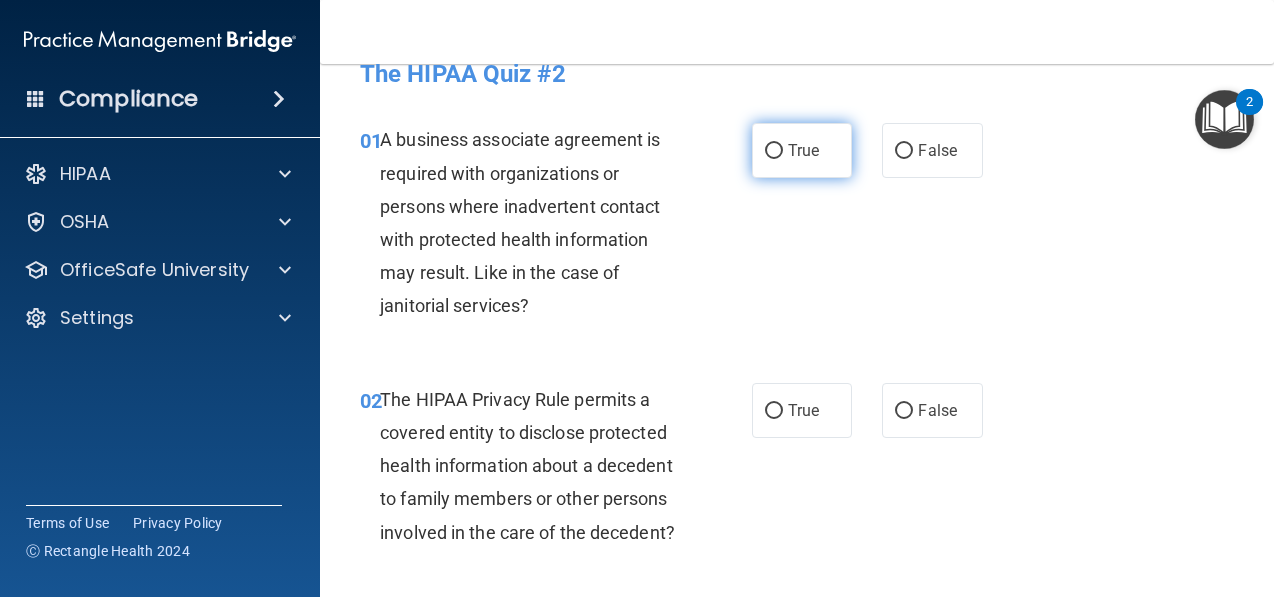 click on "True" at bounding box center [802, 150] 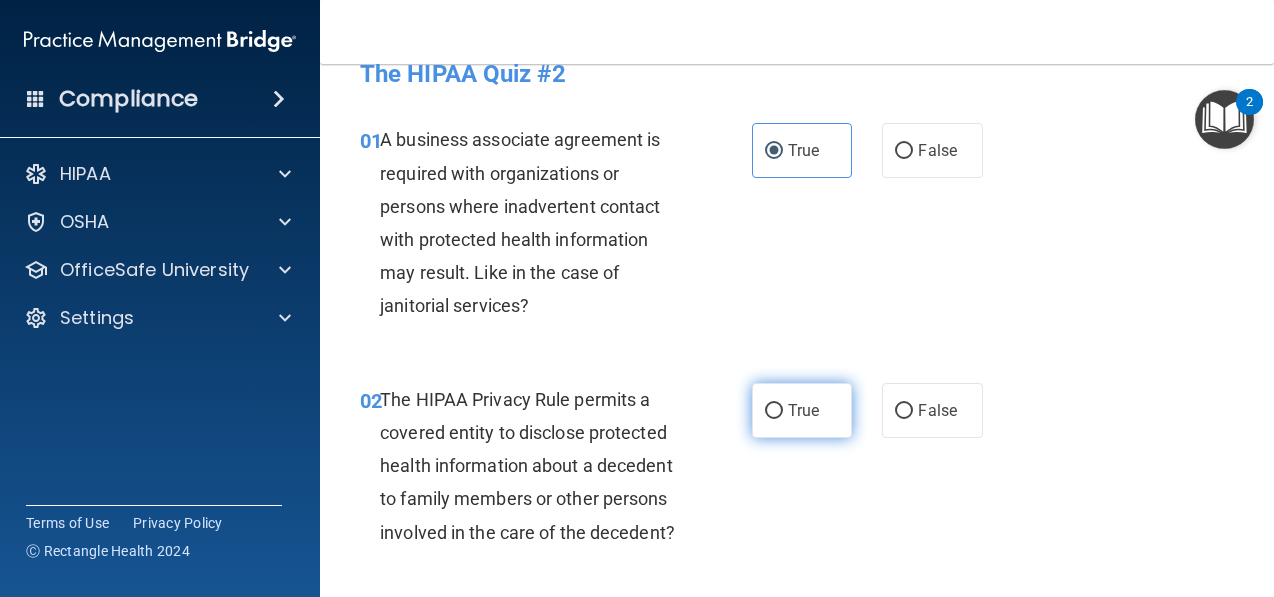 click on "True" at bounding box center (803, 410) 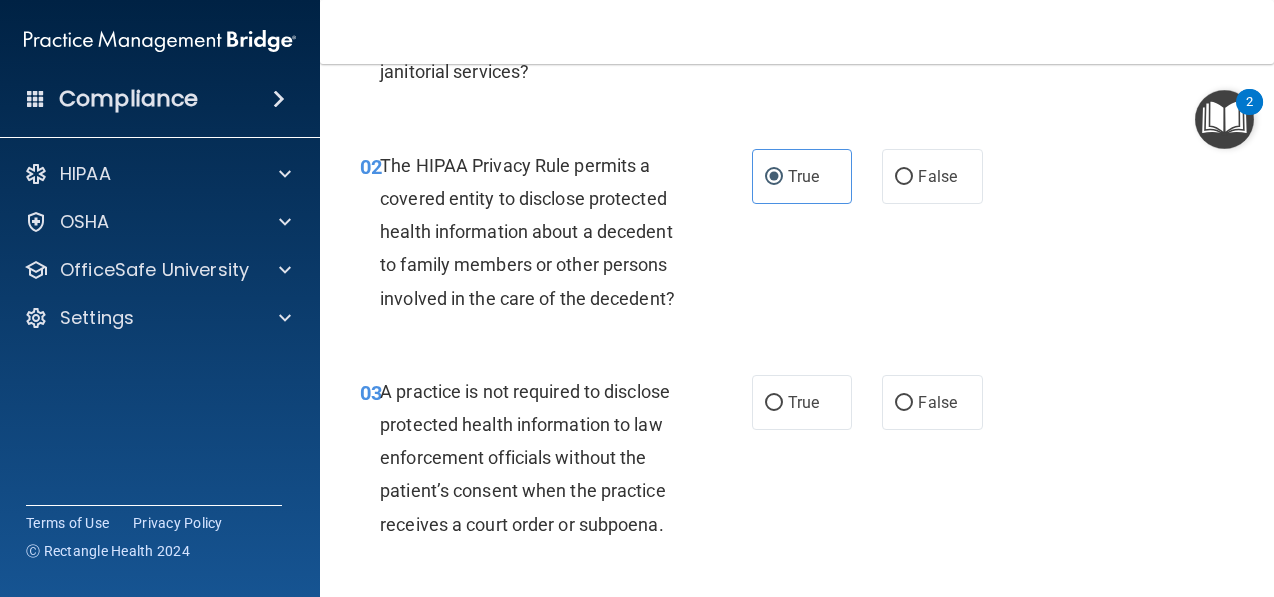 scroll, scrollTop: 270, scrollLeft: 0, axis: vertical 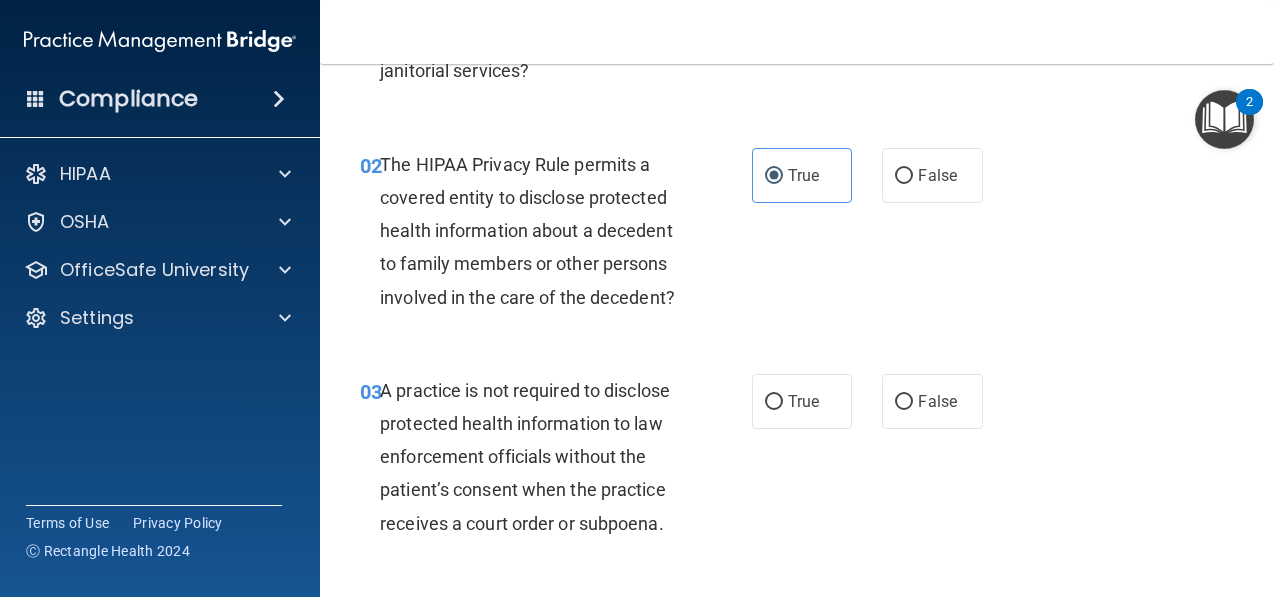 click on "A practice is not required to disclose protected health information to law enforcement officials without the patient’s consent when the practice receives  a court order or subpoena." at bounding box center (538, 457) 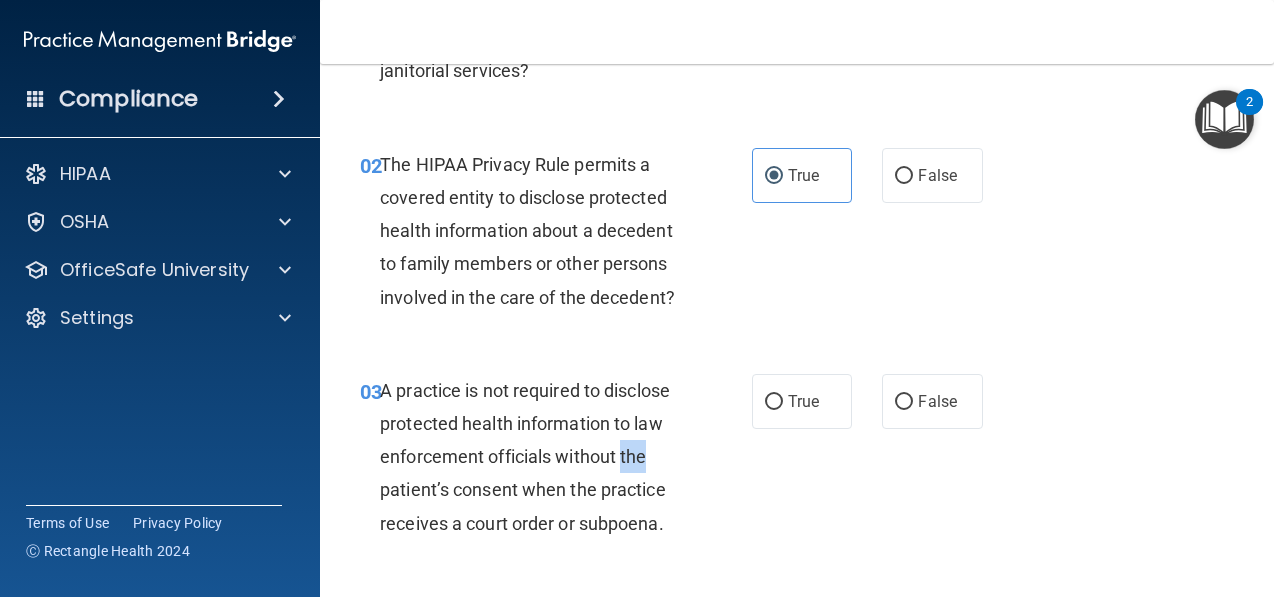 click on "A practice is not required to disclose protected health information to law enforcement officials without the patient’s consent when the practice receives  a court order or subpoena." at bounding box center (538, 457) 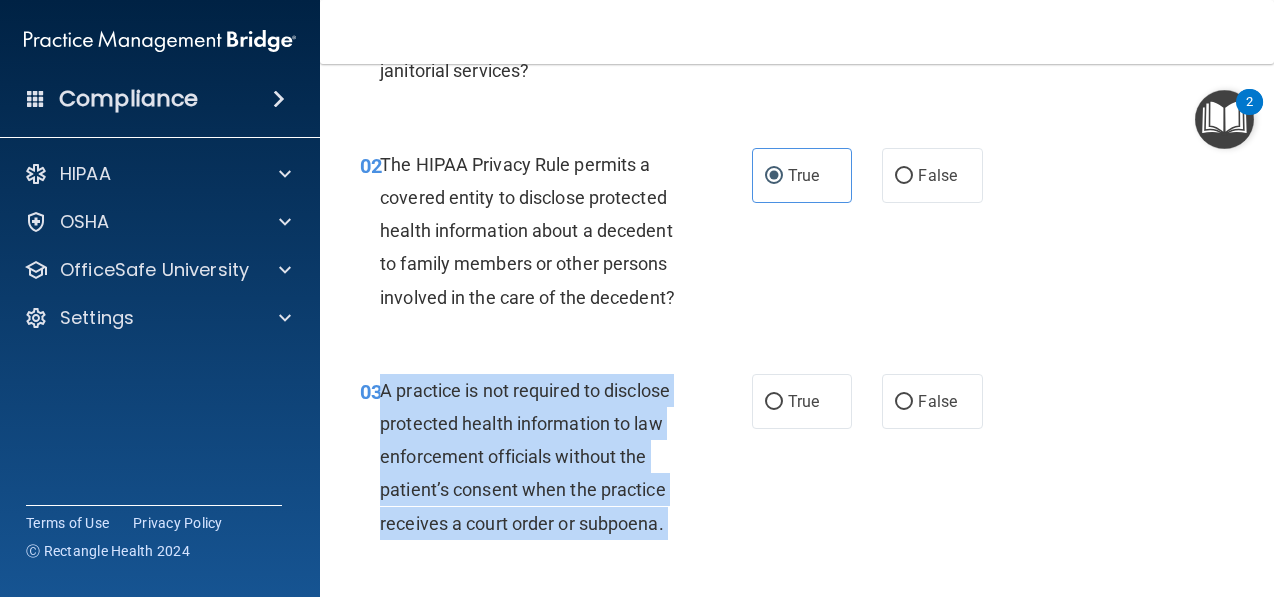 click on "A practice is not required to disclose protected health information to law enforcement officials without the patient’s consent when the practice receives  a court order or subpoena." at bounding box center (538, 457) 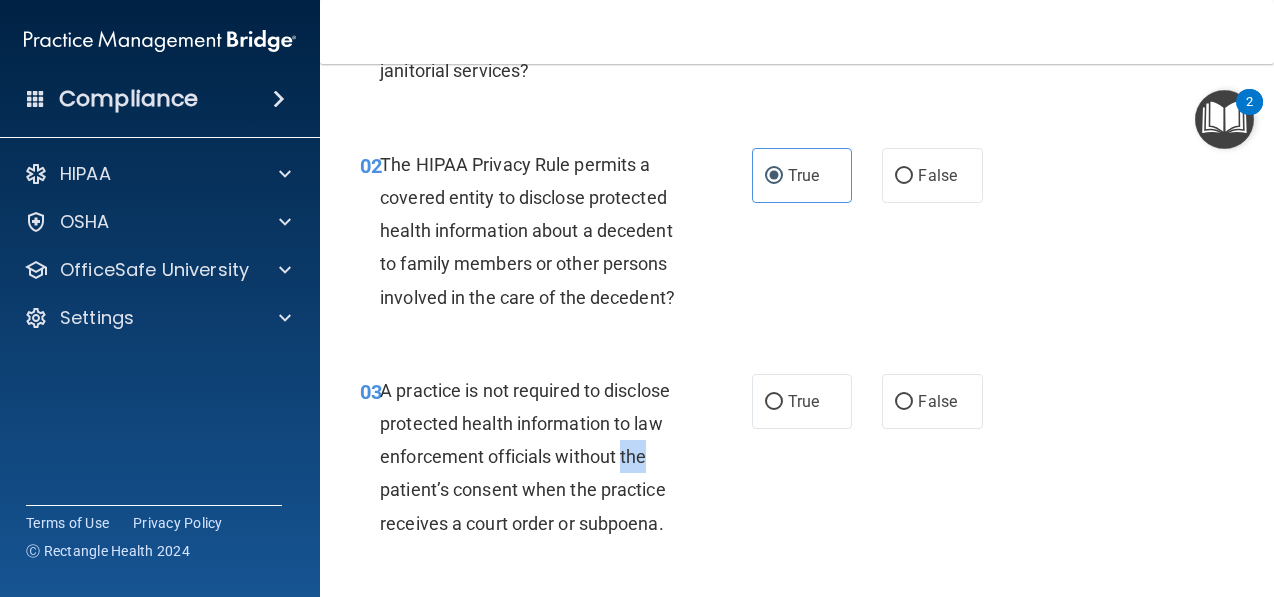 click on "A practice is not required to disclose protected health information to law enforcement officials without the patient’s consent when the practice receives  a court order or subpoena." at bounding box center (538, 457) 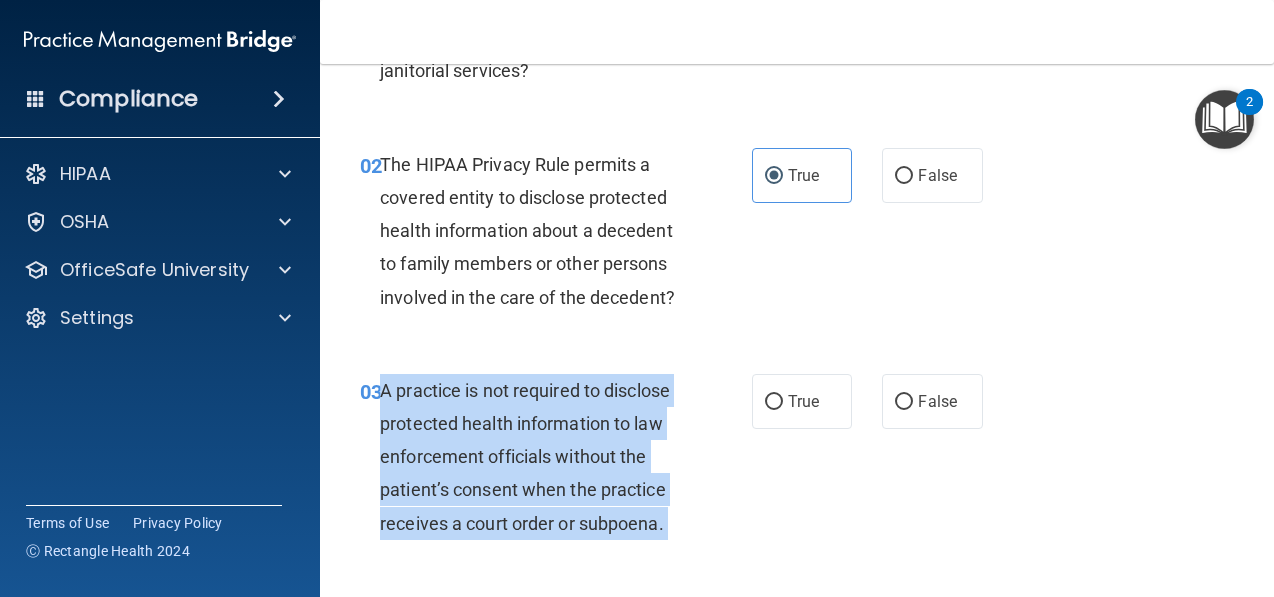 click on "A practice is not required to disclose protected health information to law enforcement officials without the patient’s consent when the practice receives  a court order or subpoena." at bounding box center [538, 457] 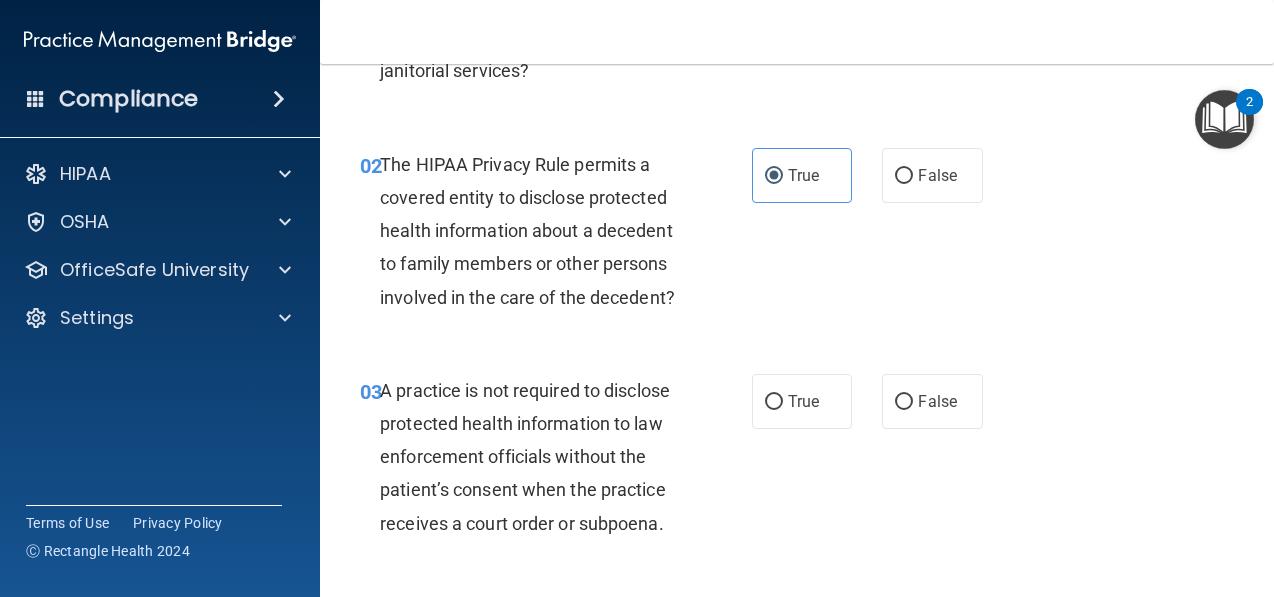 click on "A practice is not required to disclose protected health information to law enforcement officials without the patient’s consent when the practice receives  a court order or subpoena." at bounding box center [538, 457] 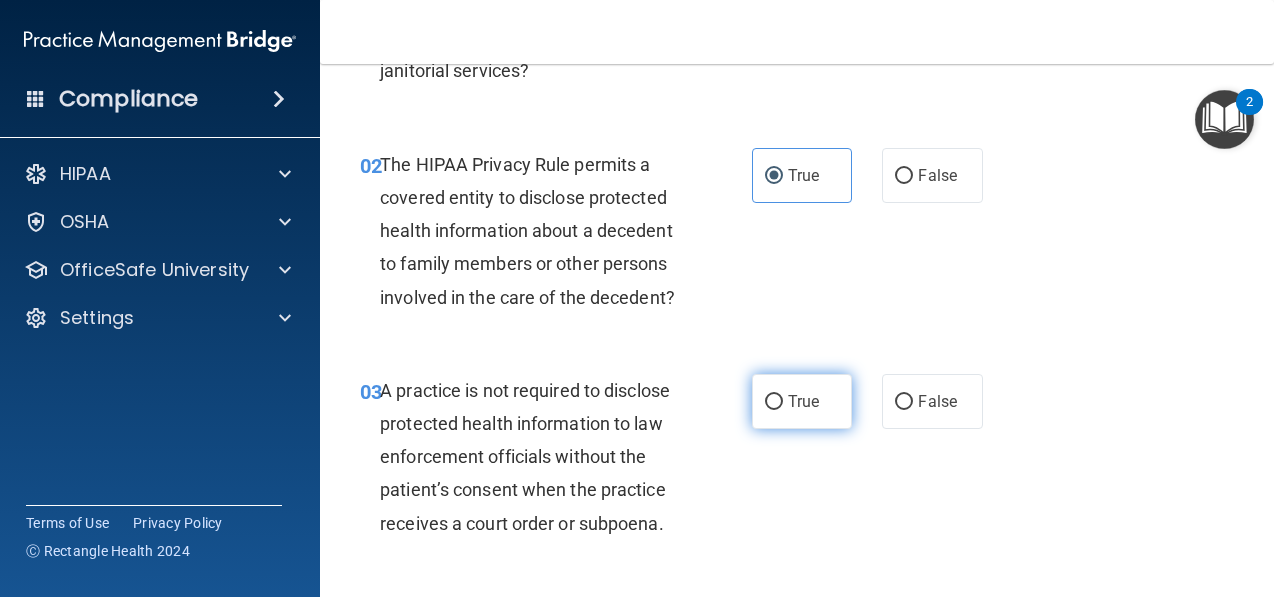 click on "True" at bounding box center [802, 401] 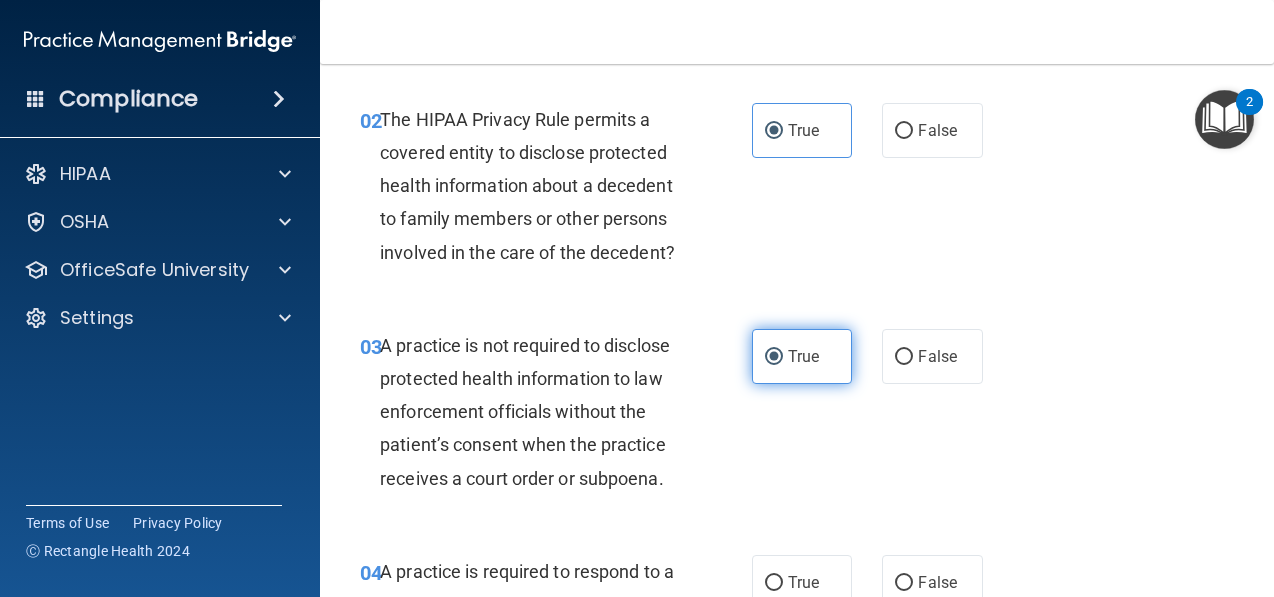 scroll, scrollTop: 320, scrollLeft: 0, axis: vertical 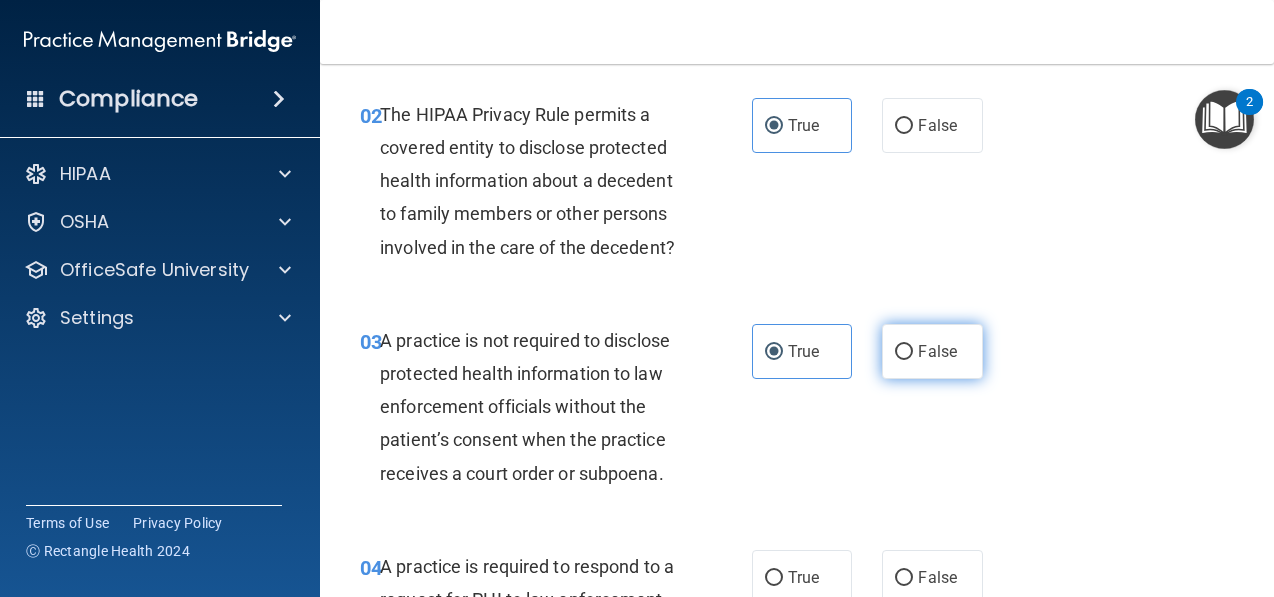 click on "False" at bounding box center (932, 351) 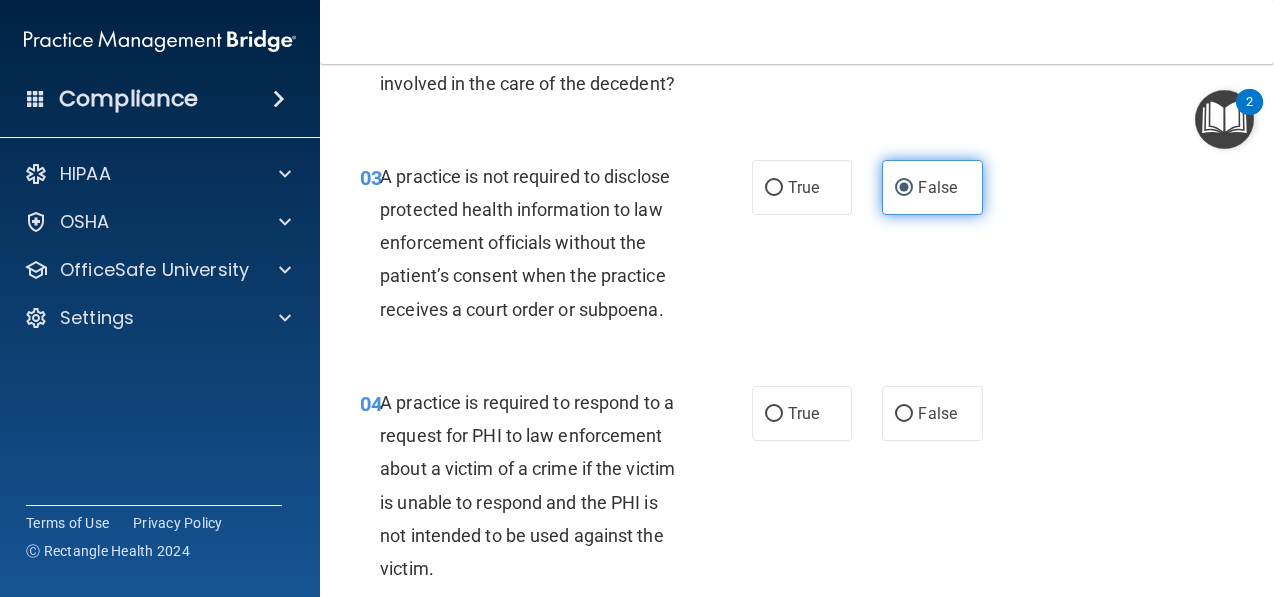 scroll, scrollTop: 489, scrollLeft: 0, axis: vertical 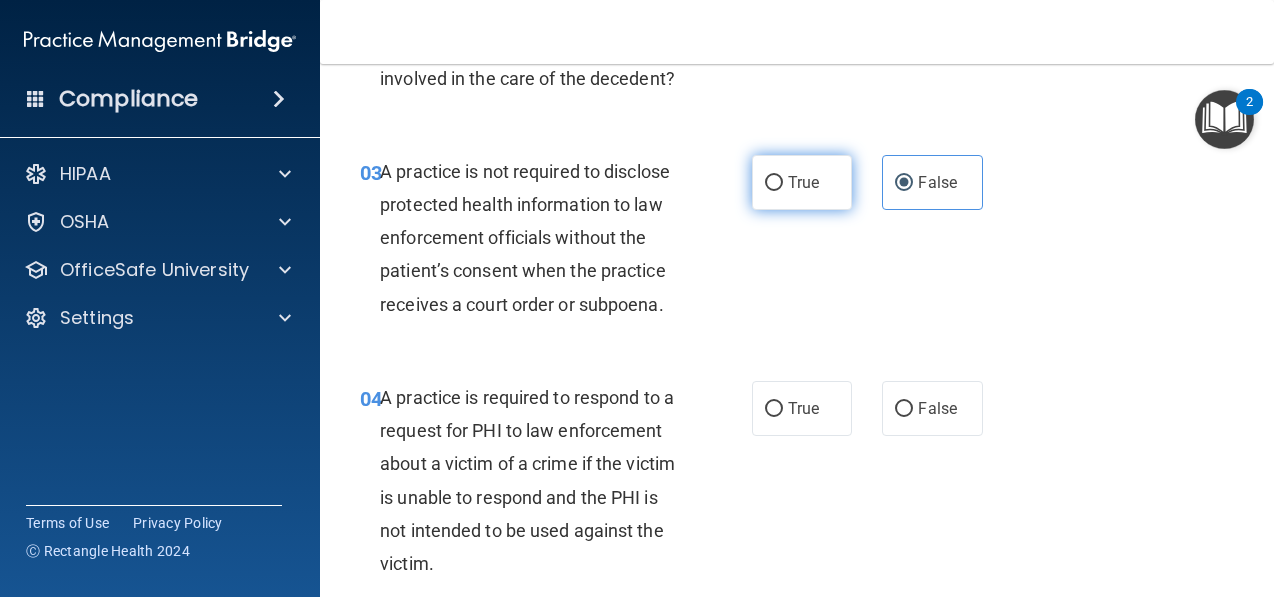 click on "True" at bounding box center (802, 182) 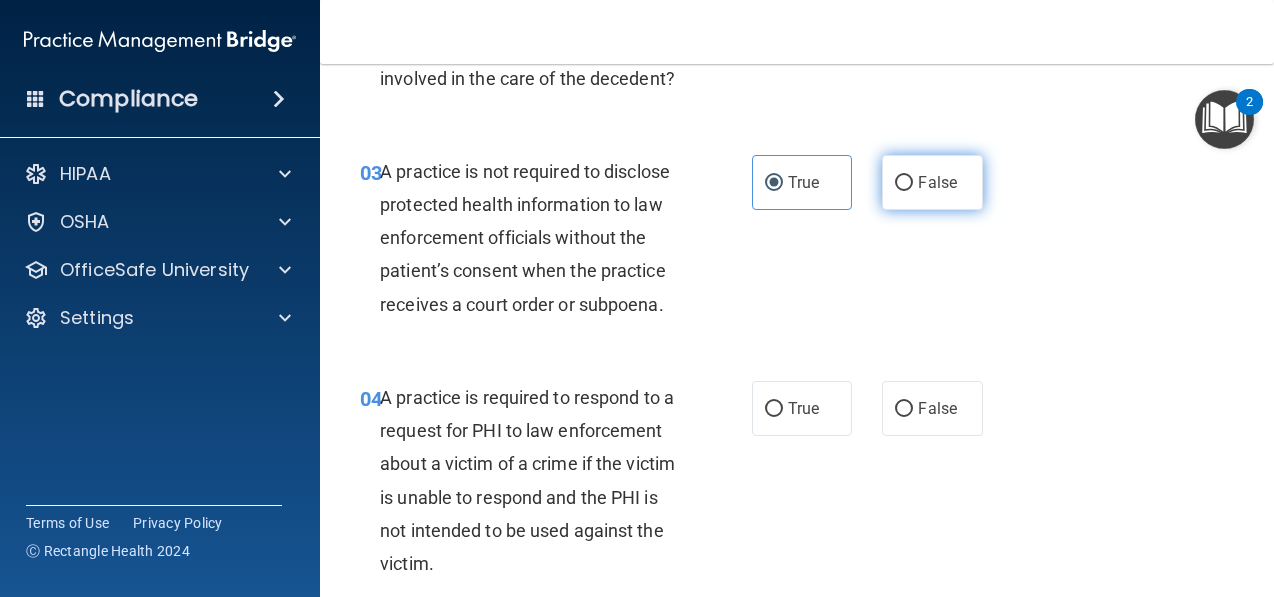 click on "False" at bounding box center (932, 182) 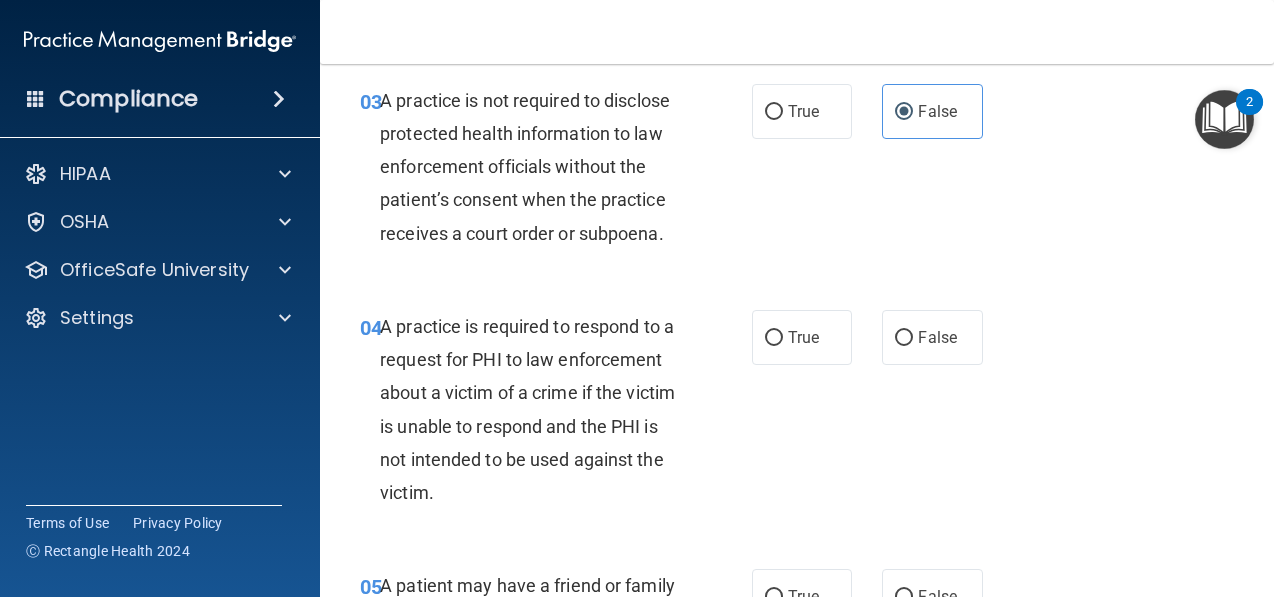 scroll, scrollTop: 571, scrollLeft: 0, axis: vertical 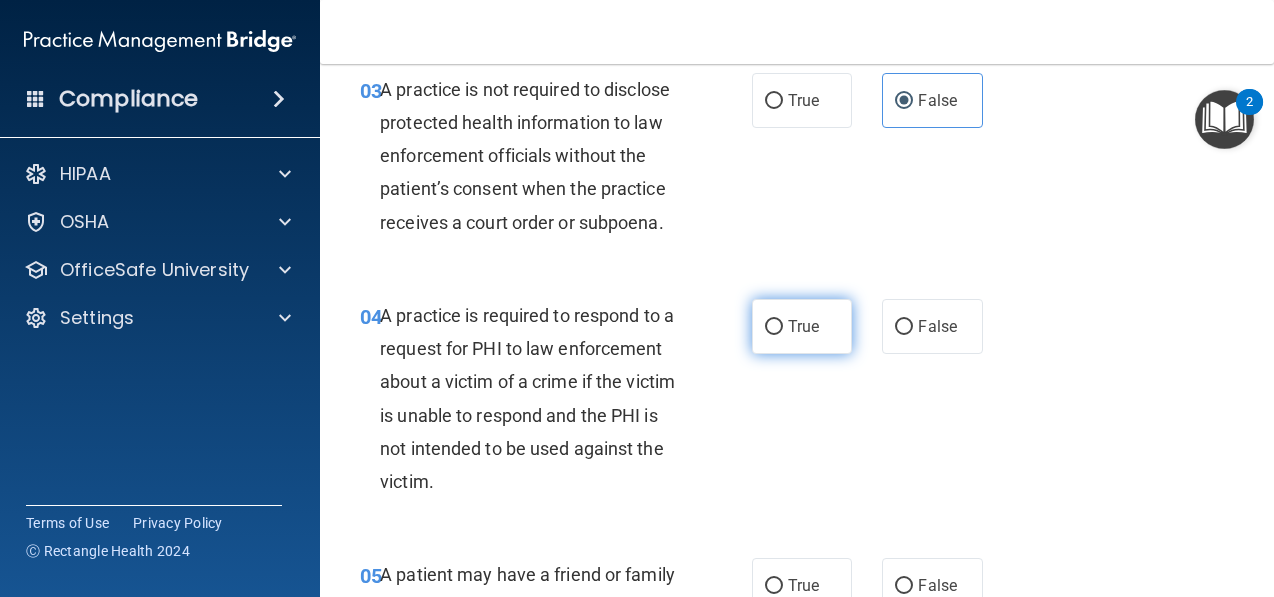 click on "True" at bounding box center (802, 326) 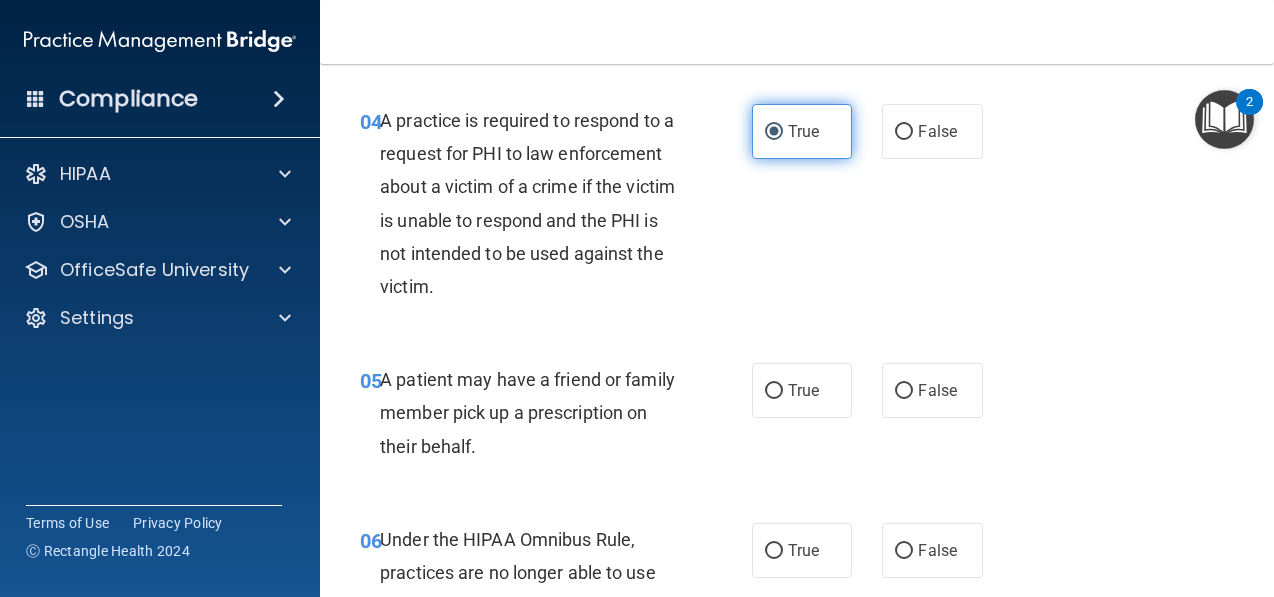 scroll, scrollTop: 764, scrollLeft: 0, axis: vertical 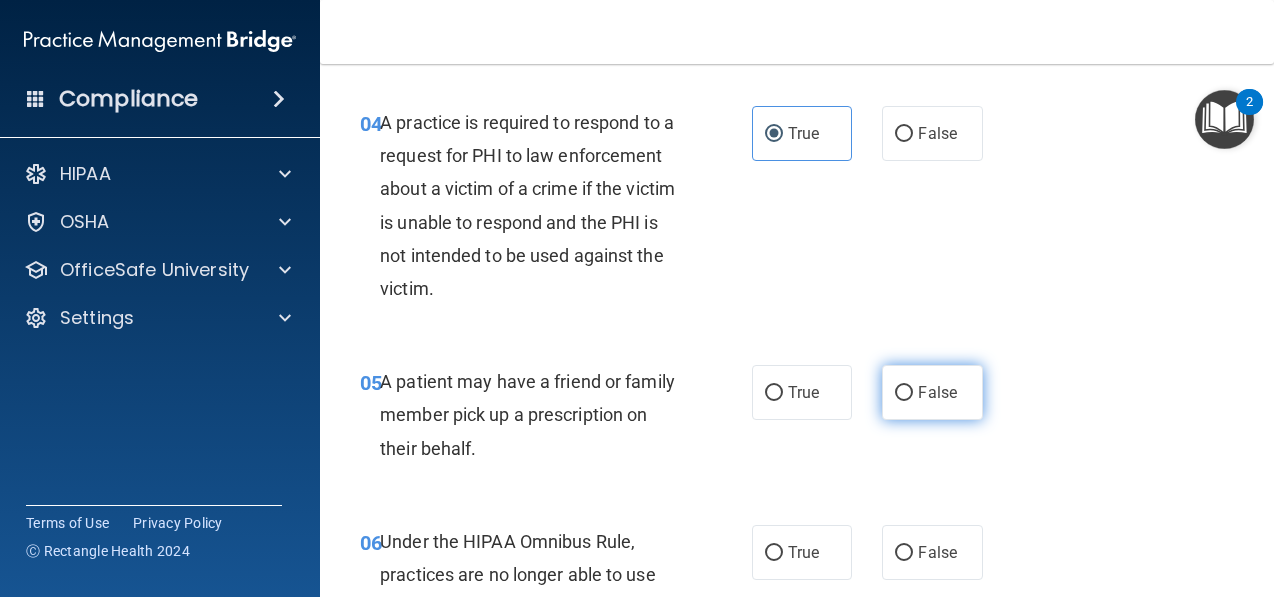 click on "False" at bounding box center (932, 392) 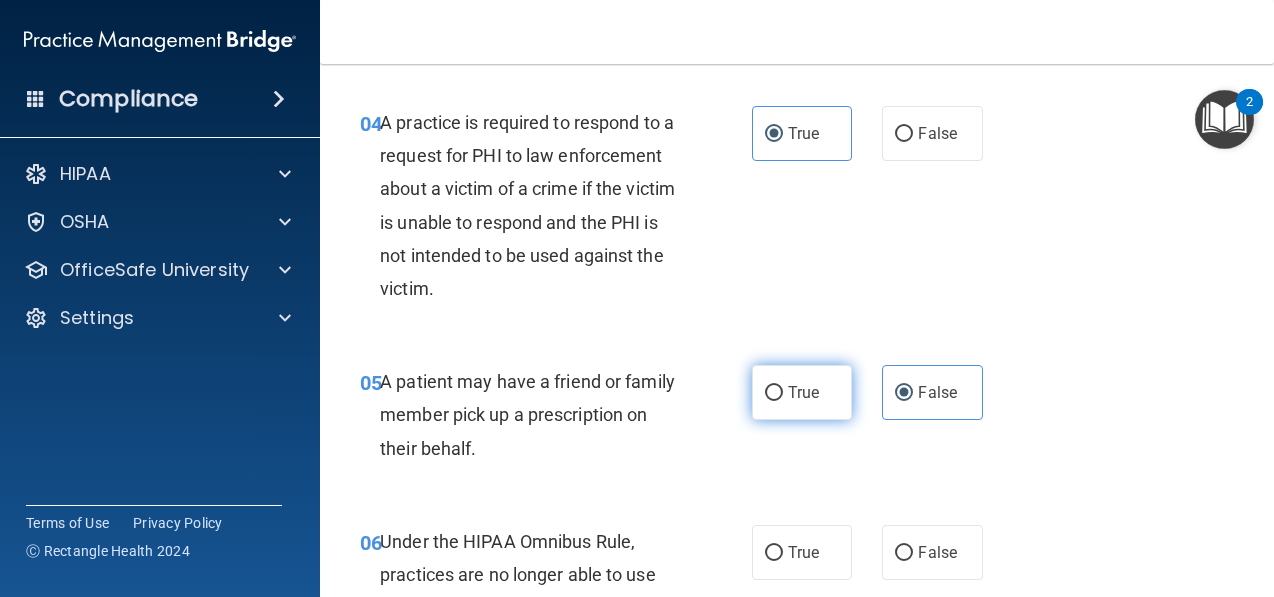 click on "True" at bounding box center (774, 393) 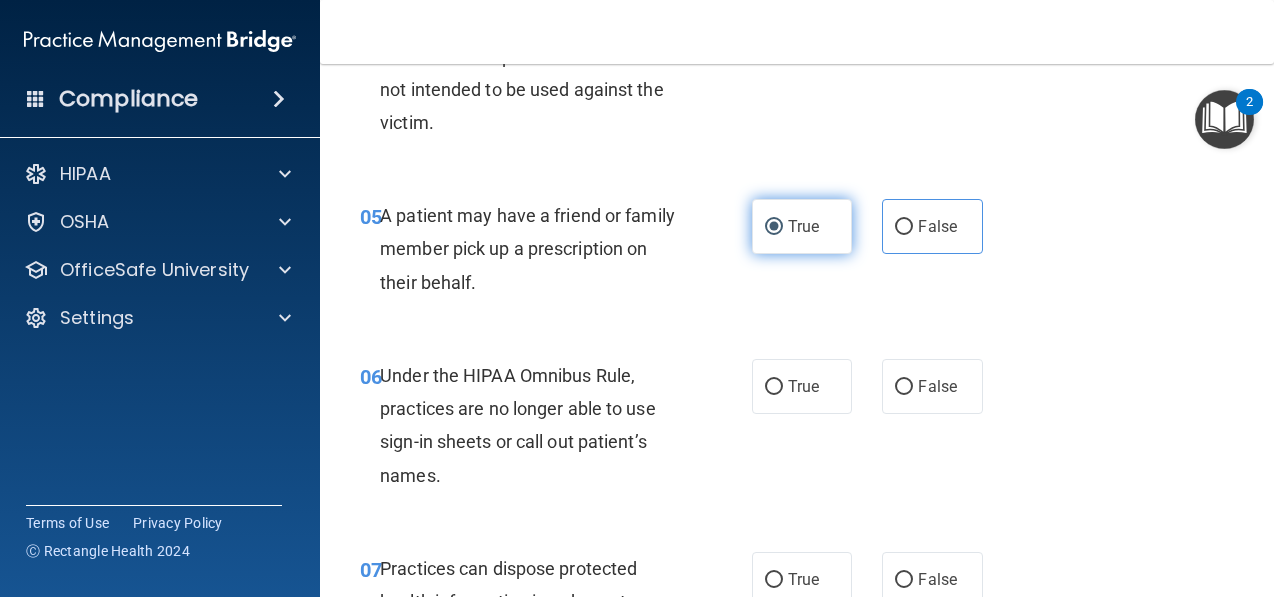 scroll, scrollTop: 951, scrollLeft: 0, axis: vertical 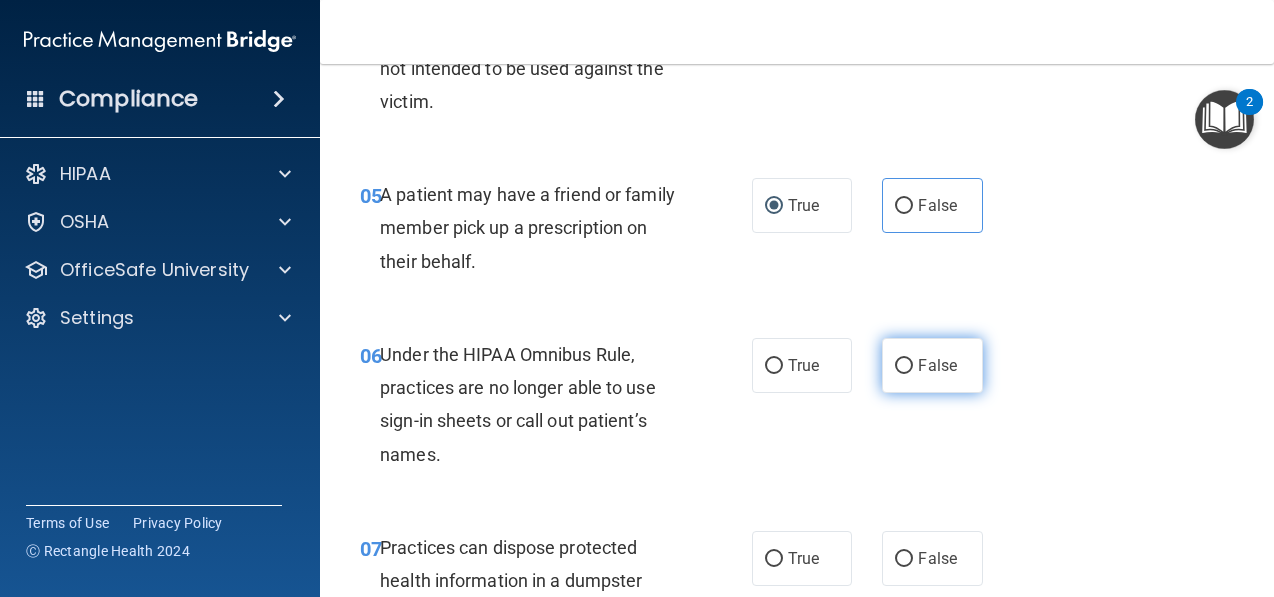 click on "False" at bounding box center (932, 365) 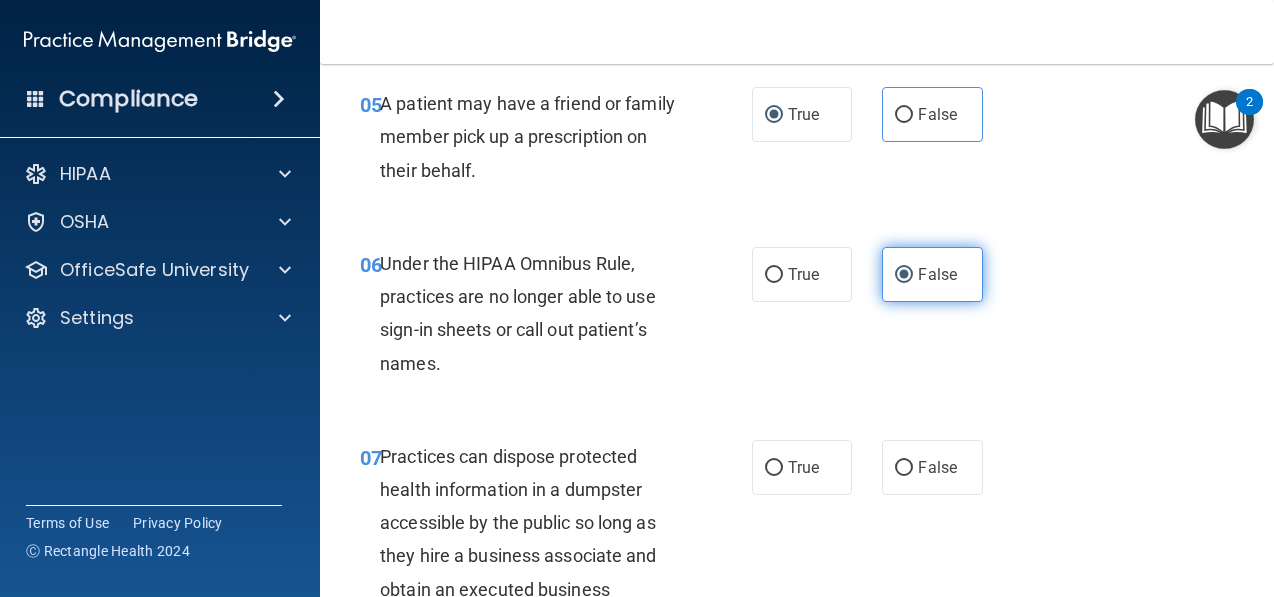 scroll, scrollTop: 1056, scrollLeft: 0, axis: vertical 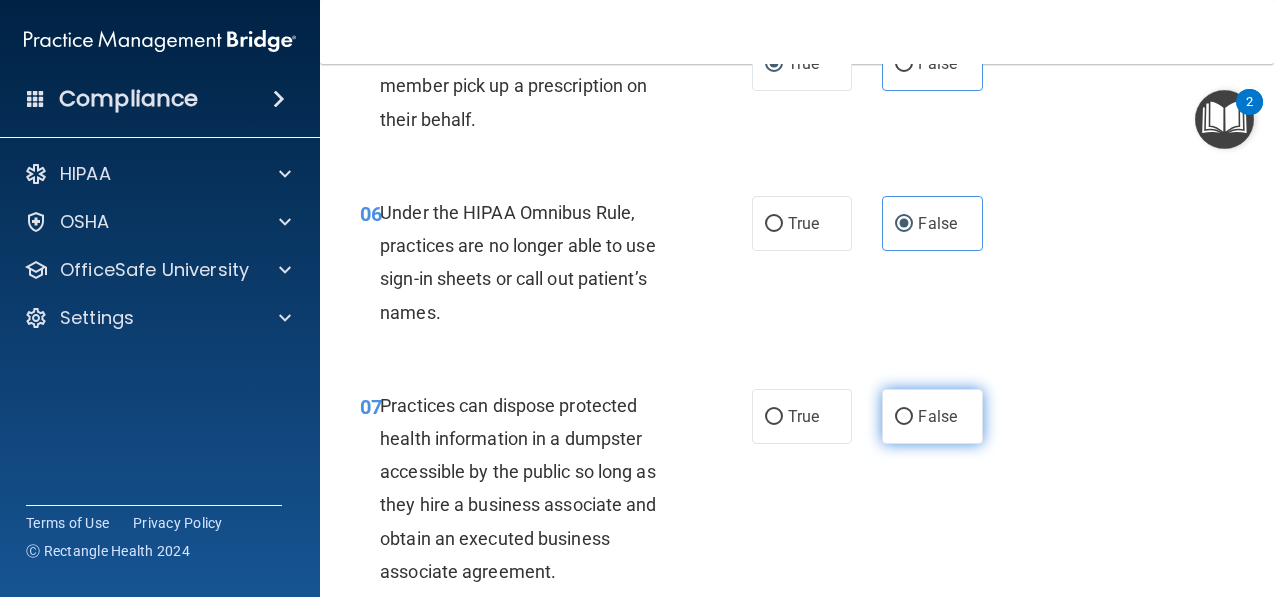 click on "False" at bounding box center (932, 416) 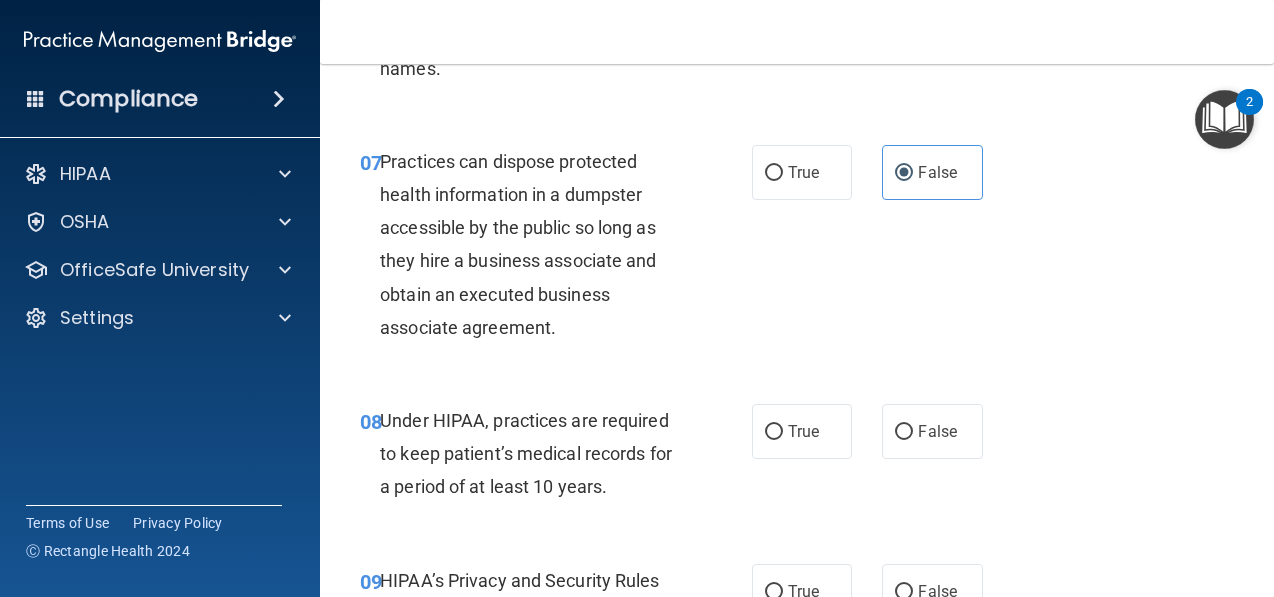 scroll, scrollTop: 1352, scrollLeft: 0, axis: vertical 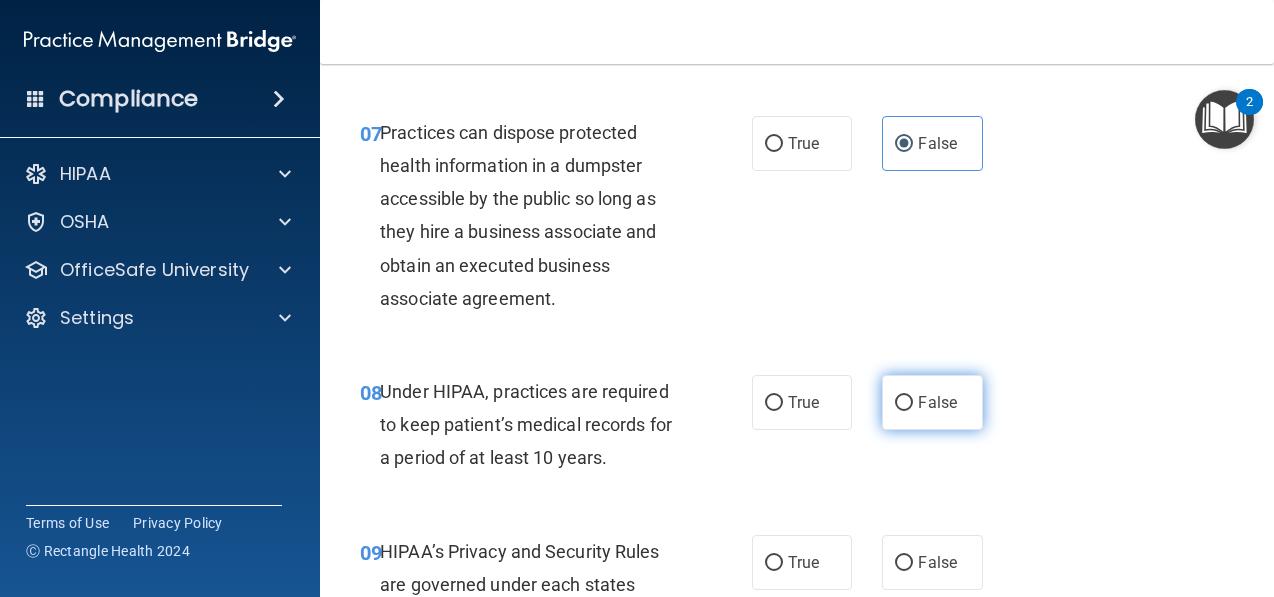 click on "False" at bounding box center [932, 402] 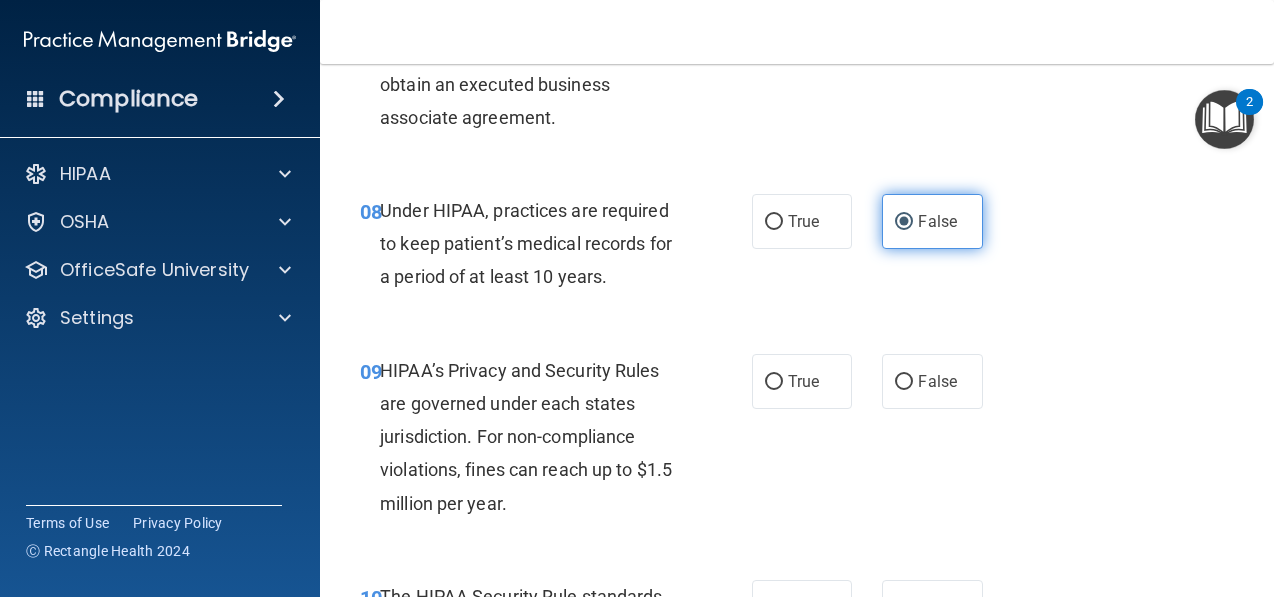 scroll, scrollTop: 1562, scrollLeft: 0, axis: vertical 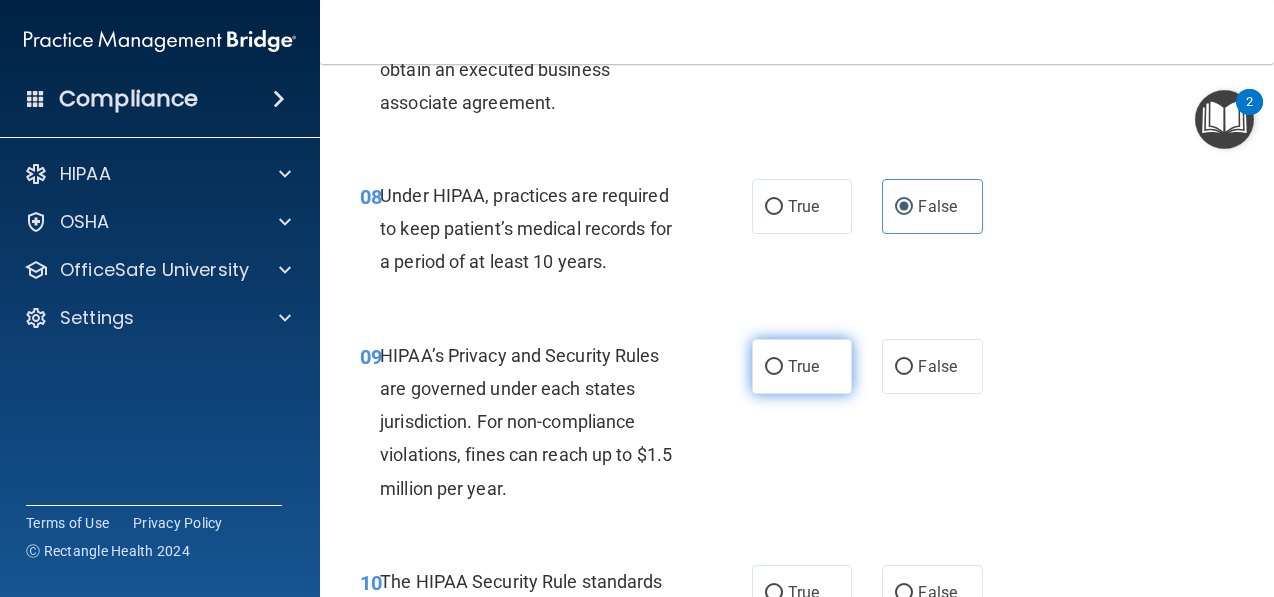 click on "True" at bounding box center (802, 366) 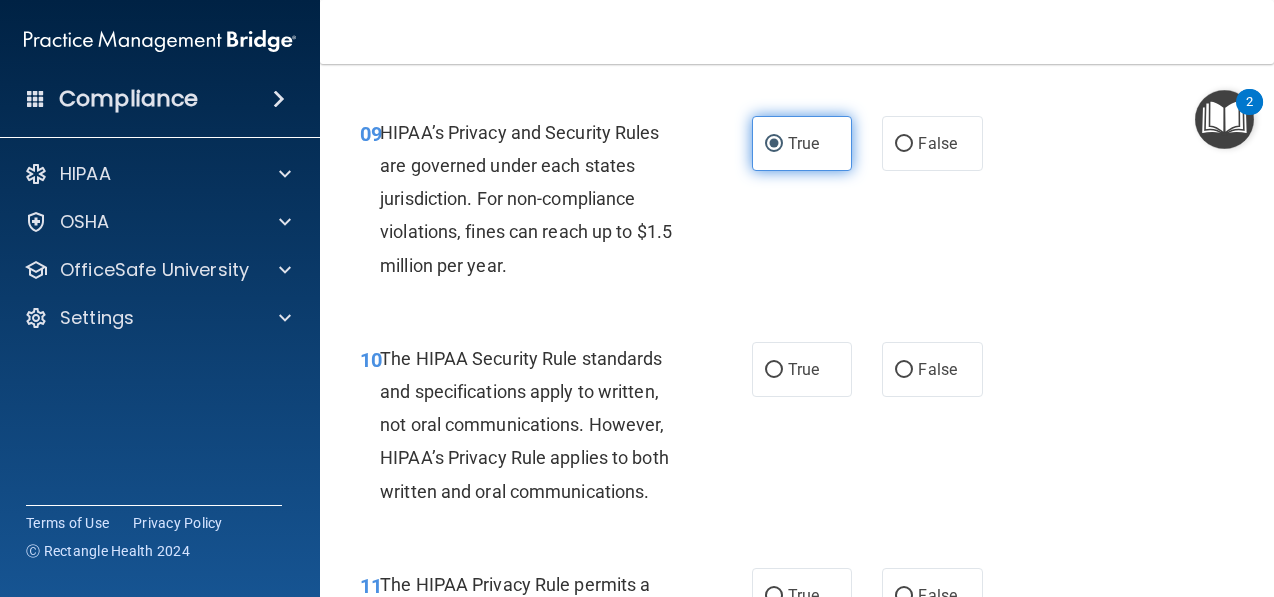scroll, scrollTop: 1786, scrollLeft: 0, axis: vertical 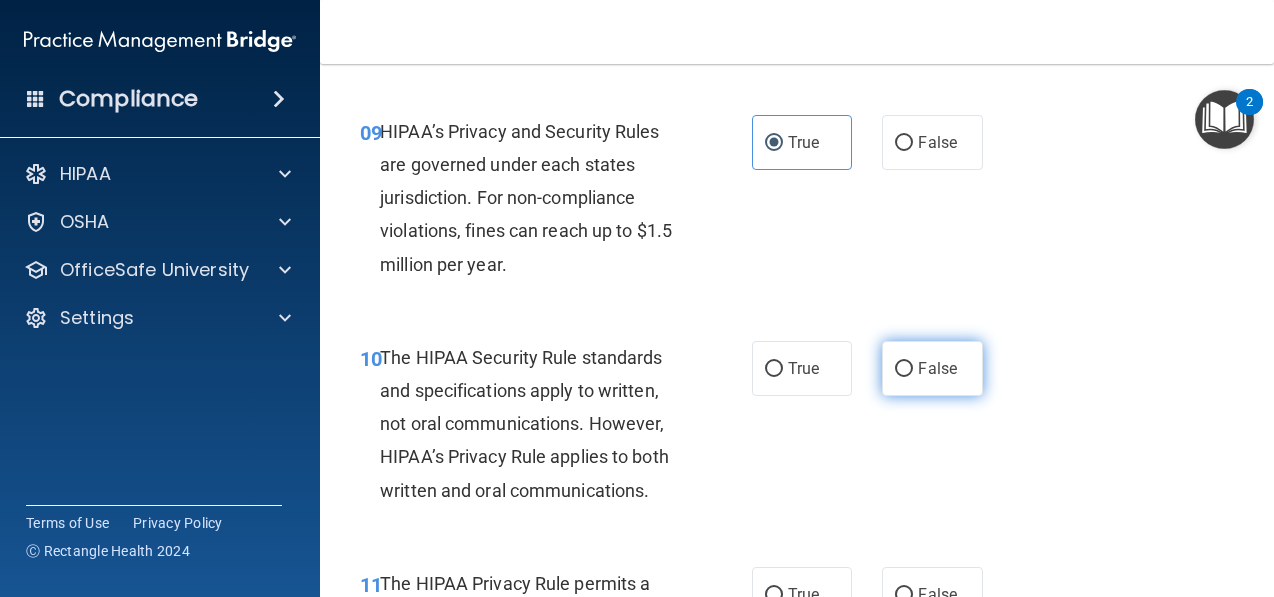 click on "False" at bounding box center (932, 368) 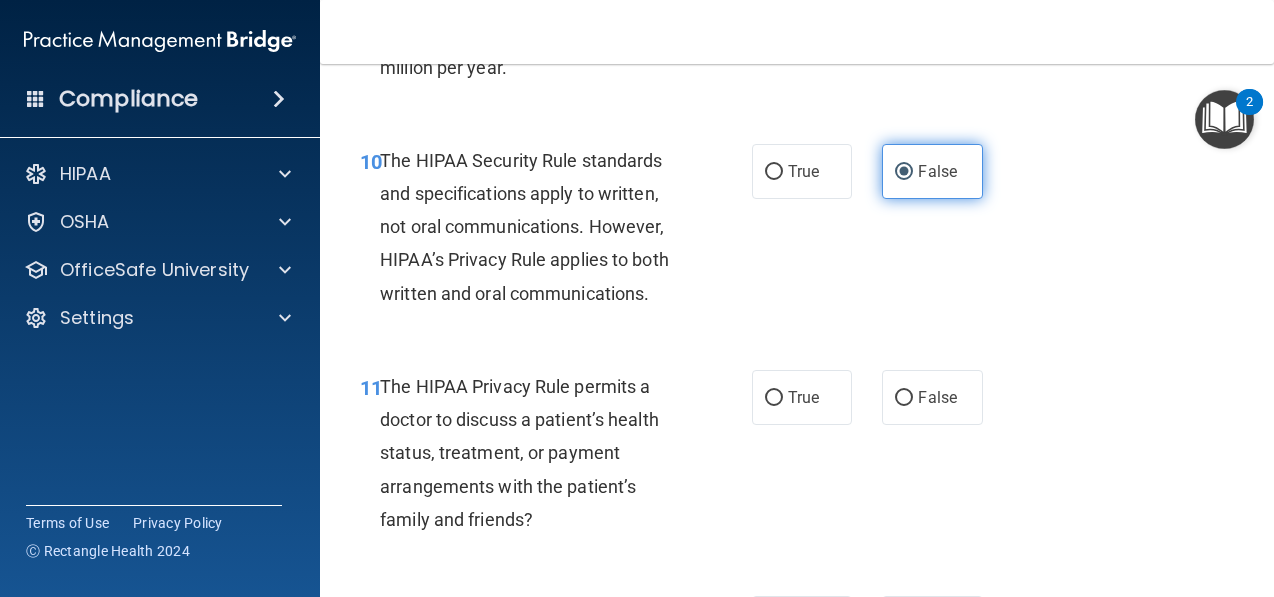 scroll, scrollTop: 1982, scrollLeft: 0, axis: vertical 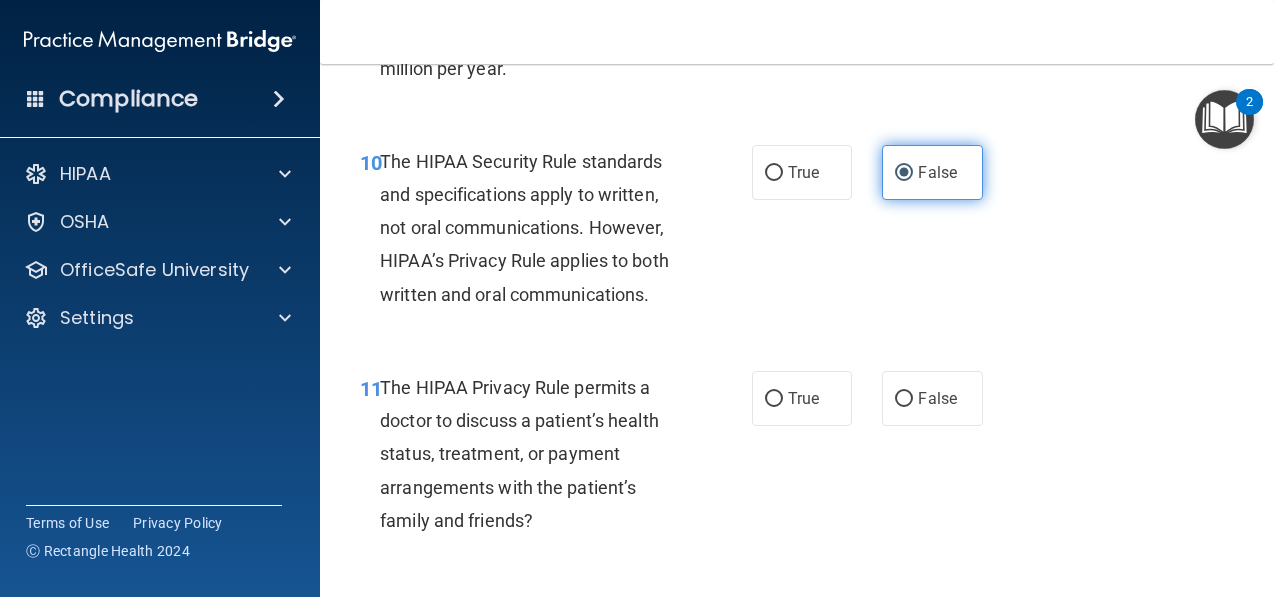 click on "False" at bounding box center [932, 398] 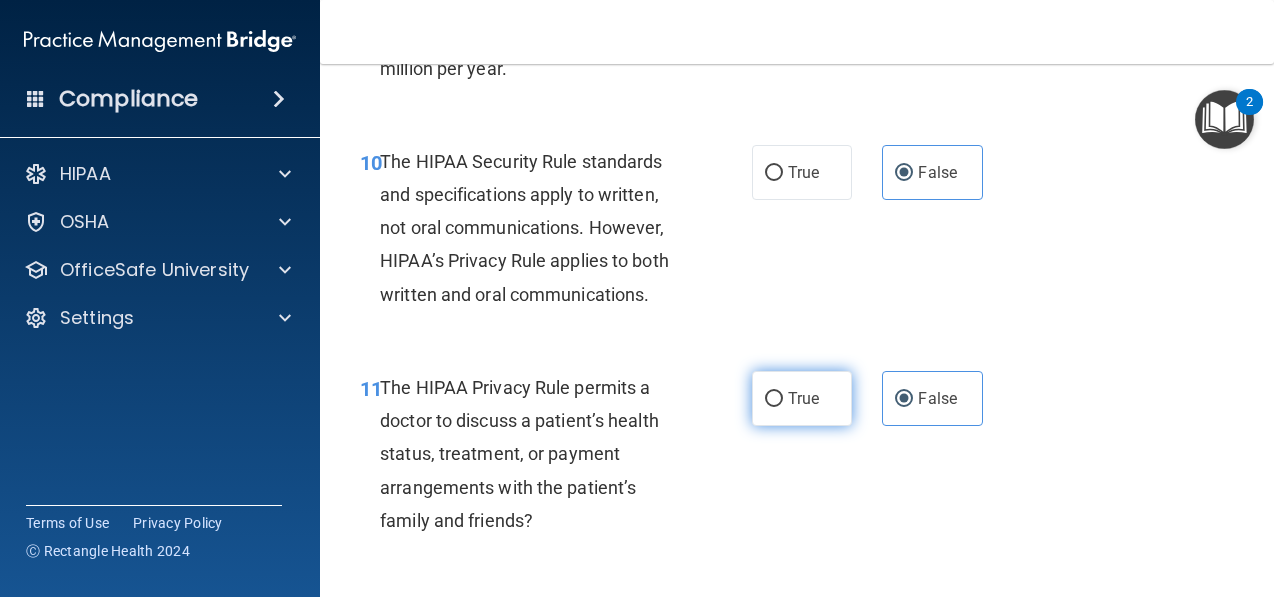 click on "True" at bounding box center (802, 398) 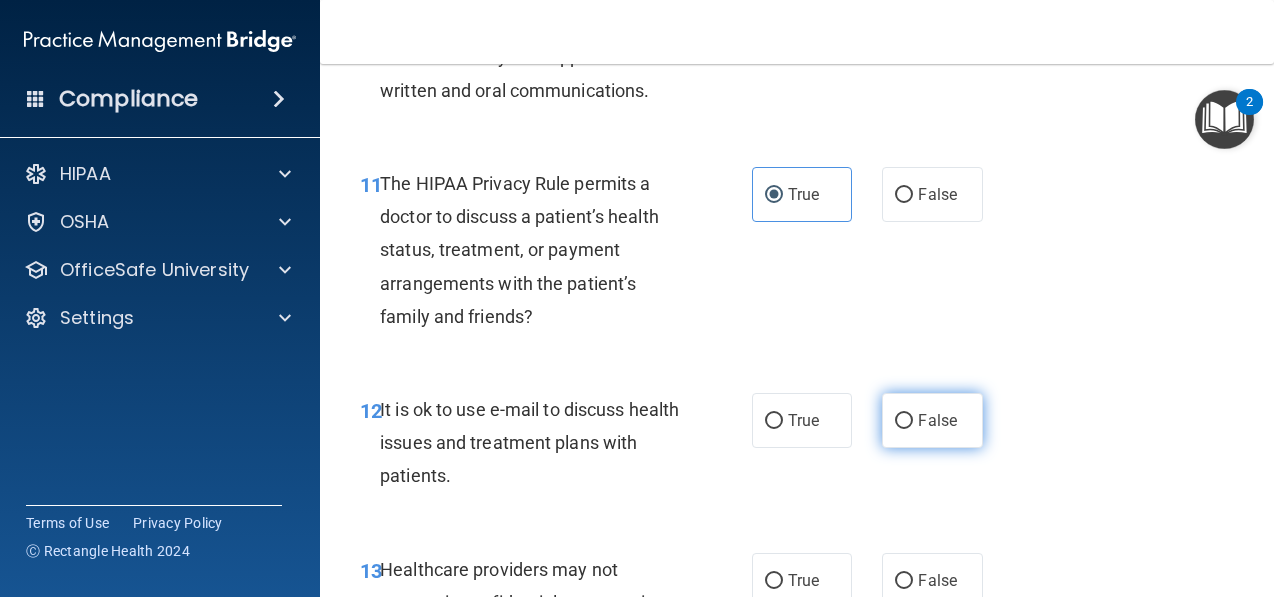 click on "False" at bounding box center [932, 420] 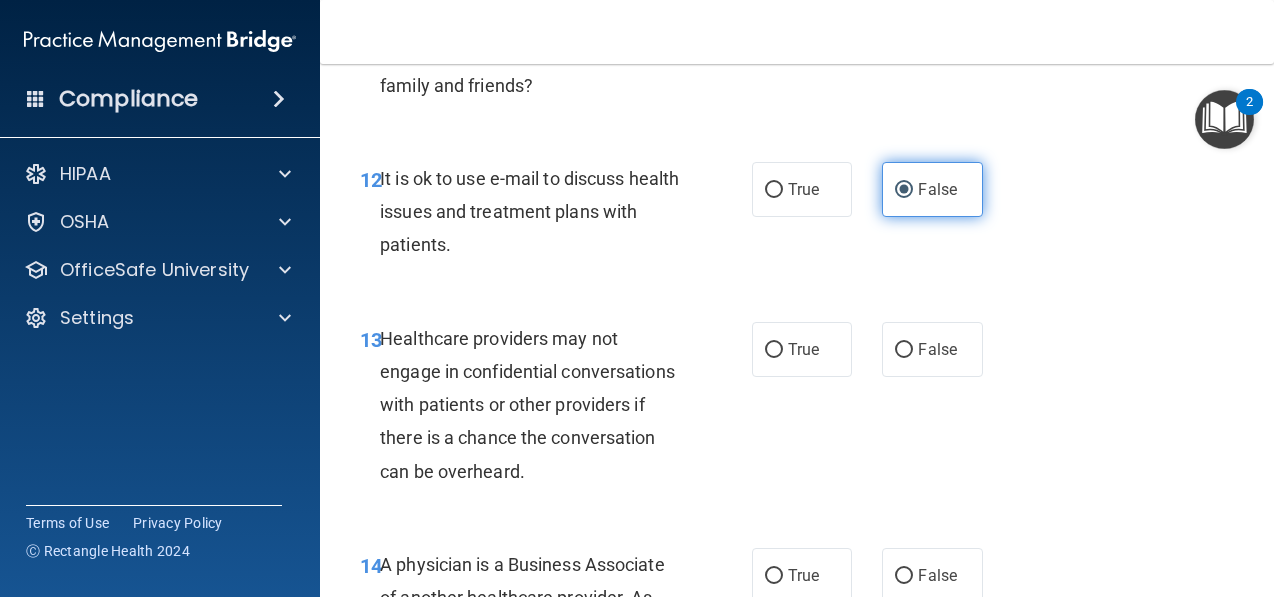 scroll, scrollTop: 2424, scrollLeft: 0, axis: vertical 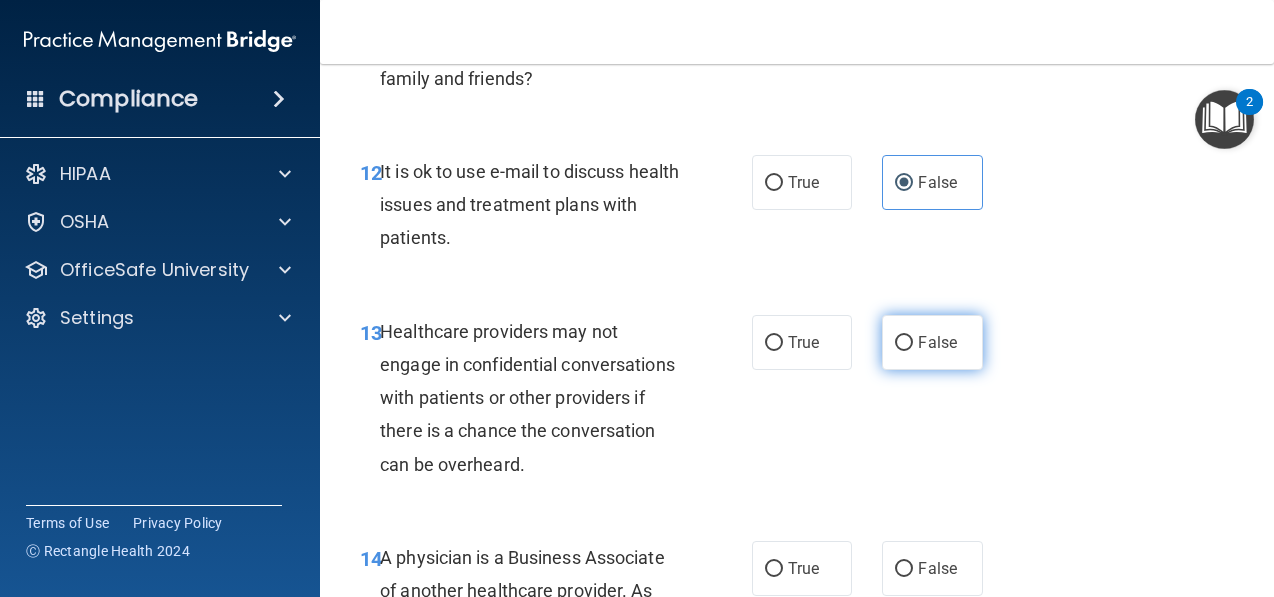 click on "False" at bounding box center (937, 342) 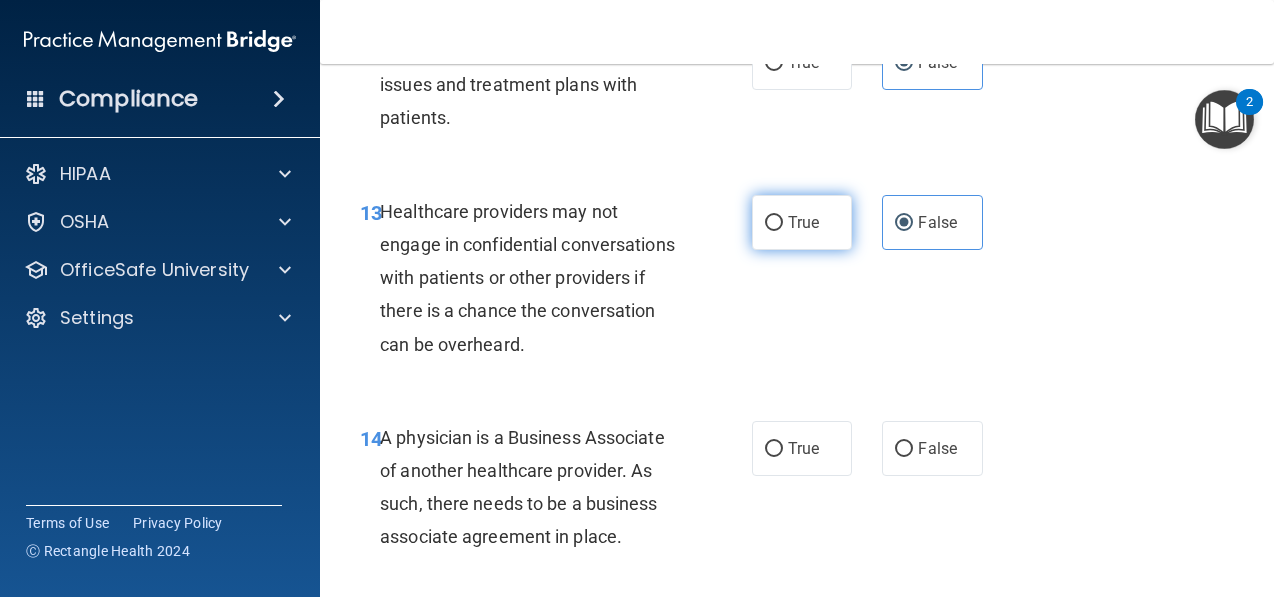 click on "True" at bounding box center [802, 222] 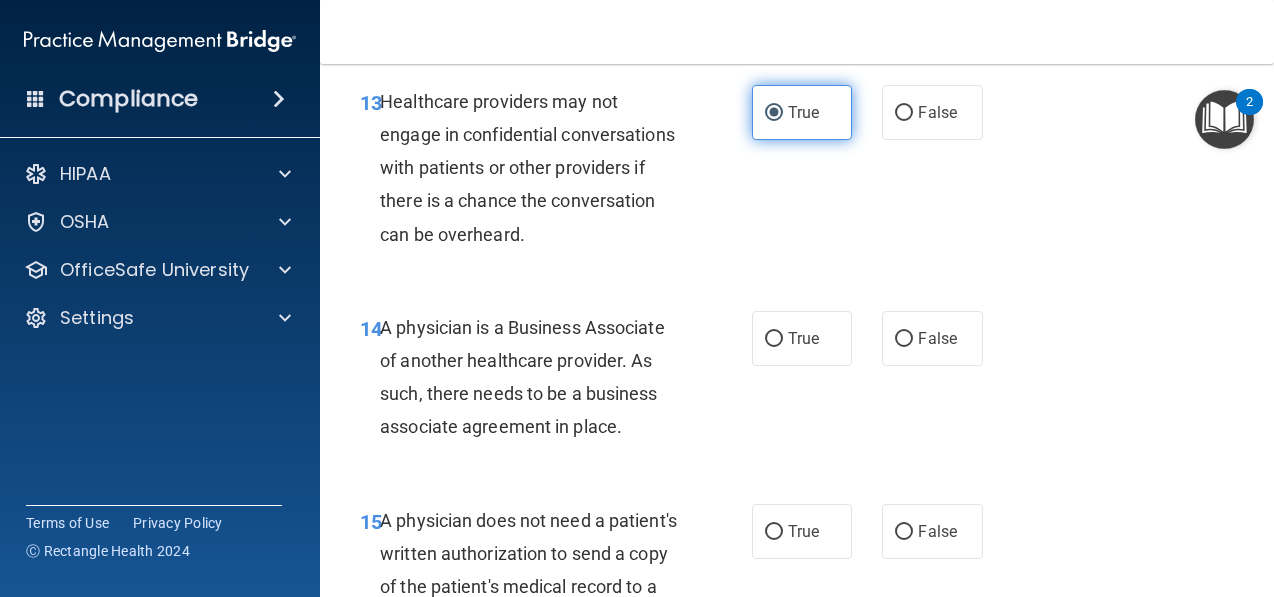 scroll, scrollTop: 2669, scrollLeft: 0, axis: vertical 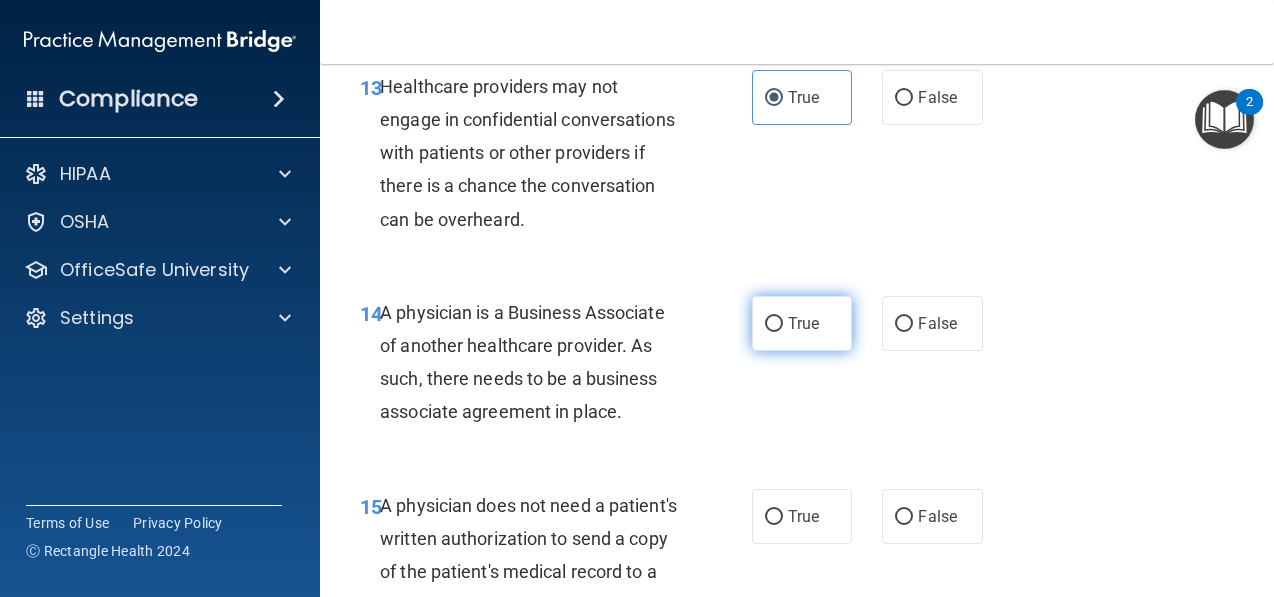 click on "True" at bounding box center [802, 323] 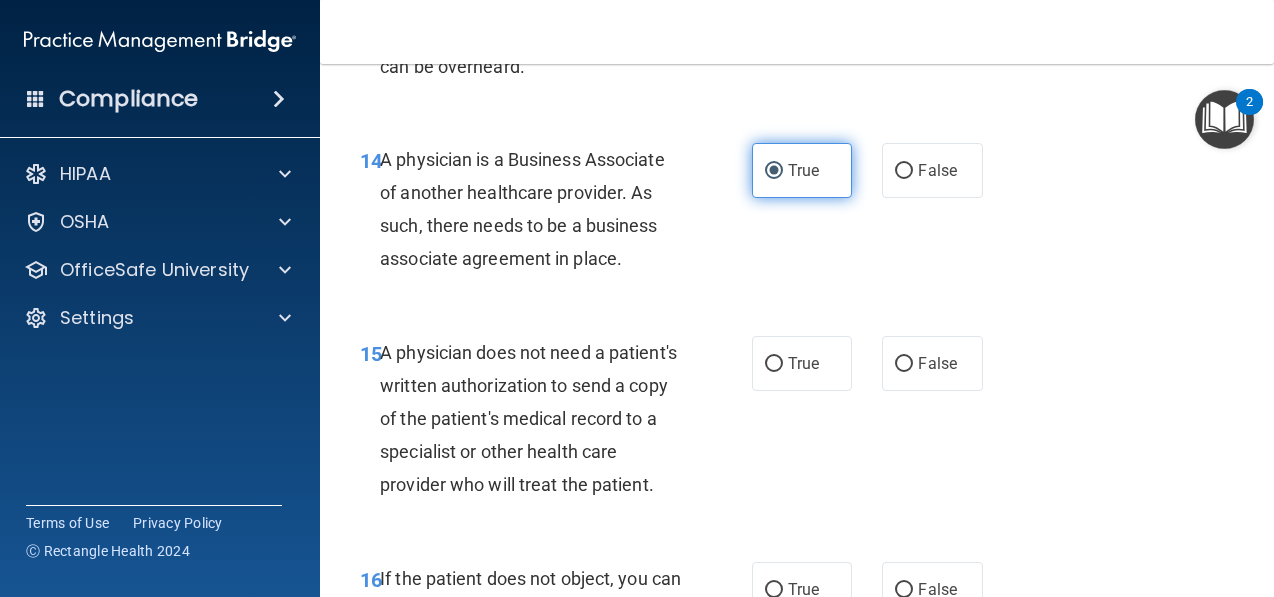 scroll, scrollTop: 2842, scrollLeft: 0, axis: vertical 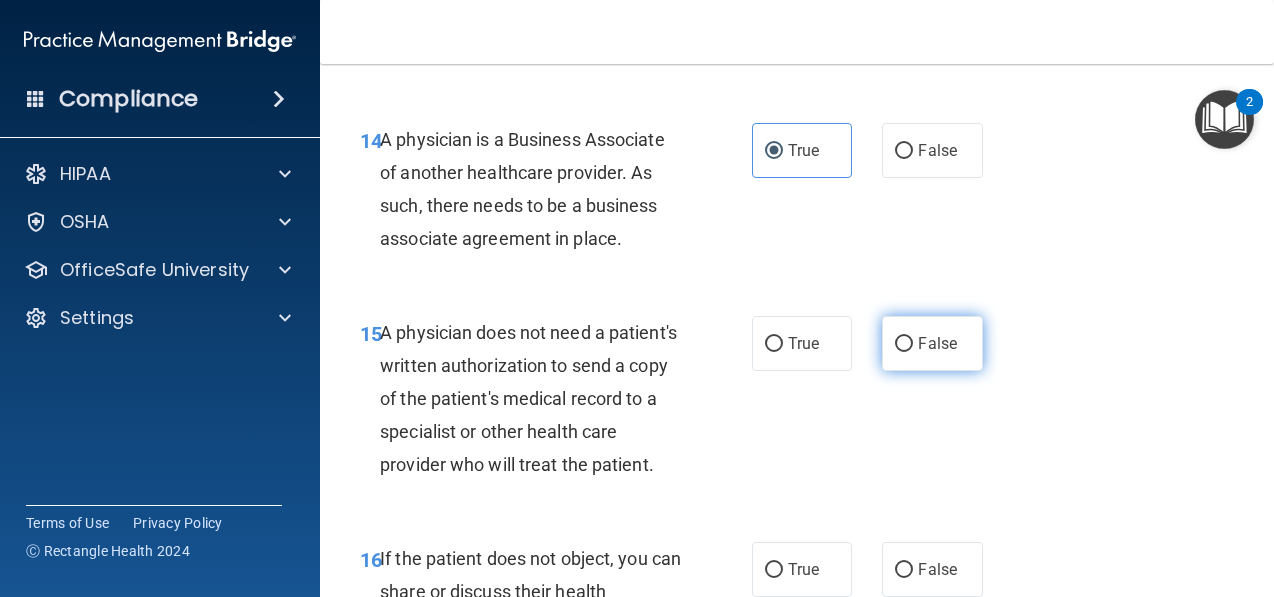 click on "False" at bounding box center (937, 343) 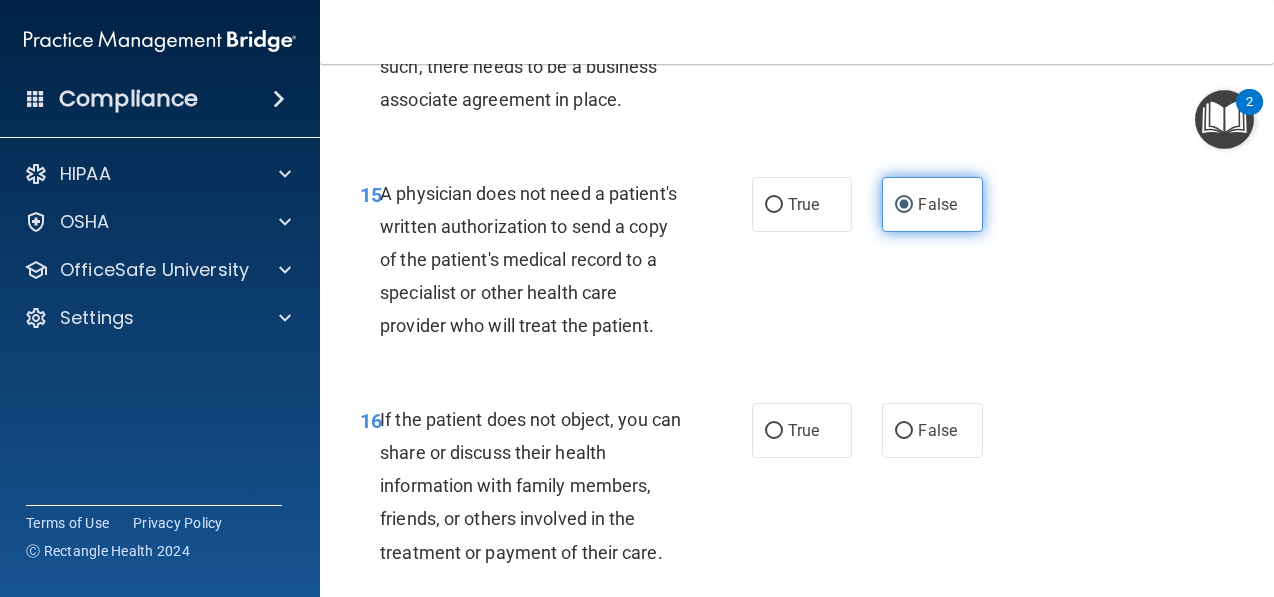 scroll, scrollTop: 2984, scrollLeft: 0, axis: vertical 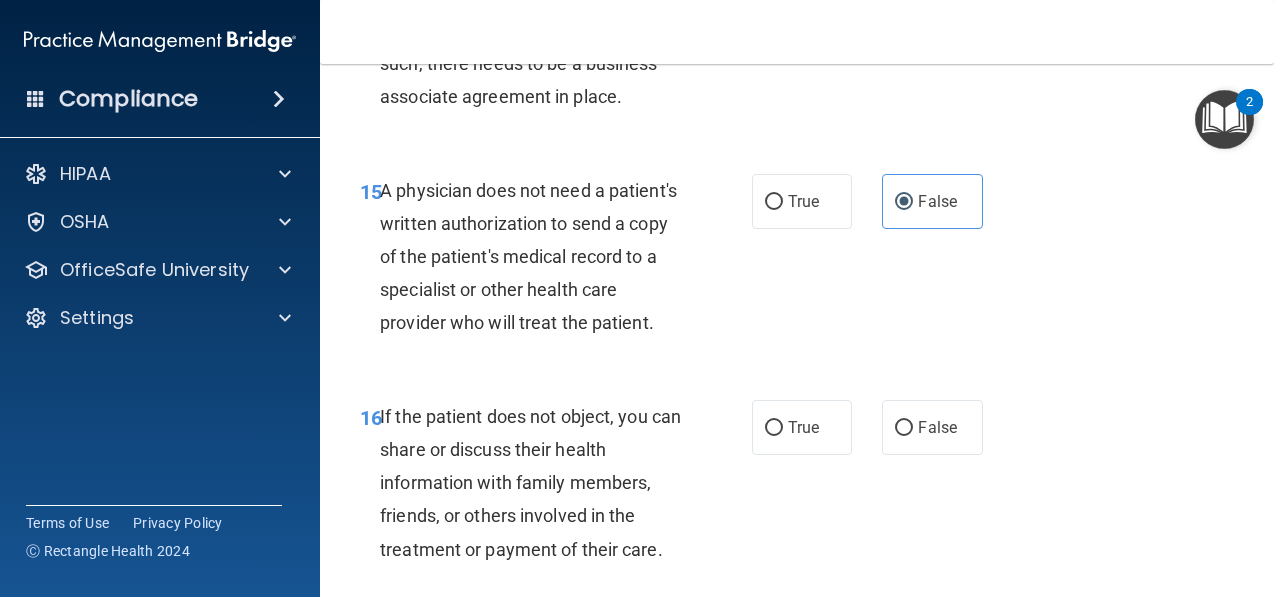 click on "15       A physician does not need a patient's written authorization to send a copy of the patient's medical record to a specialist or other health care provider who will treat the patient.                 True           False" at bounding box center (797, 262) 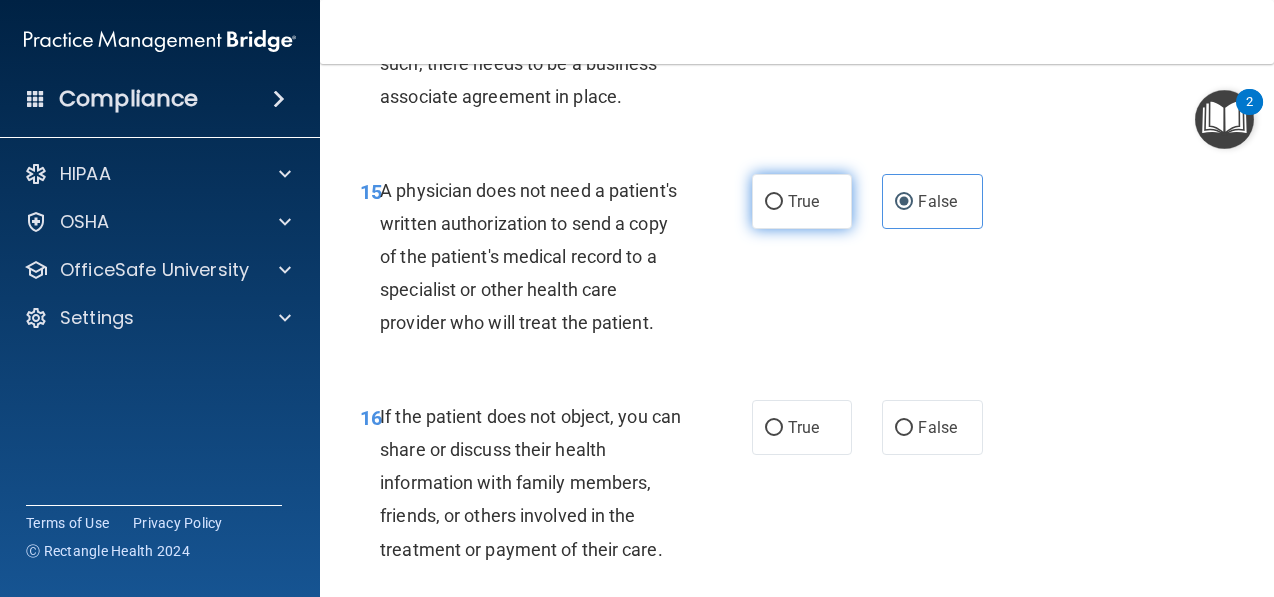 click on "True" at bounding box center [802, 201] 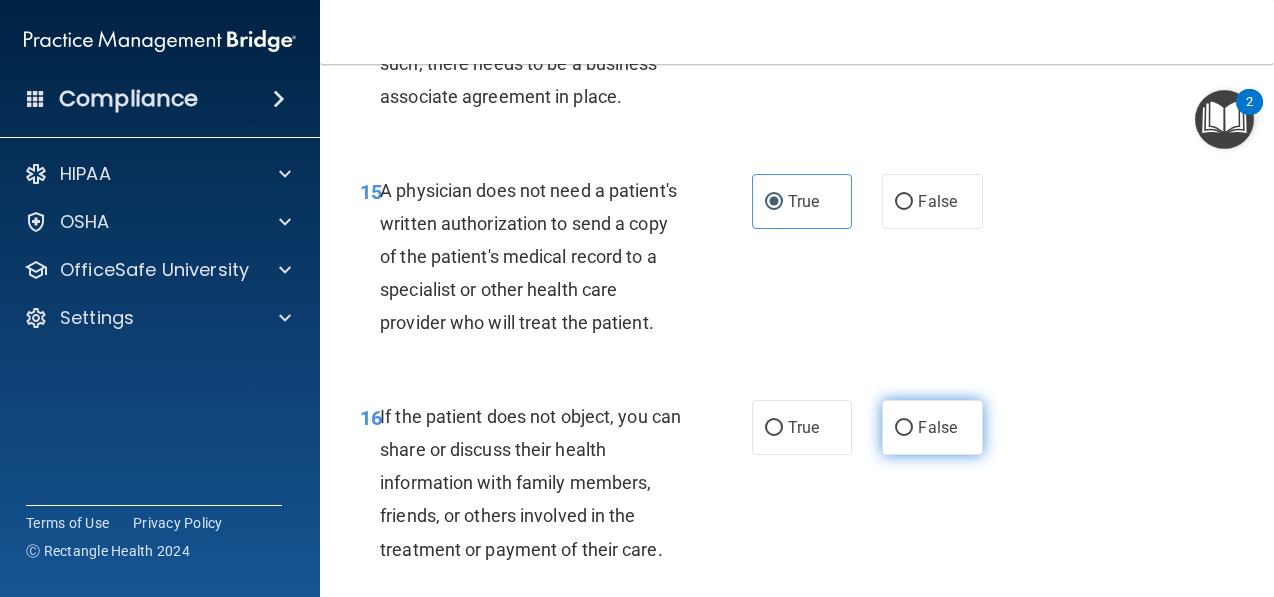 click on "False" at bounding box center (932, 427) 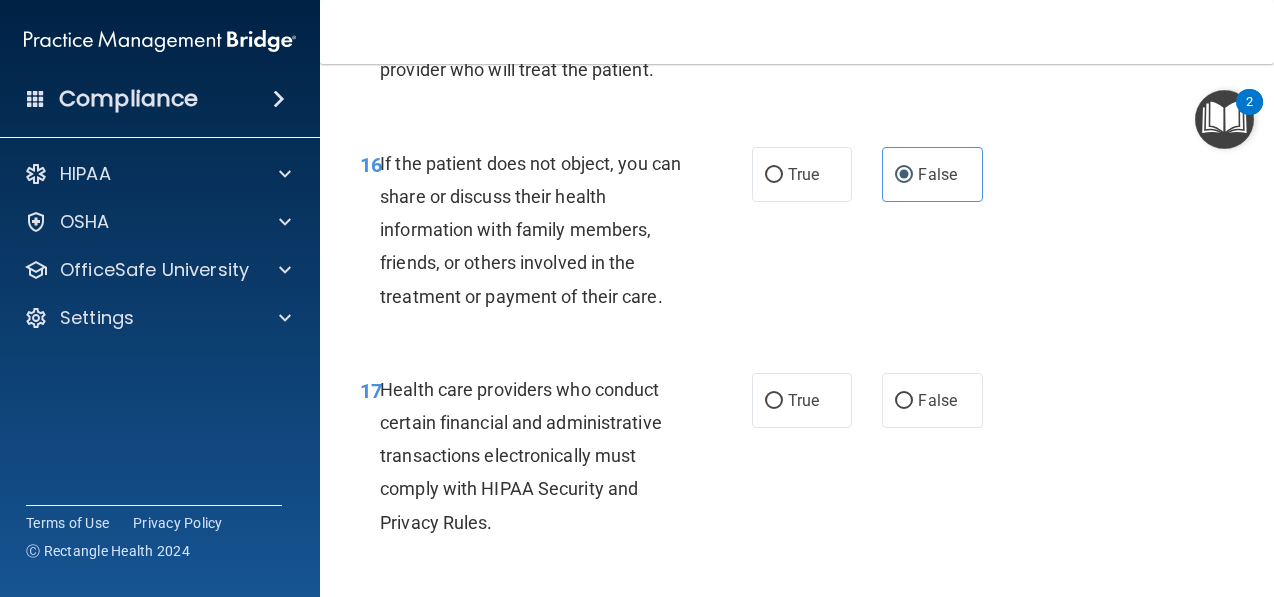 scroll, scrollTop: 3238, scrollLeft: 0, axis: vertical 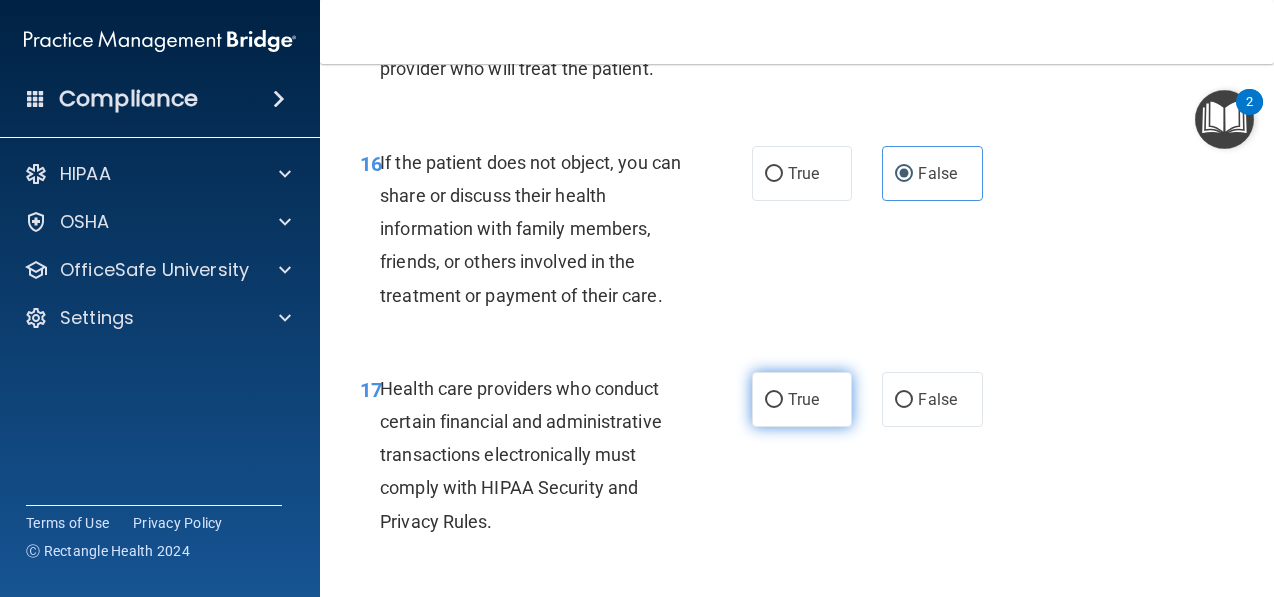 click on "True" at bounding box center [774, 400] 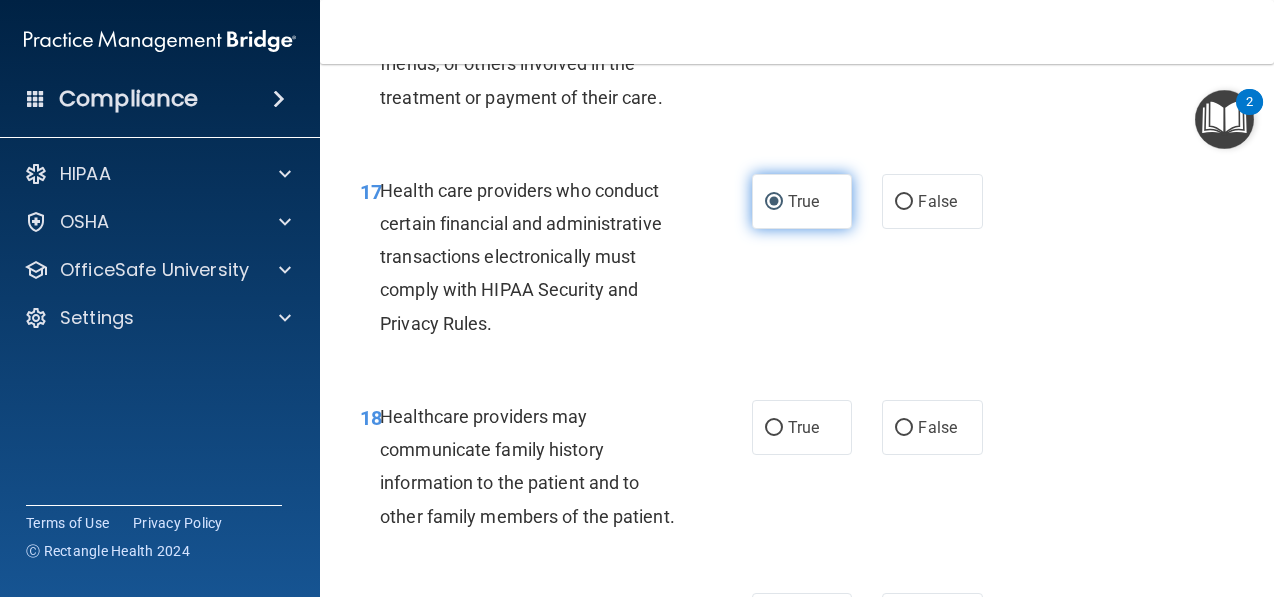 scroll, scrollTop: 3447, scrollLeft: 0, axis: vertical 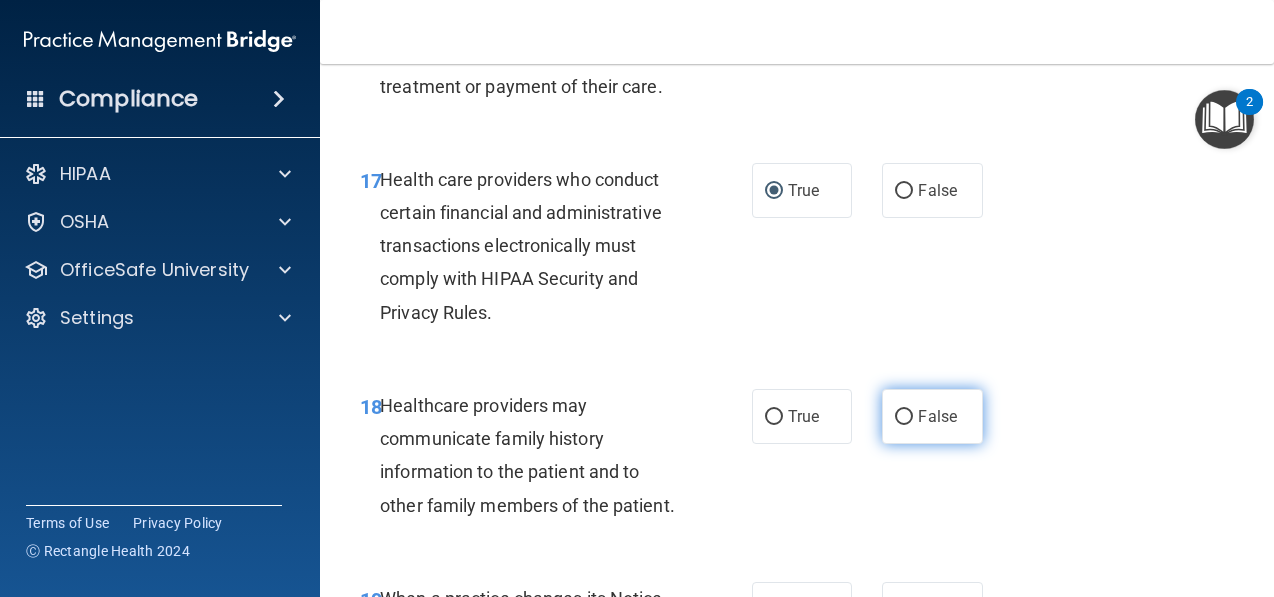click on "False" at bounding box center (932, 416) 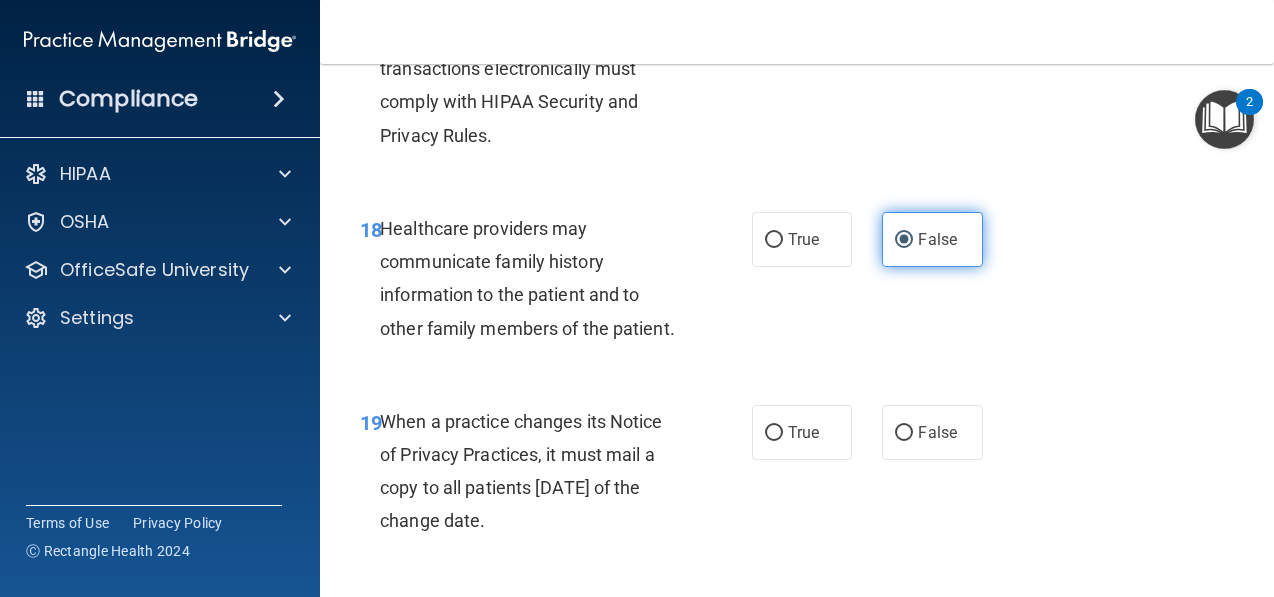 scroll, scrollTop: 3634, scrollLeft: 0, axis: vertical 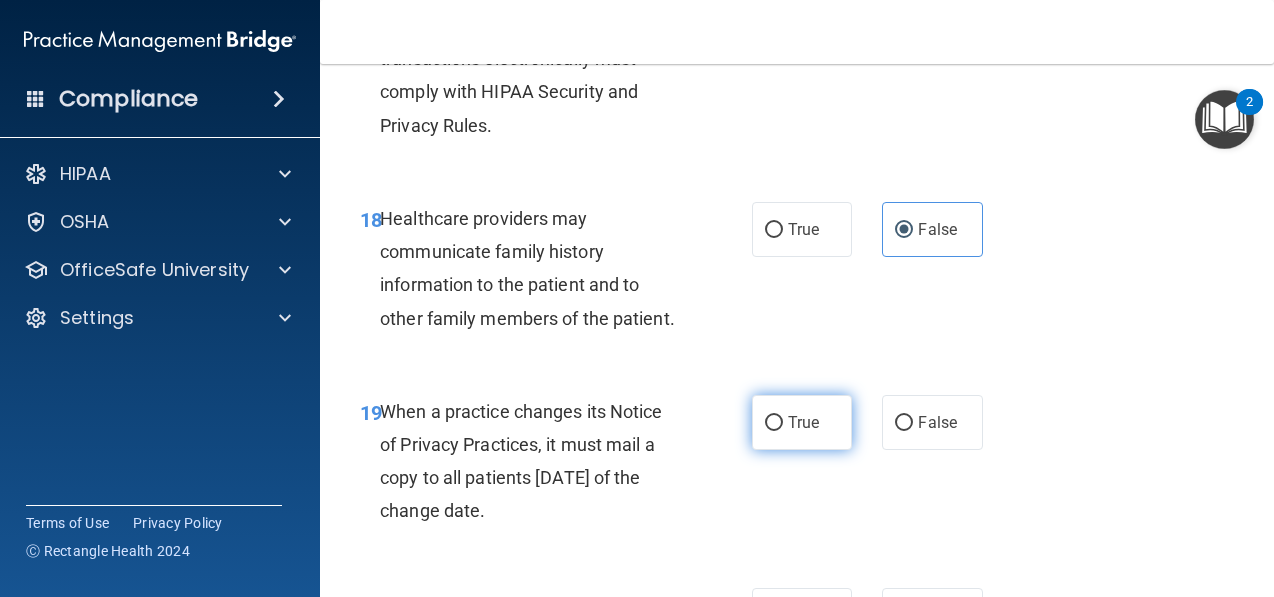 click on "True" at bounding box center [802, 422] 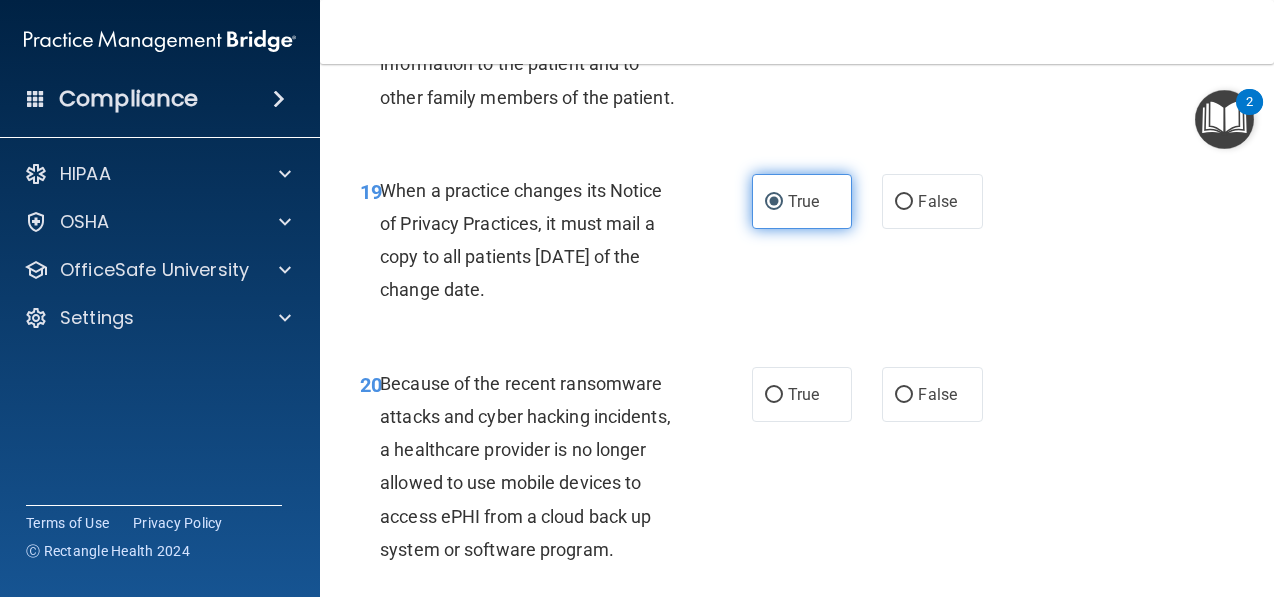 scroll, scrollTop: 3856, scrollLeft: 0, axis: vertical 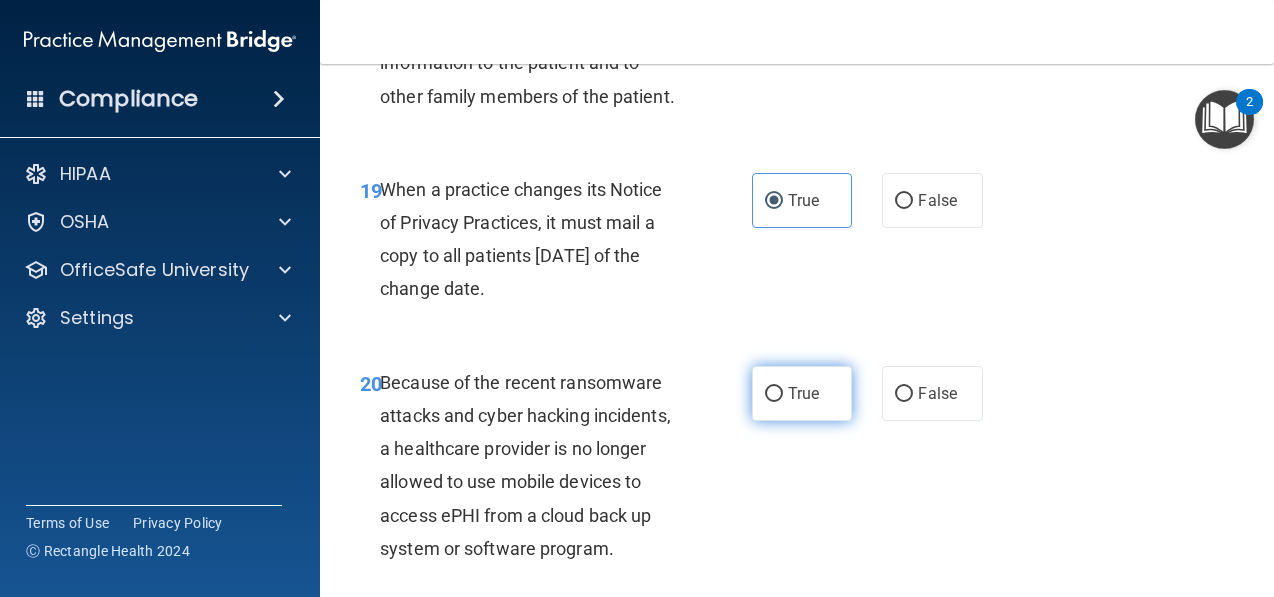 click on "True" at bounding box center (802, 393) 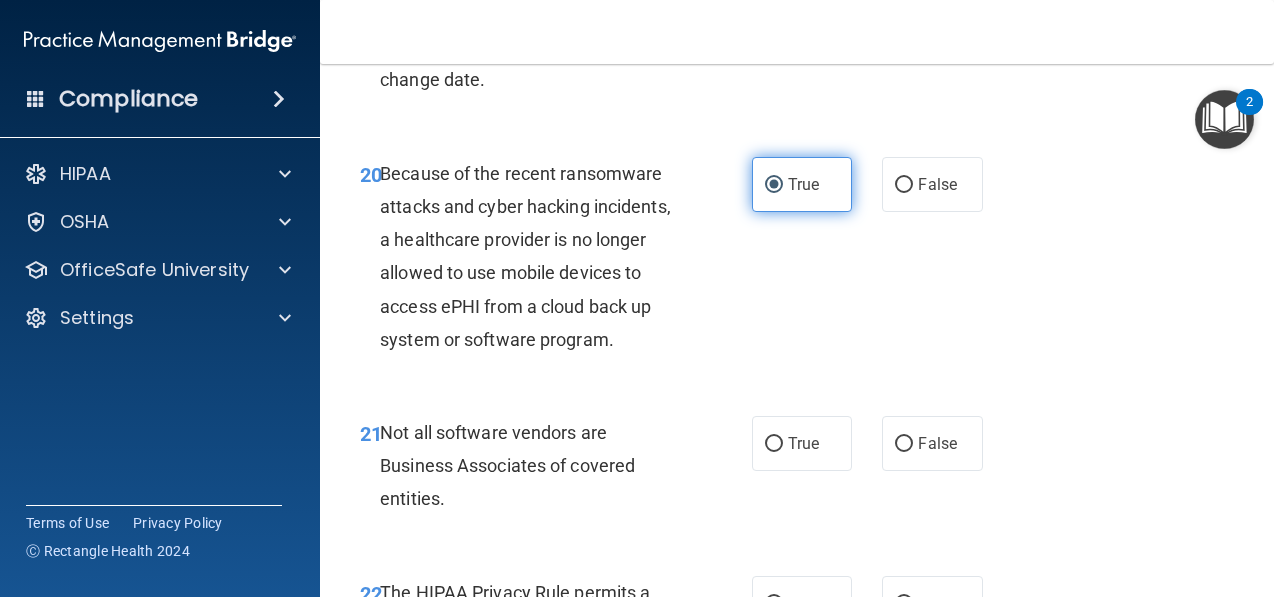 scroll, scrollTop: 4073, scrollLeft: 0, axis: vertical 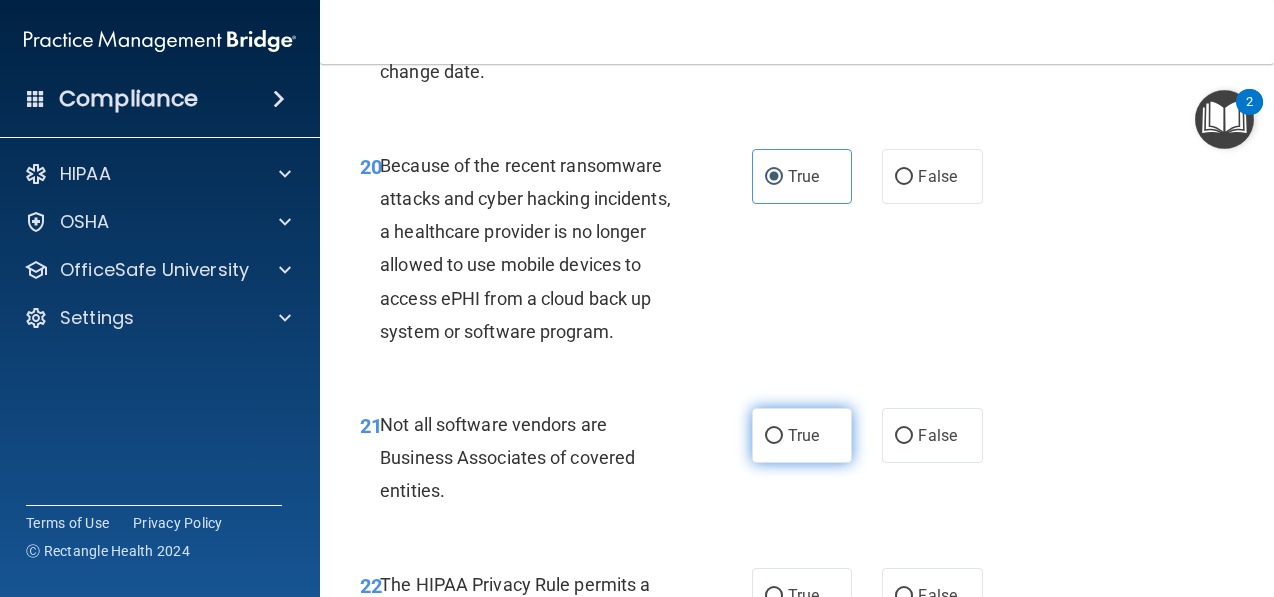 click on "True" at bounding box center [802, 435] 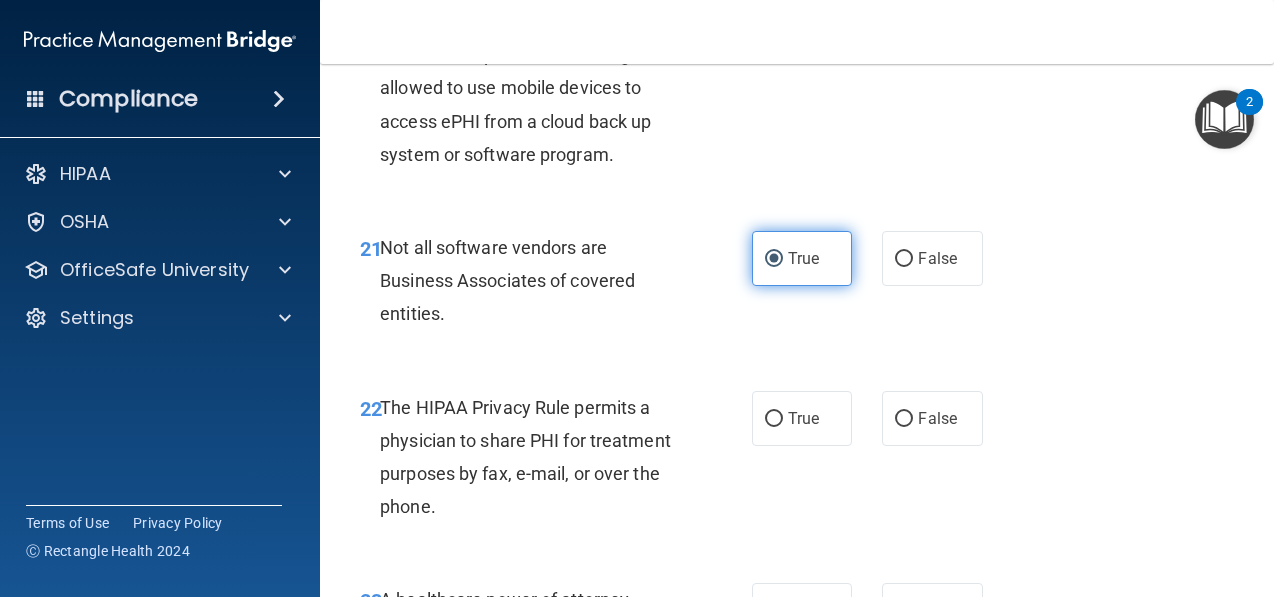 scroll, scrollTop: 4249, scrollLeft: 0, axis: vertical 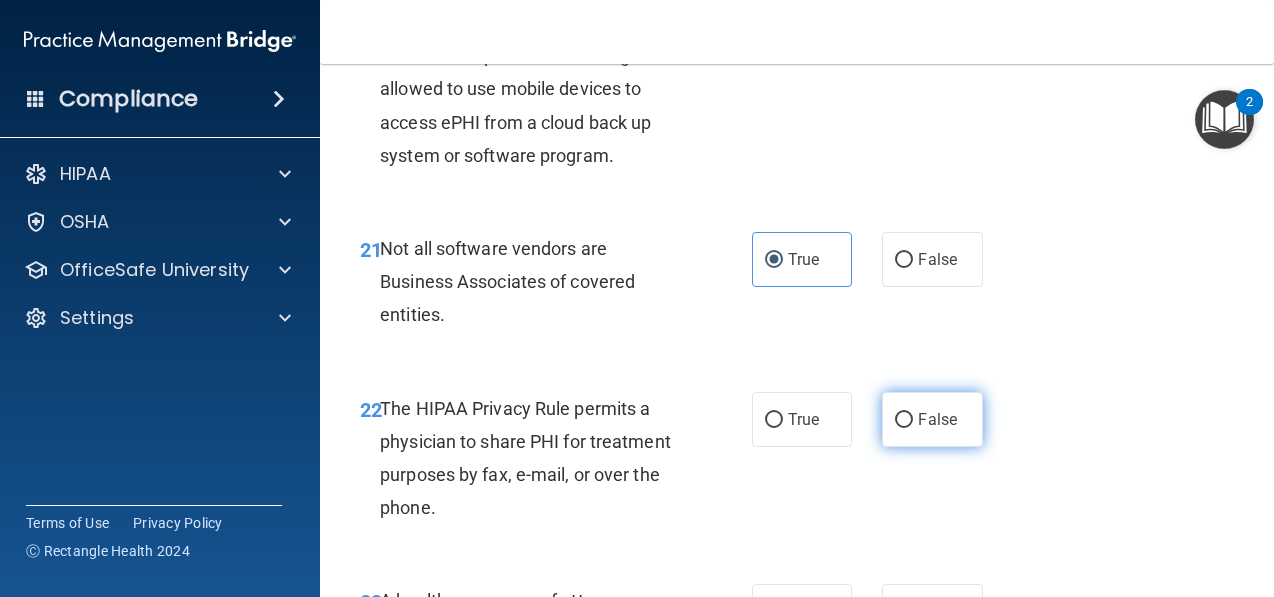 click on "False" at bounding box center (937, 419) 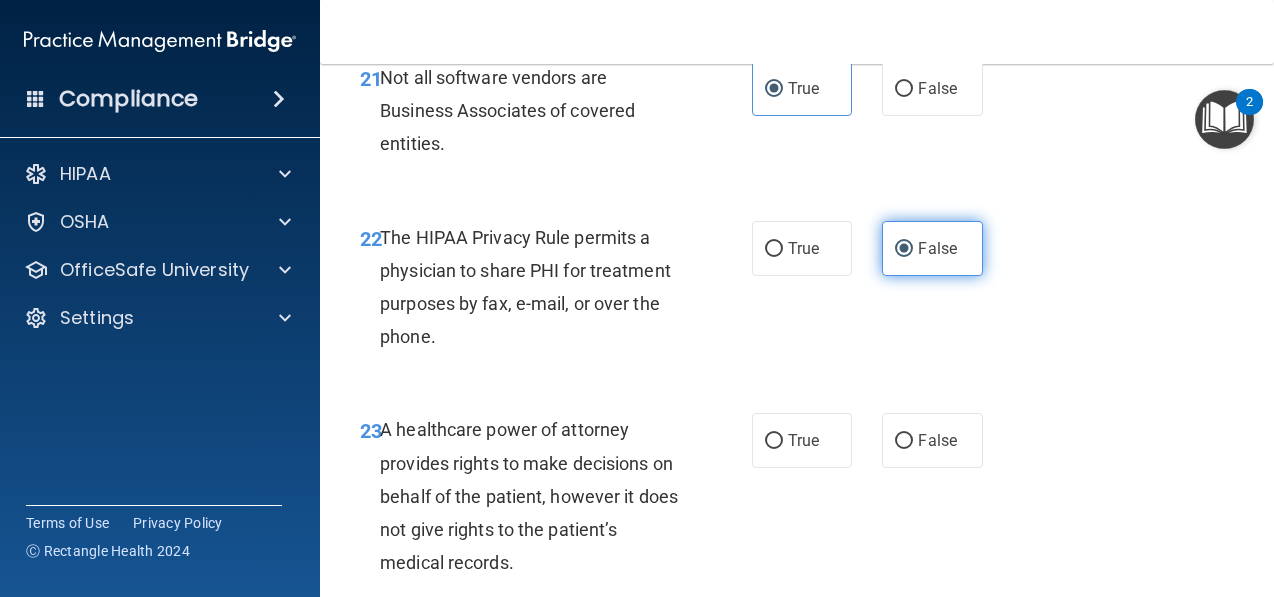 scroll, scrollTop: 4418, scrollLeft: 0, axis: vertical 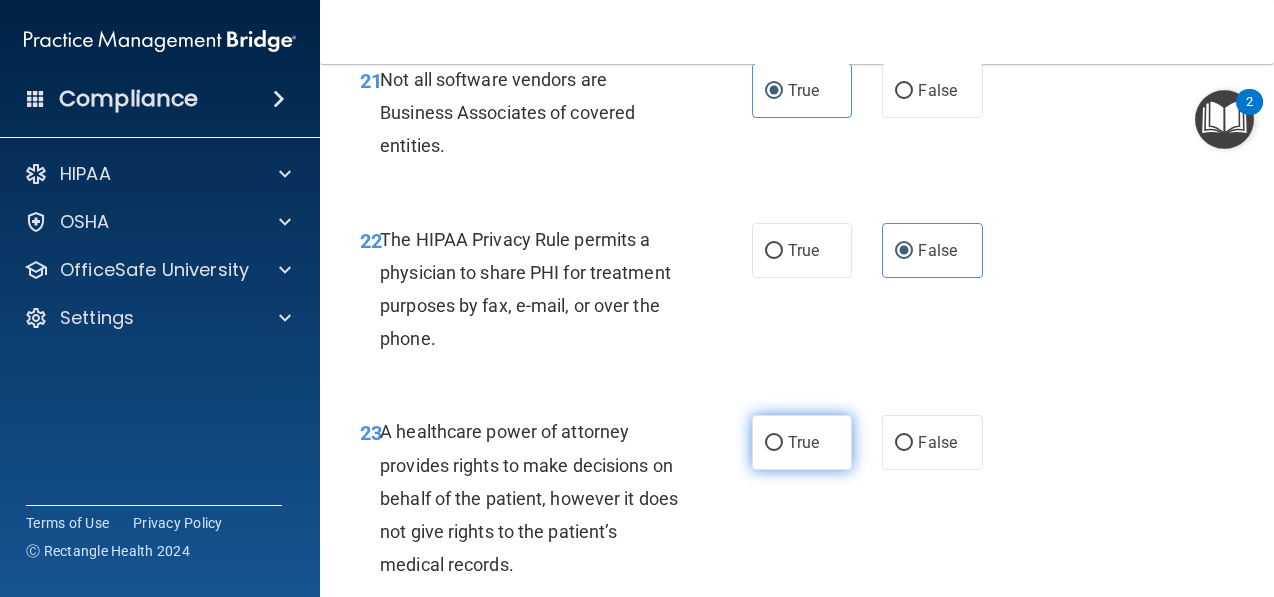 click on "True" at bounding box center (774, 443) 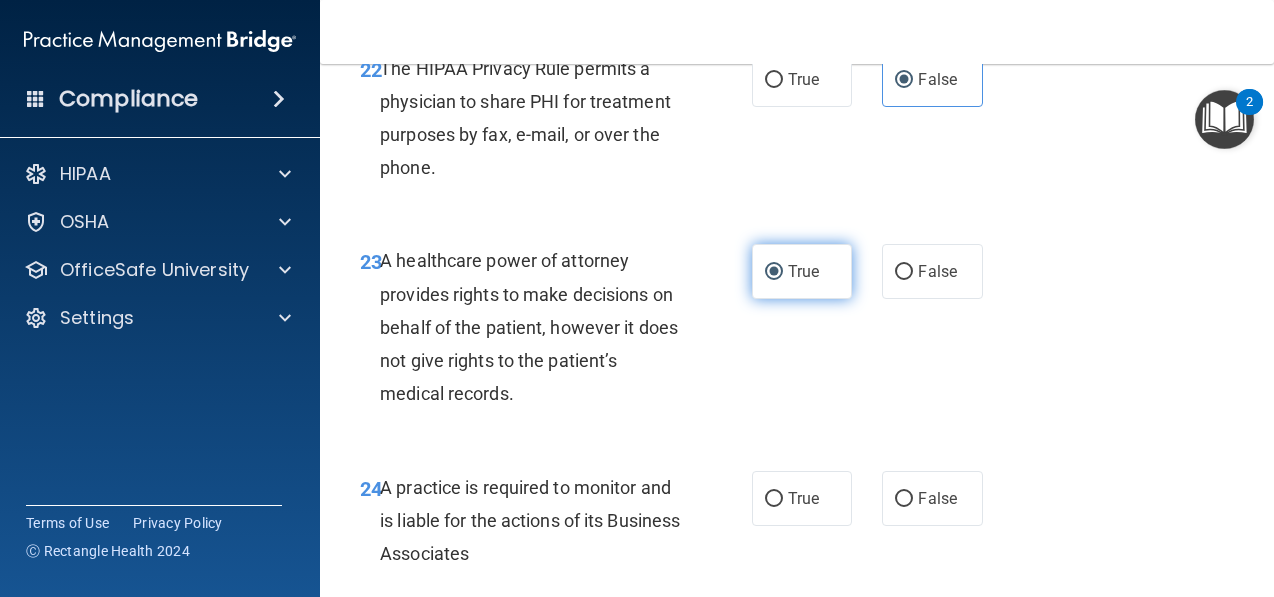 scroll, scrollTop: 4593, scrollLeft: 0, axis: vertical 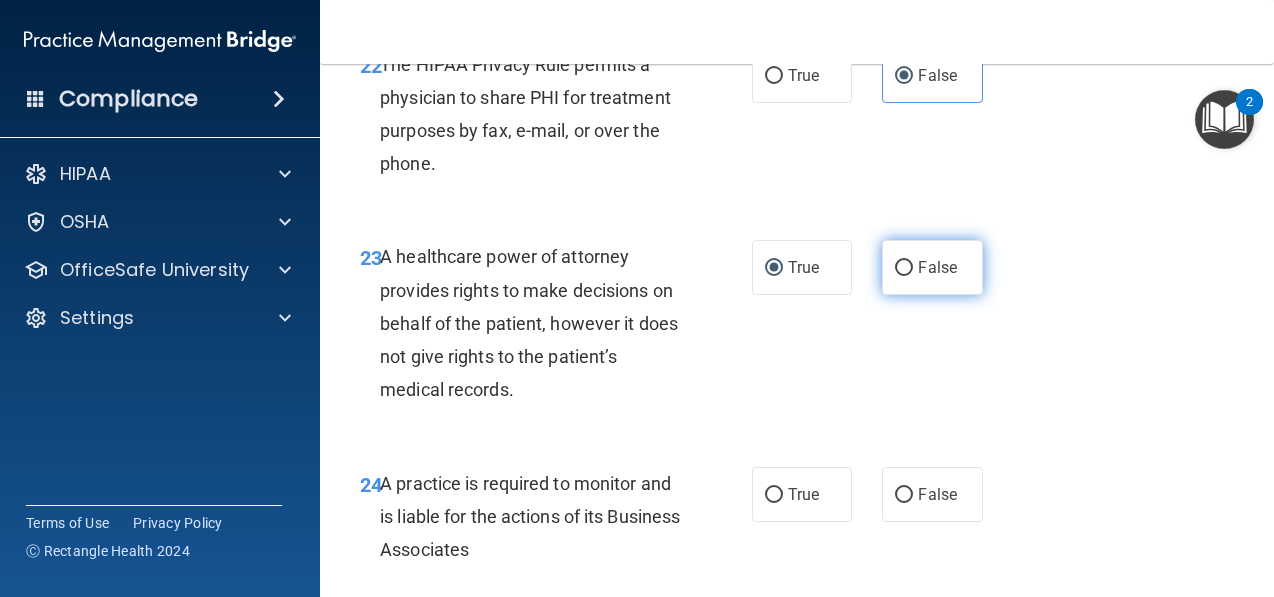 click on "False" at bounding box center (932, 267) 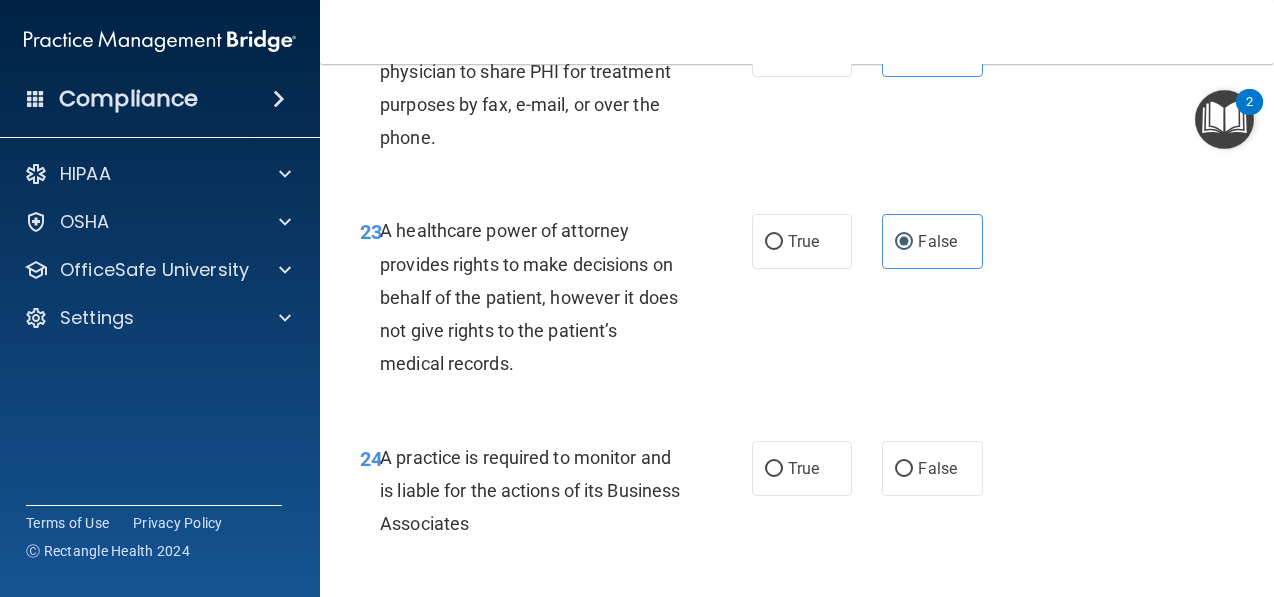 scroll, scrollTop: 4621, scrollLeft: 0, axis: vertical 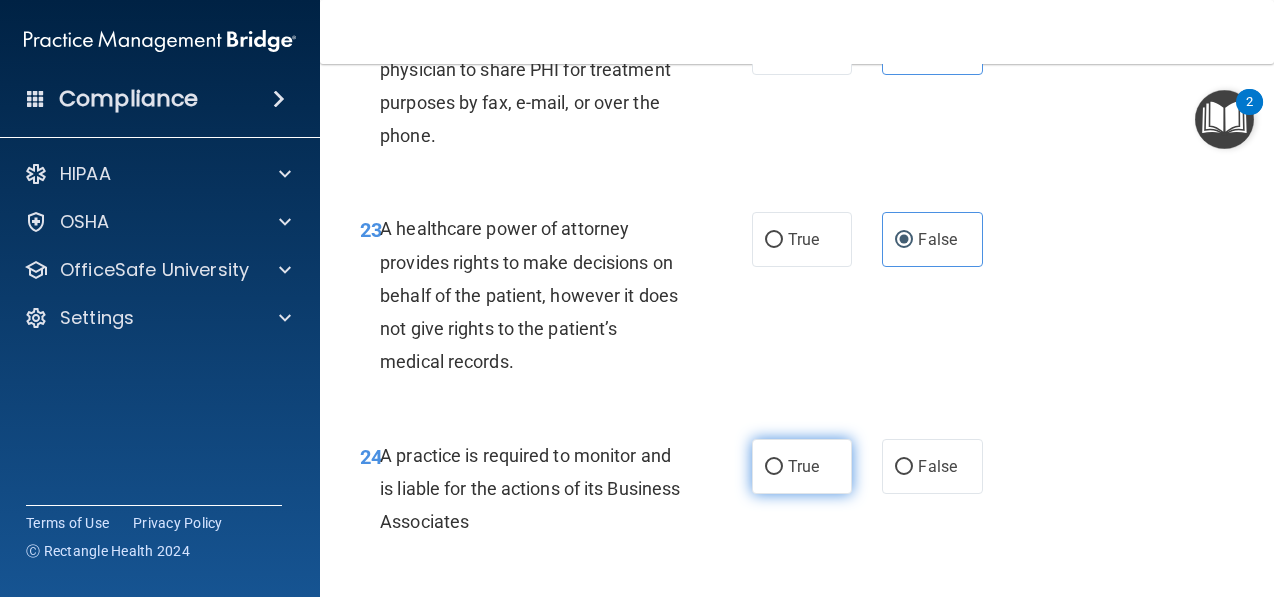 click on "True" at bounding box center (802, 466) 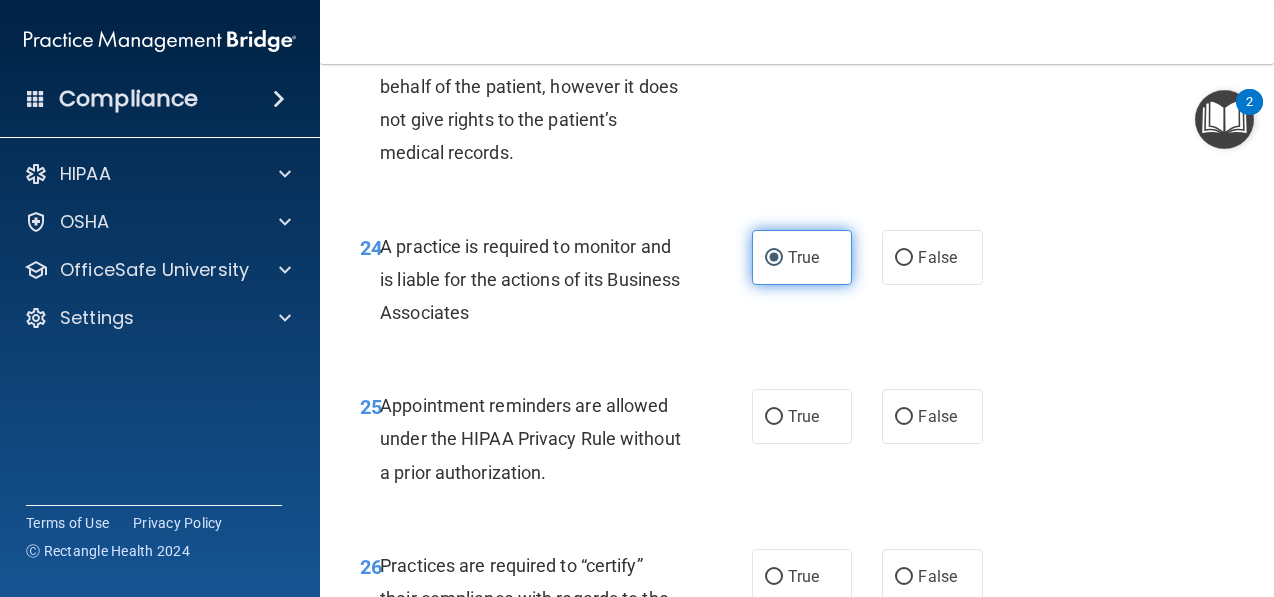 scroll, scrollTop: 4829, scrollLeft: 0, axis: vertical 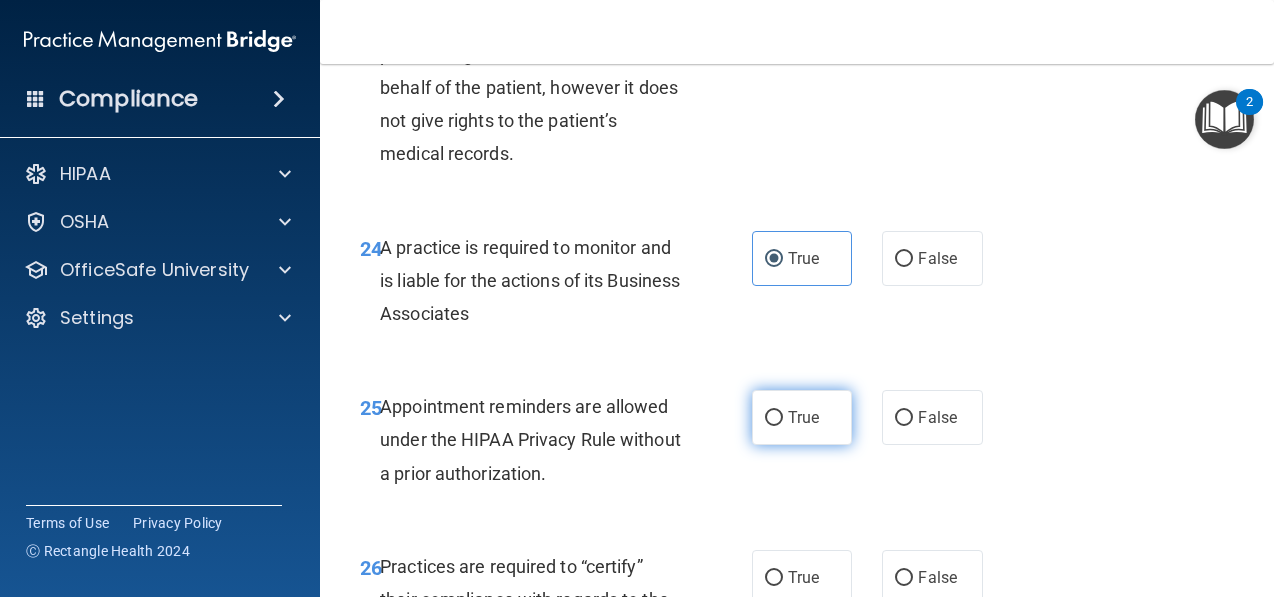 click on "True" at bounding box center [802, 417] 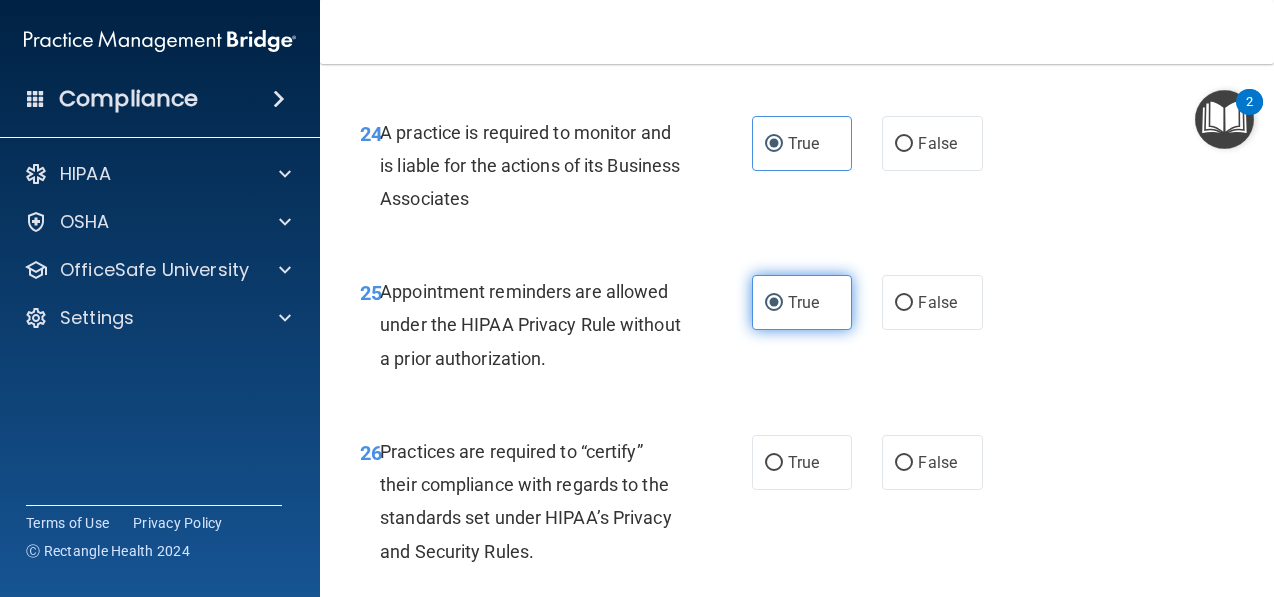 scroll, scrollTop: 4949, scrollLeft: 0, axis: vertical 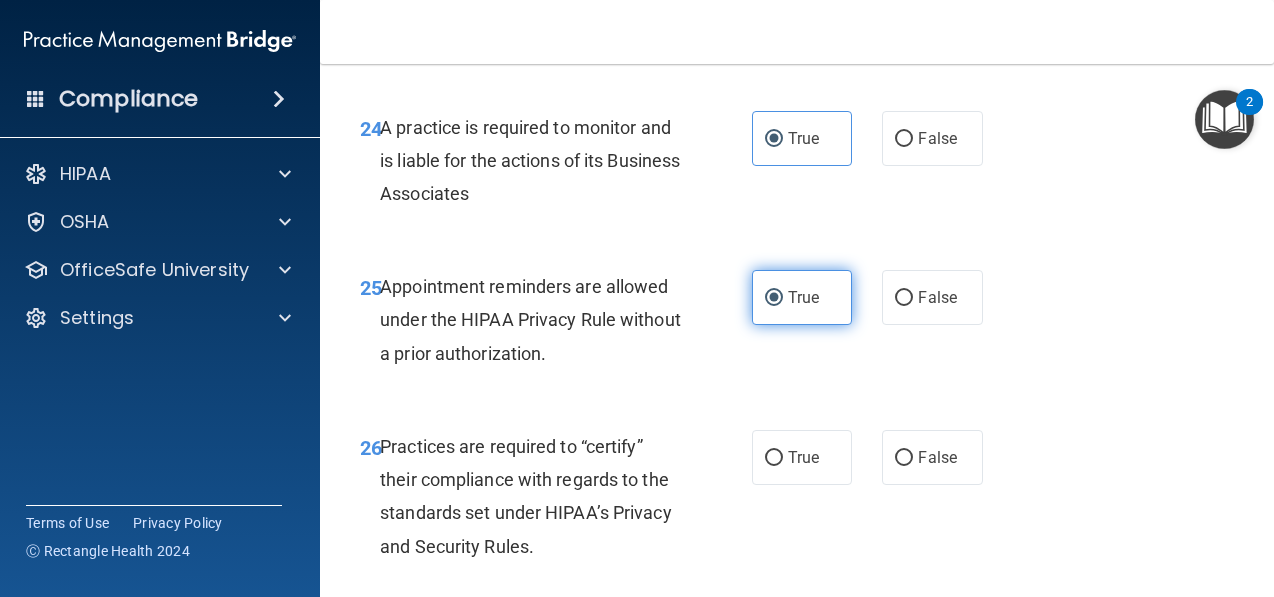 click on "True" at bounding box center [802, 457] 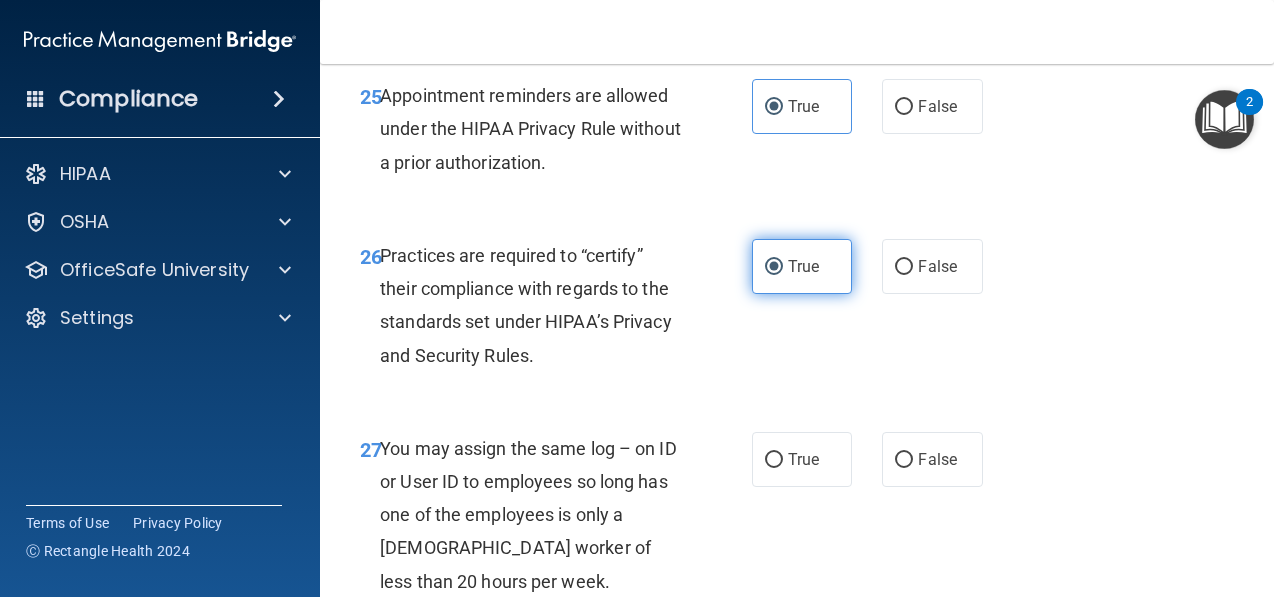 scroll, scrollTop: 5139, scrollLeft: 0, axis: vertical 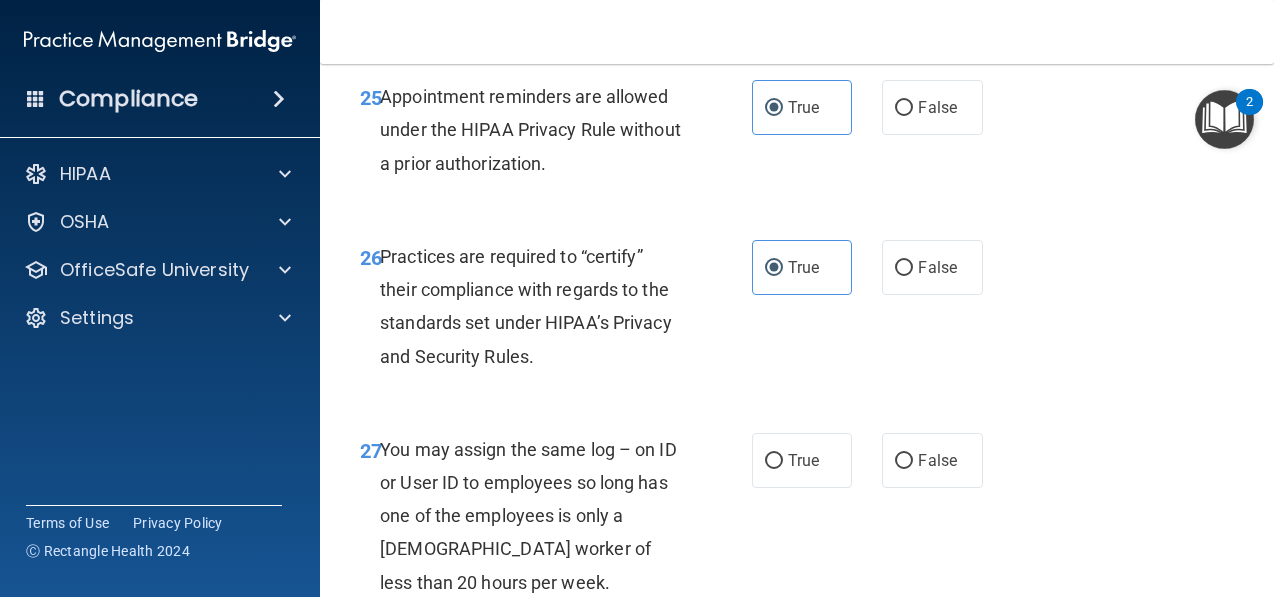 click on "27       You may assign the same log – on ID or User ID to employees so long has one of the employees is only a part-time worker of less than 20 hours per week.                 True           False" at bounding box center (797, 521) 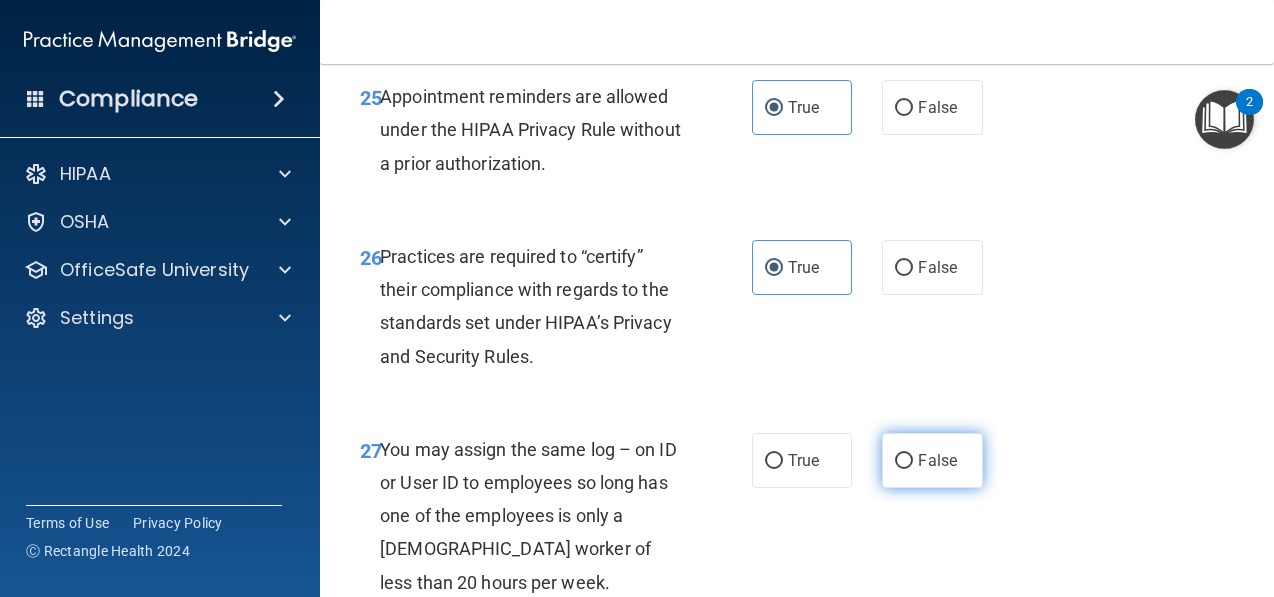 click on "False" at bounding box center (937, 460) 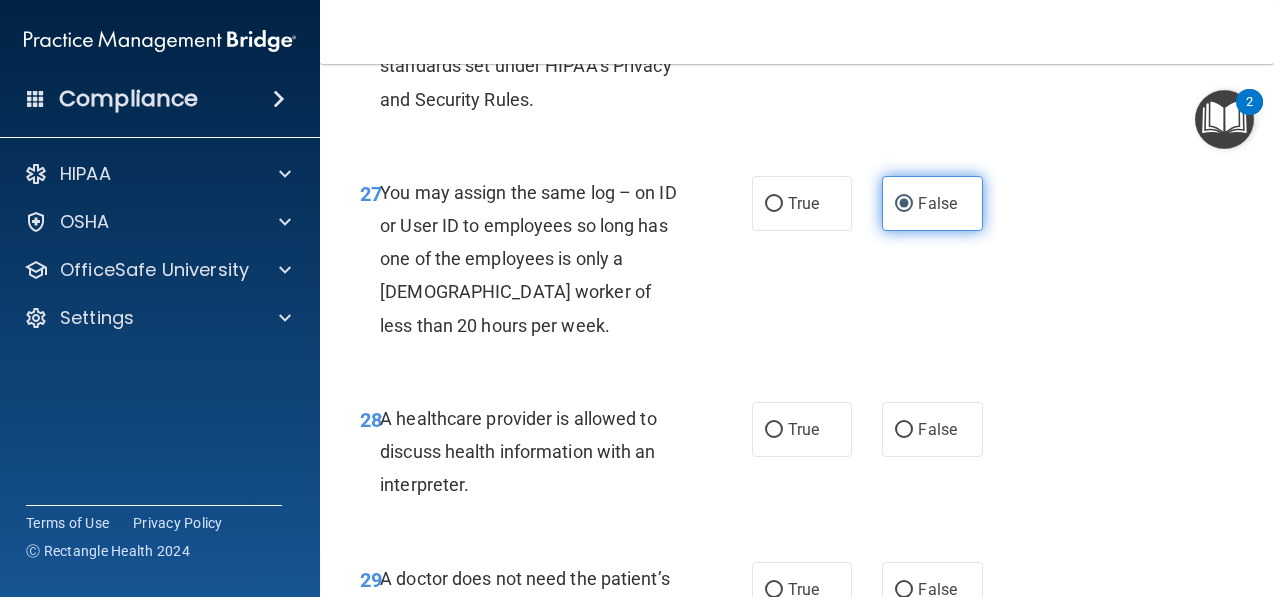 scroll, scrollTop: 5401, scrollLeft: 0, axis: vertical 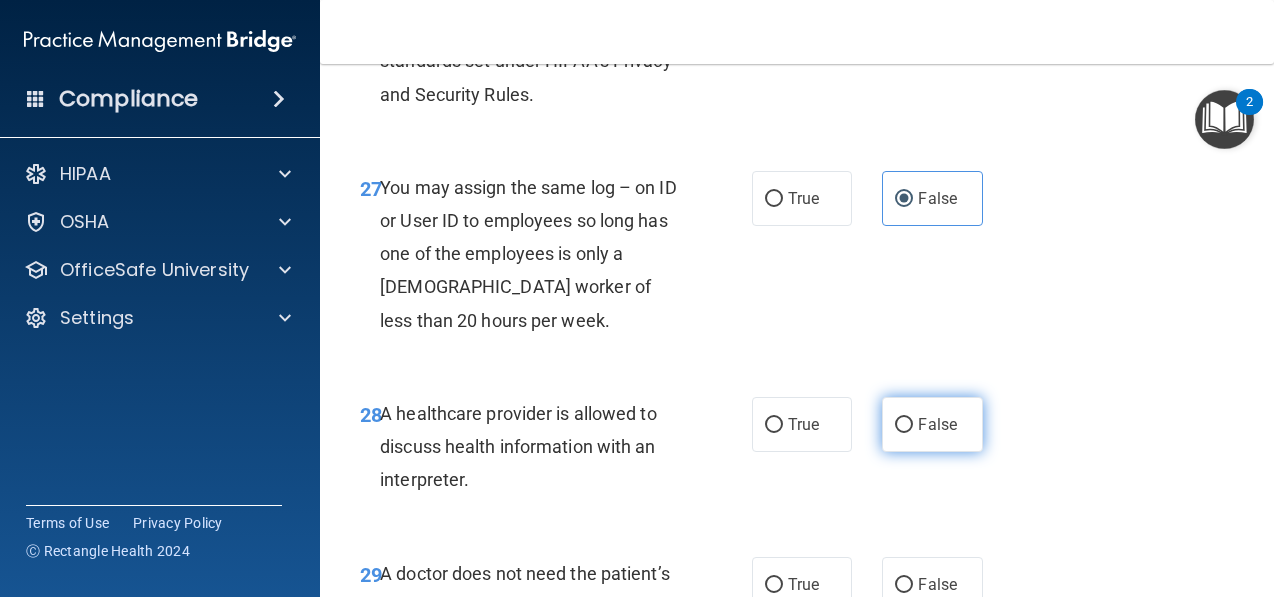 click on "False" at bounding box center (932, 424) 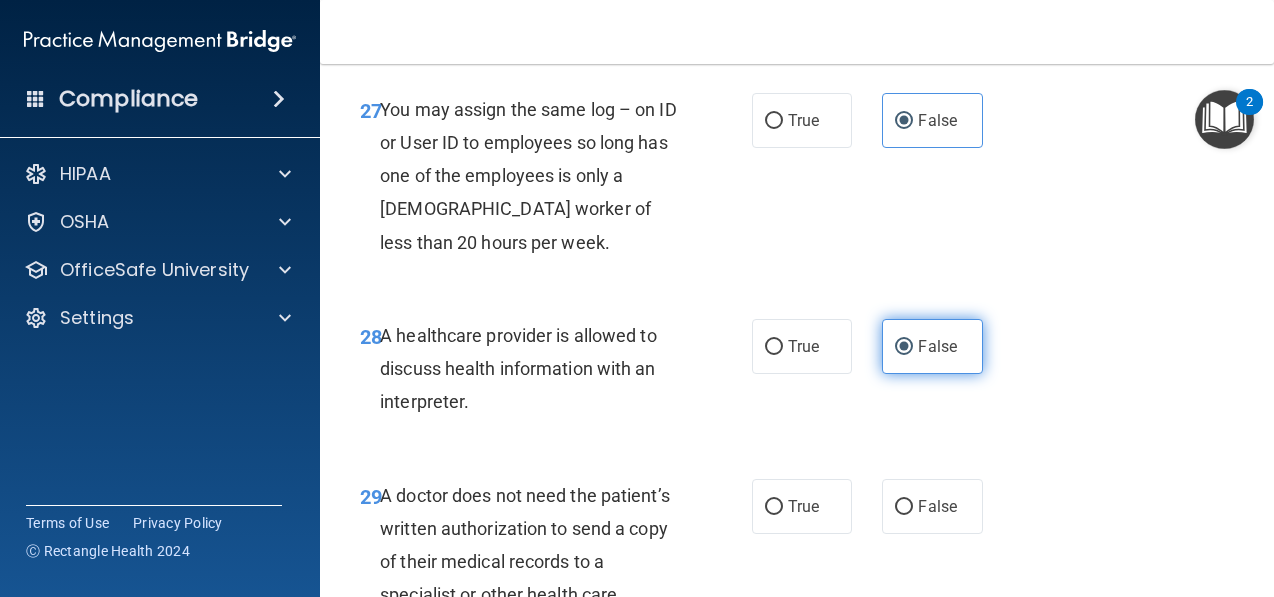 scroll, scrollTop: 5477, scrollLeft: 0, axis: vertical 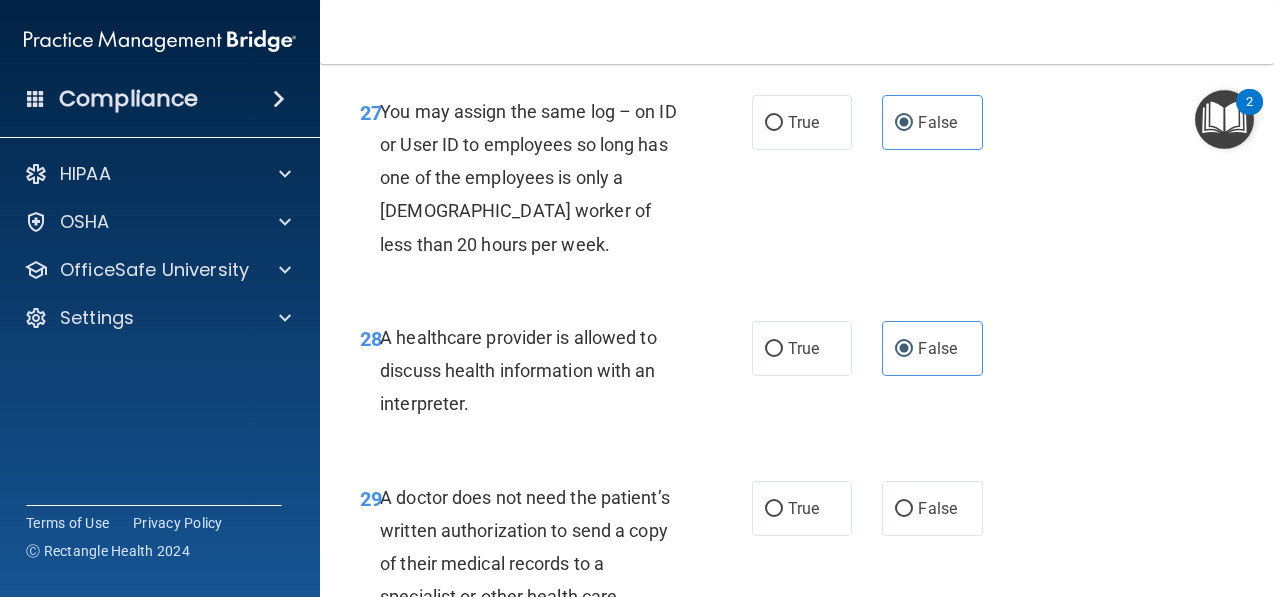 click on "28       A healthcare provider is allowed to discuss health information with an interpreter.                 True           False" at bounding box center (797, 376) 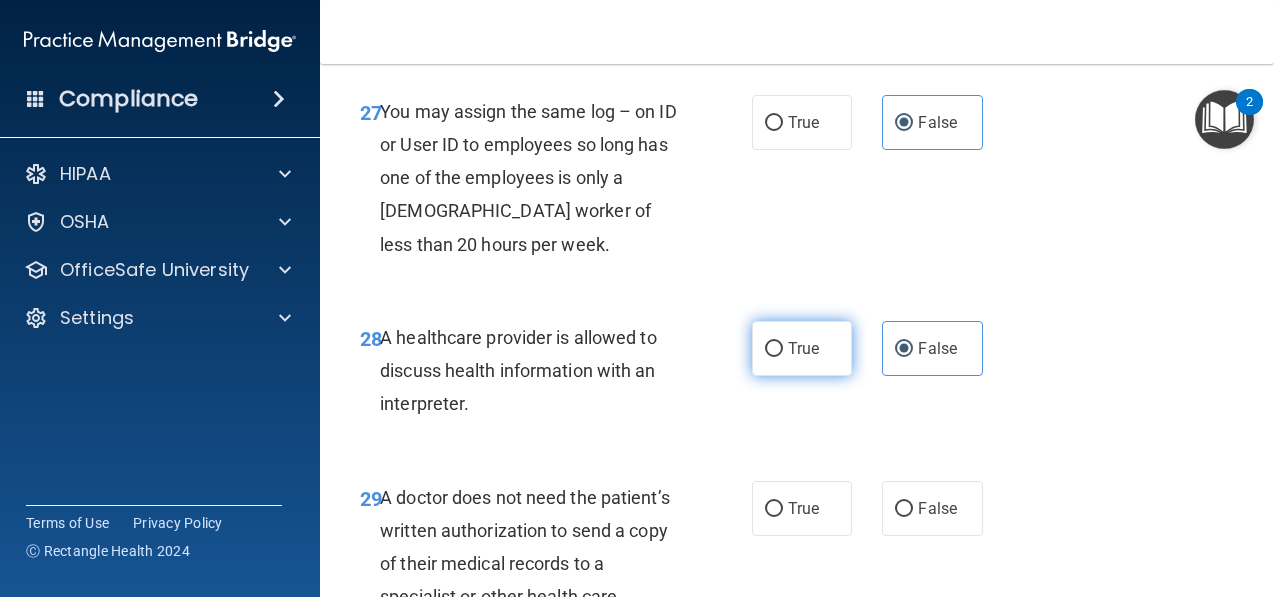 click on "True" at bounding box center [803, 348] 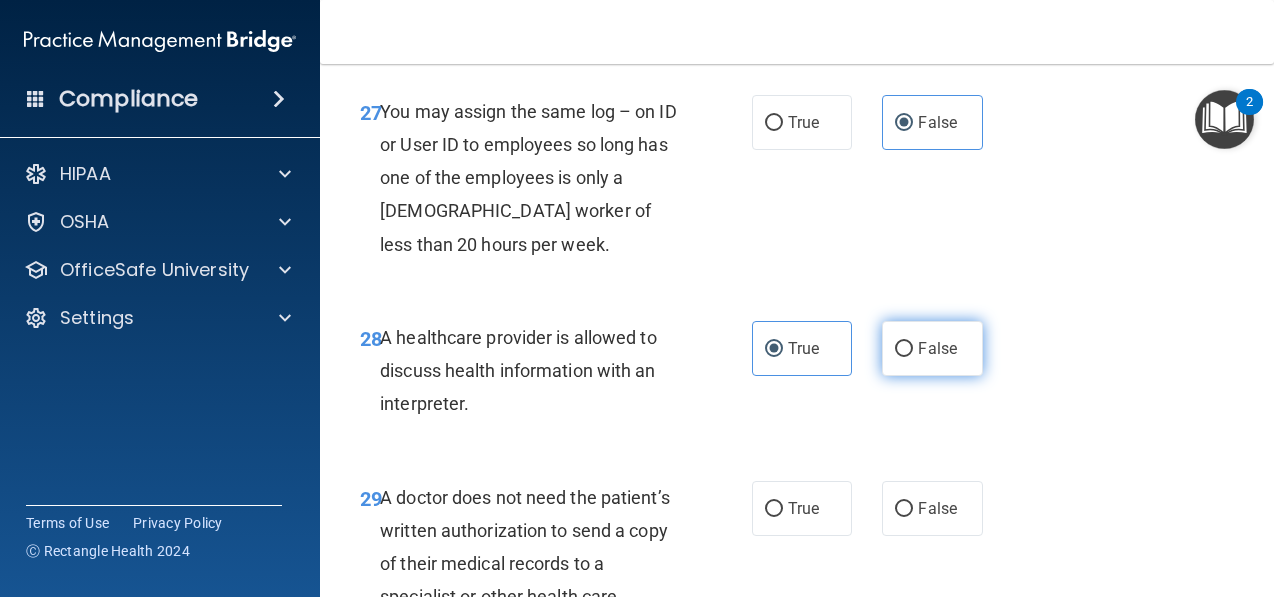 click on "False" at bounding box center [904, 349] 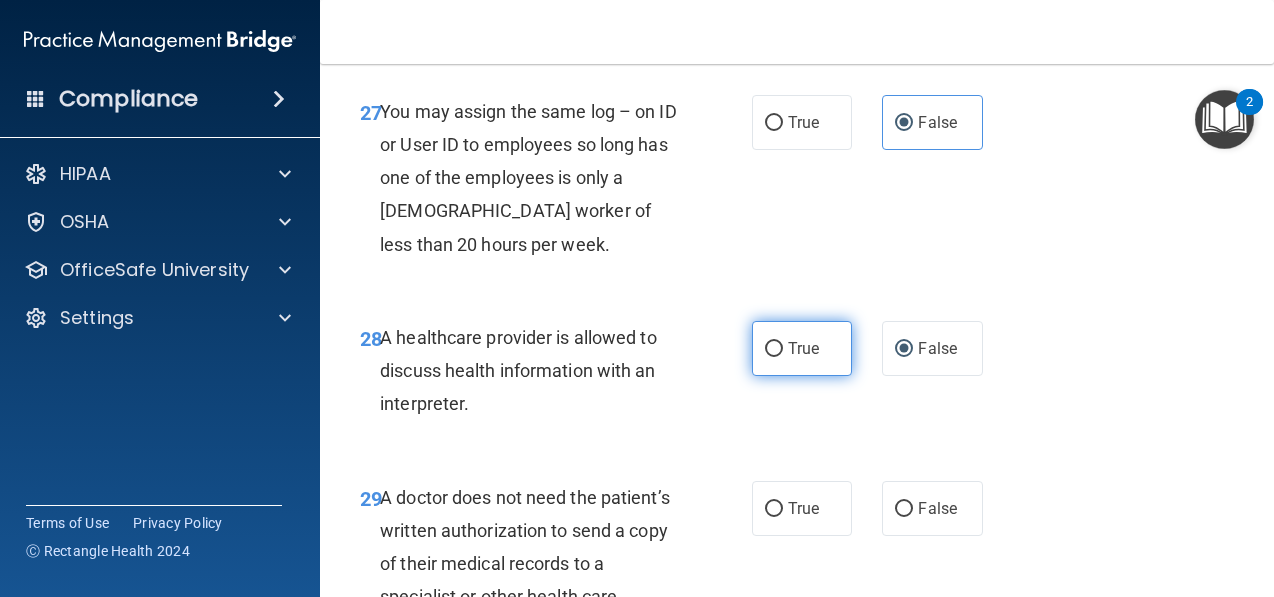 click on "True" at bounding box center [774, 349] 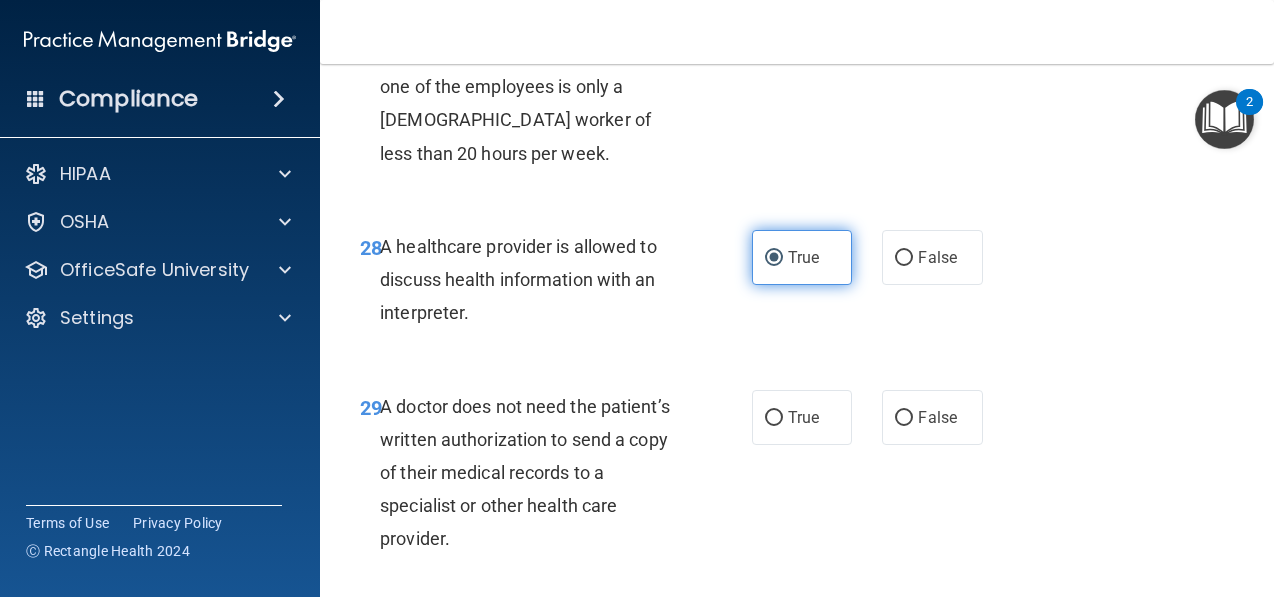 scroll, scrollTop: 5574, scrollLeft: 0, axis: vertical 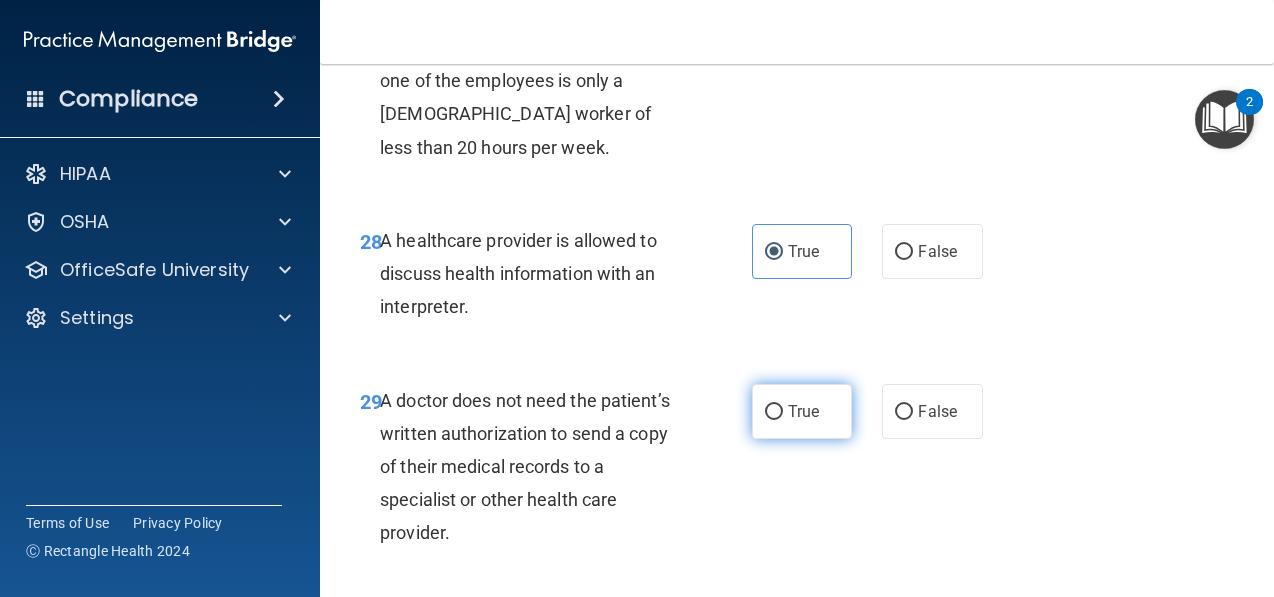 click on "True" at bounding box center [802, 411] 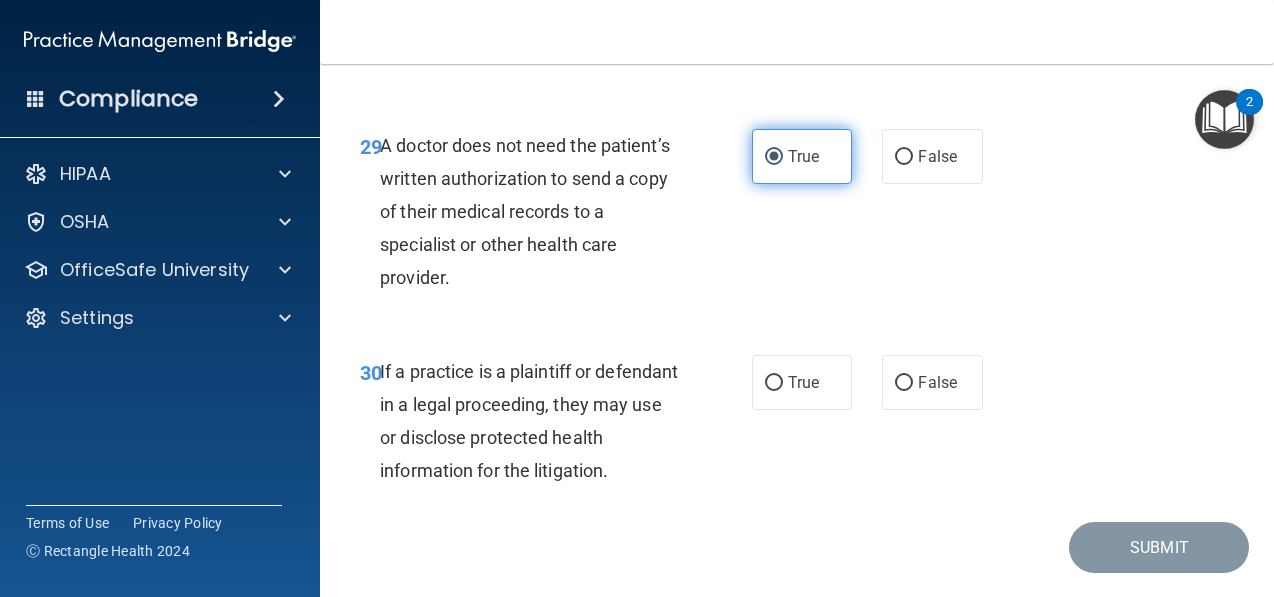 scroll, scrollTop: 5843, scrollLeft: 0, axis: vertical 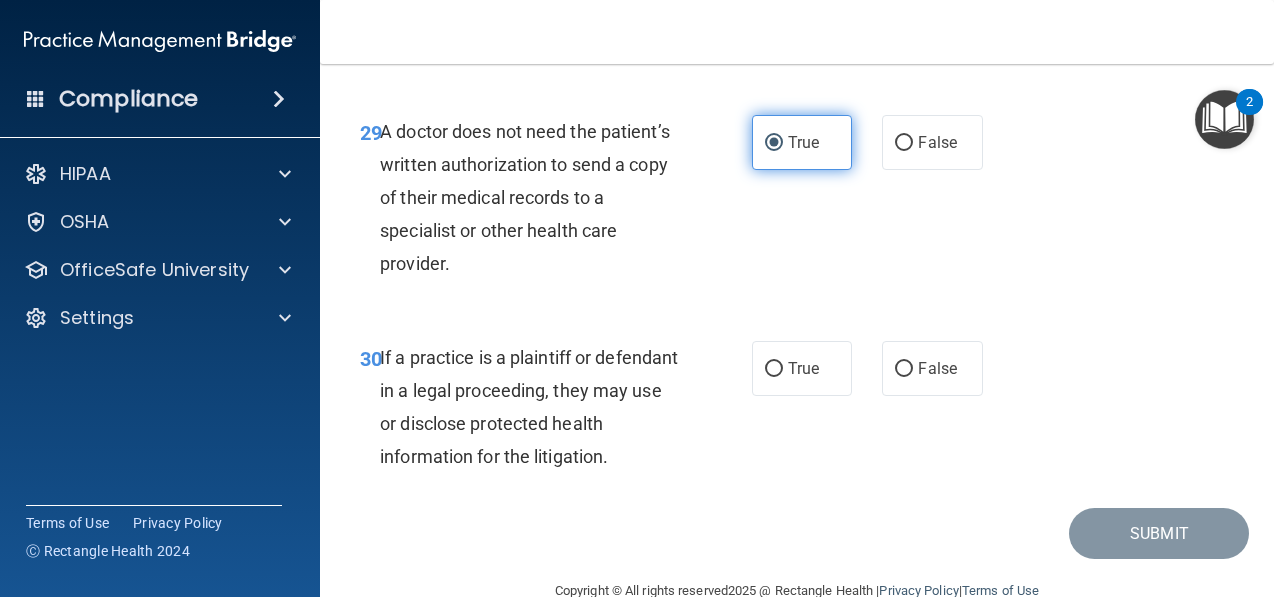 click on "True" at bounding box center (802, 368) 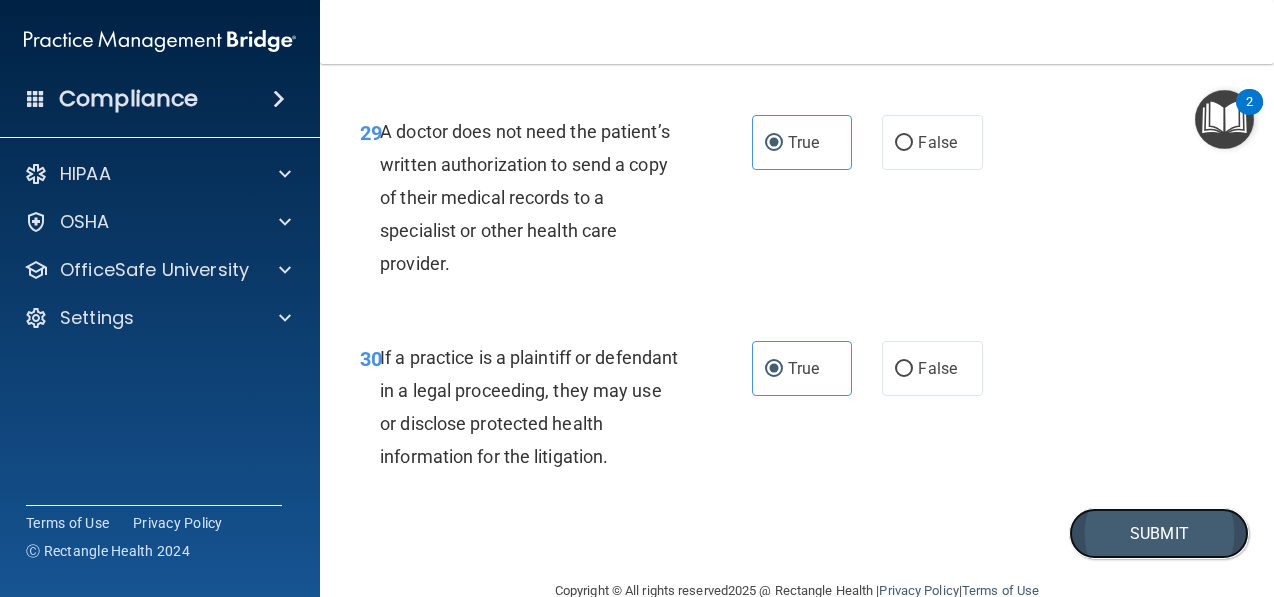 click on "Submit" at bounding box center (1159, 533) 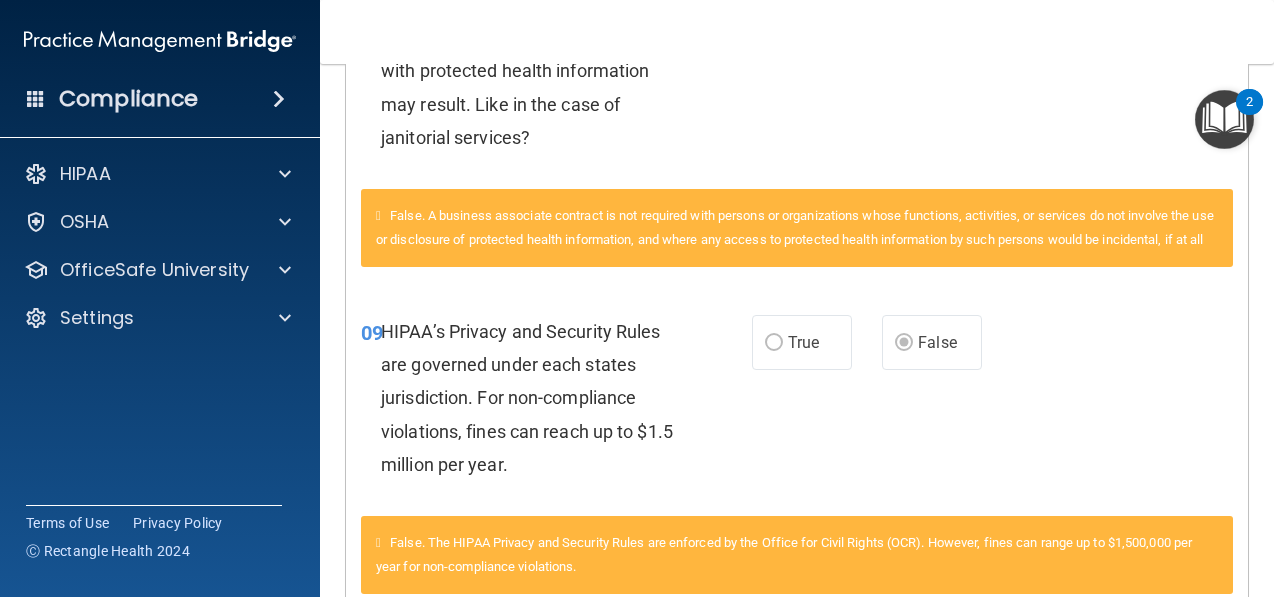 scroll, scrollTop: 0, scrollLeft: 0, axis: both 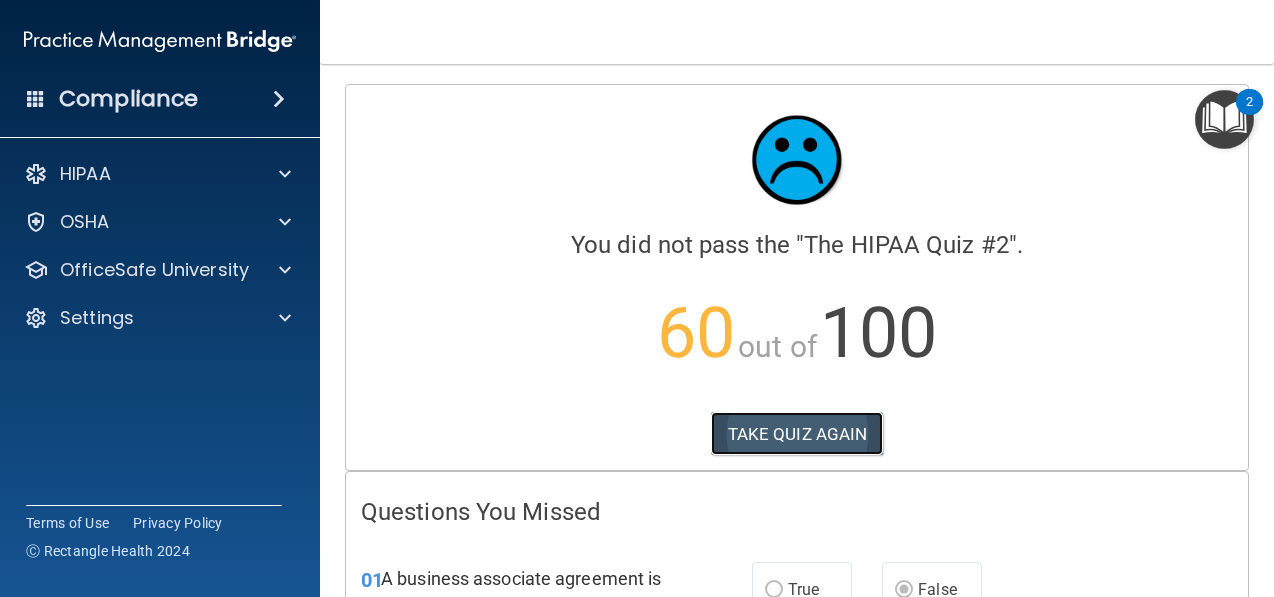 click on "TAKE QUIZ AGAIN" at bounding box center [797, 434] 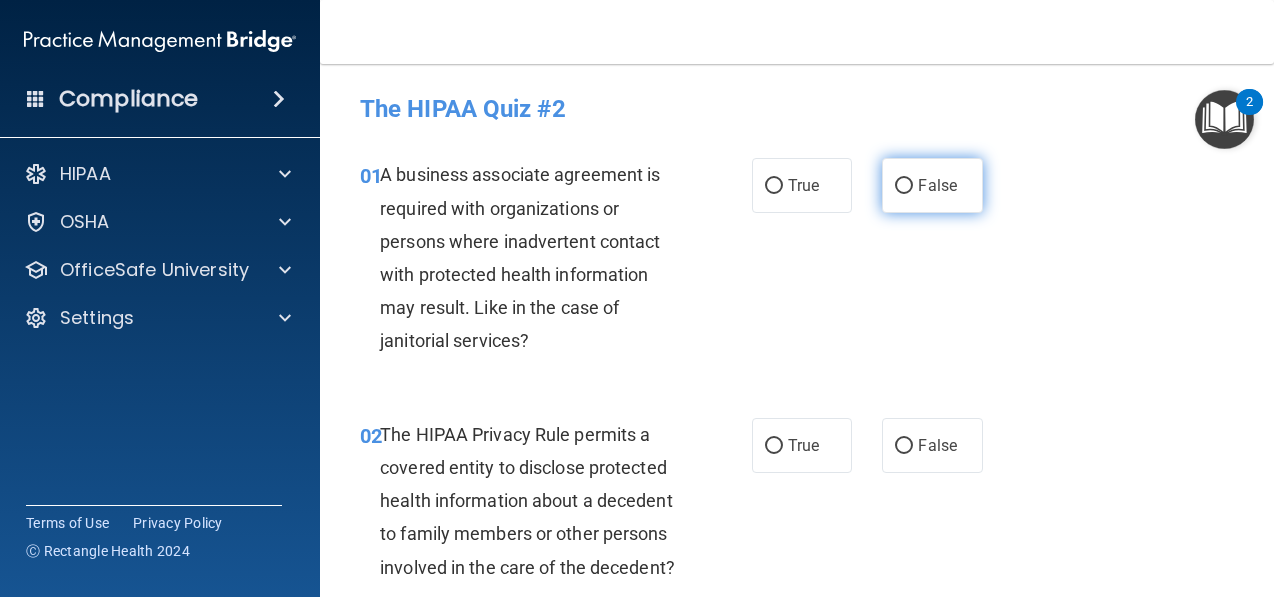 click on "False" at bounding box center (937, 185) 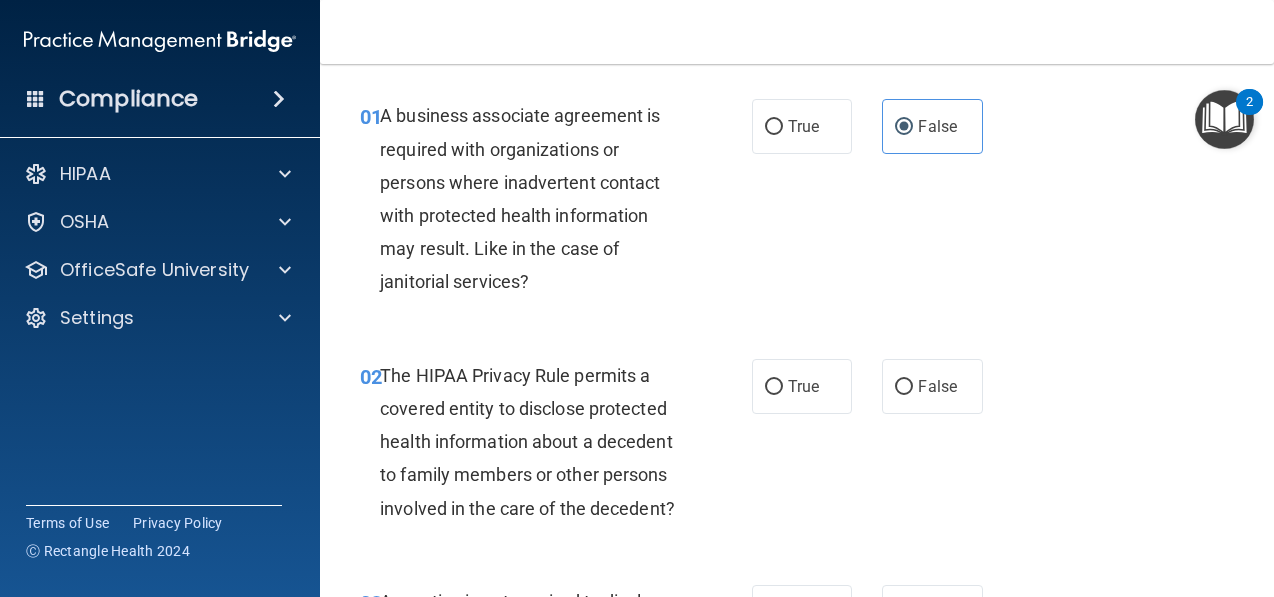 scroll, scrollTop: 64, scrollLeft: 0, axis: vertical 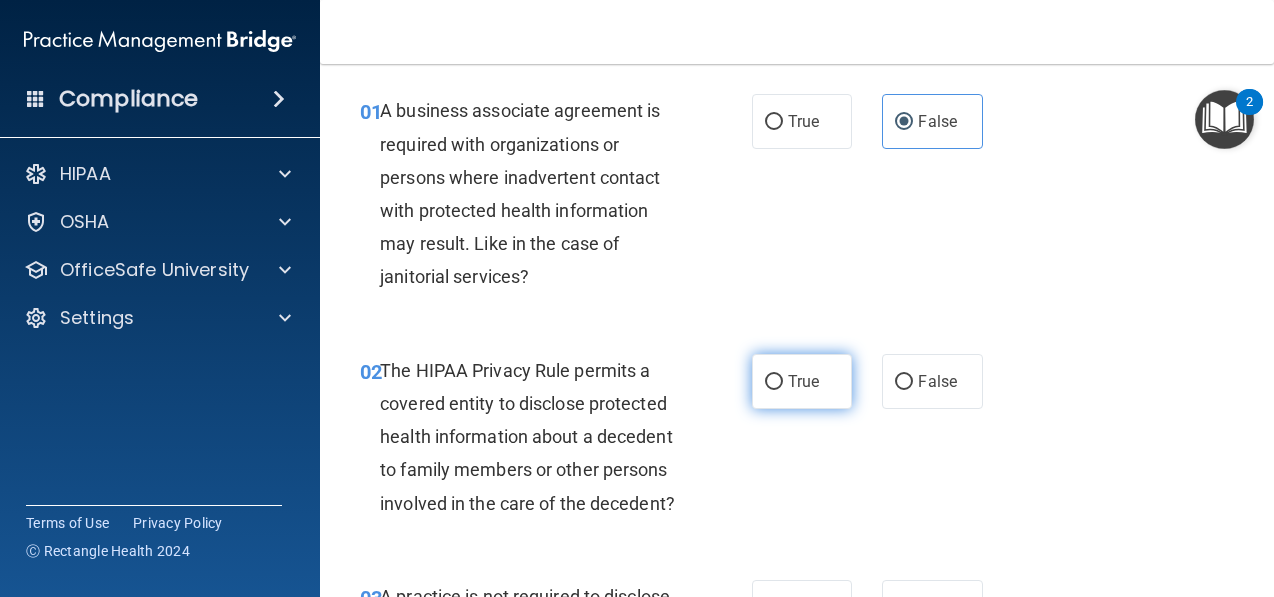 click on "True" at bounding box center (802, 381) 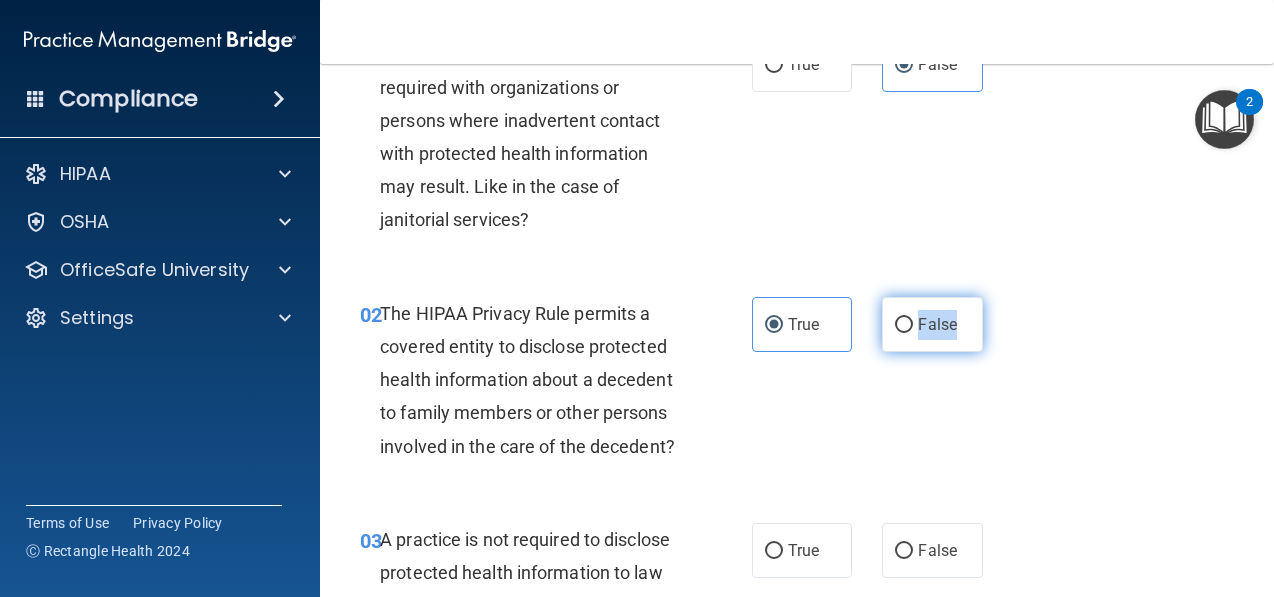 click on "False" at bounding box center (932, 324) 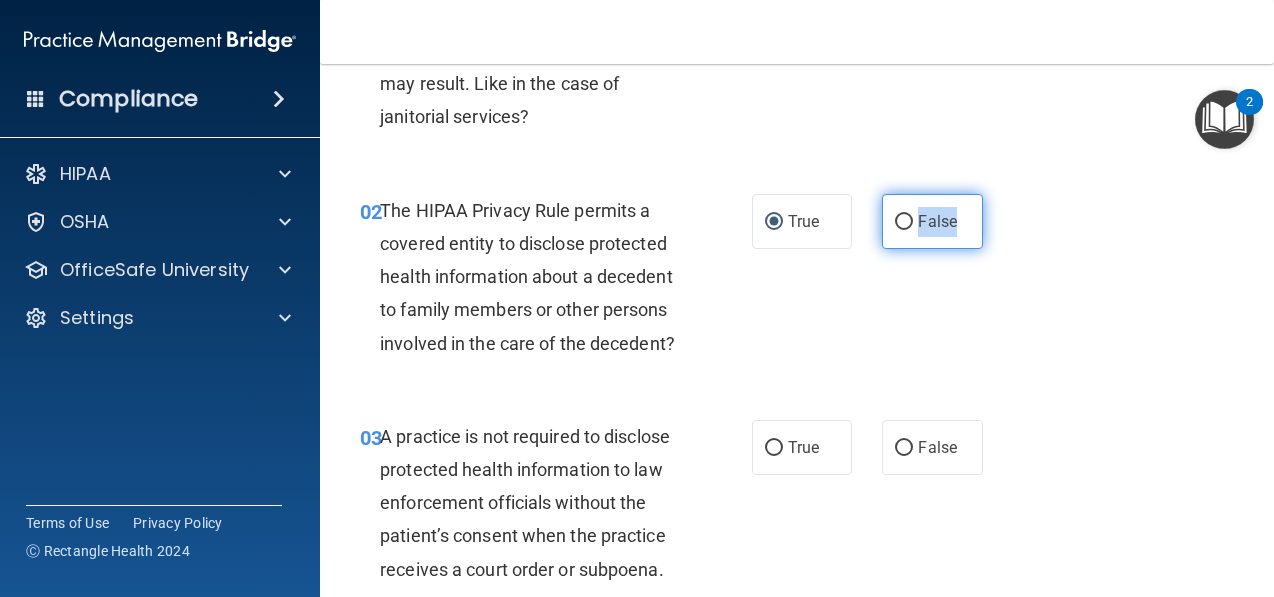 scroll, scrollTop: 237, scrollLeft: 0, axis: vertical 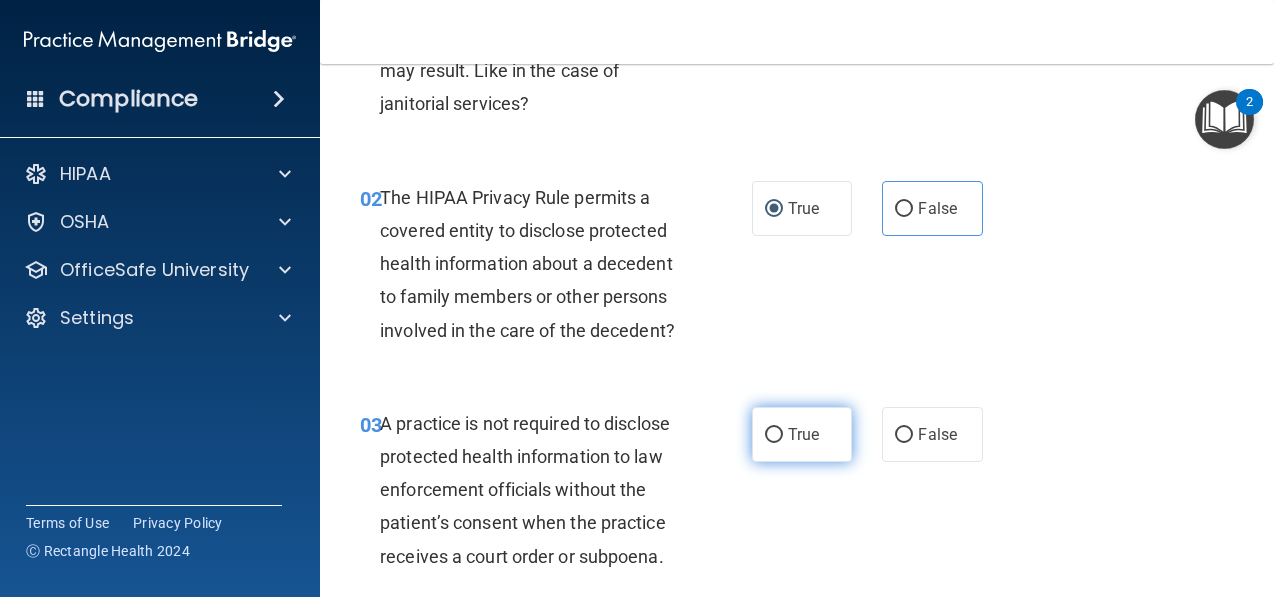 click on "True" at bounding box center (803, 434) 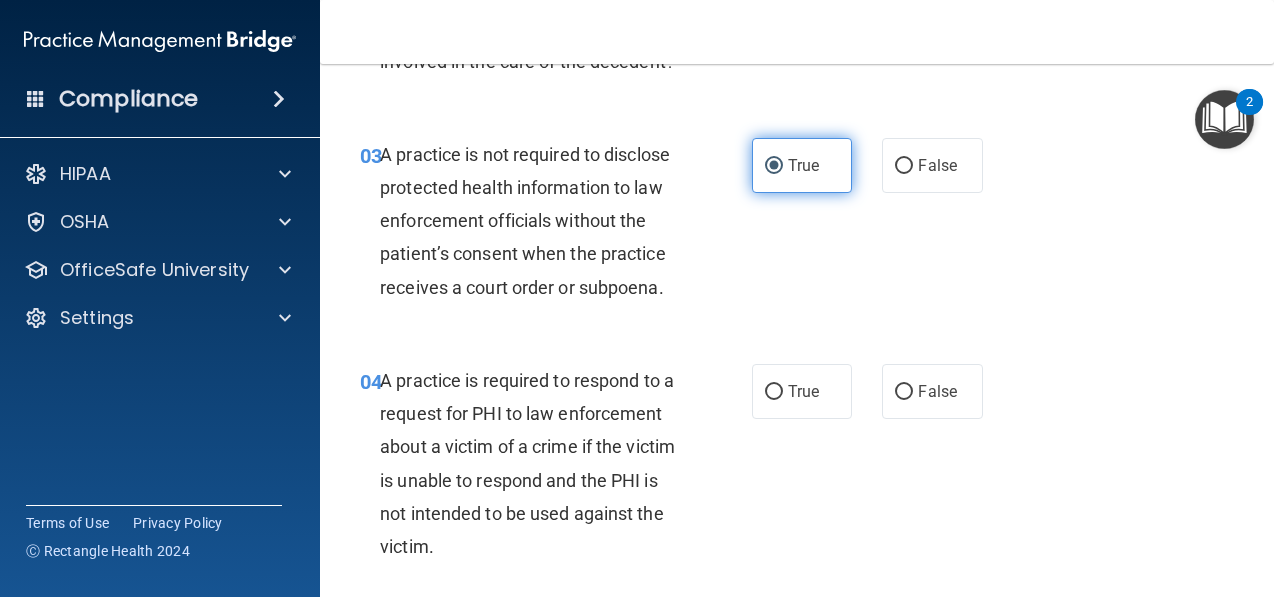 scroll, scrollTop: 511, scrollLeft: 0, axis: vertical 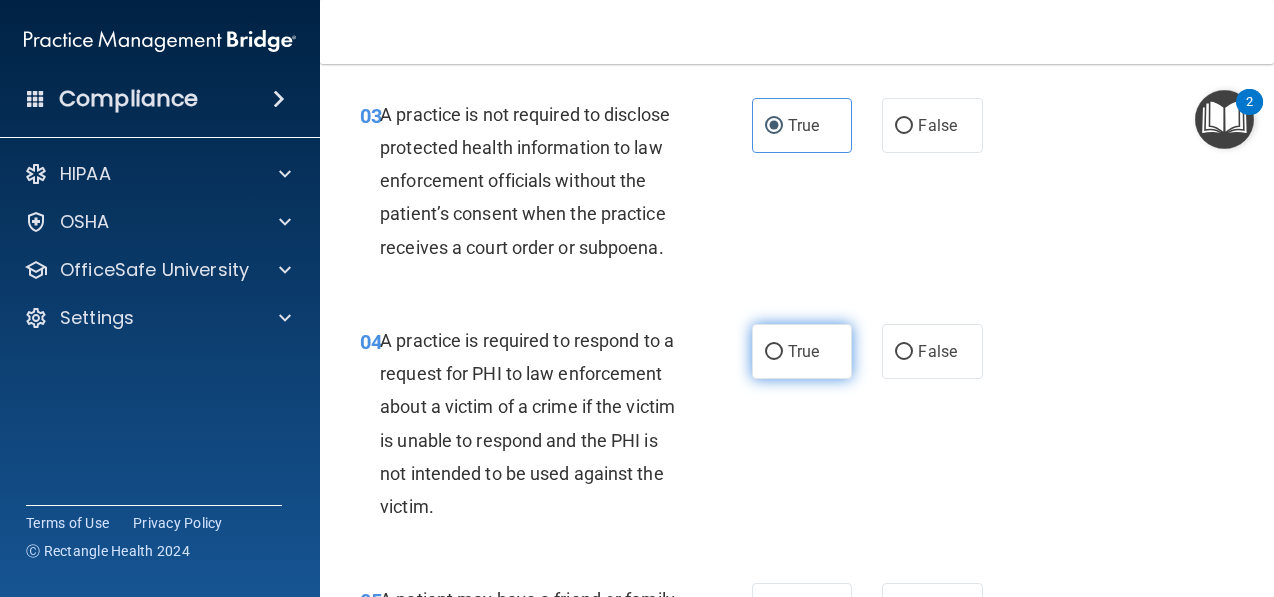 click on "True" at bounding box center (803, 351) 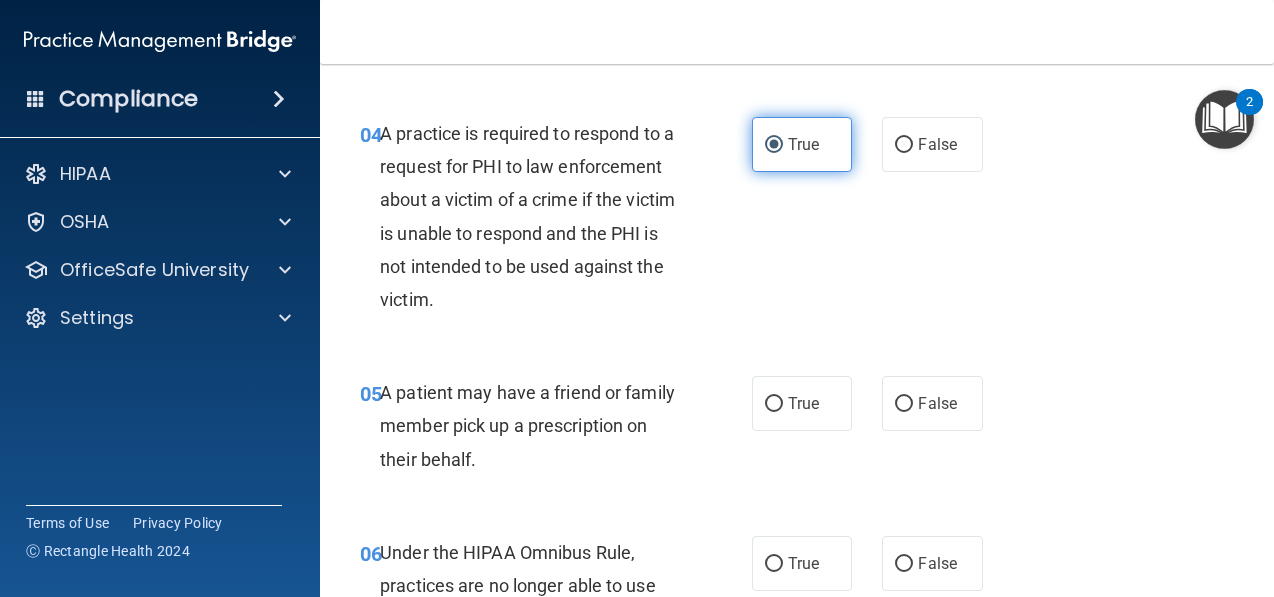 scroll, scrollTop: 762, scrollLeft: 0, axis: vertical 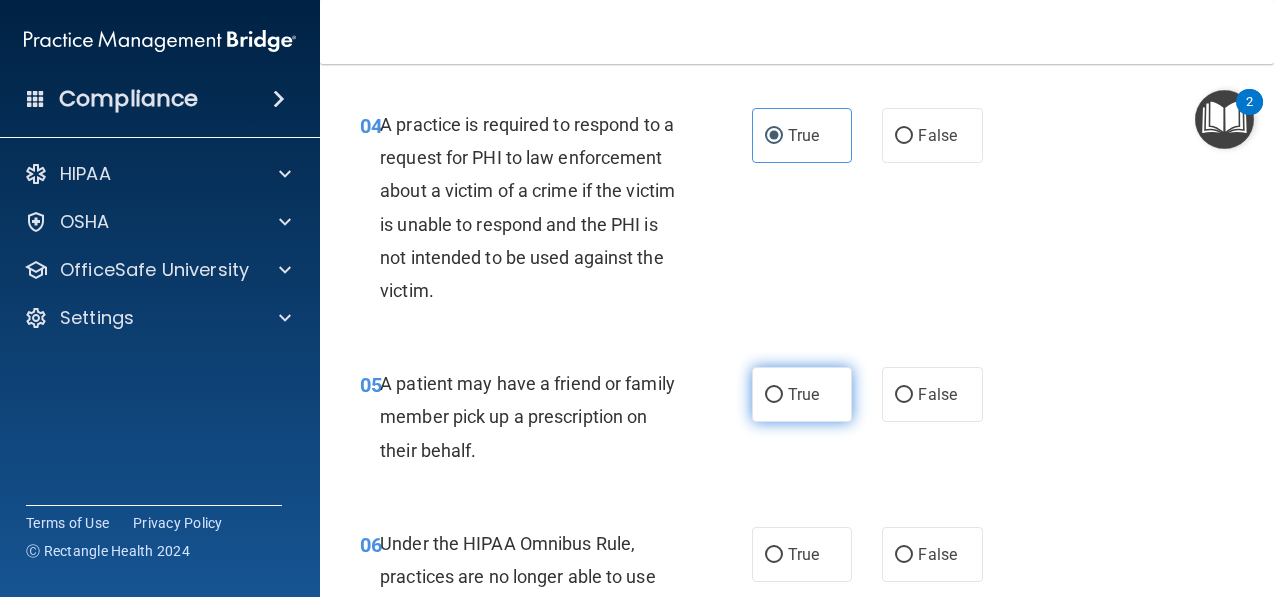 click on "True" at bounding box center [803, 394] 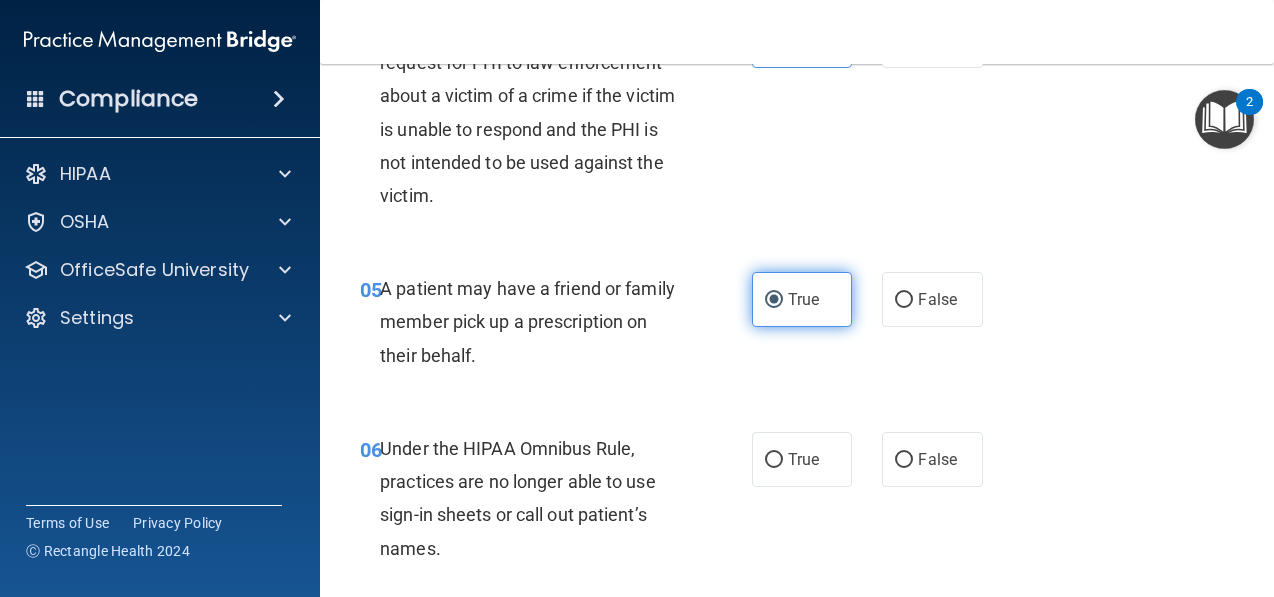 scroll, scrollTop: 874, scrollLeft: 0, axis: vertical 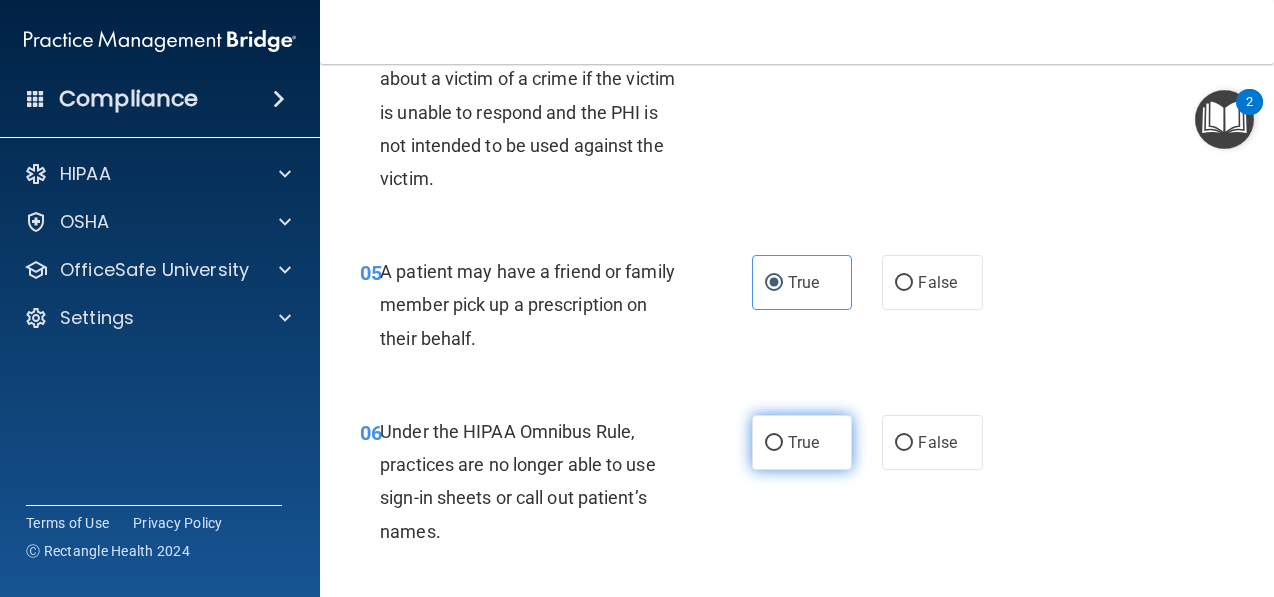 click on "True" at bounding box center [802, 442] 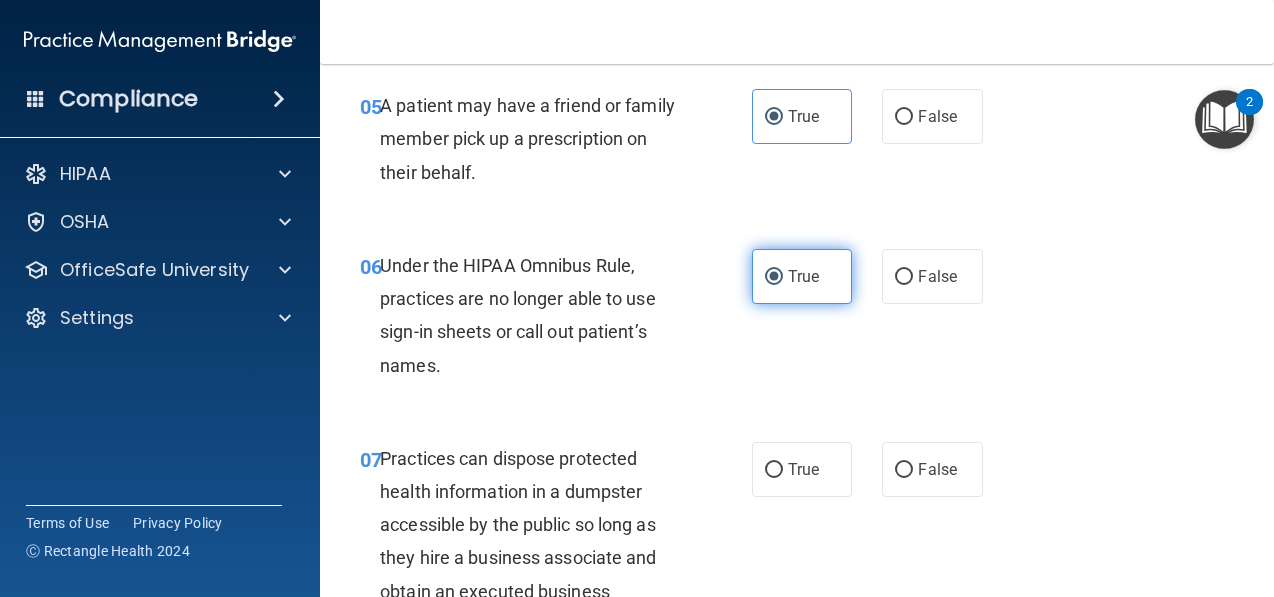 scroll, scrollTop: 1043, scrollLeft: 0, axis: vertical 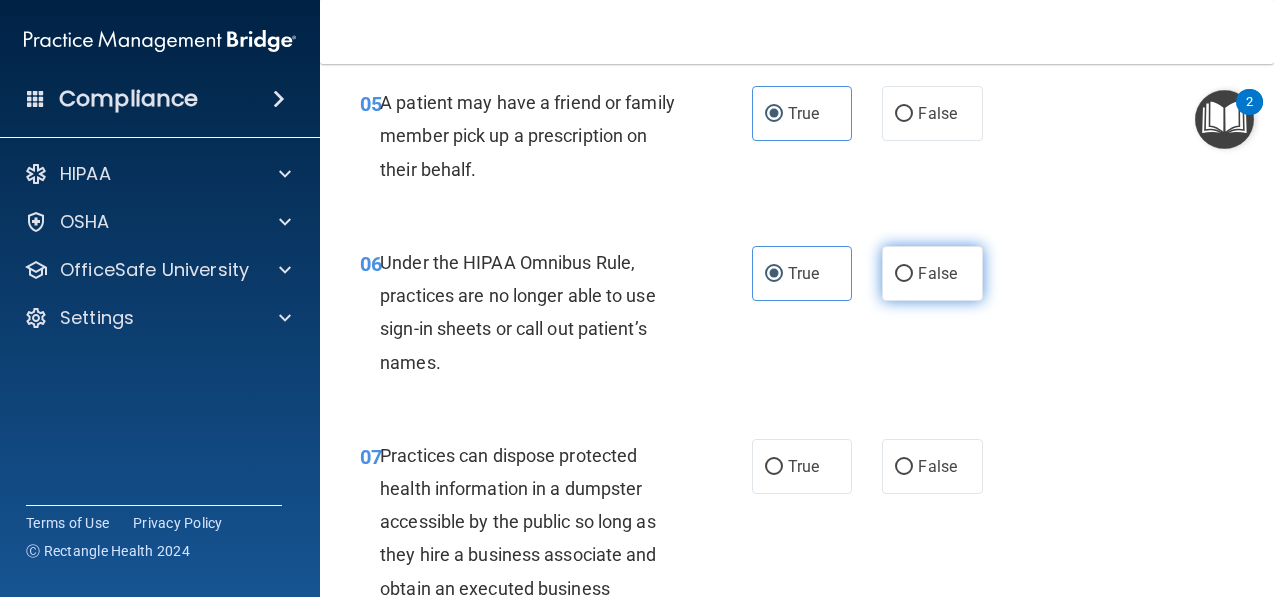 click on "False" at bounding box center (932, 273) 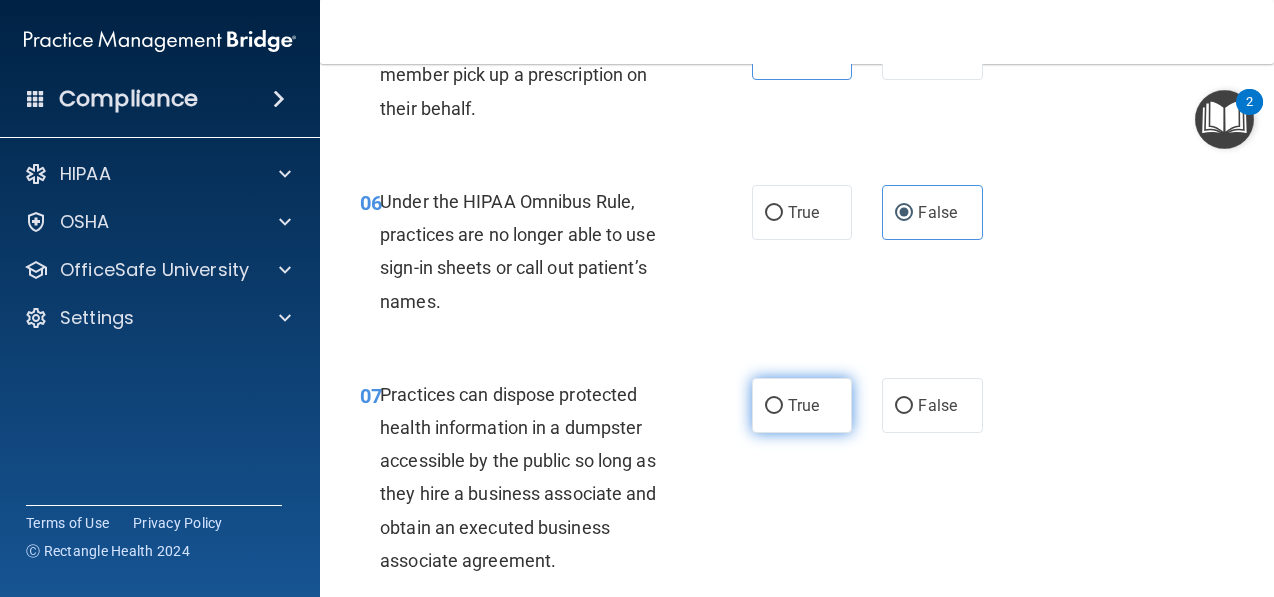 scroll, scrollTop: 1107, scrollLeft: 0, axis: vertical 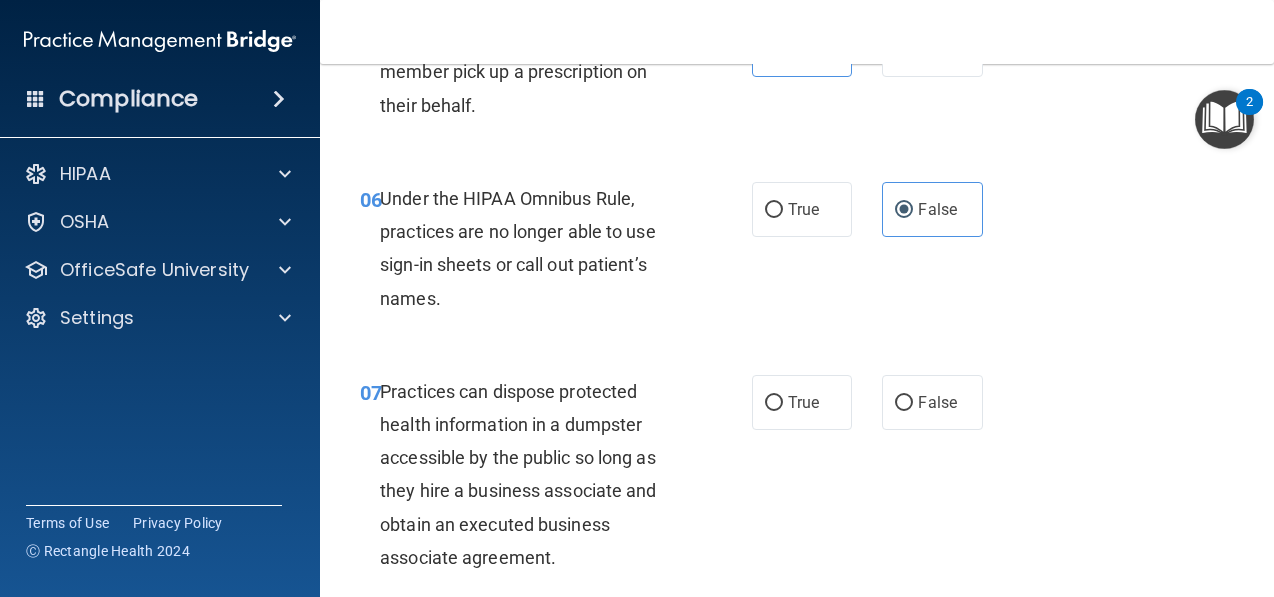 click on "True           False" at bounding box center (872, 402) 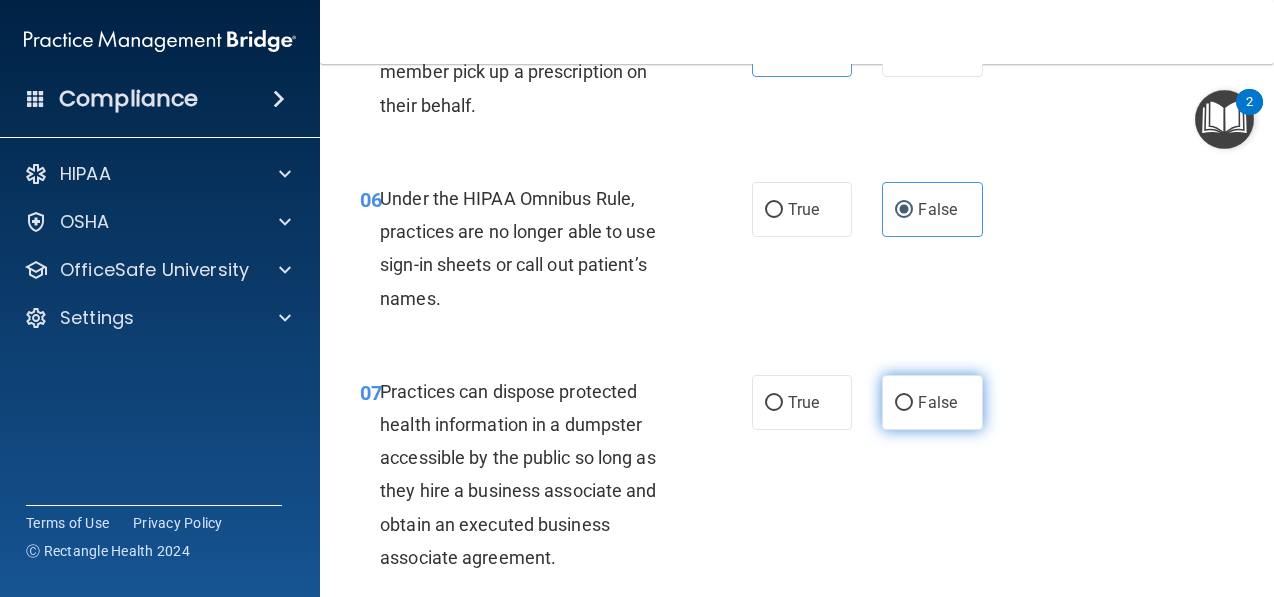 click on "False" at bounding box center (904, 403) 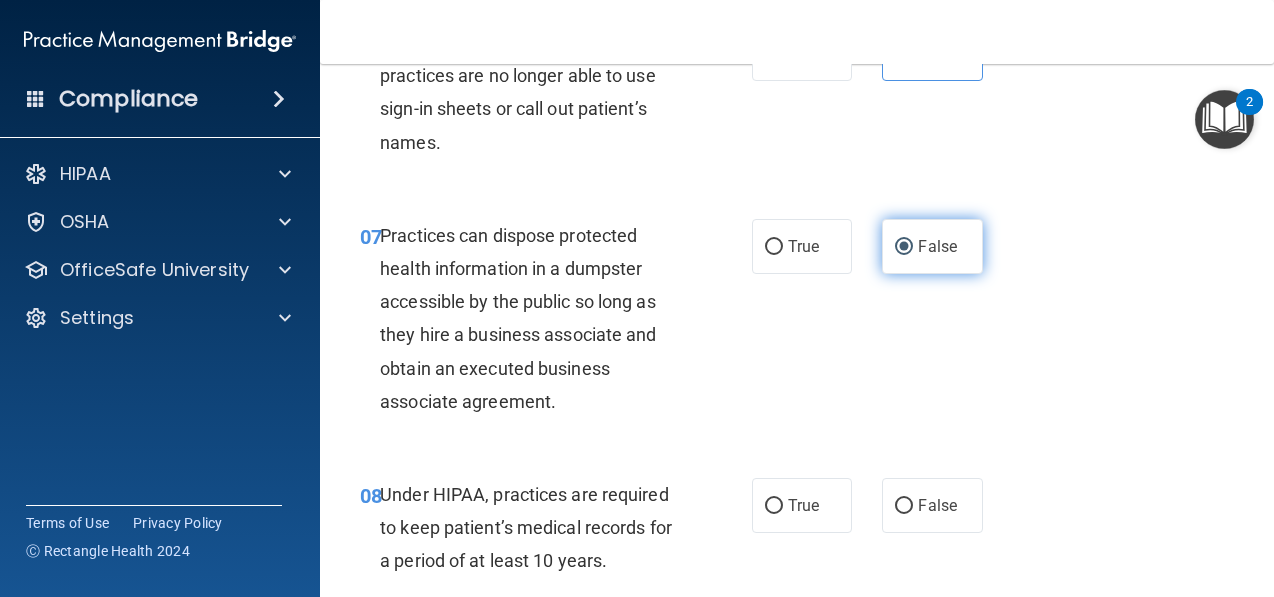 scroll, scrollTop: 1264, scrollLeft: 0, axis: vertical 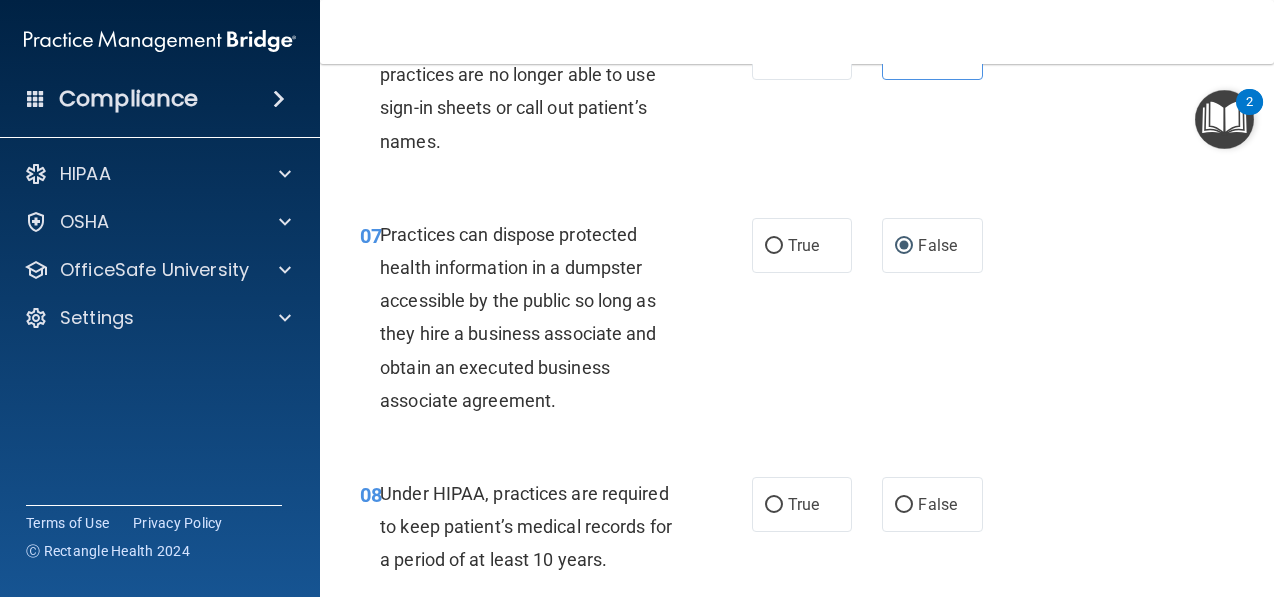 click on "True           False" at bounding box center [872, 504] 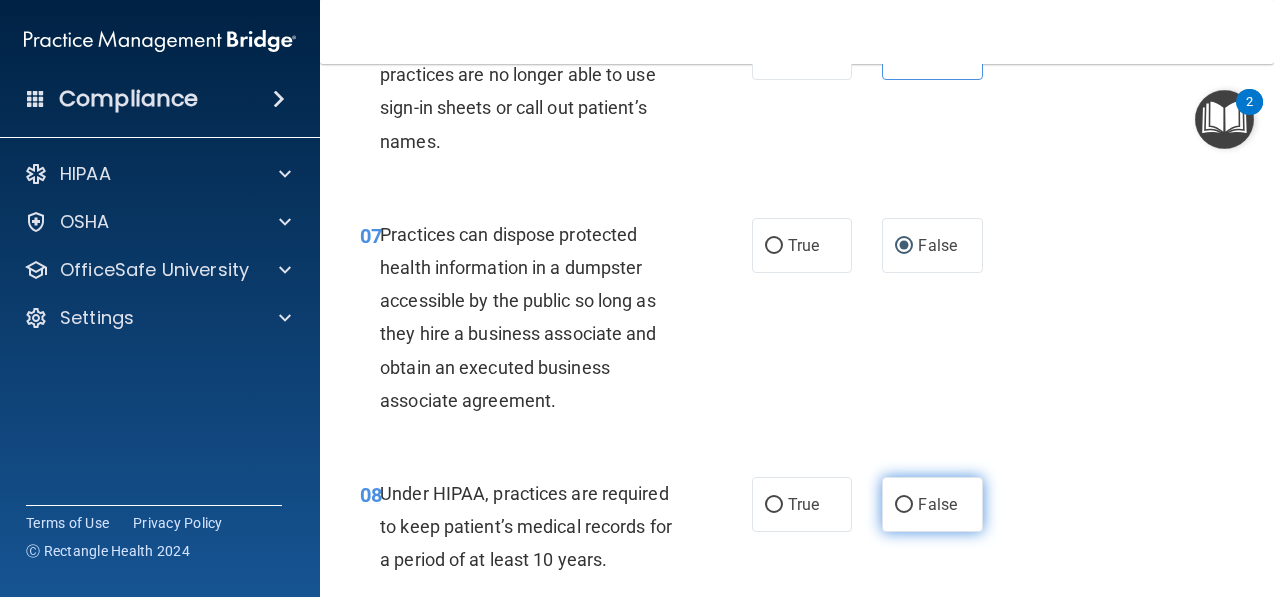 click on "False" at bounding box center [932, 504] 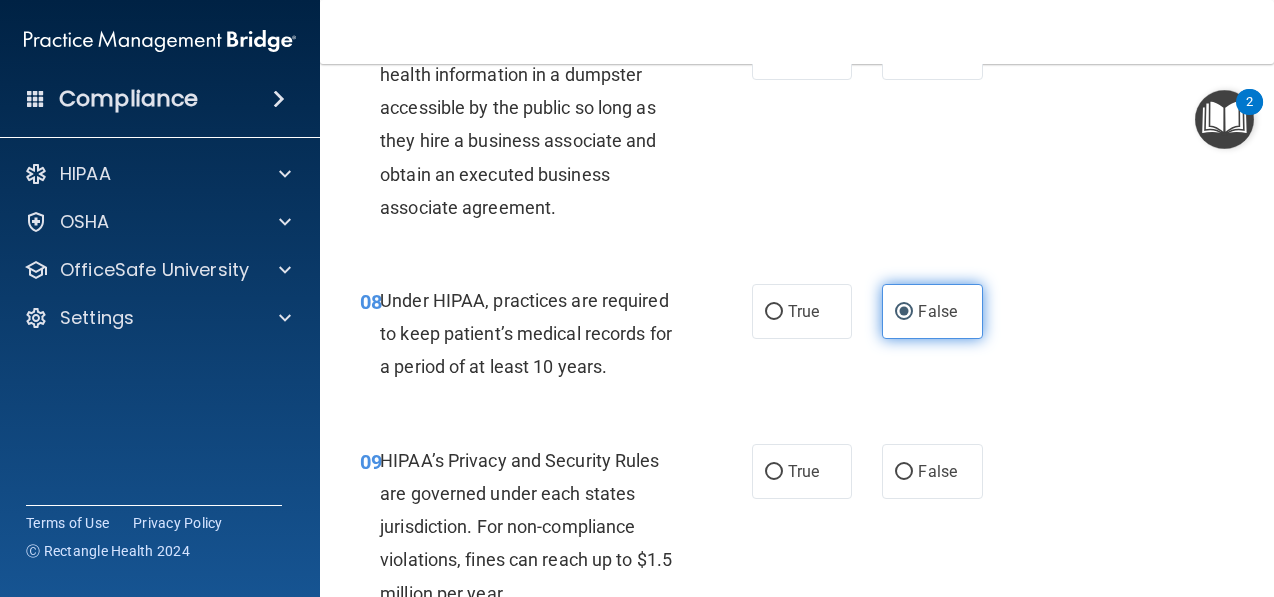 scroll, scrollTop: 1460, scrollLeft: 0, axis: vertical 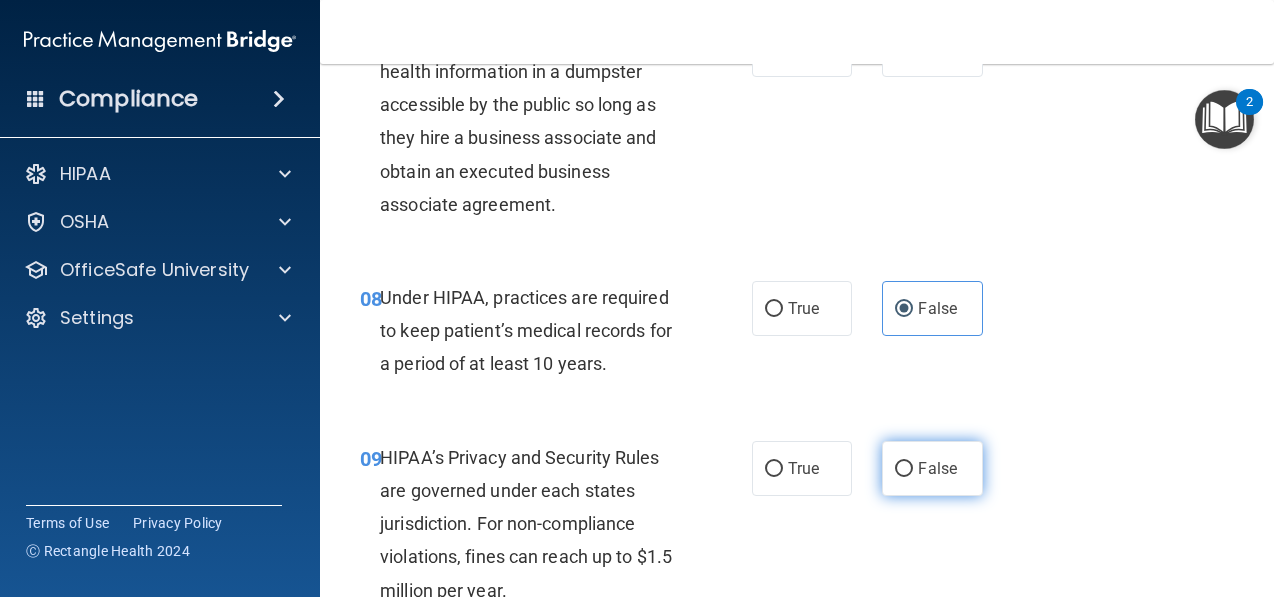 click on "False" at bounding box center (932, 468) 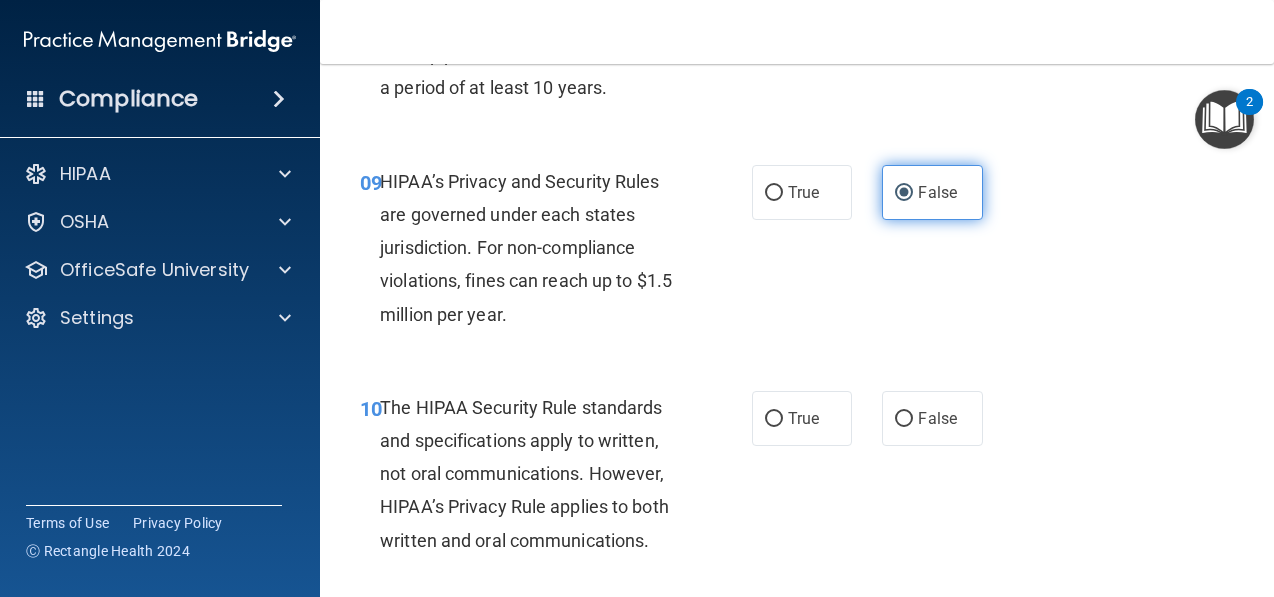 scroll, scrollTop: 1738, scrollLeft: 0, axis: vertical 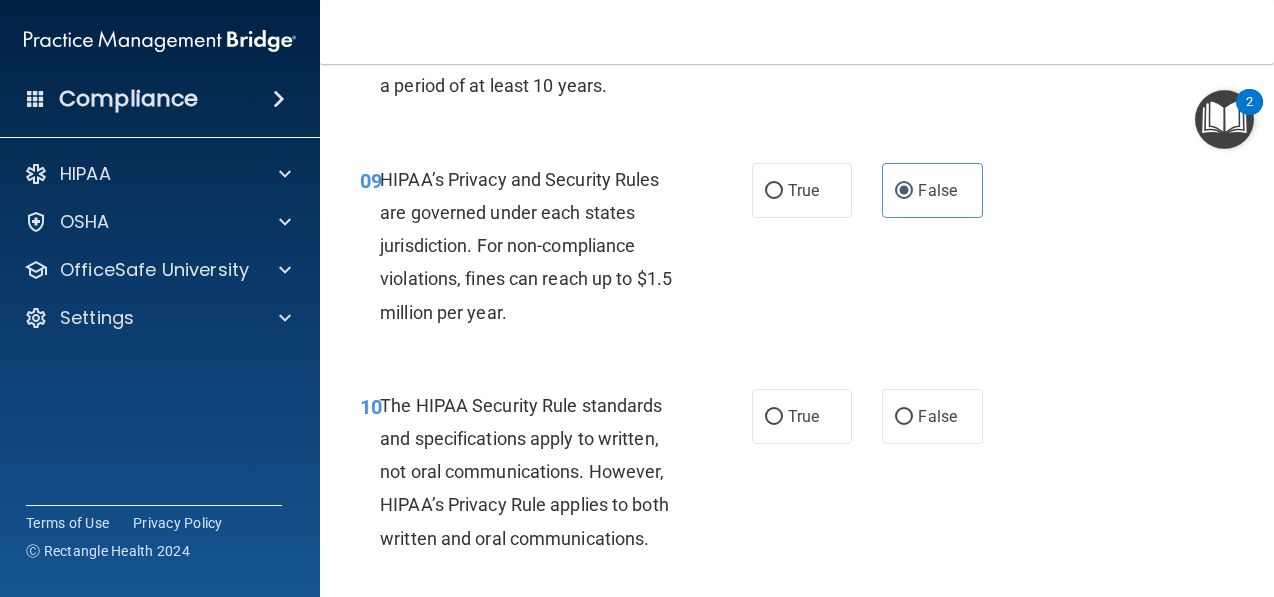 click on "10       The HIPAA Security Rule standards and specifications apply to written, not oral communications. However, HIPAA’s Privacy Rule applies to both written and oral communications." at bounding box center [556, 477] 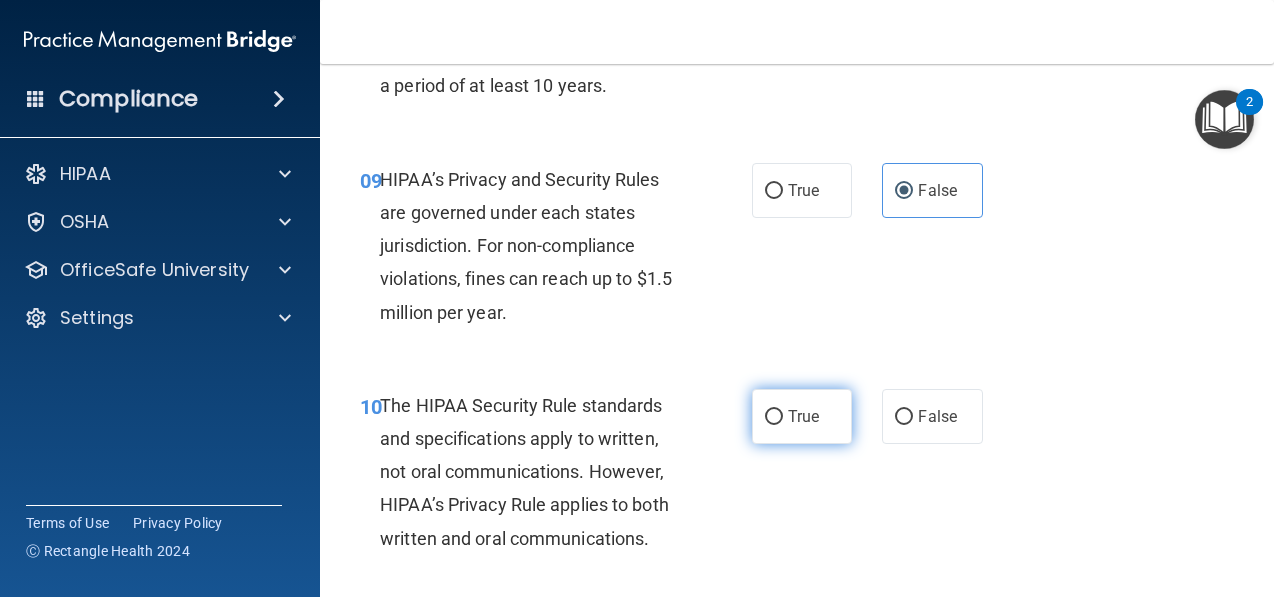 click on "True" at bounding box center [802, 416] 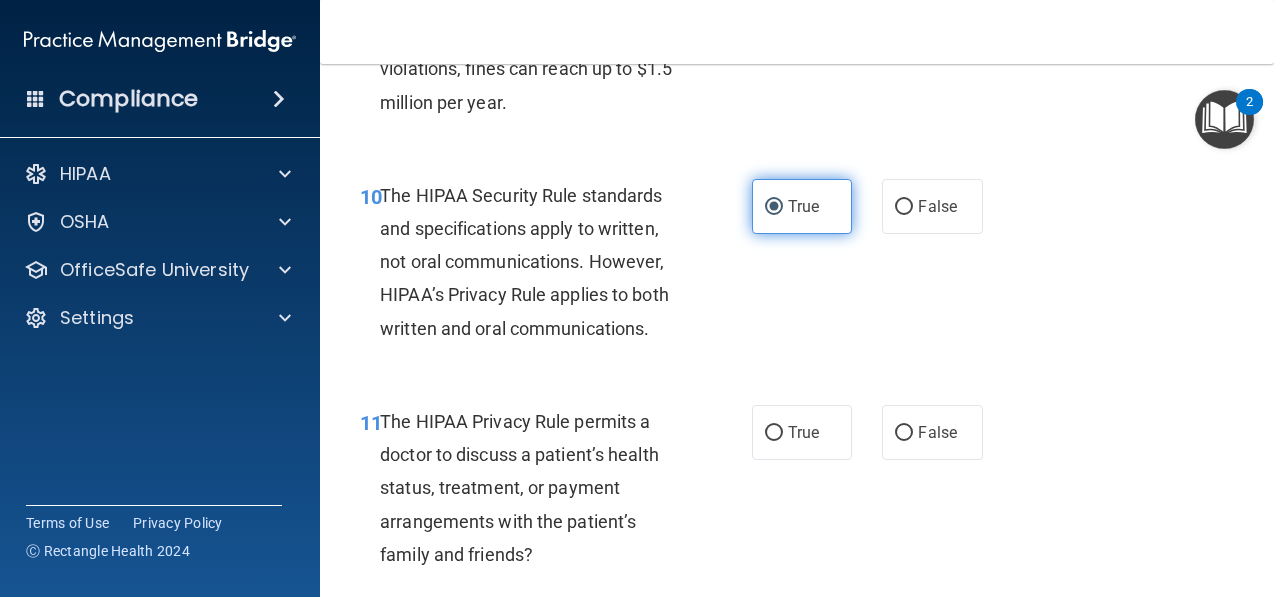 scroll, scrollTop: 1951, scrollLeft: 0, axis: vertical 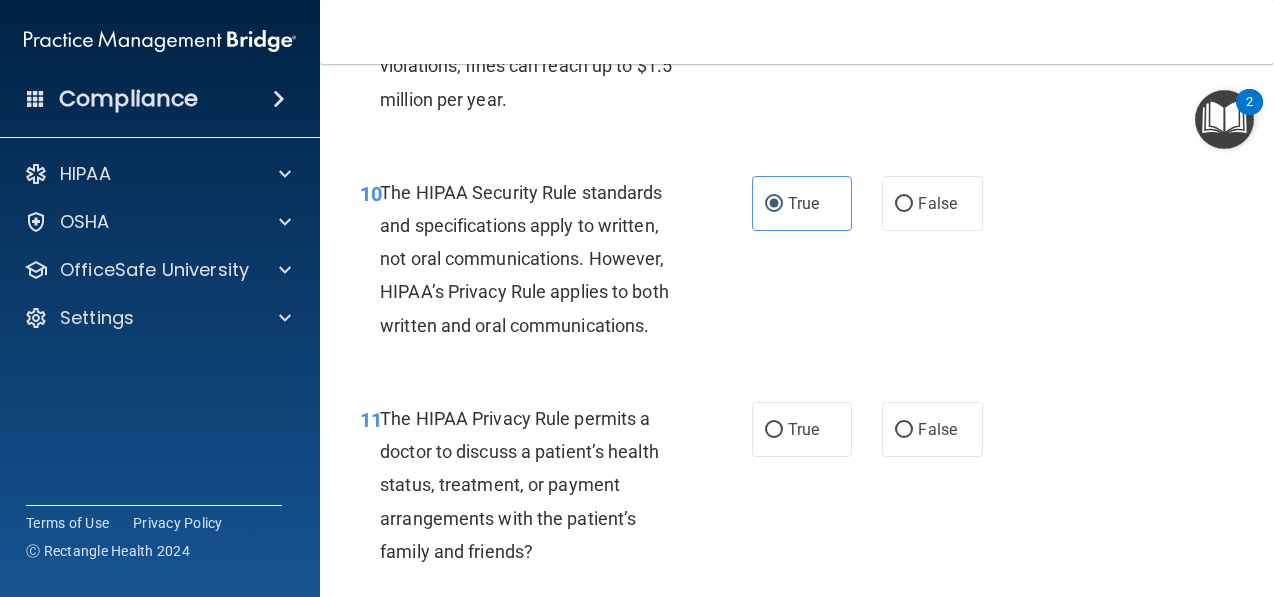click on "The HIPAA Privacy Rule permits a doctor to discuss a patient’s health status, treatment, or payment arrangements with the patient’s family and friends?" at bounding box center [519, 485] 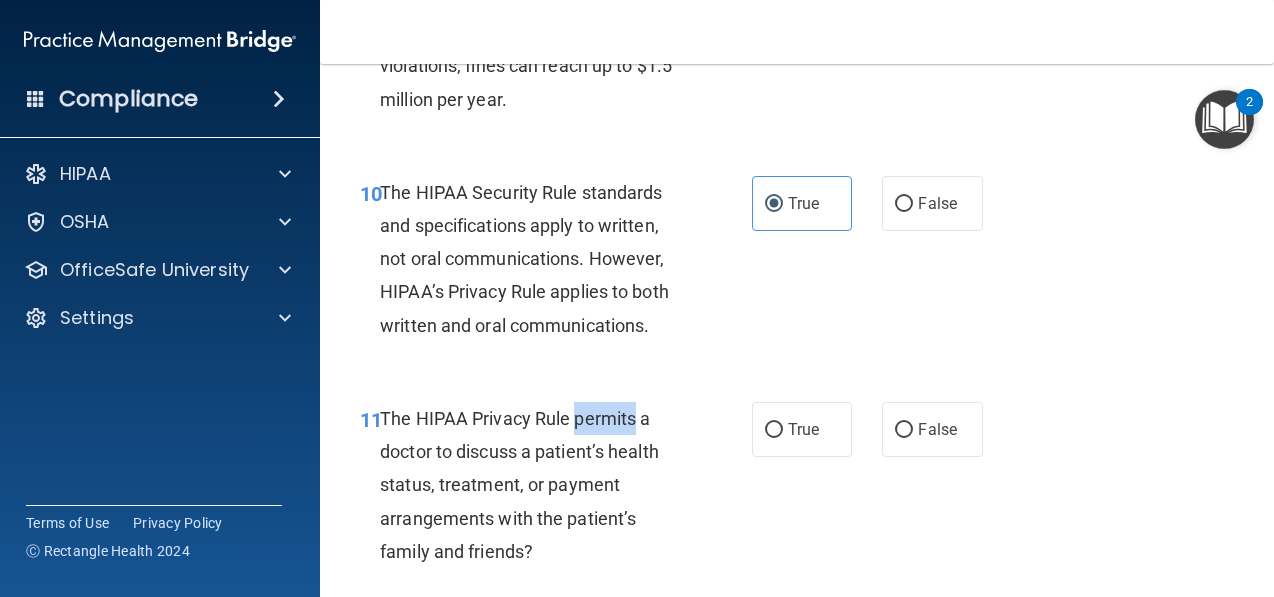 click on "The HIPAA Privacy Rule permits a doctor to discuss a patient’s health status, treatment, or payment arrangements with the patient’s family and friends?" at bounding box center [519, 485] 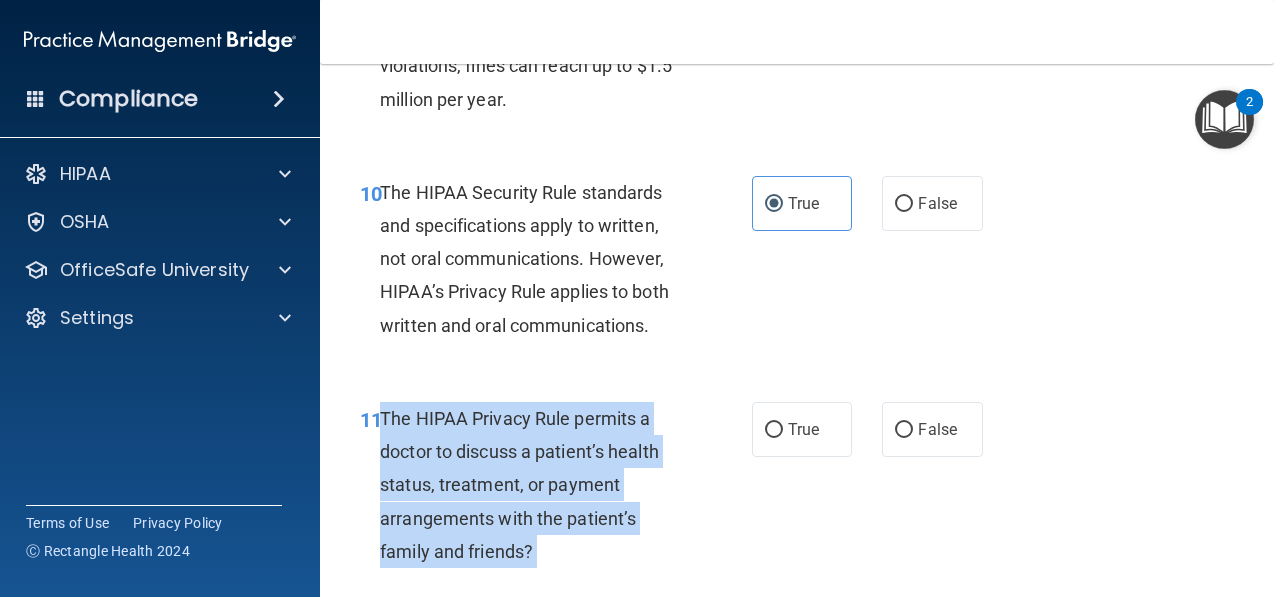 click on "The HIPAA Privacy Rule permits a doctor to discuss a patient’s health status, treatment, or payment arrangements with the patient’s family and friends?" at bounding box center [519, 485] 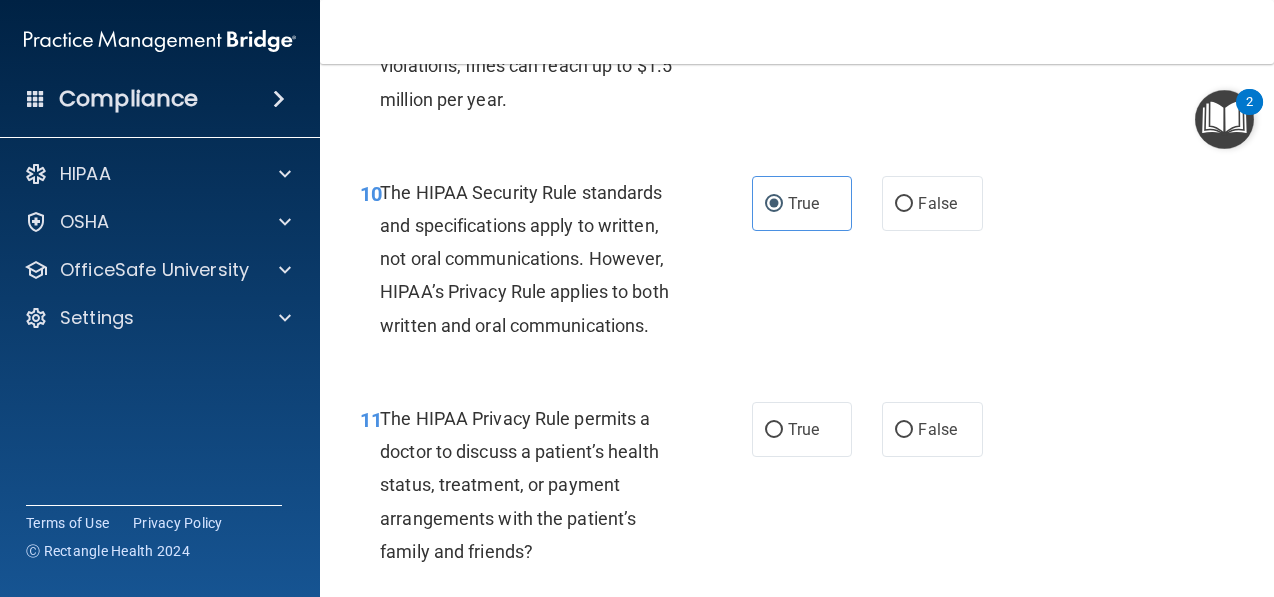 click on "The HIPAA Privacy Rule permits a doctor to discuss a patient’s health status, treatment, or payment arrangements with the patient’s family and friends?" at bounding box center (519, 485) 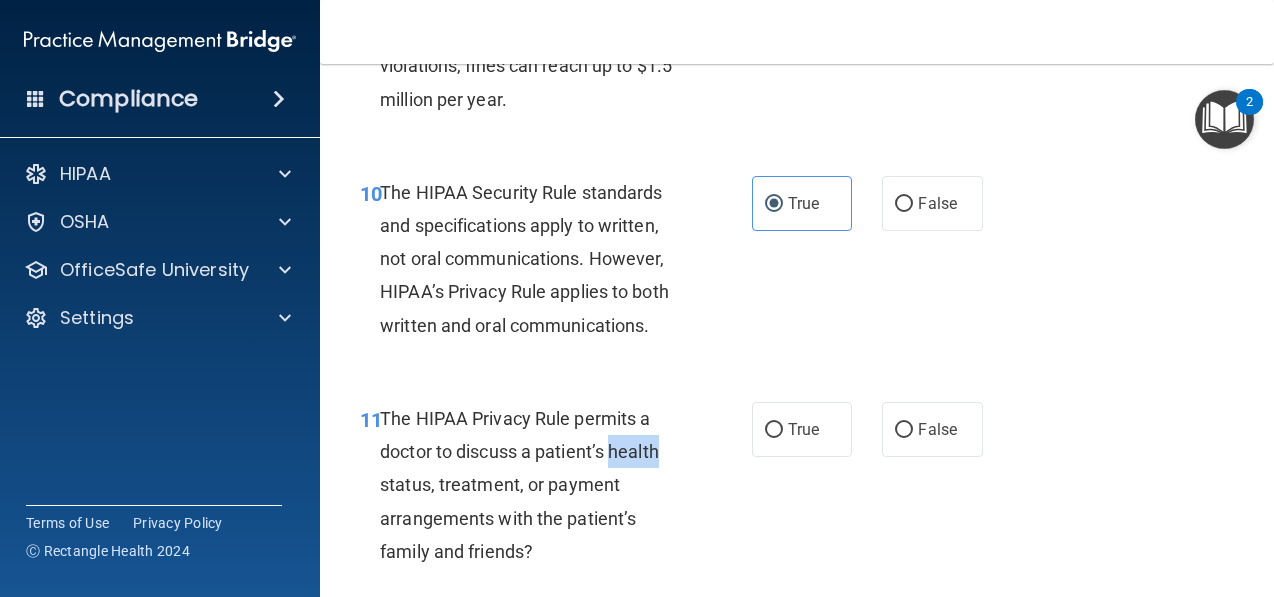 click on "The HIPAA Privacy Rule permits a doctor to discuss a patient’s health status, treatment, or payment arrangements with the patient’s family and friends?" at bounding box center [519, 485] 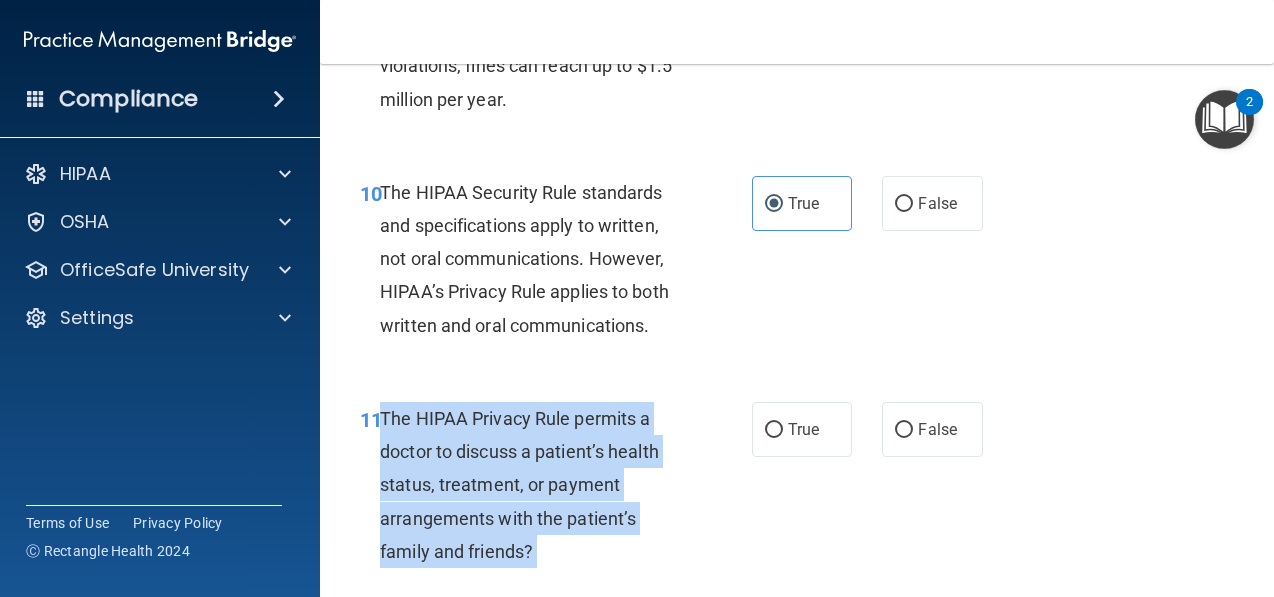 click on "The HIPAA Privacy Rule permits a doctor to discuss a patient’s health status, treatment, or payment arrangements with the patient’s family and friends?" at bounding box center [519, 485] 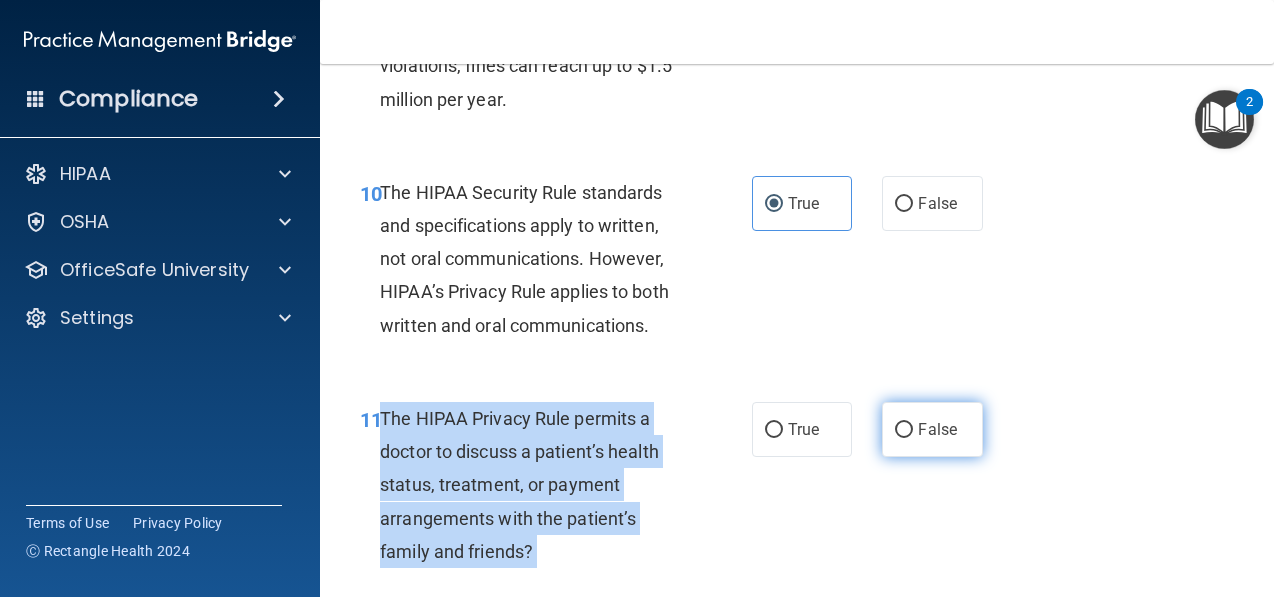 click on "False" at bounding box center [904, 430] 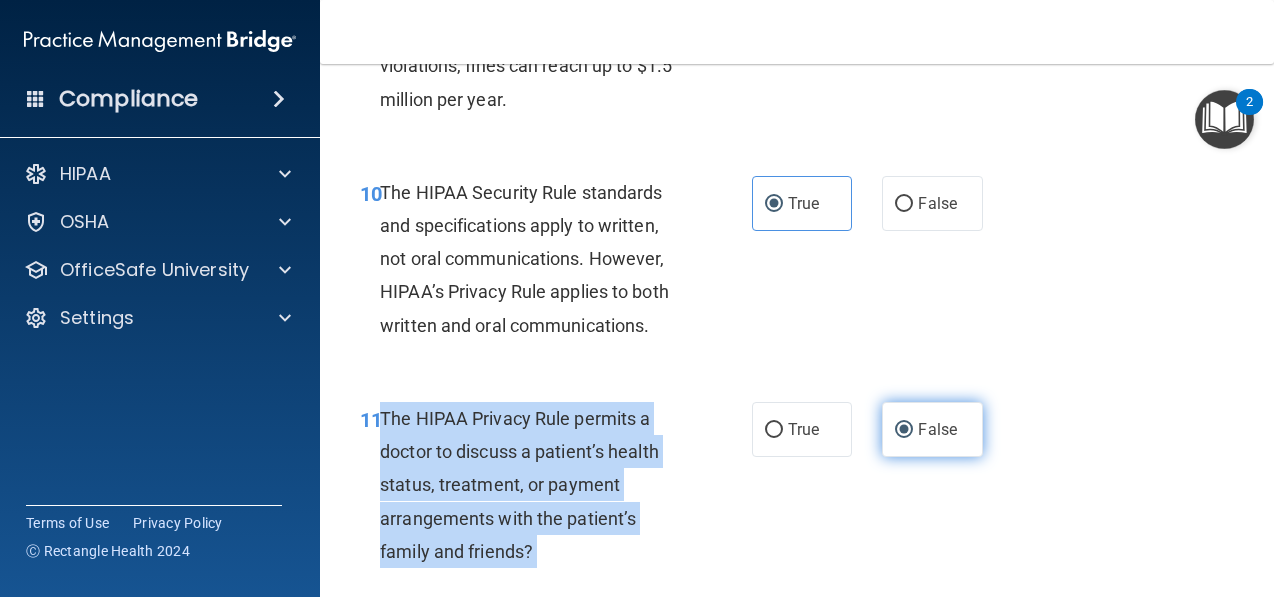 scroll, scrollTop: 2016, scrollLeft: 0, axis: vertical 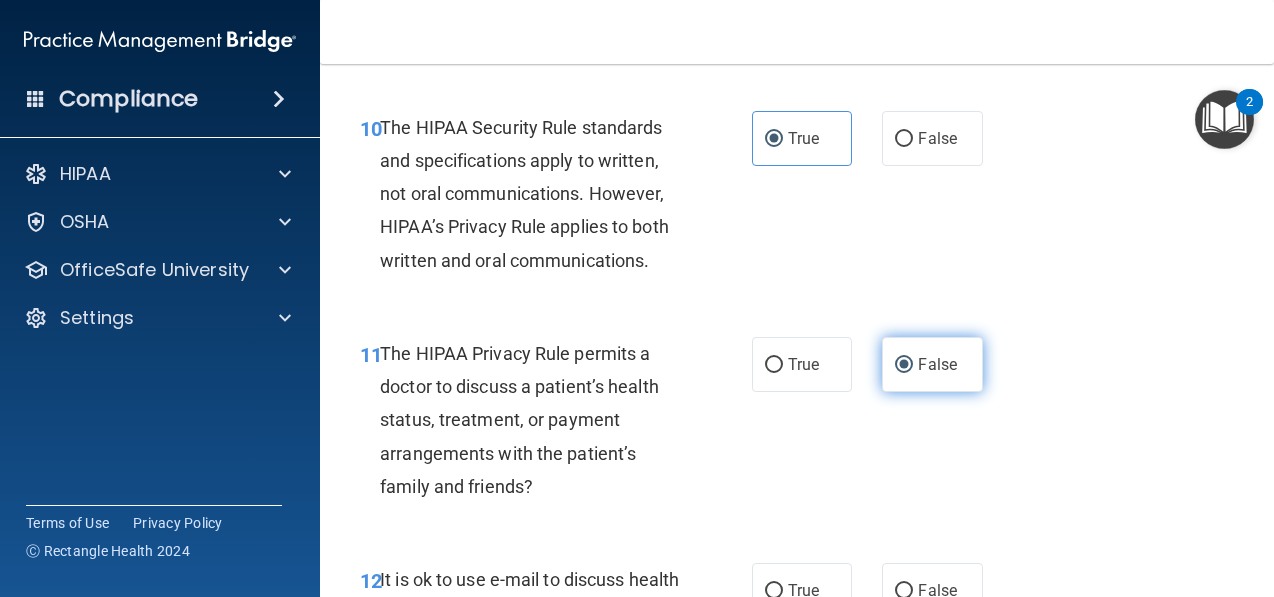 click on "11       The HIPAA Privacy Rule permits a doctor to discuss a patient’s health status, treatment, or payment arrangements with the patient’s family and friends?                 True           False" at bounding box center (797, 425) 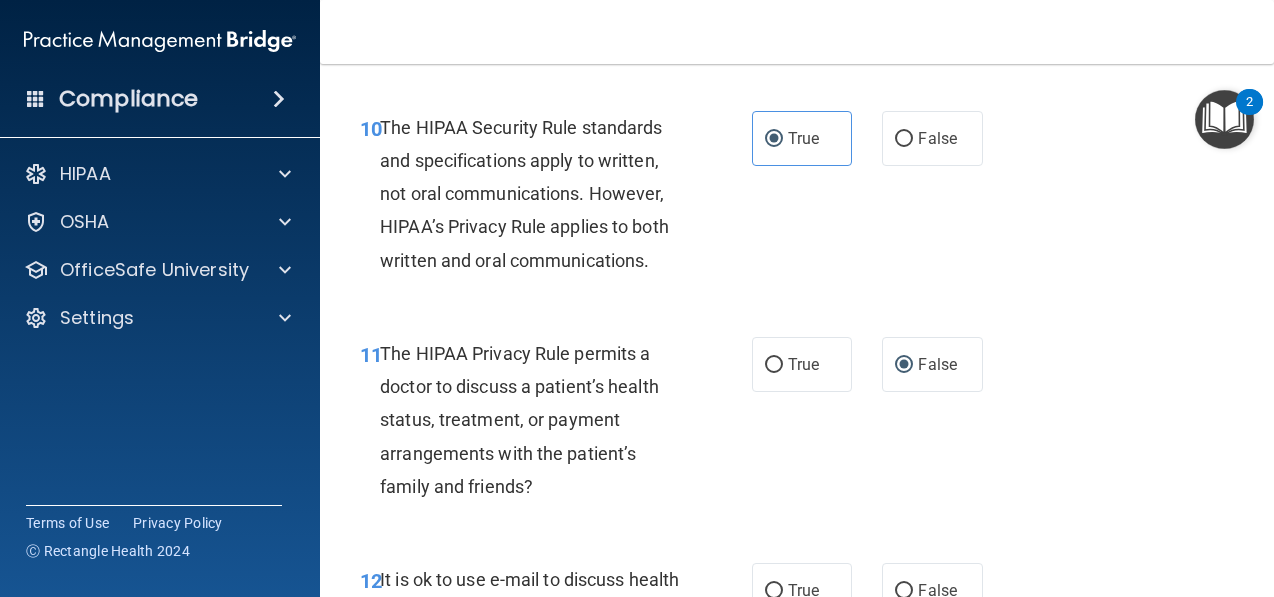 click on "The HIPAA Privacy Rule permits a doctor to discuss a patient’s health status, treatment, or payment arrangements with the patient’s family and friends?" at bounding box center [519, 420] 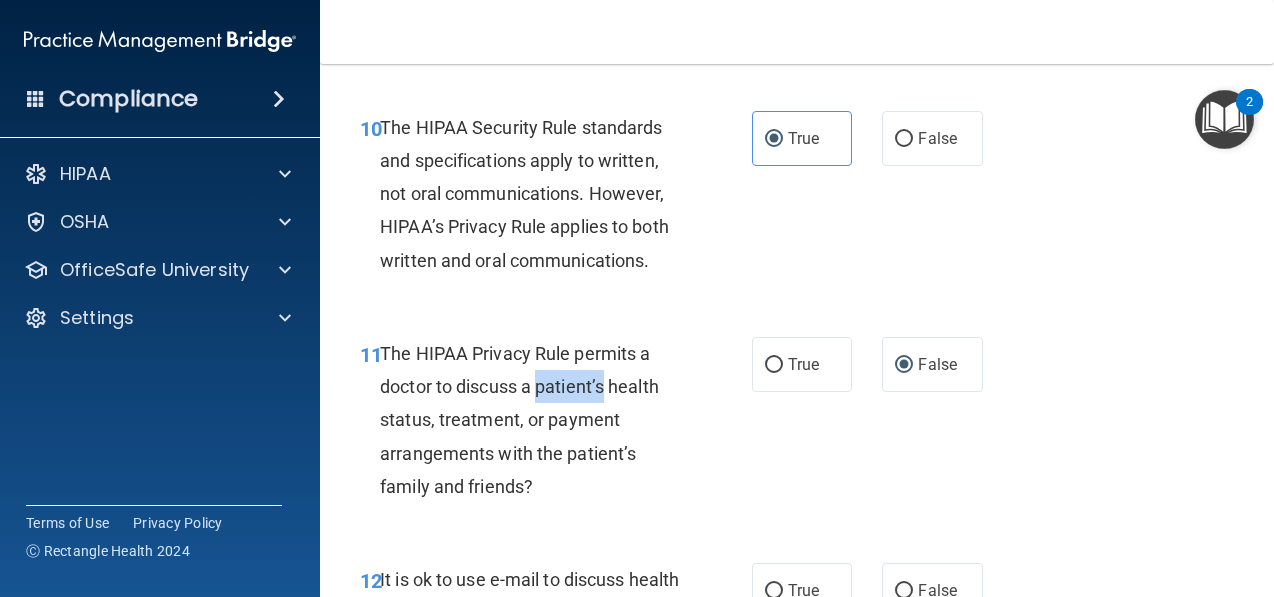 click on "The HIPAA Privacy Rule permits a doctor to discuss a patient’s health status, treatment, or payment arrangements with the patient’s family and friends?" at bounding box center [519, 420] 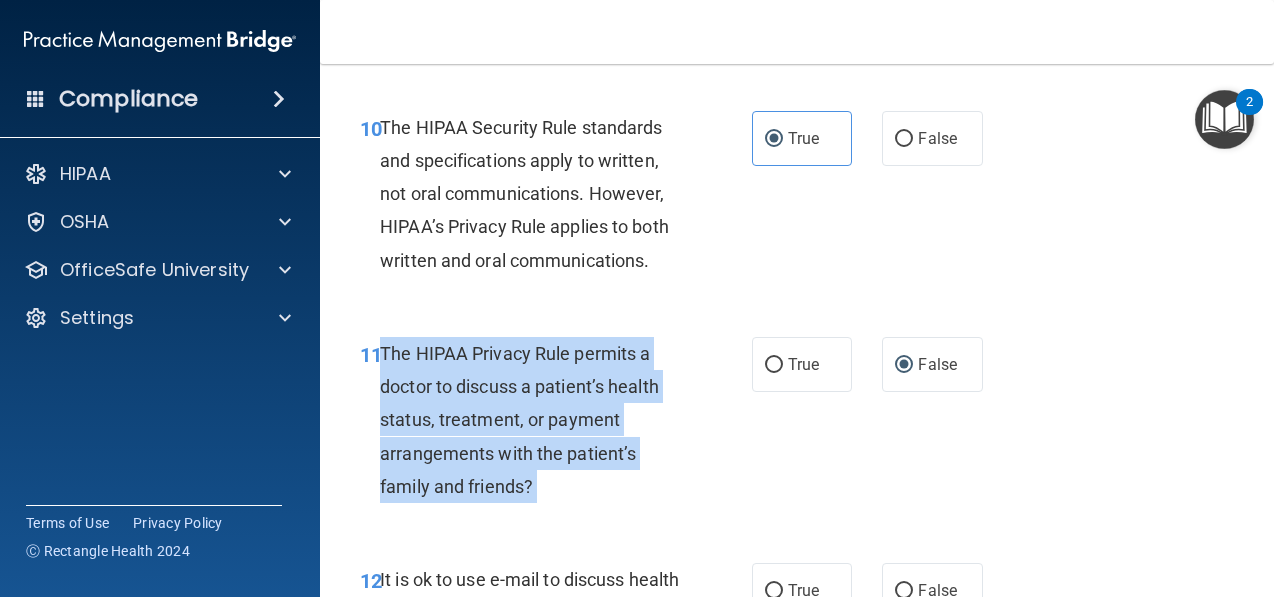 click on "The HIPAA Privacy Rule permits a doctor to discuss a patient’s health status, treatment, or payment arrangements with the patient’s family and friends?" at bounding box center (519, 420) 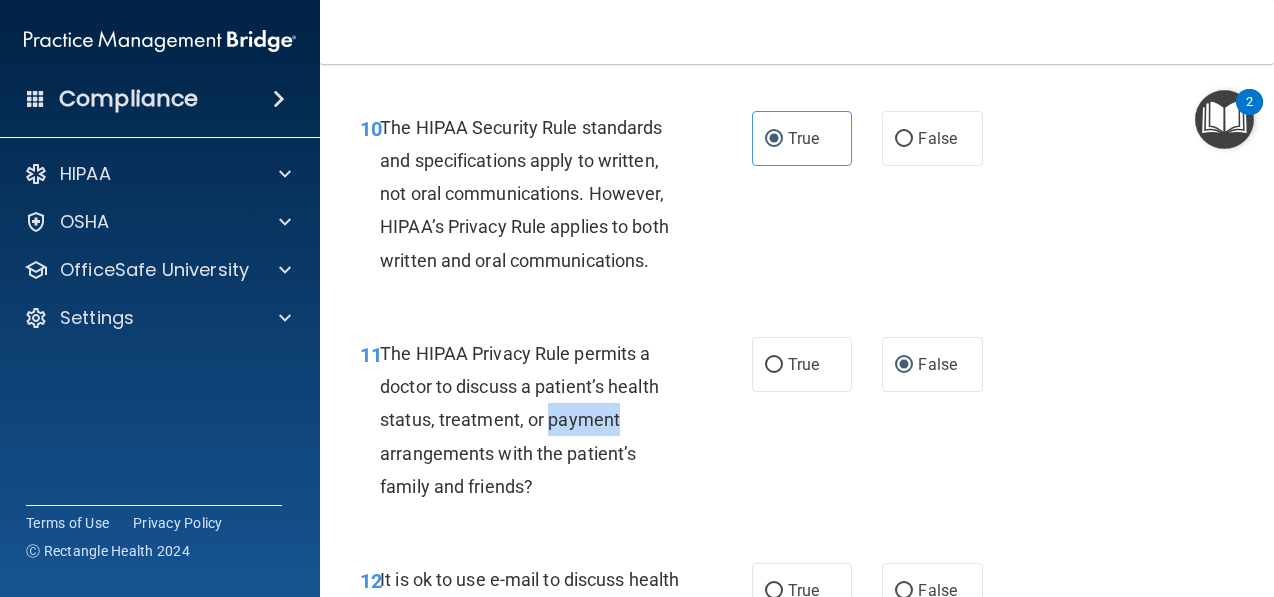 click on "The HIPAA Privacy Rule permits a doctor to discuss a patient’s health status, treatment, or payment arrangements with the patient’s family and friends?" at bounding box center [538, 420] 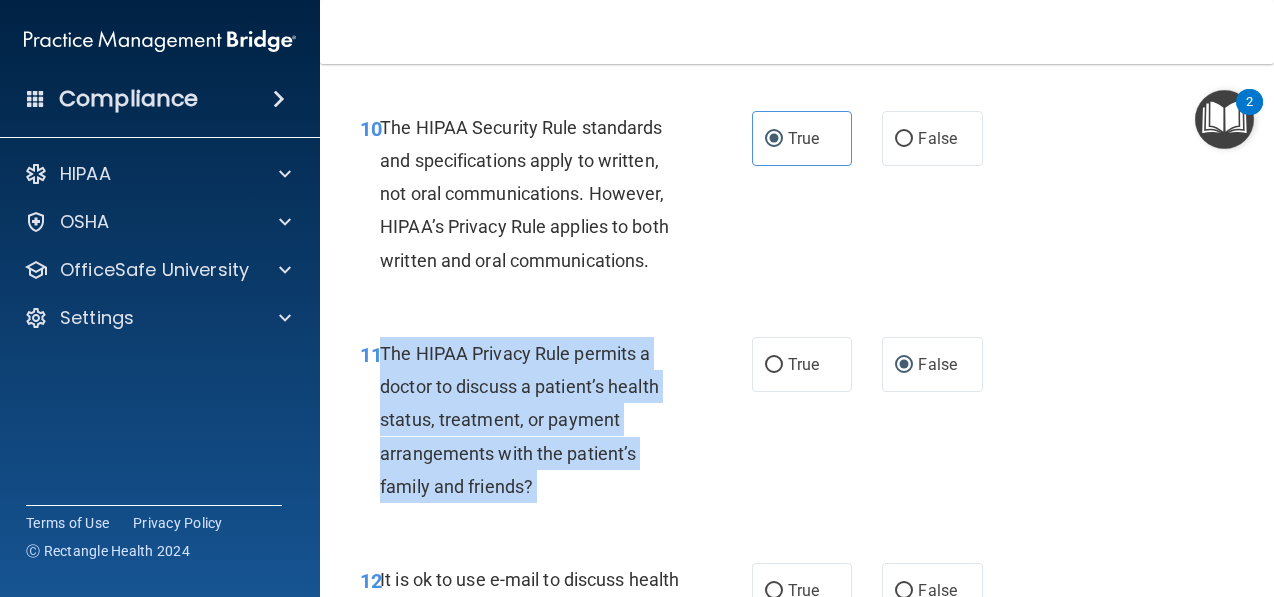 click on "The HIPAA Privacy Rule permits a doctor to discuss a patient’s health status, treatment, or payment arrangements with the patient’s family and friends?" at bounding box center (538, 420) 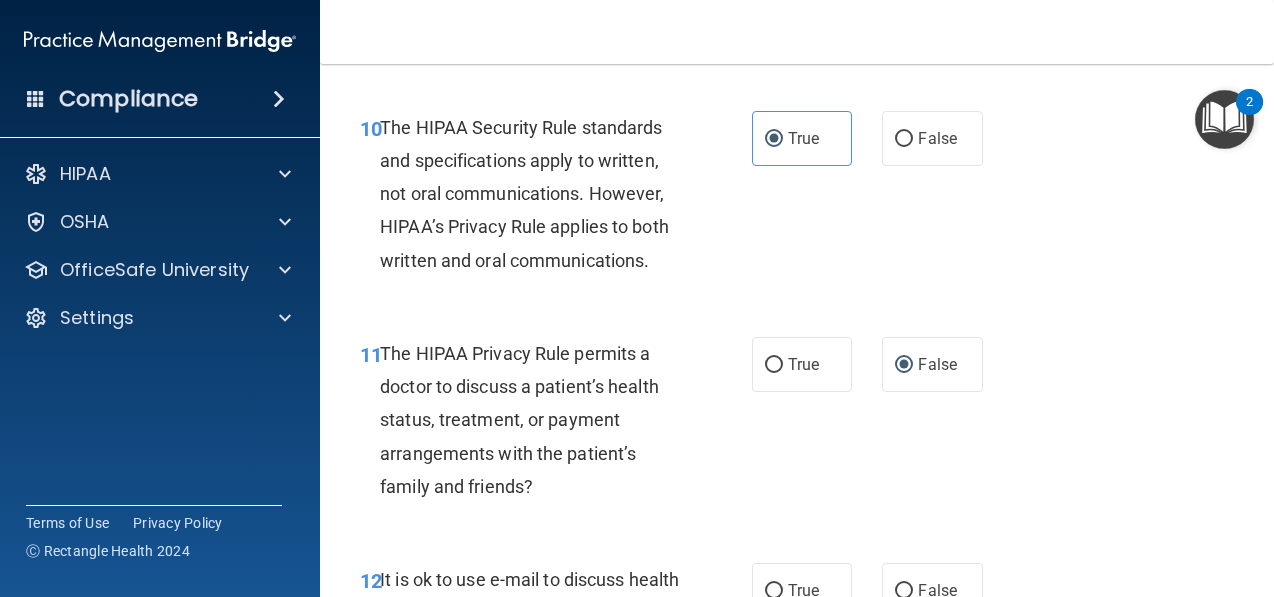 click on "11       The HIPAA Privacy Rule permits a doctor to discuss a patient’s health status, treatment, or payment arrangements with the patient’s family and friends?                 True           False" at bounding box center (797, 425) 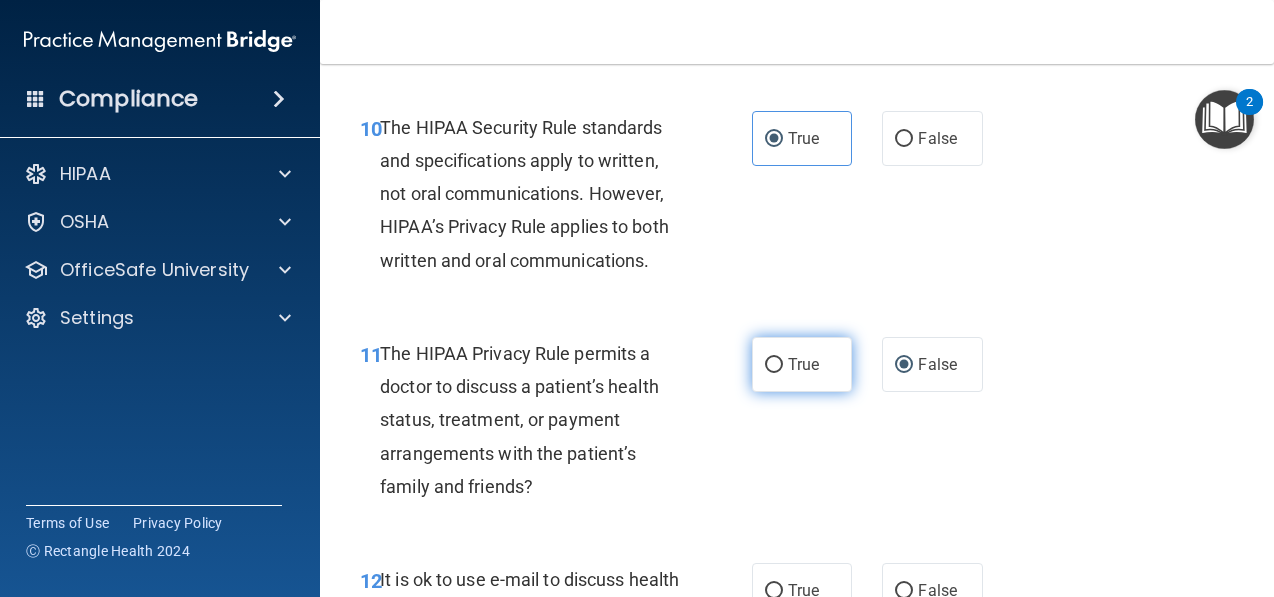 click on "True" at bounding box center (802, 364) 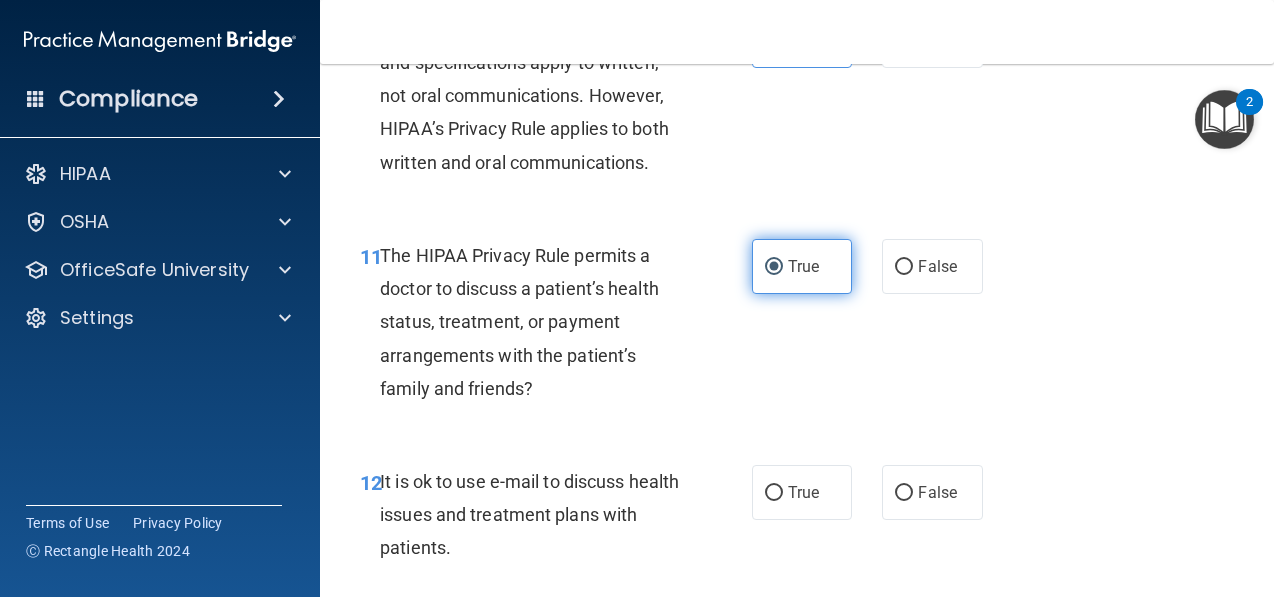 scroll, scrollTop: 2126, scrollLeft: 0, axis: vertical 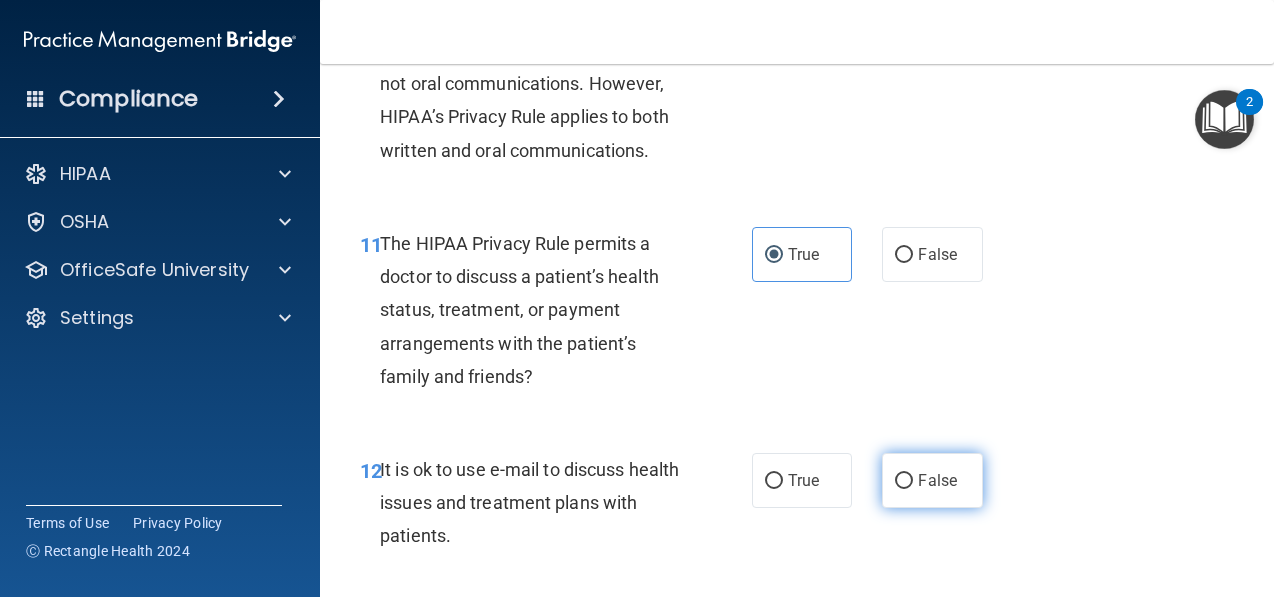 click on "False" at bounding box center [932, 480] 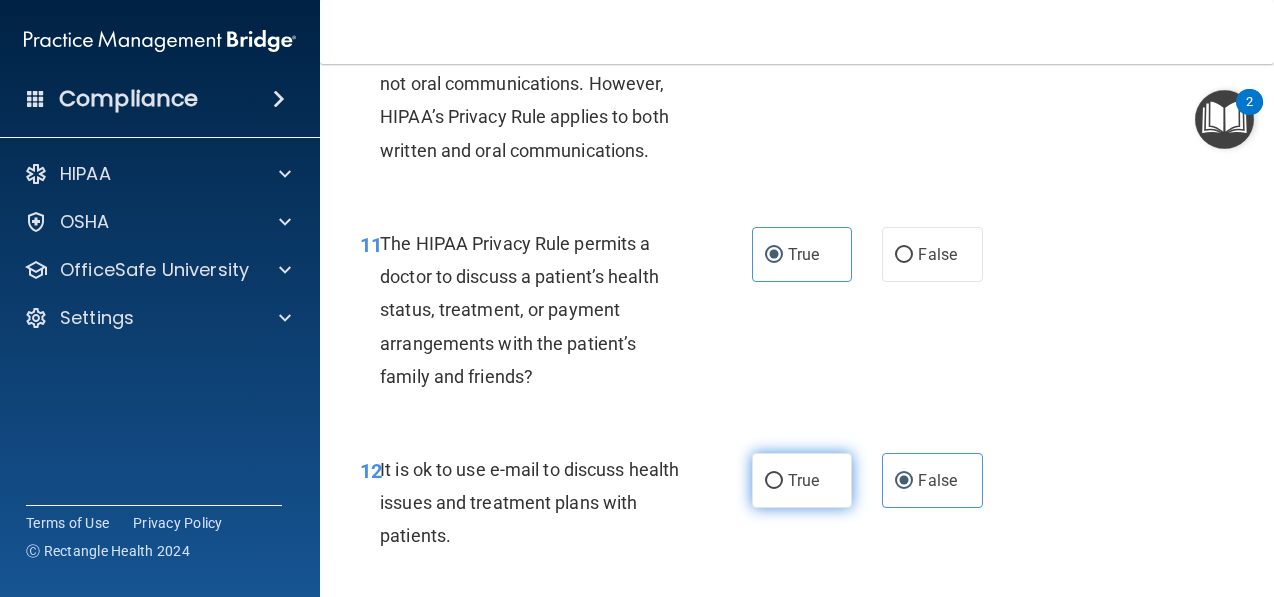 click on "True" at bounding box center [802, 480] 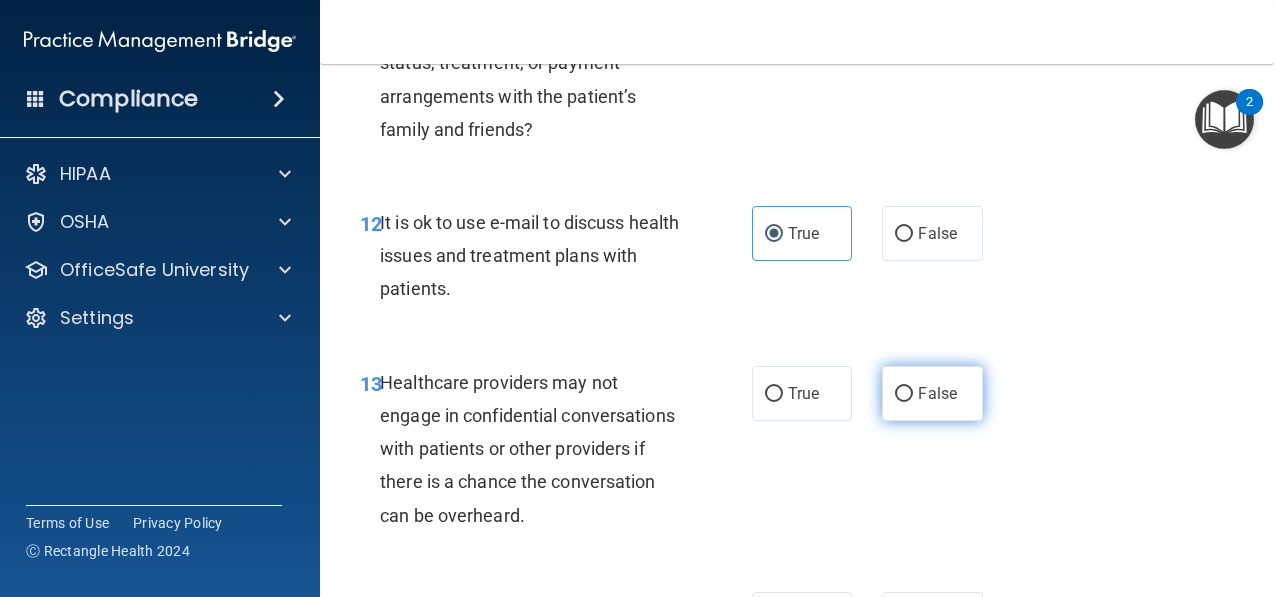 click on "False" at bounding box center (937, 393) 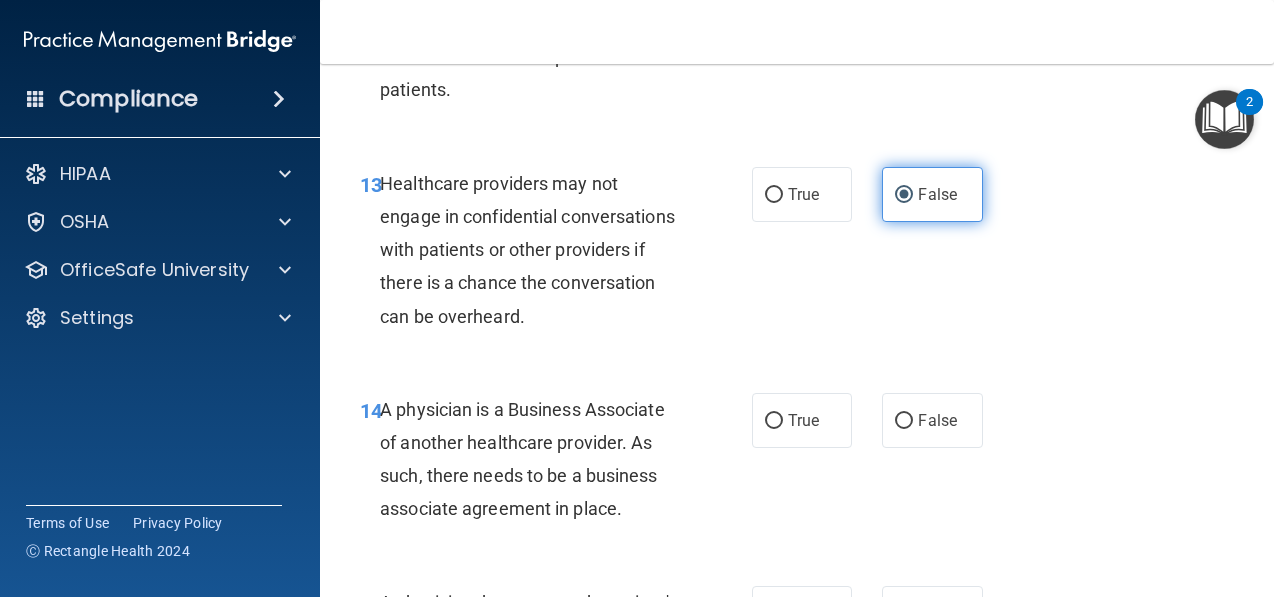 scroll, scrollTop: 2582, scrollLeft: 0, axis: vertical 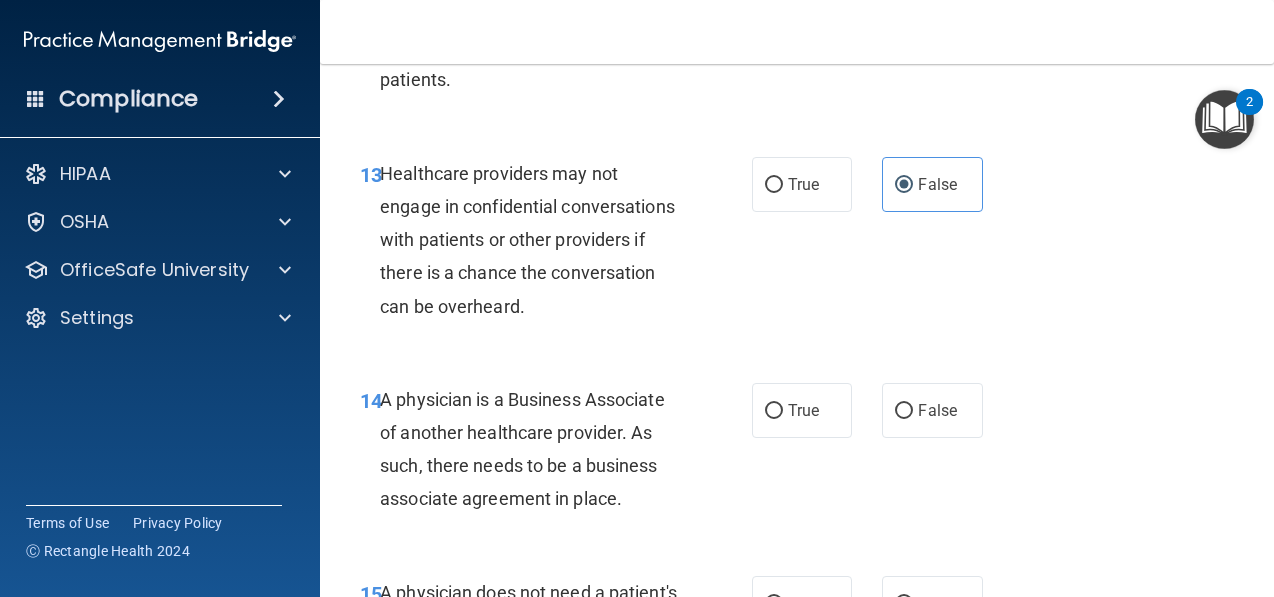 click on "14        A physician is a Business Associate of another healthcare provider.  As such, there needs to be a business associate agreement in place.                 True           False" at bounding box center [797, 454] 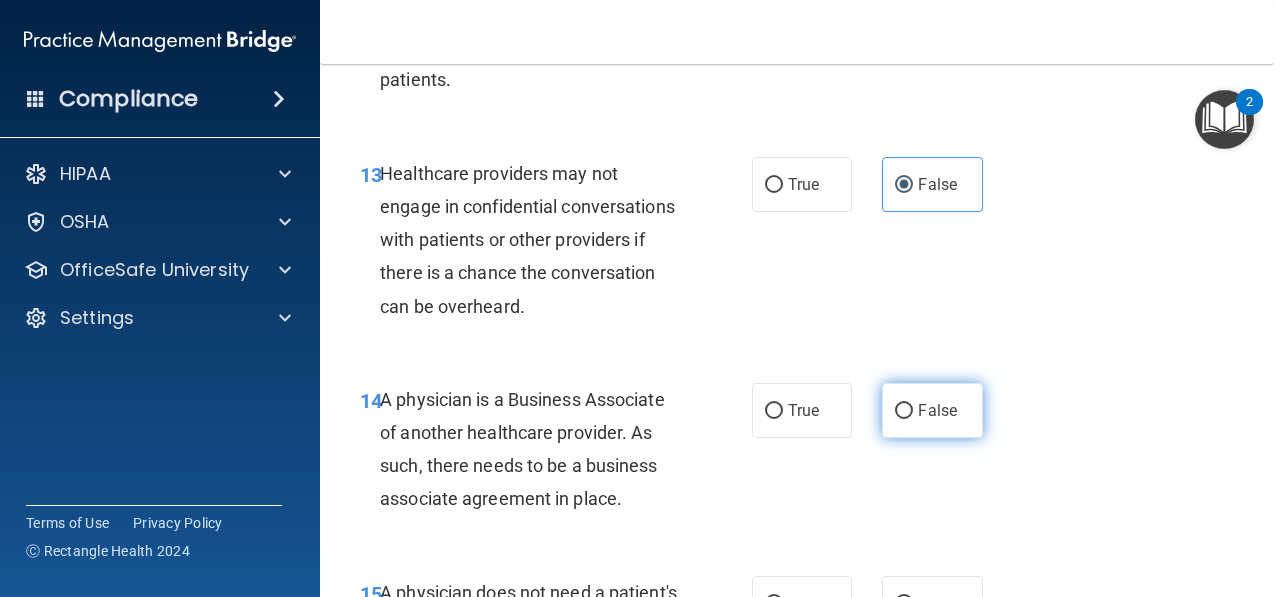 click on "False" at bounding box center (937, 410) 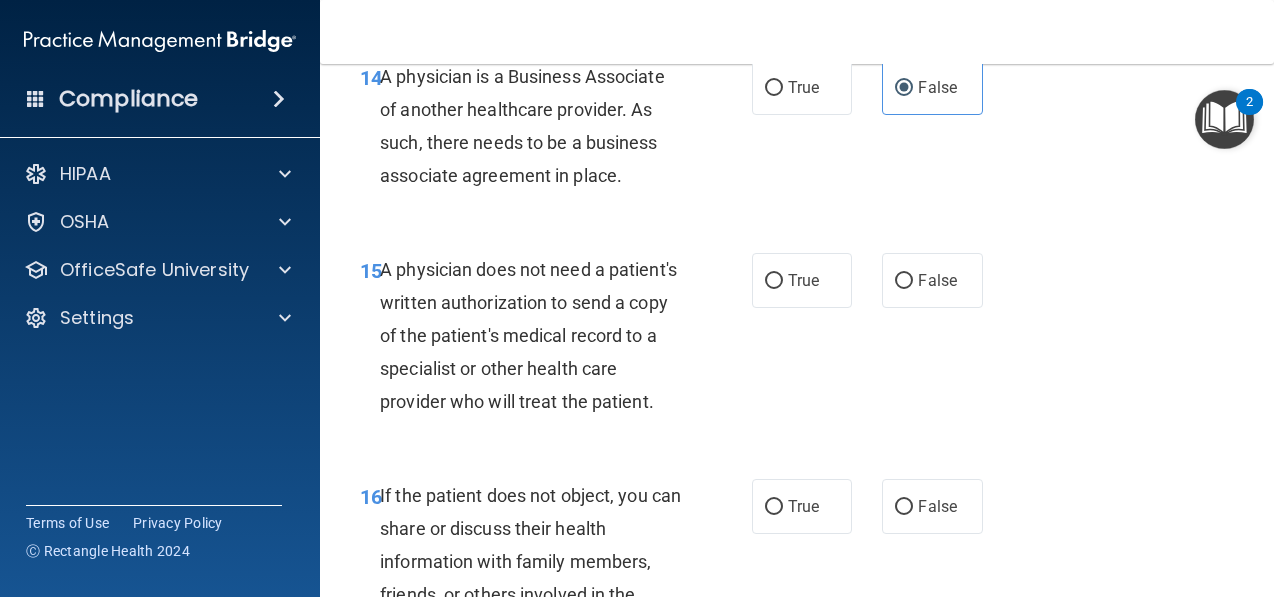 scroll, scrollTop: 2855, scrollLeft: 0, axis: vertical 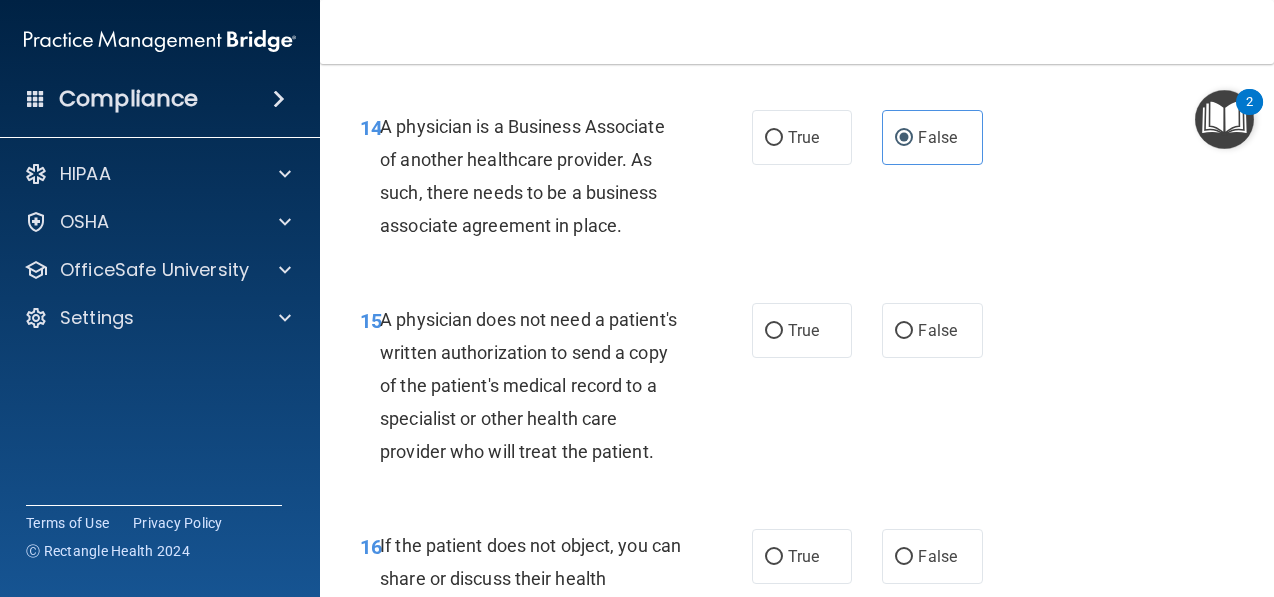 click on "A physician does not need a patient's written authorization to send a copy of the patient's medical record to a specialist or other health care provider who will treat the patient." at bounding box center (528, 386) 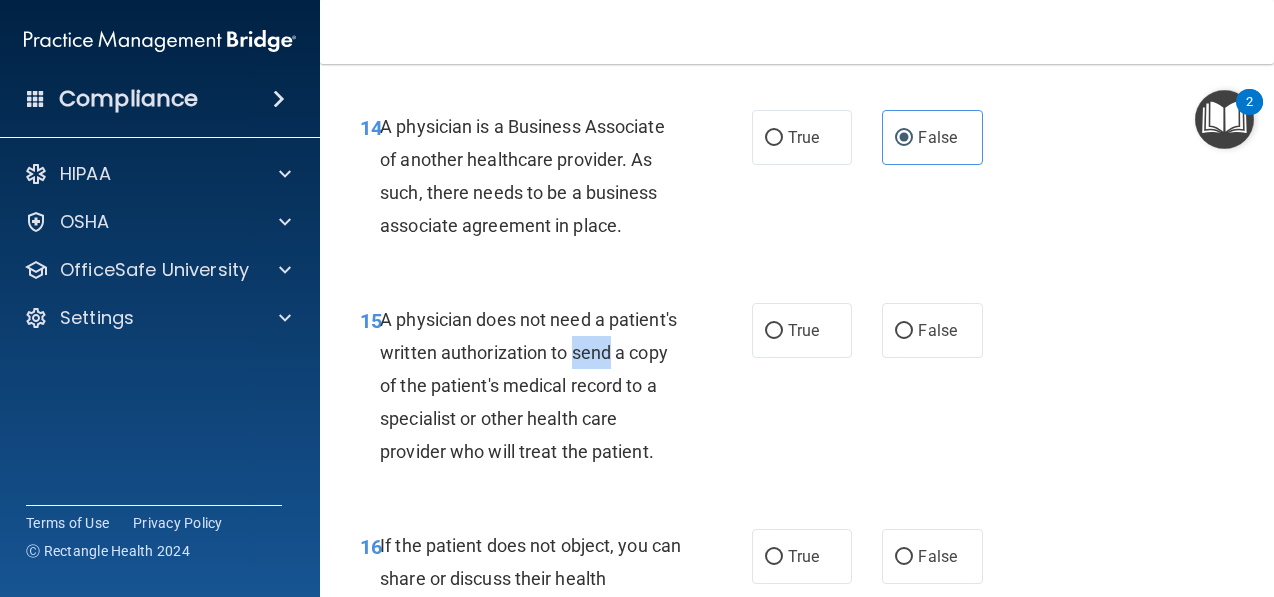 click on "A physician does not need a patient's written authorization to send a copy of the patient's medical record to a specialist or other health care provider who will treat the patient." at bounding box center (528, 386) 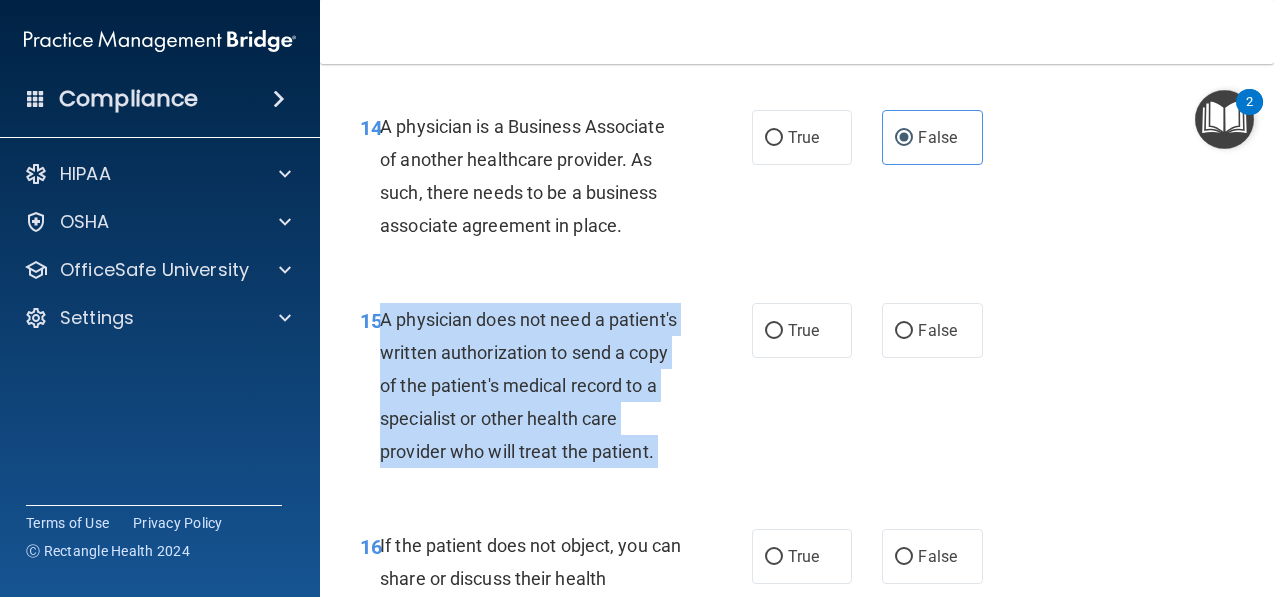 click on "A physician does not need a patient's written authorization to send a copy of the patient's medical record to a specialist or other health care provider who will treat the patient." at bounding box center (528, 386) 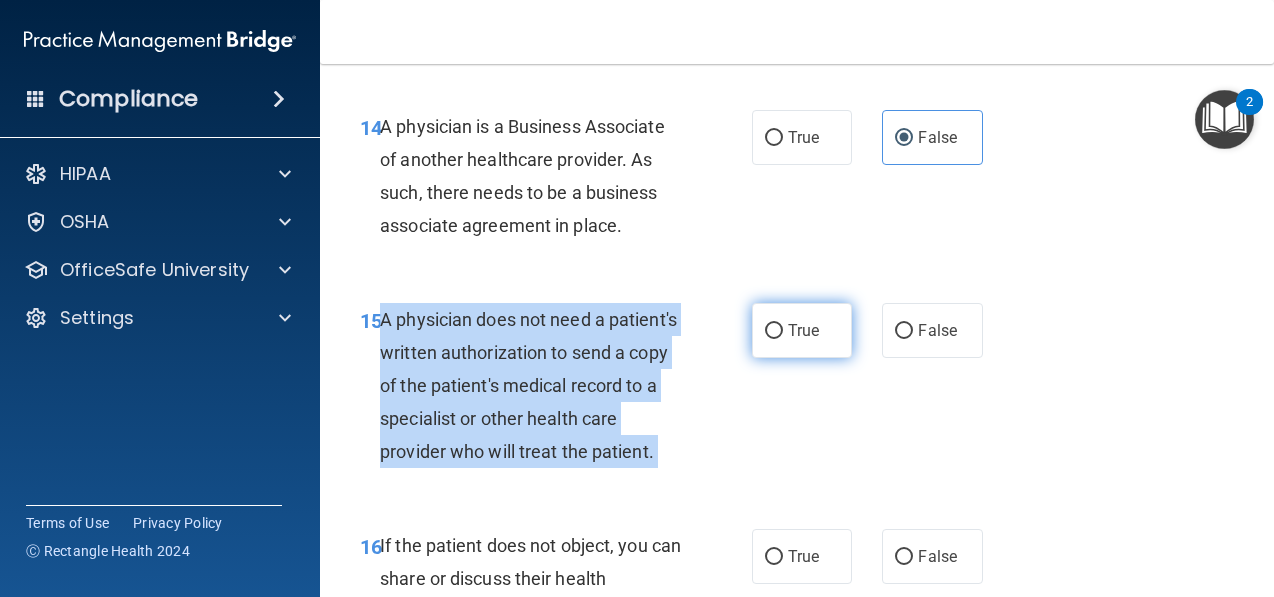 click on "True" at bounding box center (774, 331) 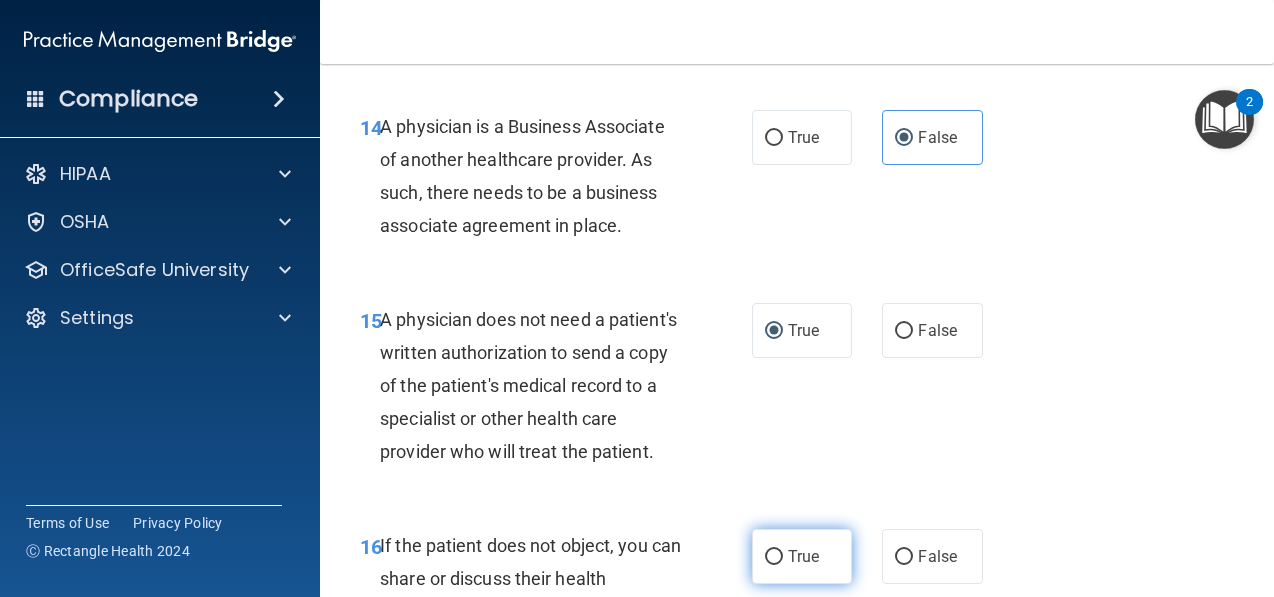 click on "True" at bounding box center [802, 556] 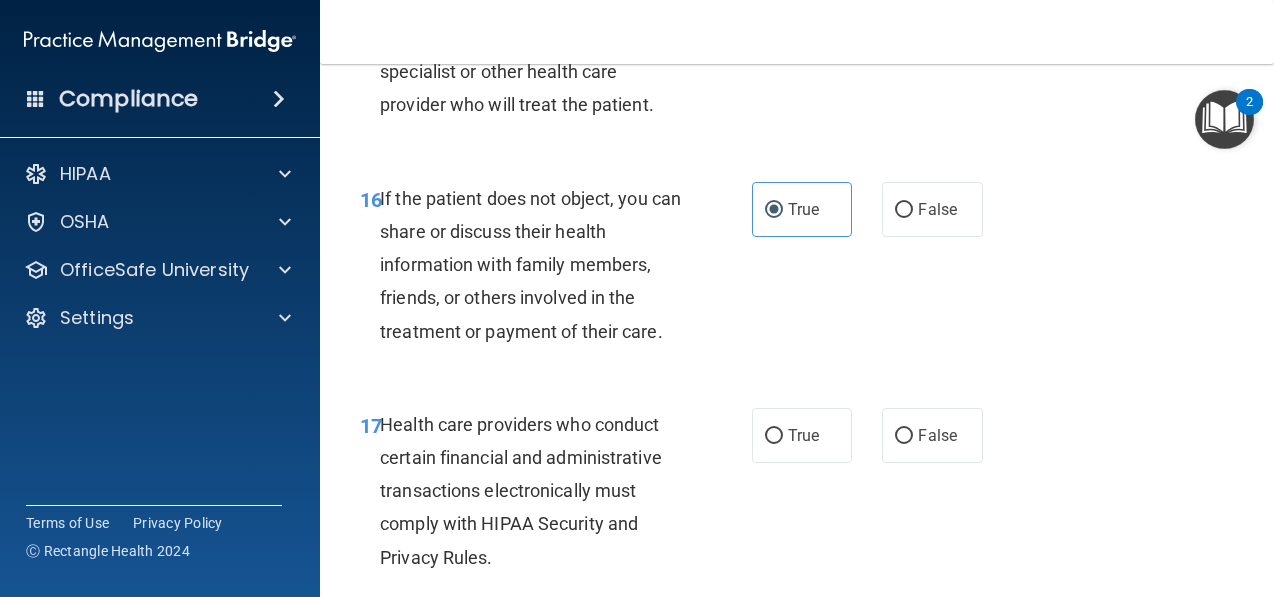 scroll, scrollTop: 3208, scrollLeft: 0, axis: vertical 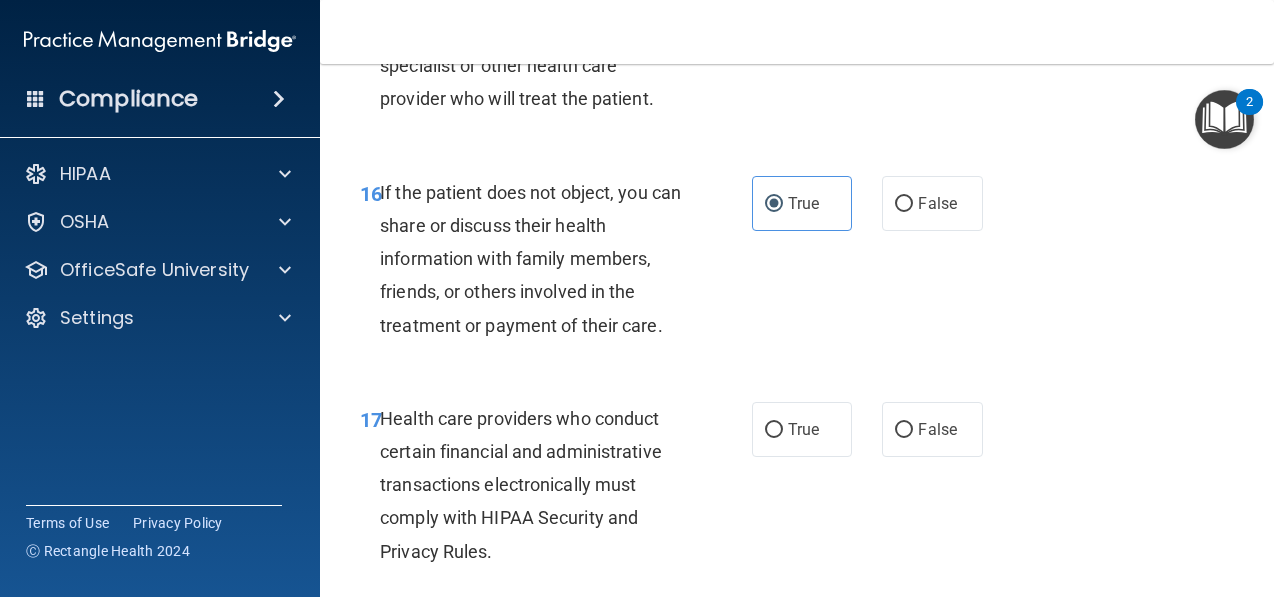 click on "Health care providers who conduct certain financial and administrative transactions electronically must comply with HIPAA Security and Privacy Rules." at bounding box center (538, 485) 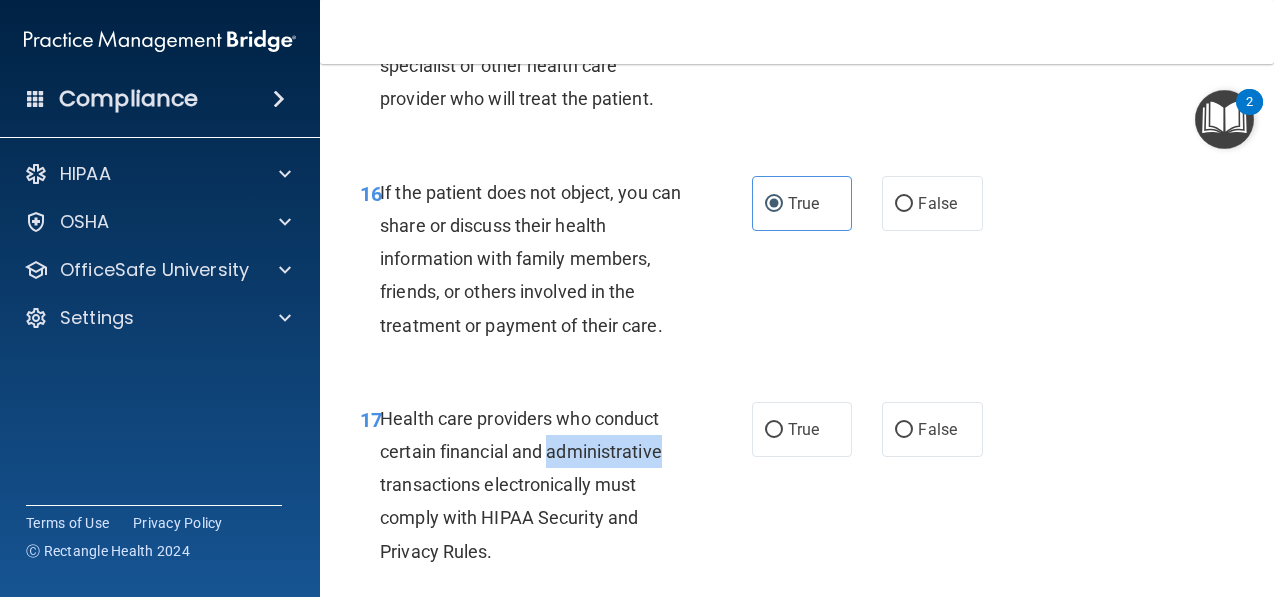 click on "Health care providers who conduct certain financial and administrative transactions electronically must comply with HIPAA Security and Privacy Rules." at bounding box center (538, 485) 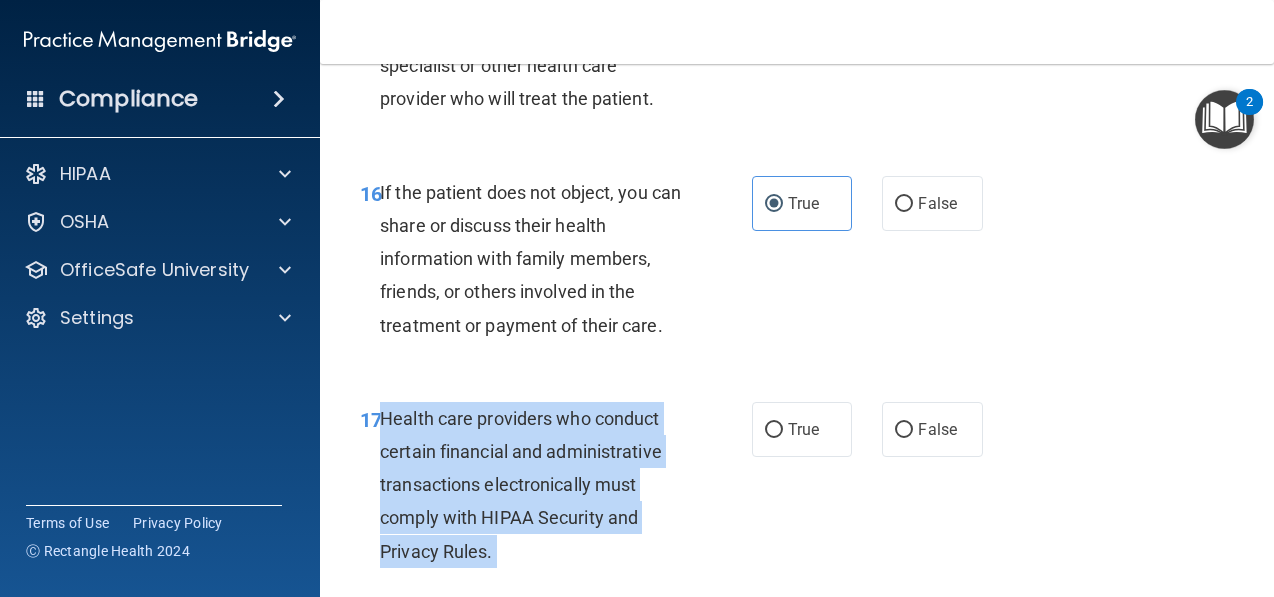 click on "Health care providers who conduct certain financial and administrative transactions electronically must comply with HIPAA Security and Privacy Rules." at bounding box center [538, 485] 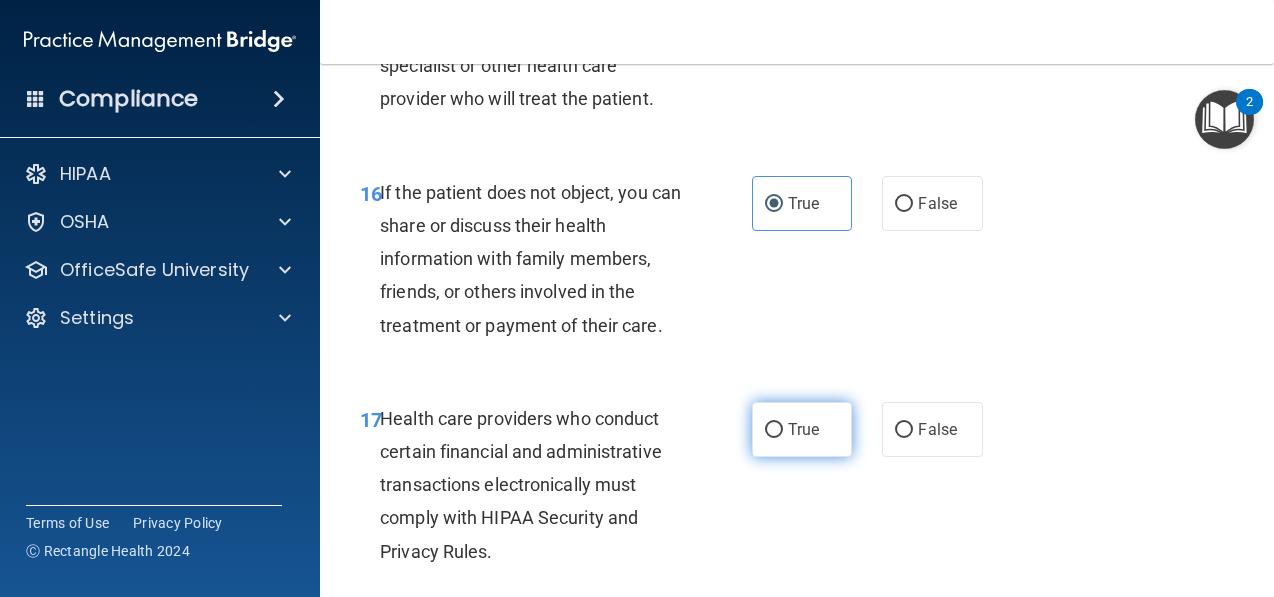 click on "True" at bounding box center [802, 429] 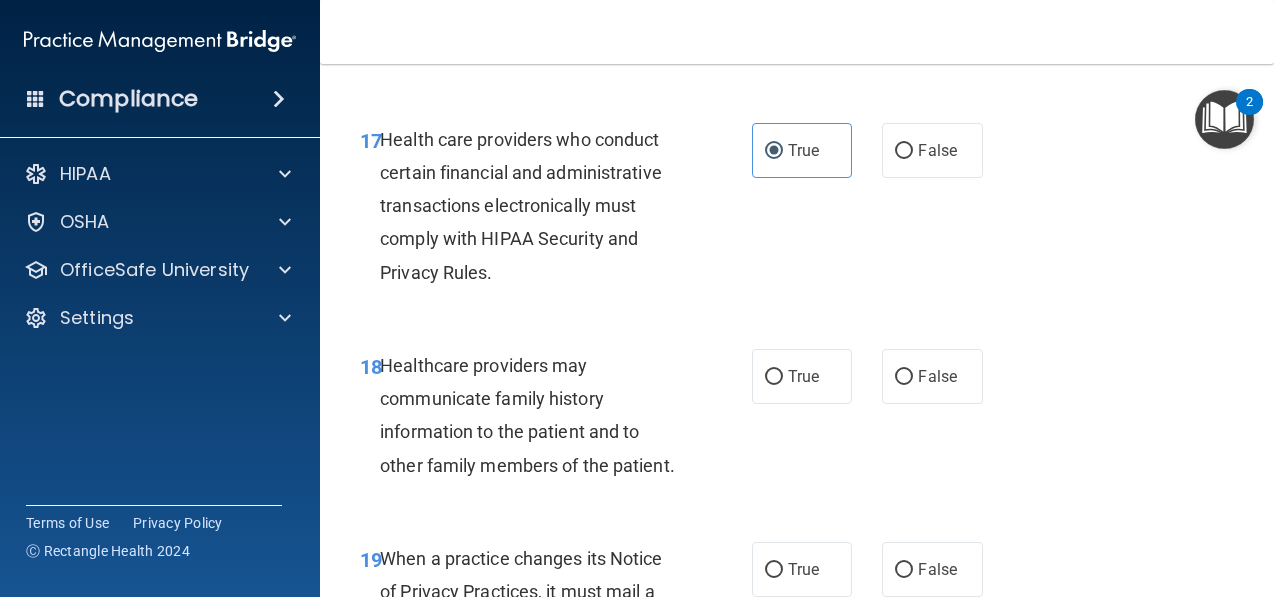 scroll, scrollTop: 3507, scrollLeft: 0, axis: vertical 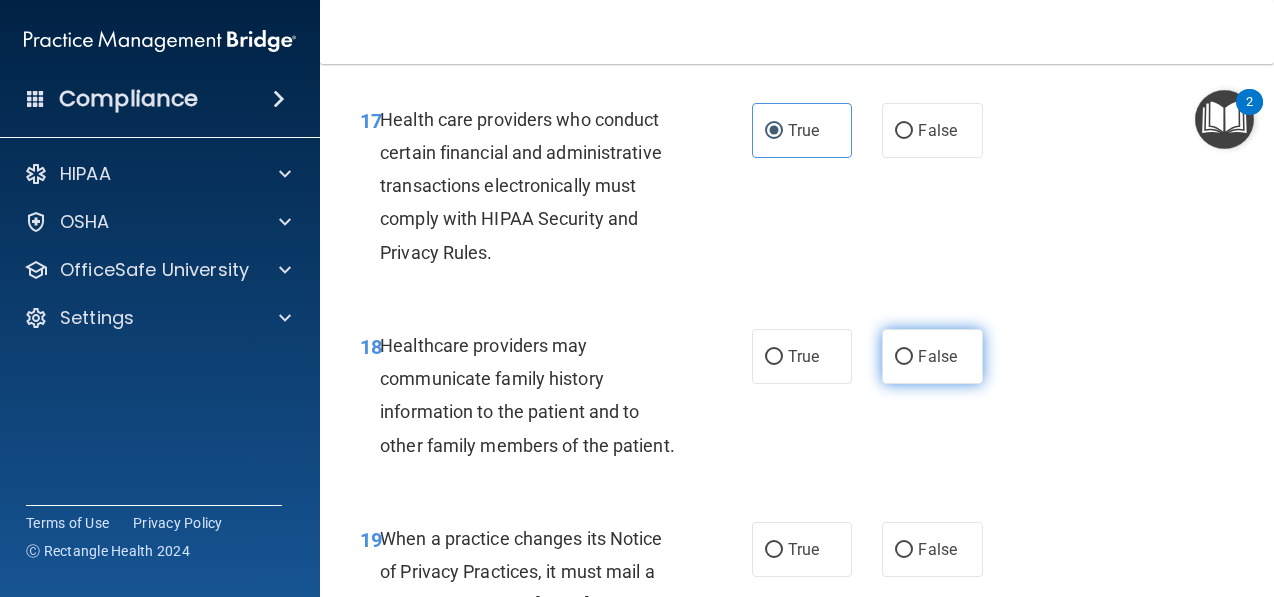 click on "False" at bounding box center [932, 356] 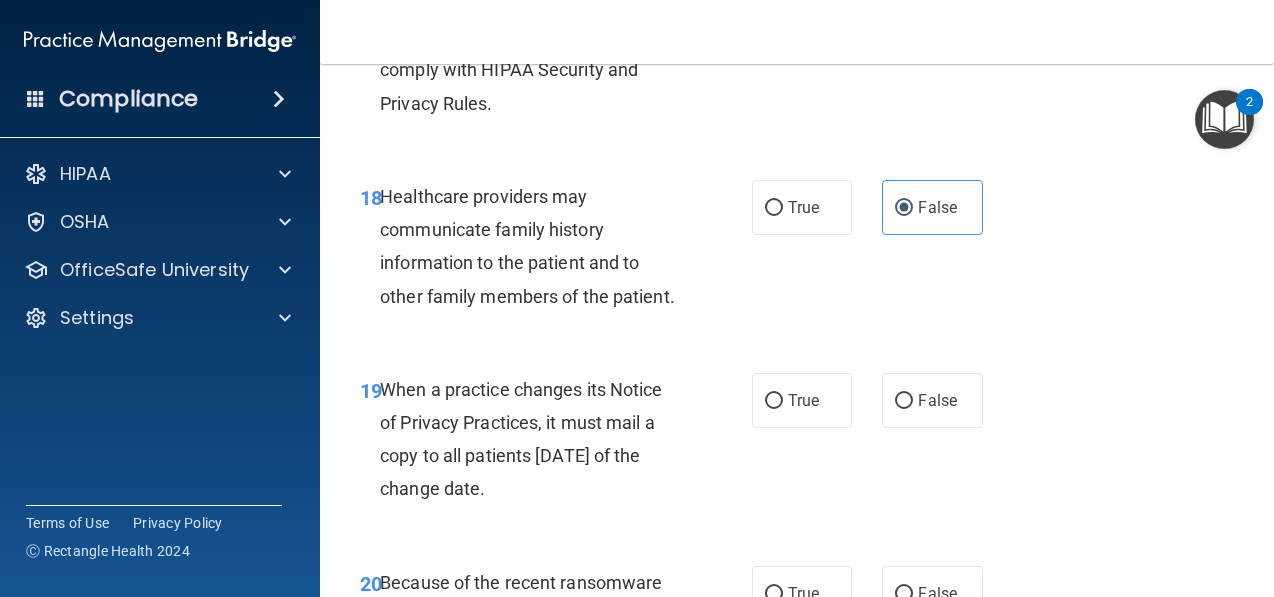 scroll, scrollTop: 3657, scrollLeft: 0, axis: vertical 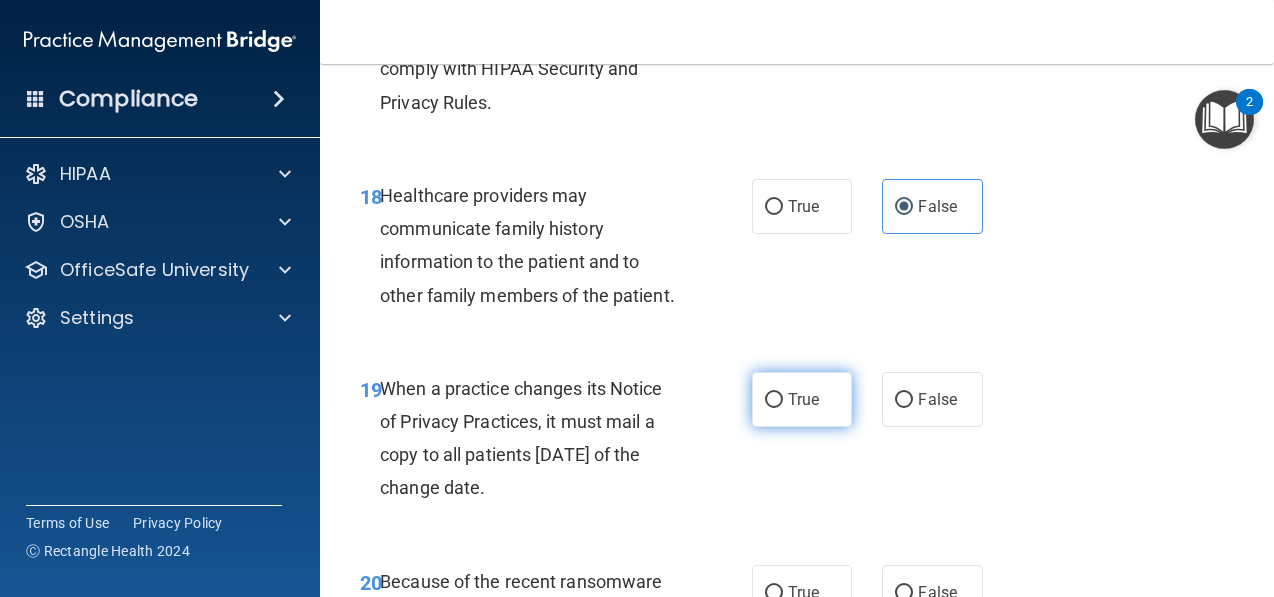 click on "True" at bounding box center (802, 399) 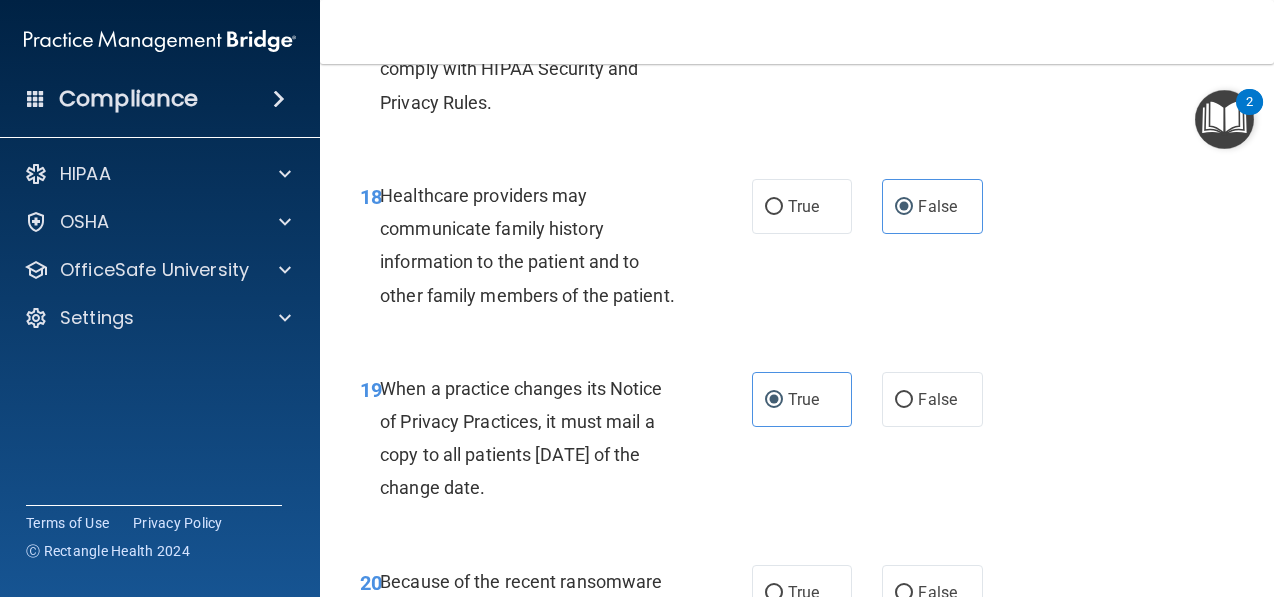 click on "19       When a practice changes its Notice of Privacy Practices, it must mail a copy to all patients within 30 days of the change date.                 True           False" at bounding box center (797, 443) 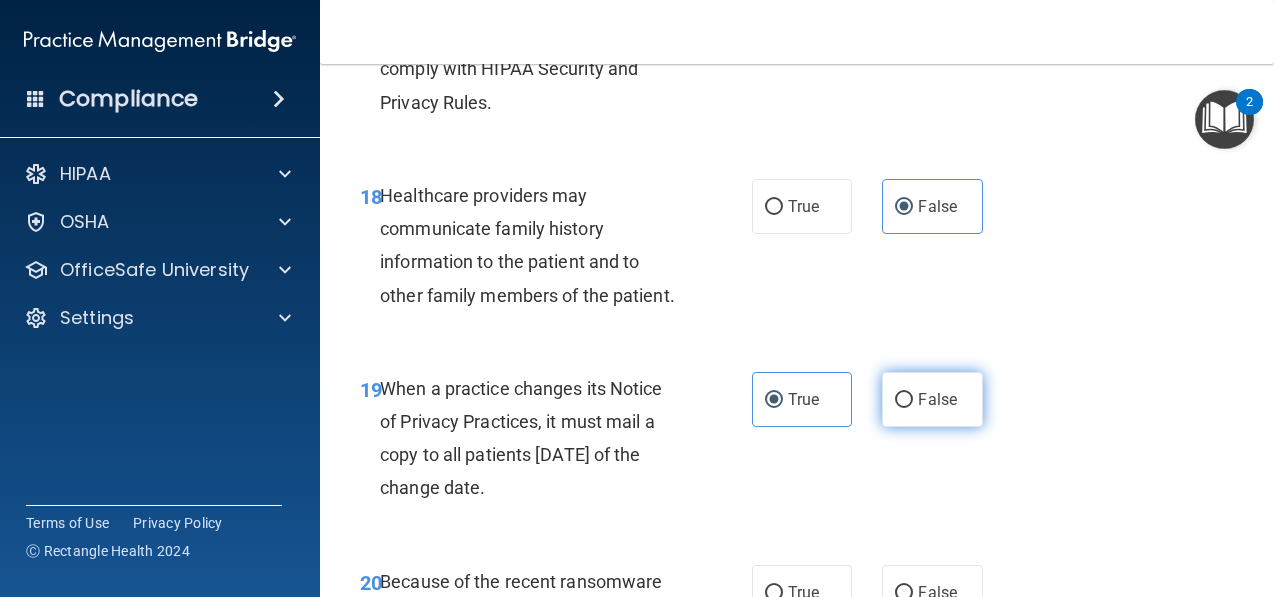 click on "False" at bounding box center (932, 399) 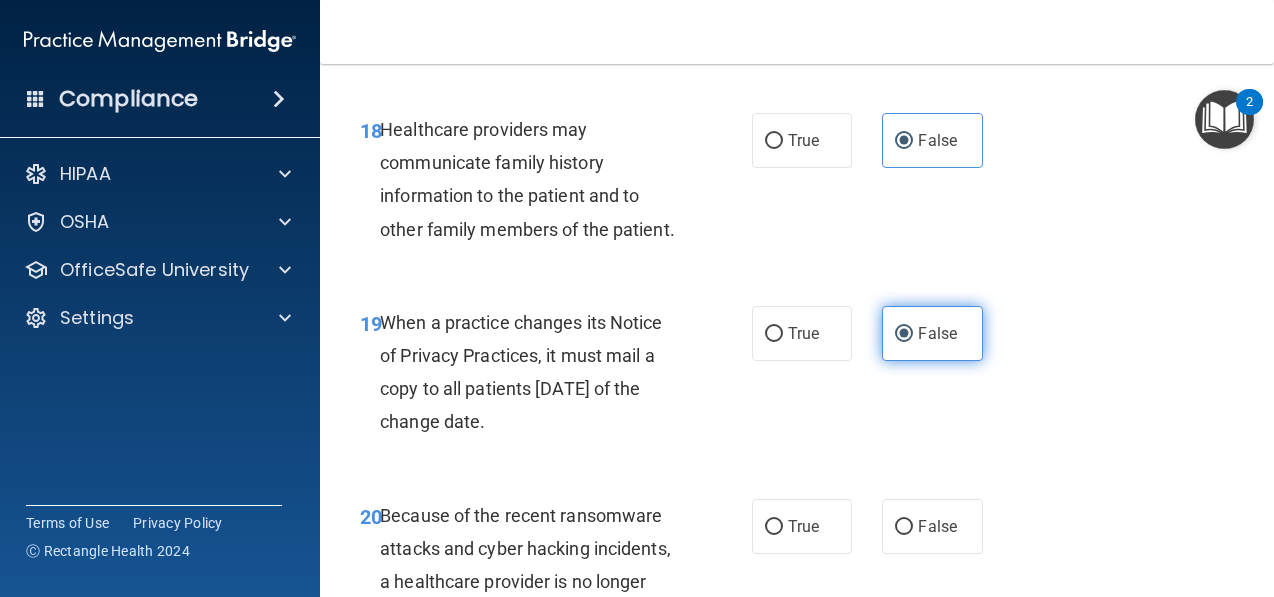 scroll, scrollTop: 3865, scrollLeft: 0, axis: vertical 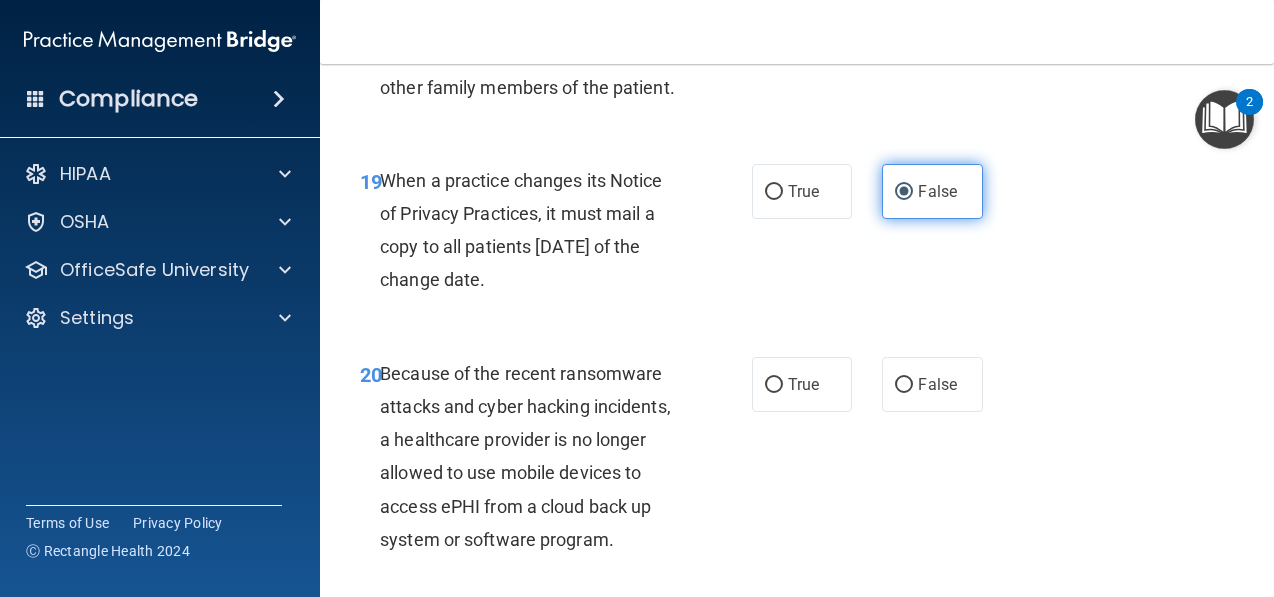 click on "False" at bounding box center [932, 384] 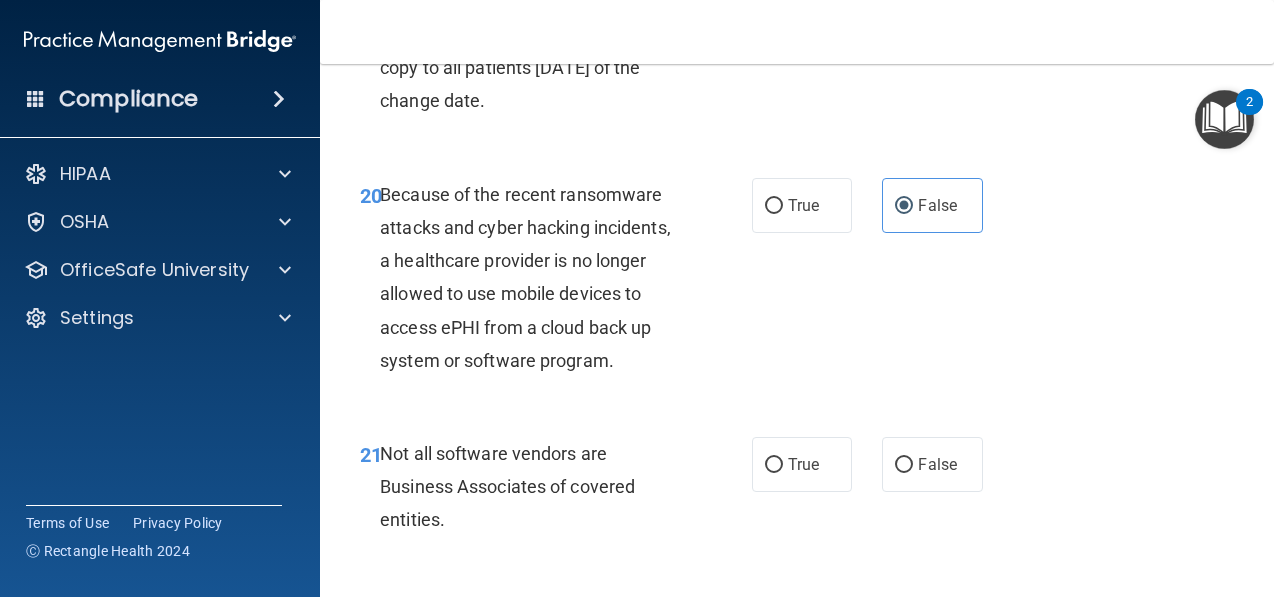 scroll, scrollTop: 4040, scrollLeft: 0, axis: vertical 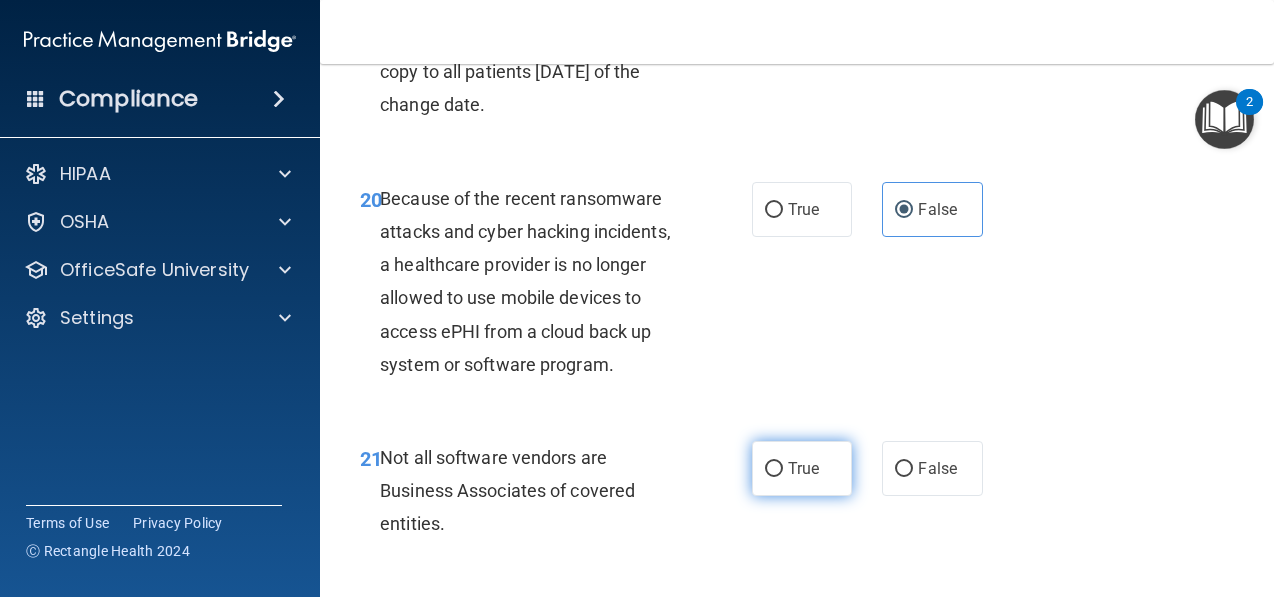 click on "True" at bounding box center [802, 468] 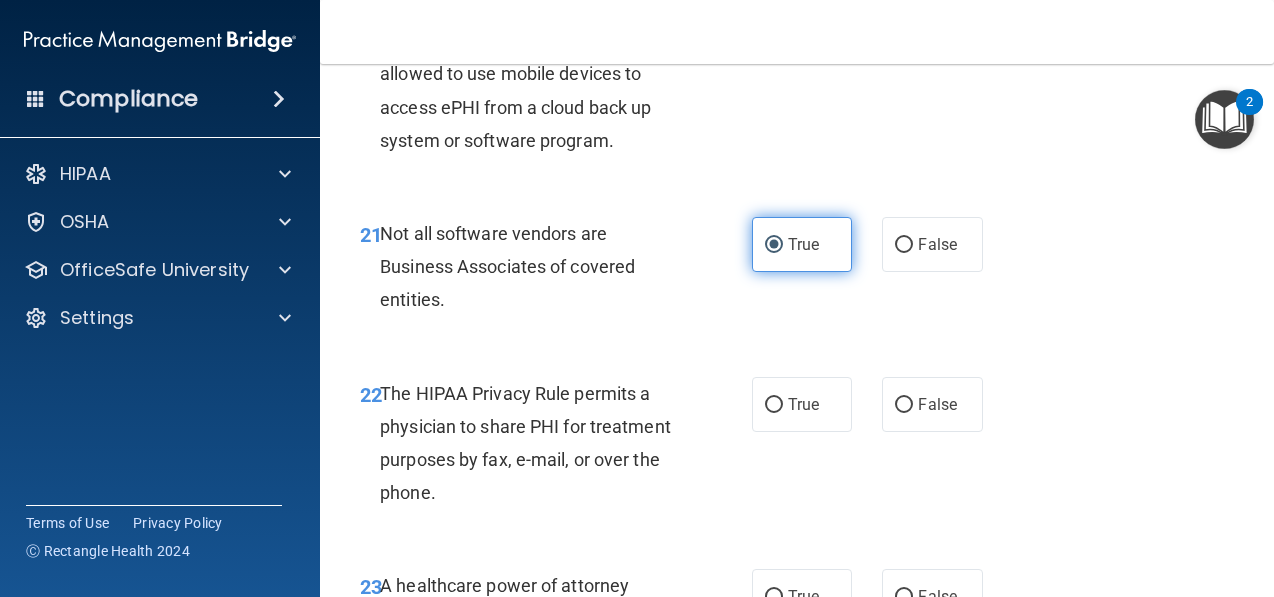 scroll, scrollTop: 4265, scrollLeft: 0, axis: vertical 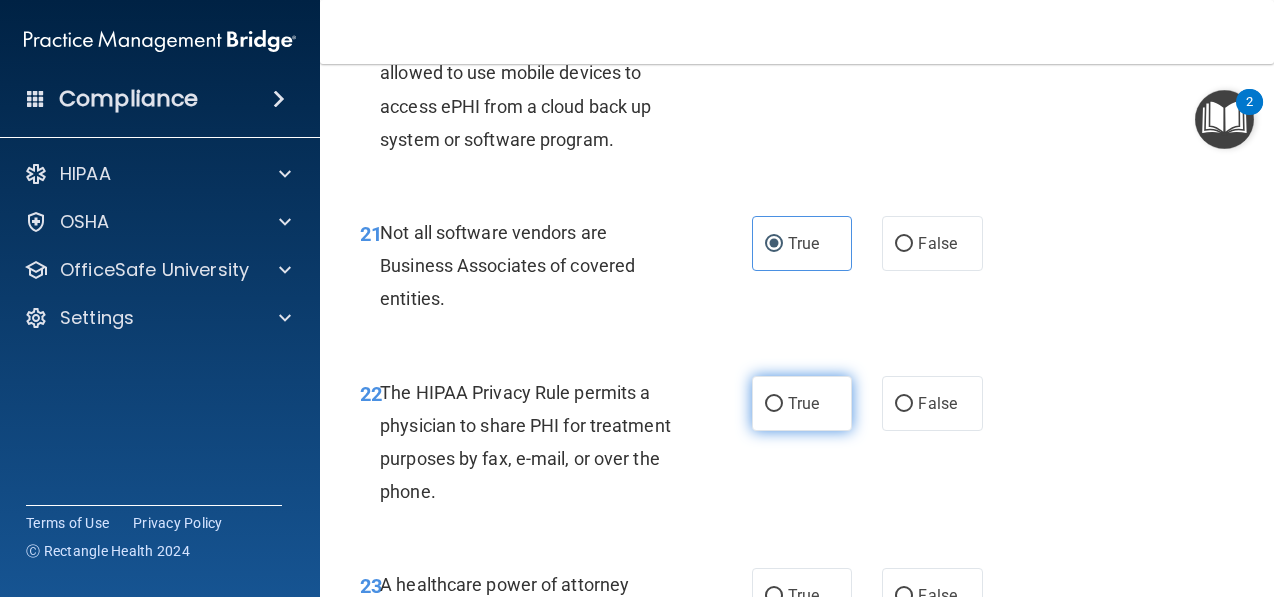 click on "True" at bounding box center (802, 403) 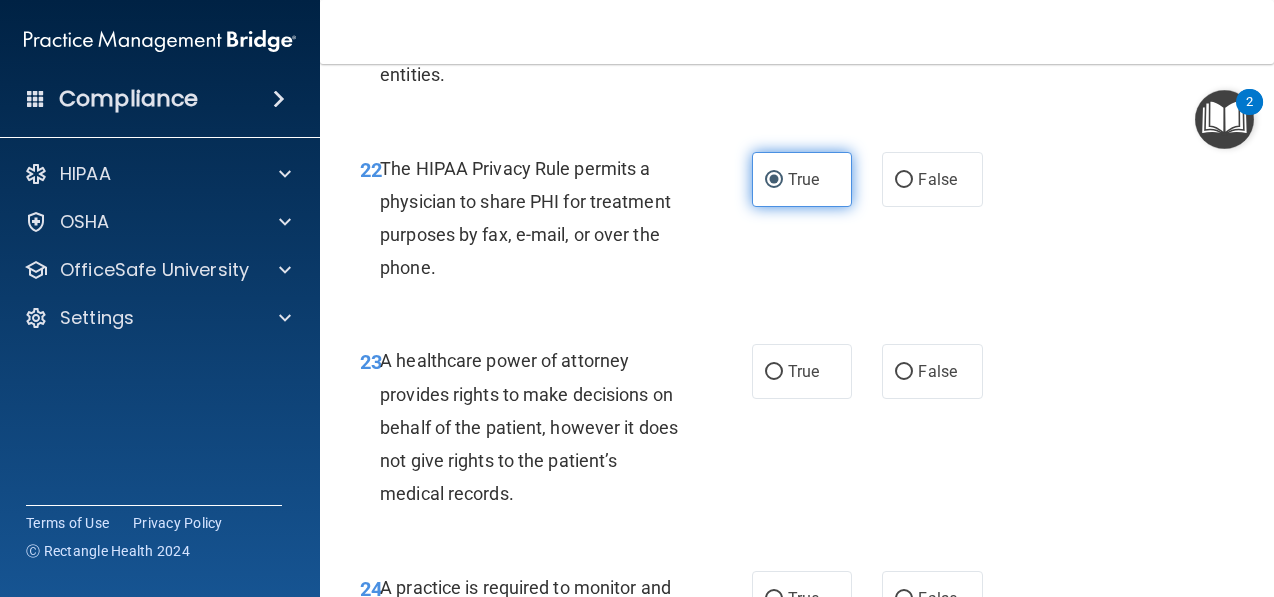 scroll, scrollTop: 4493, scrollLeft: 0, axis: vertical 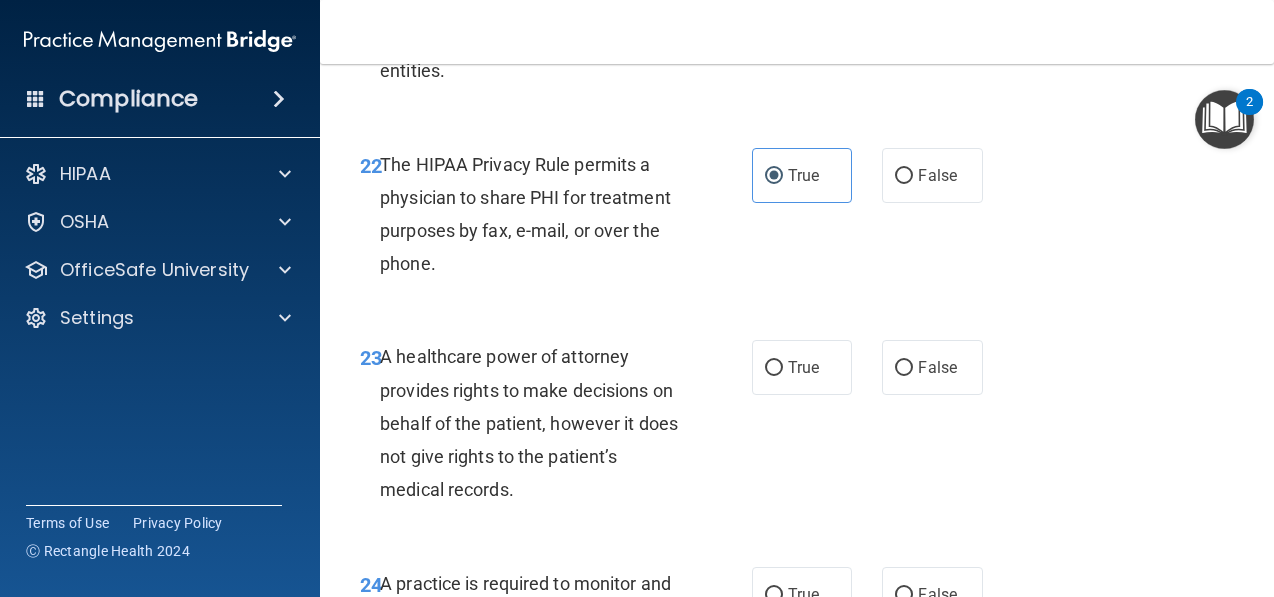 click on "A healthcare power of attorney provides rights to make decisions on behalf of the patient, however it does not give rights to the patient’s medical records." at bounding box center [538, 423] 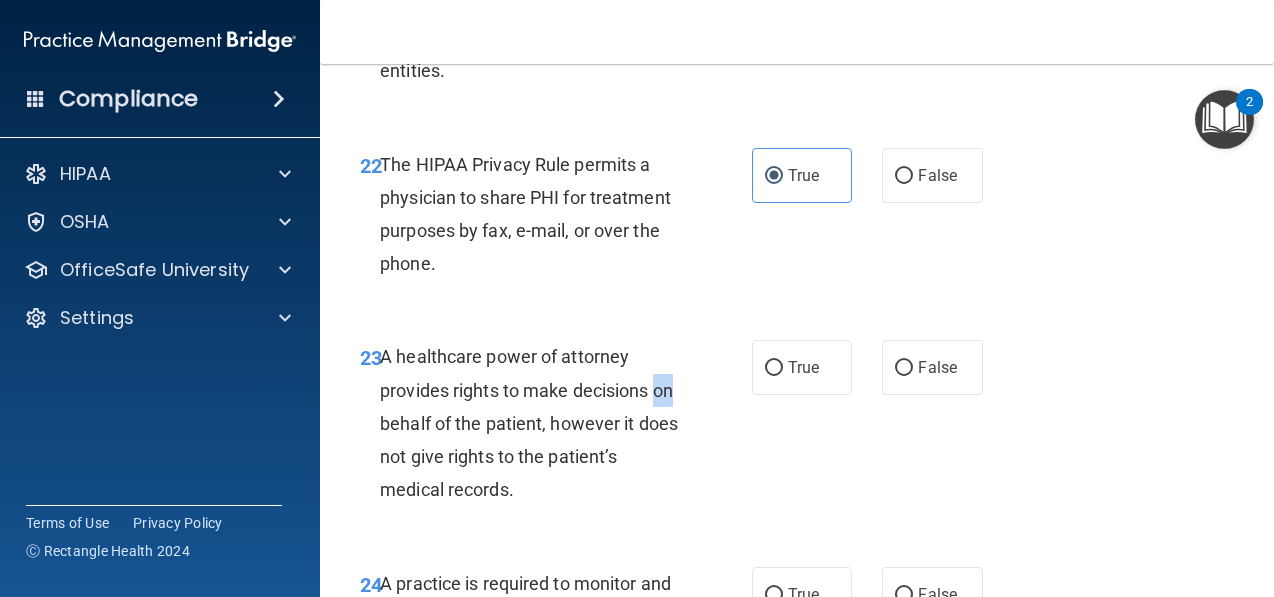 click on "A healthcare power of attorney provides rights to make decisions on behalf of the patient, however it does not give rights to the patient’s medical records." at bounding box center [538, 423] 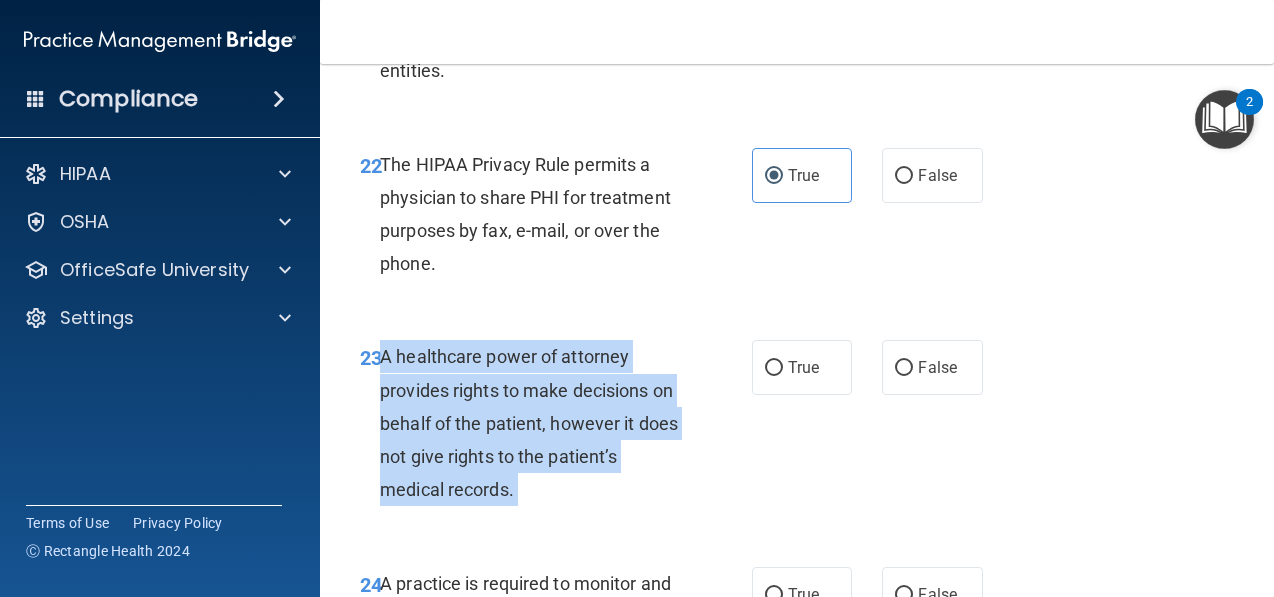 click on "A healthcare power of attorney provides rights to make decisions on behalf of the patient, however it does not give rights to the patient’s medical records." at bounding box center [538, 423] 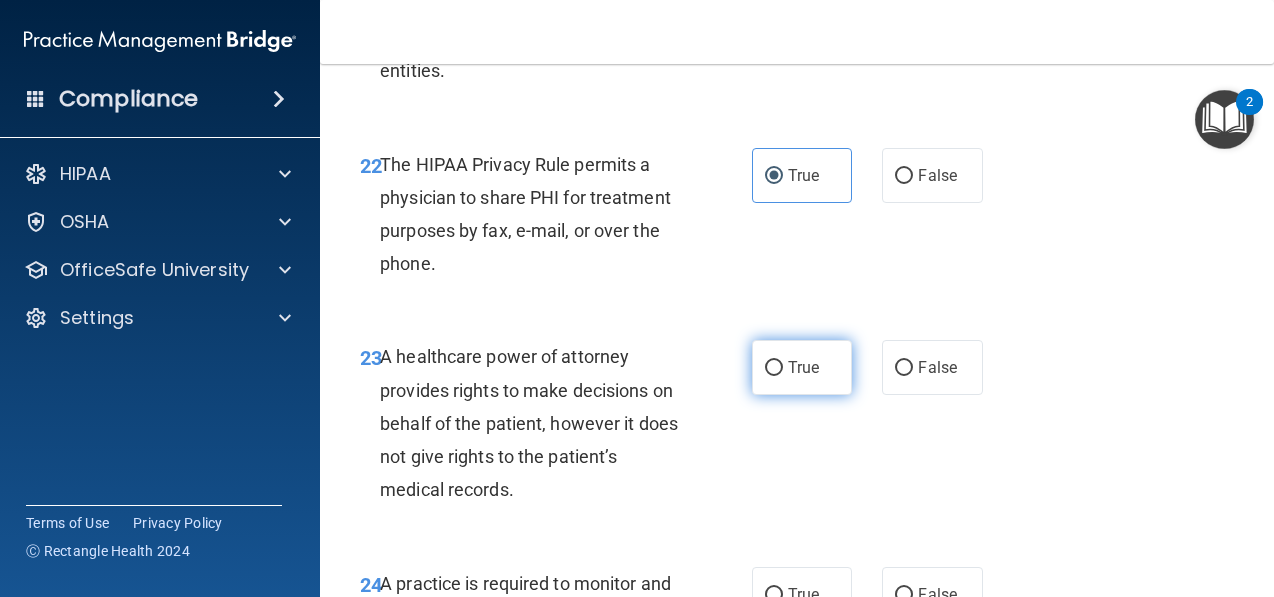 click on "True" at bounding box center (803, 367) 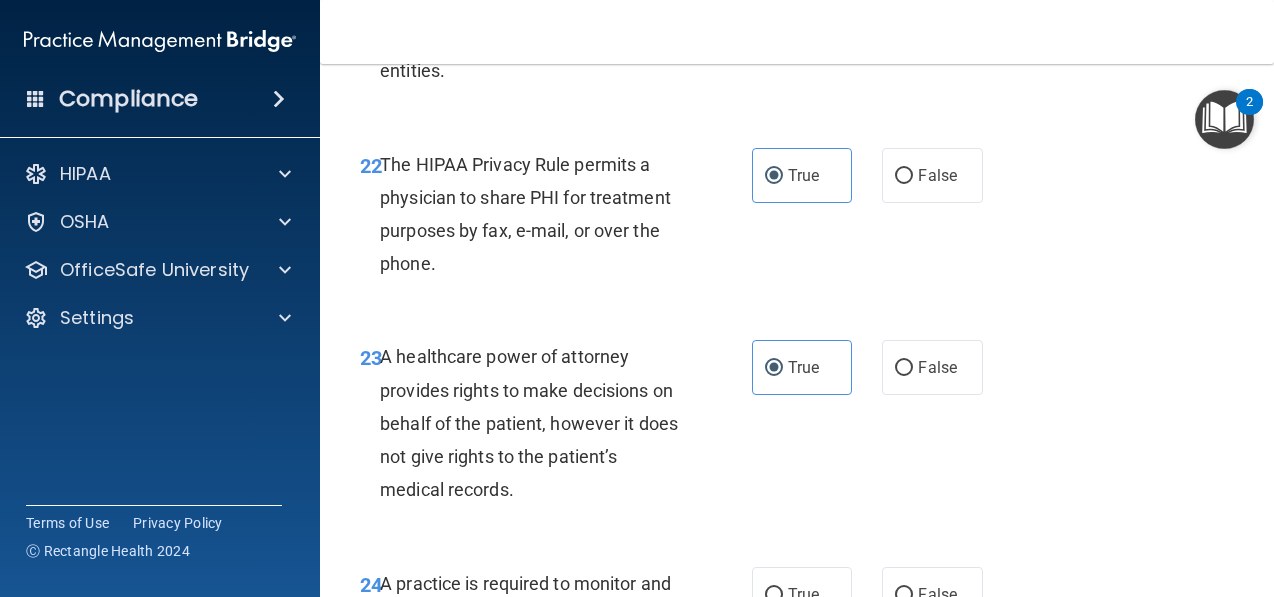 click on "23       A healthcare power of attorney provides rights to make decisions on behalf of the patient, however it does not give rights to the patient’s medical records." at bounding box center (556, 428) 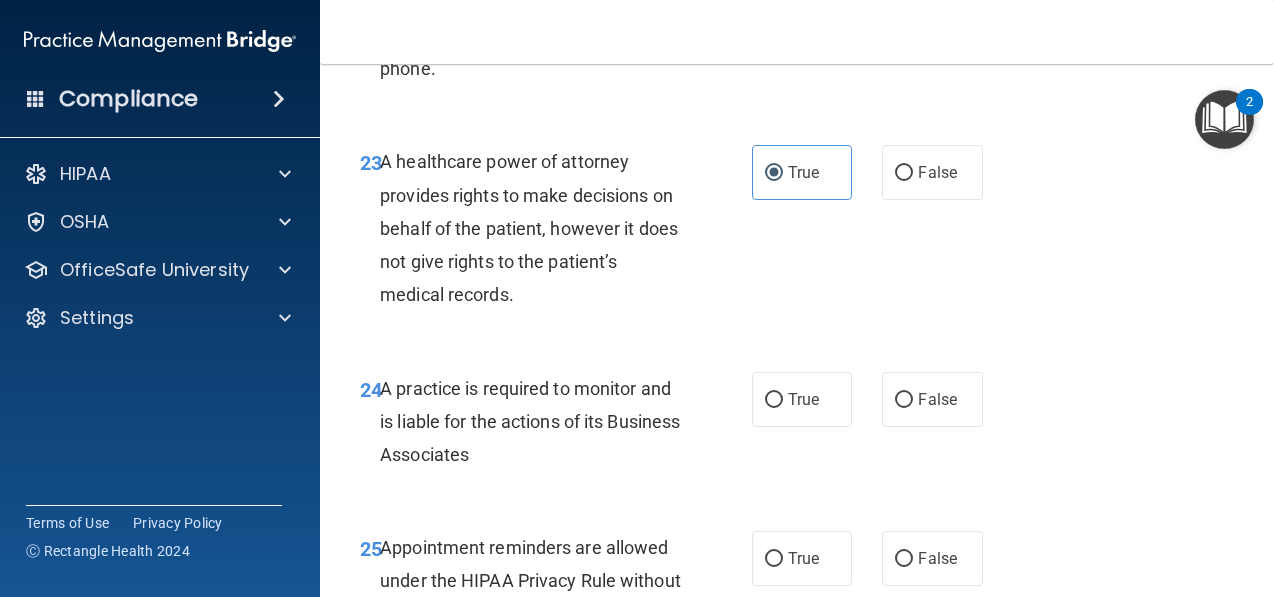 scroll, scrollTop: 4691, scrollLeft: 0, axis: vertical 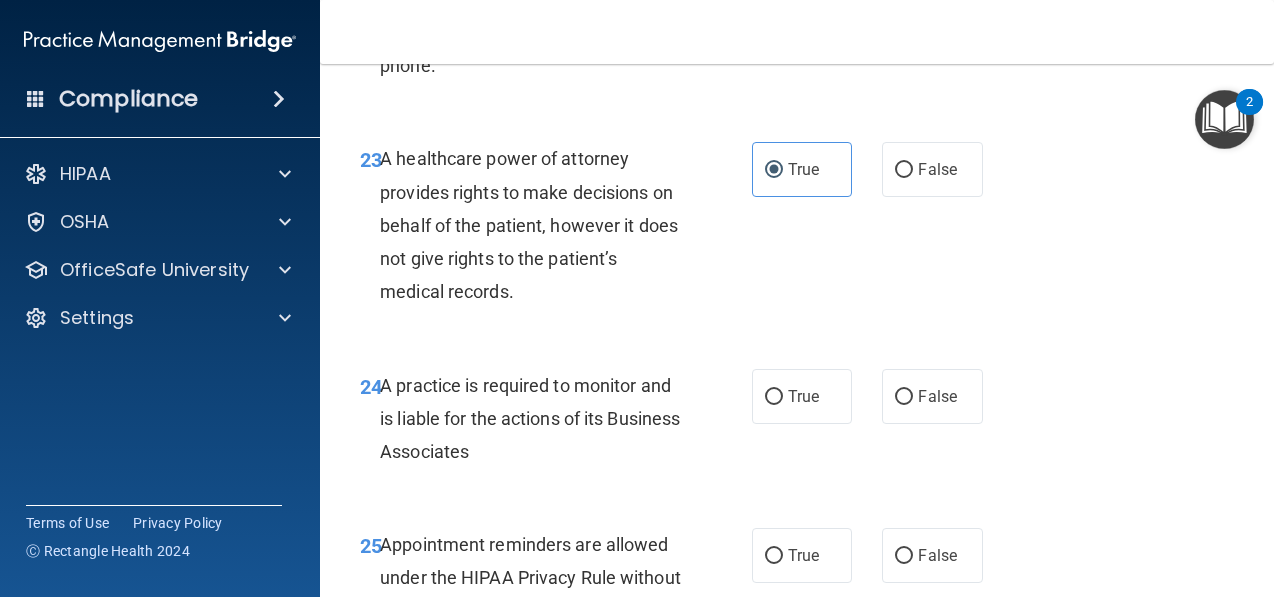 click on "24       A practice is required to monitor and is liable for the actions of its Business Associates                 True           False" at bounding box center (797, 424) 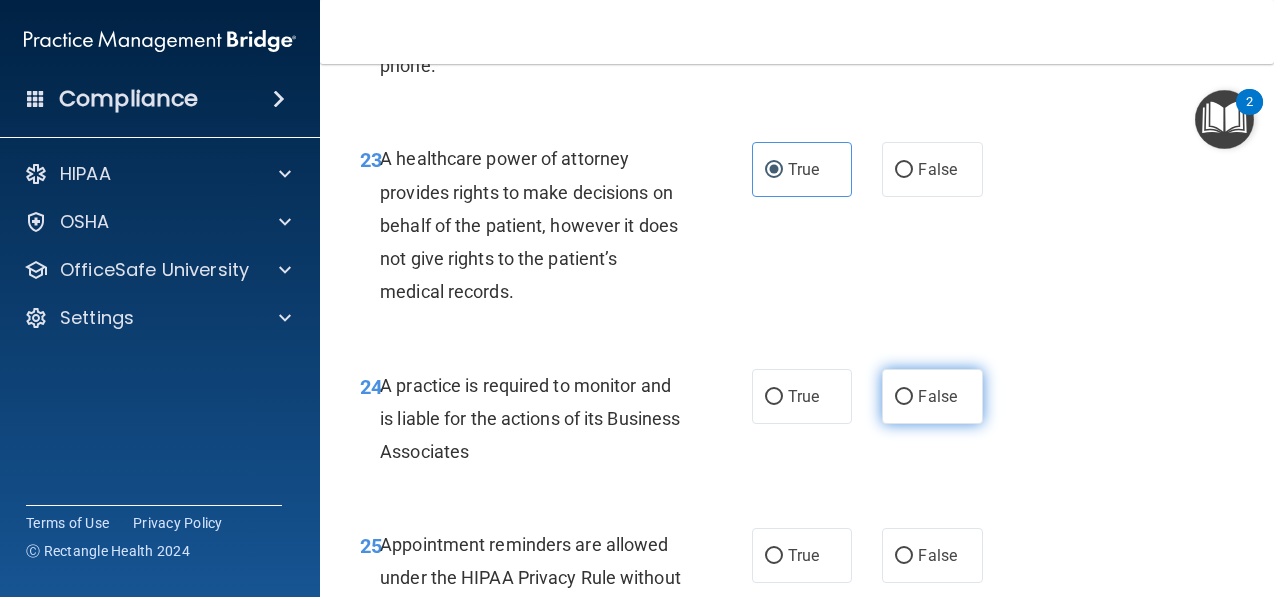 click on "False" at bounding box center [932, 396] 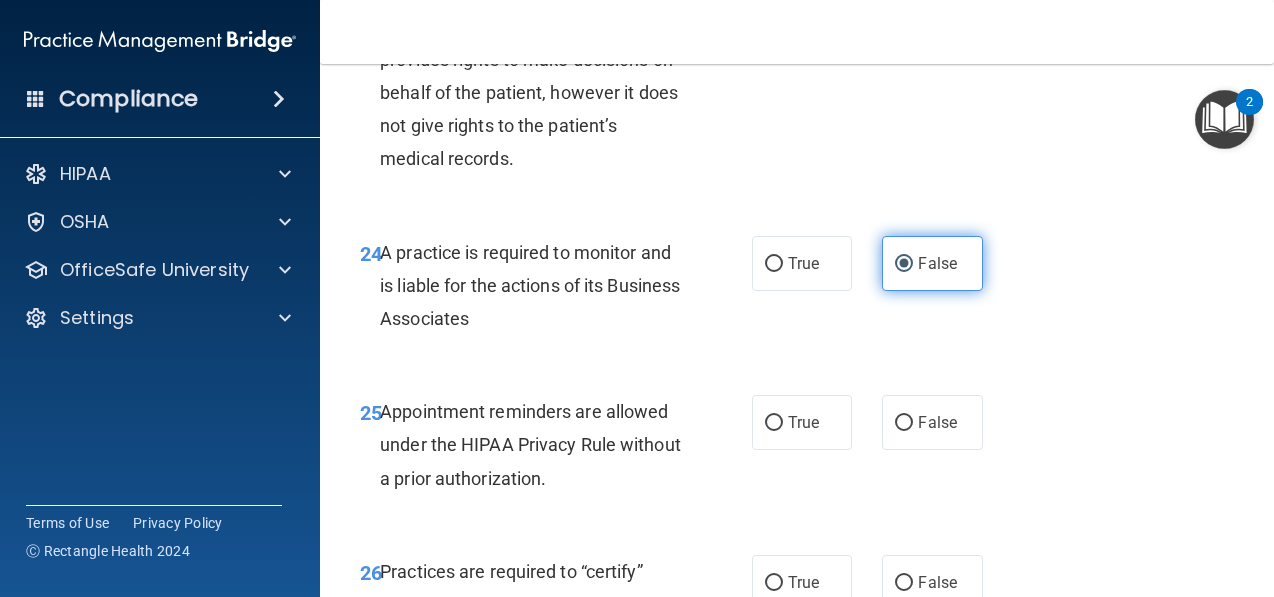 scroll, scrollTop: 4863, scrollLeft: 0, axis: vertical 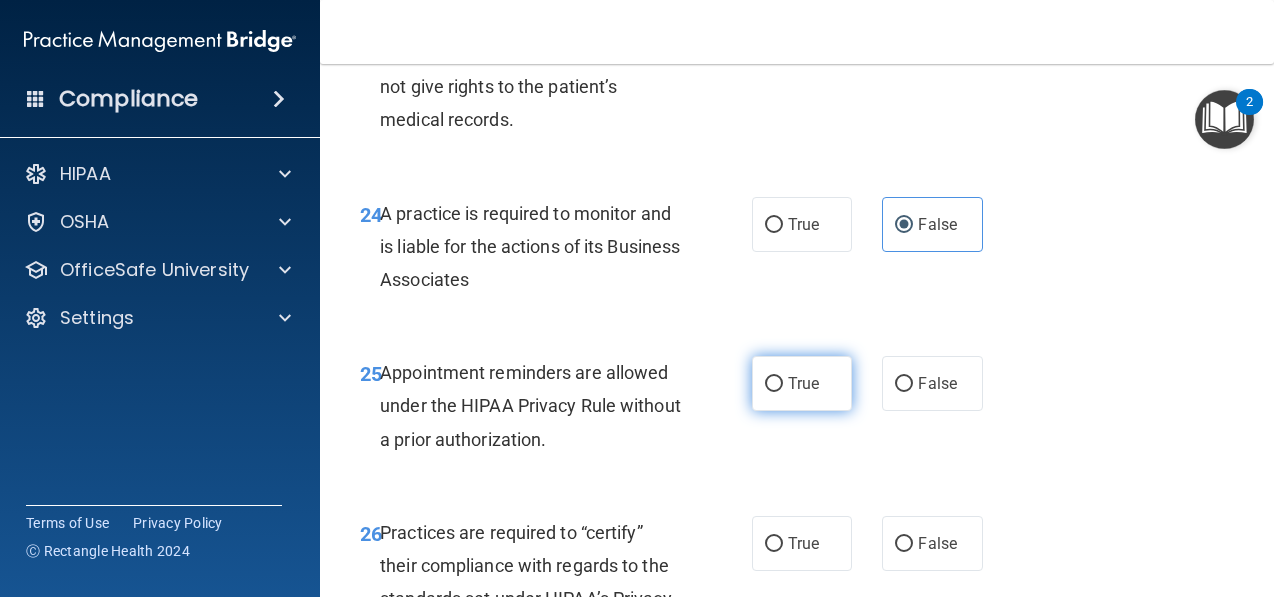 click on "True" at bounding box center [803, 383] 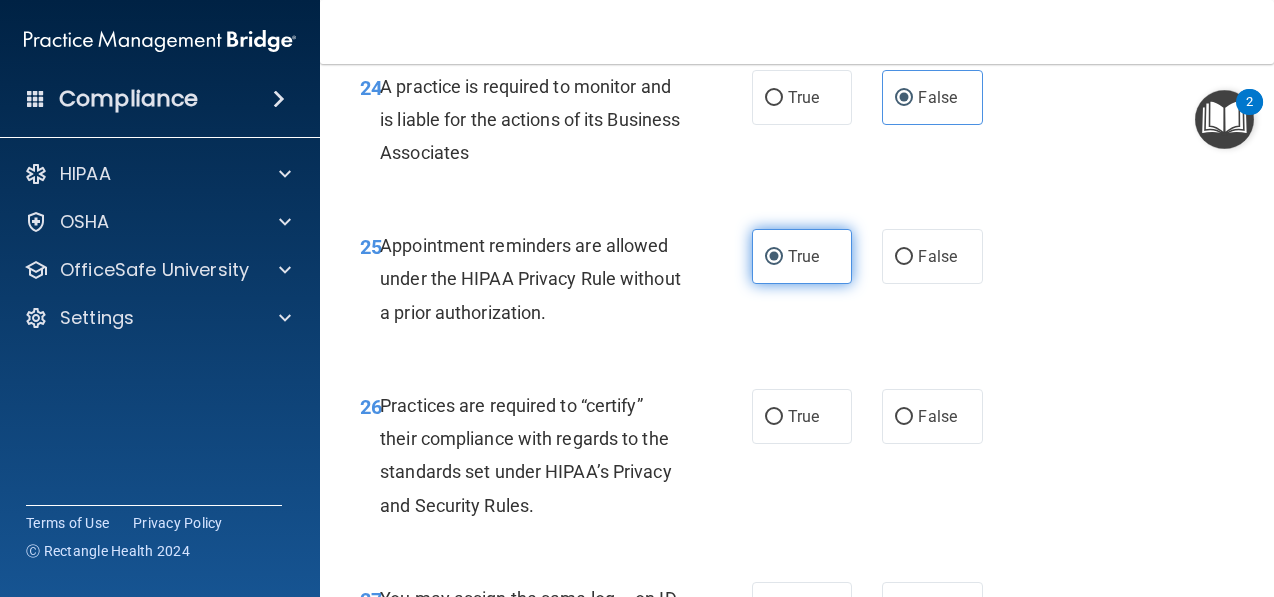 scroll, scrollTop: 4997, scrollLeft: 0, axis: vertical 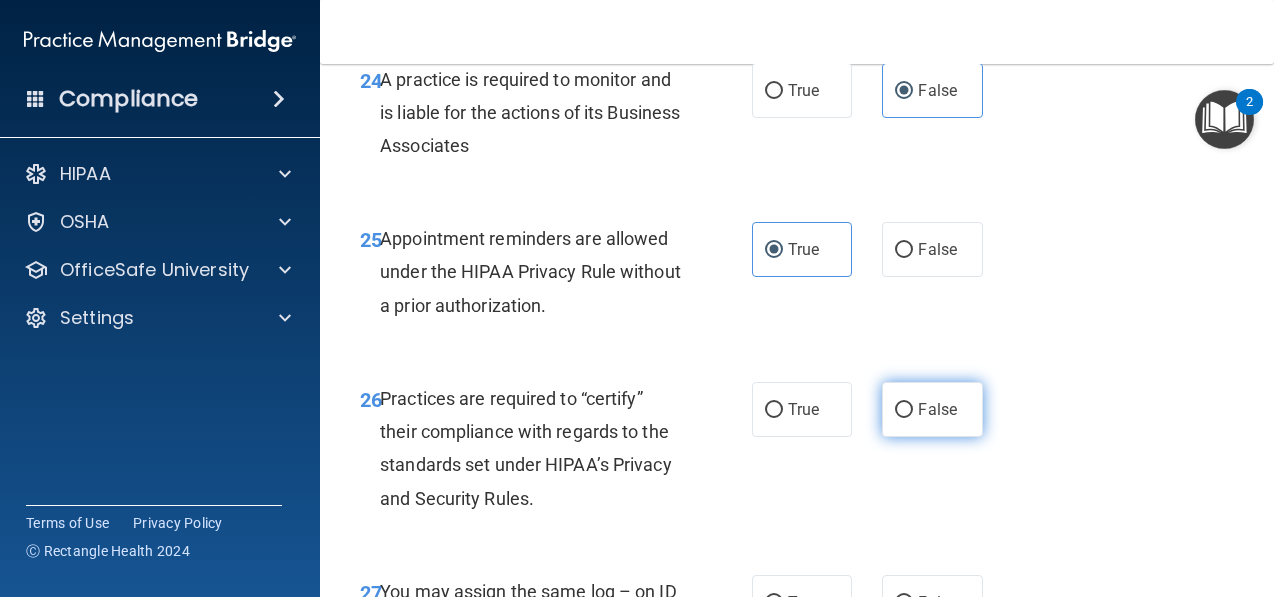 click on "False" at bounding box center [937, 409] 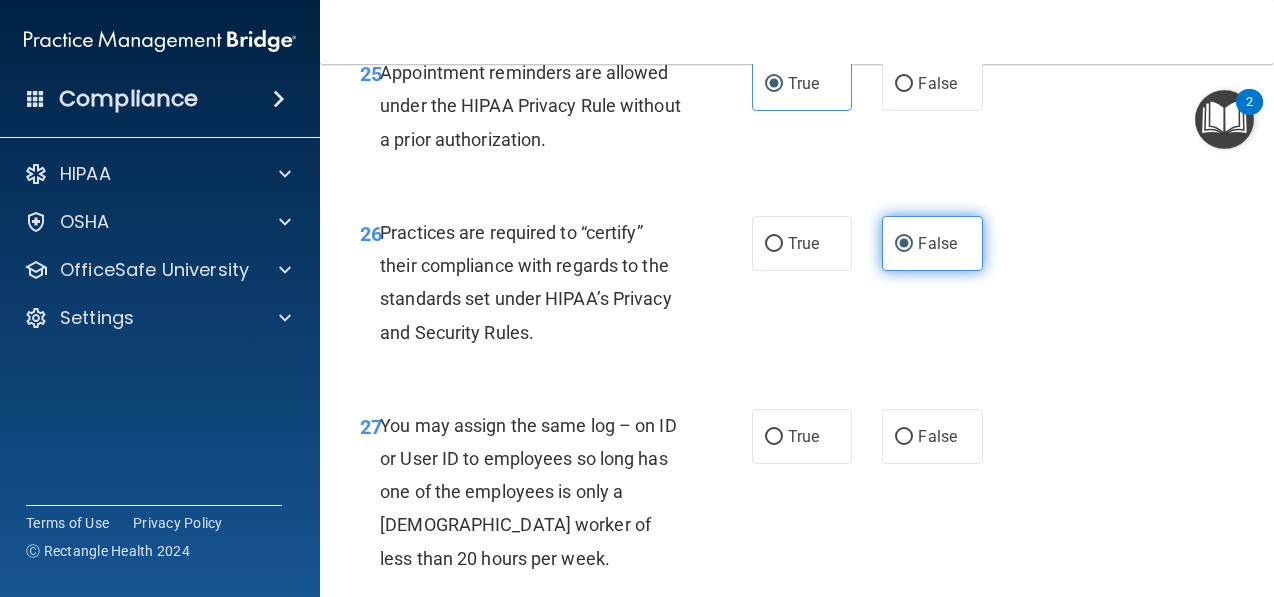 scroll, scrollTop: 5177, scrollLeft: 0, axis: vertical 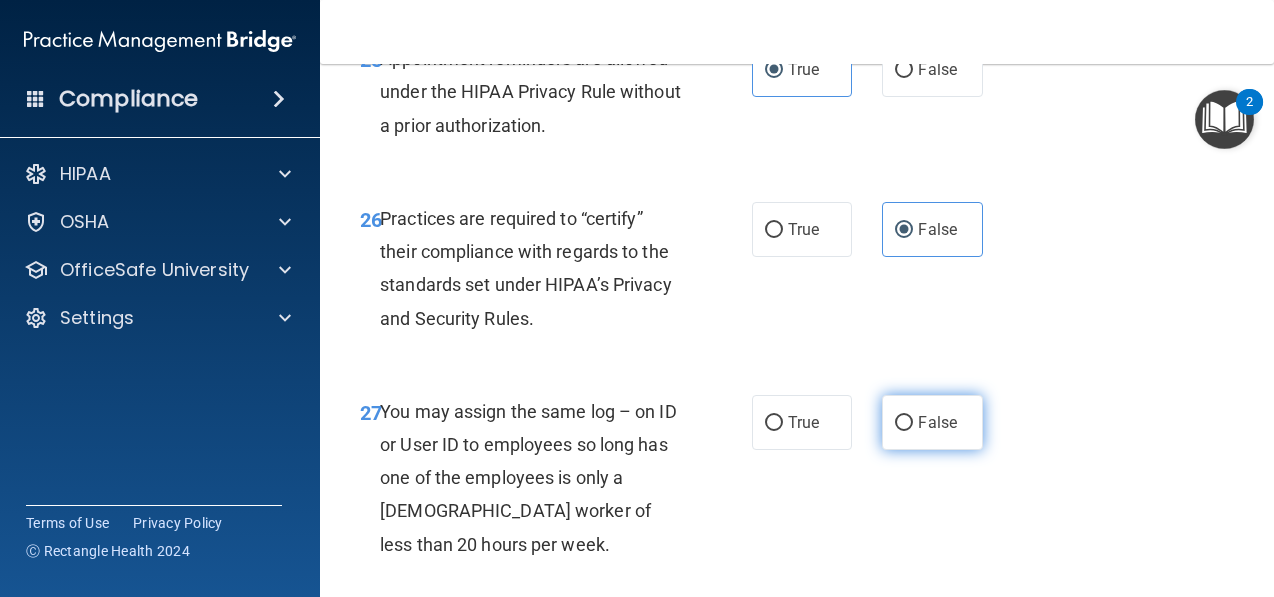 click on "False" at bounding box center [937, 422] 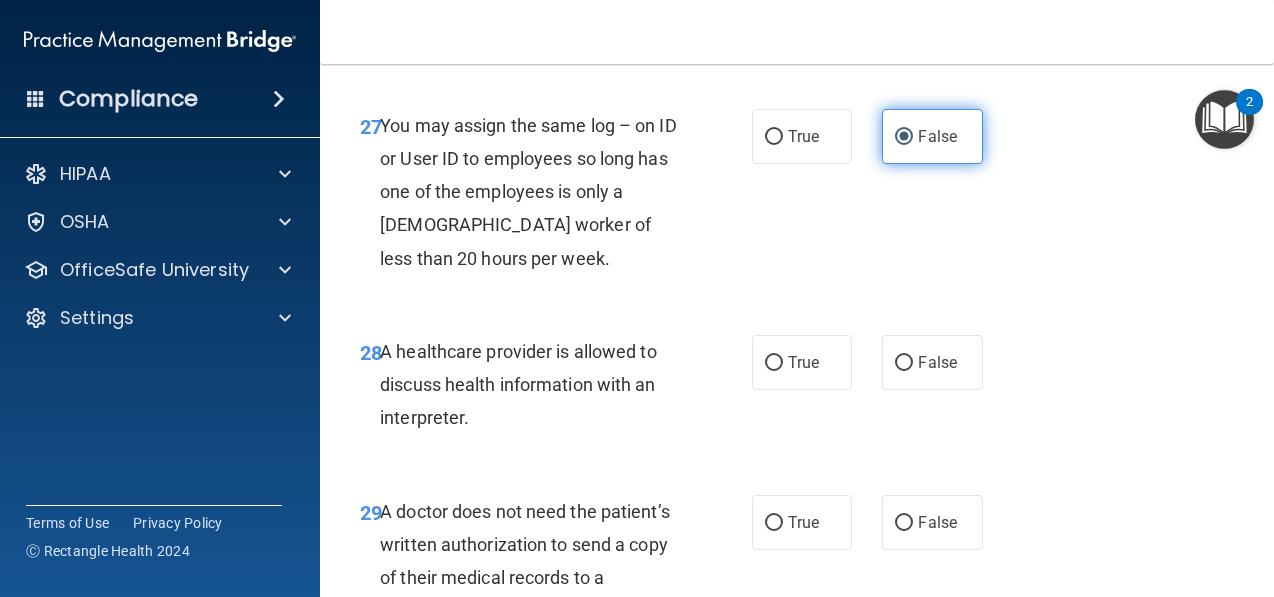 scroll, scrollTop: 5470, scrollLeft: 0, axis: vertical 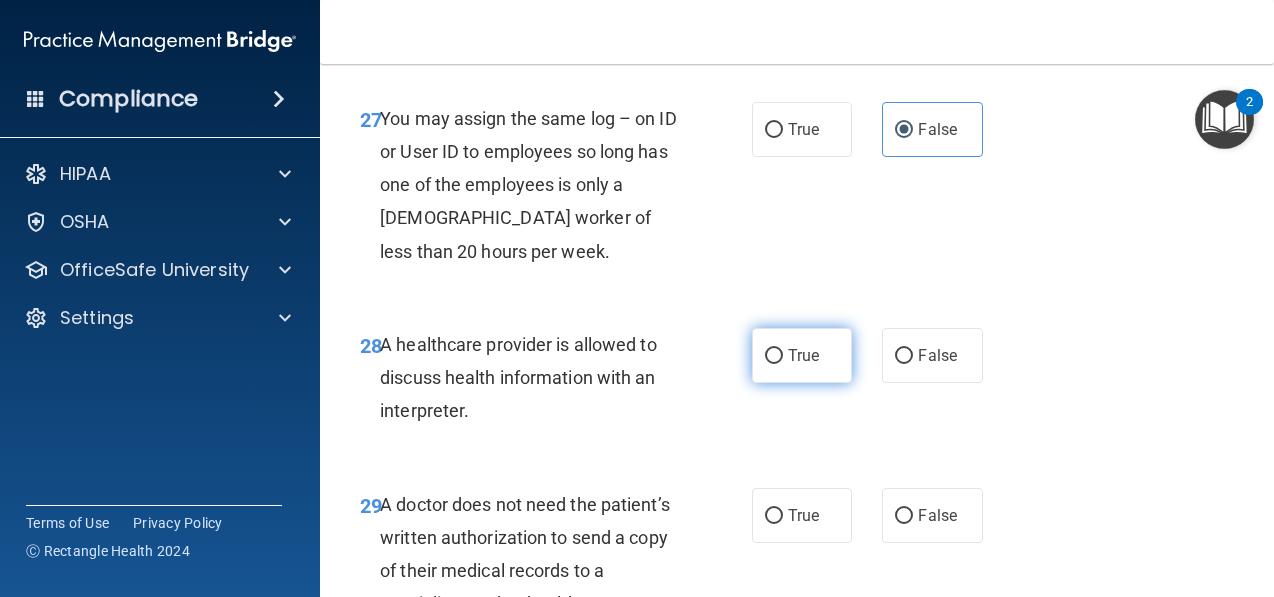 click on "True" at bounding box center (803, 355) 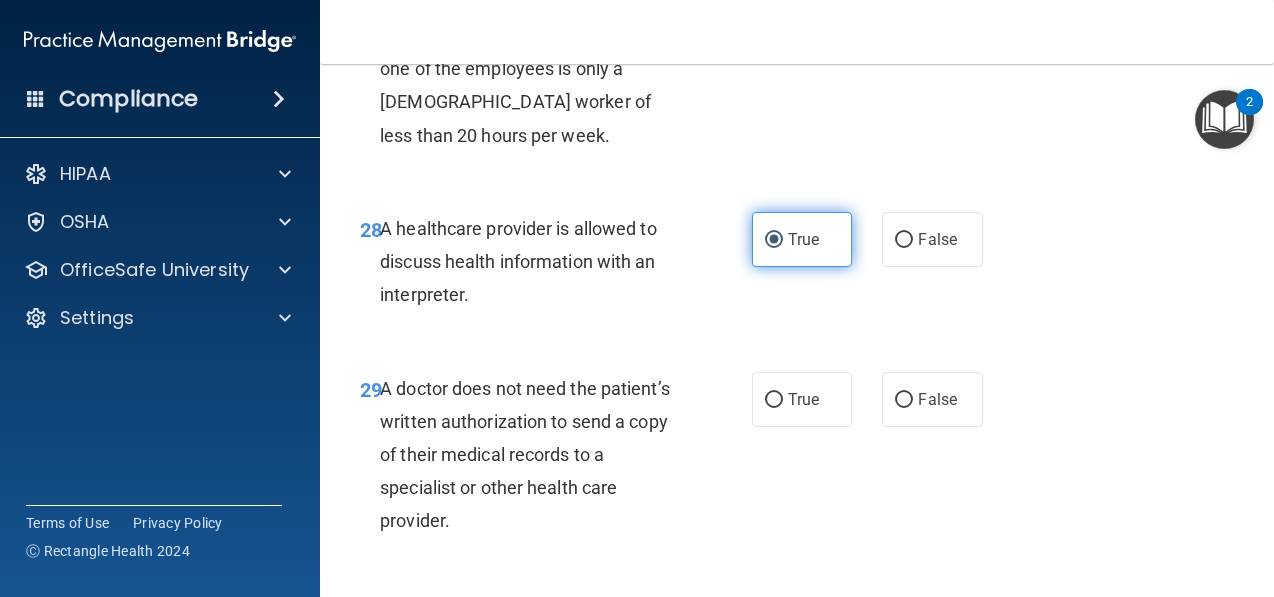 scroll, scrollTop: 5600, scrollLeft: 0, axis: vertical 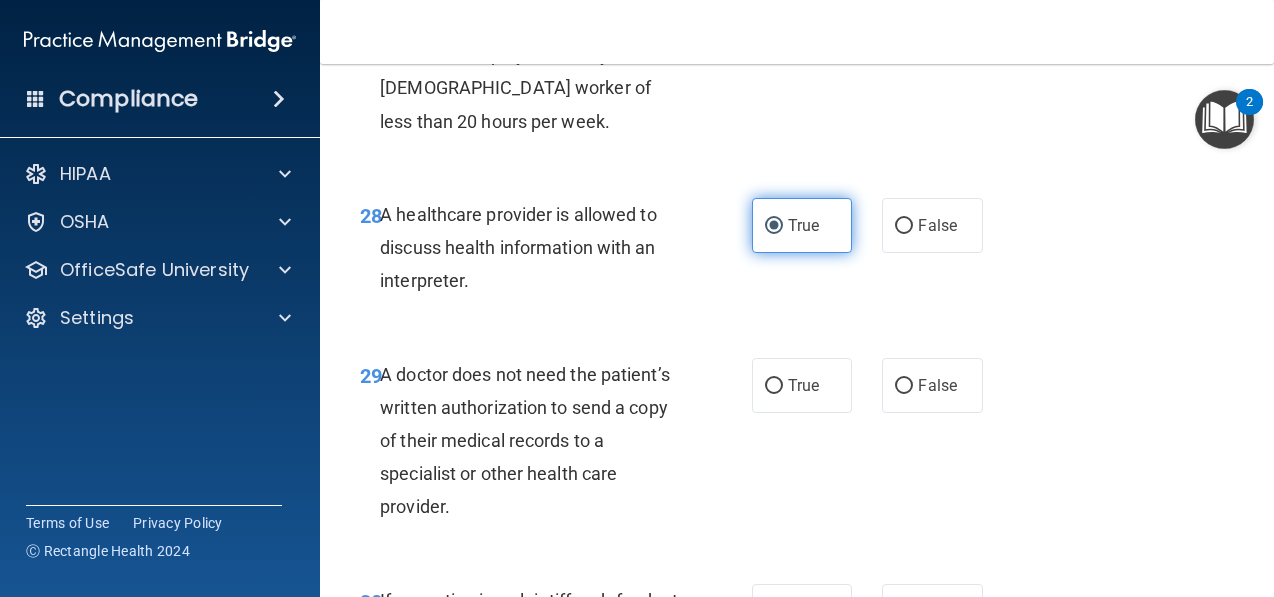 click on "True" at bounding box center [802, 385] 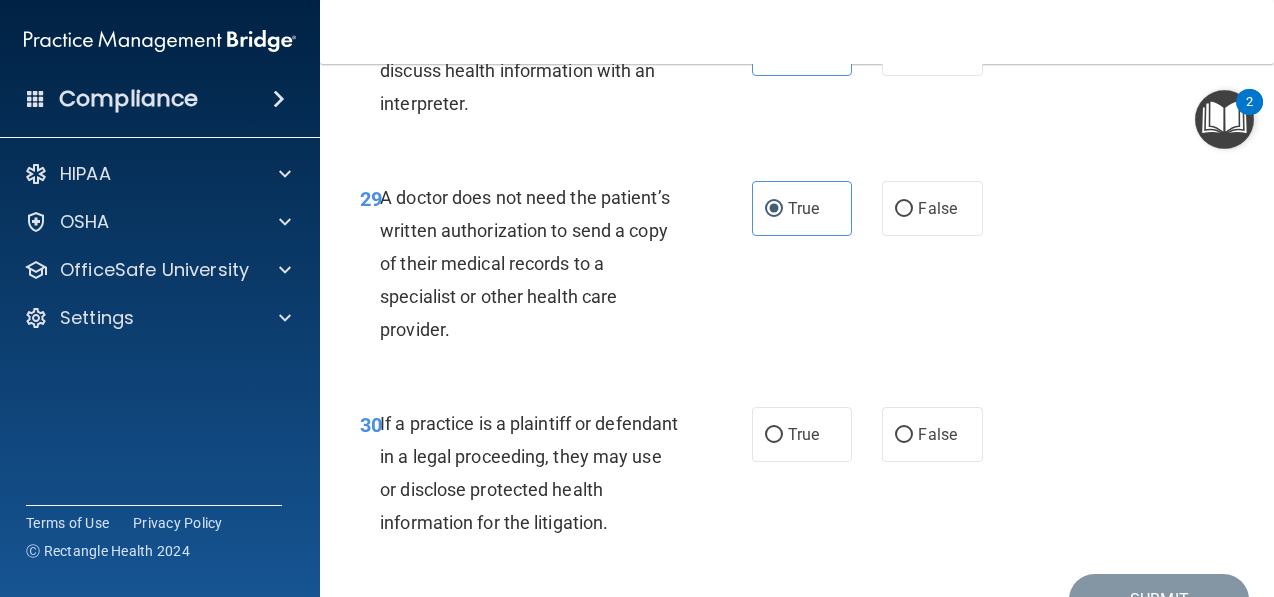 scroll, scrollTop: 5886, scrollLeft: 0, axis: vertical 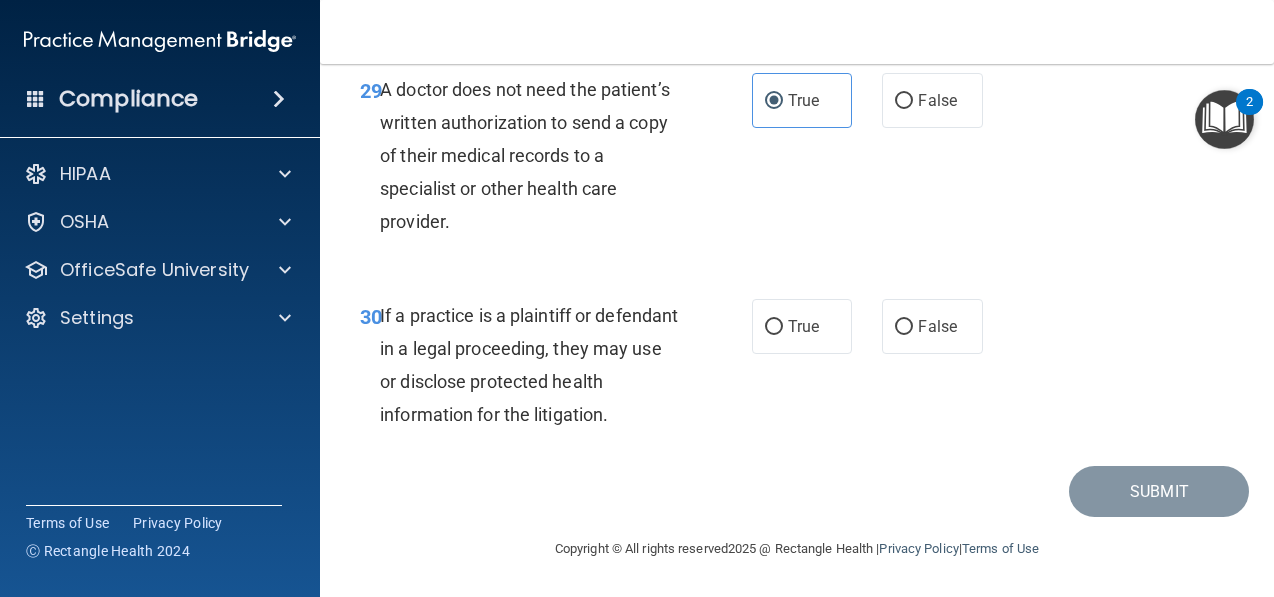 click on "30       If a practice is a plaintiff or defendant in a legal proceeding, they may use or disclose protected health information for the litigation.                 True           False" at bounding box center [797, 370] 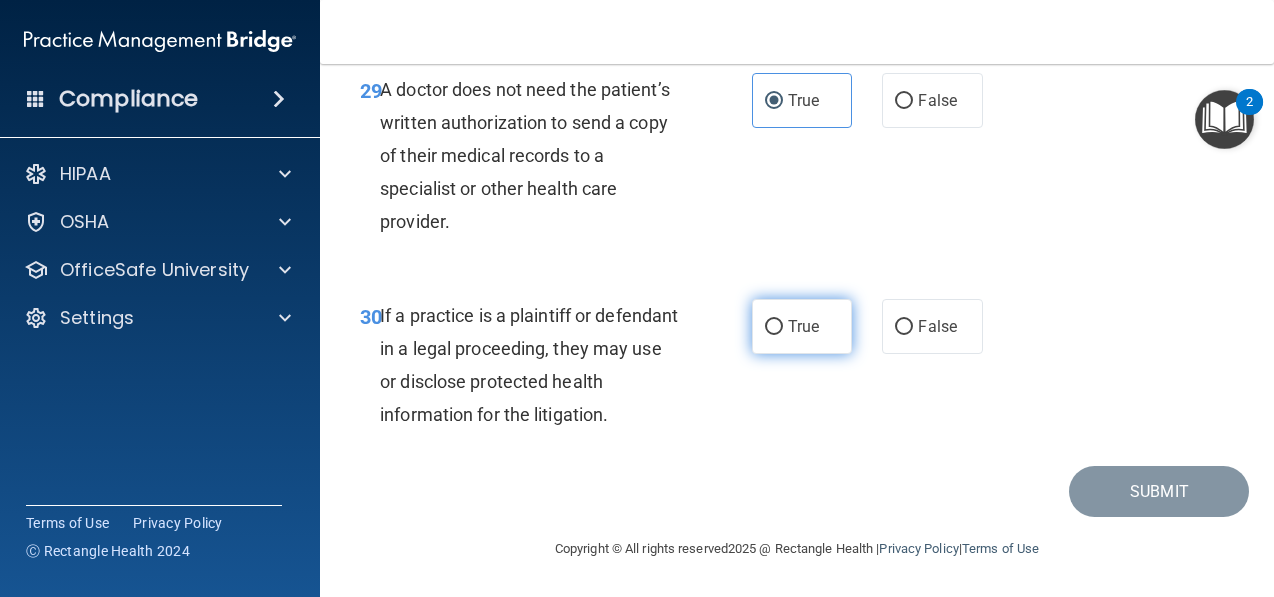 click on "True" at bounding box center [803, 326] 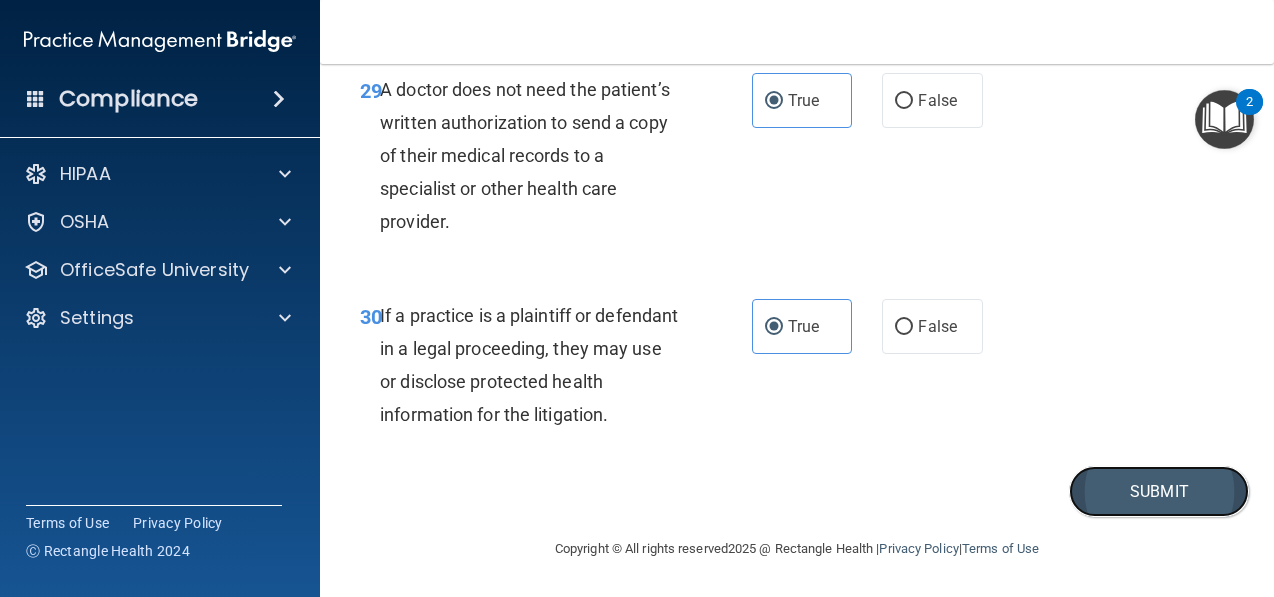click on "Submit" at bounding box center (1159, 491) 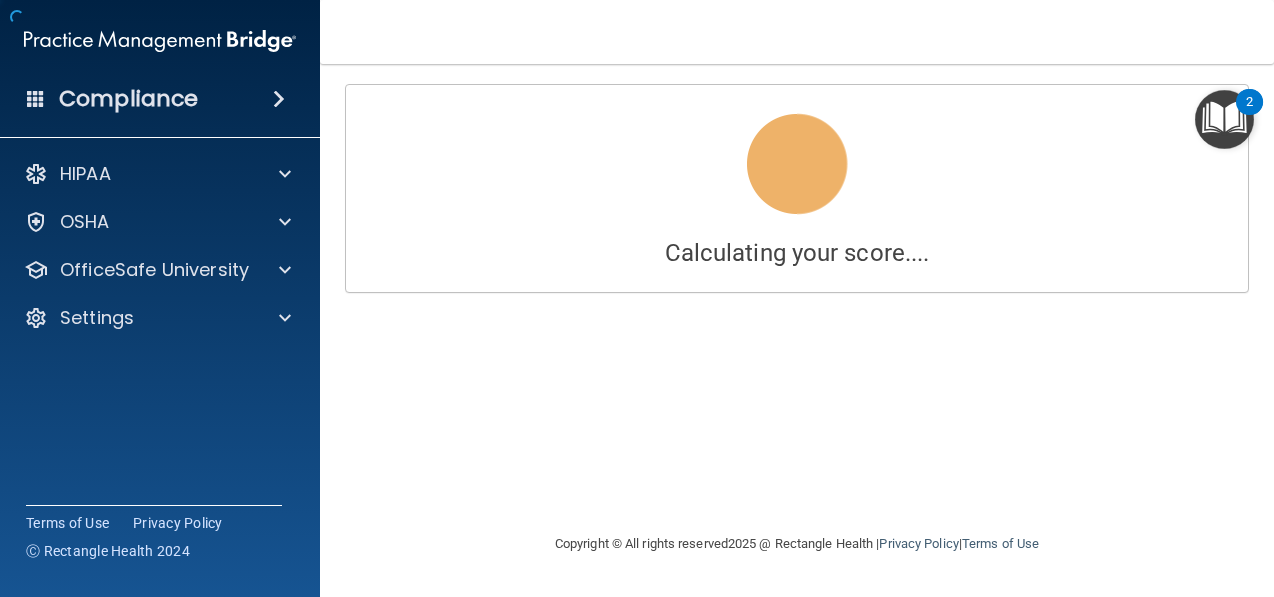 scroll, scrollTop: 0, scrollLeft: 0, axis: both 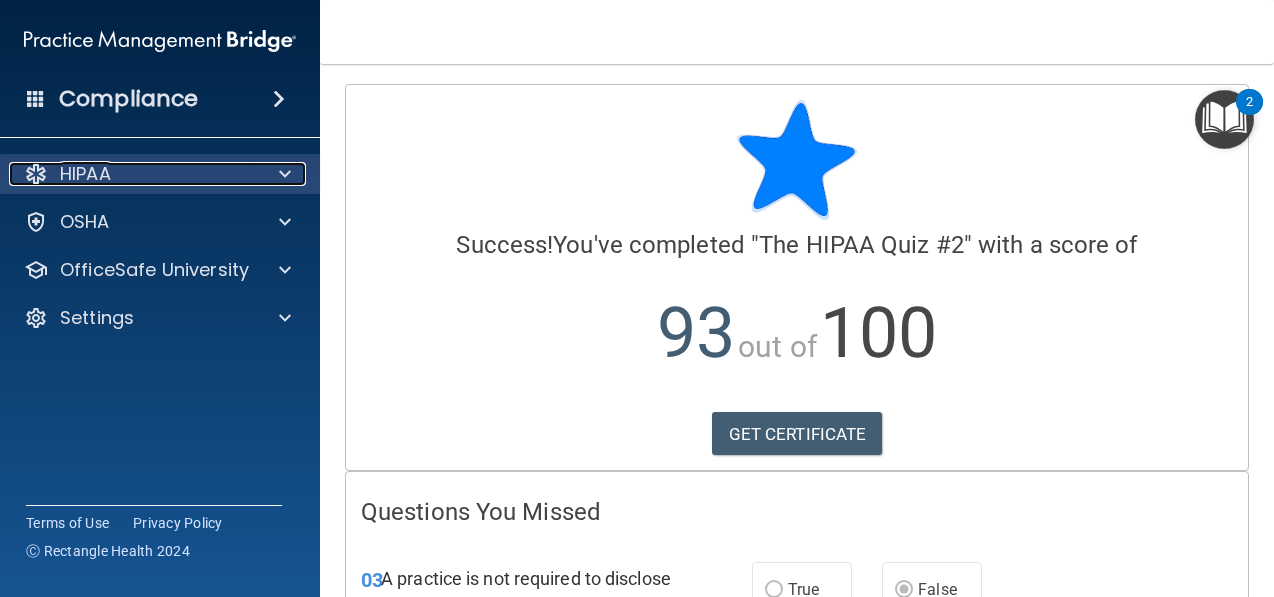 click at bounding box center (282, 174) 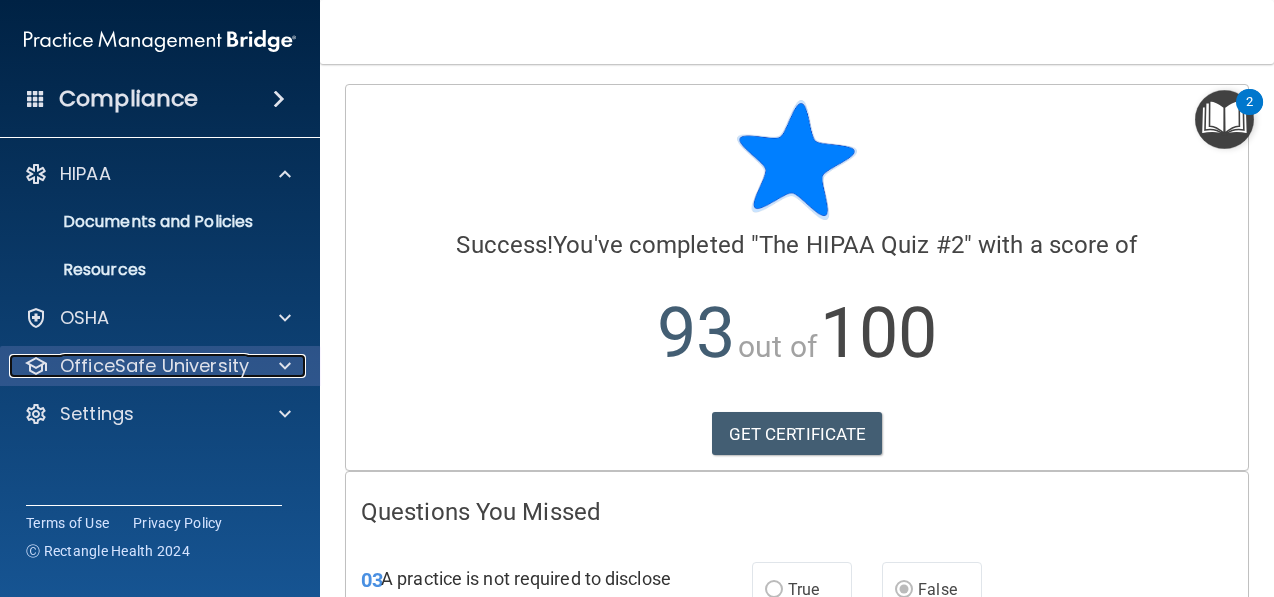 click on "OfficeSafe University" at bounding box center (154, 366) 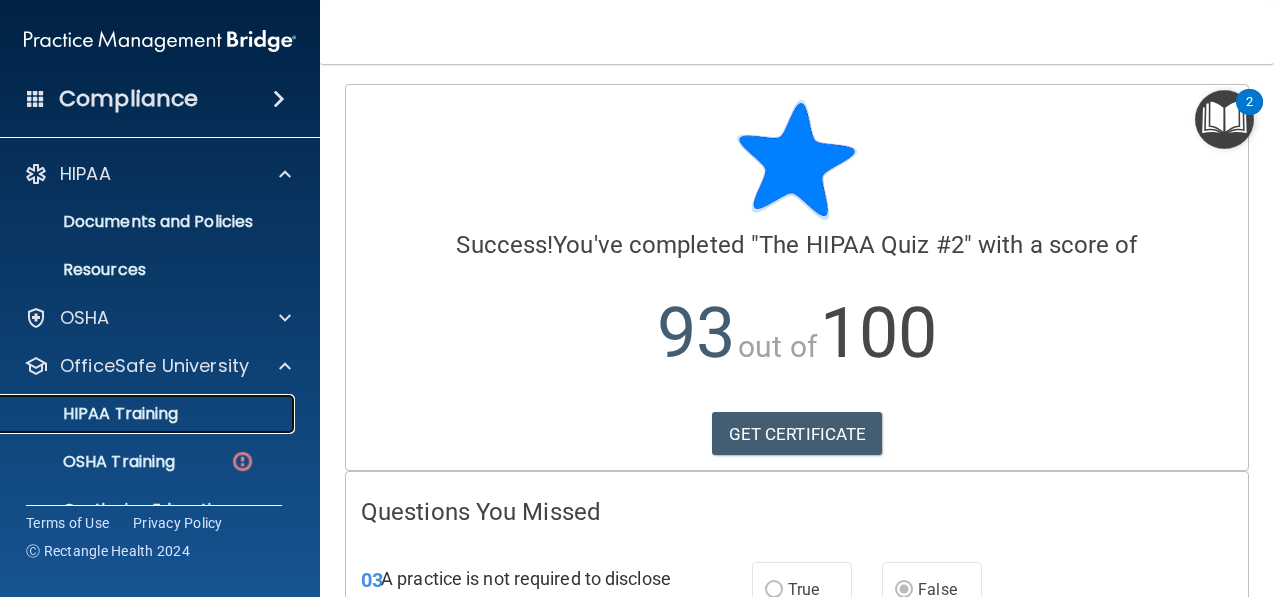 click on "HIPAA Training" at bounding box center (149, 414) 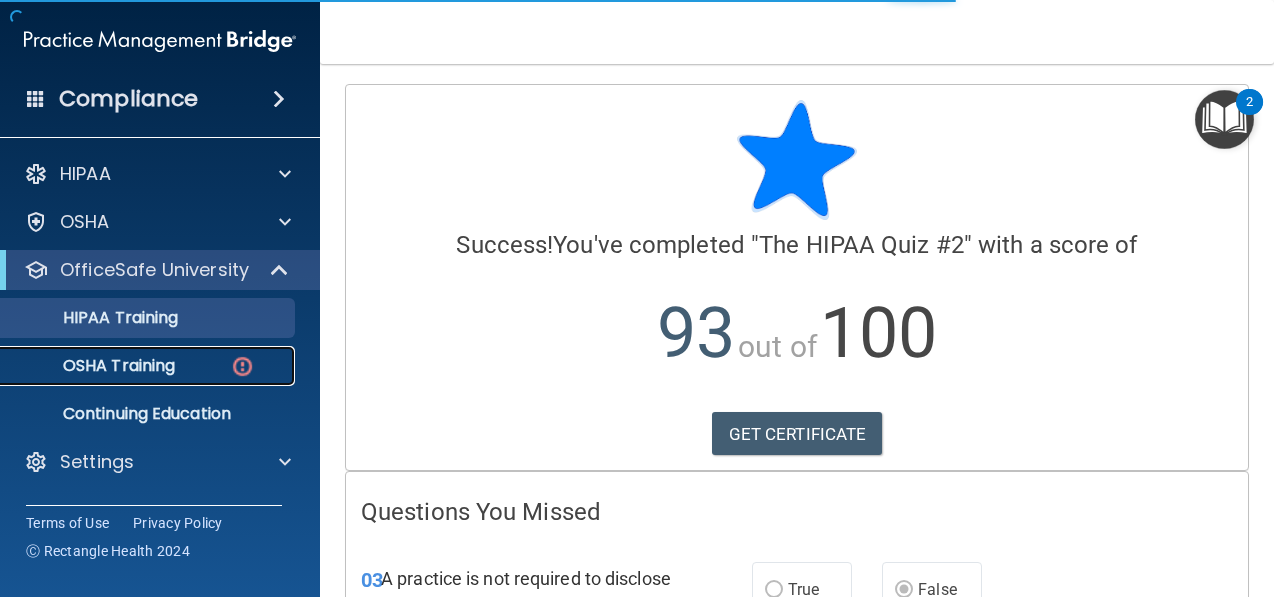 click on "OSHA Training" at bounding box center (149, 366) 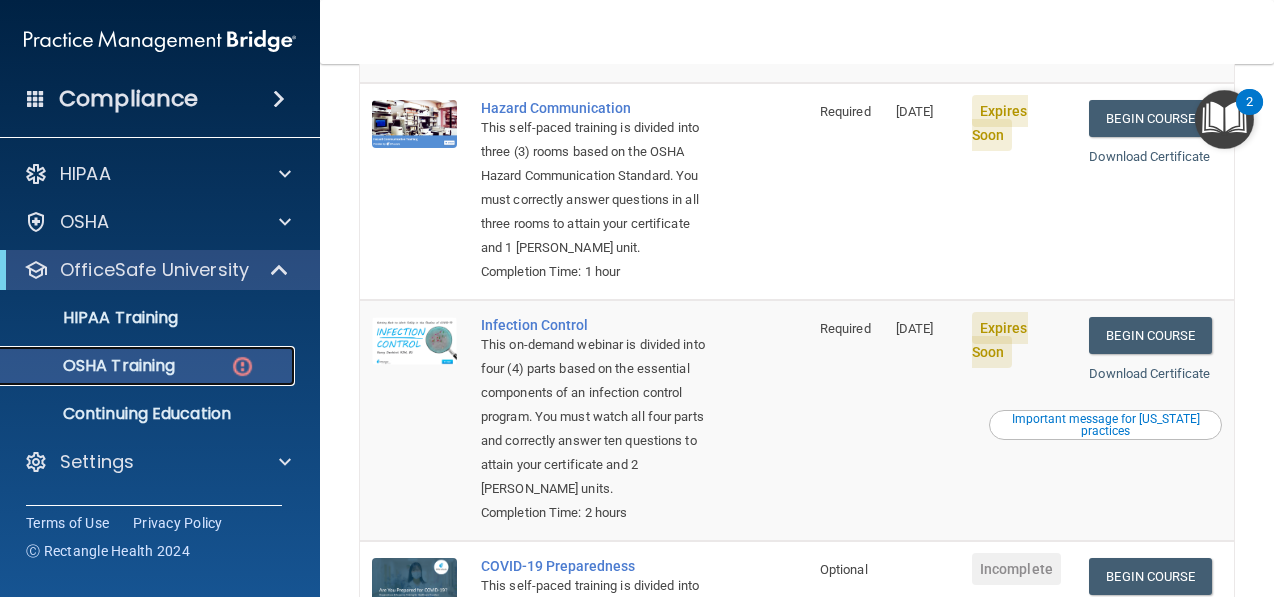 scroll, scrollTop: 0, scrollLeft: 0, axis: both 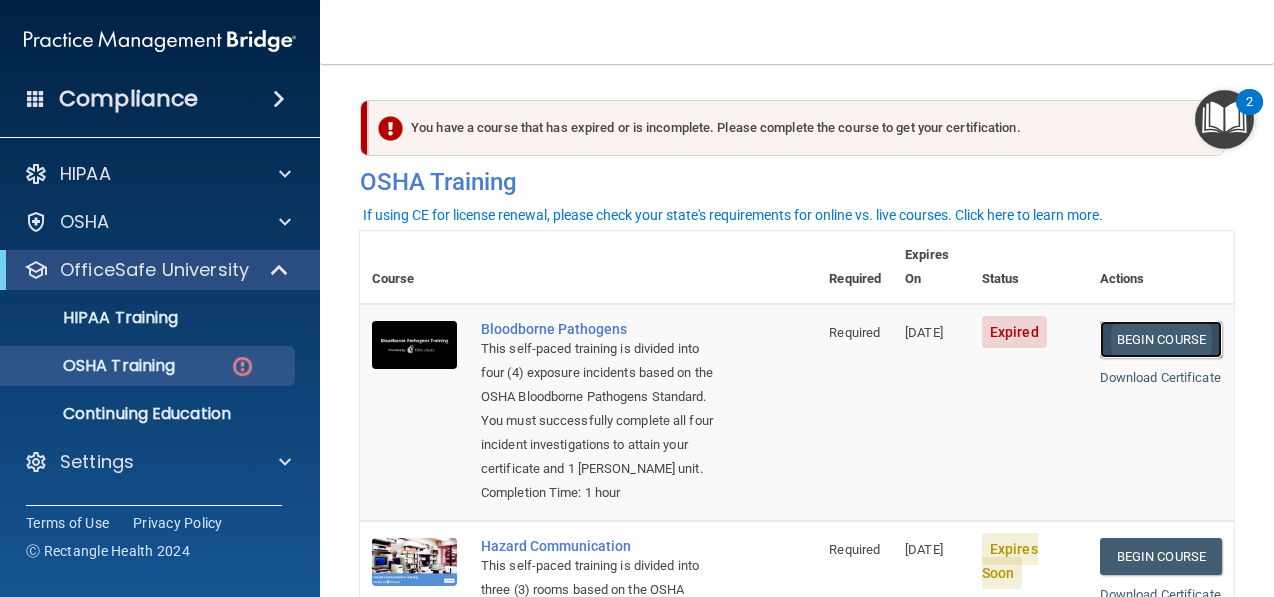click on "Begin Course" at bounding box center (1161, 339) 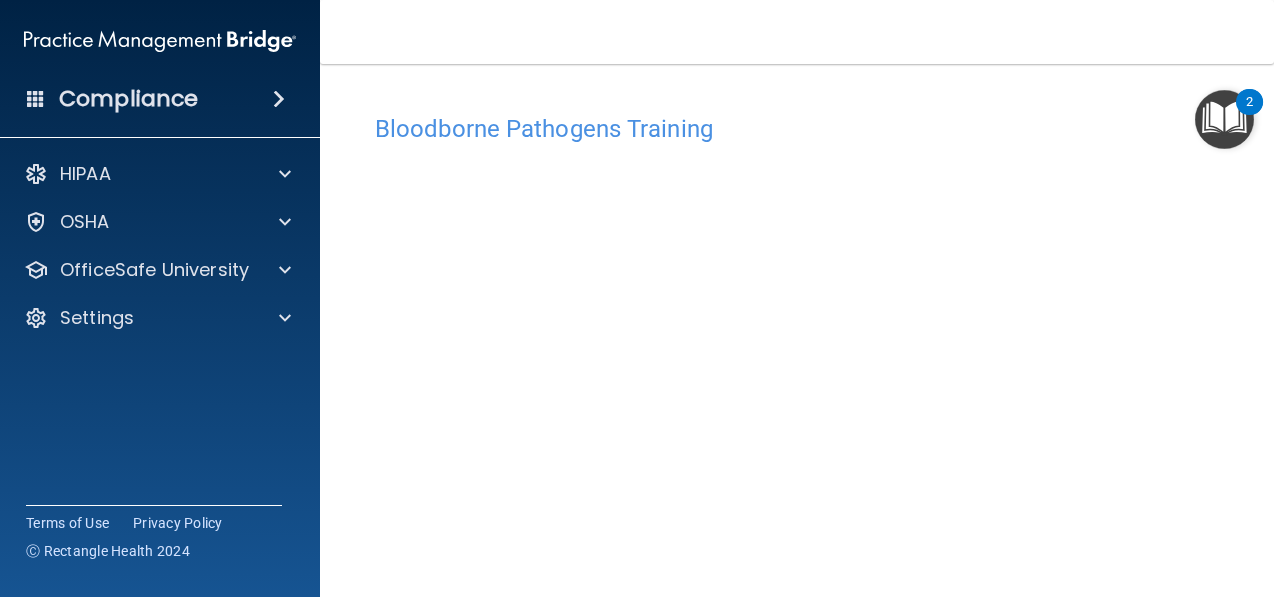 scroll, scrollTop: 0, scrollLeft: 0, axis: both 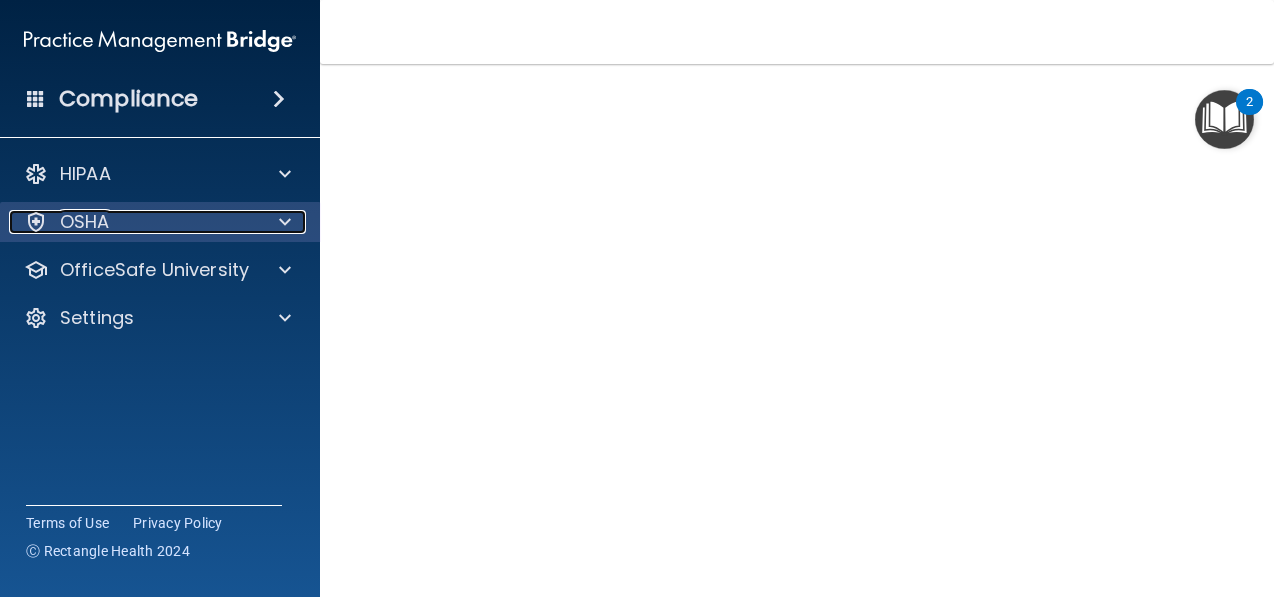 click on "OSHA" at bounding box center (133, 222) 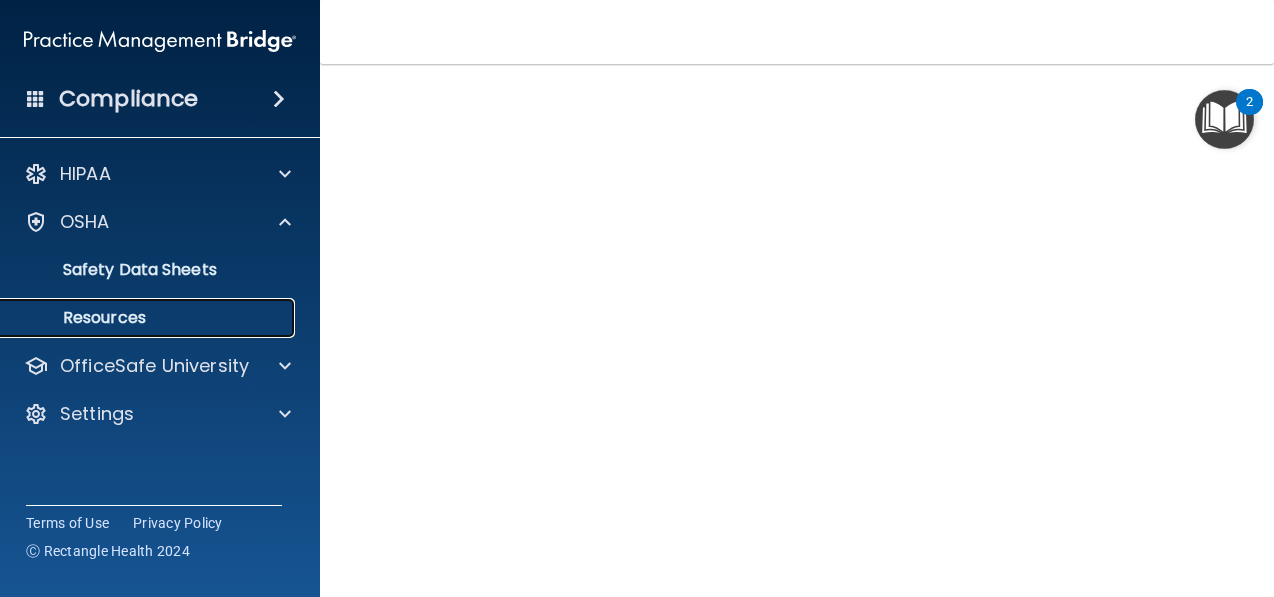 click on "Resources" at bounding box center [137, 318] 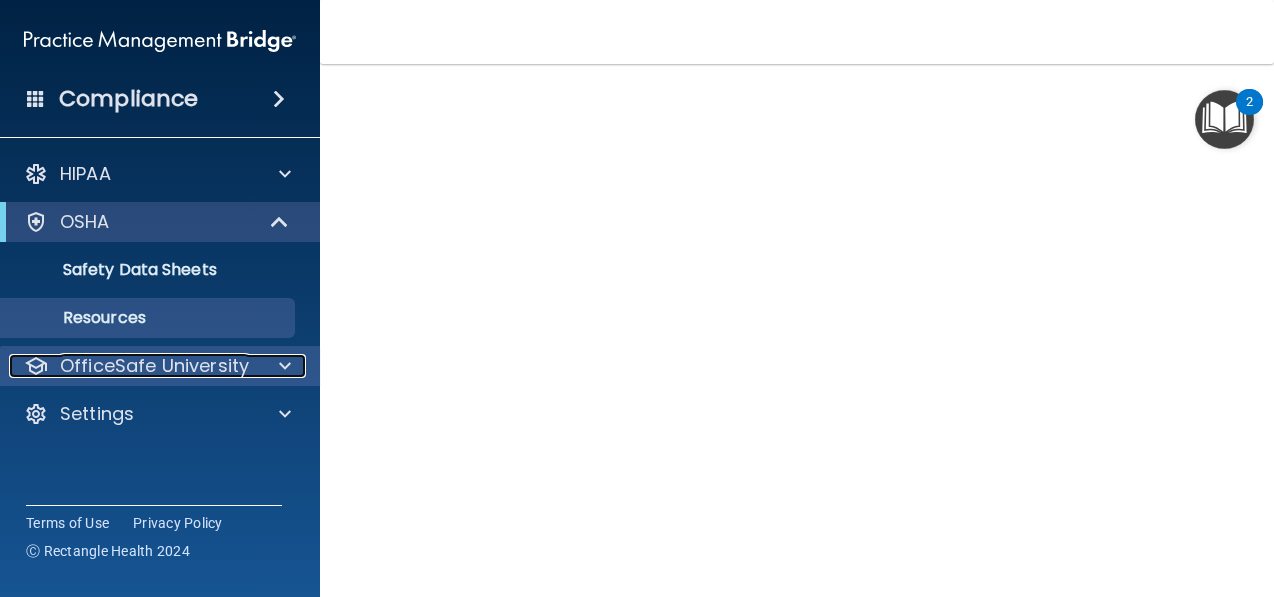click on "OfficeSafe University" at bounding box center [154, 366] 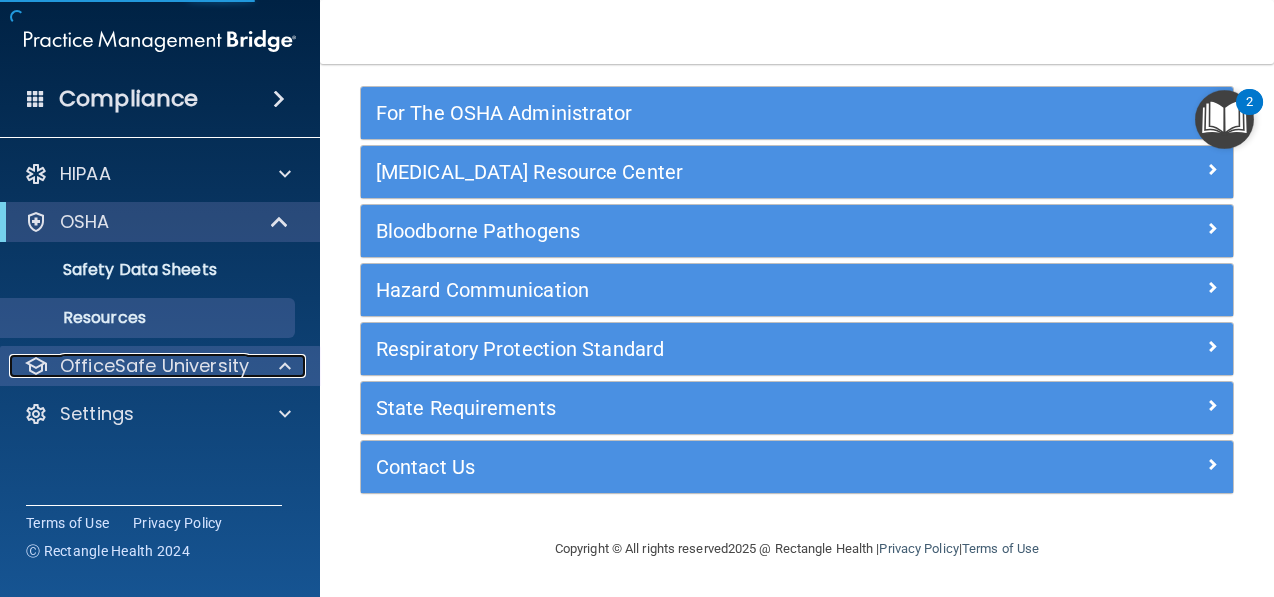 scroll, scrollTop: 95, scrollLeft: 0, axis: vertical 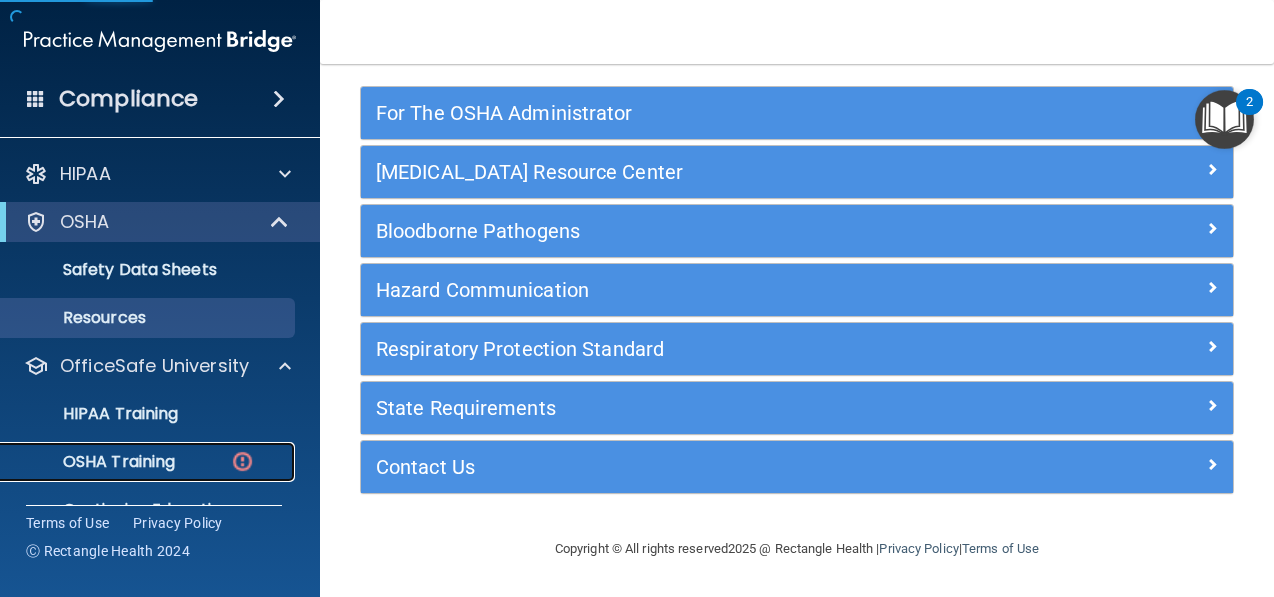 click on "OSHA Training" at bounding box center [137, 462] 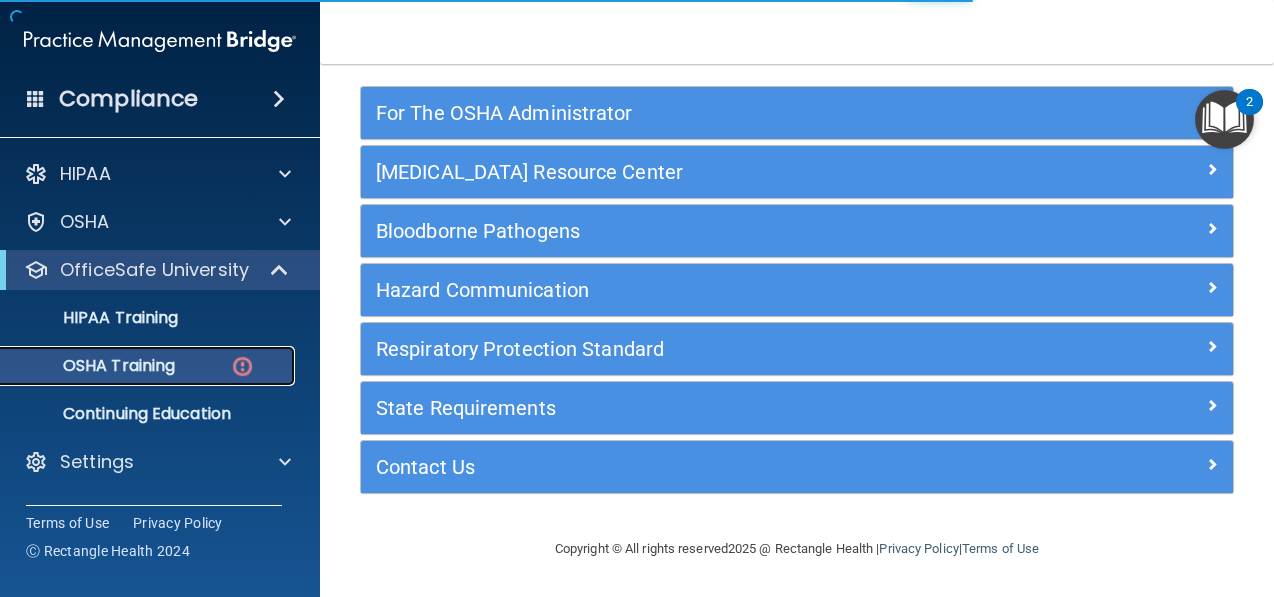 click on "OSHA Training" at bounding box center (94, 366) 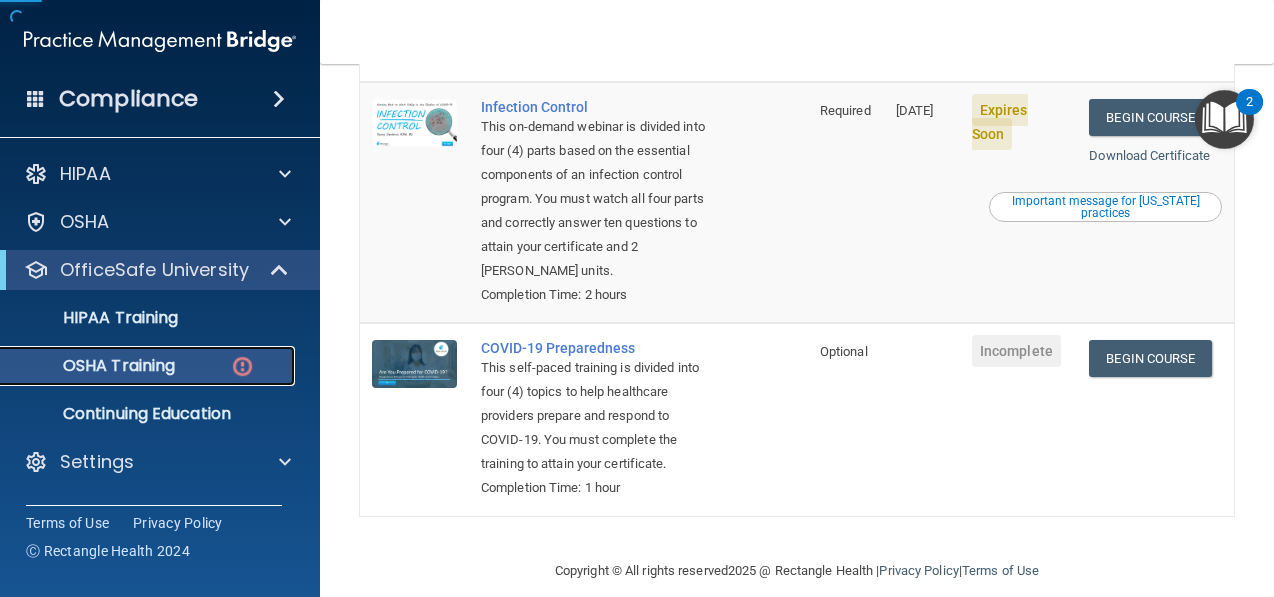 scroll, scrollTop: 728, scrollLeft: 0, axis: vertical 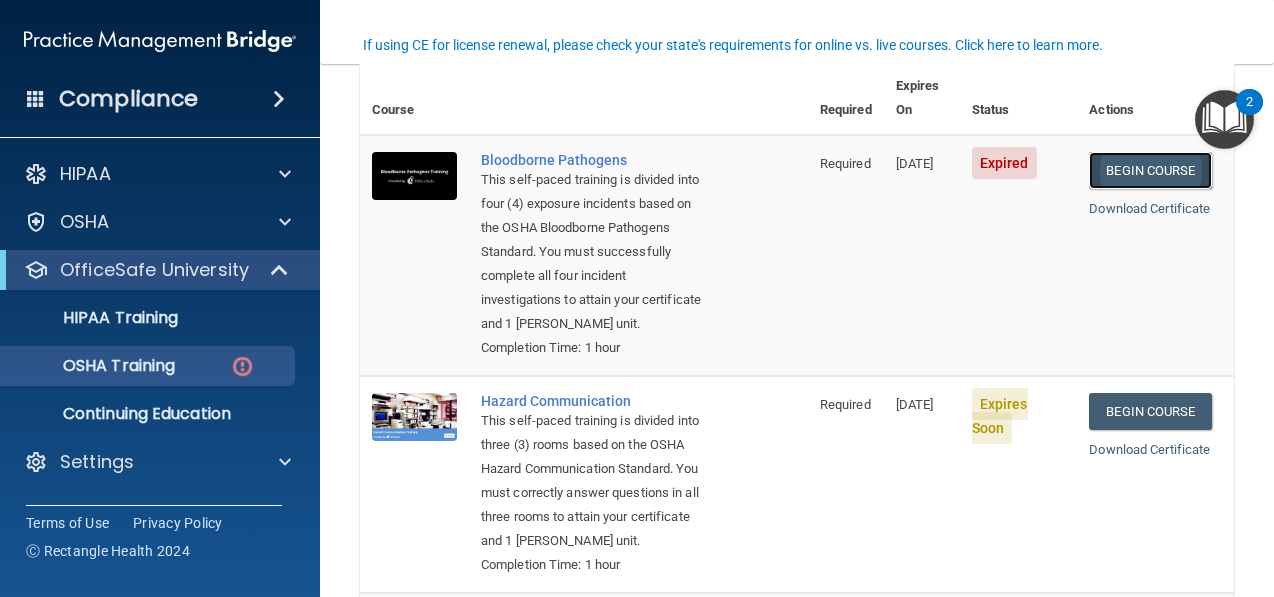 click on "Begin Course" at bounding box center [1150, 170] 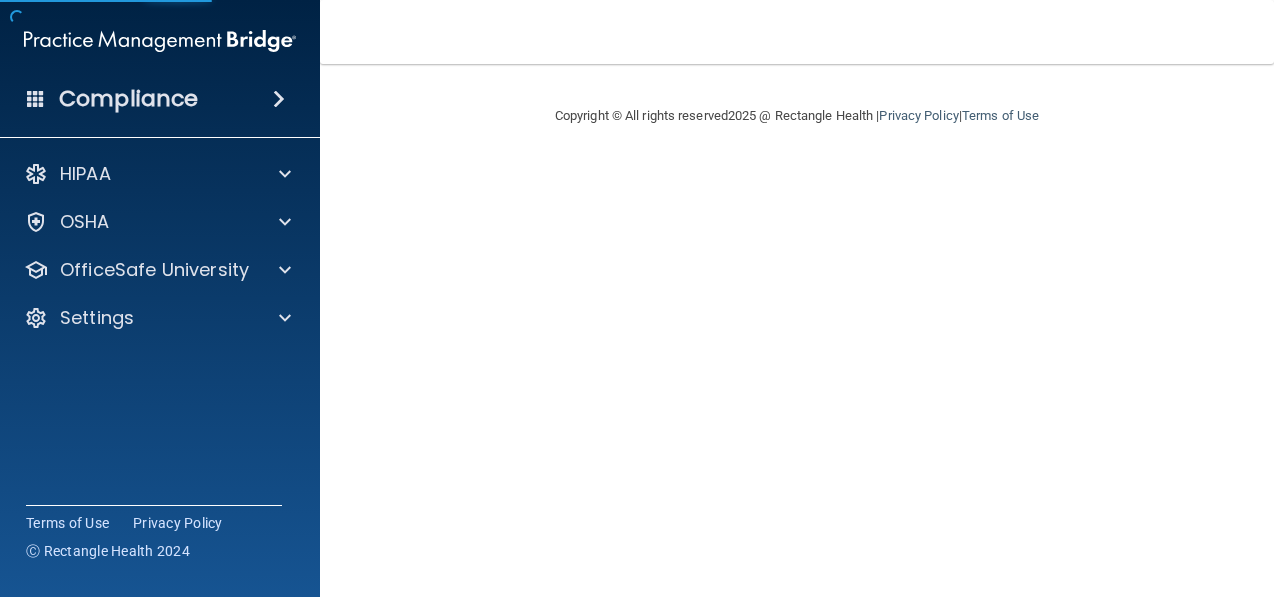 scroll, scrollTop: 0, scrollLeft: 0, axis: both 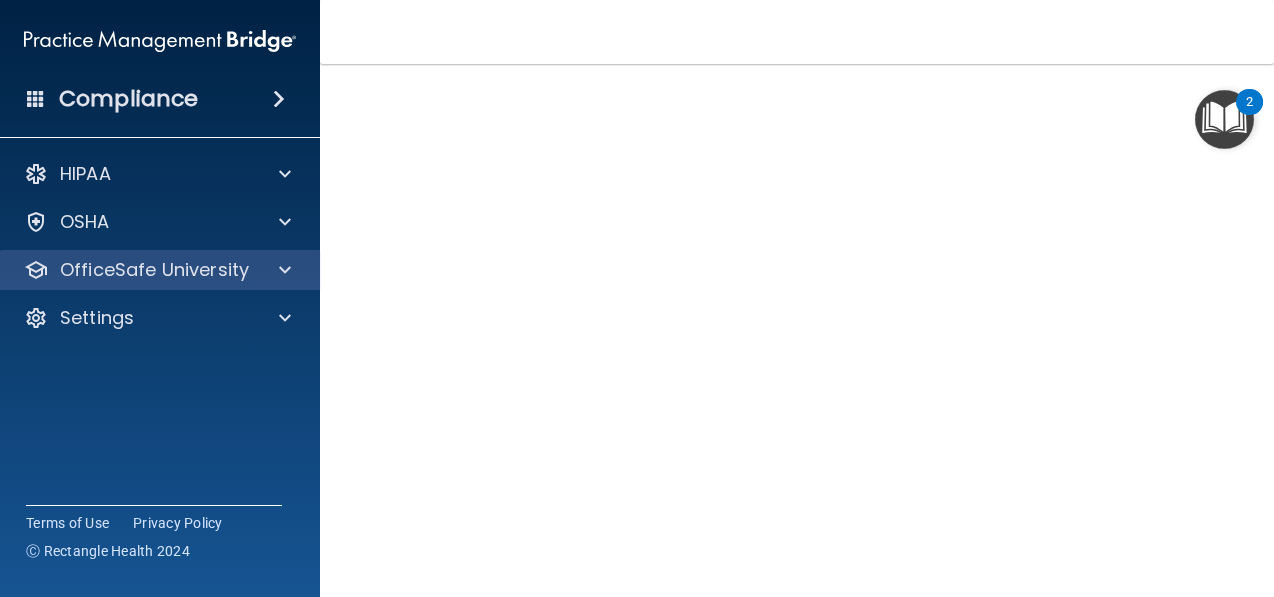 click on "OfficeSafe University" at bounding box center (160, 270) 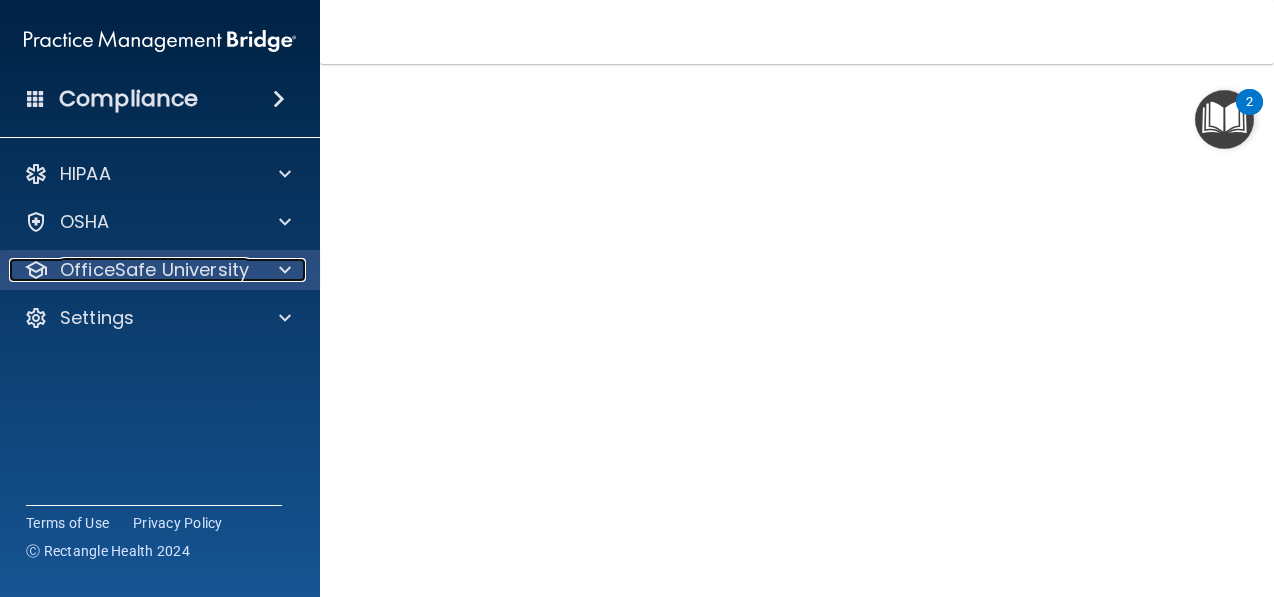 click on "OfficeSafe University" at bounding box center [154, 270] 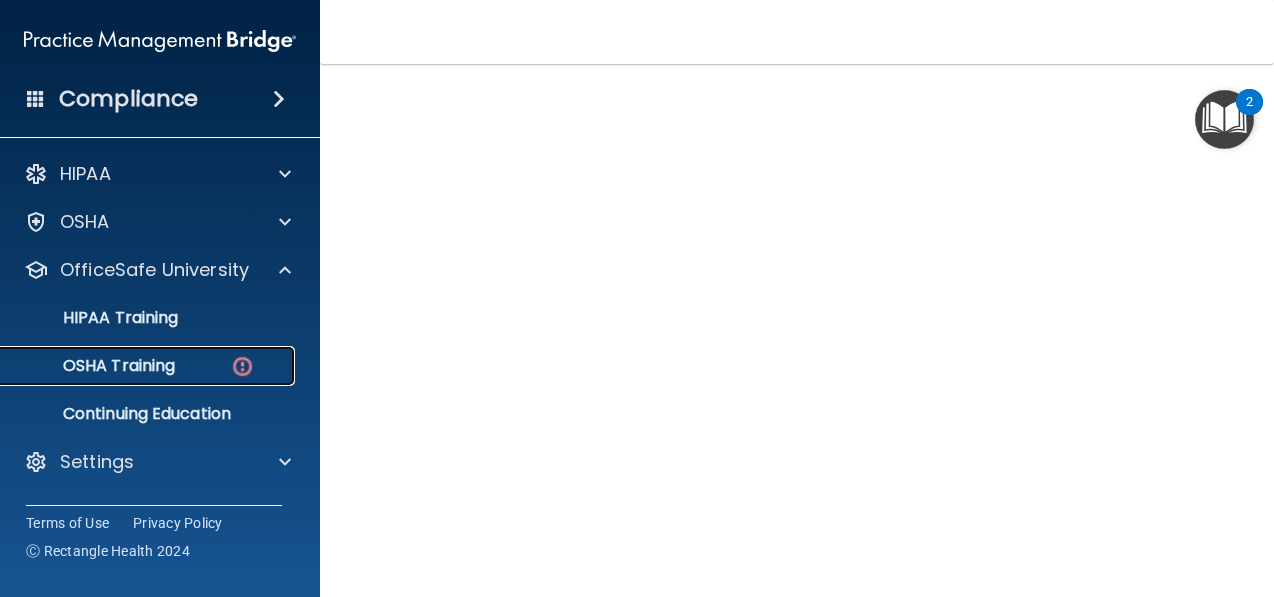 click on "OSHA Training" at bounding box center [149, 366] 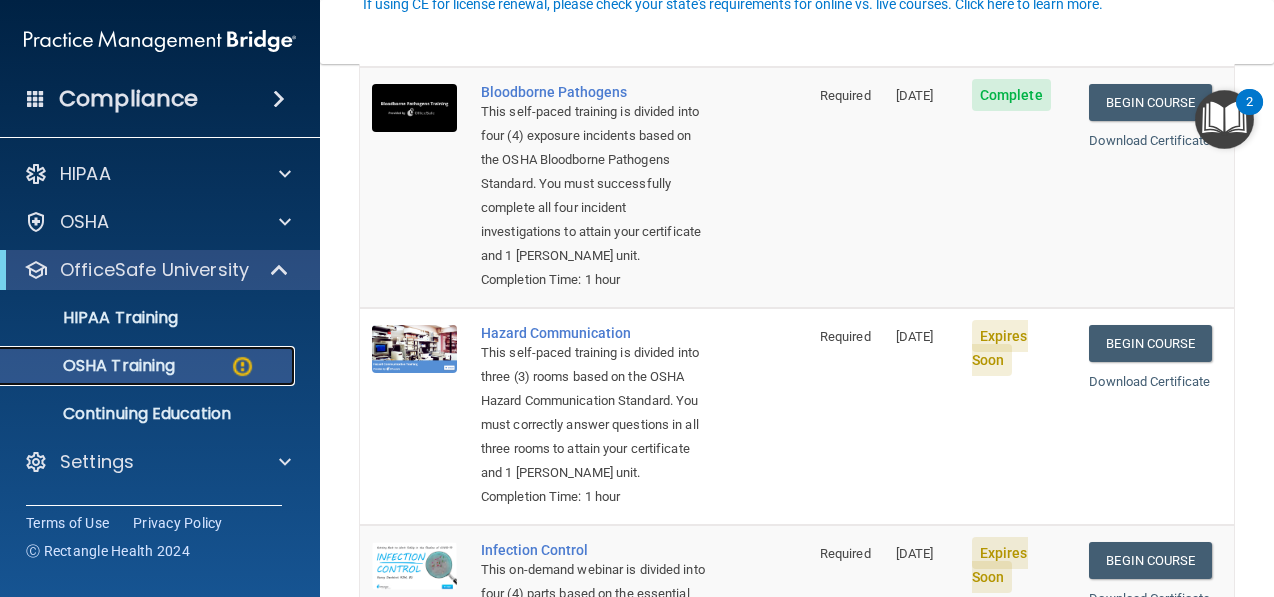 scroll, scrollTop: 244, scrollLeft: 0, axis: vertical 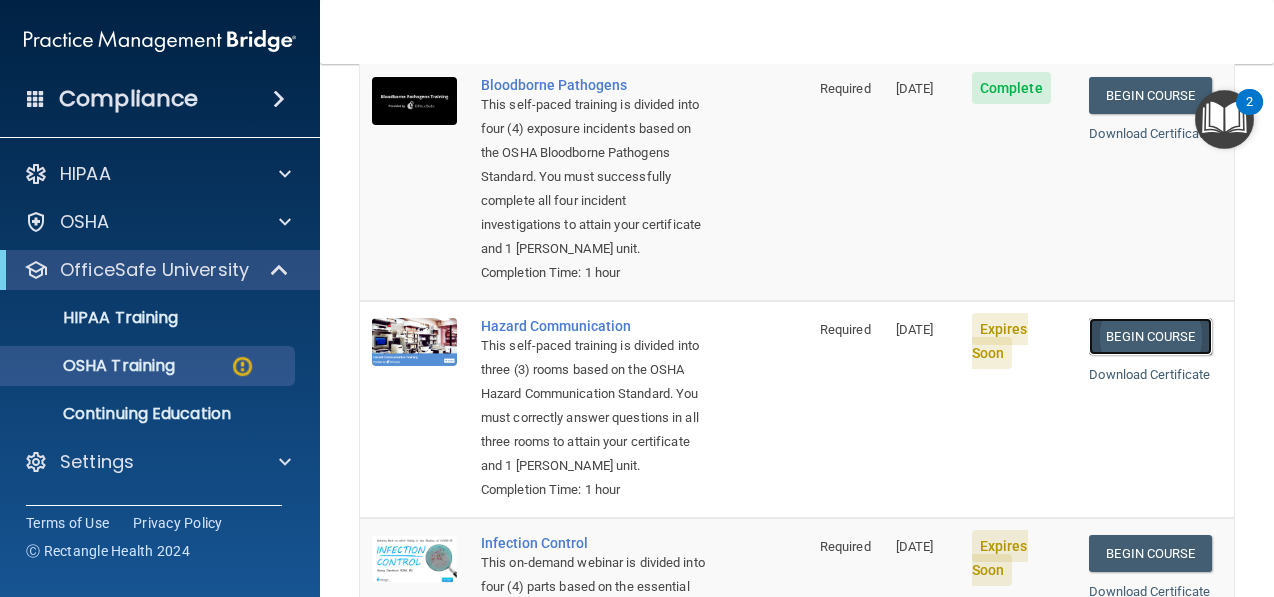 click on "Begin Course" at bounding box center (1150, 336) 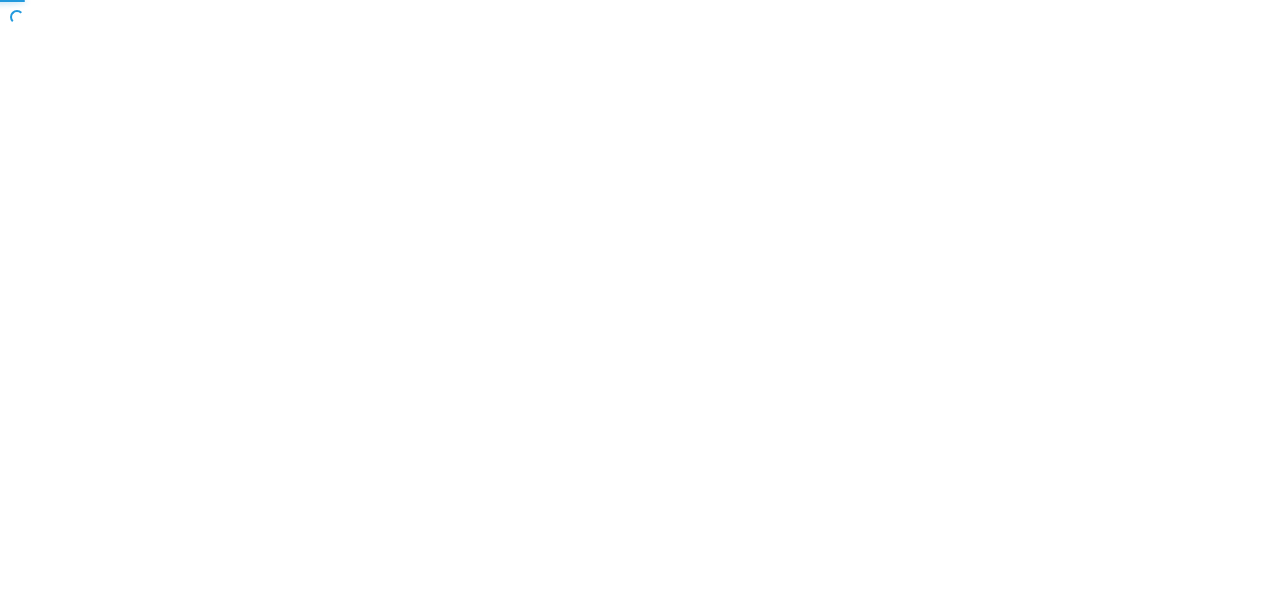 scroll, scrollTop: 0, scrollLeft: 0, axis: both 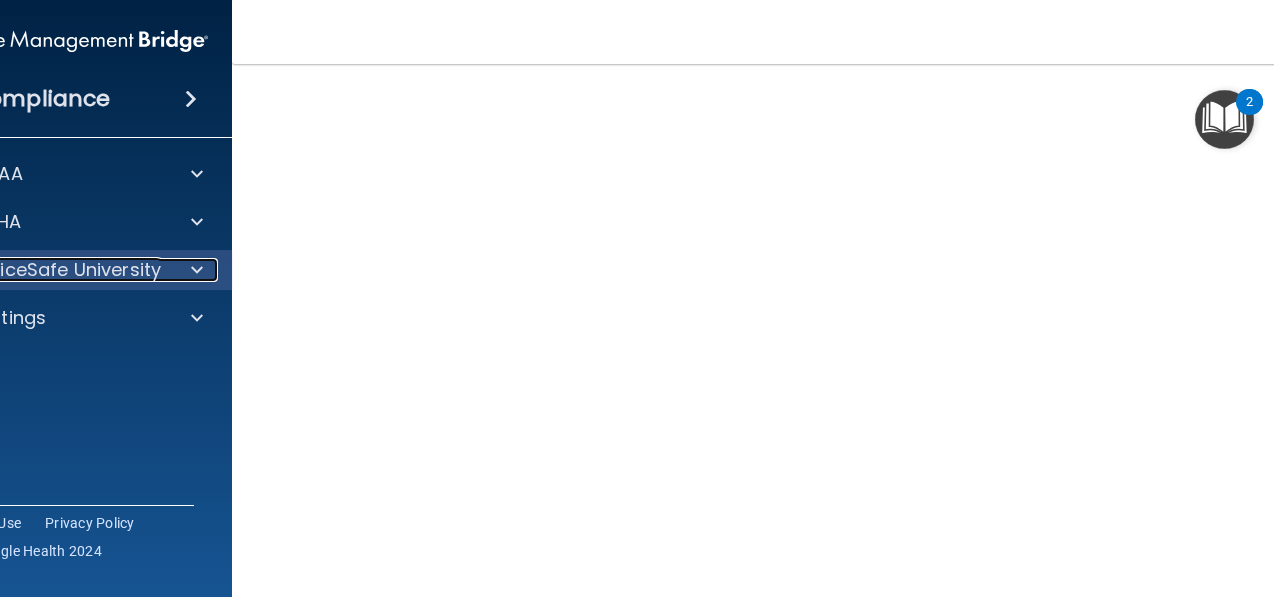 click at bounding box center [194, 270] 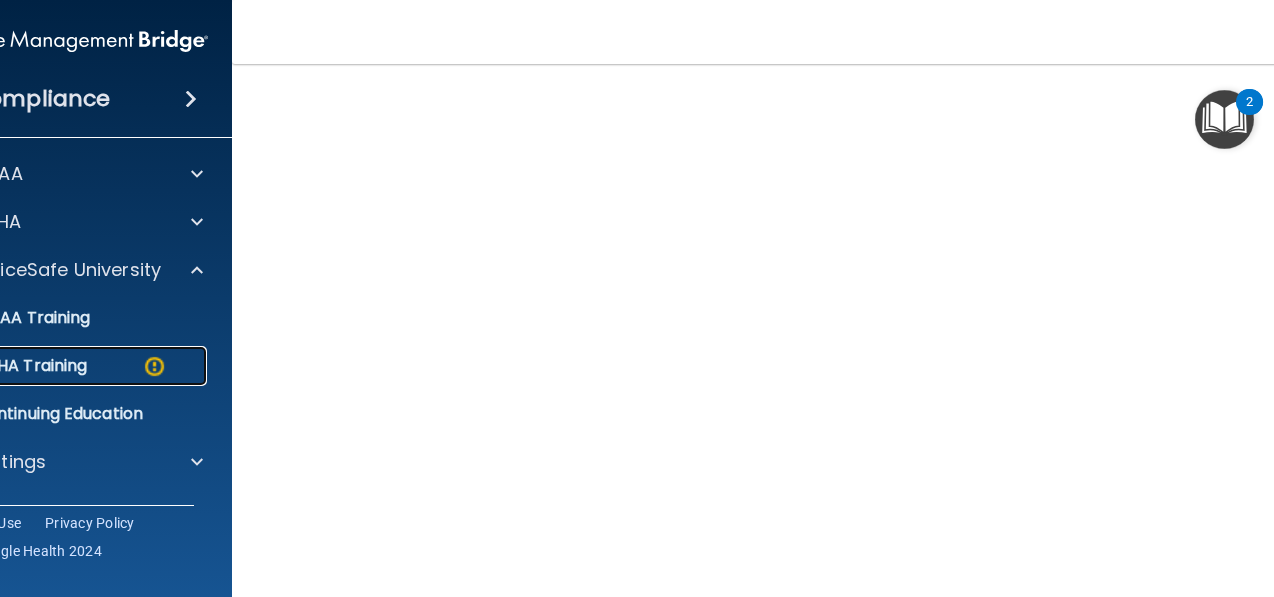 click on "OSHA Training" at bounding box center [61, 366] 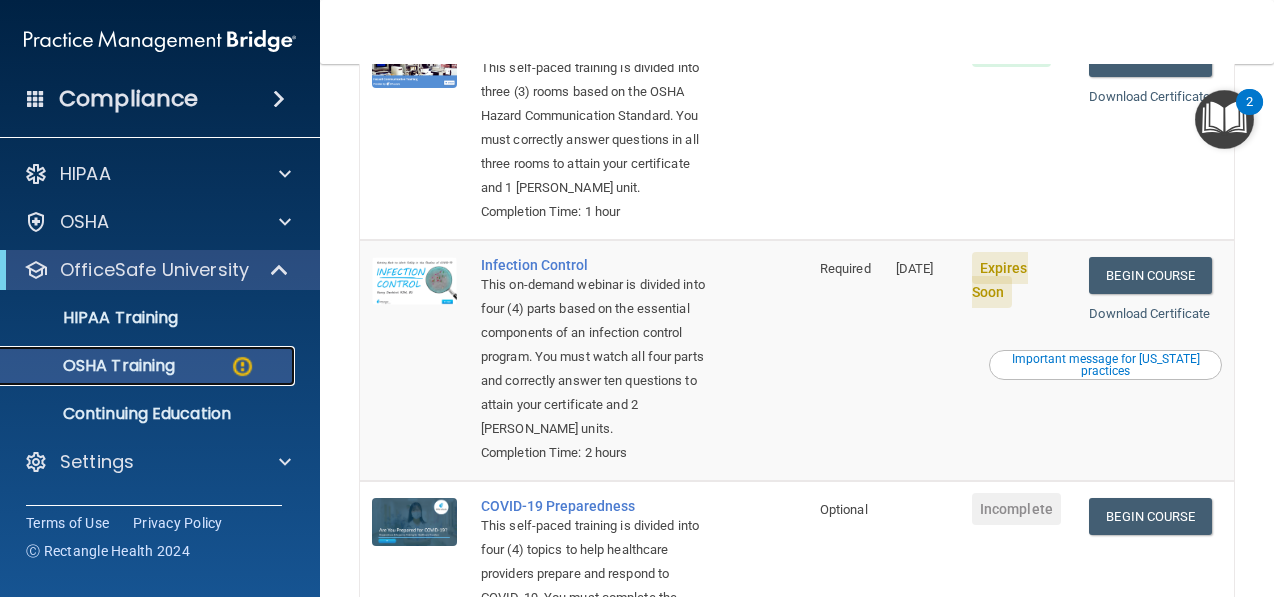 scroll, scrollTop: 533, scrollLeft: 0, axis: vertical 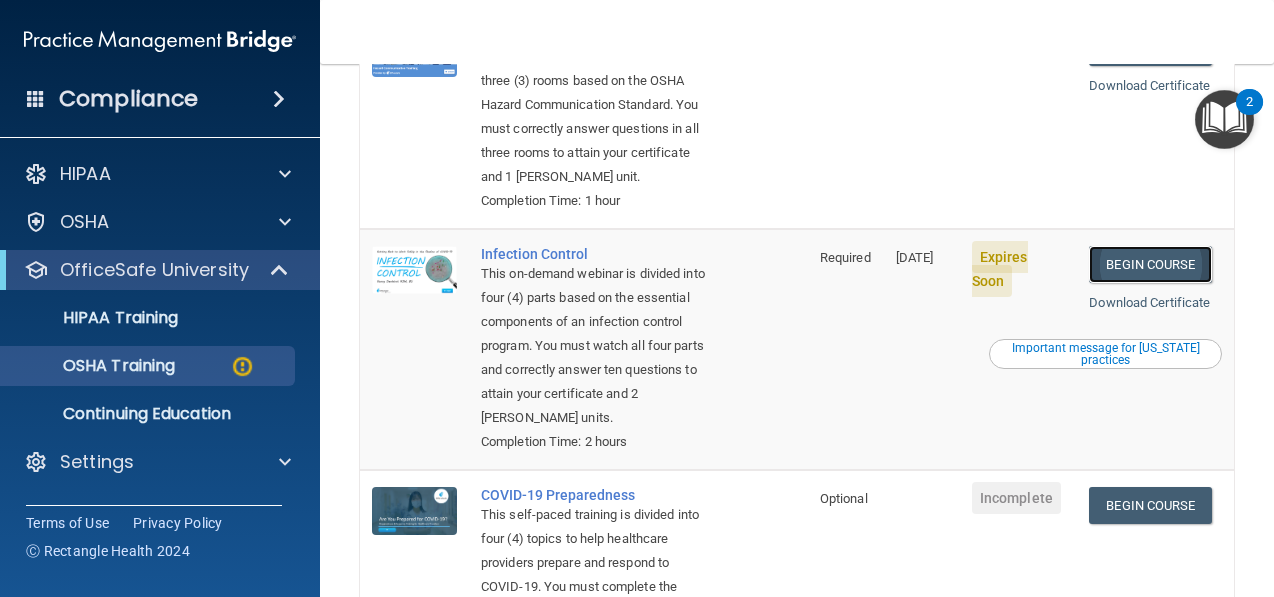 click on "Begin Course" at bounding box center [1150, 264] 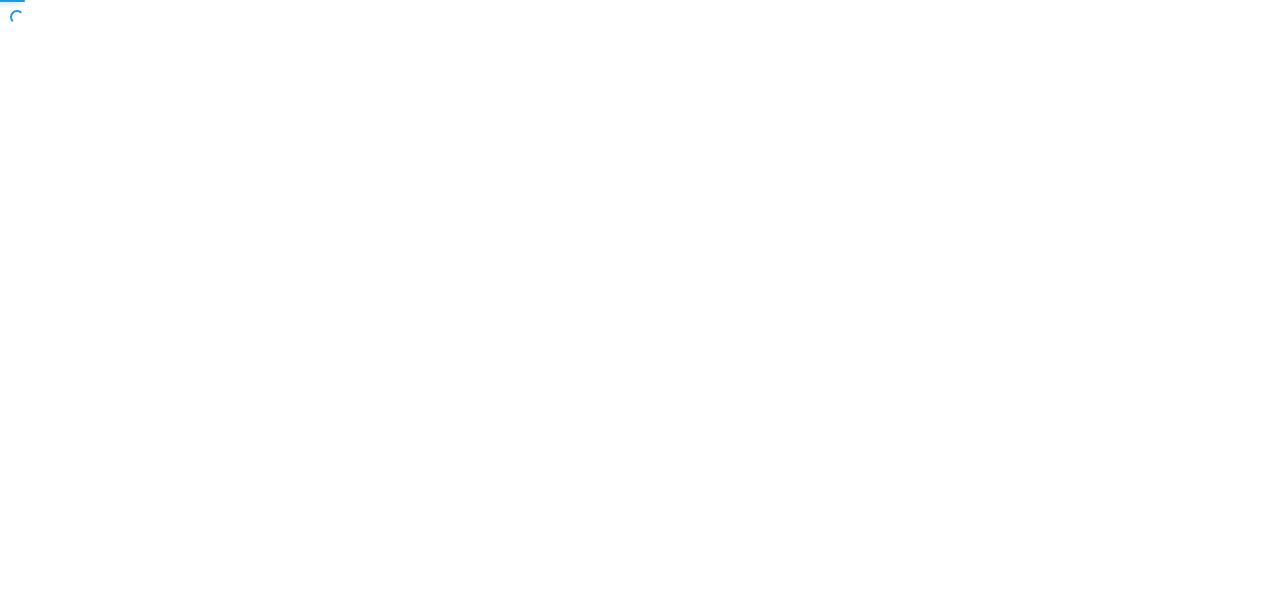 scroll, scrollTop: 0, scrollLeft: 0, axis: both 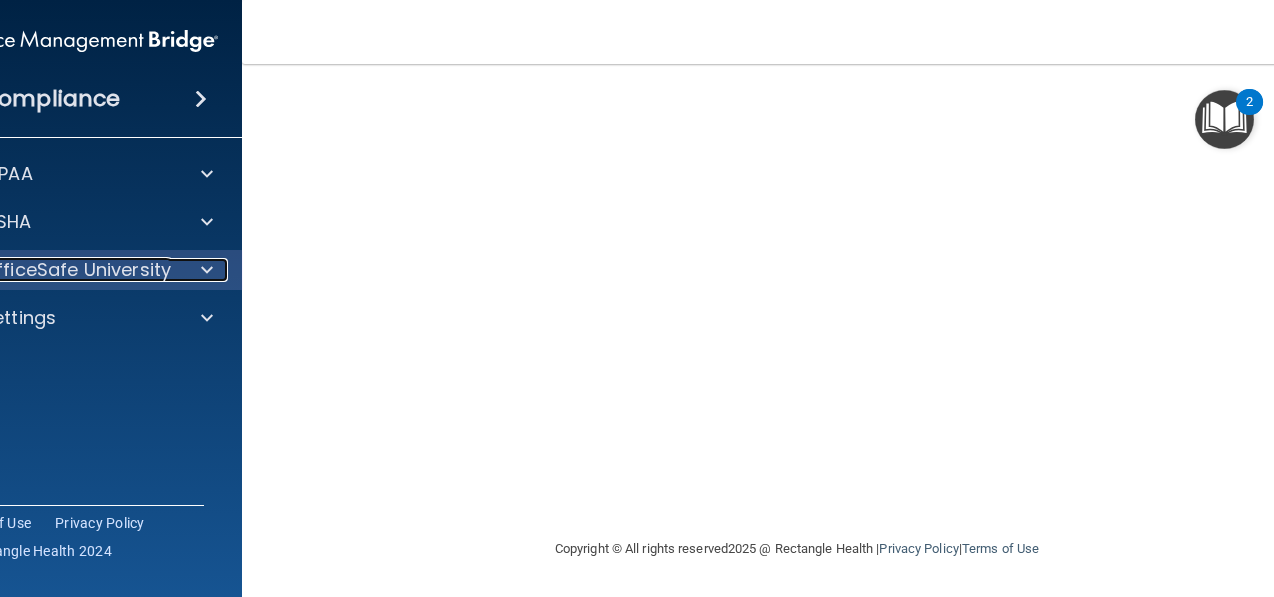 click on "OfficeSafe University" at bounding box center (76, 270) 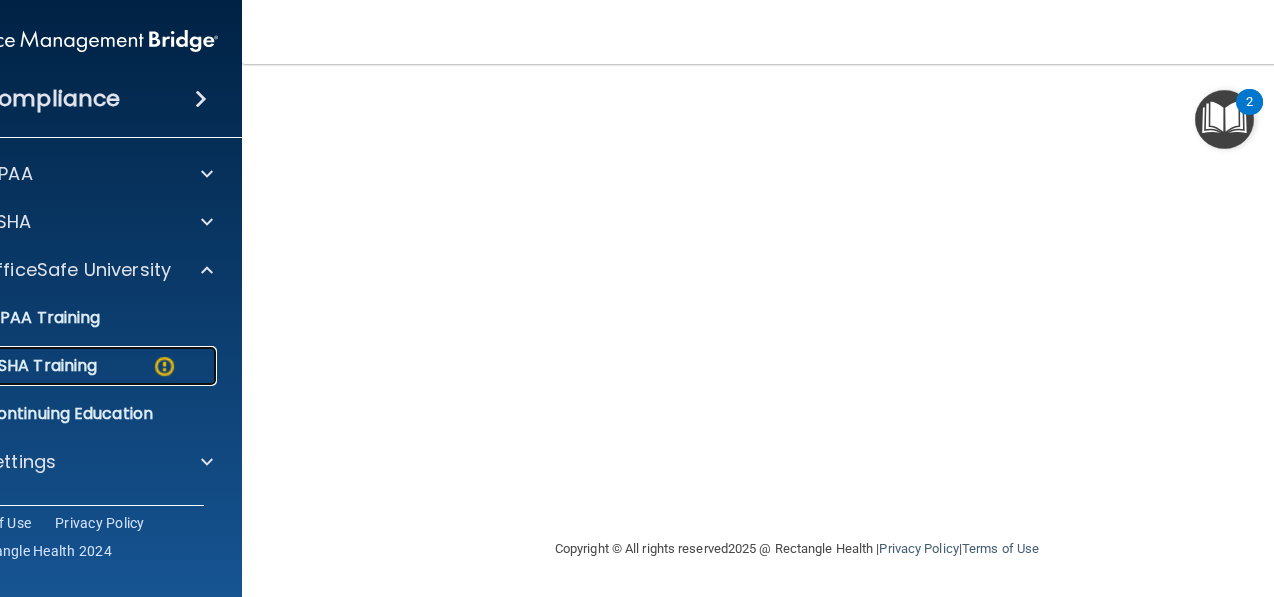 click on "OSHA Training" at bounding box center [71, 366] 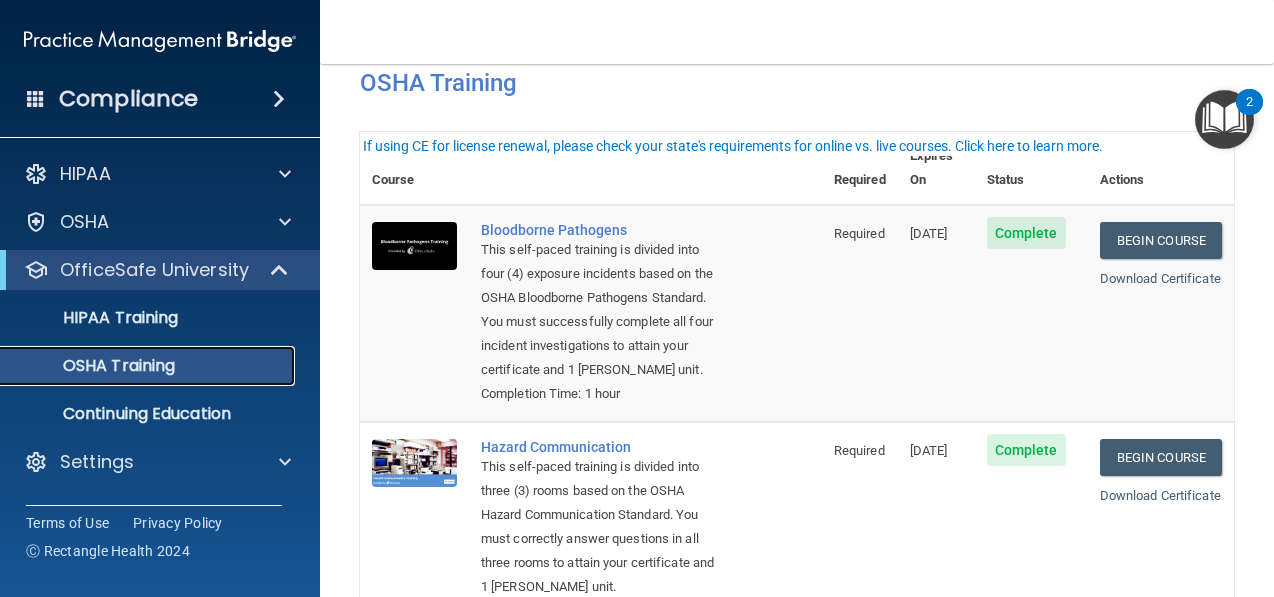 scroll, scrollTop: 0, scrollLeft: 0, axis: both 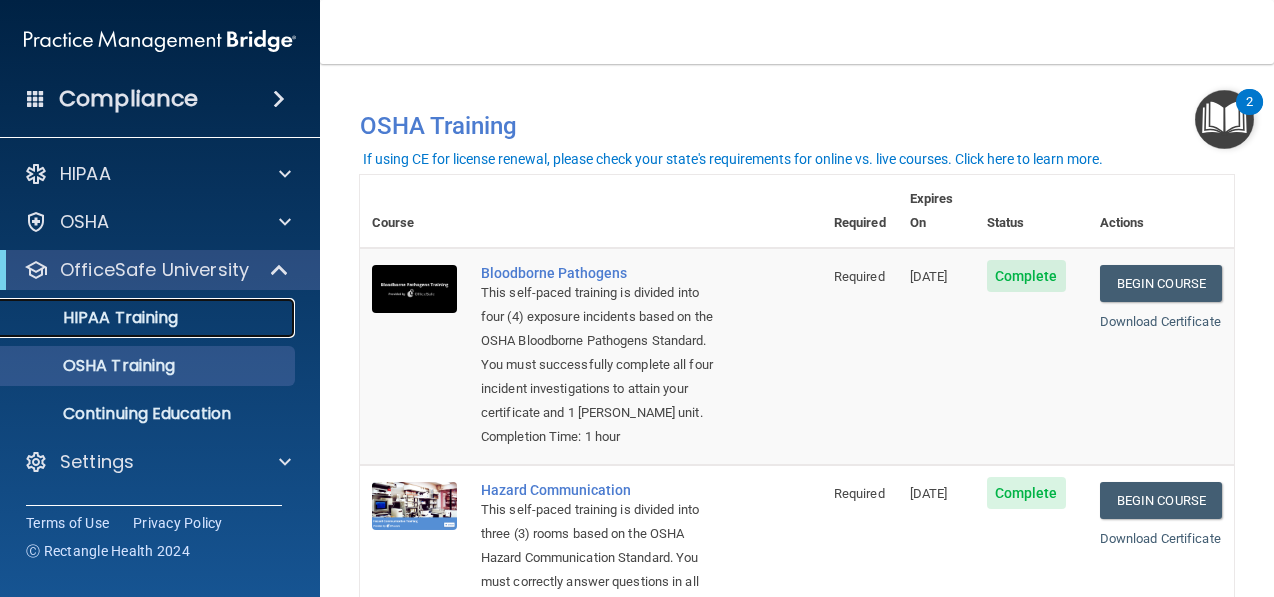 click on "HIPAA Training" at bounding box center (137, 318) 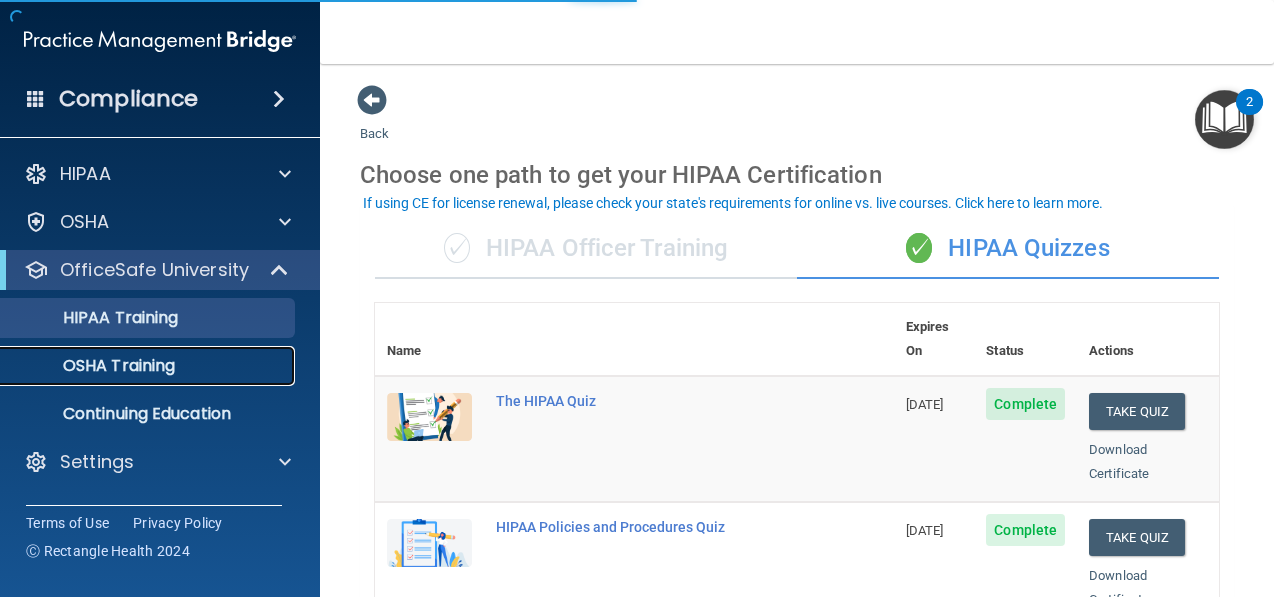 click on "OSHA Training" at bounding box center (137, 366) 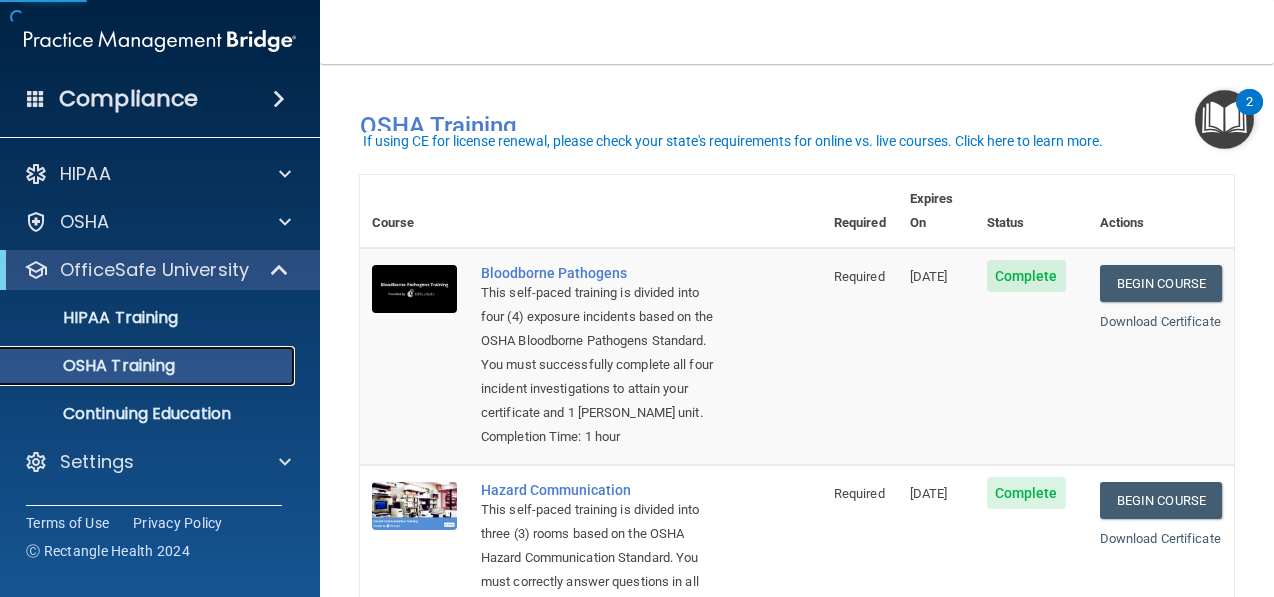 scroll, scrollTop: 103, scrollLeft: 0, axis: vertical 